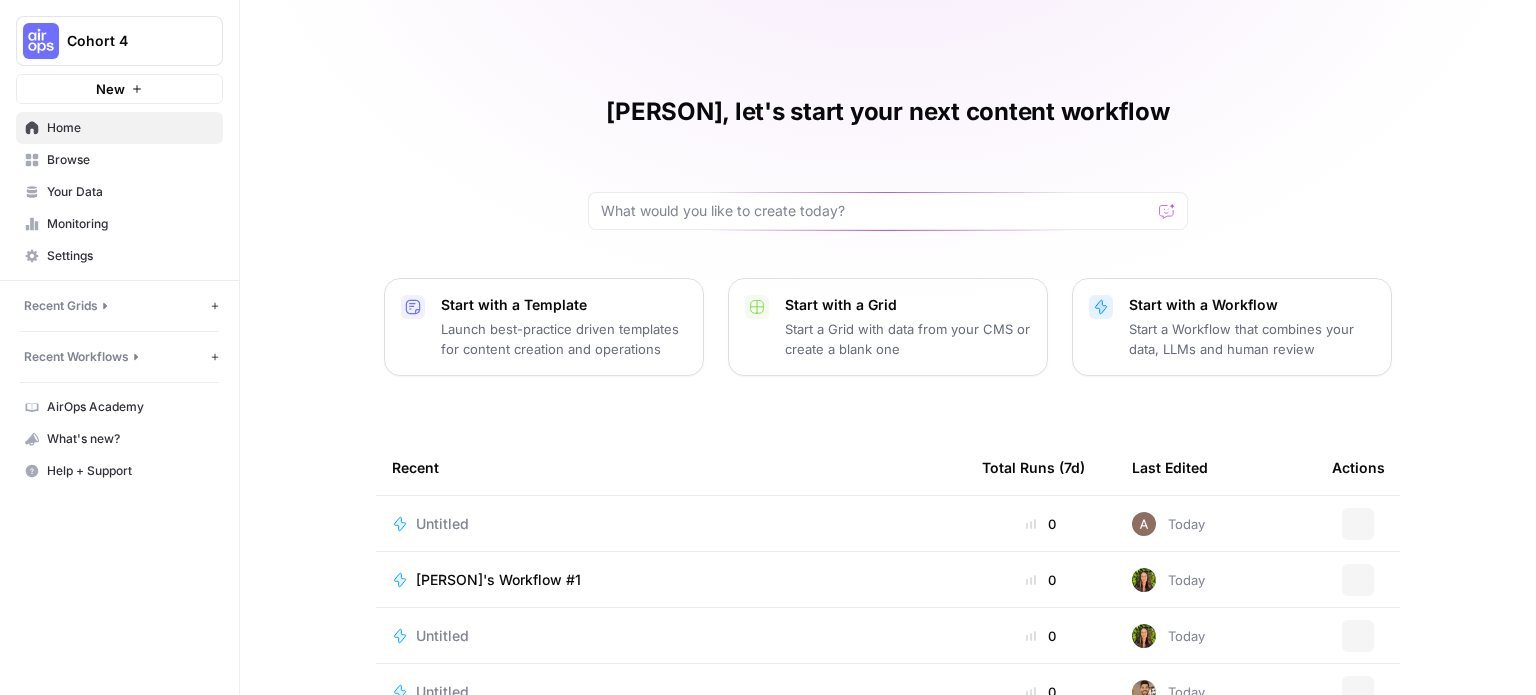 scroll, scrollTop: 0, scrollLeft: 0, axis: both 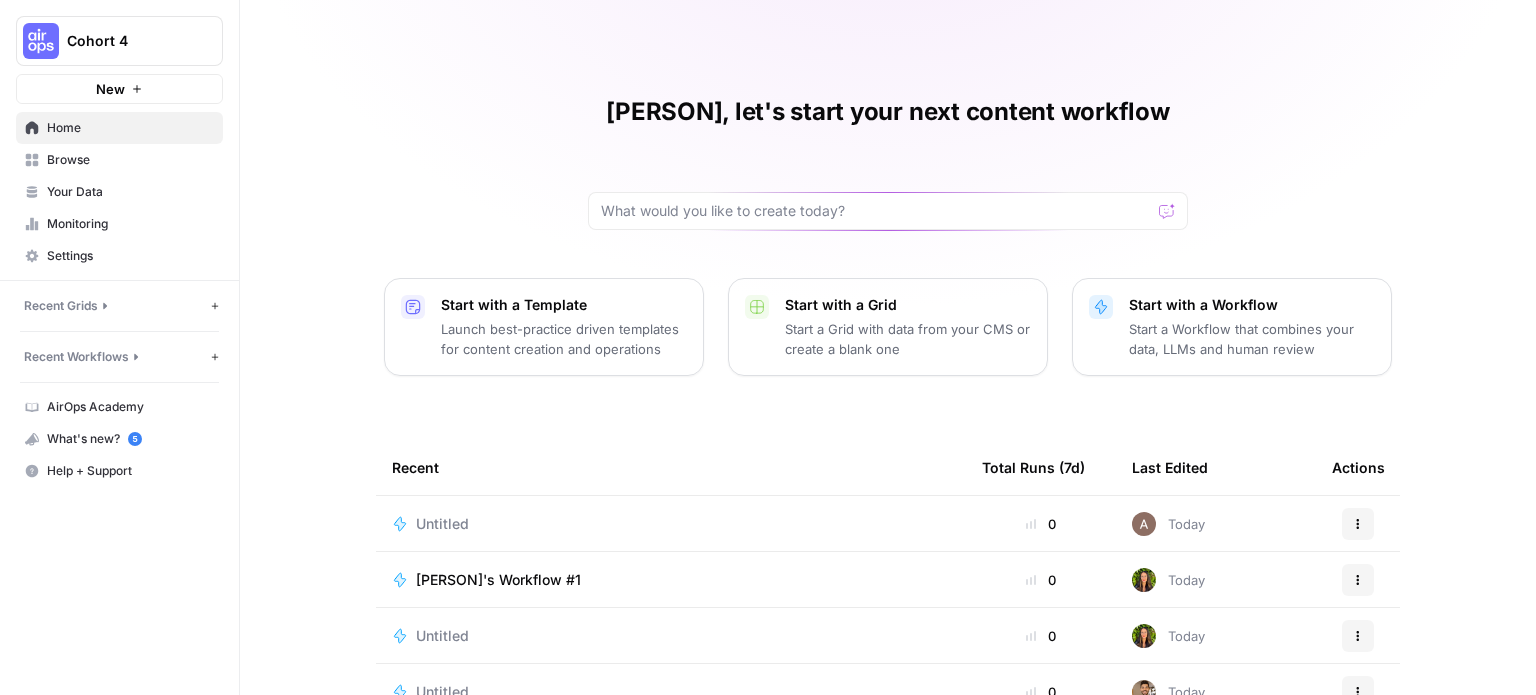 click on "Browse" at bounding box center [130, 160] 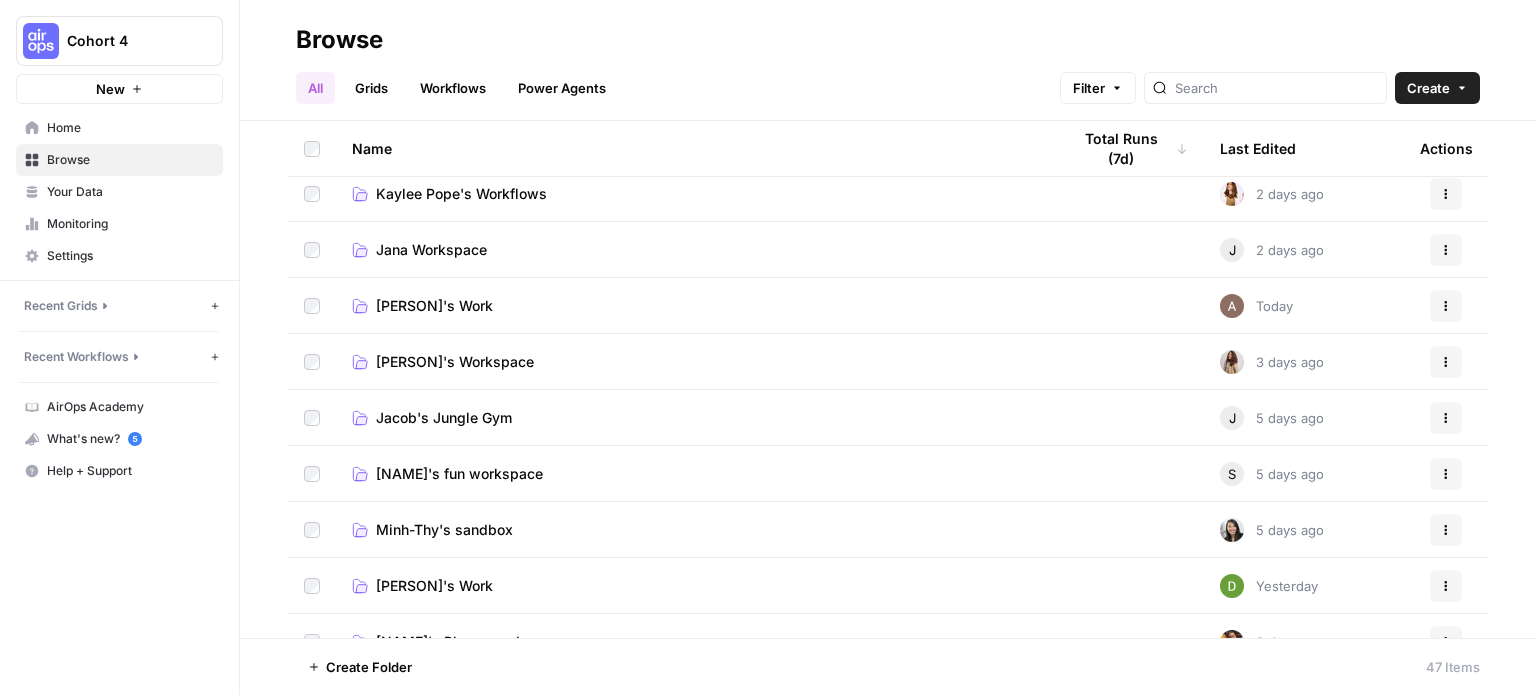 scroll, scrollTop: 1100, scrollLeft: 0, axis: vertical 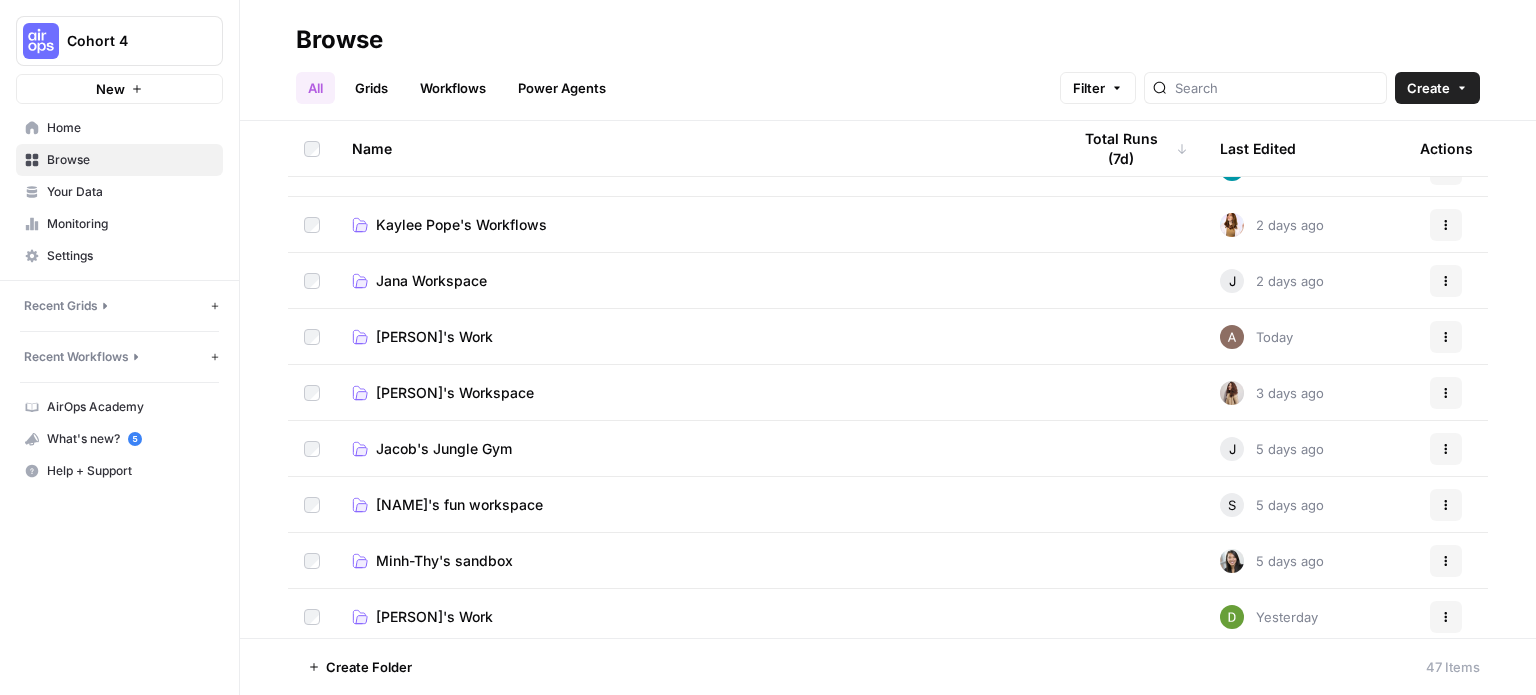click on "[PERSON]'s Work" at bounding box center (434, 337) 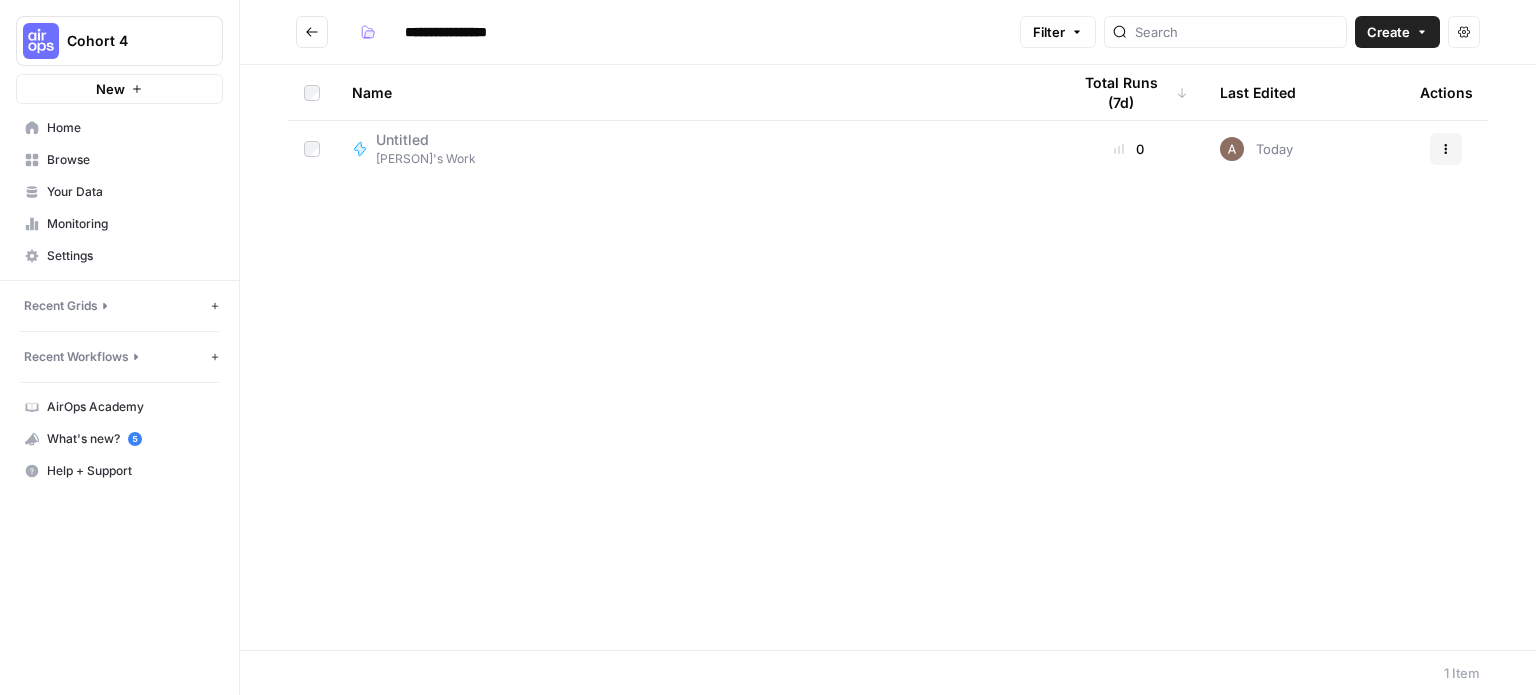 click on "Untitled" at bounding box center (418, 140) 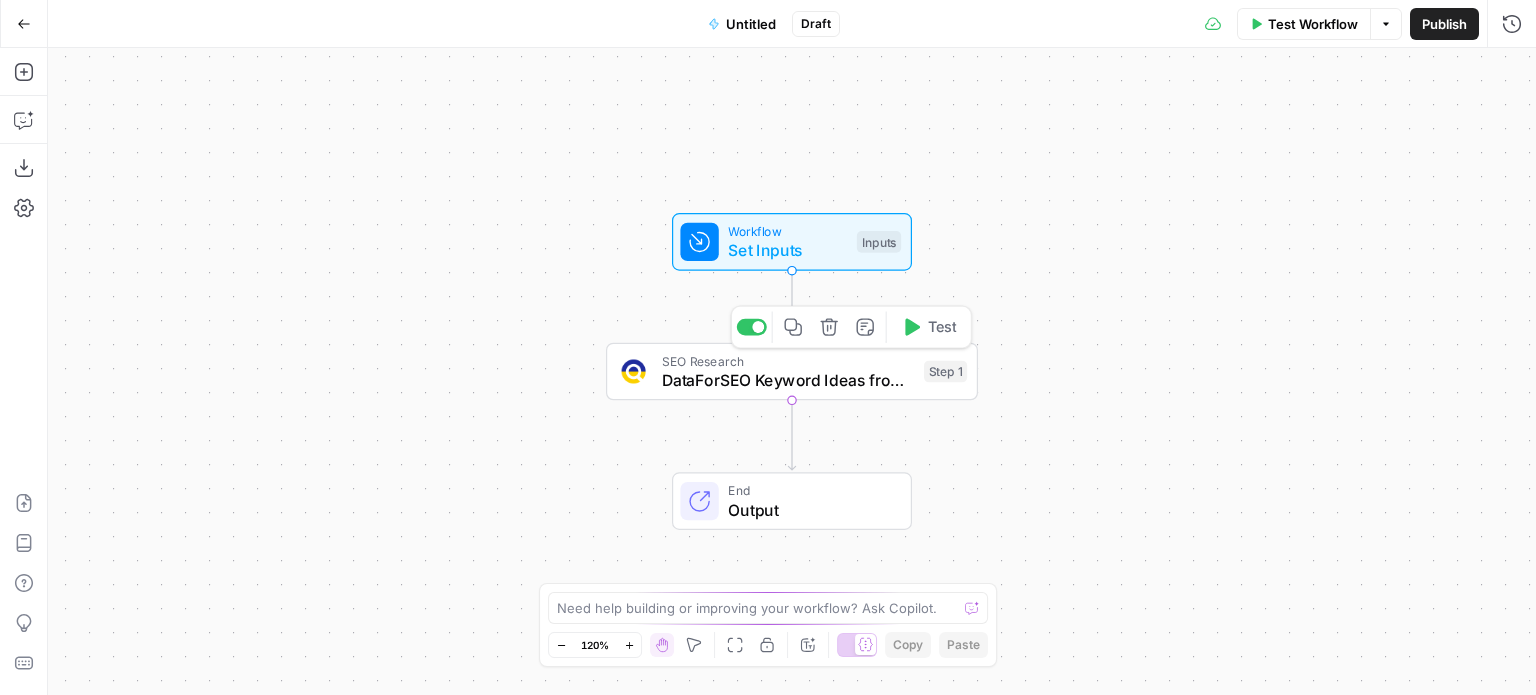 click 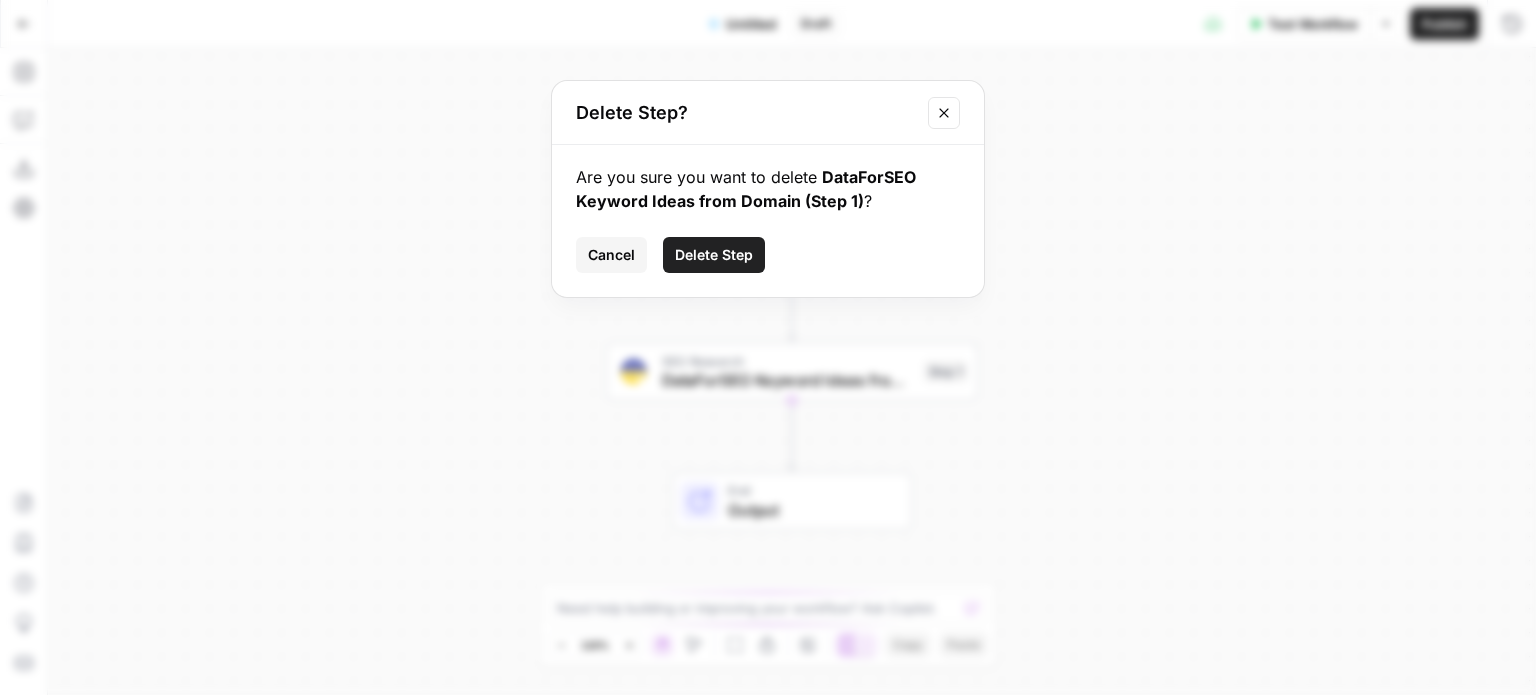 click on "Delete Step" at bounding box center (714, 255) 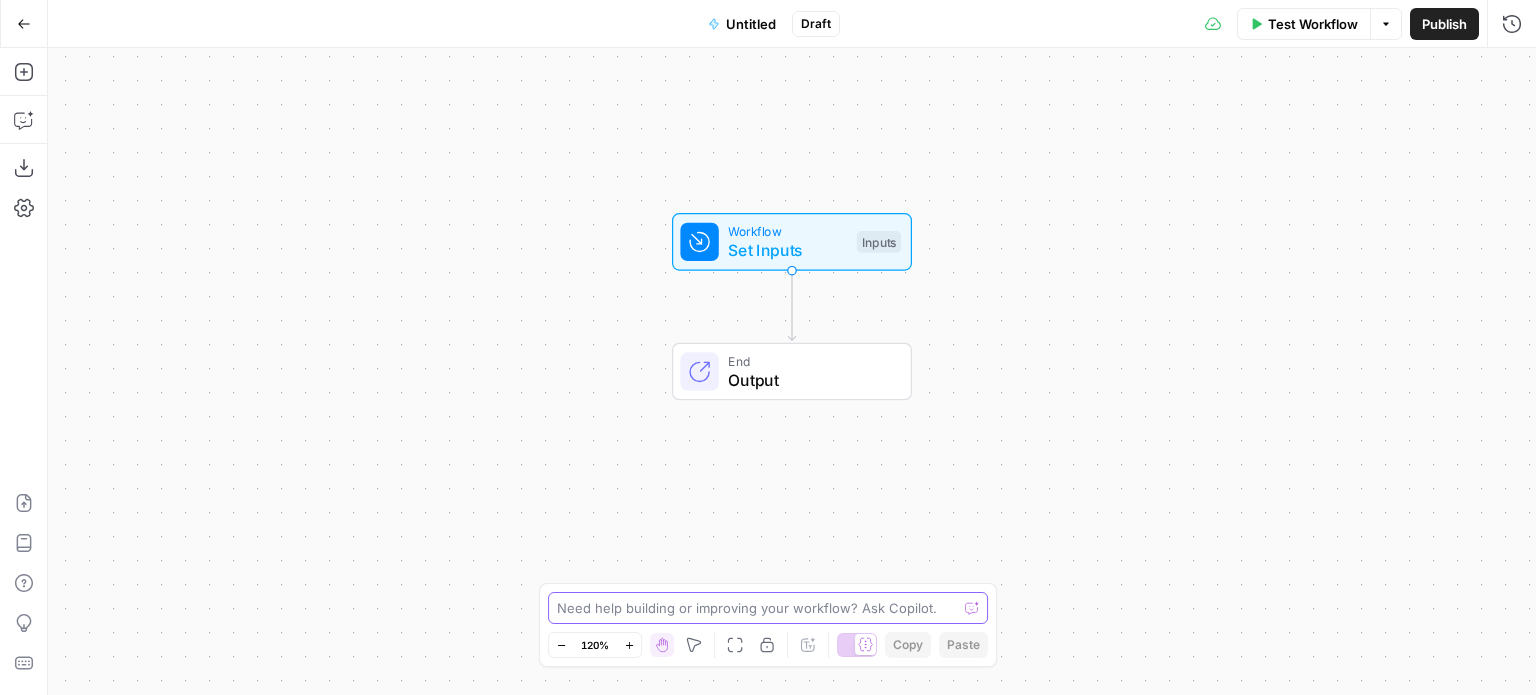 click at bounding box center (757, 608) 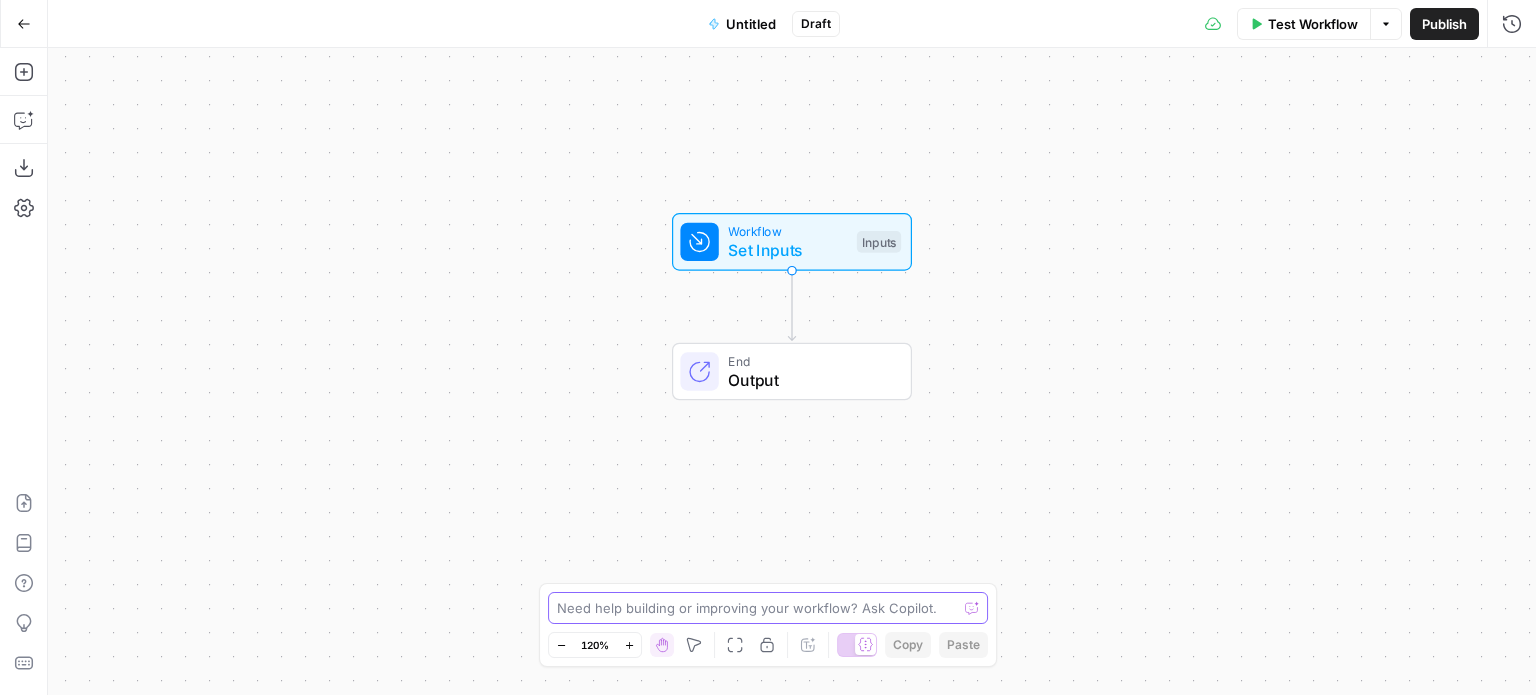 paste on "hey hey, qq, I want to do some high level share of voice by market in primary education, could do that i) against key competitors by market or ii) using some hero KW terms and use that as a proxy. Thoughts?" 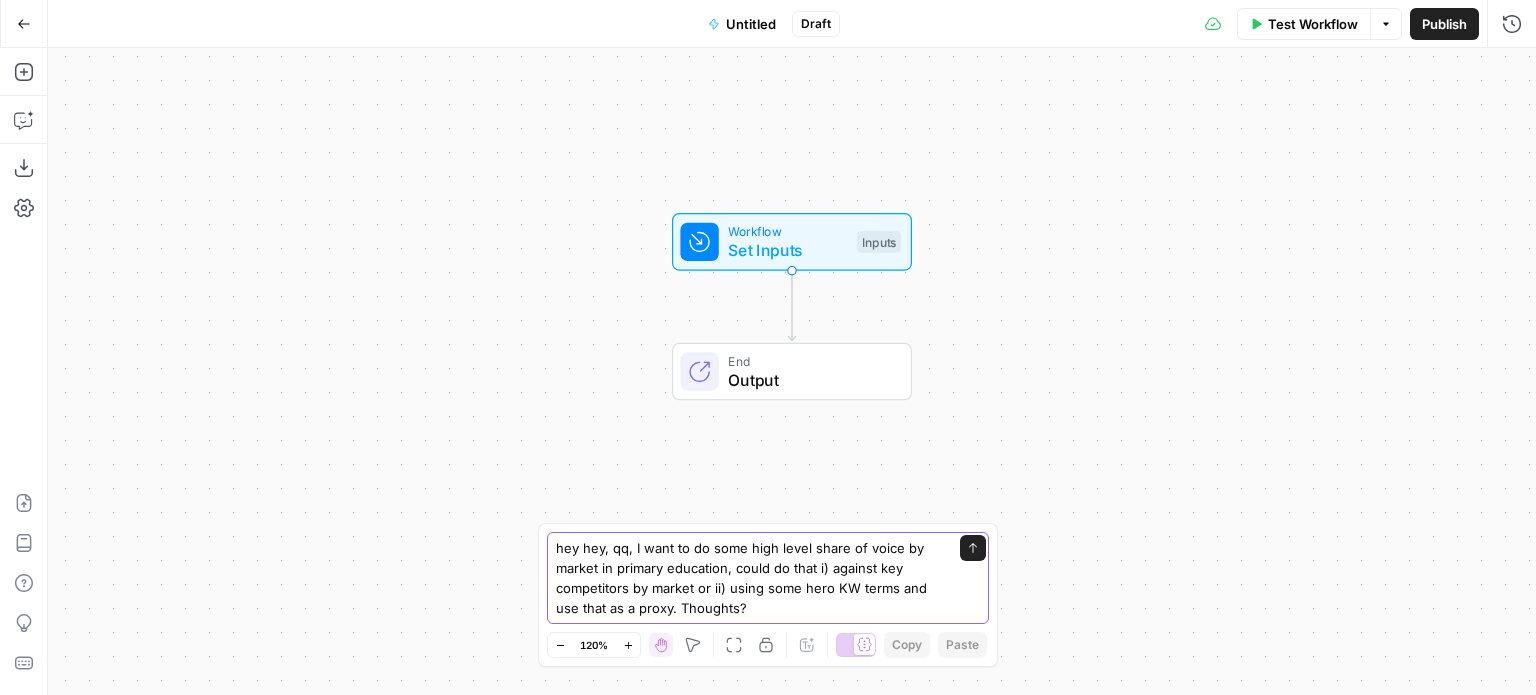 drag, startPoint x: 633, startPoint y: 525, endPoint x: 528, endPoint y: 529, distance: 105.076164 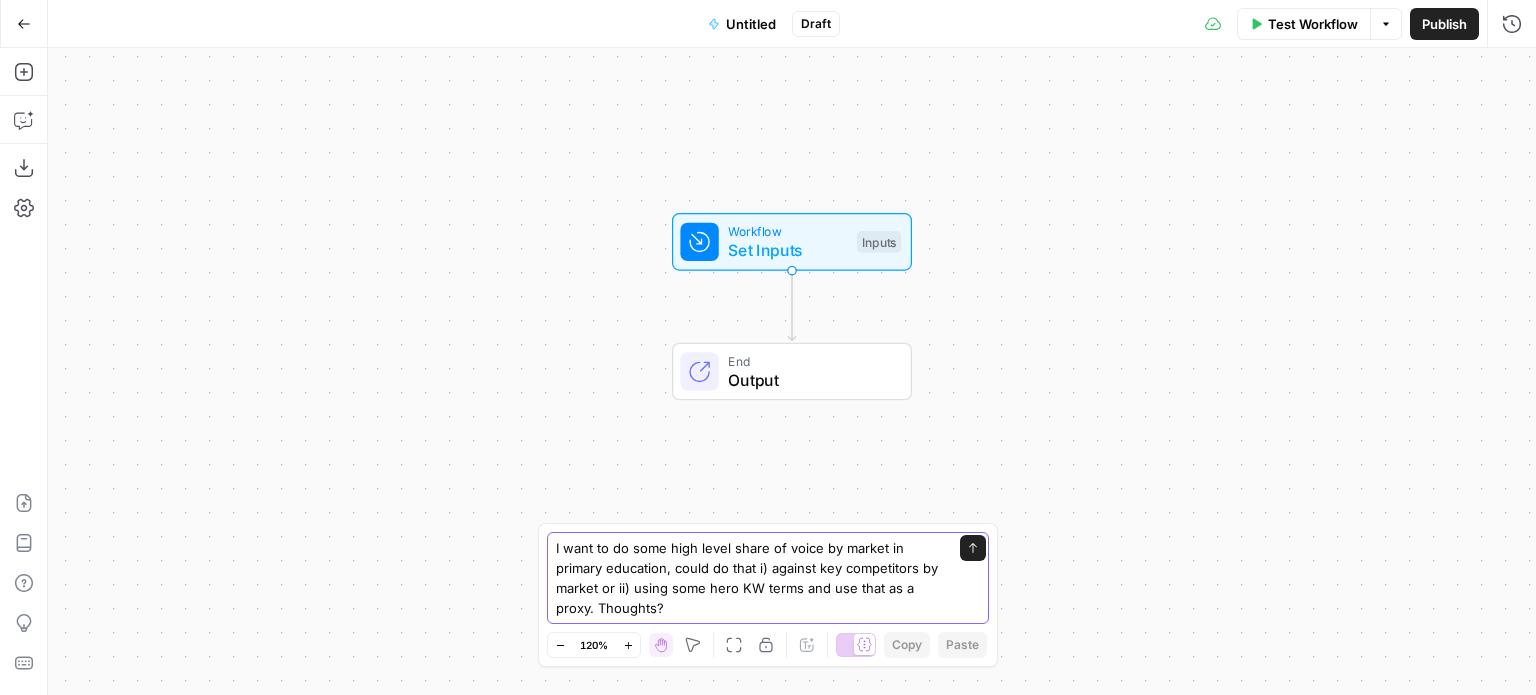 drag, startPoint x: 693, startPoint y: 584, endPoint x: 598, endPoint y: 587, distance: 95.047356 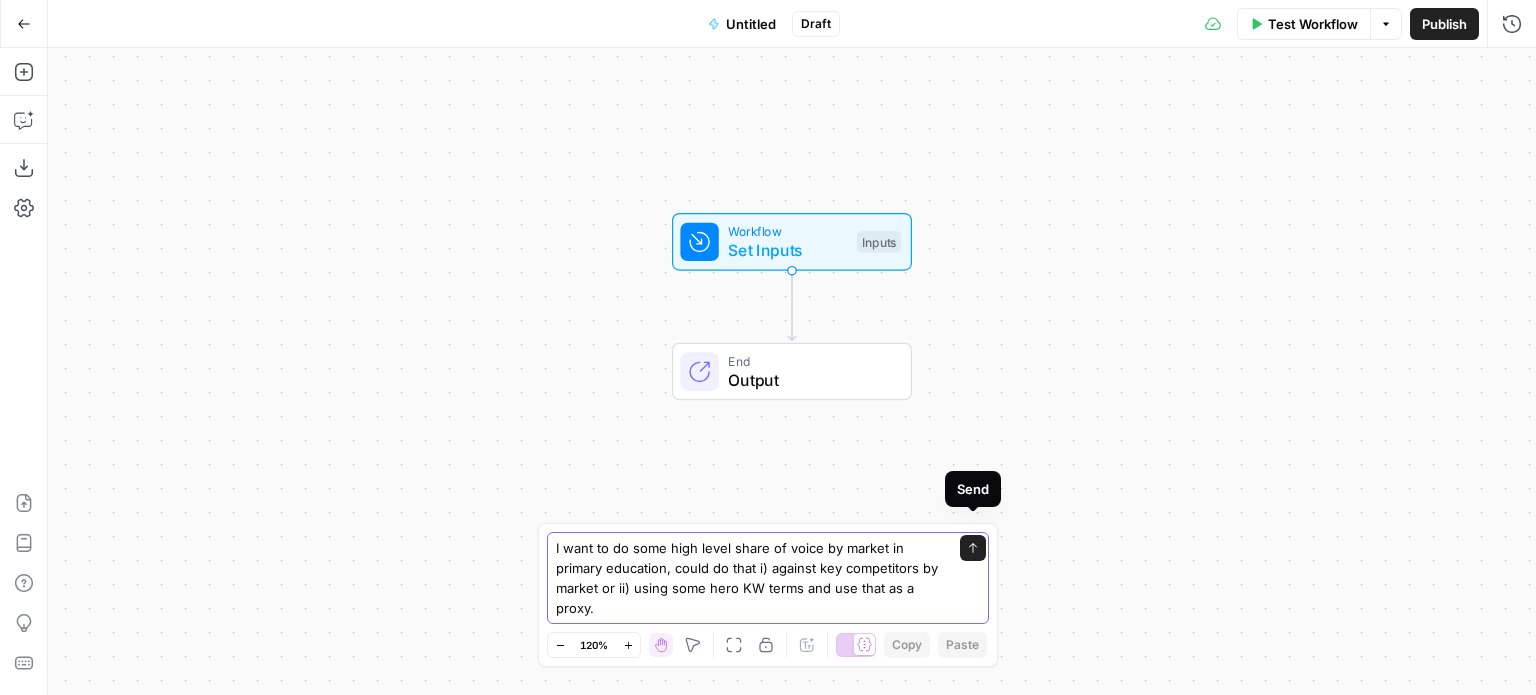 type on "I want to do some high level share of voice by market in primary education, could do that i) against key competitors by market or ii) using some hero KW terms and use that as a proxy." 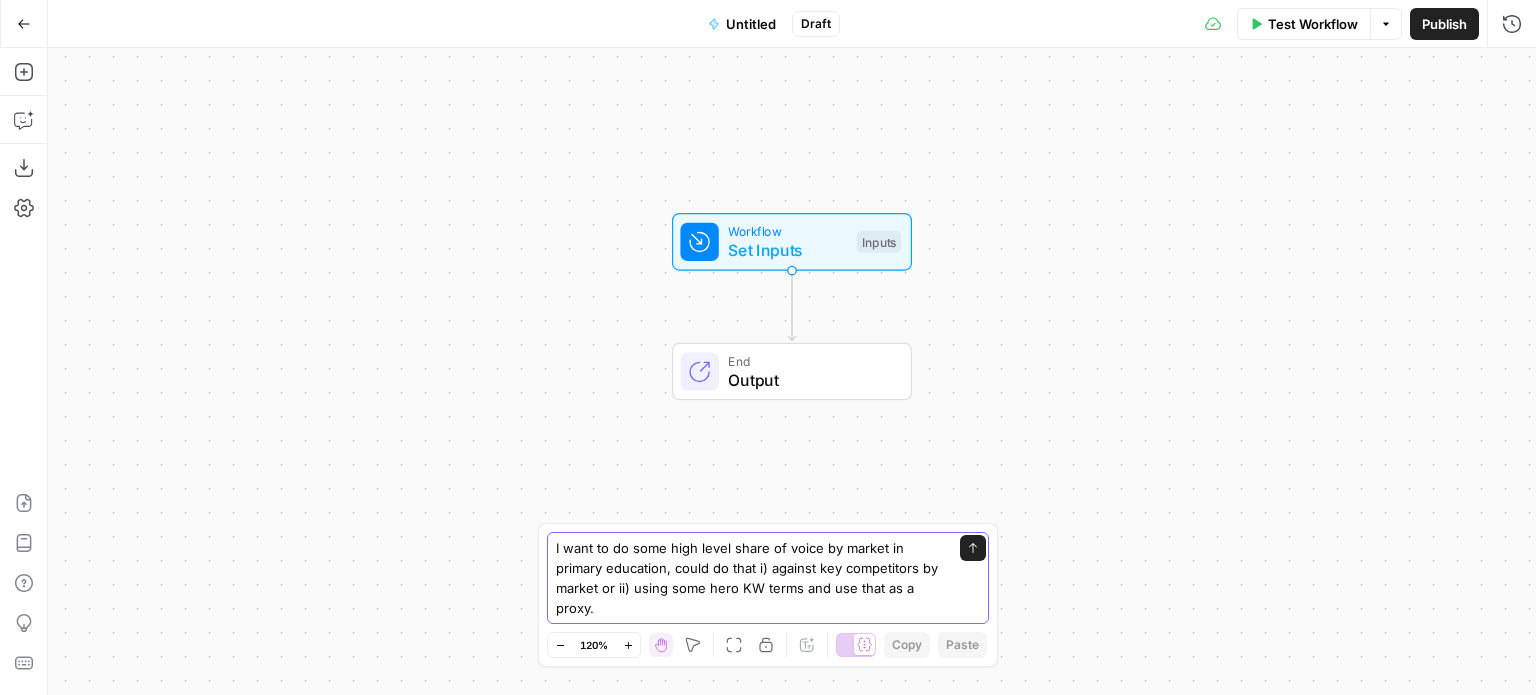 click 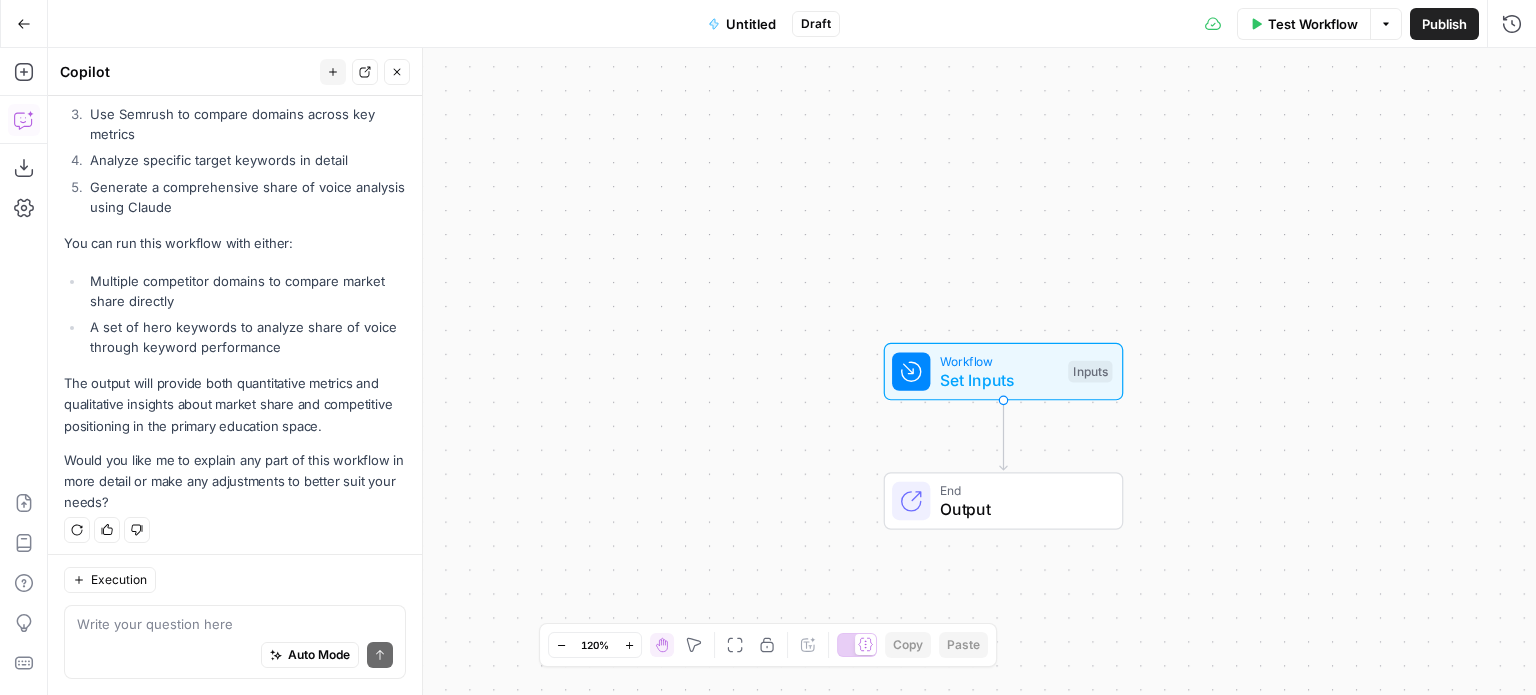 scroll, scrollTop: 1400, scrollLeft: 0, axis: vertical 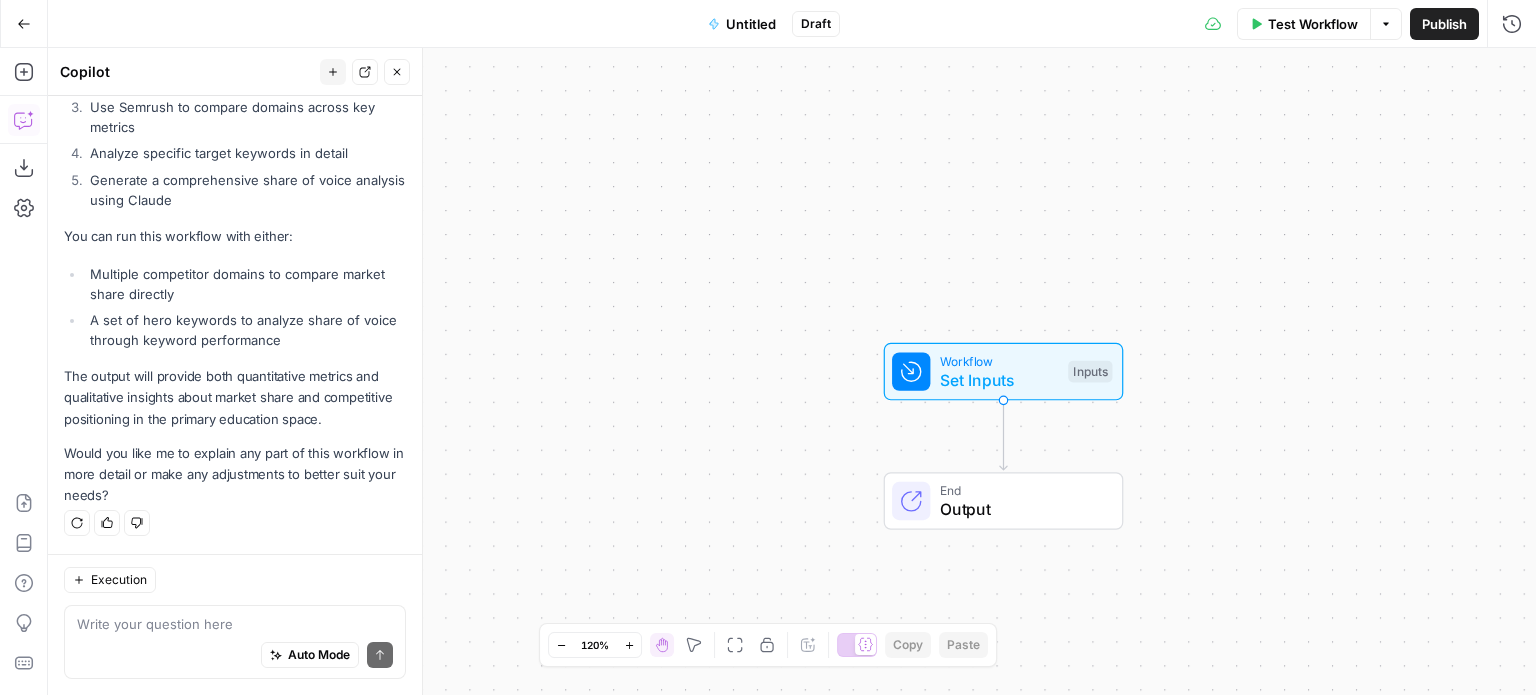 click at bounding box center (235, 624) 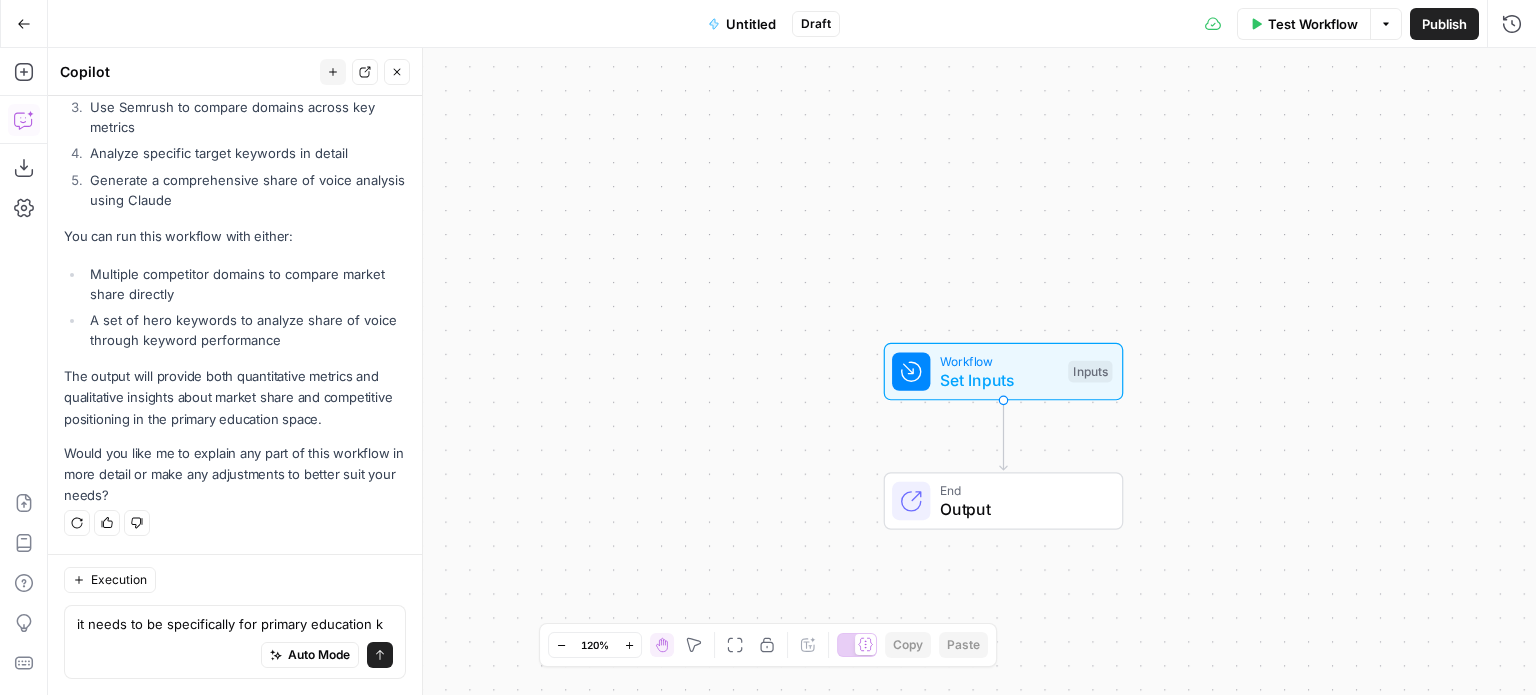 scroll, scrollTop: 1420, scrollLeft: 0, axis: vertical 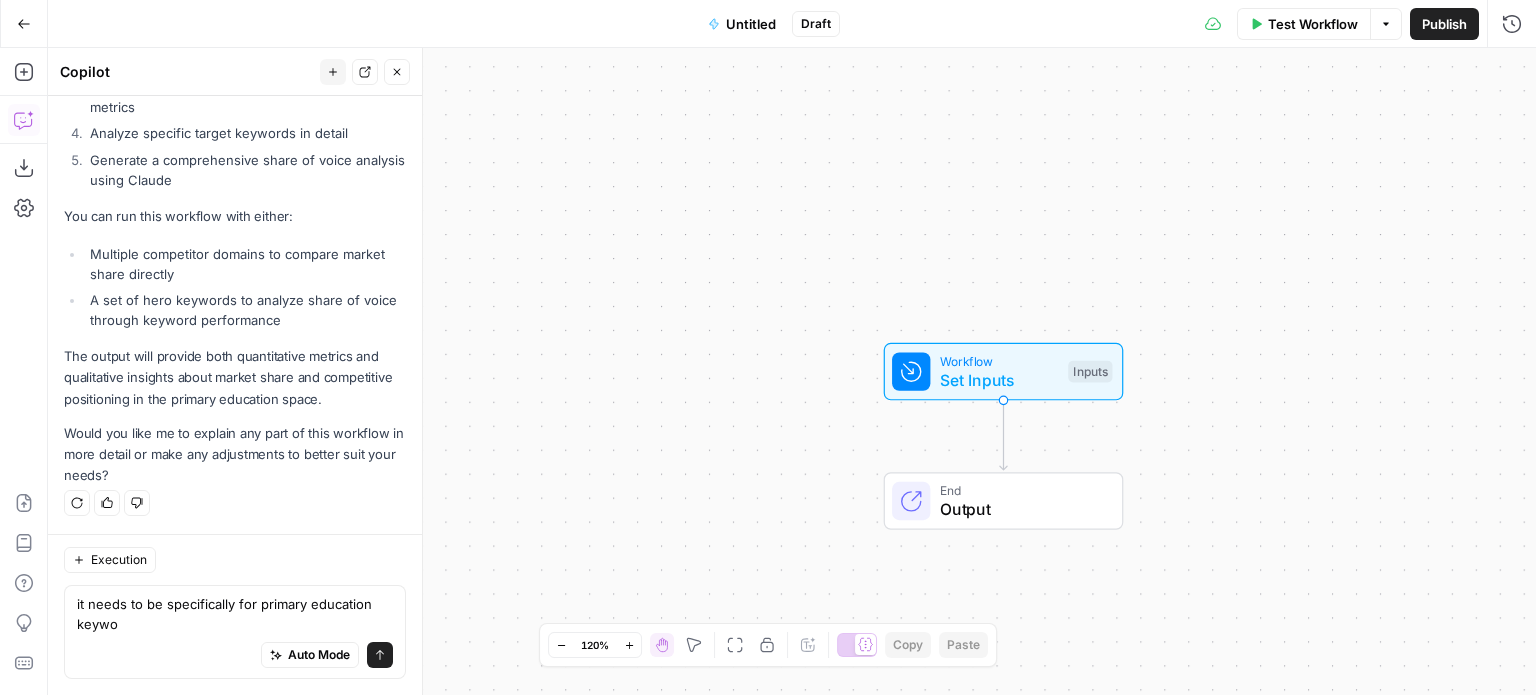 type on "it needs to be specifically for primary education keywords" 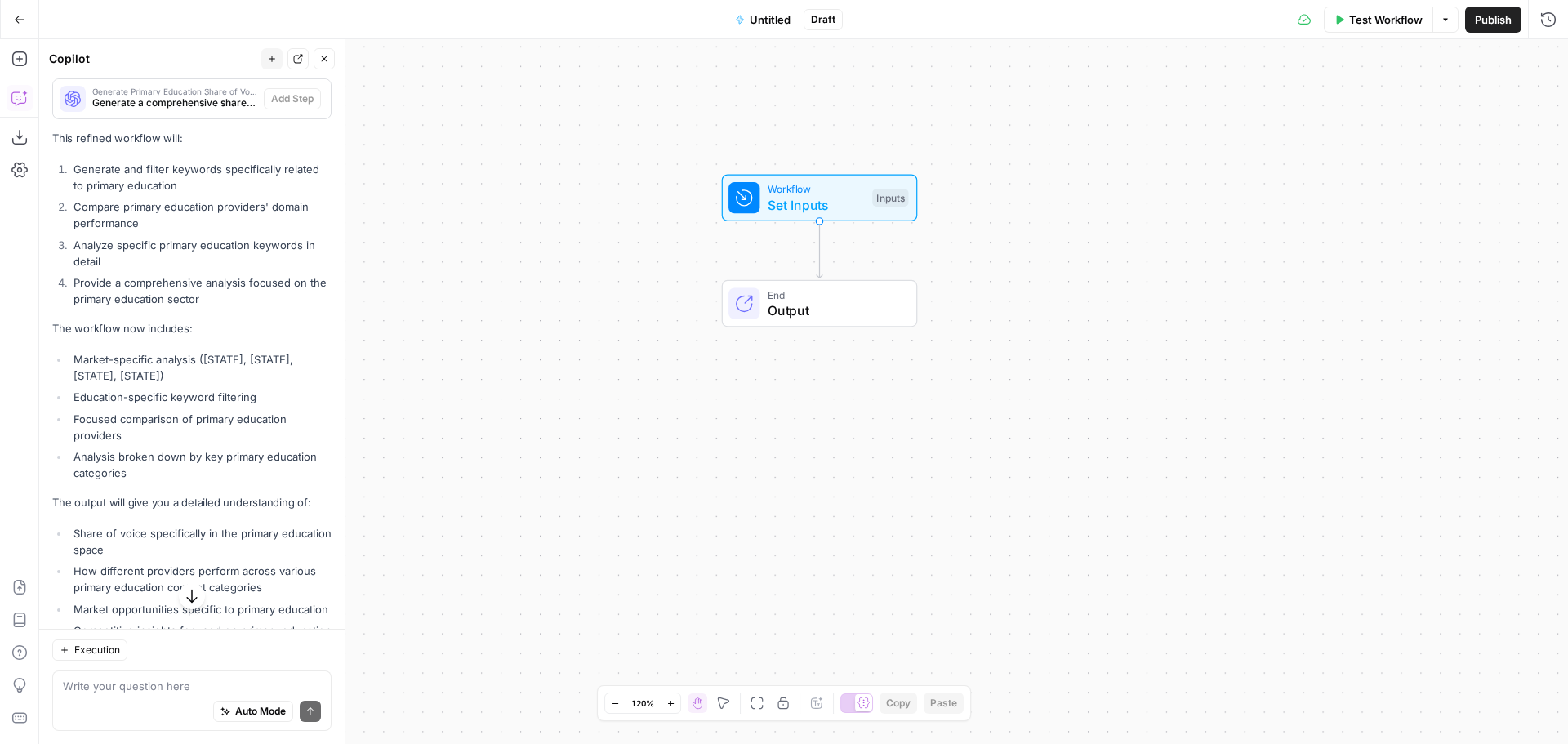 scroll, scrollTop: 2383, scrollLeft: 0, axis: vertical 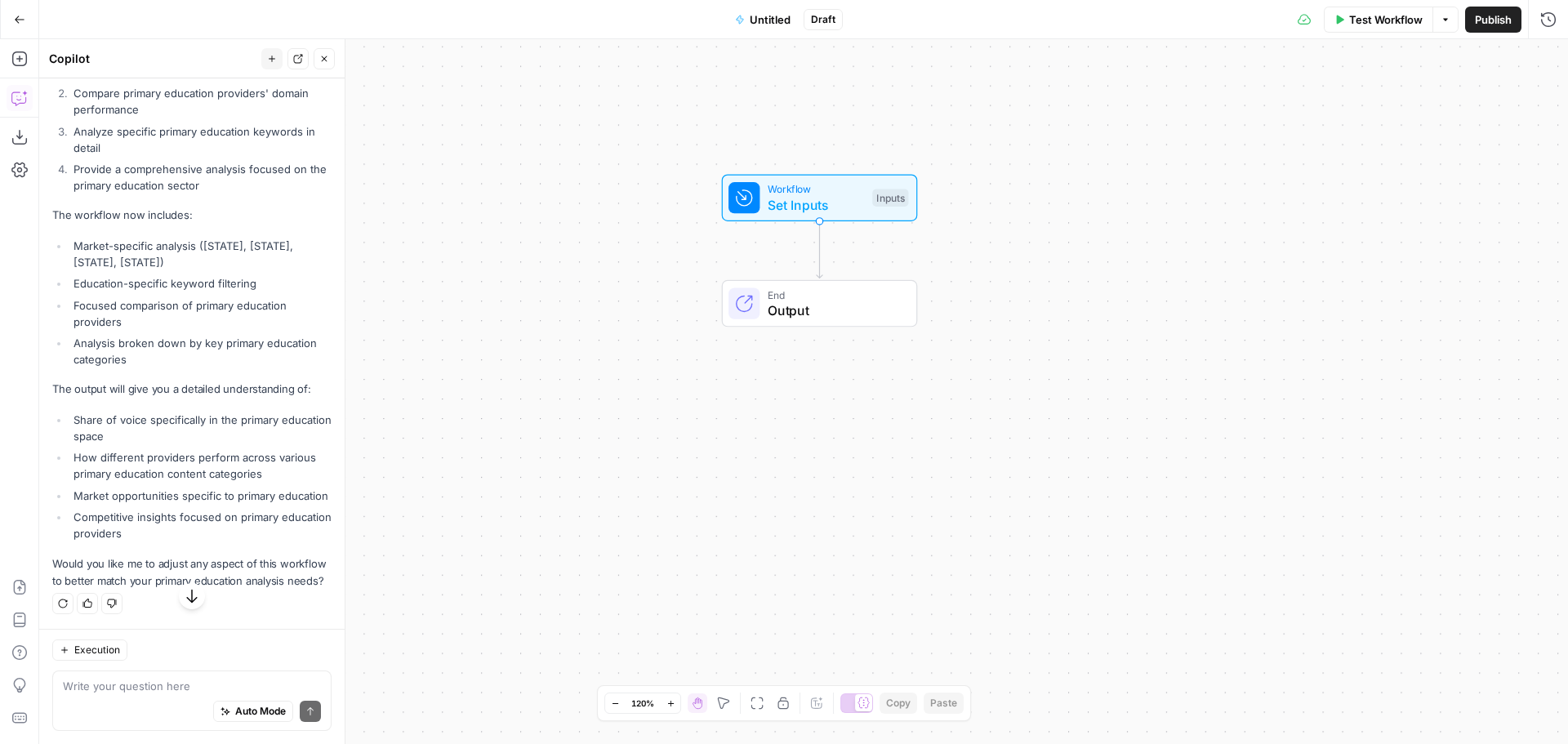 click on "Execution" at bounding box center [97, 650] 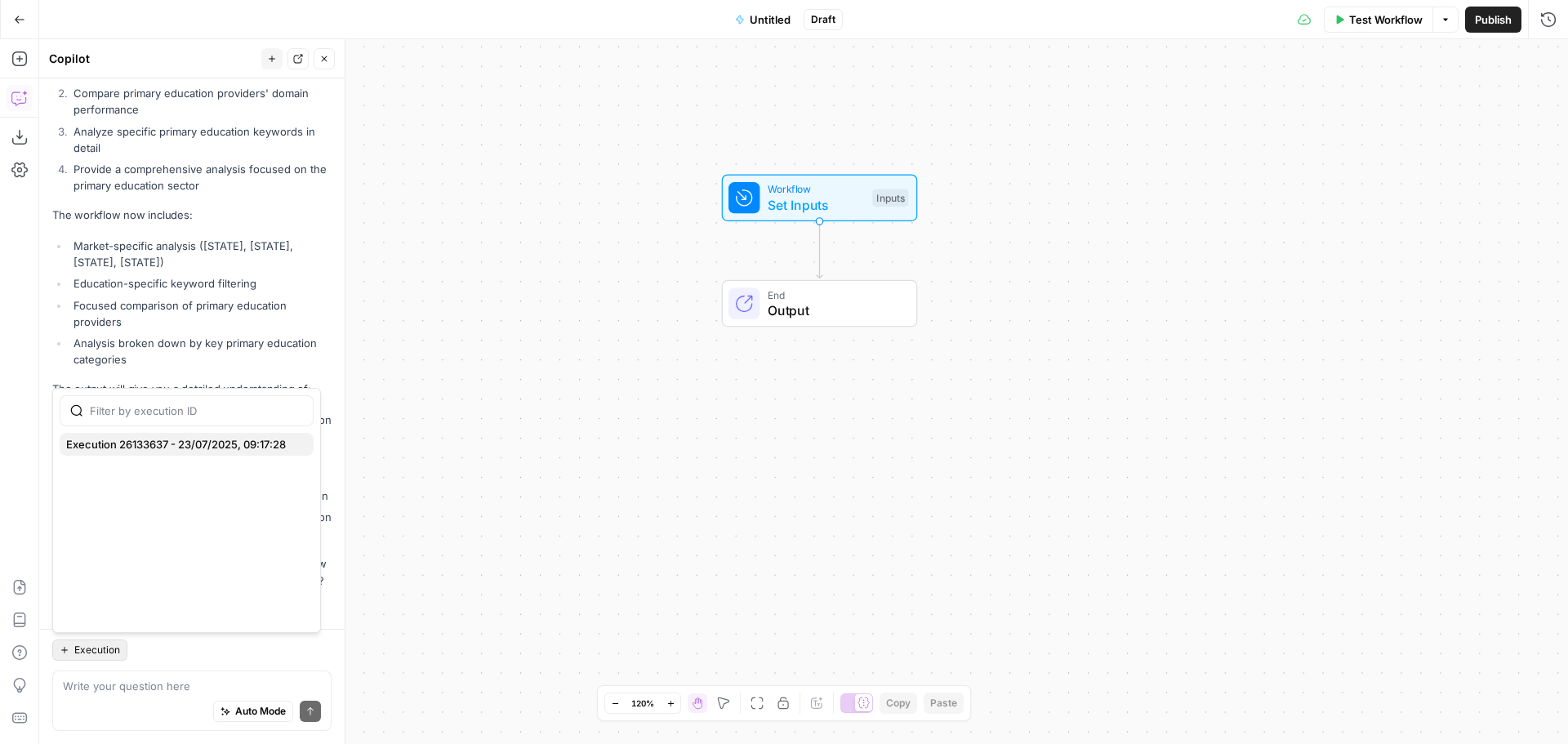 click on "Execution 26133637 - 23/07/2025, 09:17:28" at bounding box center [183, 444] 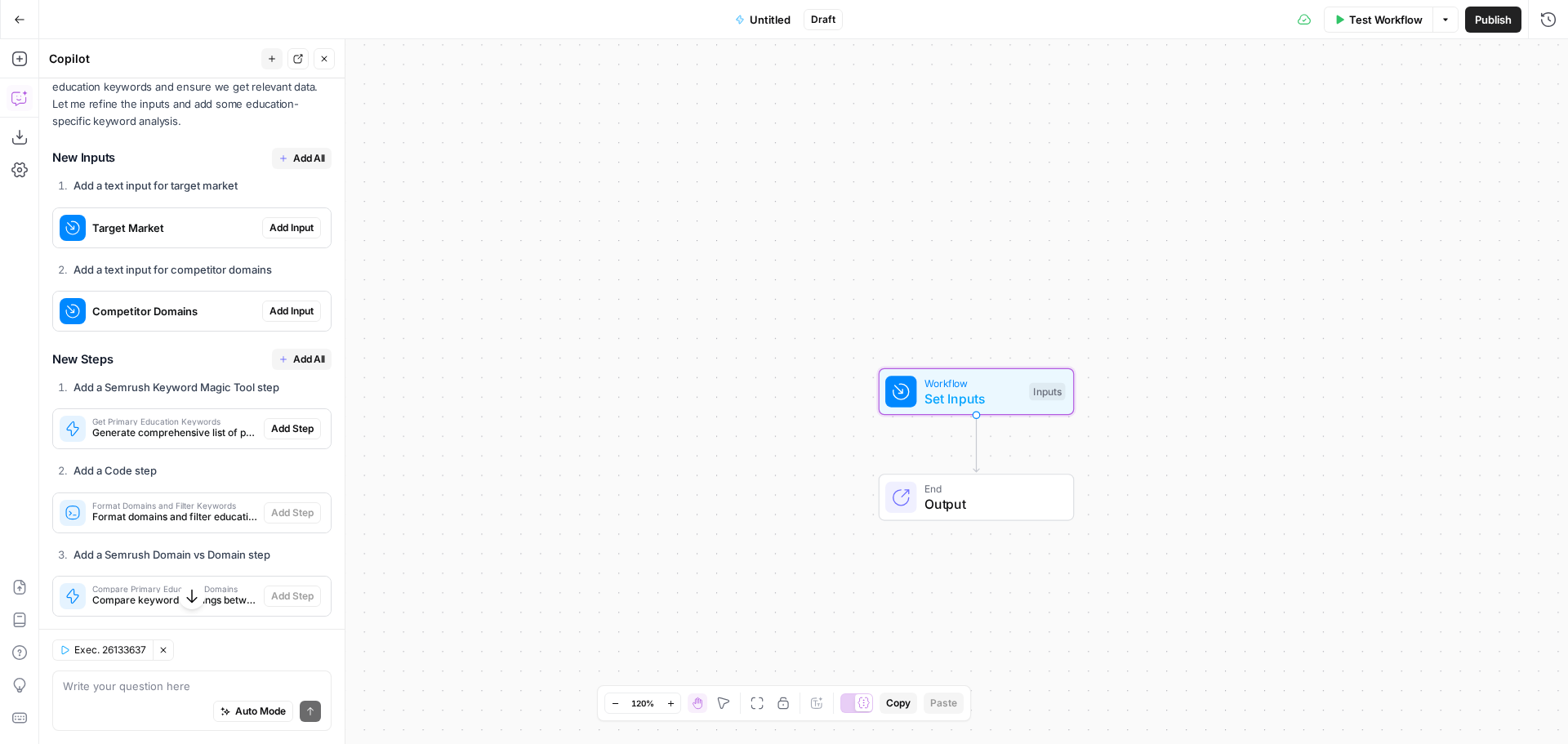 scroll, scrollTop: 1566, scrollLeft: 0, axis: vertical 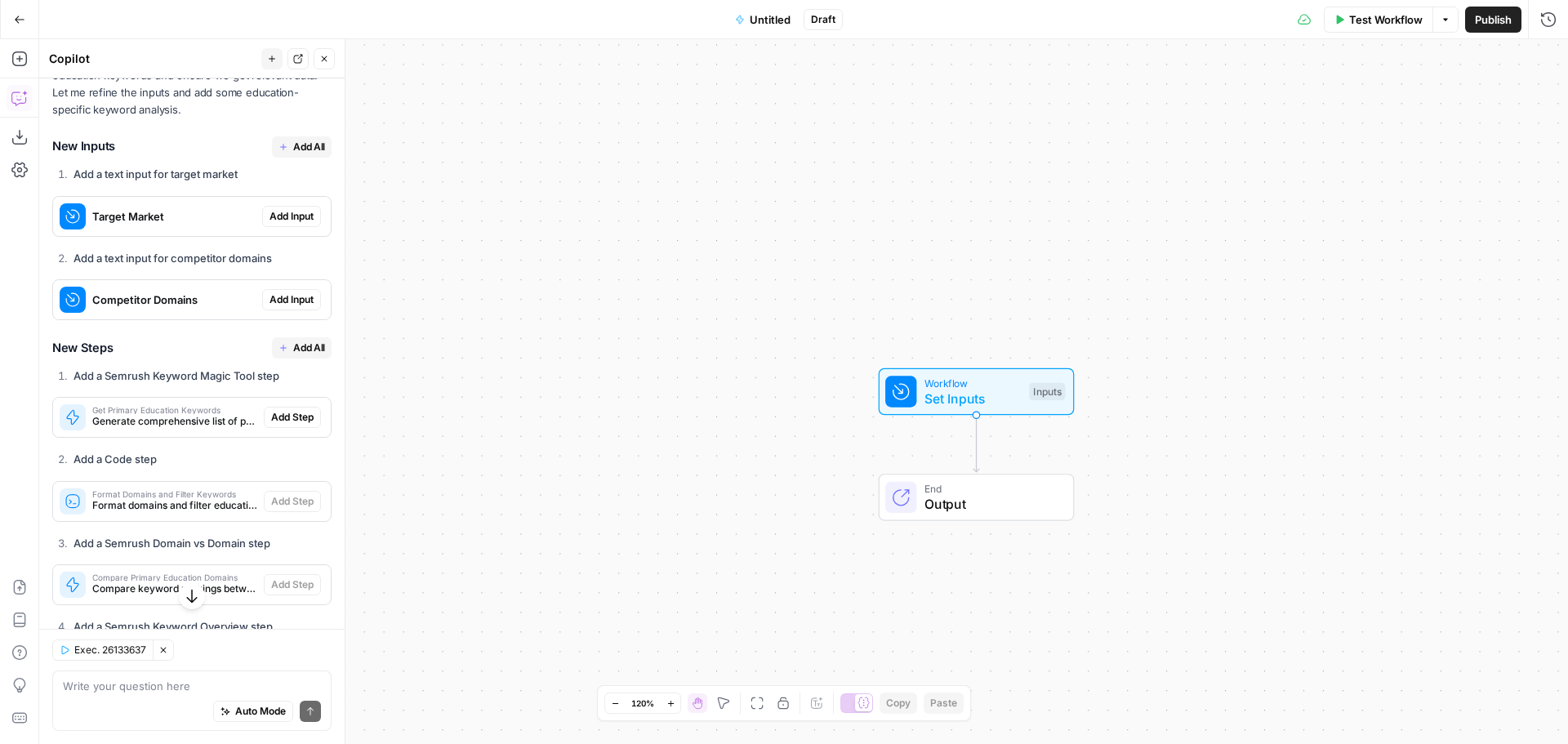 click on "Add All" at bounding box center [309, 147] 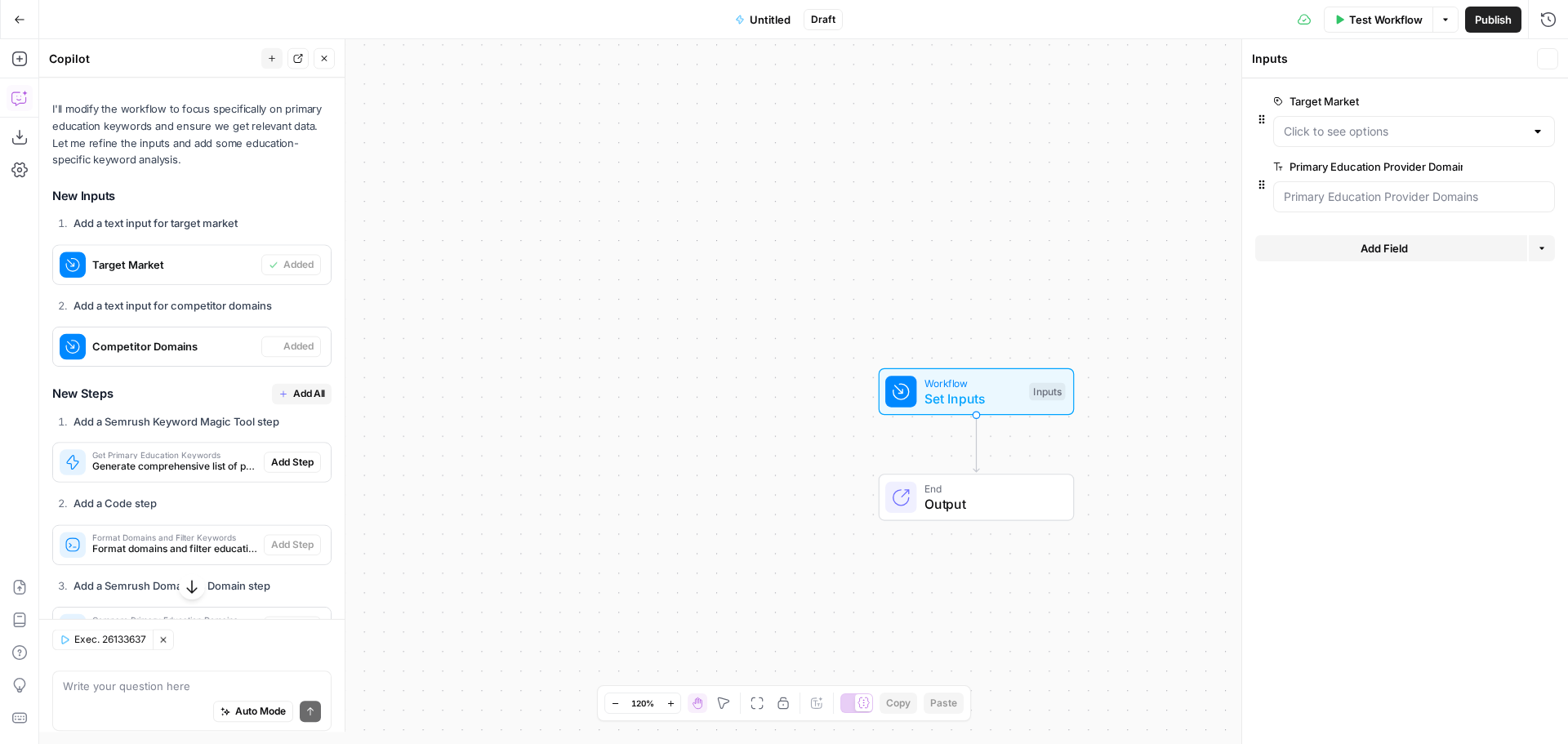 scroll, scrollTop: 1619, scrollLeft: 0, axis: vertical 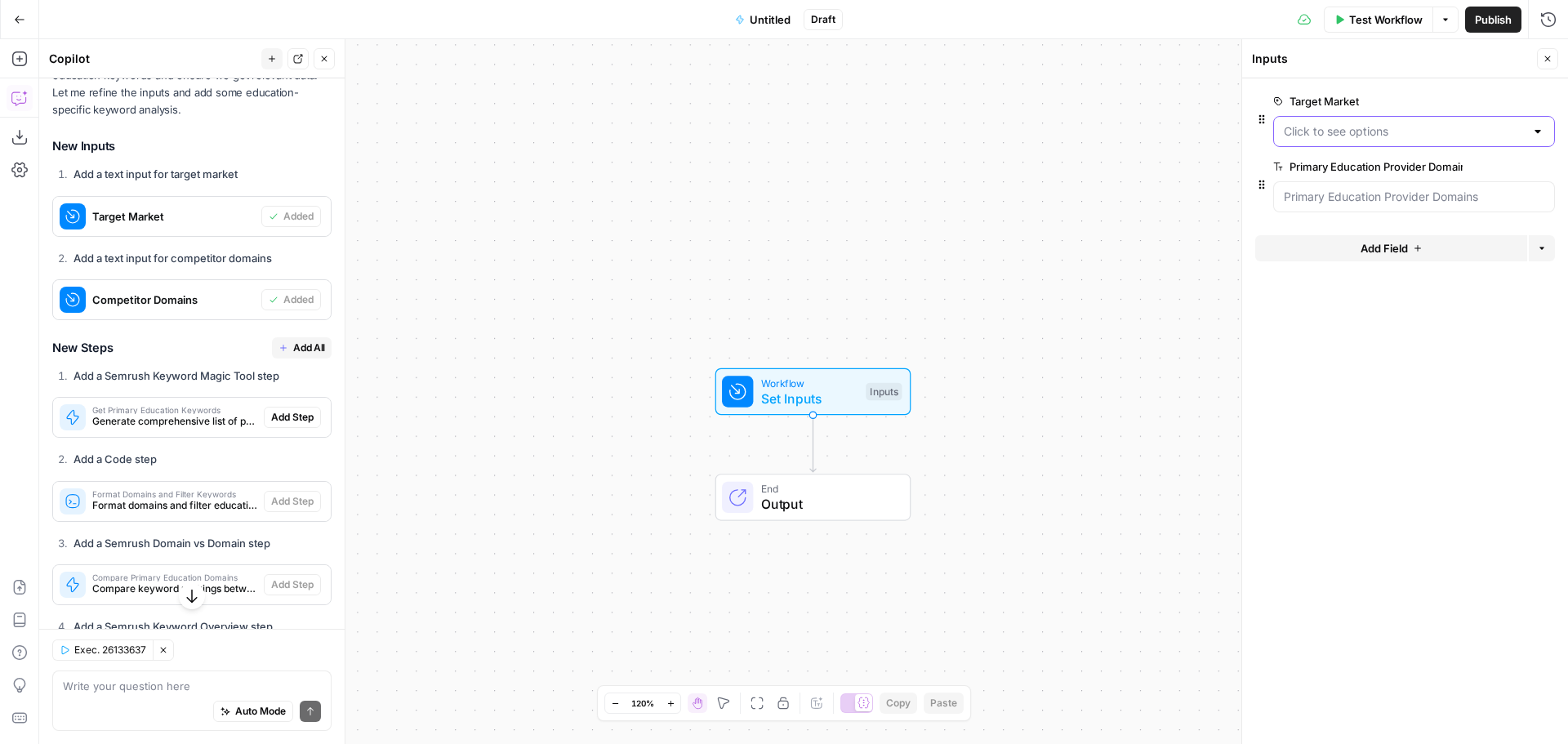 click on "Target Market" at bounding box center [1404, 131] 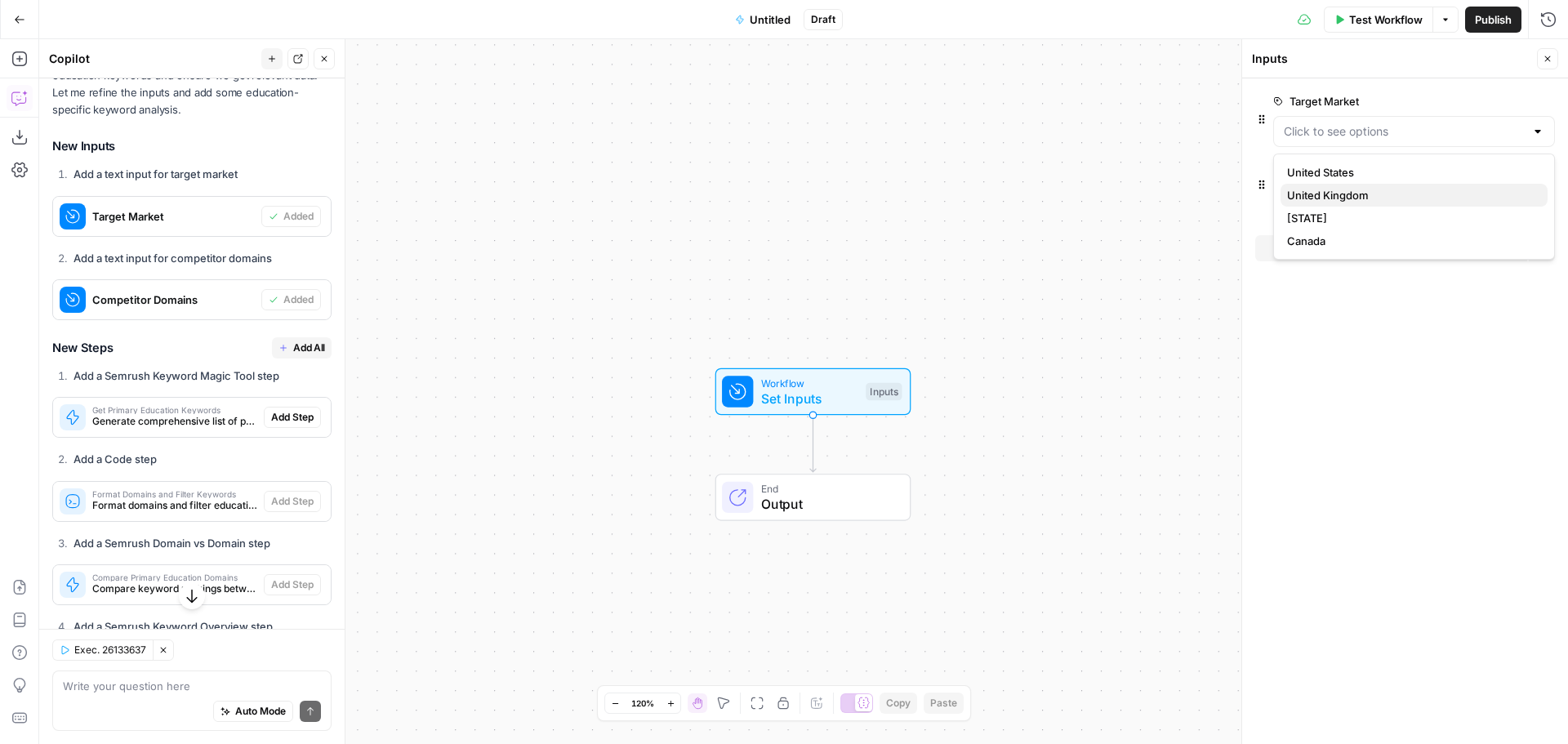 click on "United Kingdom" at bounding box center [1410, 195] 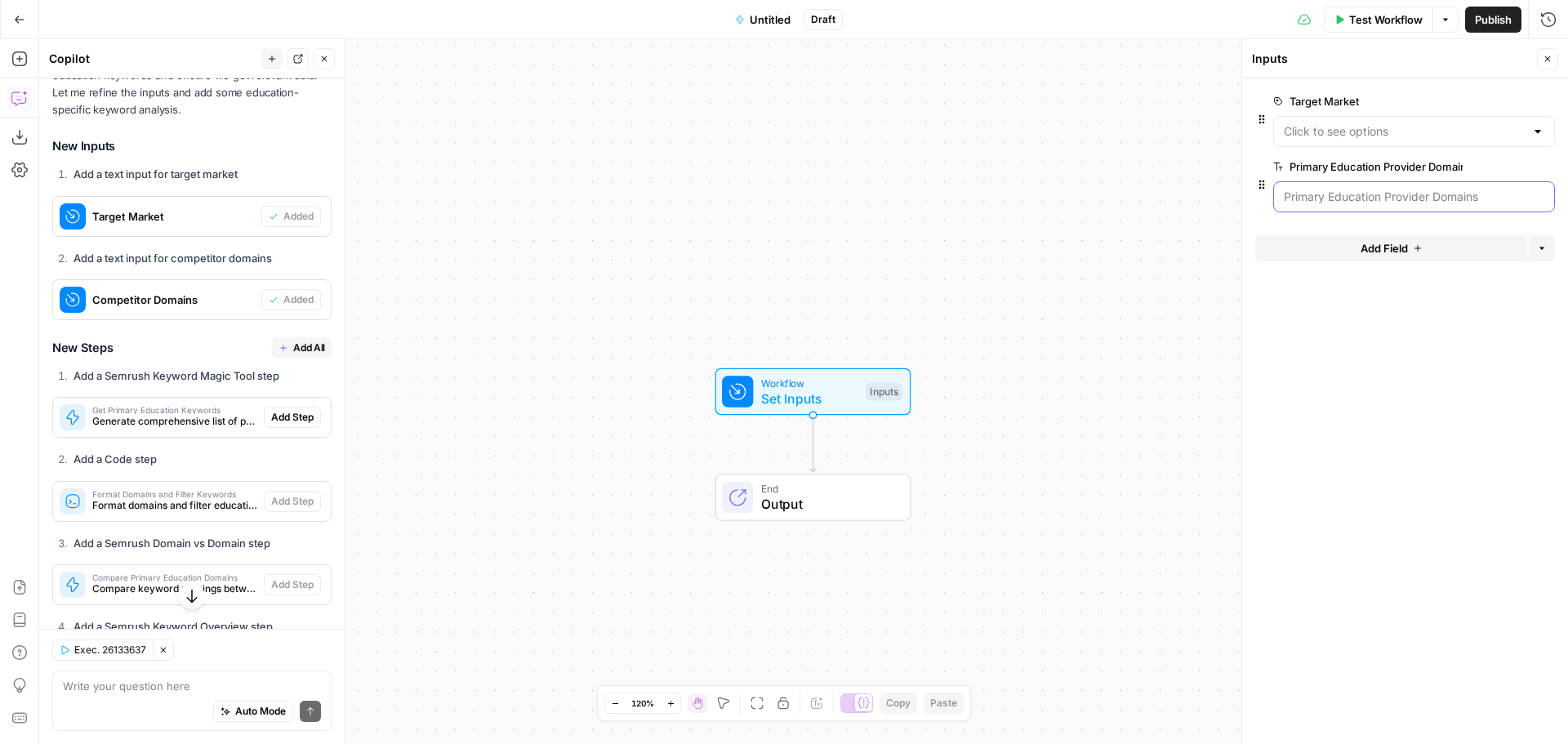 click on "Primary Education Provider Domains" at bounding box center [1414, 197] 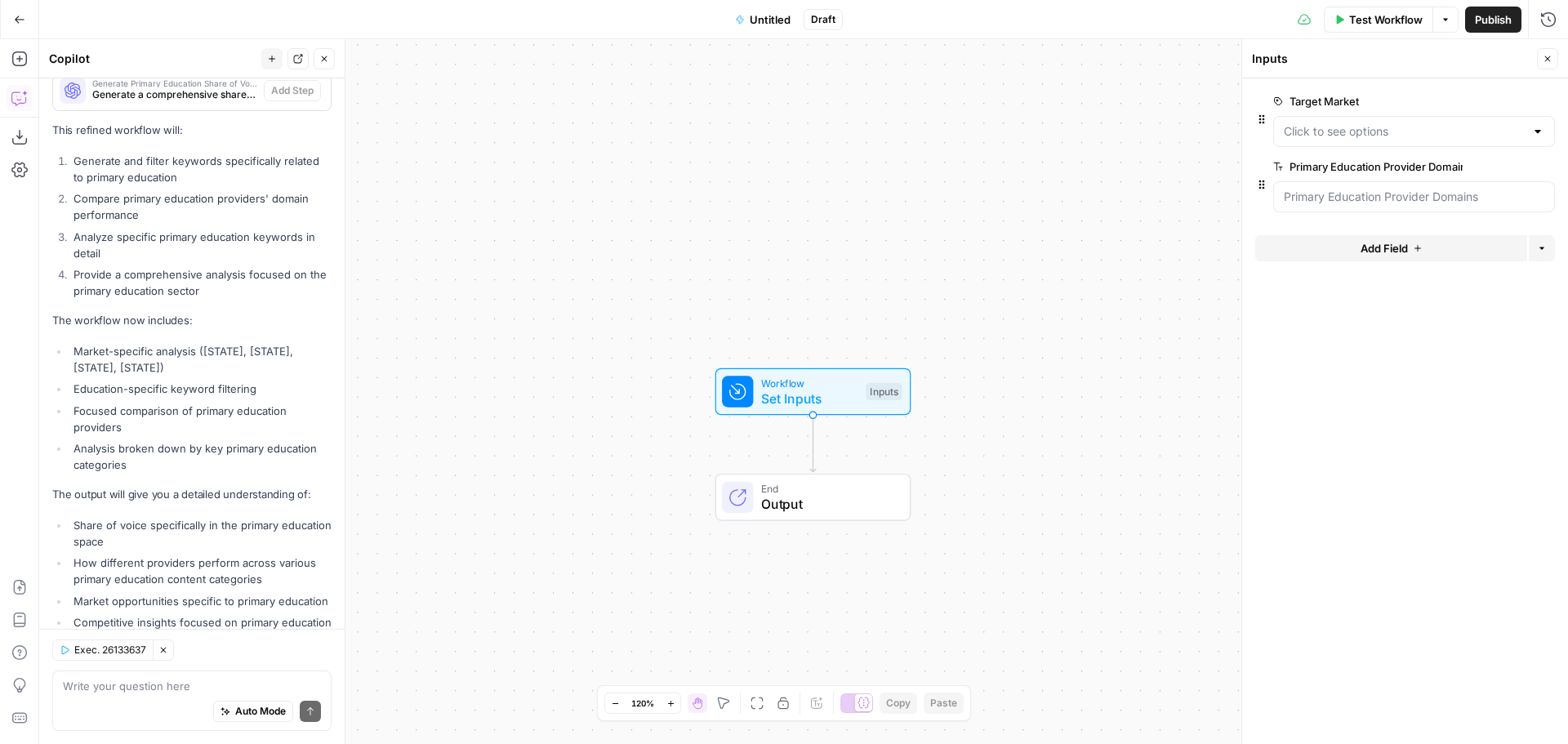 scroll, scrollTop: 2435, scrollLeft: 0, axis: vertical 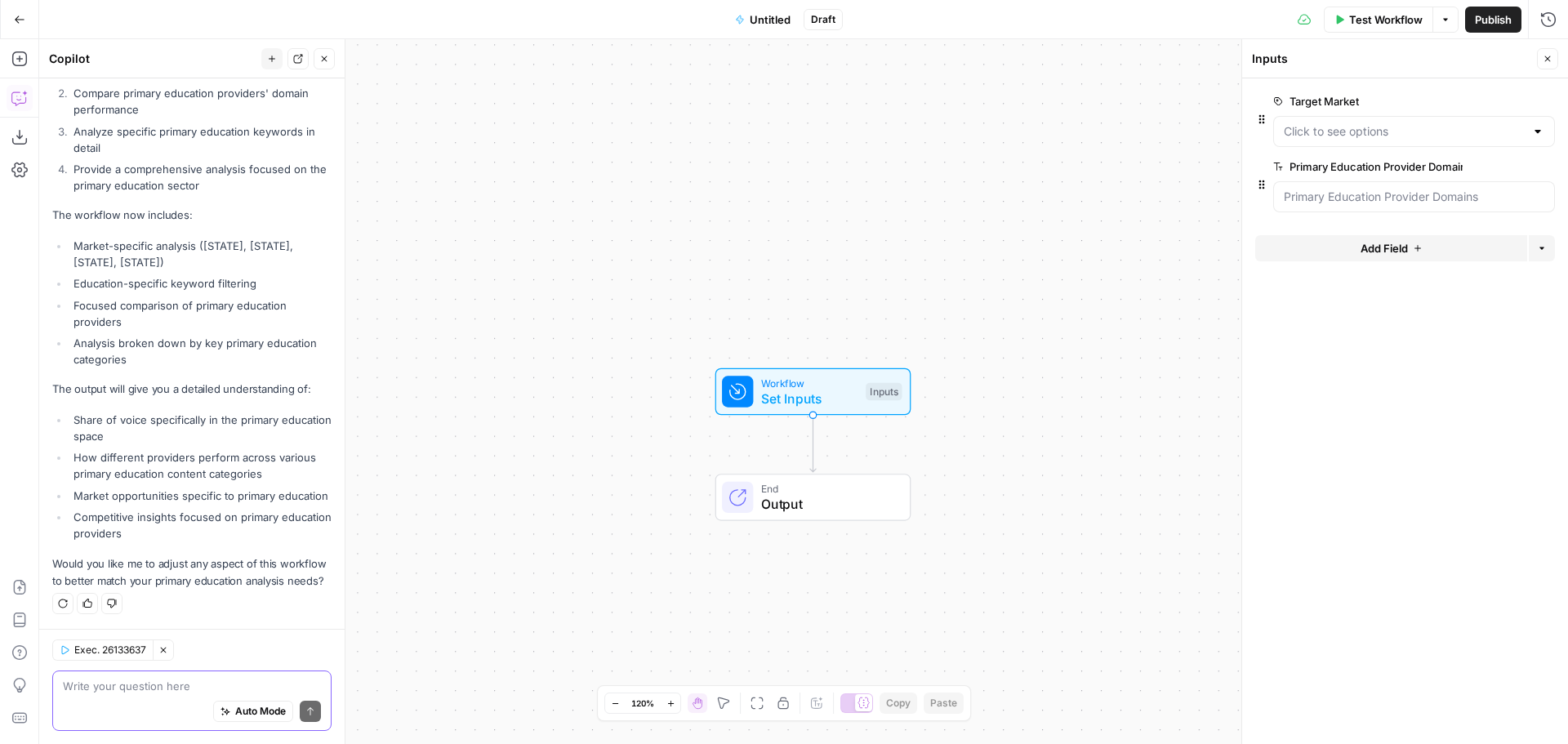 click at bounding box center [192, 686] 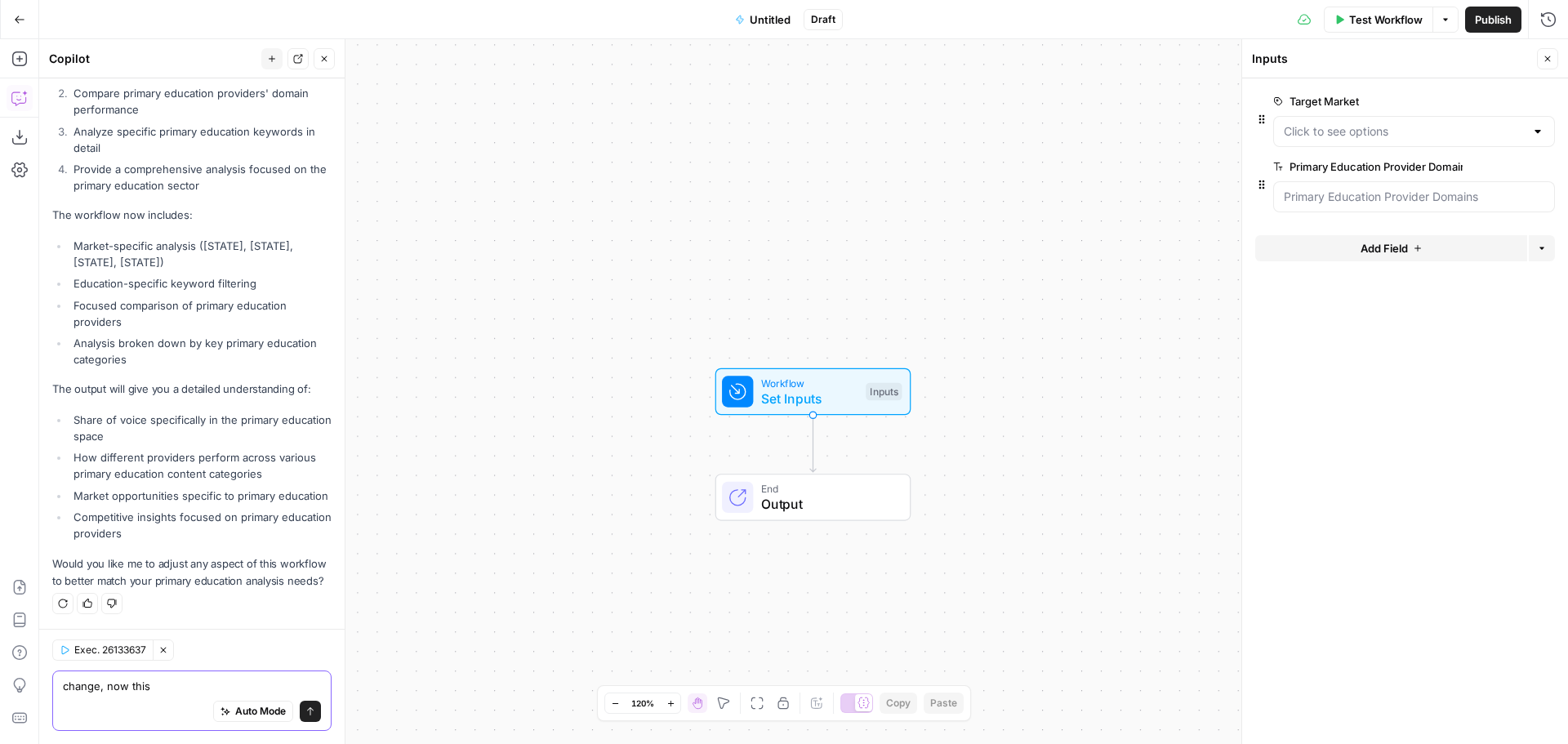 paste on "ok, what would be absolutely ideal is by market for our top markets a value for available clicks or volume, a value for competitive intensity in the market and a value for our clicks or volume. Doesn't need to be super accurate, its more for strategic illustration." 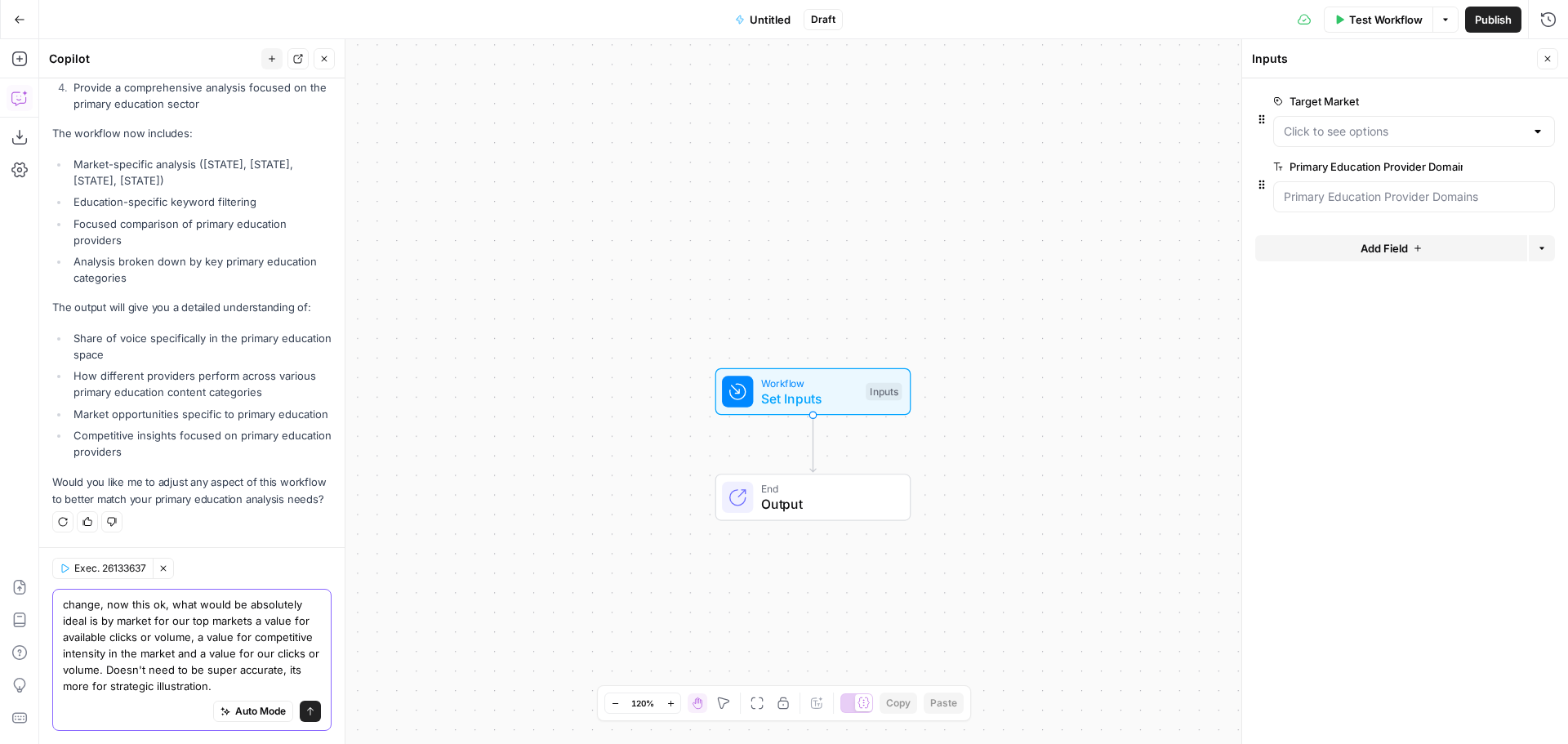 scroll, scrollTop: 2435, scrollLeft: 0, axis: vertical 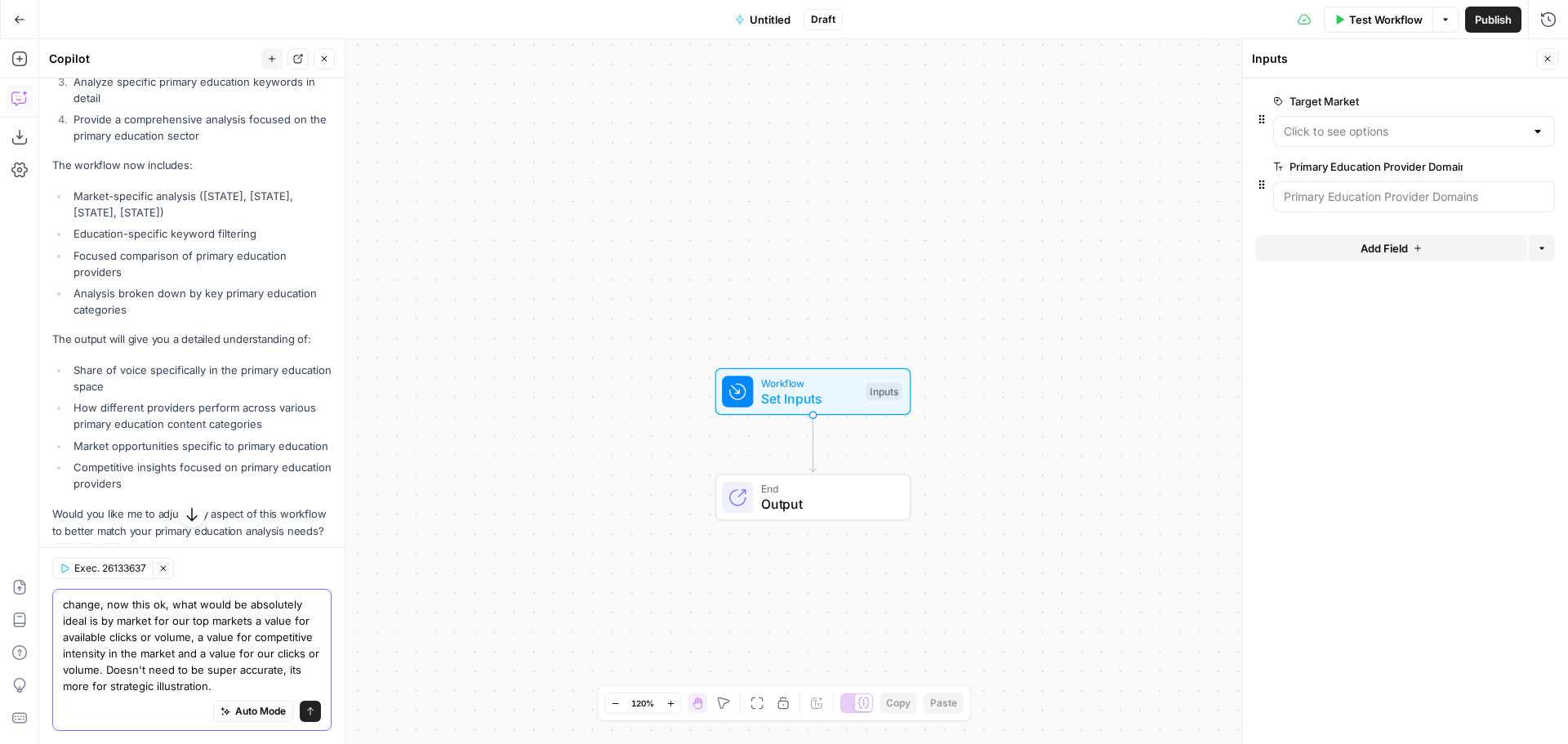 type on "change, now this ok, what would be absolutely ideal is by market for our top markets a value for available clicks or volume, a value for competitive intensity in the market and a value for our clicks or volume. Doesn't need to be super accurate, its more for strategic illustration." 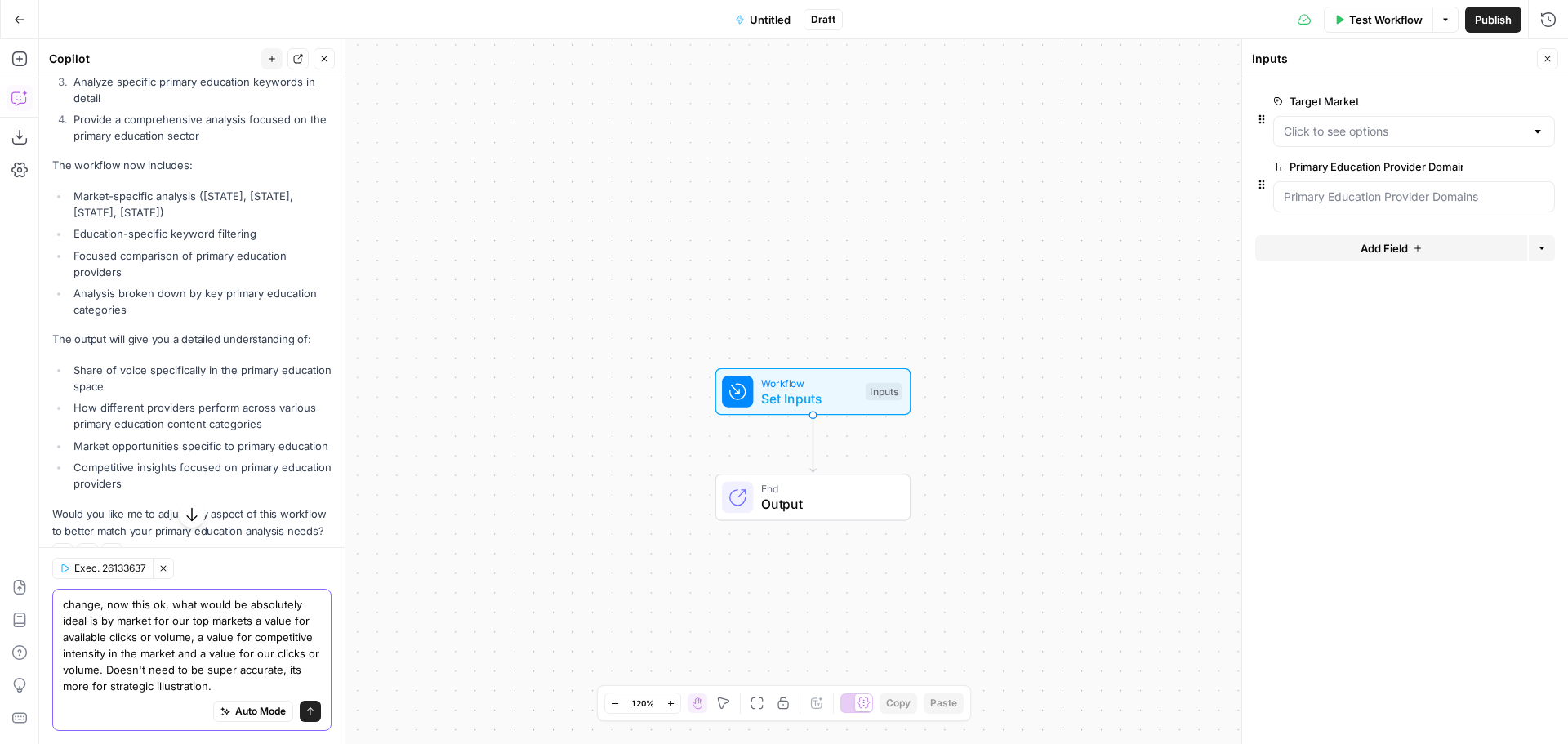 click 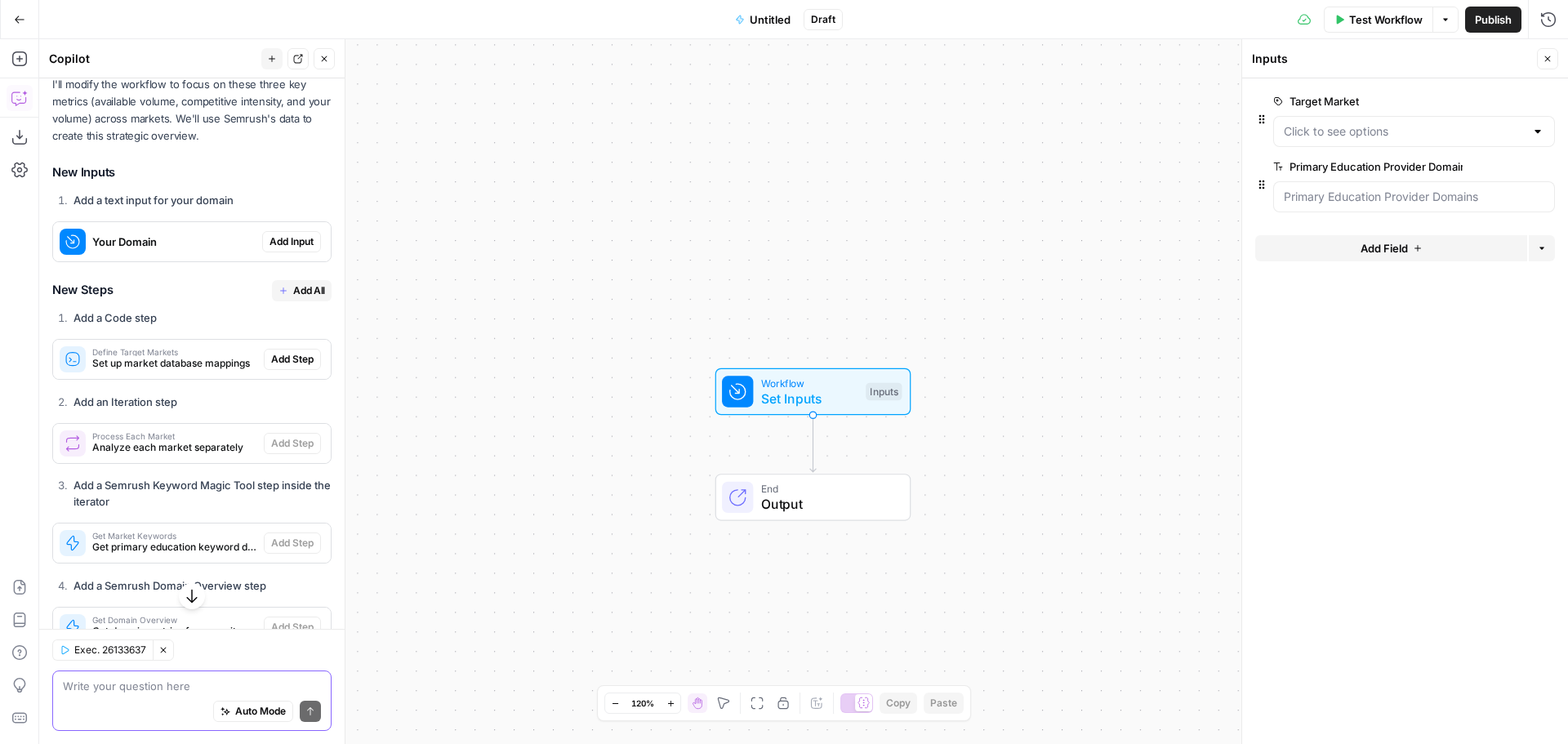 scroll, scrollTop: 4398, scrollLeft: 0, axis: vertical 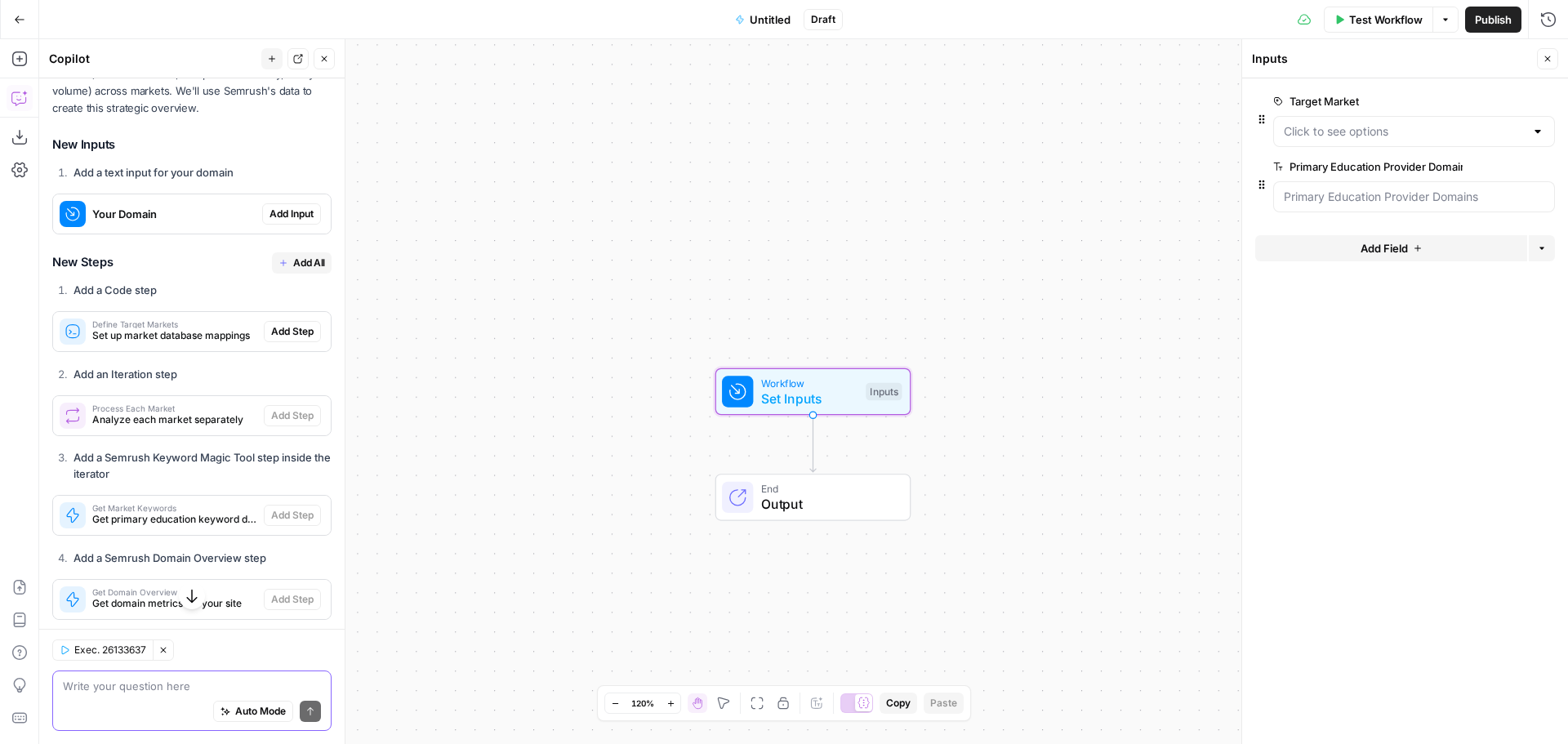 click on "Add Input" at bounding box center (292, 214) 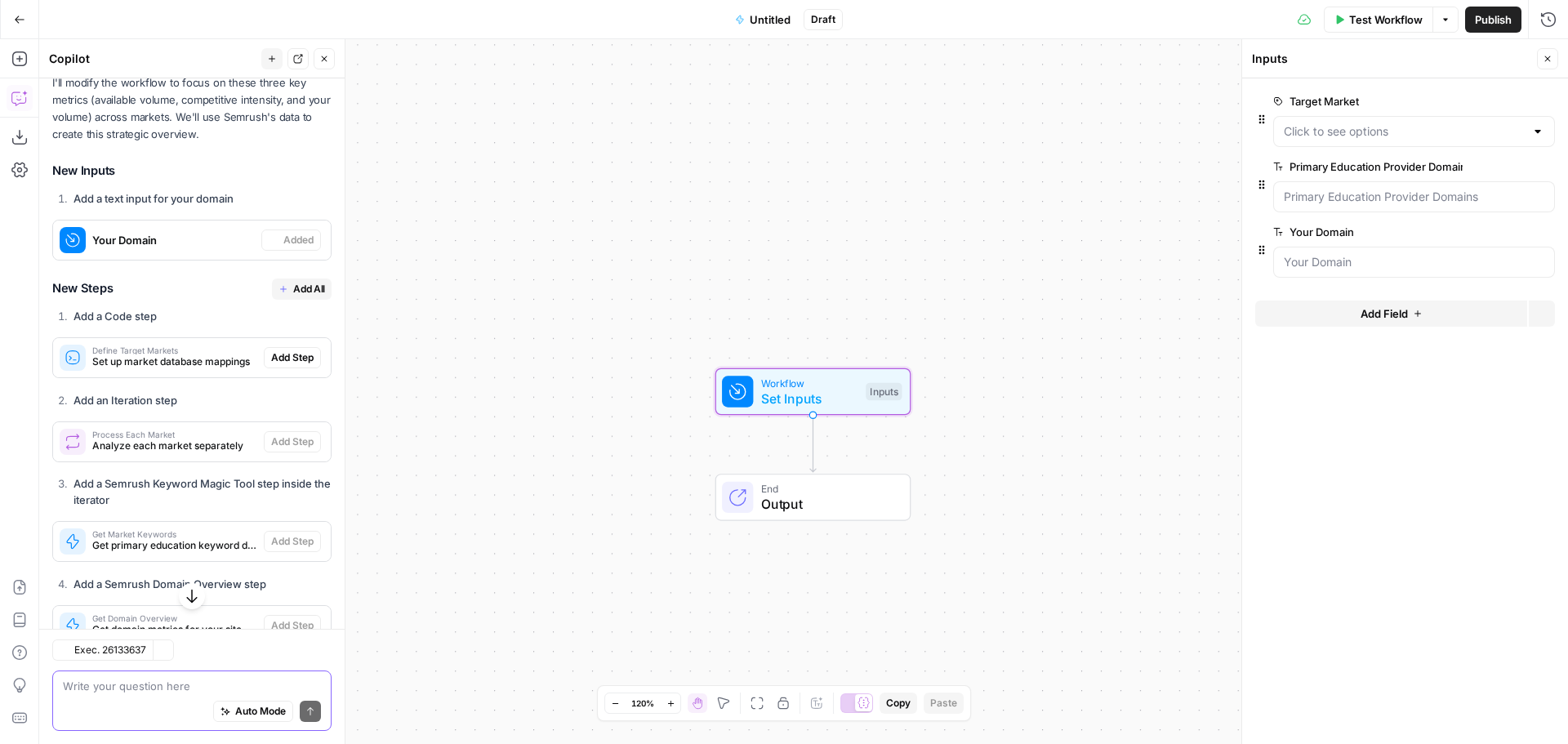 scroll, scrollTop: 4424, scrollLeft: 0, axis: vertical 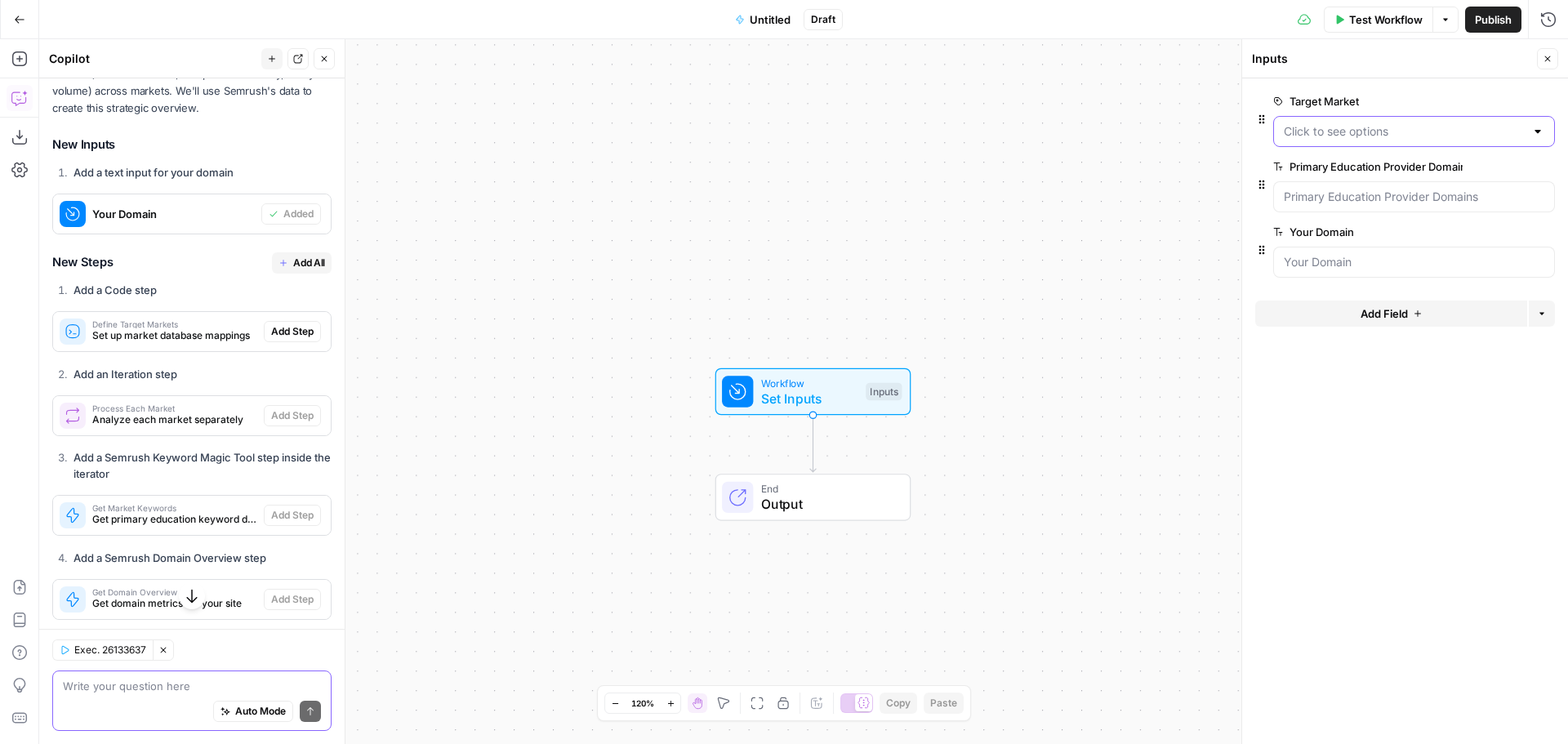 click on "Target Market" at bounding box center [1404, 131] 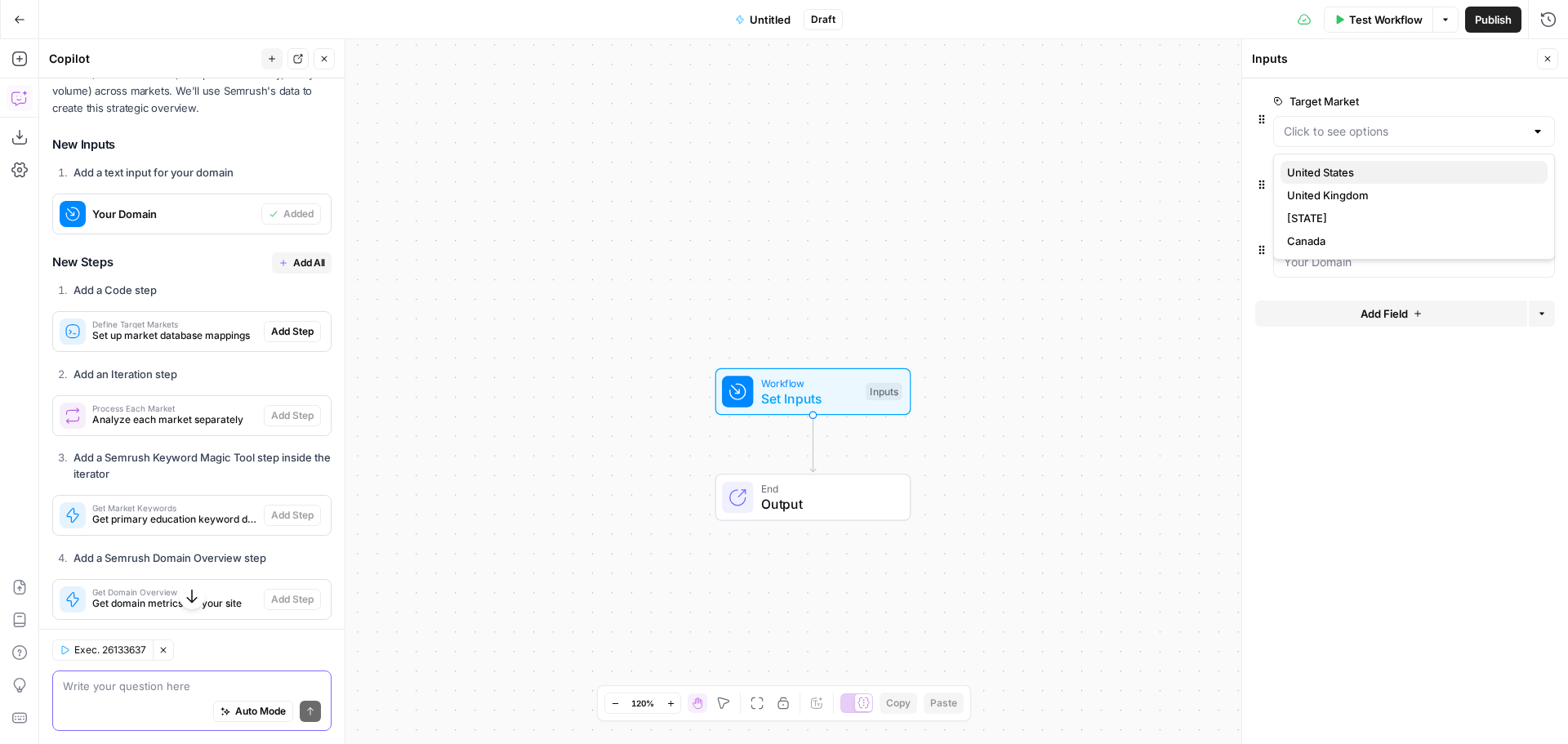 click on "United States" at bounding box center (1410, 172) 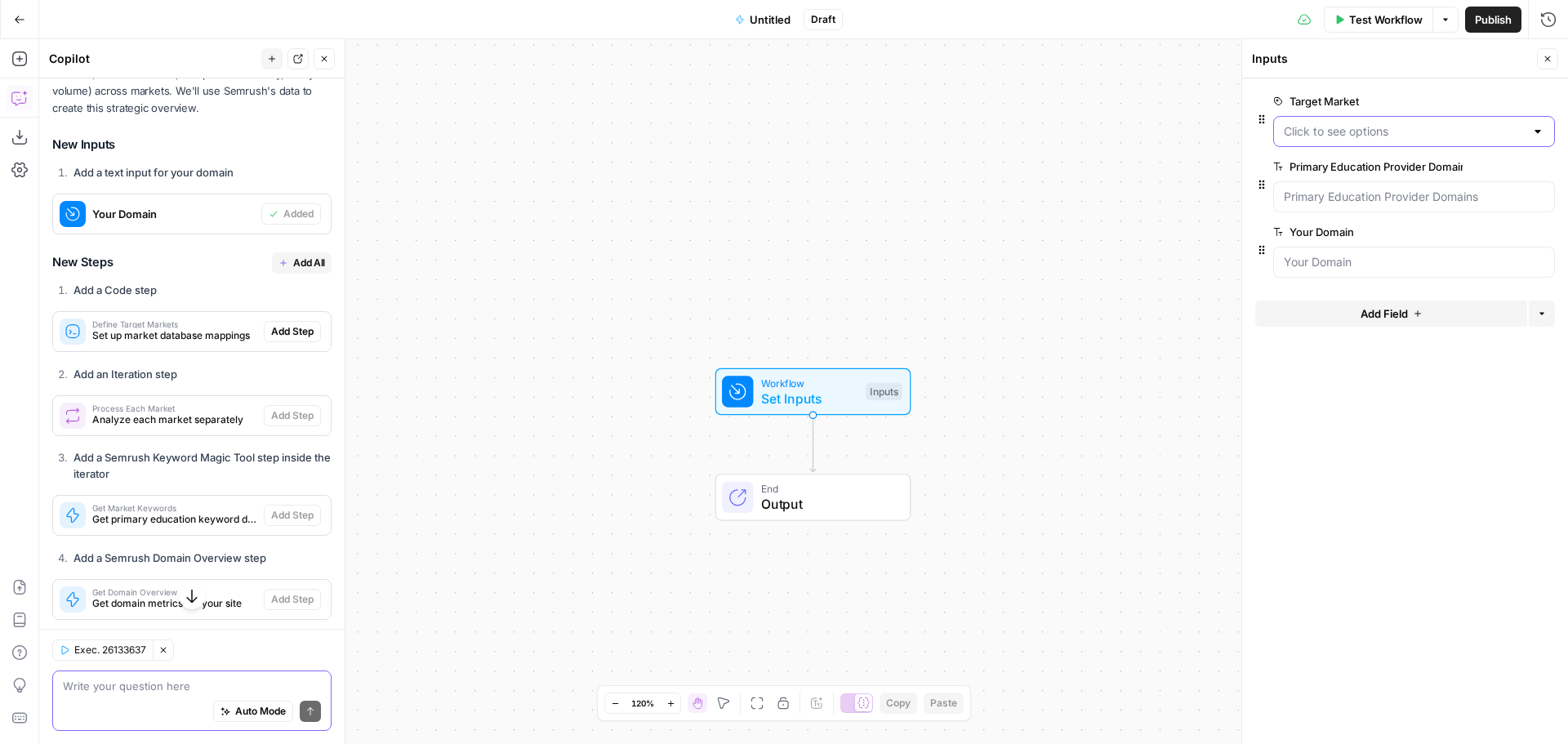 click on "Target Market" at bounding box center [1404, 131] 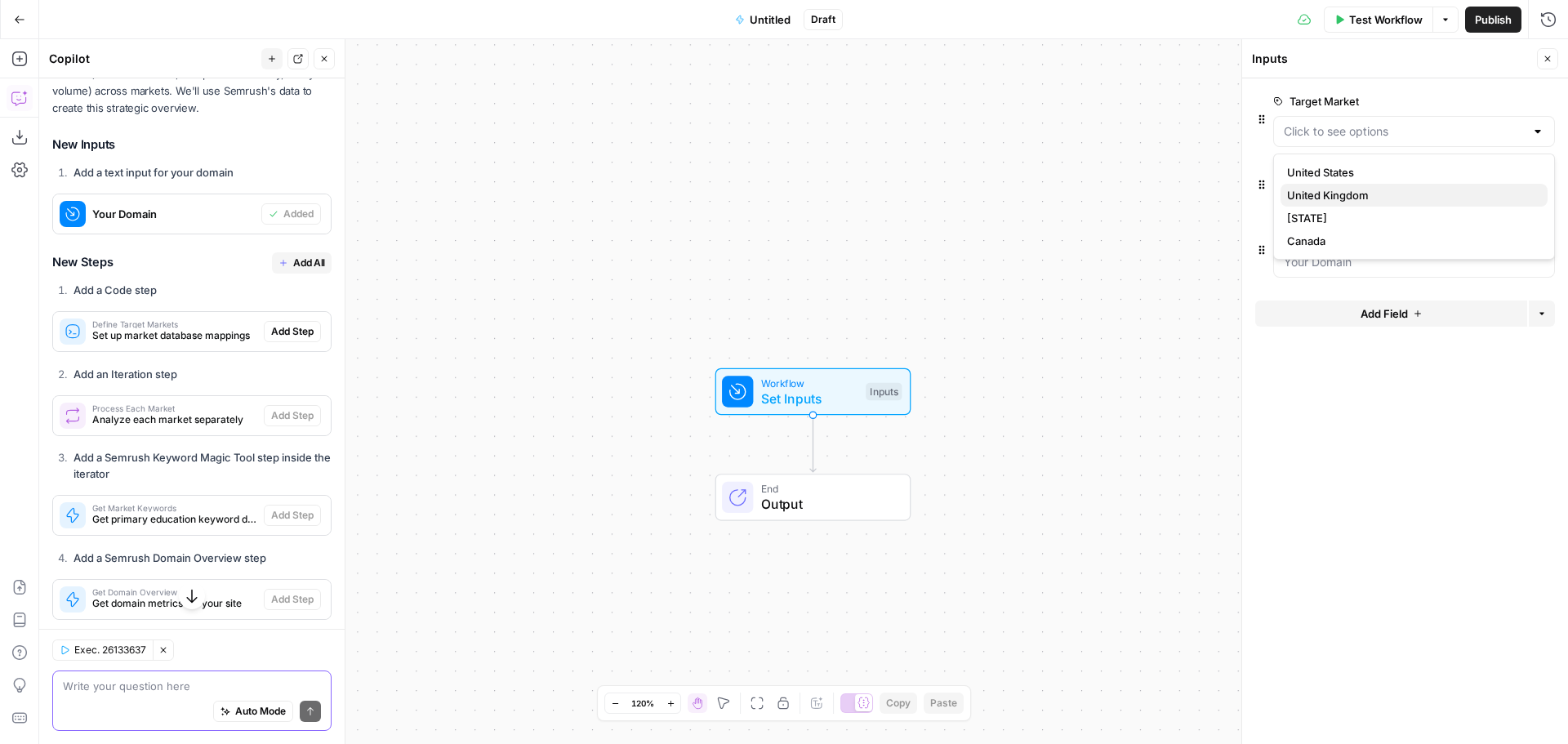 click on "United Kingdom" at bounding box center (1410, 195) 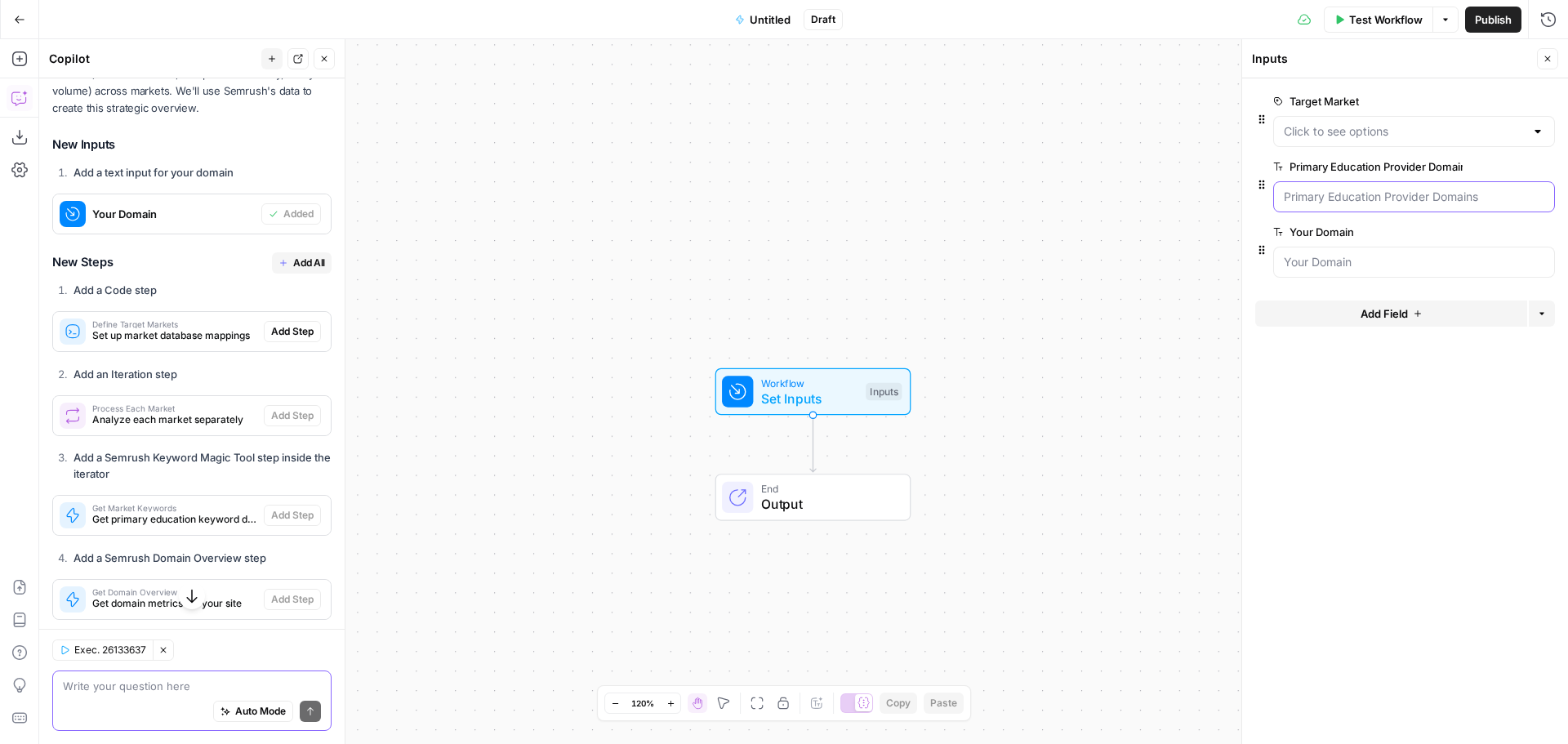 click on "Primary Education Provider Domains" at bounding box center (1414, 197) 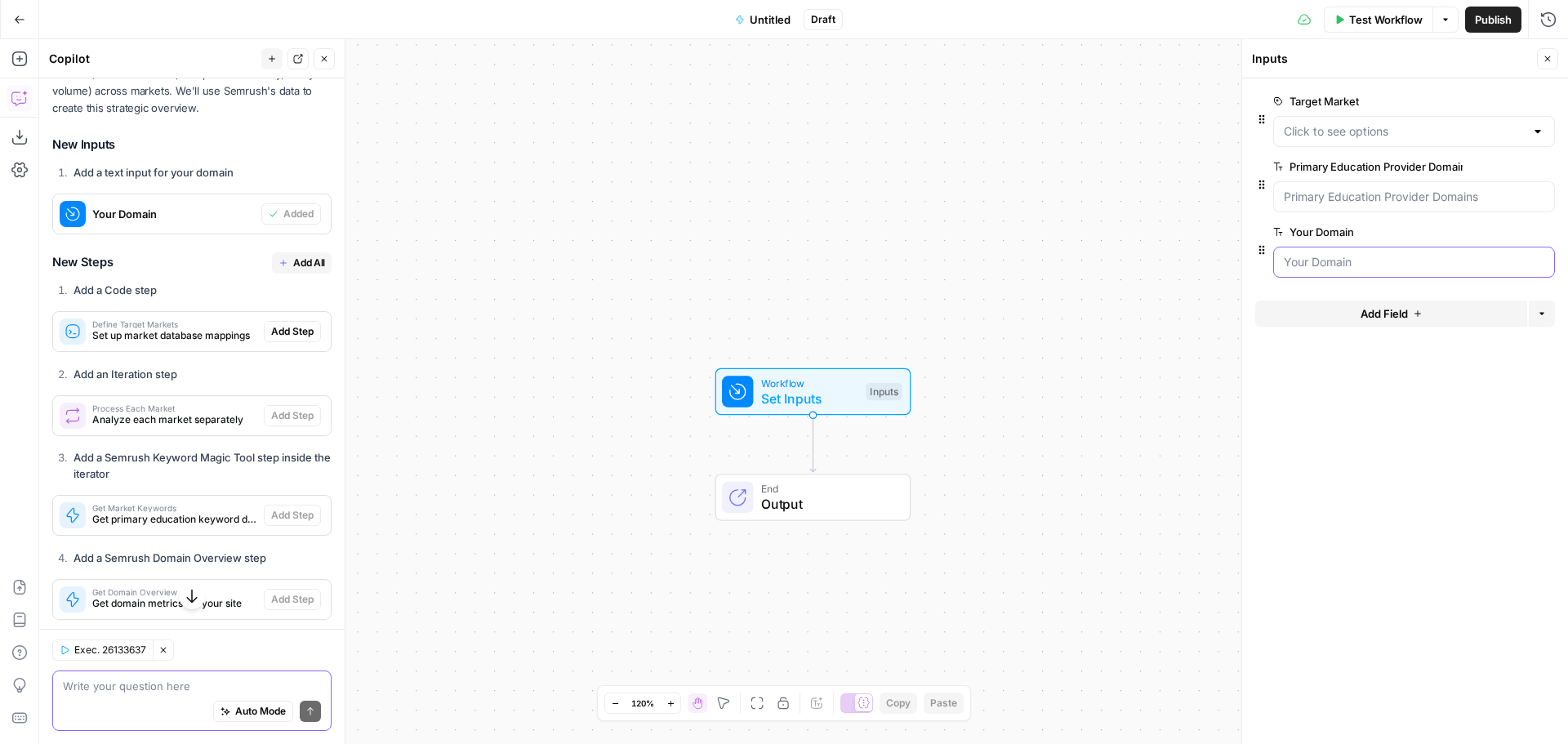 click on "Your Domain" at bounding box center (1414, 262) 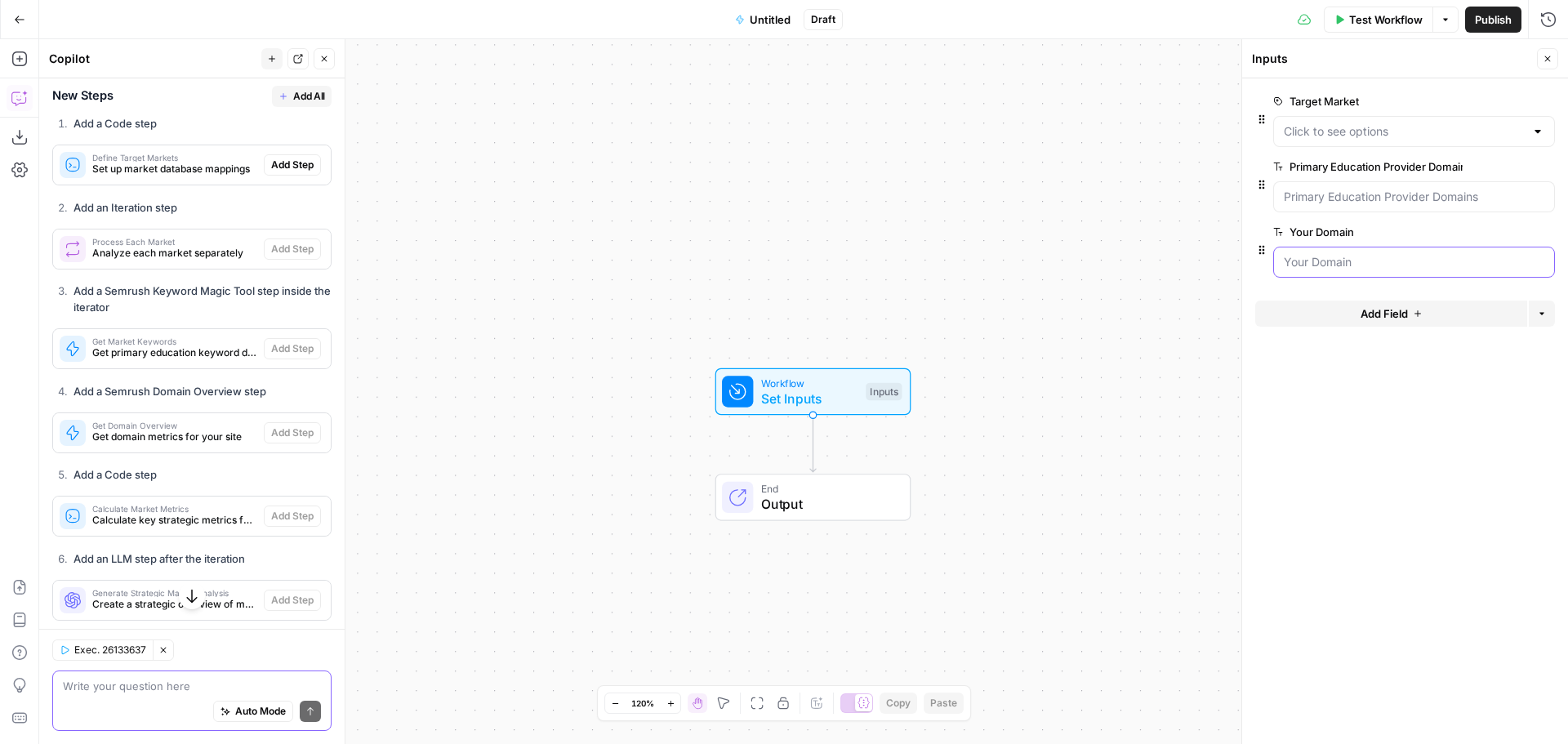 scroll, scrollTop: 4669, scrollLeft: 0, axis: vertical 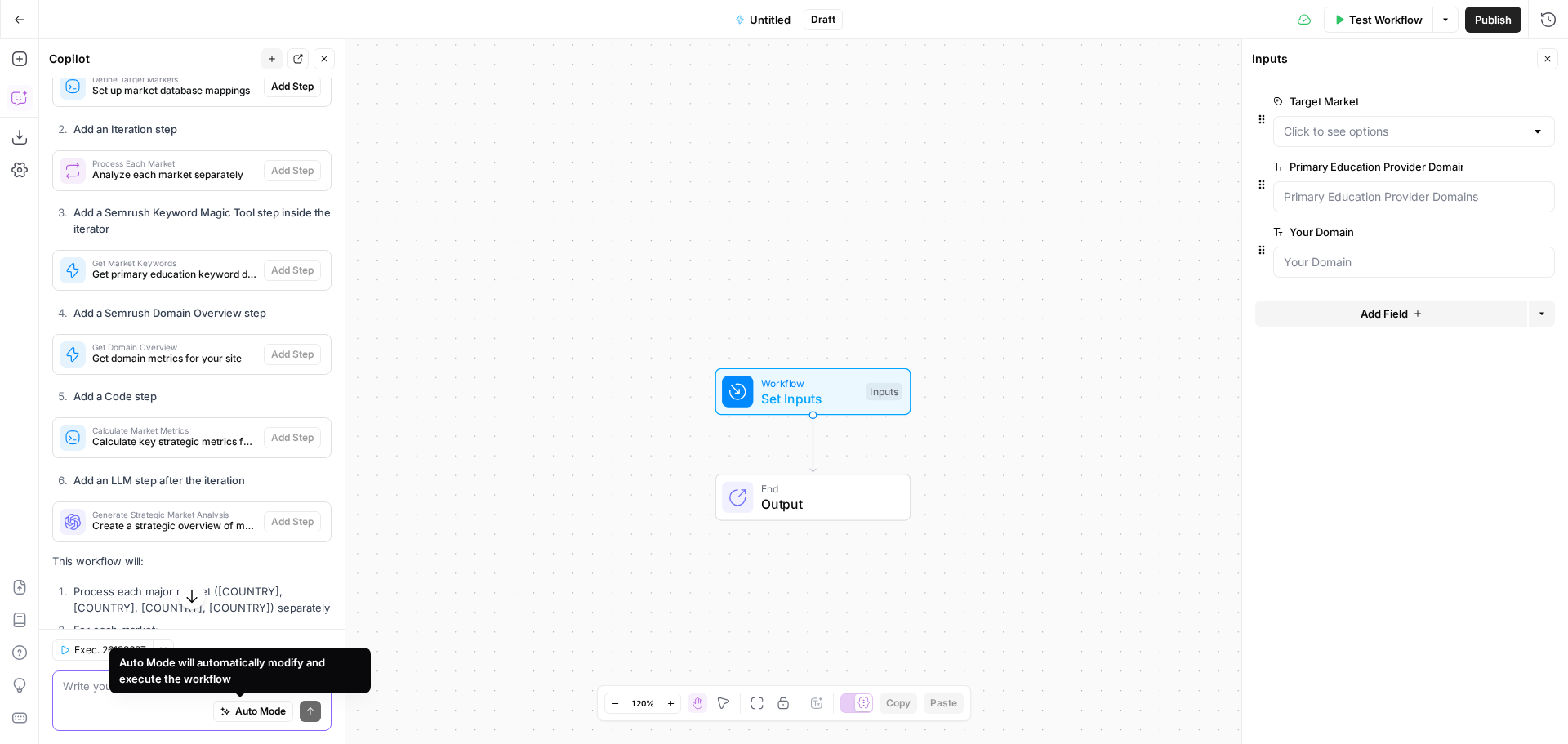 click on "Auto Mode" at bounding box center [261, 711] 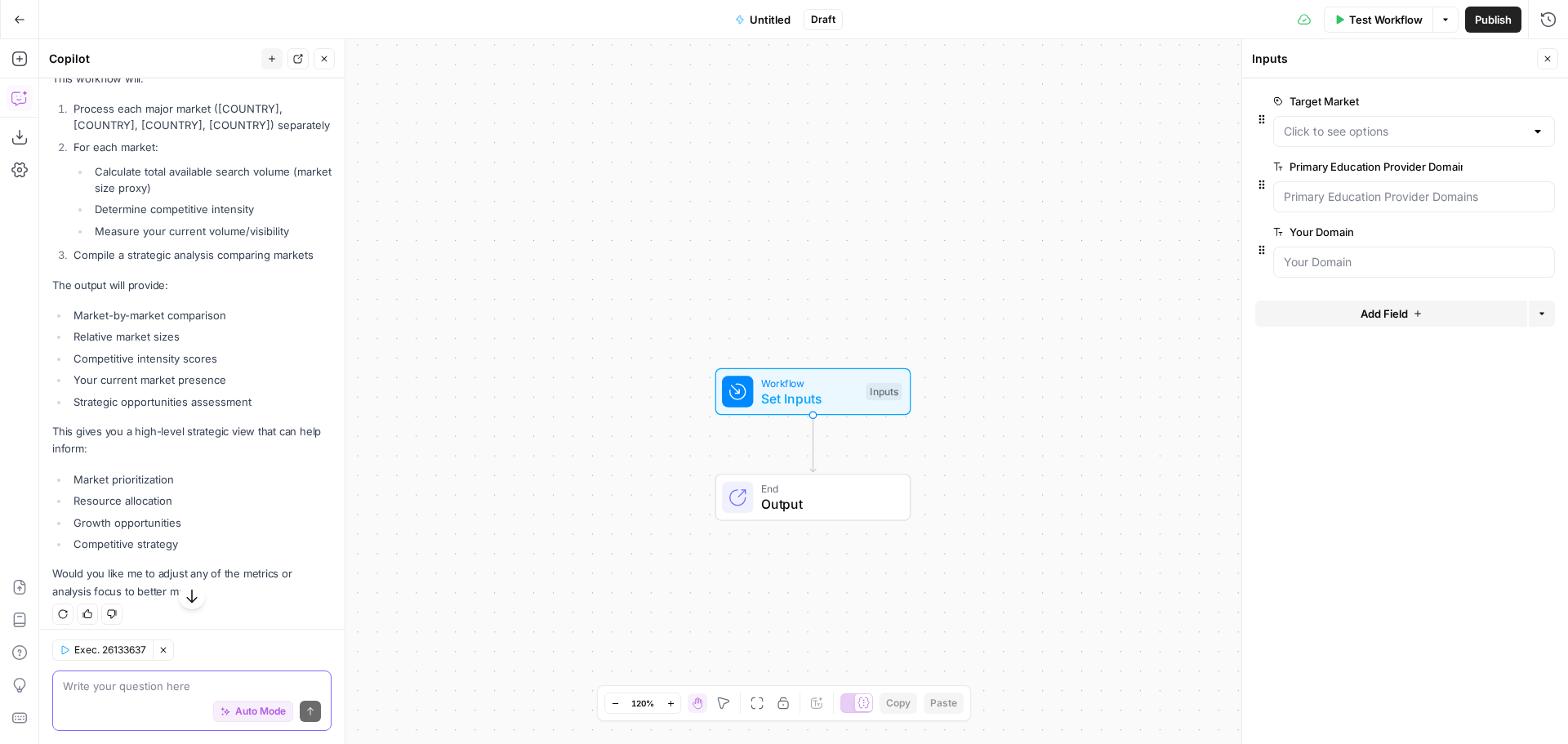 scroll, scrollTop: 5212, scrollLeft: 0, axis: vertical 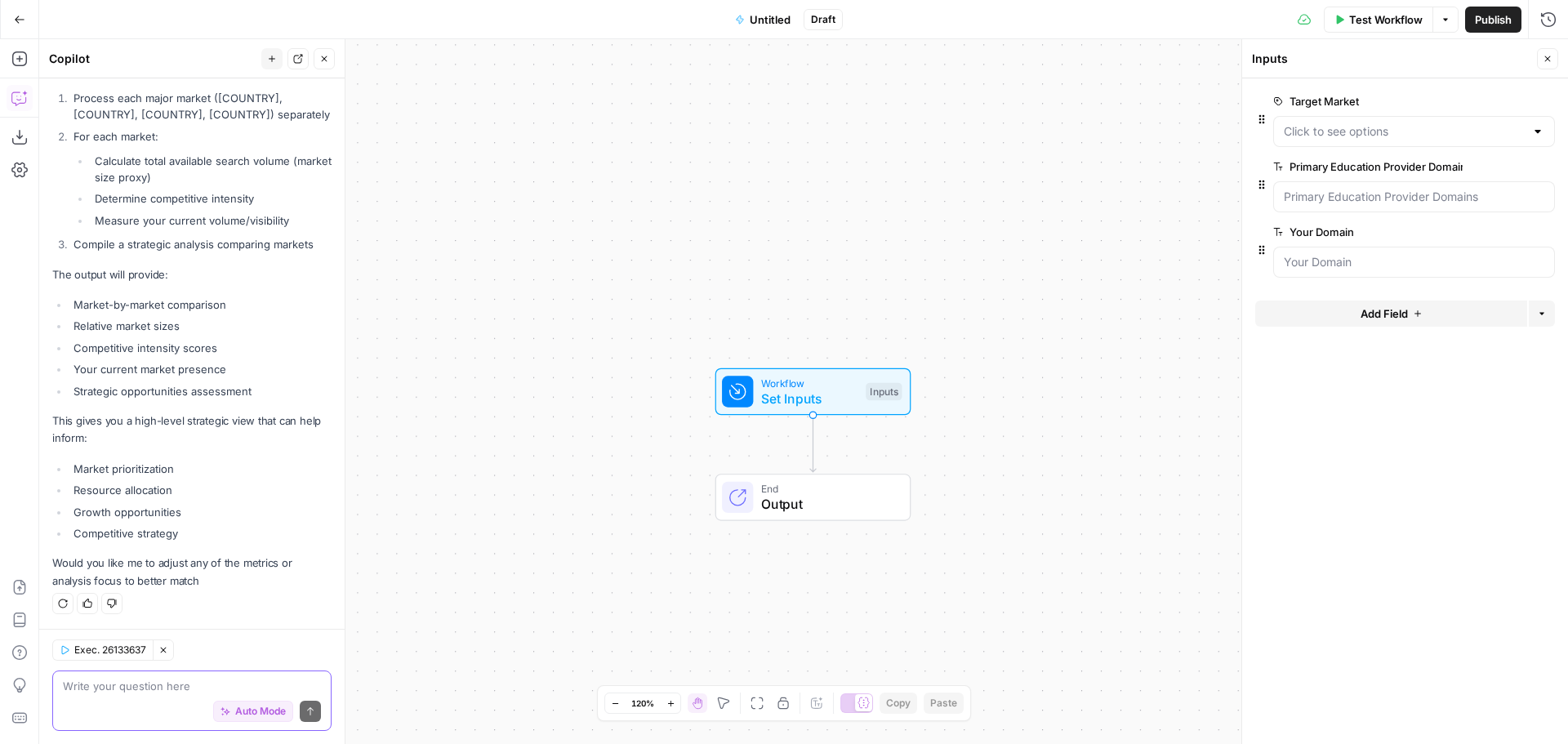 click at bounding box center (192, 686) 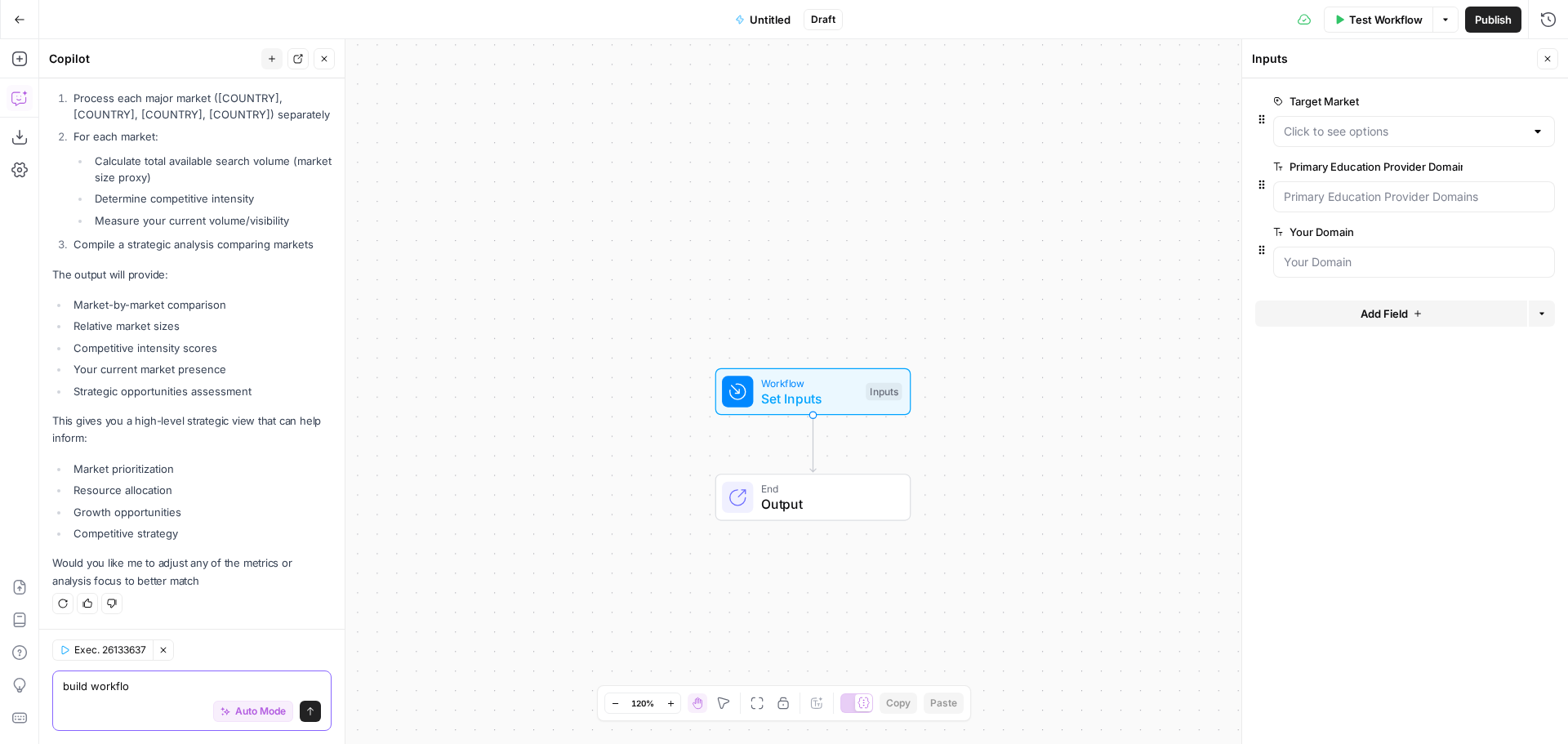 type on "build workflow" 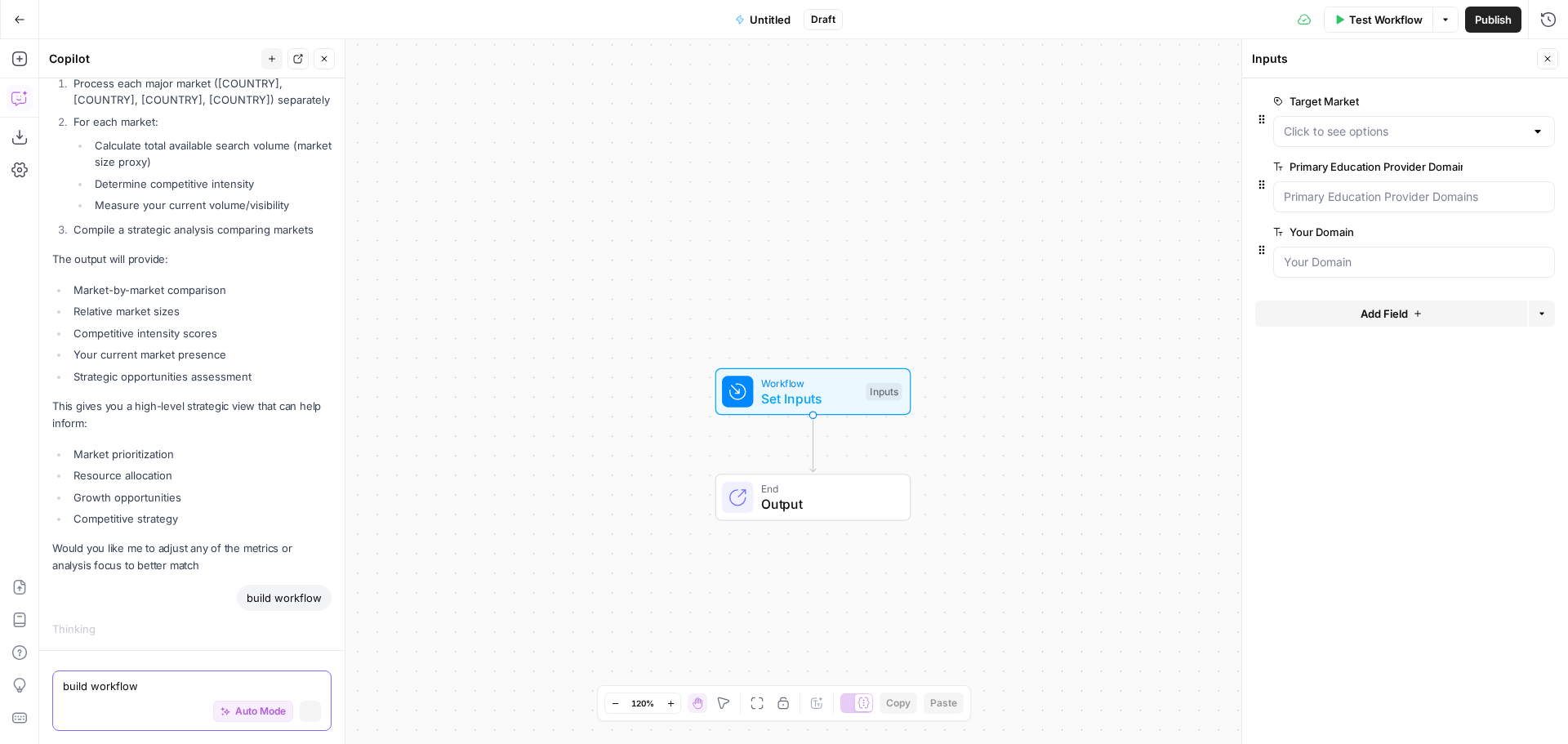 type 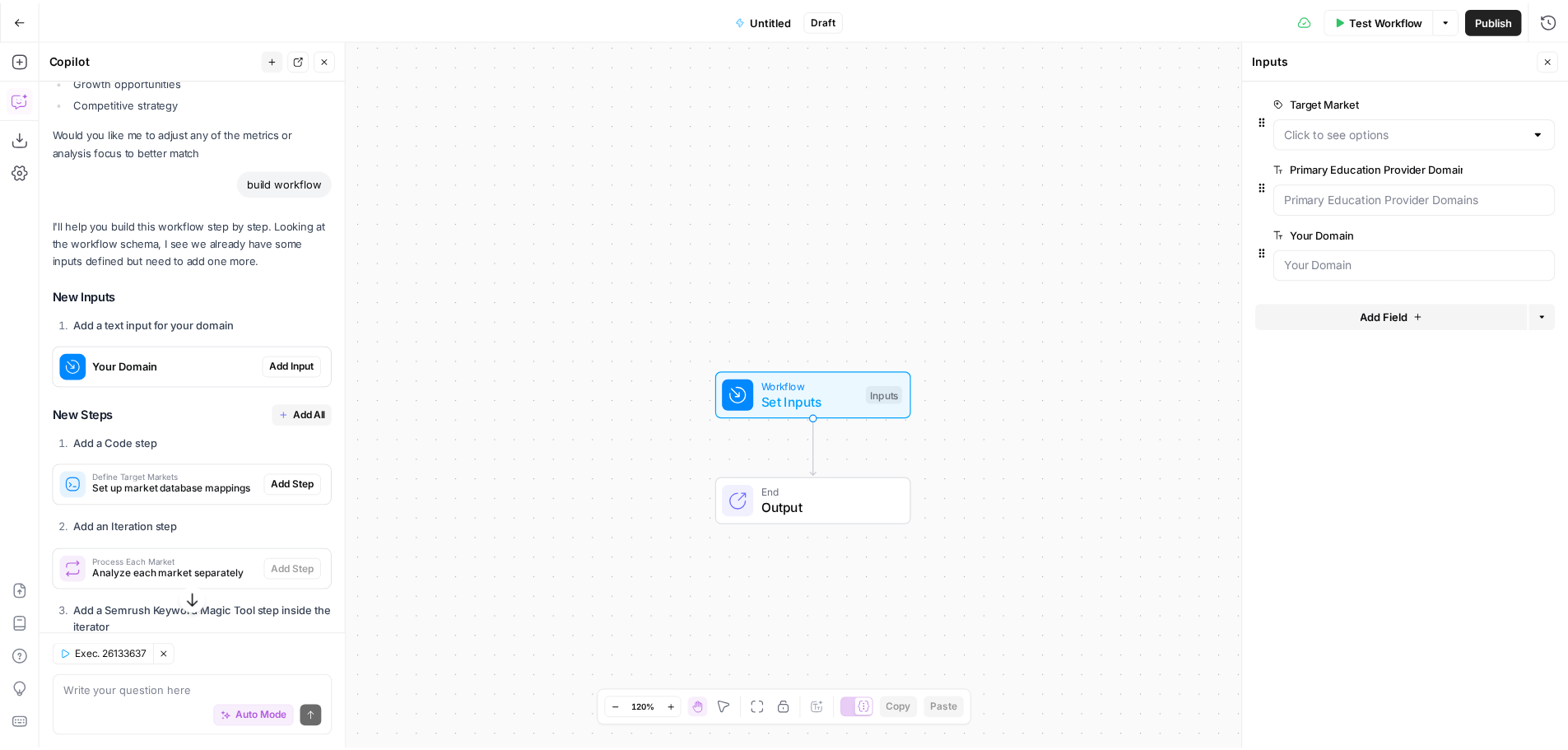 scroll, scrollTop: 5721, scrollLeft: 0, axis: vertical 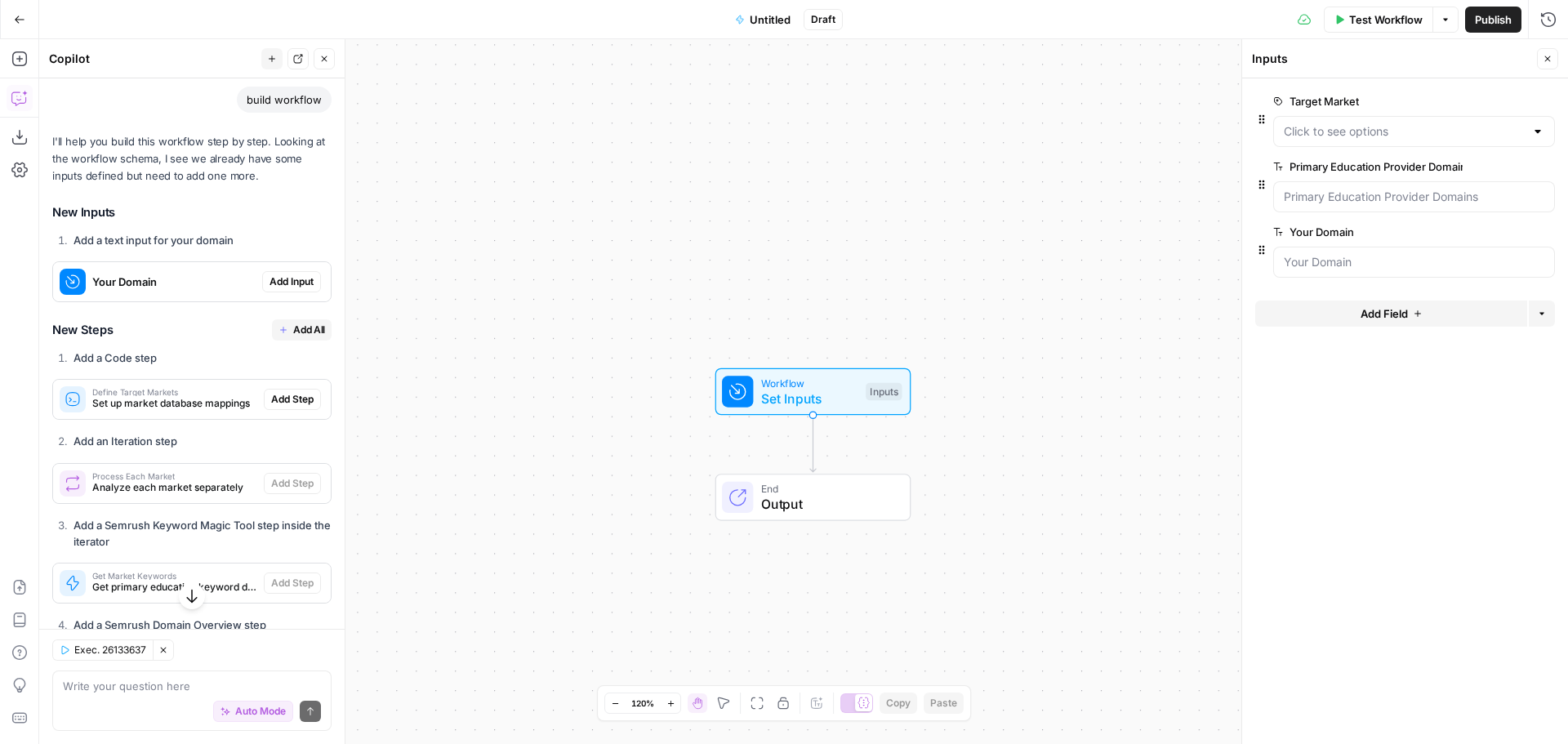 click 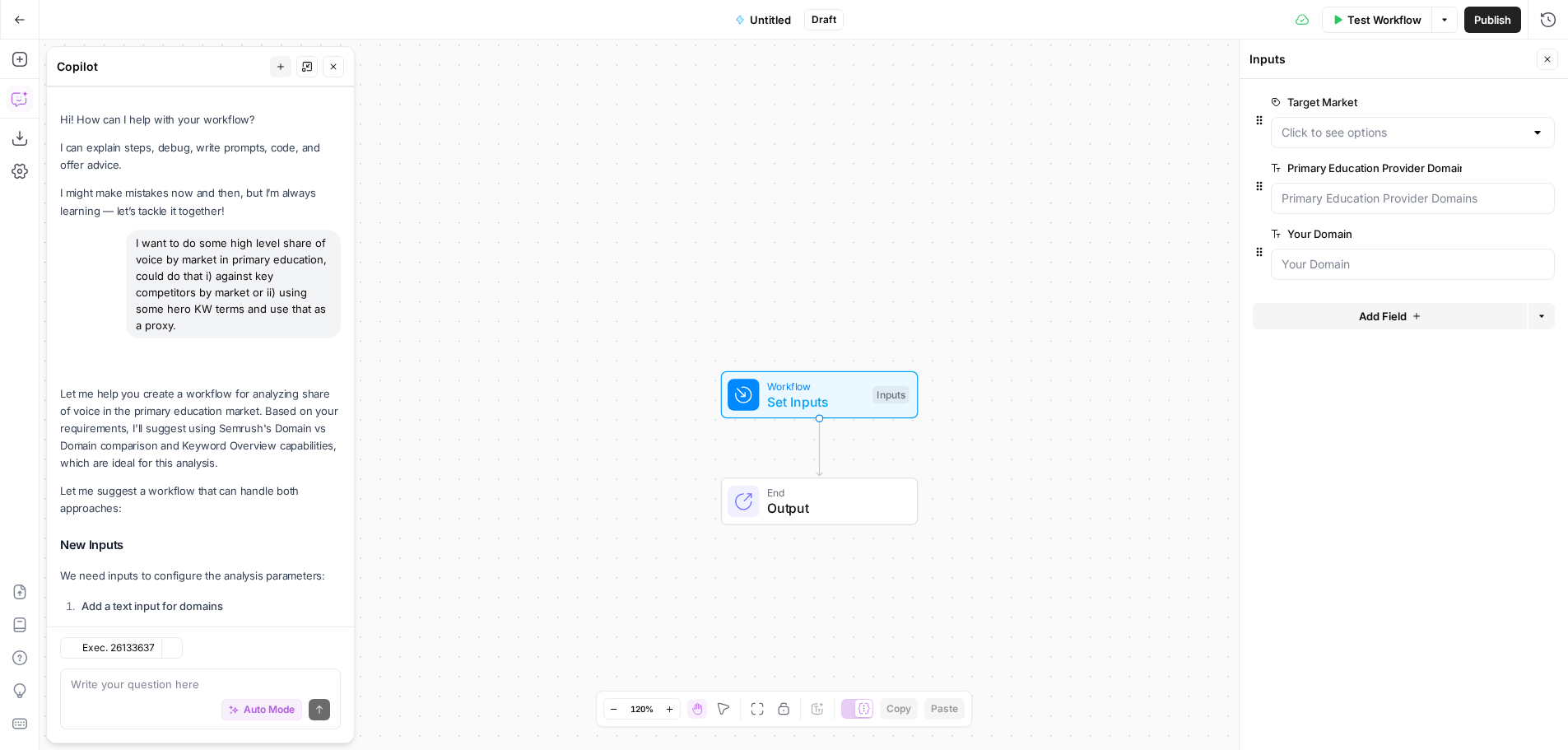 scroll, scrollTop: 6511, scrollLeft: 0, axis: vertical 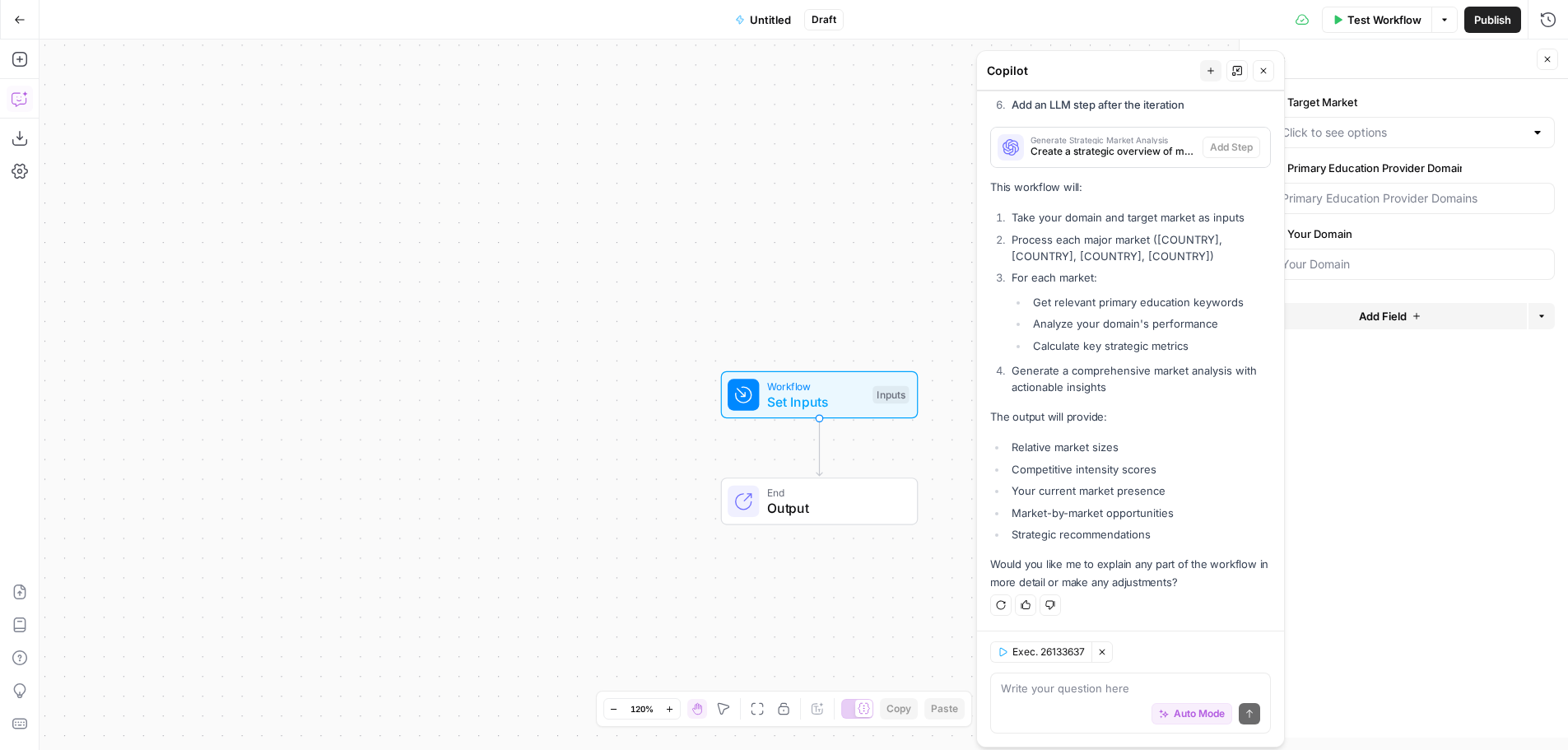 drag, startPoint x: 246, startPoint y: 67, endPoint x: 1134, endPoint y: 113, distance: 889.1906 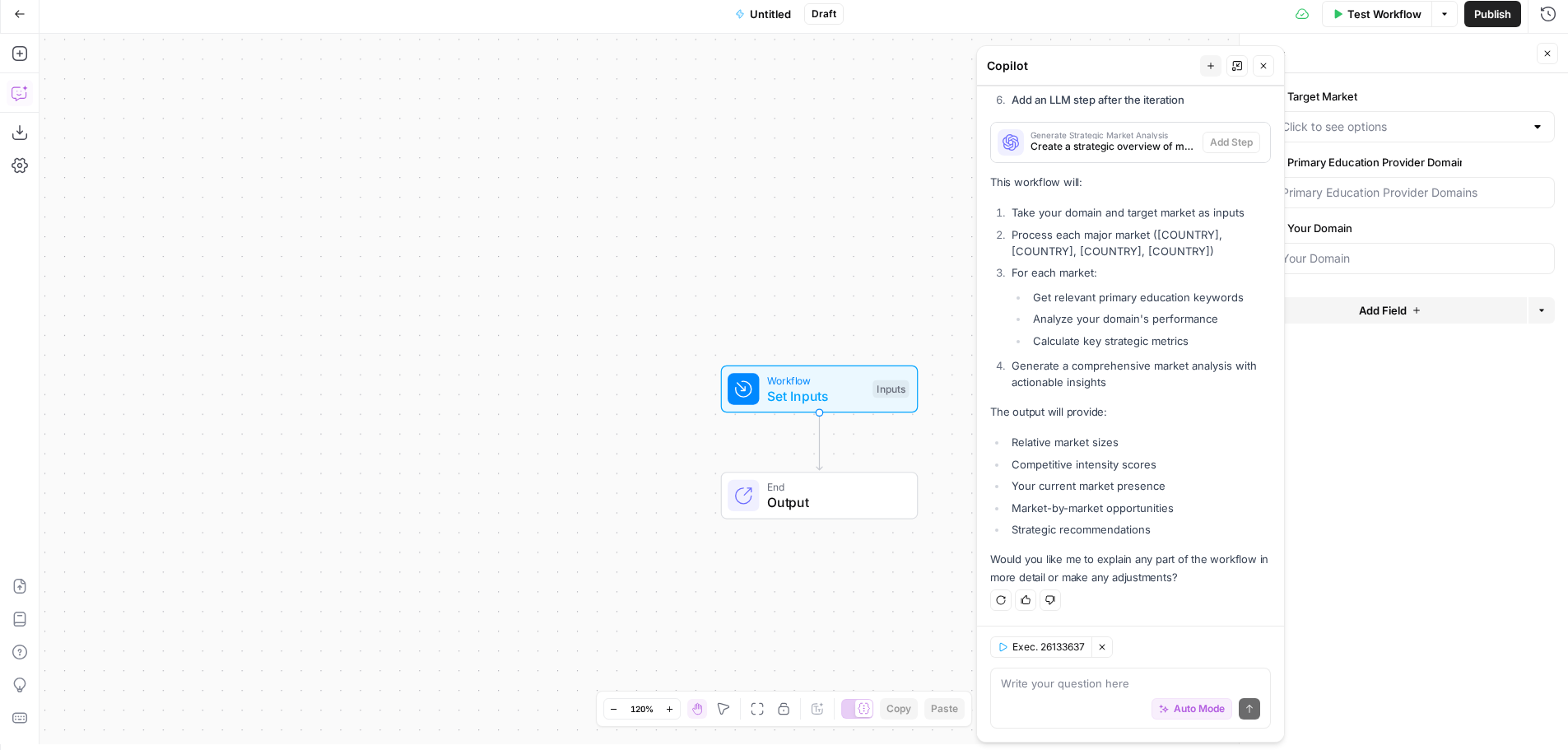 scroll, scrollTop: 7, scrollLeft: 0, axis: vertical 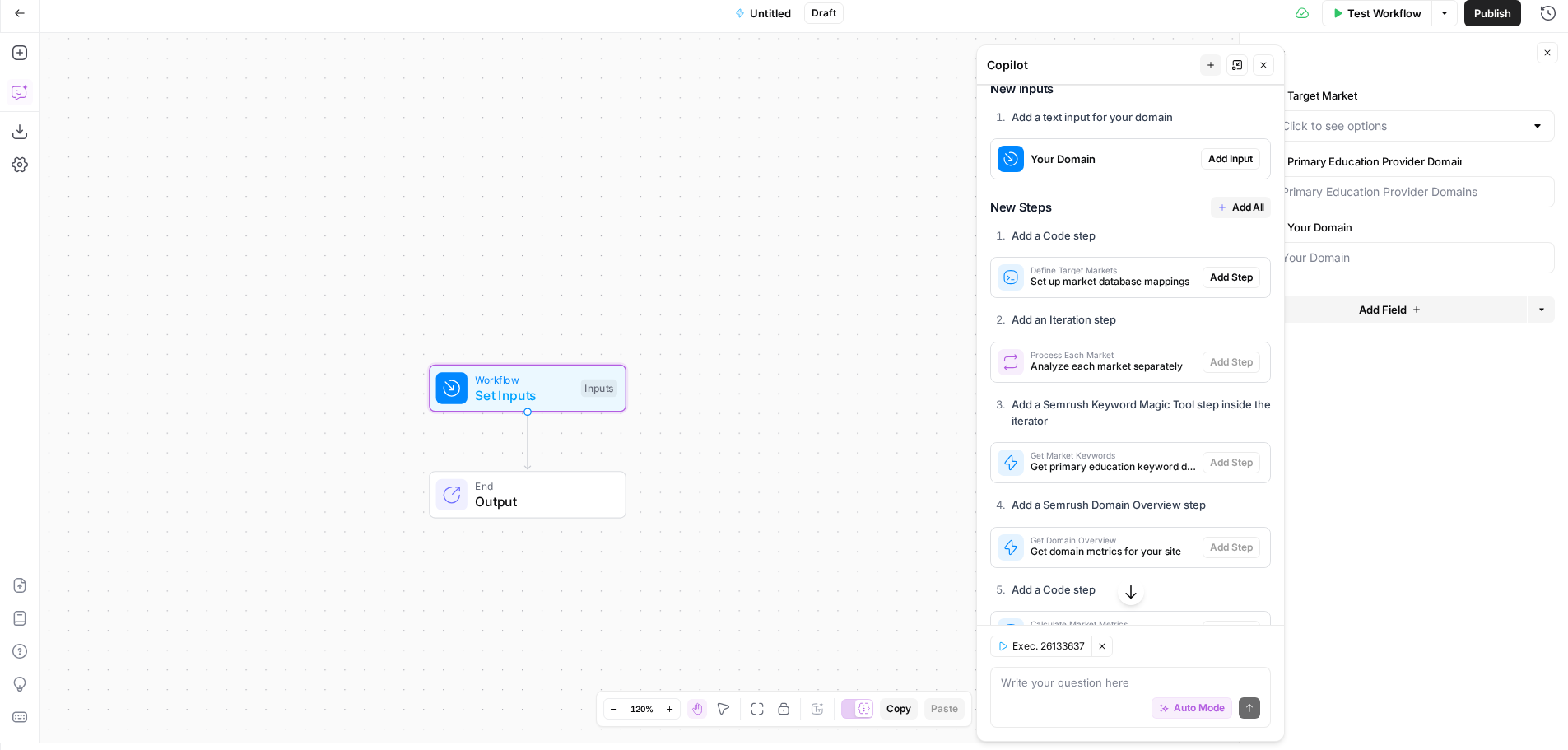 click on "Add Input" at bounding box center (1231, 159) 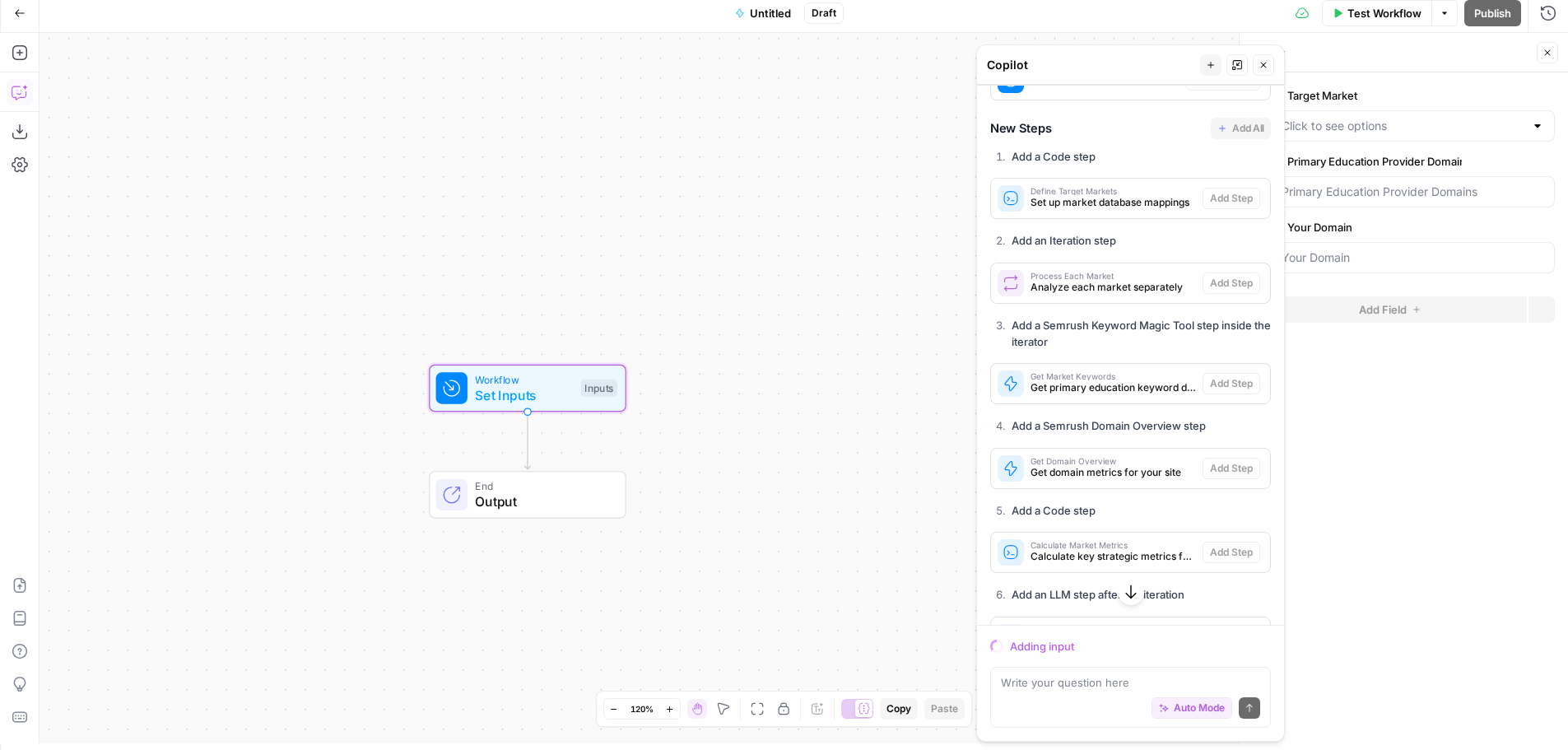 scroll, scrollTop: 5774, scrollLeft: 0, axis: vertical 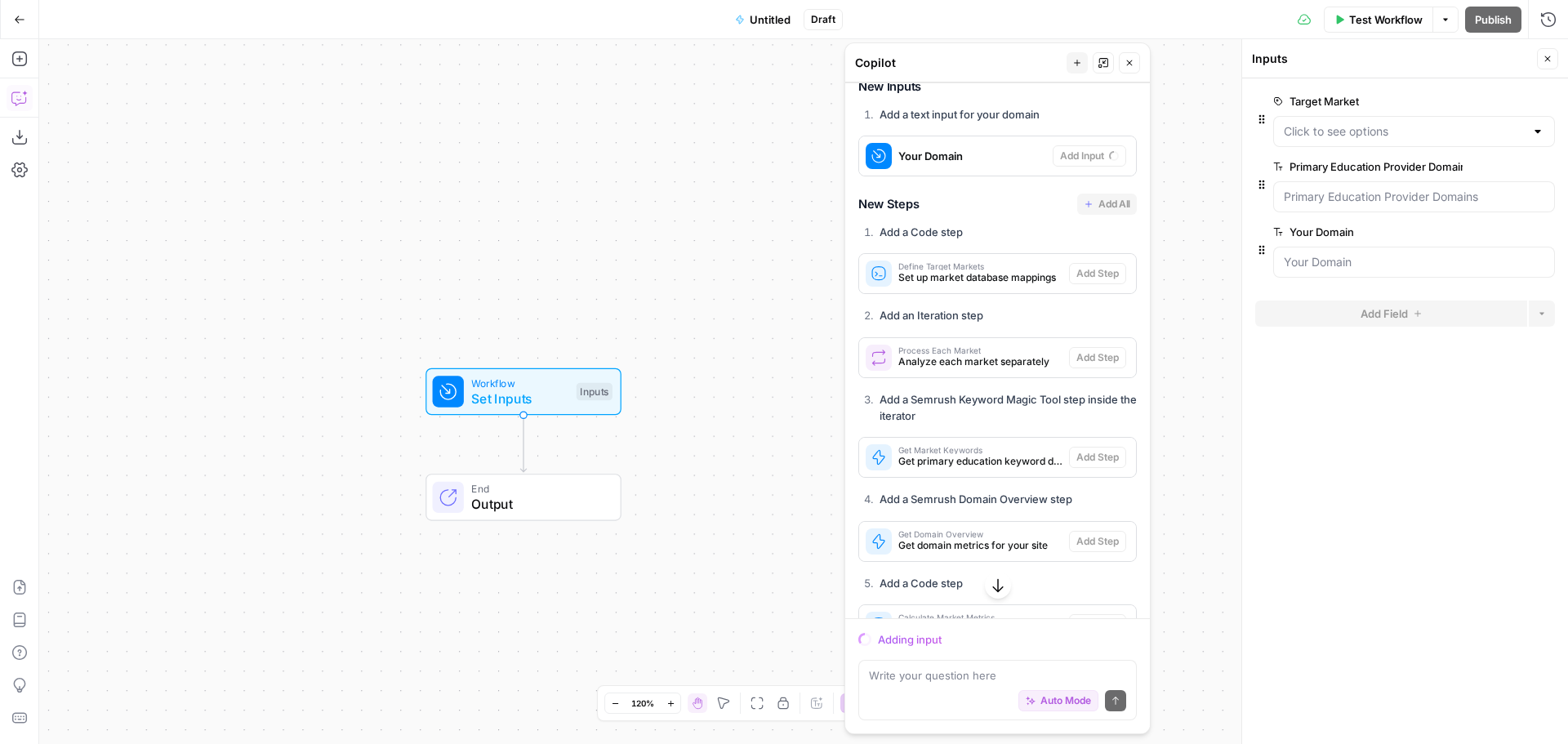 drag, startPoint x: 1125, startPoint y: 72, endPoint x: 1001, endPoint y: 64, distance: 124.2578 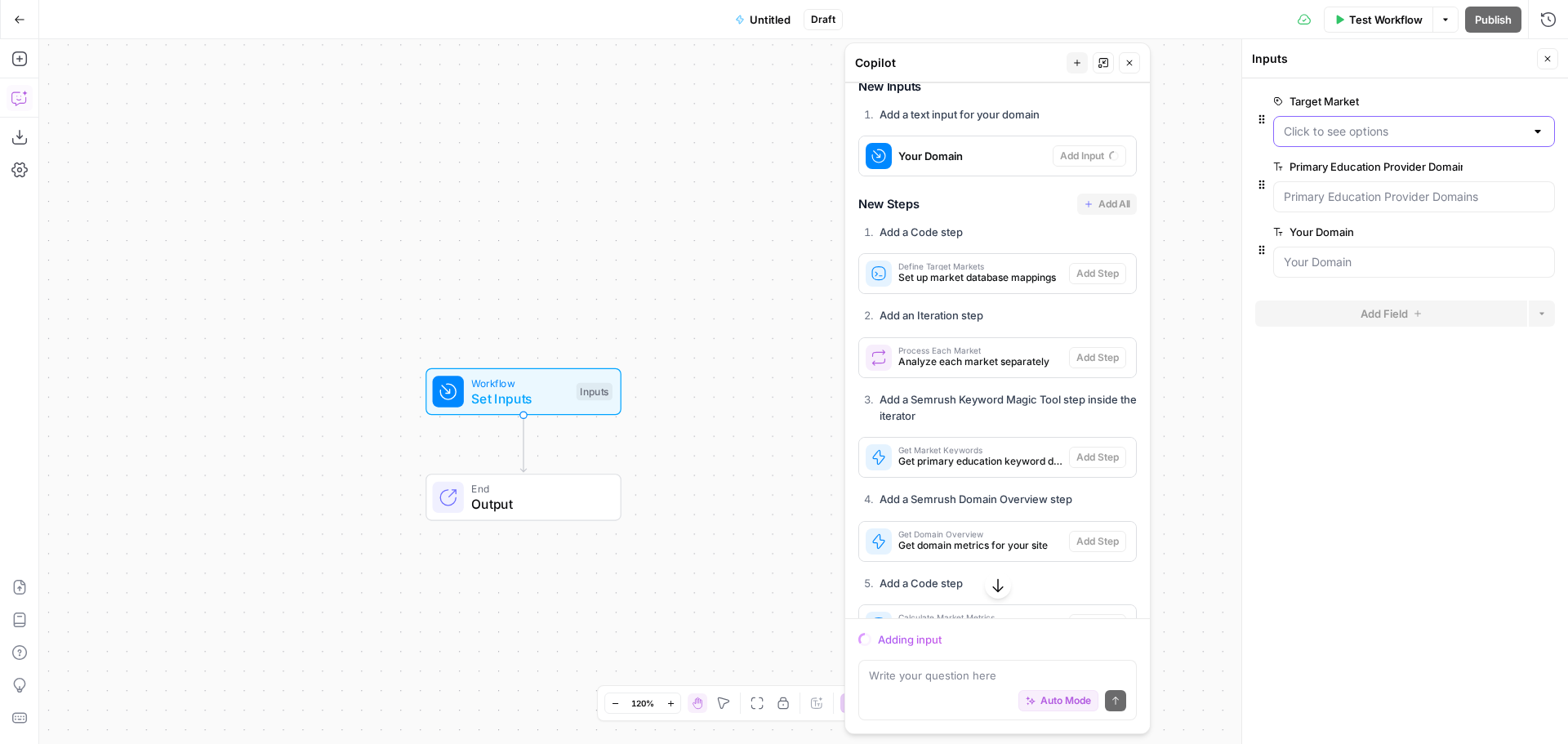 click on "Target Market" at bounding box center [1404, 131] 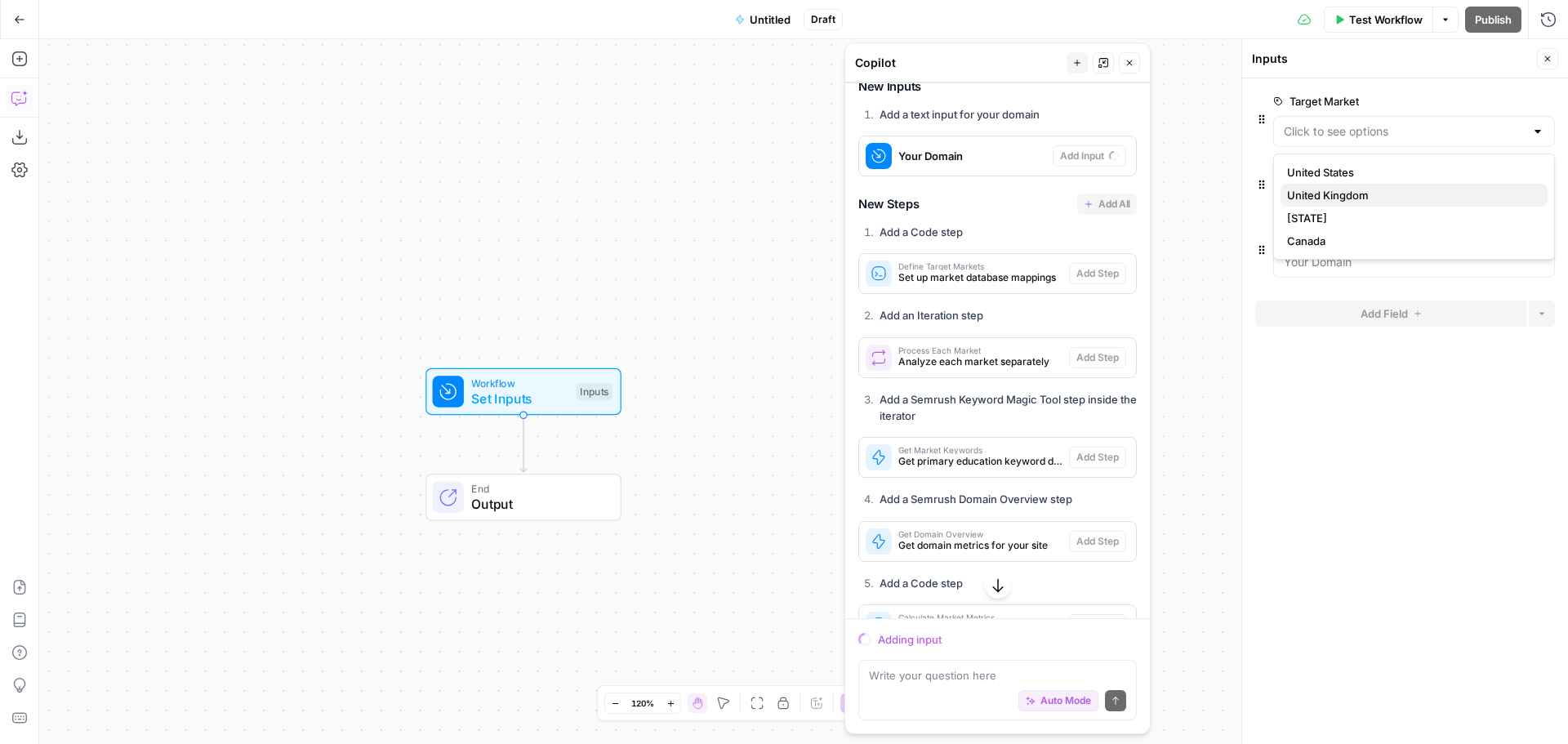 click on "United Kingdom" at bounding box center (1410, 195) 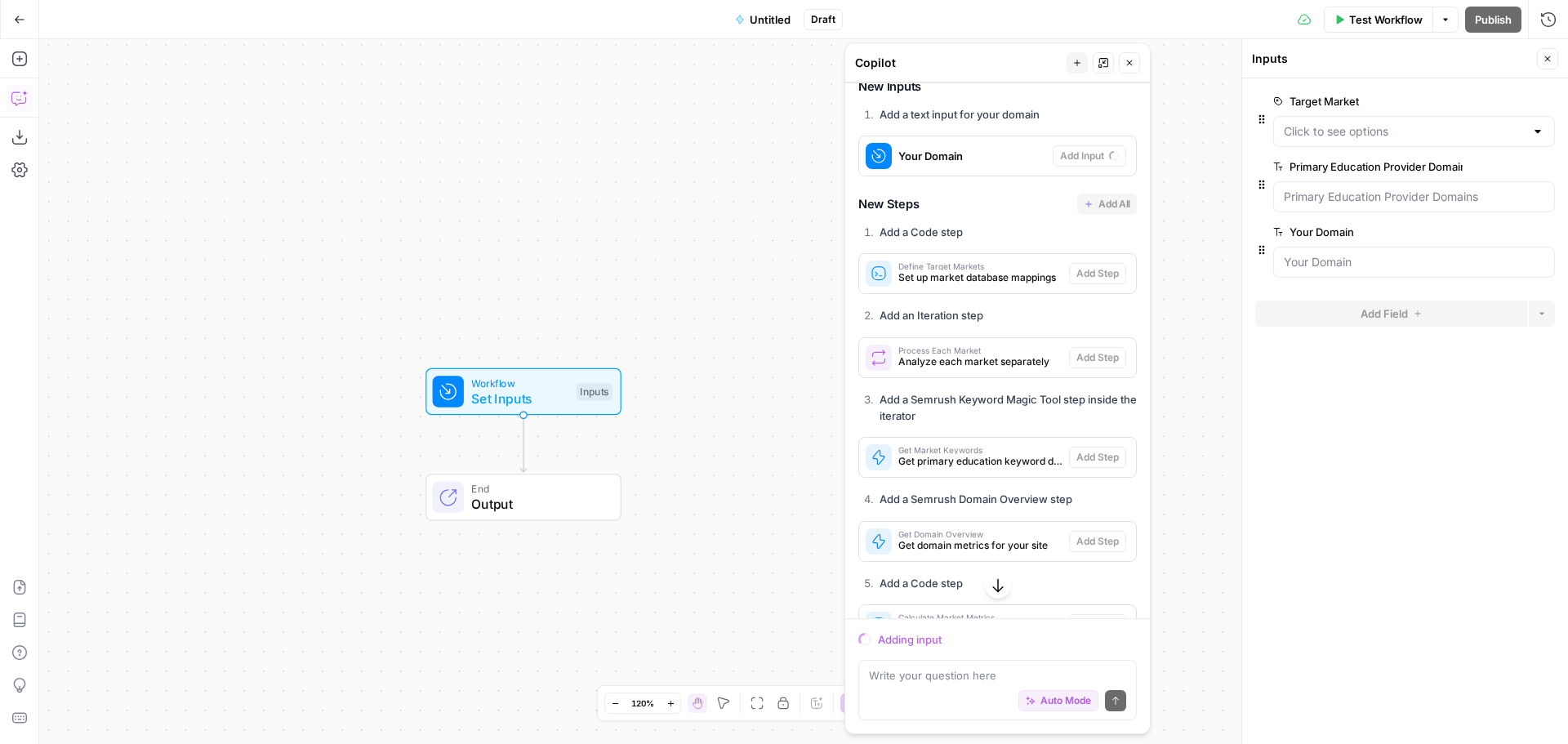 click at bounding box center (1414, 197) 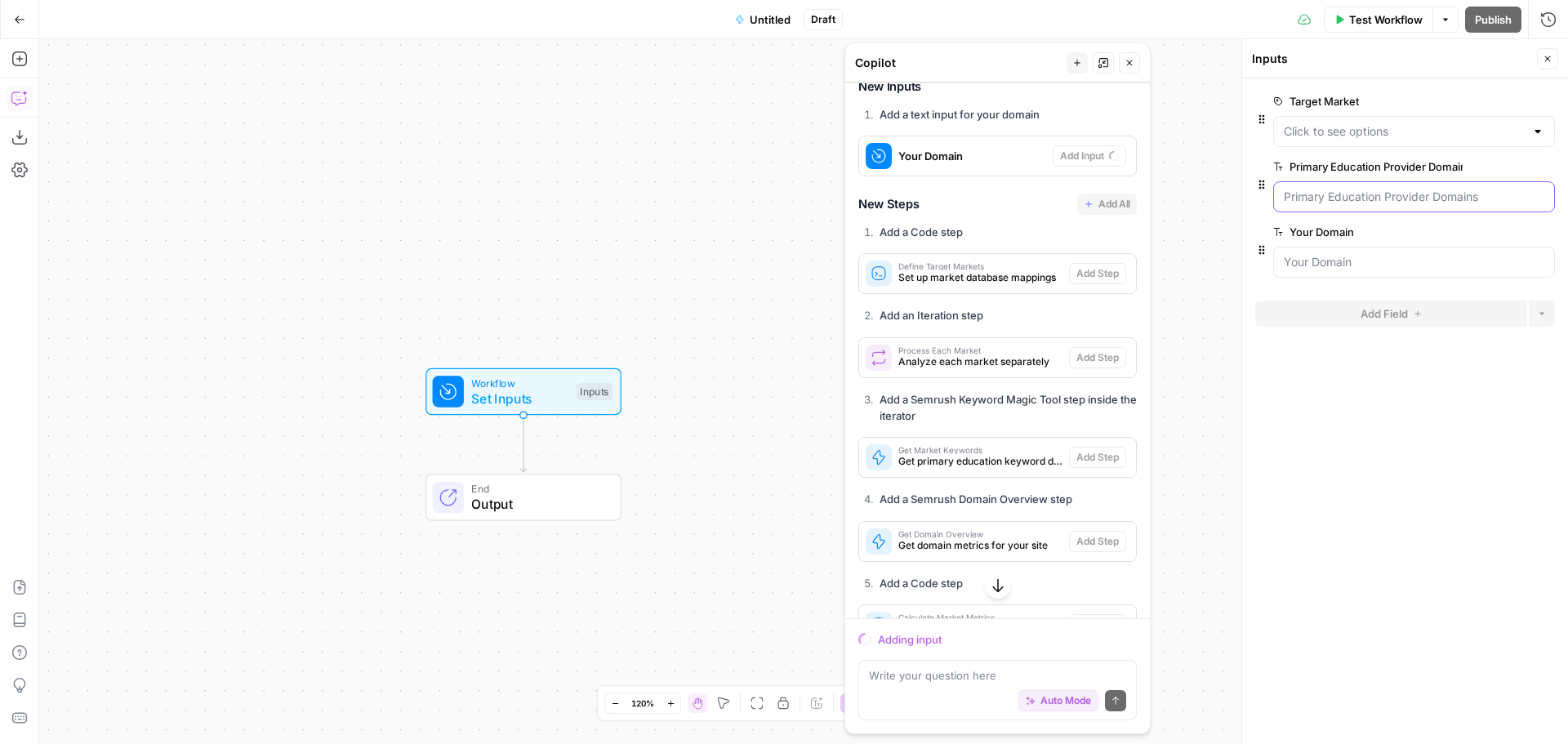 click on "Primary Education Provider Domains" at bounding box center [1414, 197] 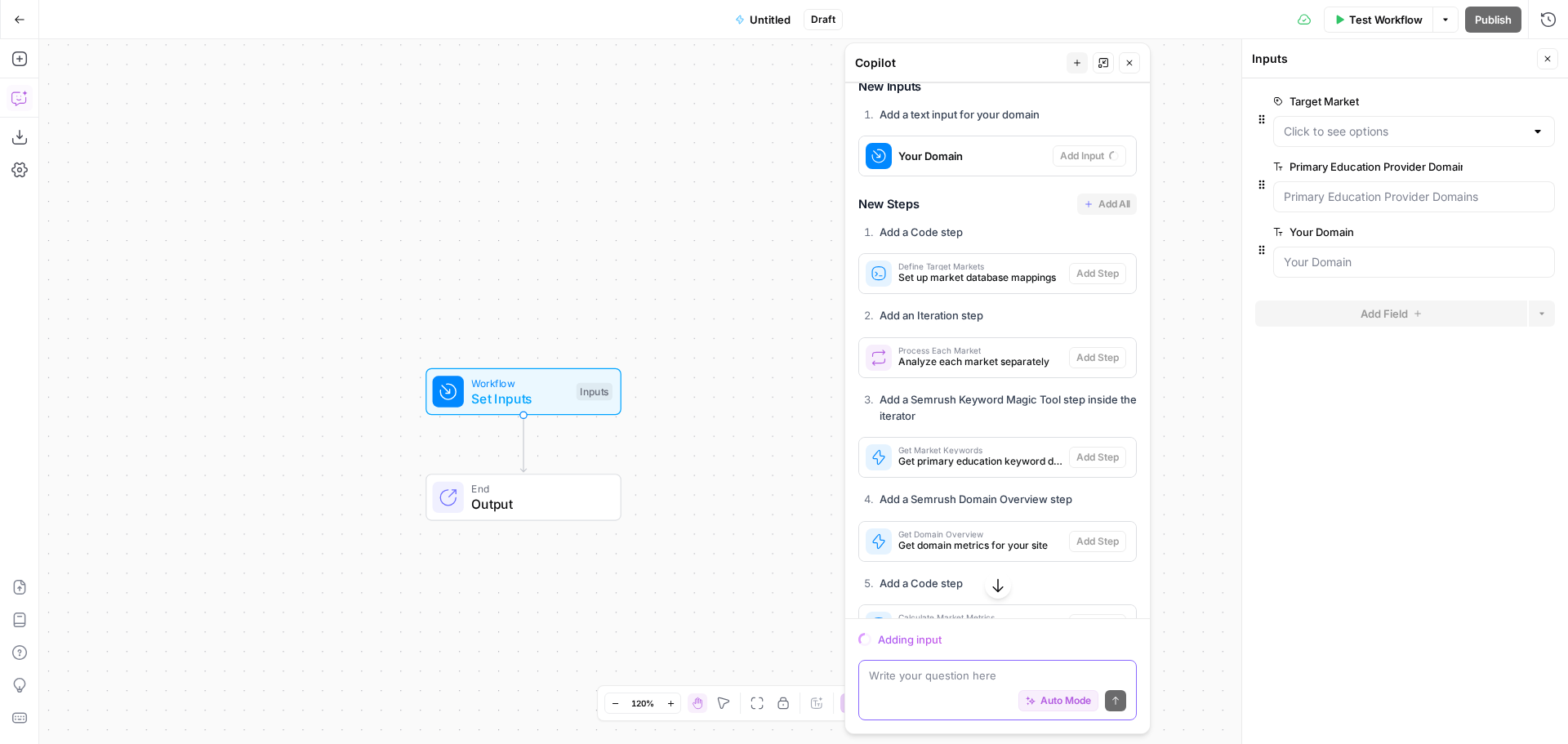 click at bounding box center (997, 675) 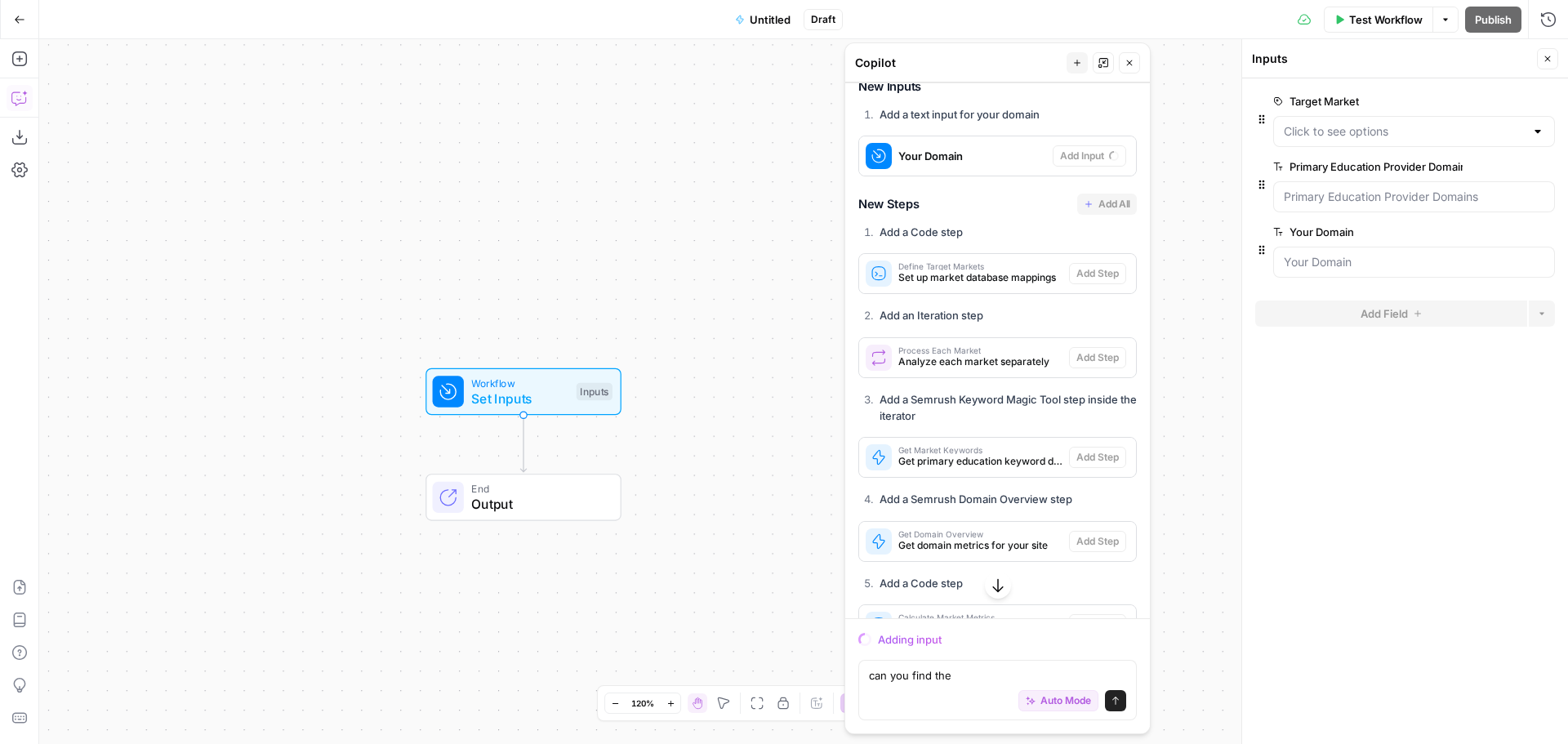 click on "Primary Education Provider Domains" at bounding box center [1368, 167] 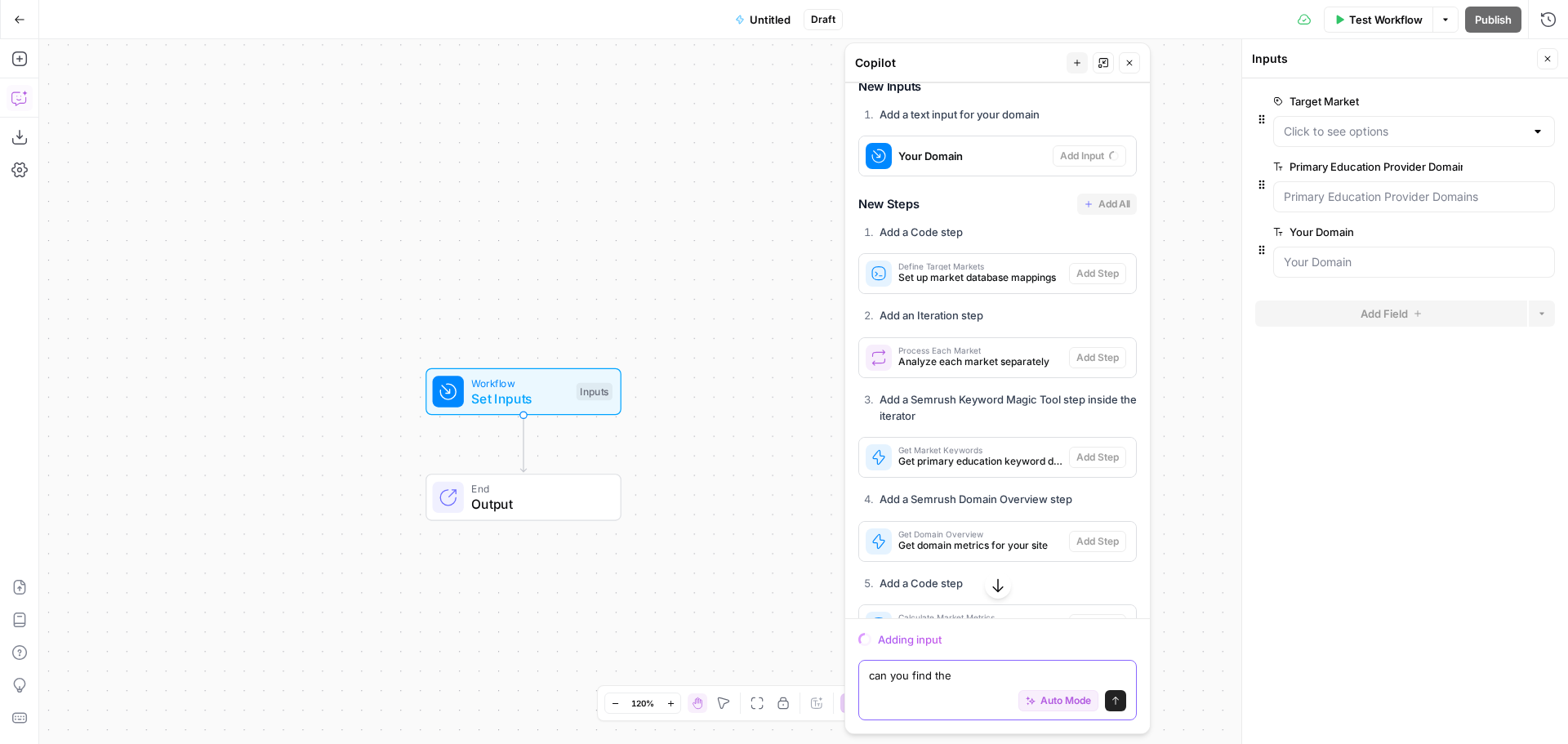 drag, startPoint x: 961, startPoint y: 677, endPoint x: 853, endPoint y: 679, distance: 108.01852 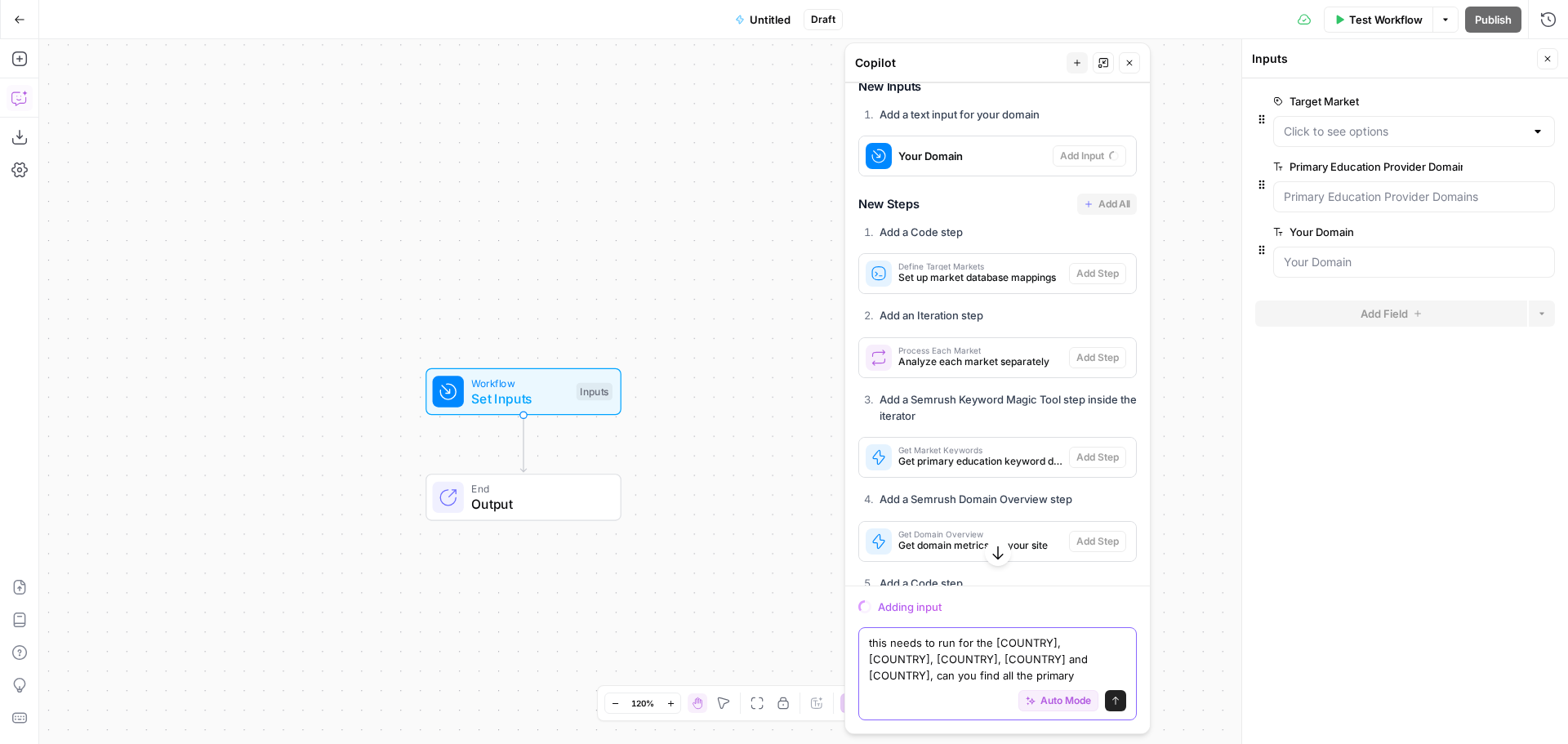 click on "this needs to run for the [COUNTRY], [COUNTRY], [COUNTRY], [COUNTRY] and [COUNTRY], can you find all the primary" at bounding box center [997, 659] 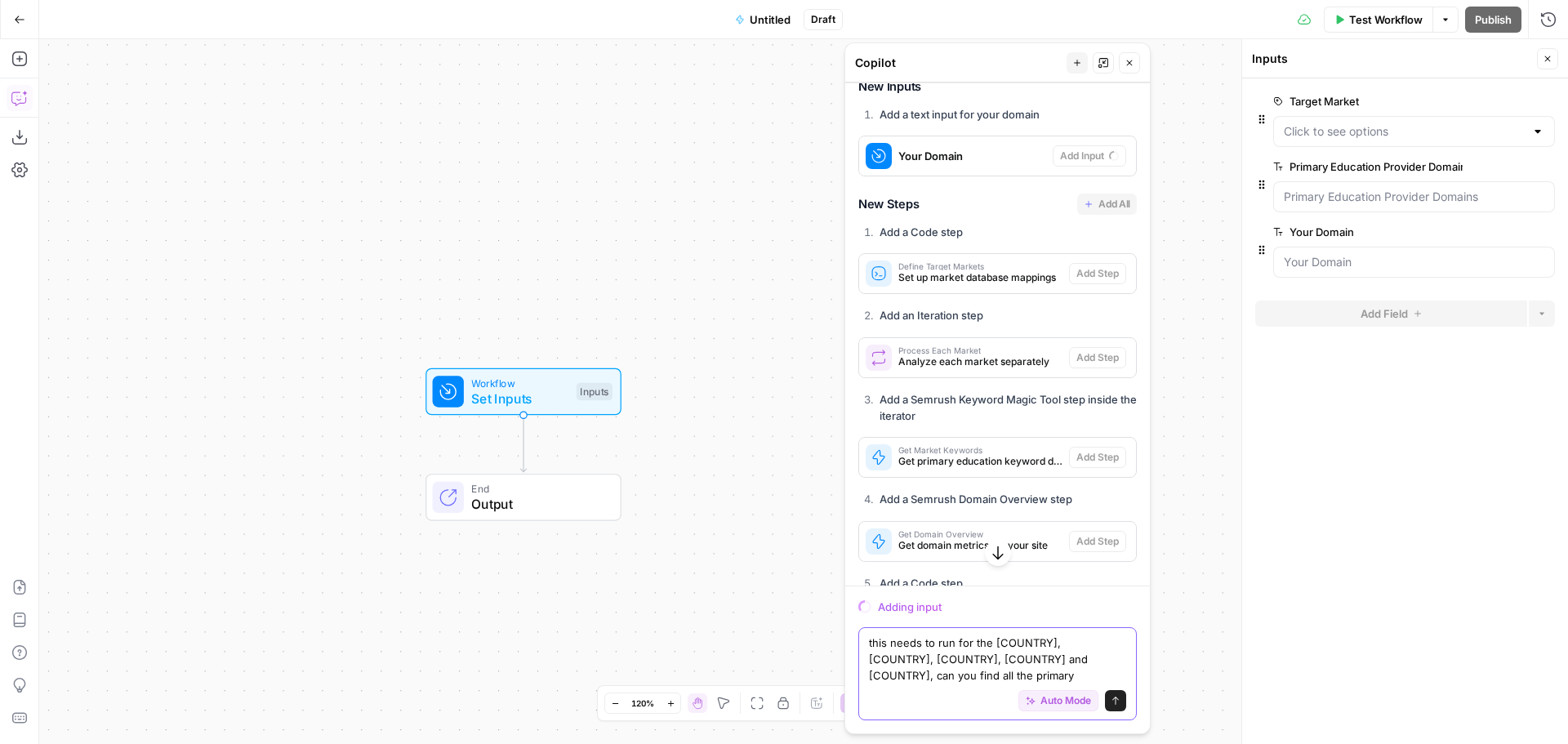 click on "this needs to run for the [COUNTRY], [COUNTRY], [COUNTRY], [COUNTRY] and [COUNTRY], can you find all the primary" at bounding box center [997, 659] 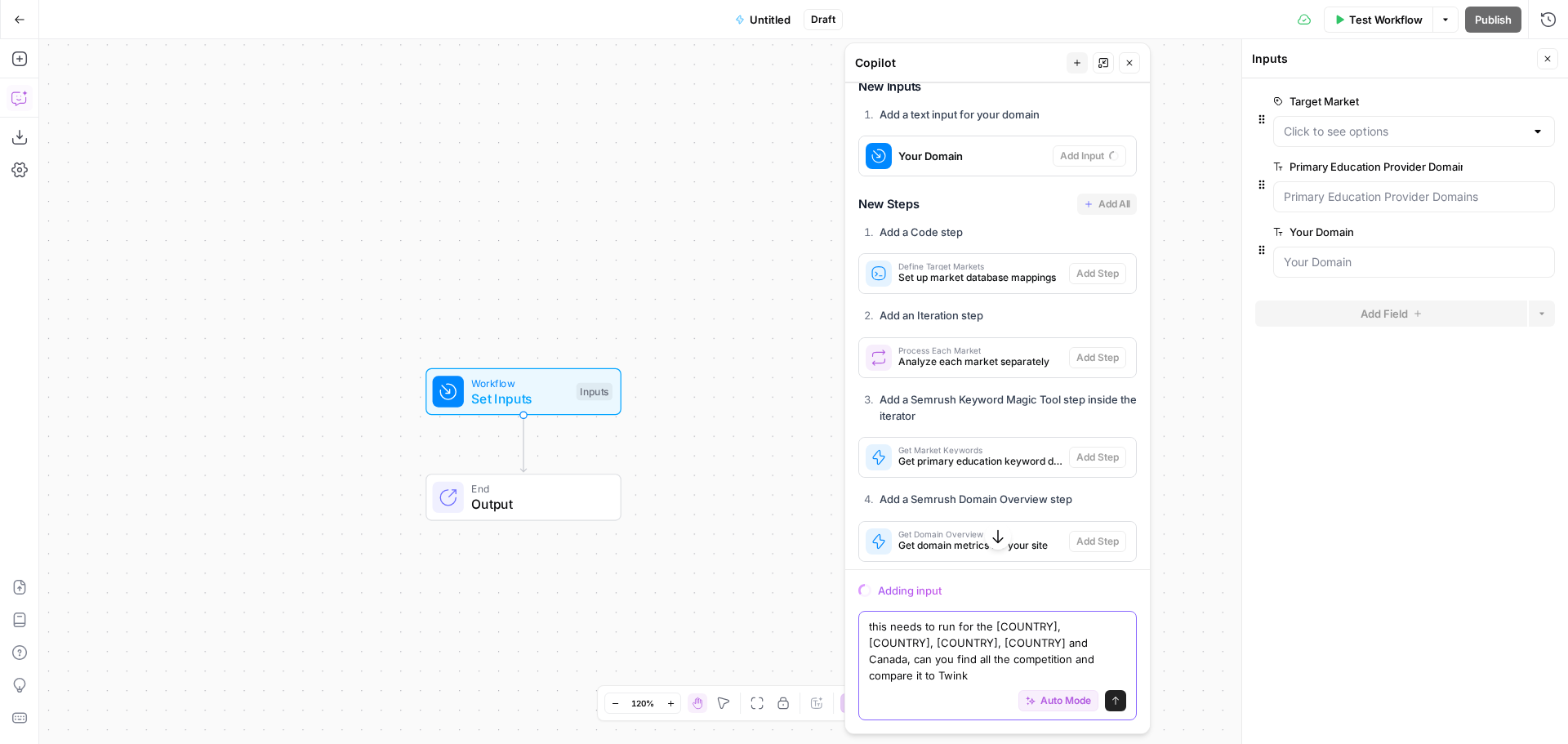 type on "this needs to run for the [COUNTRY], [COUNTRY], [COUNTRY], [COUNTRY] and [COUNTRY], can you find all the competition and compare it to Twinkl" 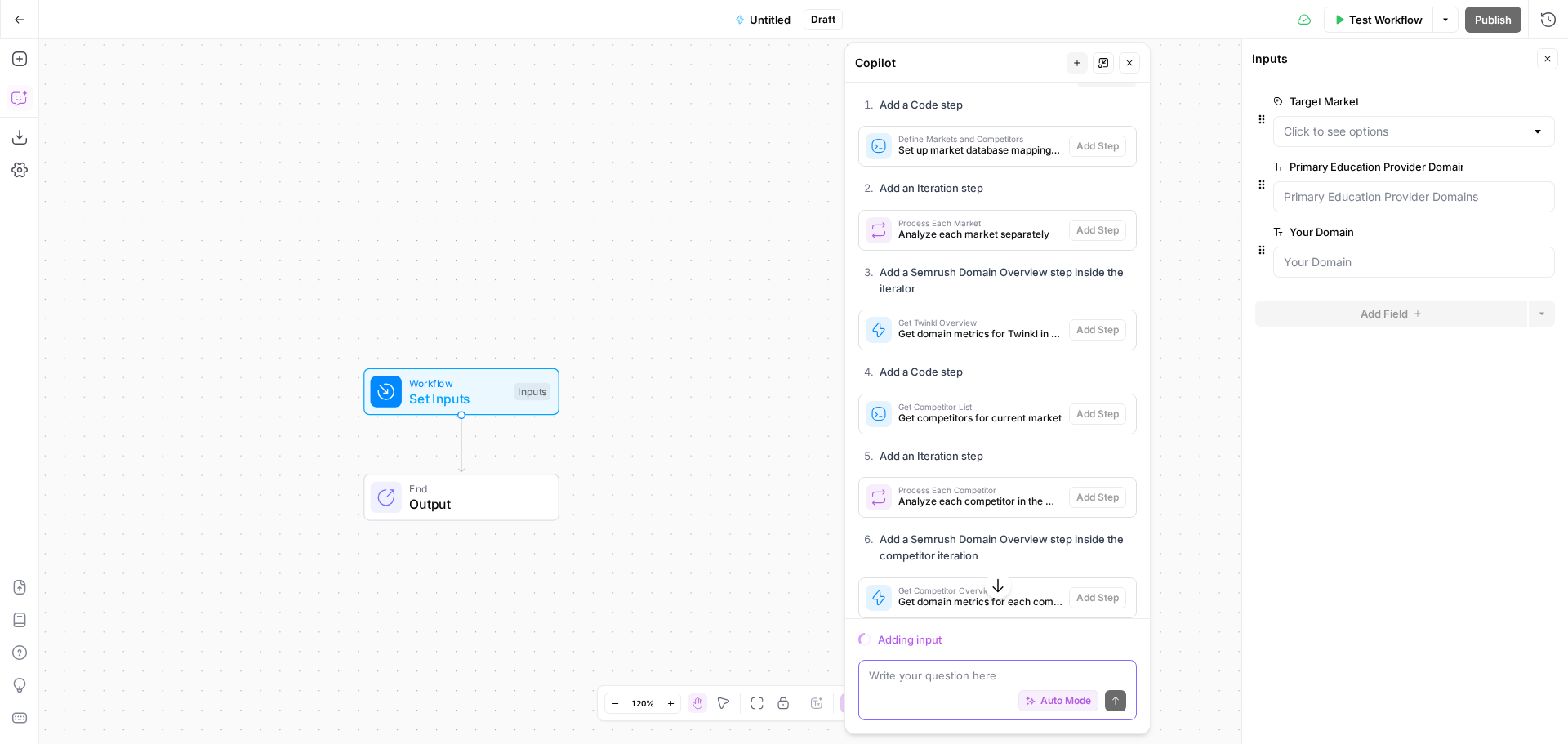 scroll, scrollTop: 7039, scrollLeft: 0, axis: vertical 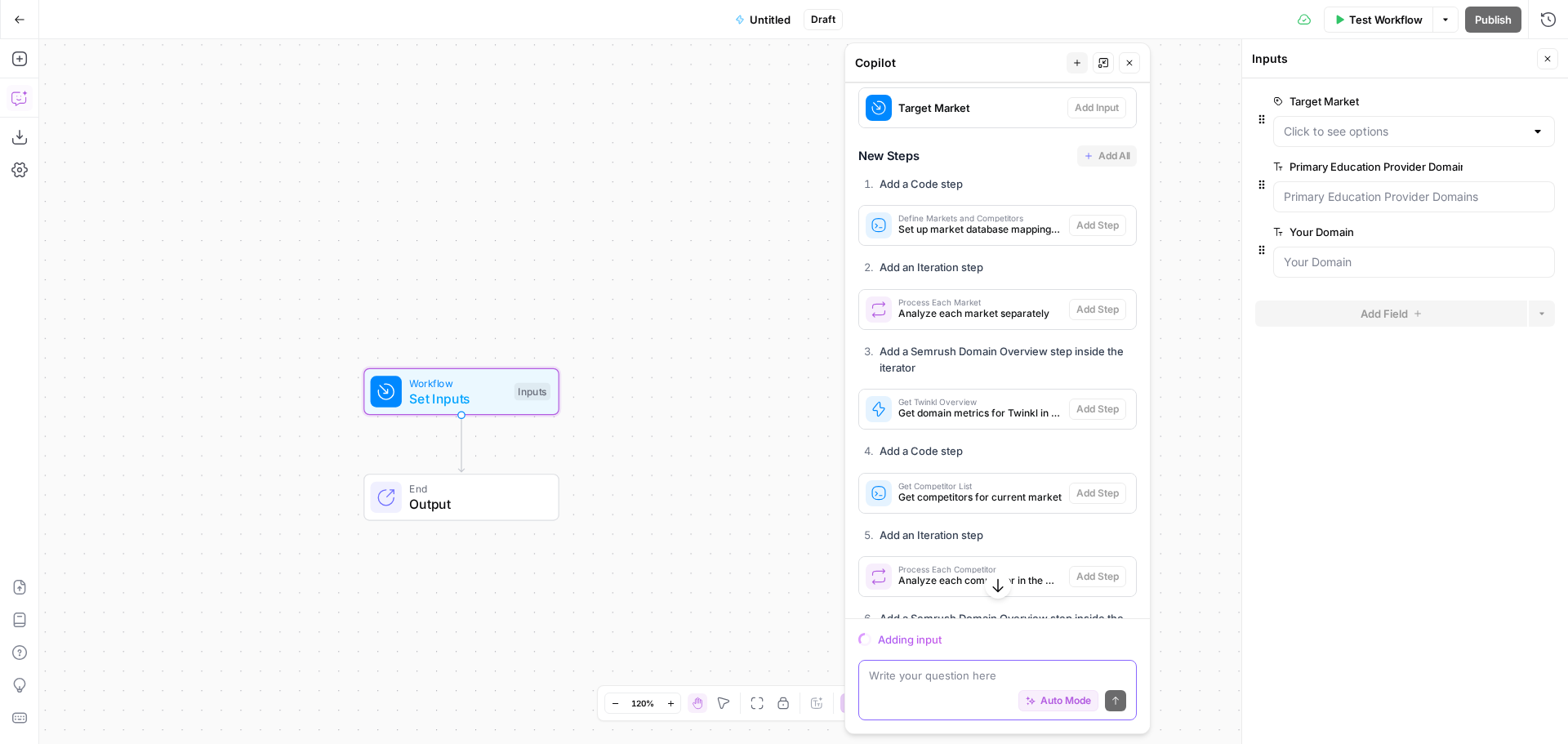 type 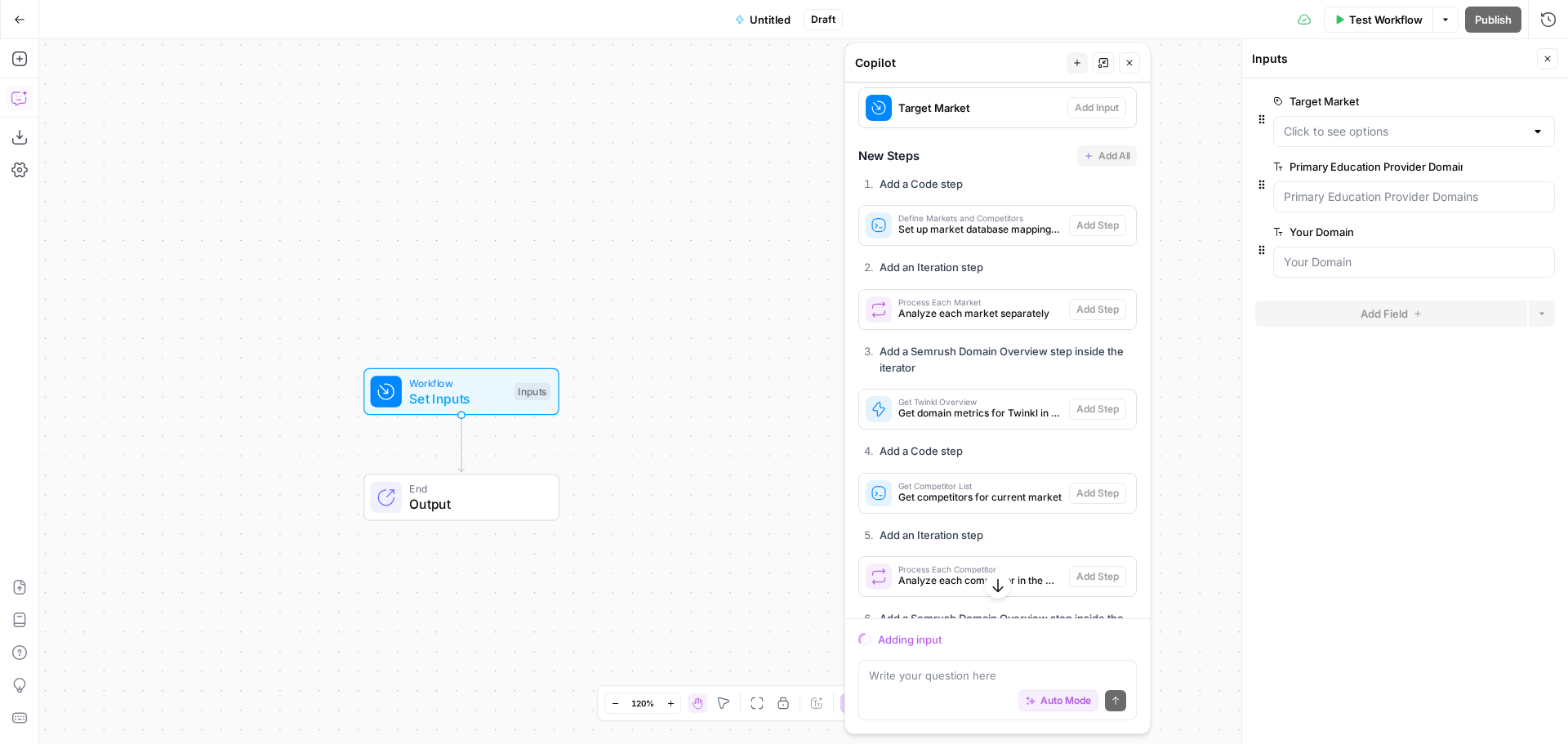drag, startPoint x: 943, startPoint y: 180, endPoint x: 800, endPoint y: 233, distance: 152.50574 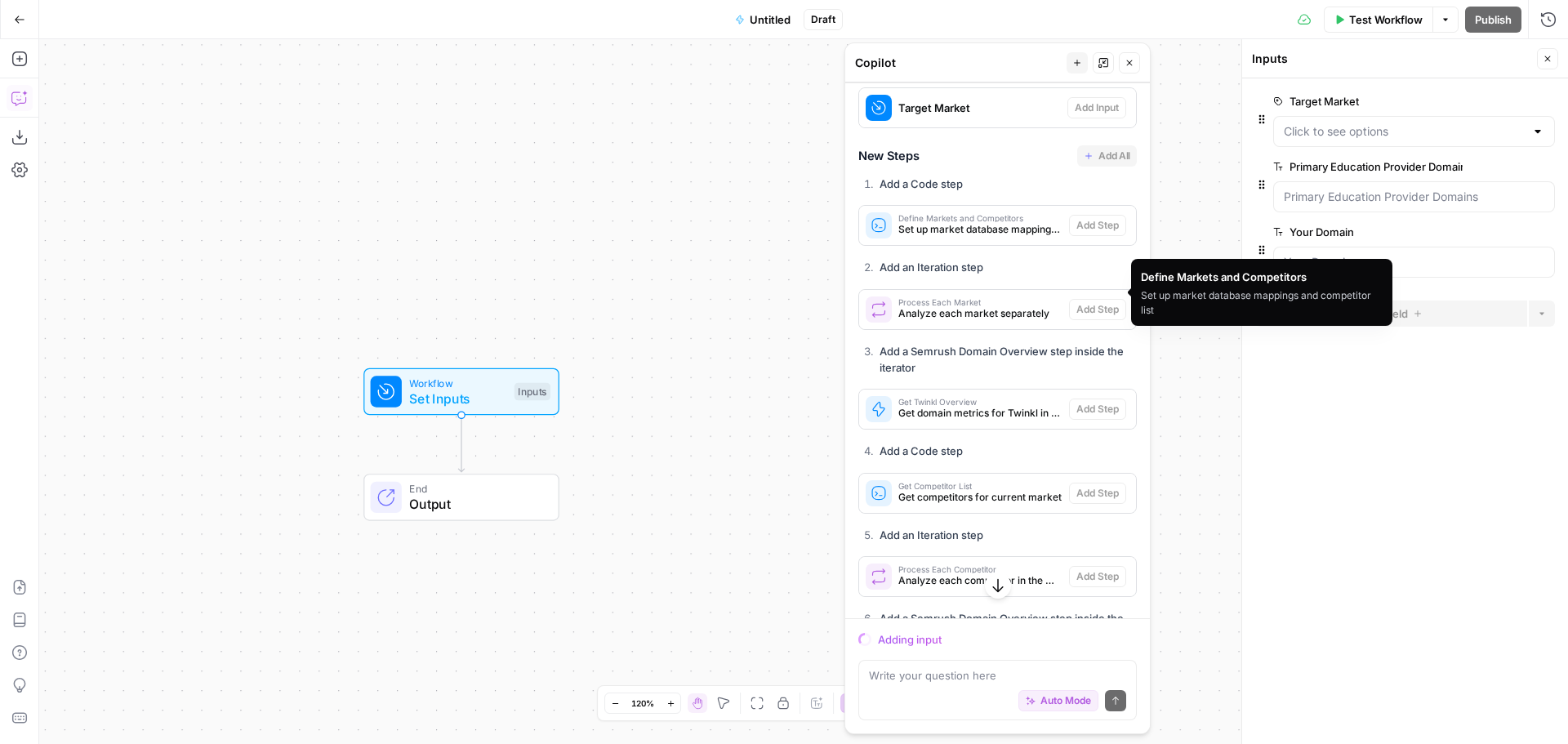 click on "Set up market database mappings and competitor list" at bounding box center [980, 229] 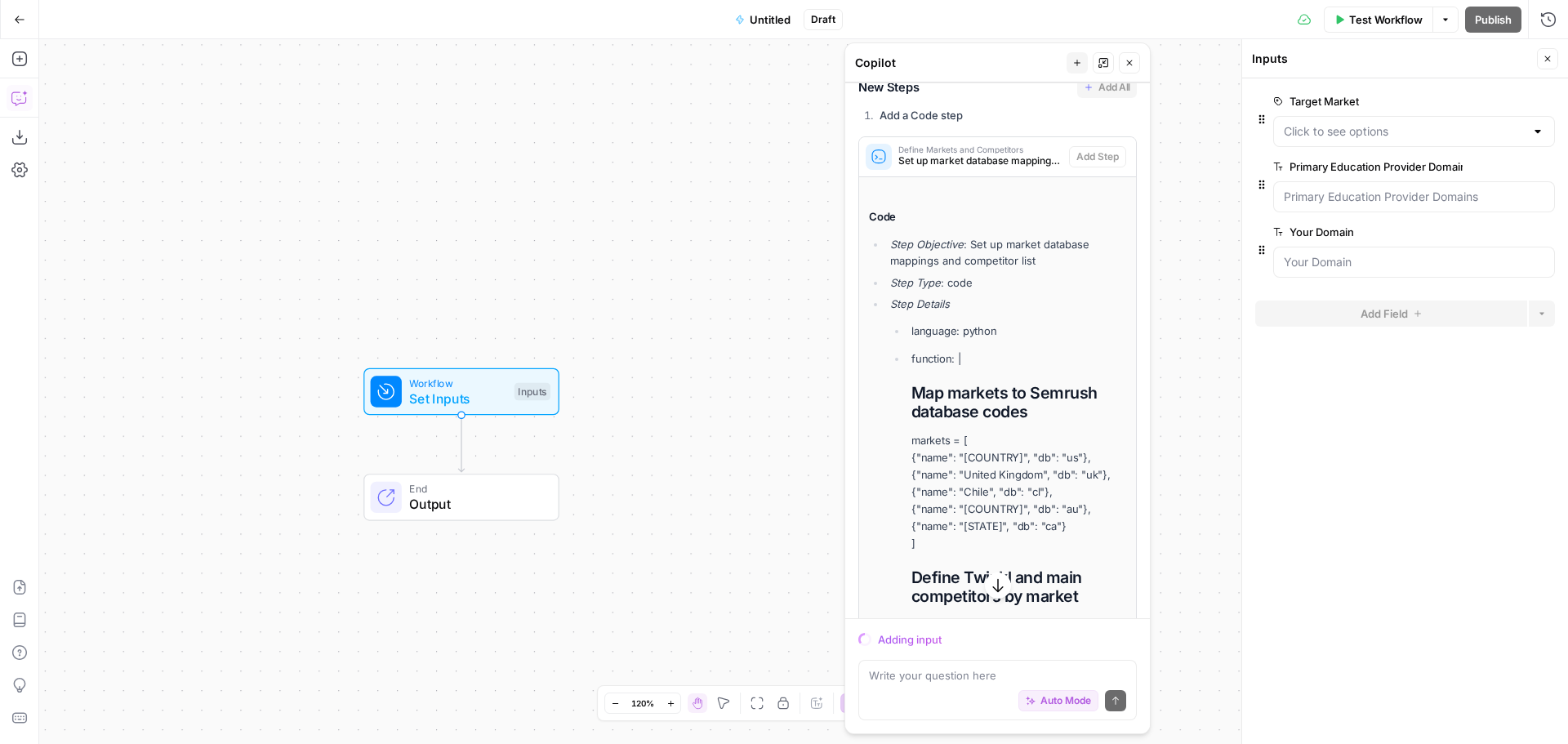 scroll, scrollTop: 7039, scrollLeft: 0, axis: vertical 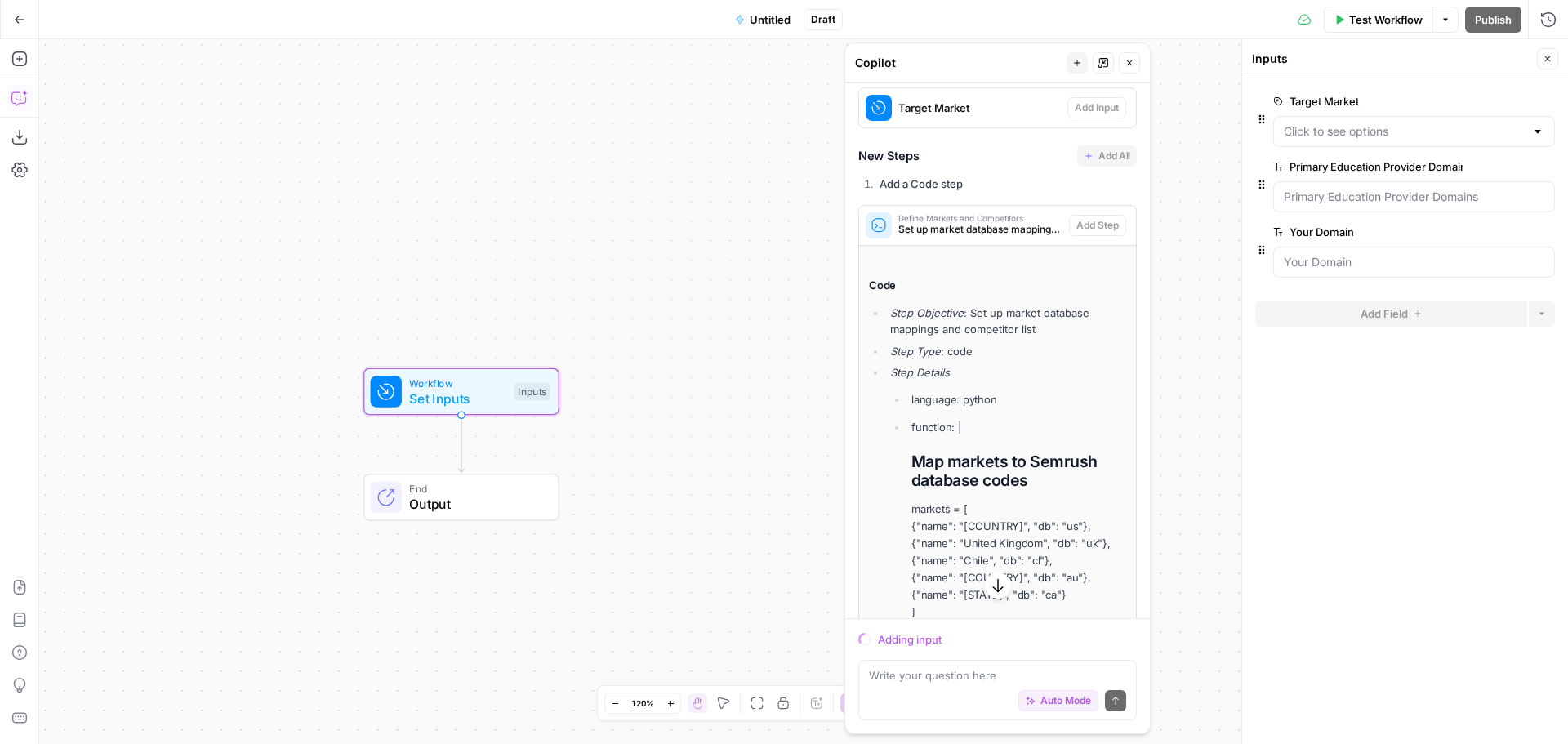 click on "Target Market" at bounding box center (979, 108) 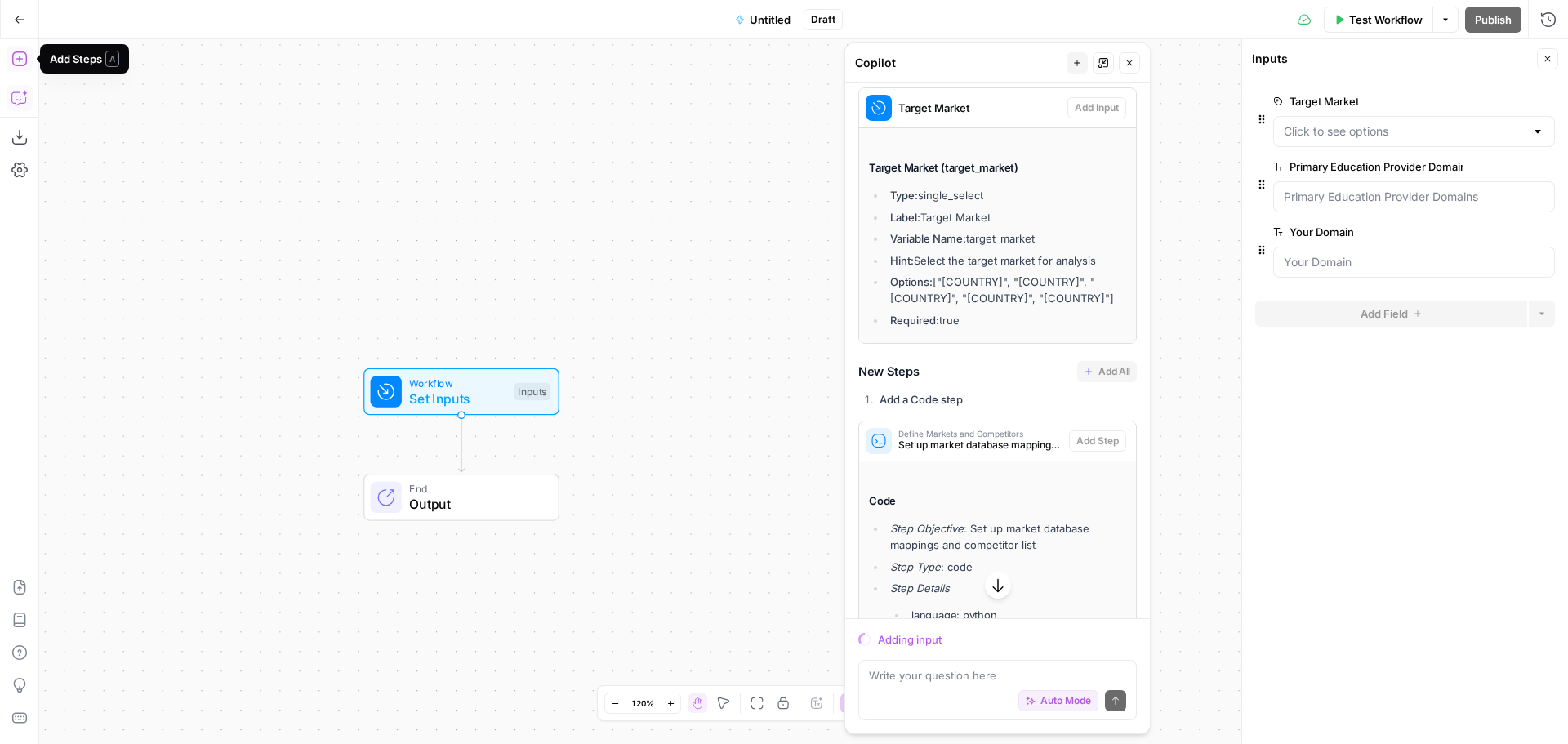 click 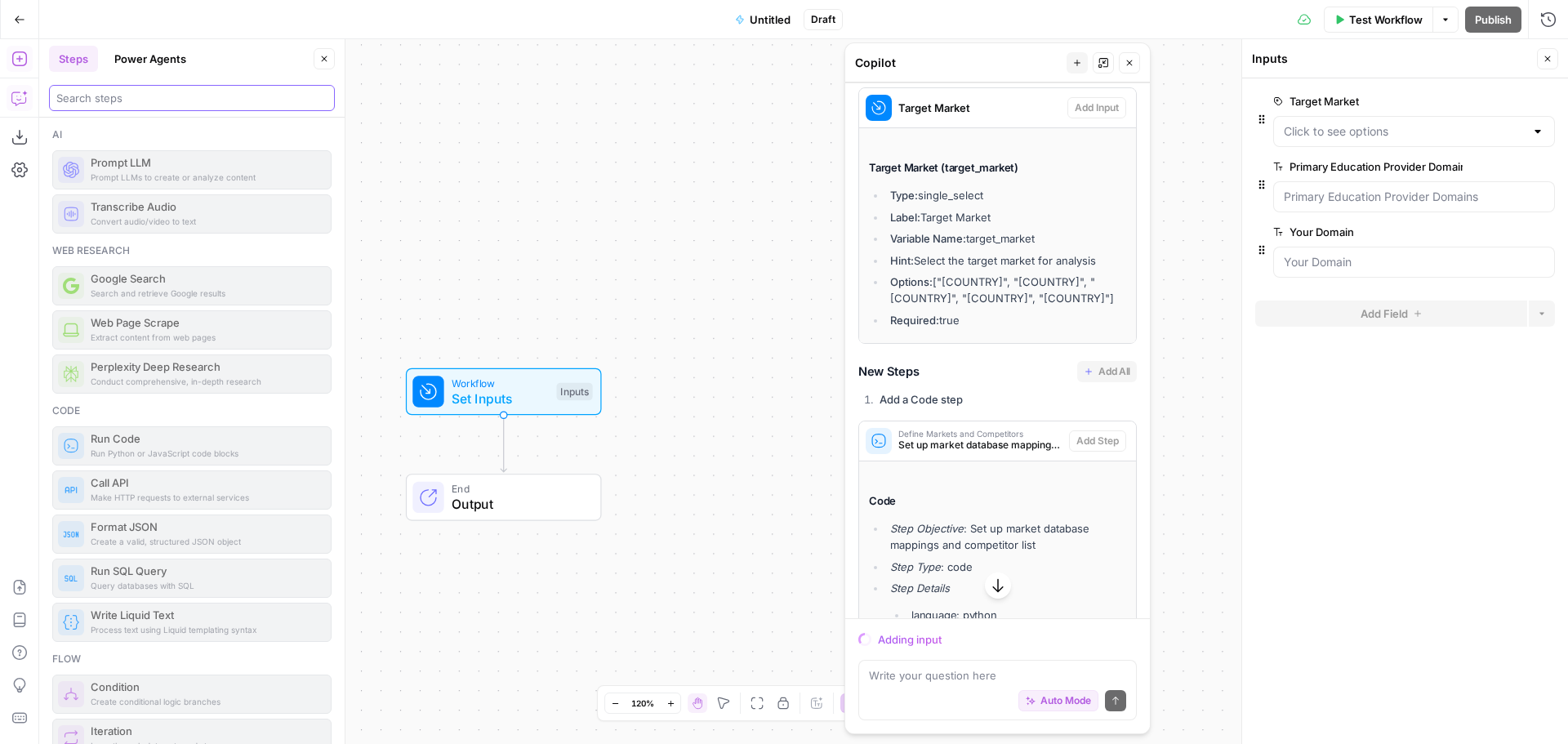 click at bounding box center [192, 98] 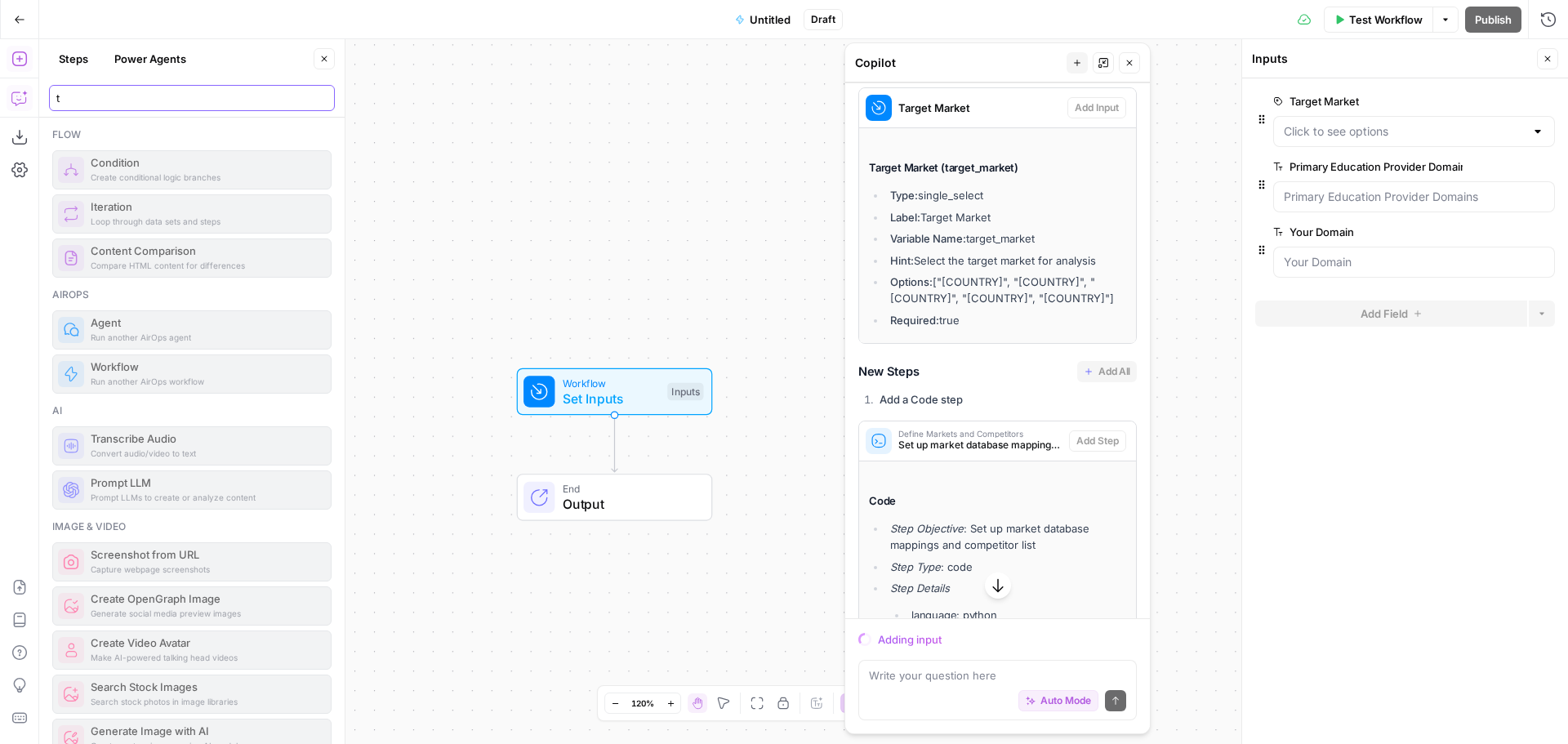 type on "t" 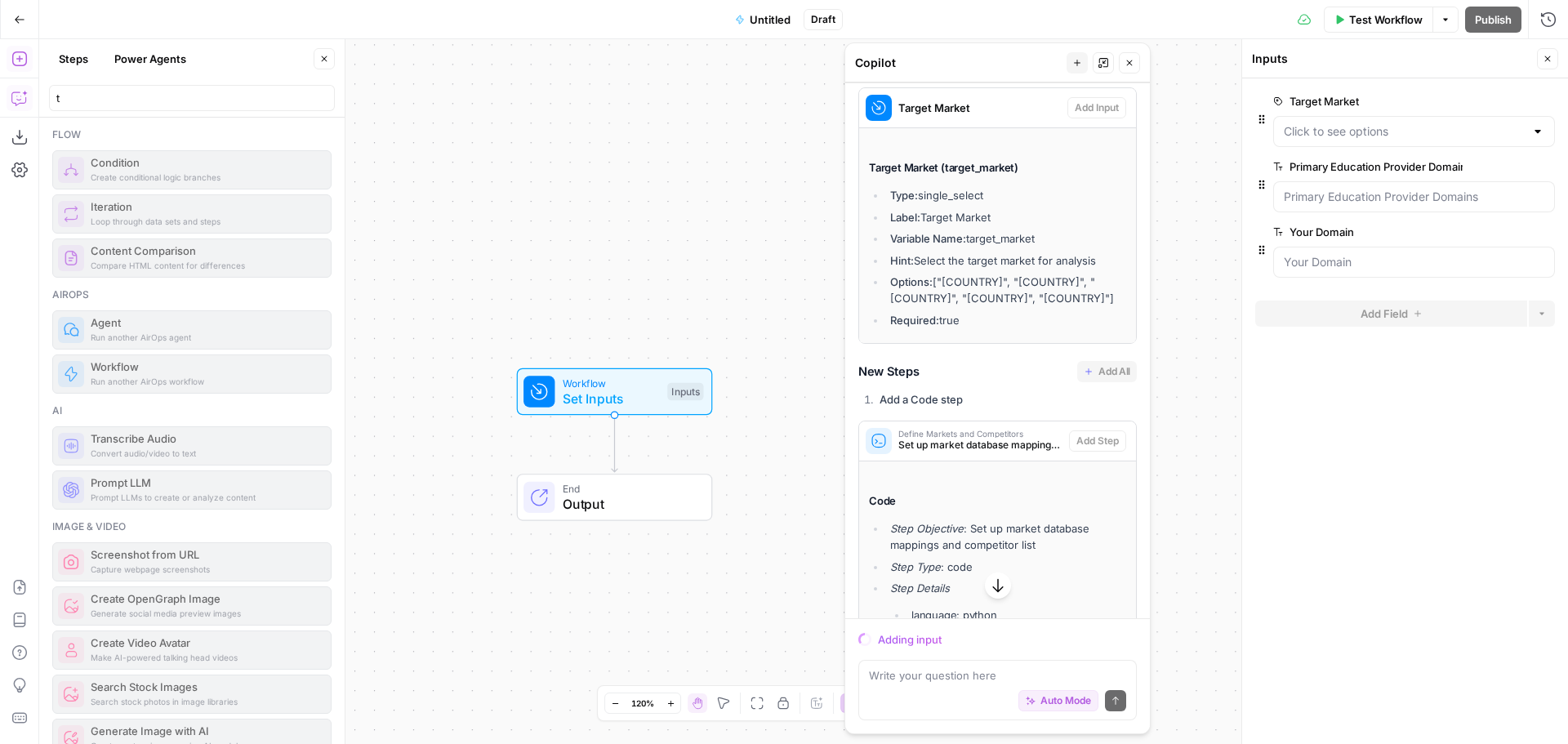 click 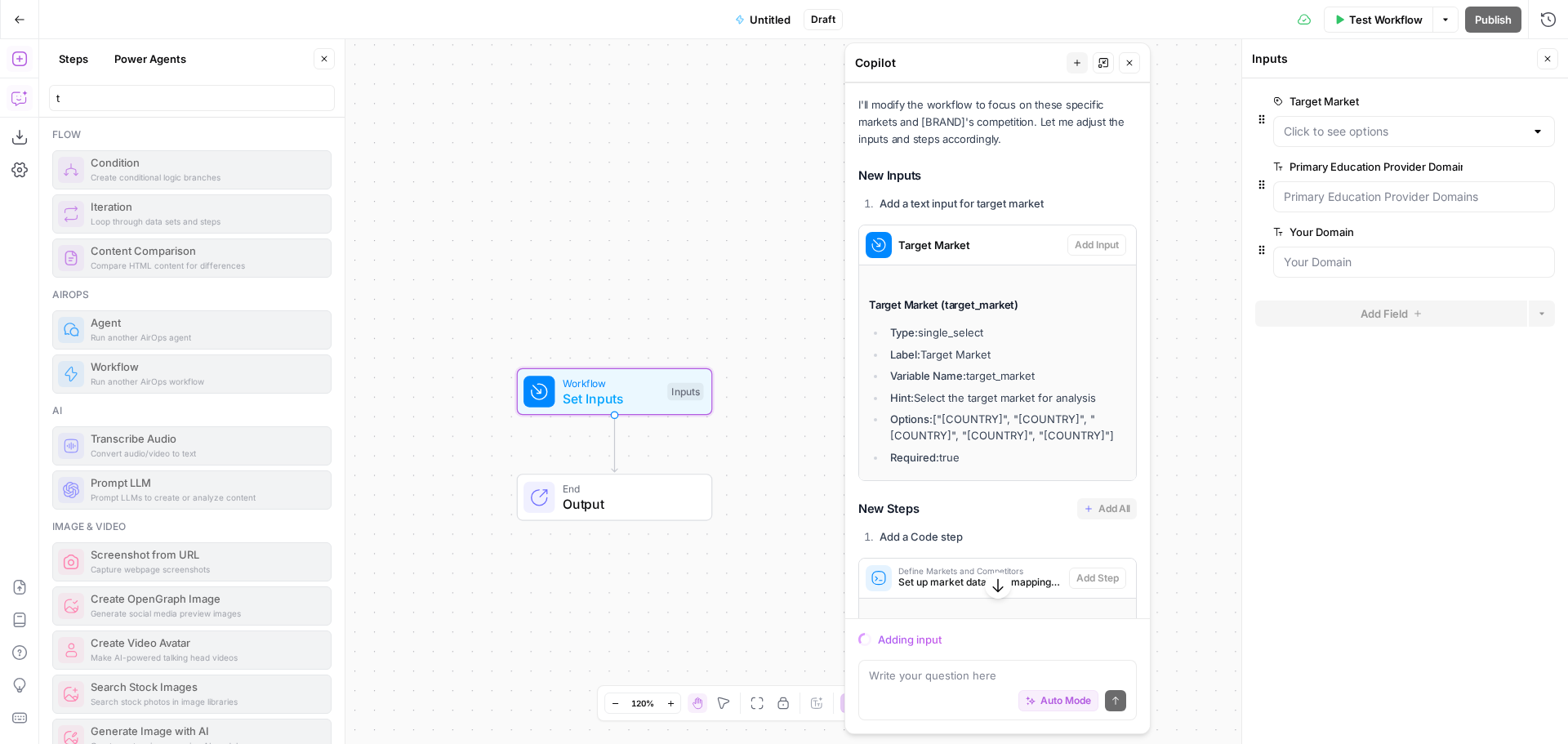scroll, scrollTop: 6876, scrollLeft: 0, axis: vertical 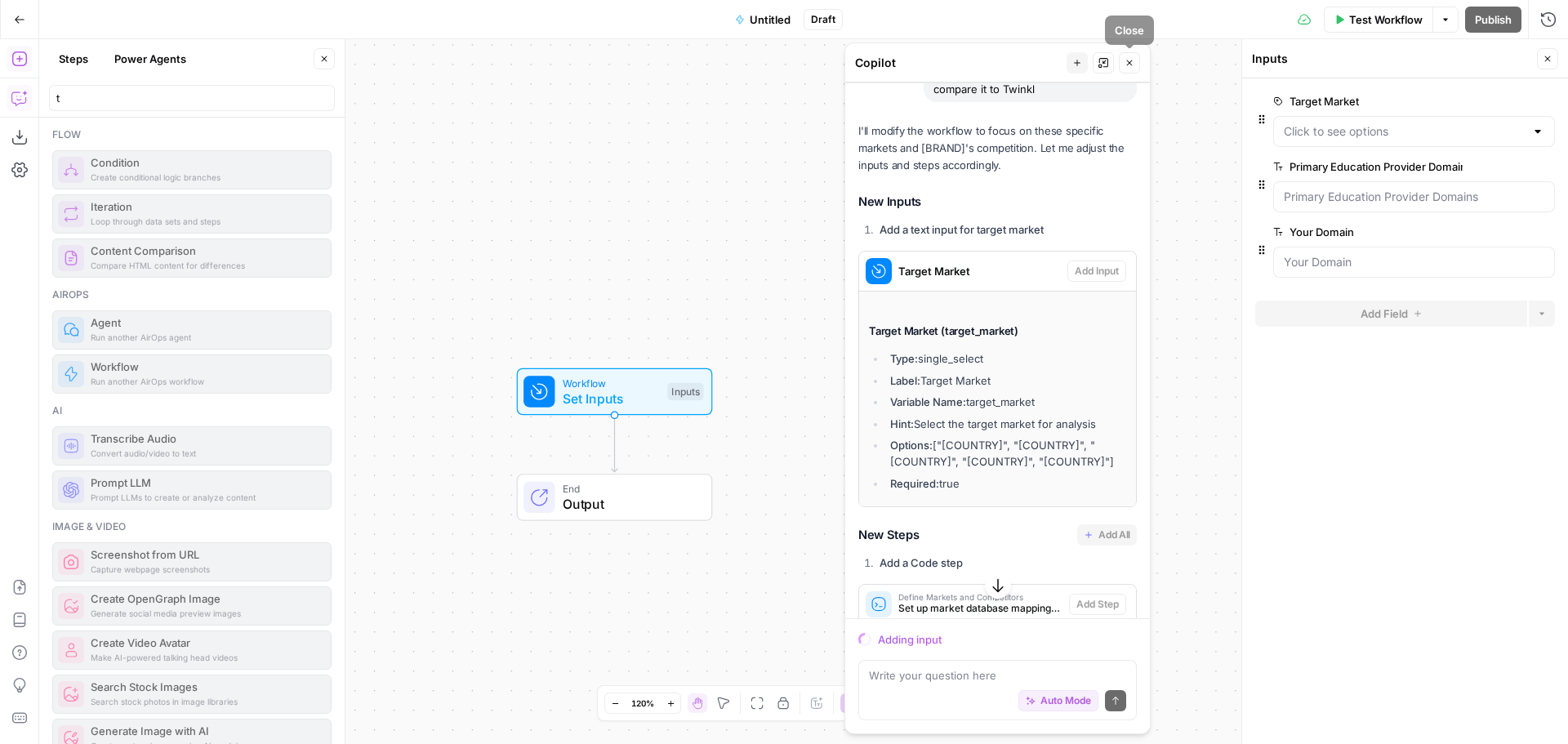 click 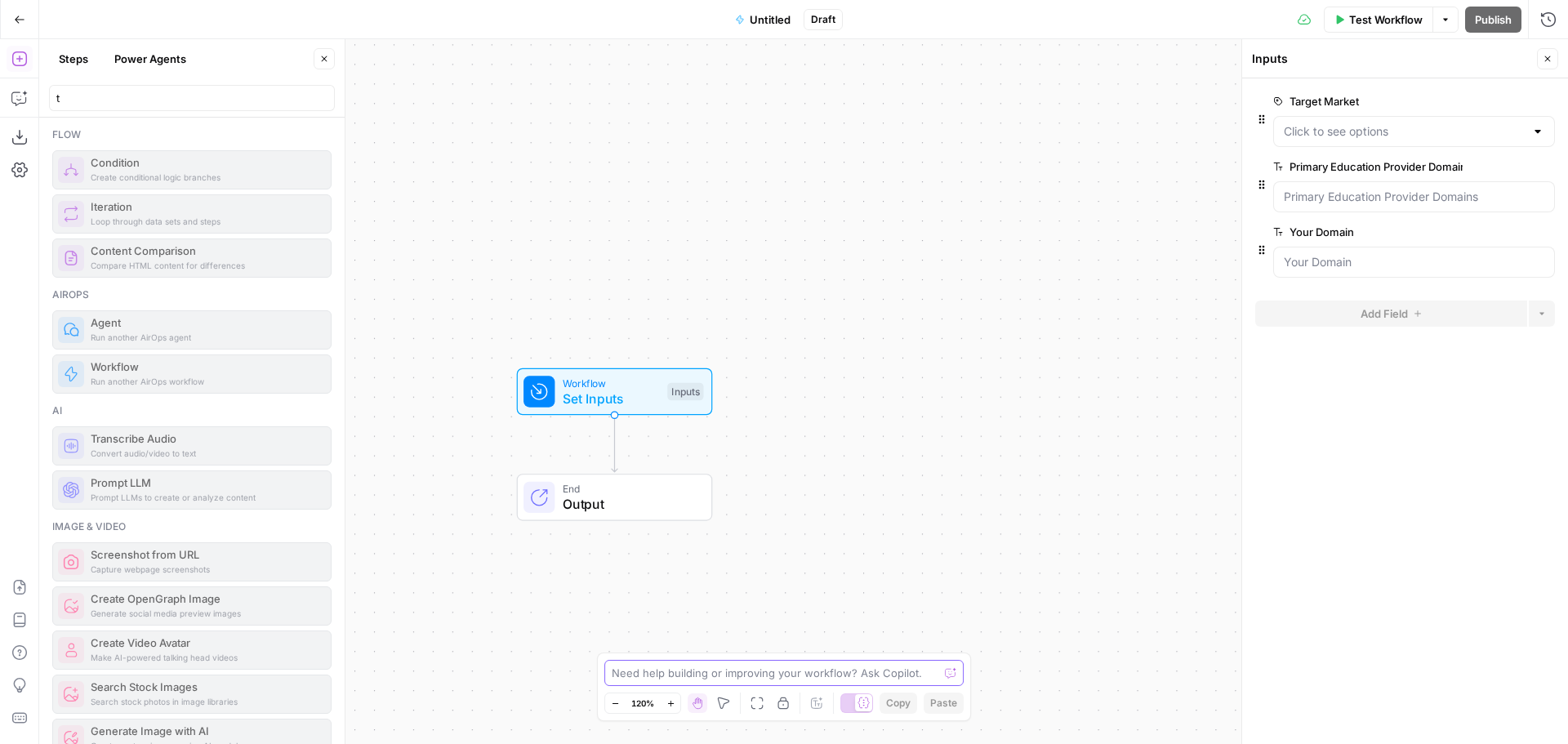 click at bounding box center [775, 673] 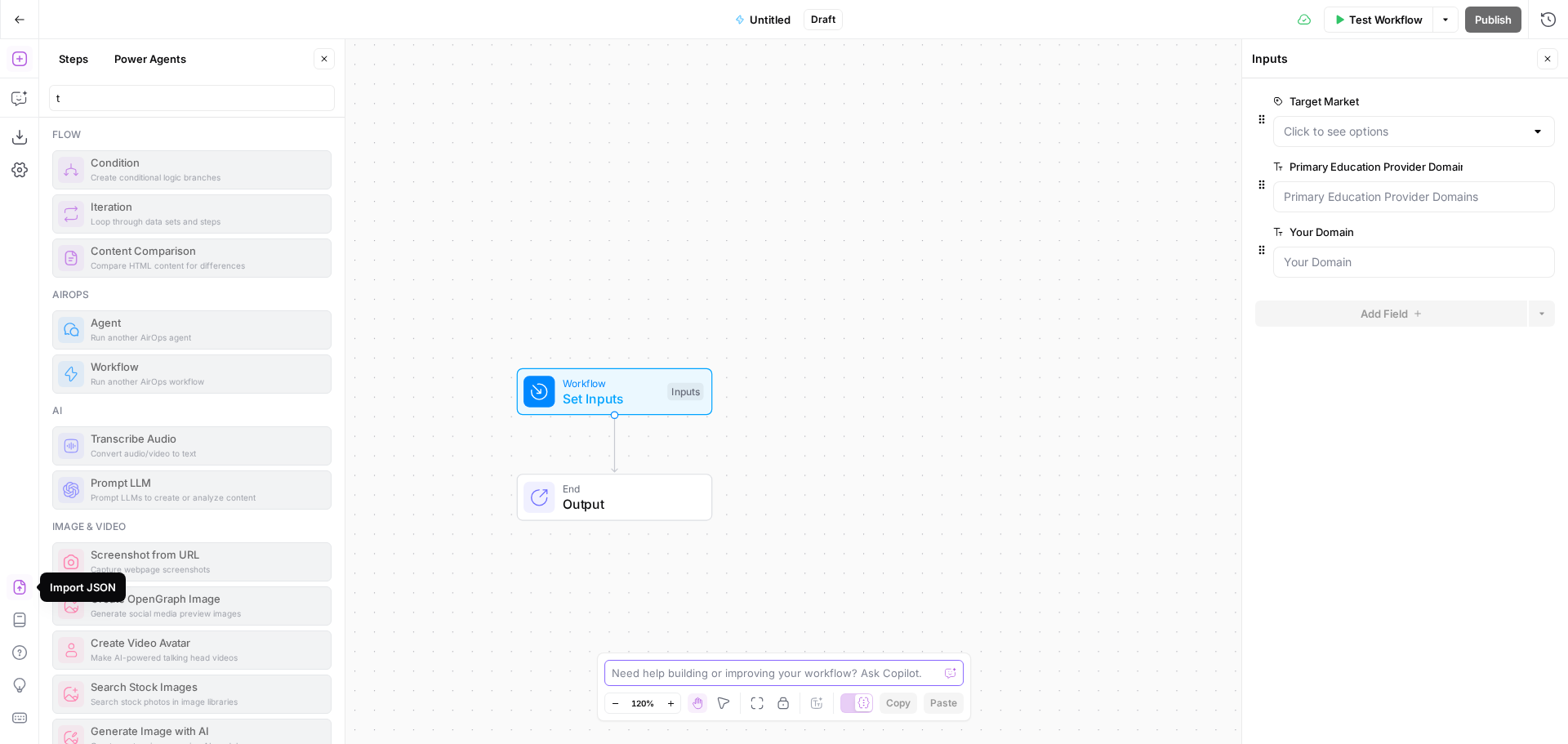 click at bounding box center [775, 673] 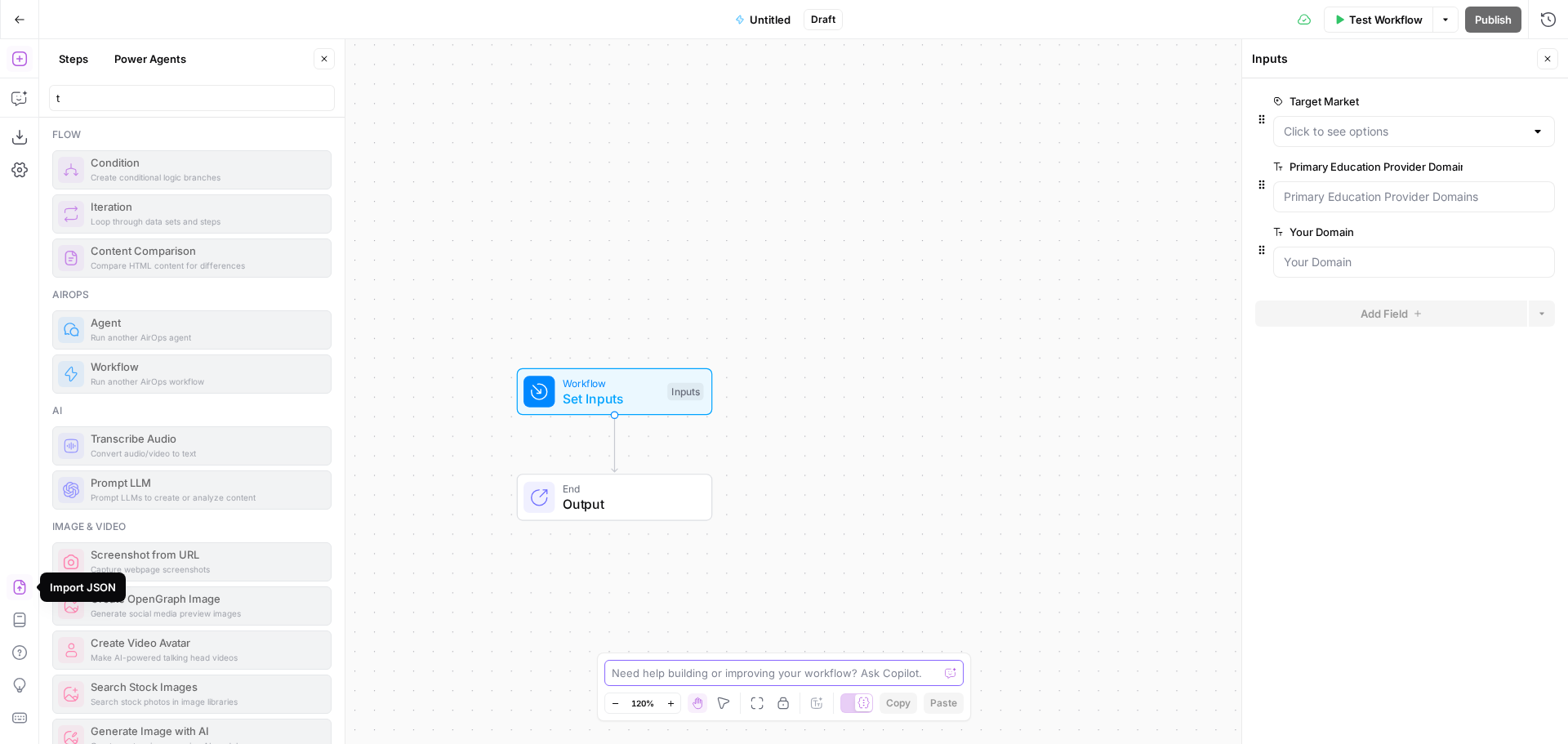 paste on "ok, what would be absolutely ideal is by market for our top markets a value for available clicks or volume, a value for competitive intensity in the market and a value for our clicks or volume. Doesn't need to be super accurate, its more for strategic illustration." 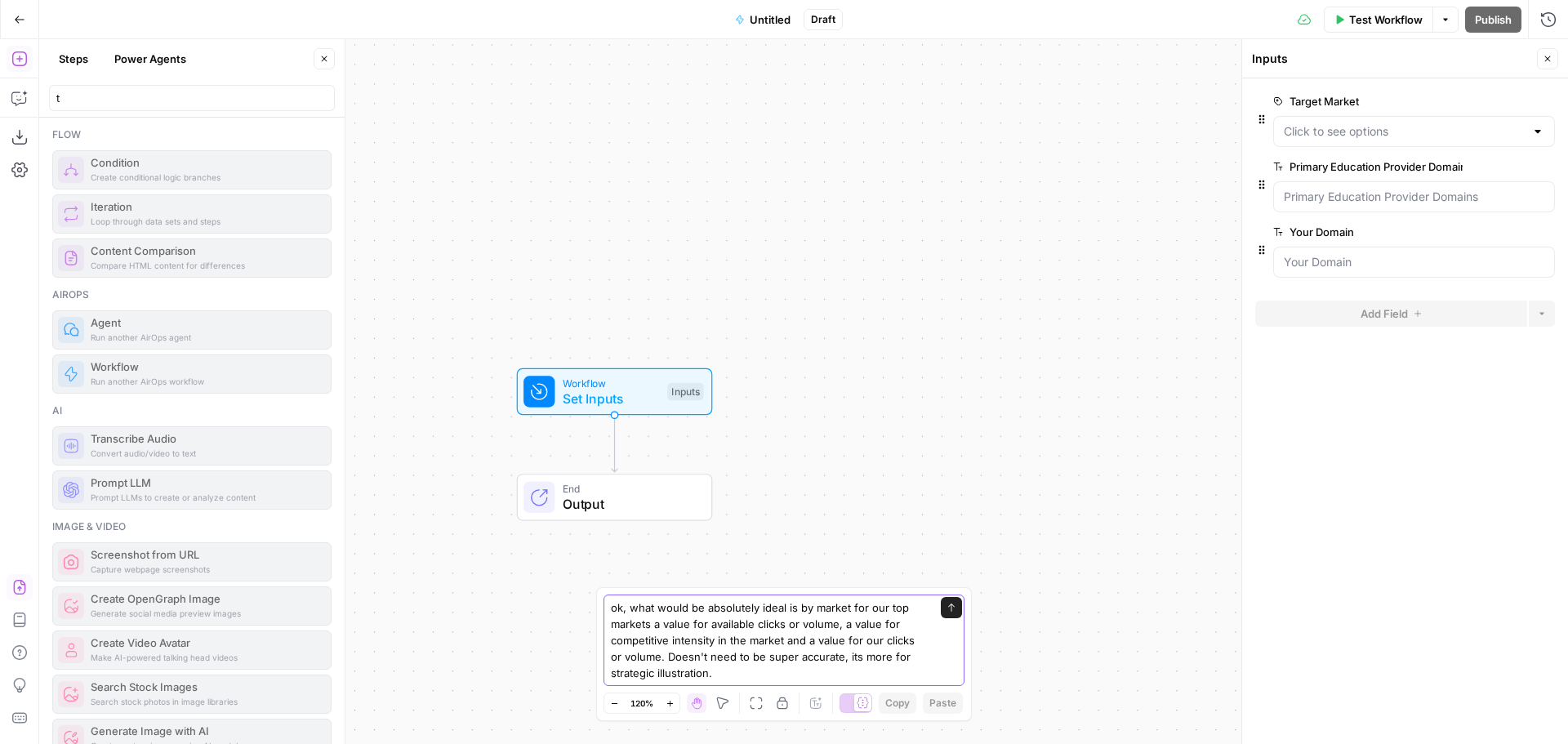 click on "ok, what would be absolutely ideal is by market for our top markets a value for available clicks or volume, a value for competitive intensity in the market and a value for our clicks or volume. Doesn't need to be super accurate, its more for strategic illustration." at bounding box center (768, 640) 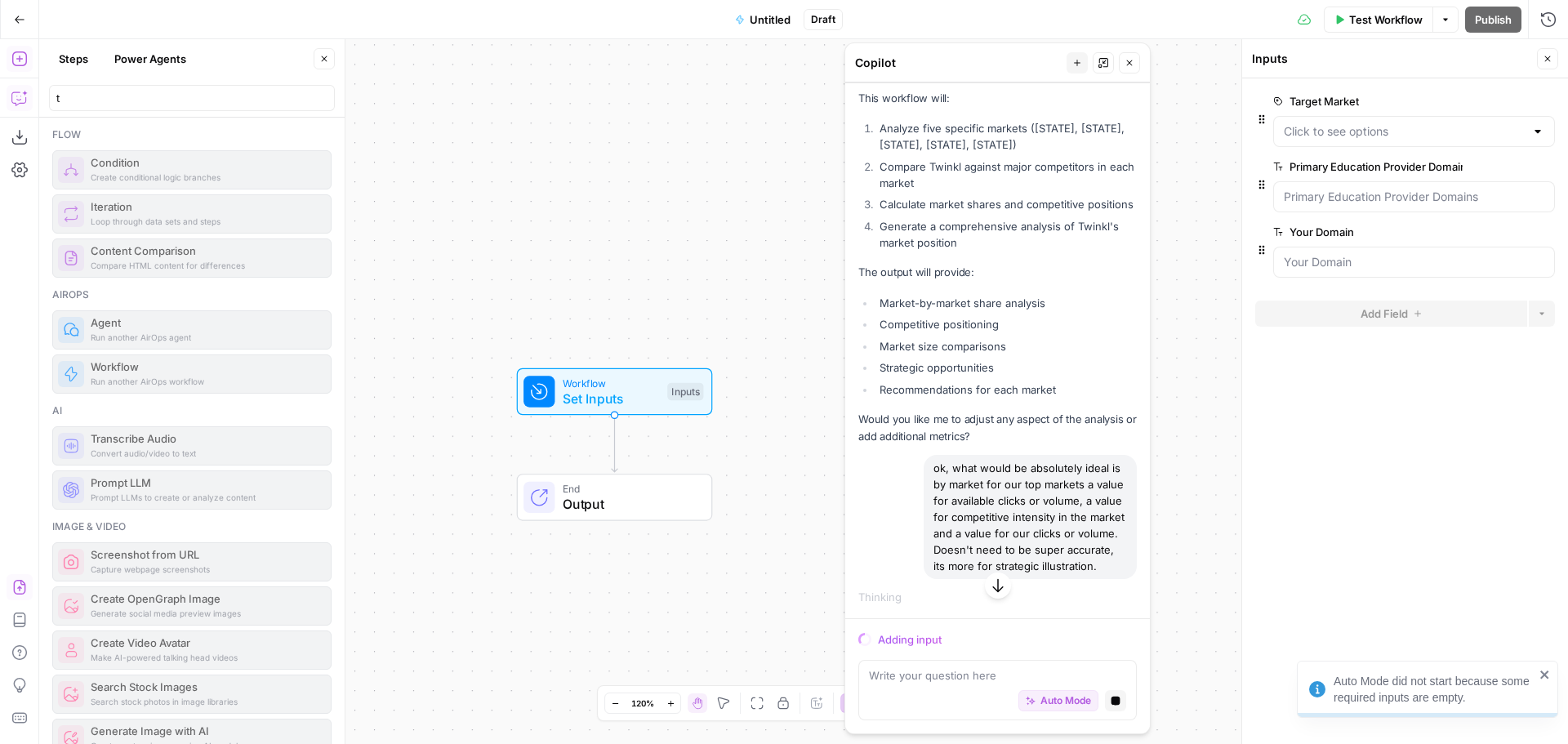 scroll, scrollTop: 7852, scrollLeft: 0, axis: vertical 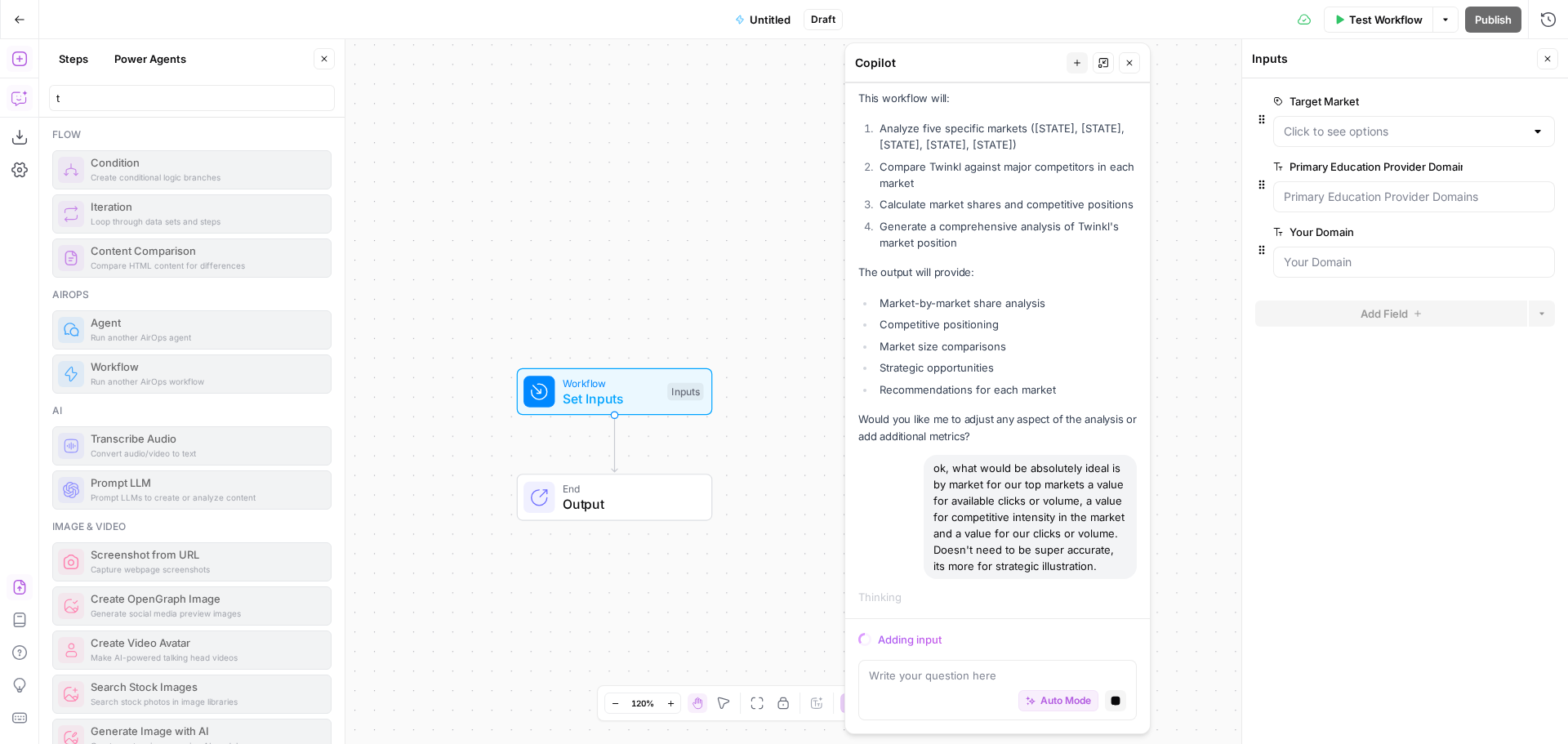 click 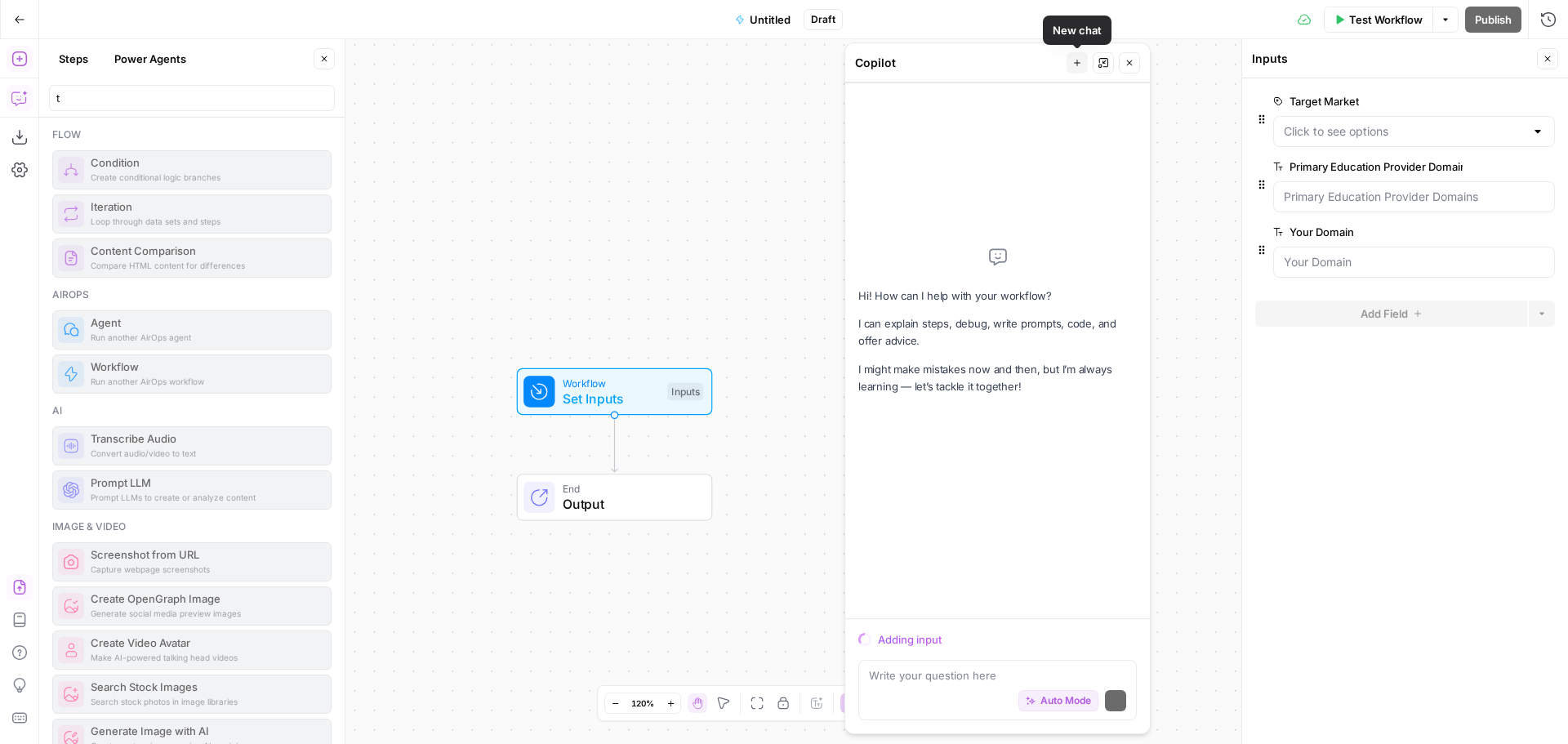 scroll, scrollTop: 0, scrollLeft: 0, axis: both 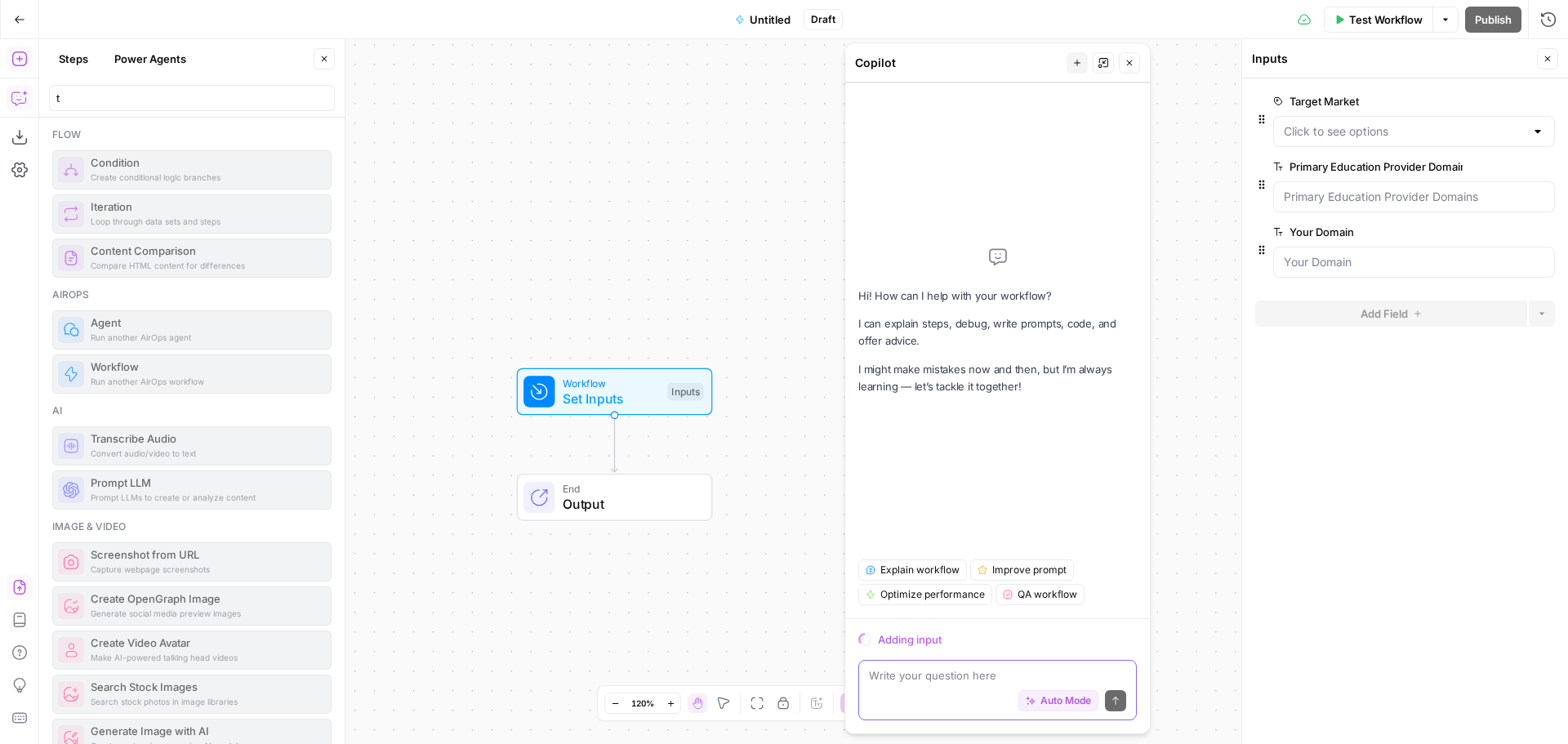 click at bounding box center [997, 675] 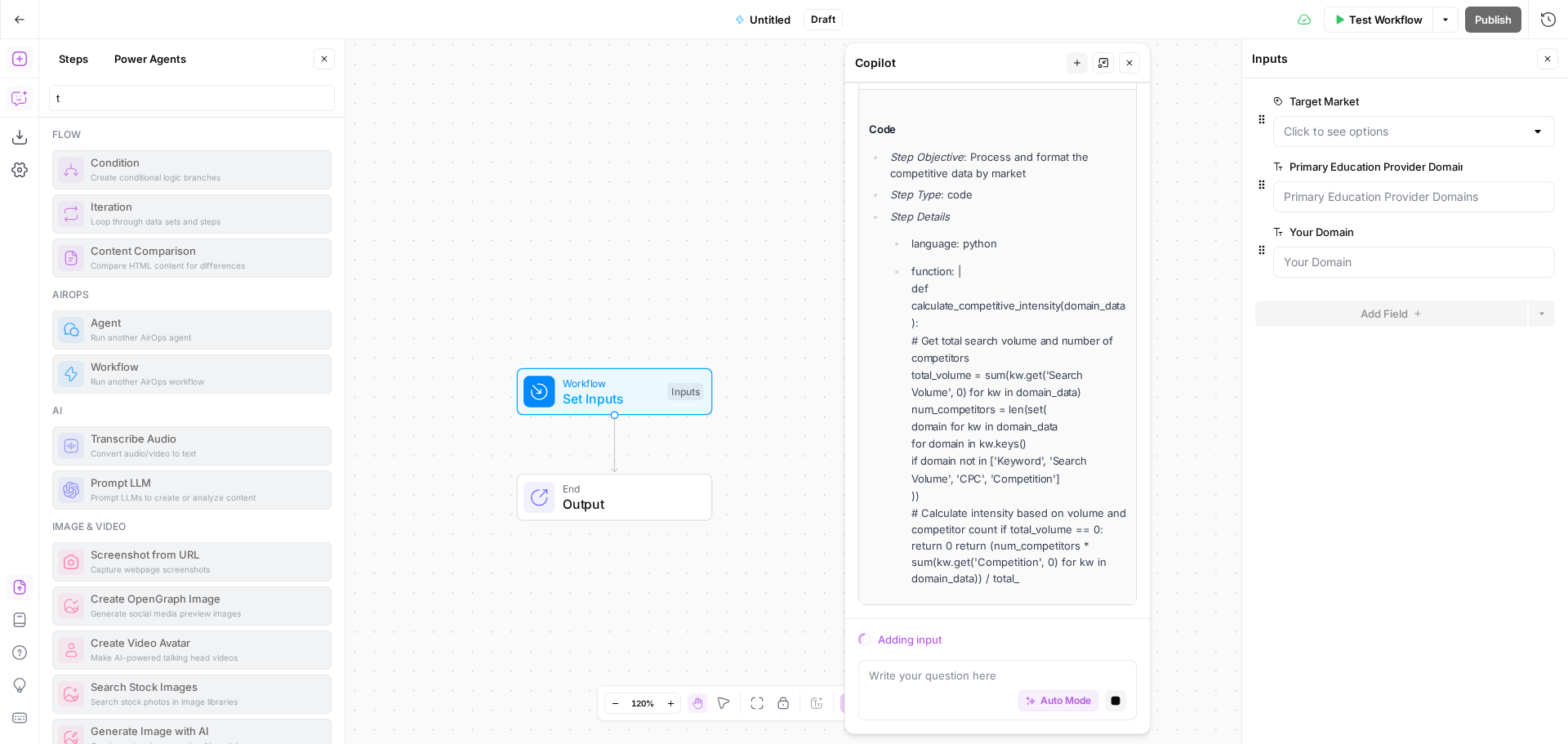 scroll, scrollTop: 1082, scrollLeft: 0, axis: vertical 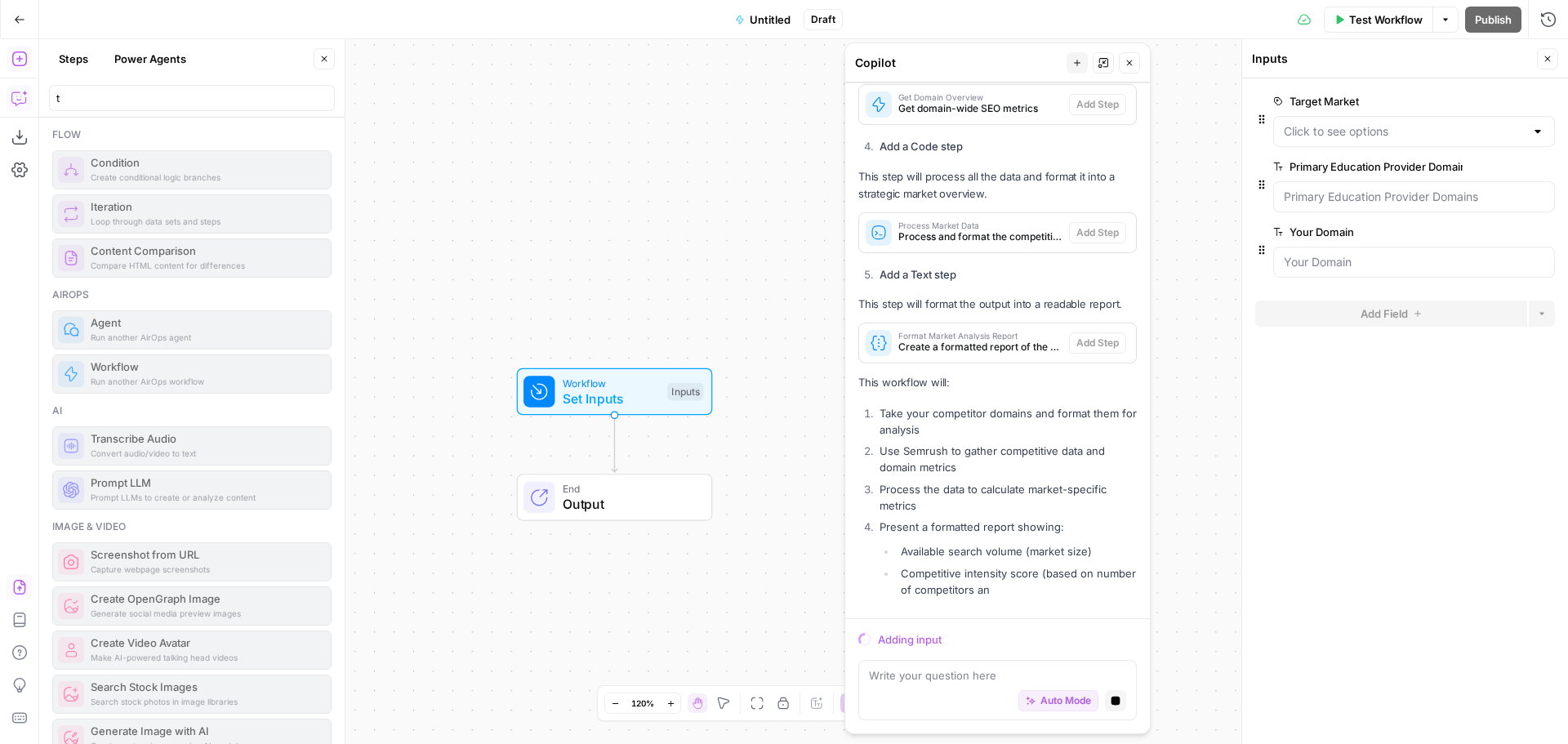 click 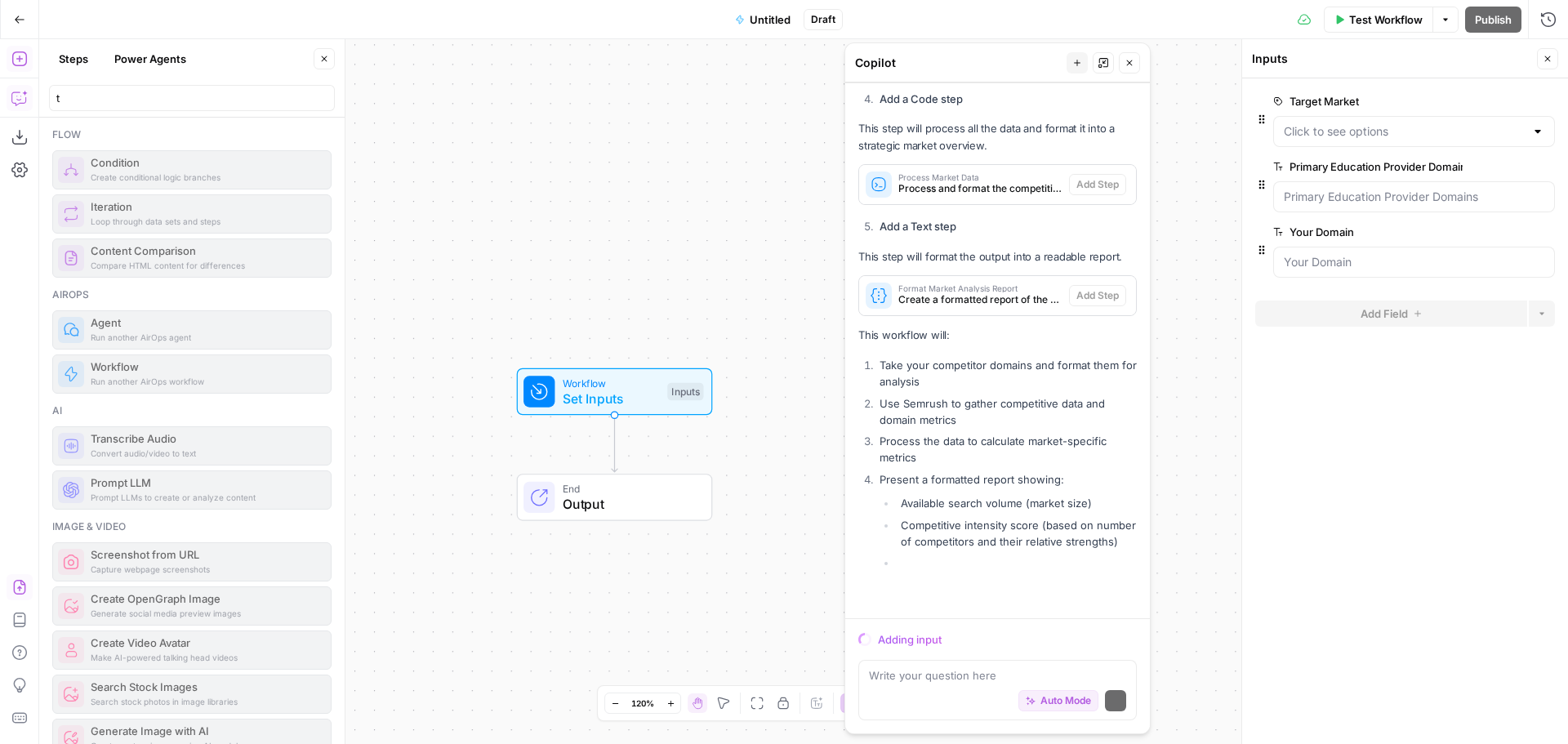 scroll, scrollTop: 741, scrollLeft: 0, axis: vertical 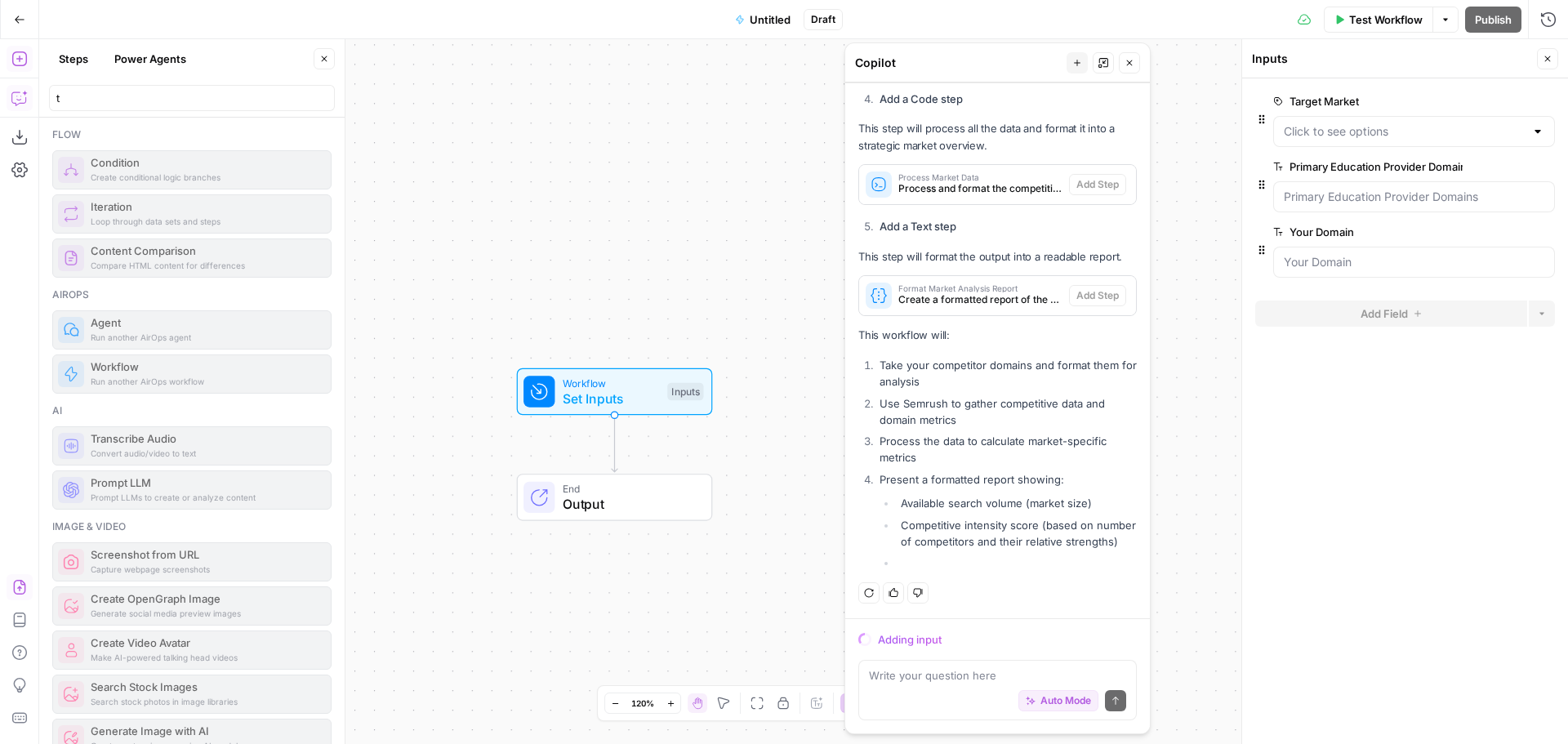 click 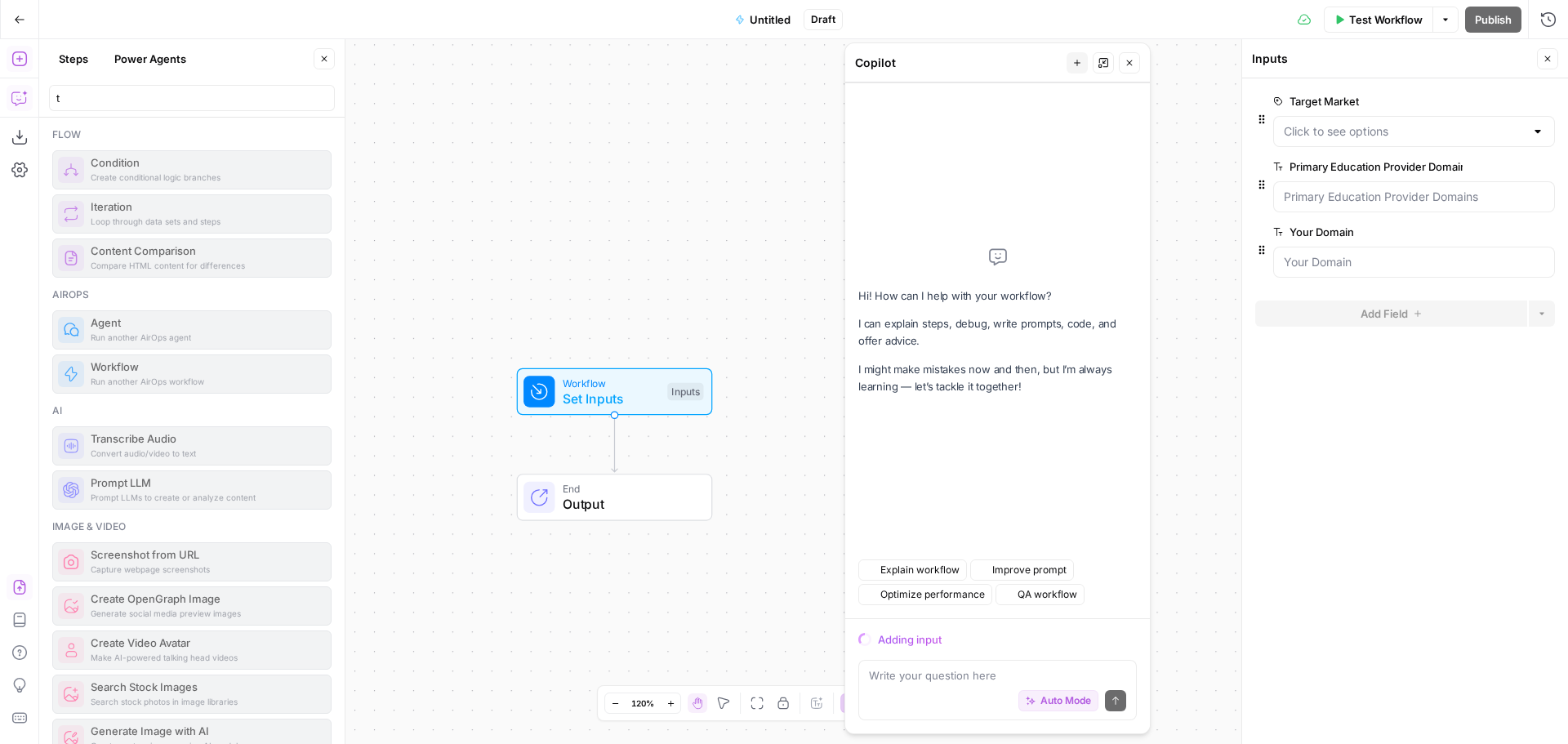 scroll, scrollTop: 0, scrollLeft: 0, axis: both 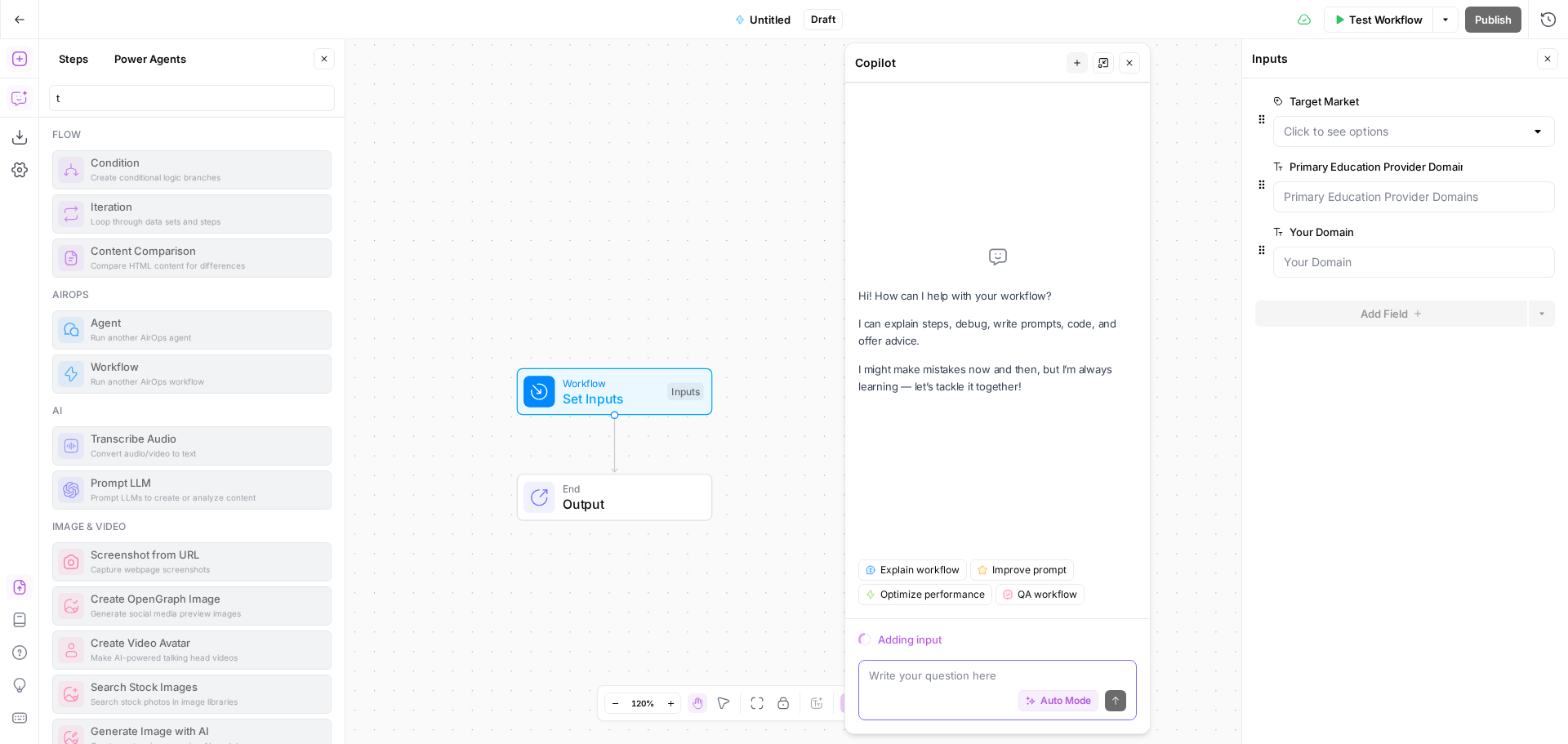 click at bounding box center [997, 675] 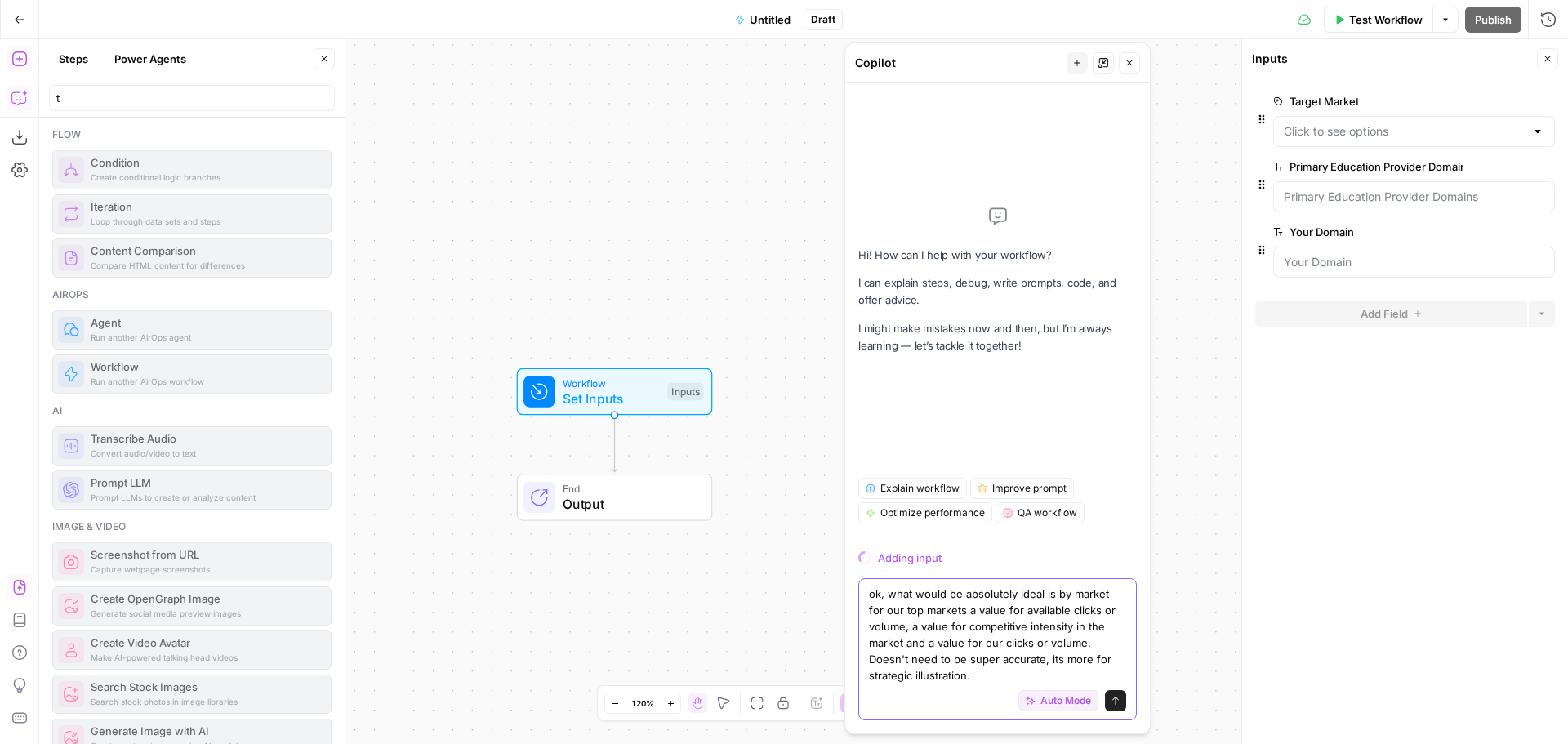 drag, startPoint x: 987, startPoint y: 679, endPoint x: 869, endPoint y: 660, distance: 119.5199 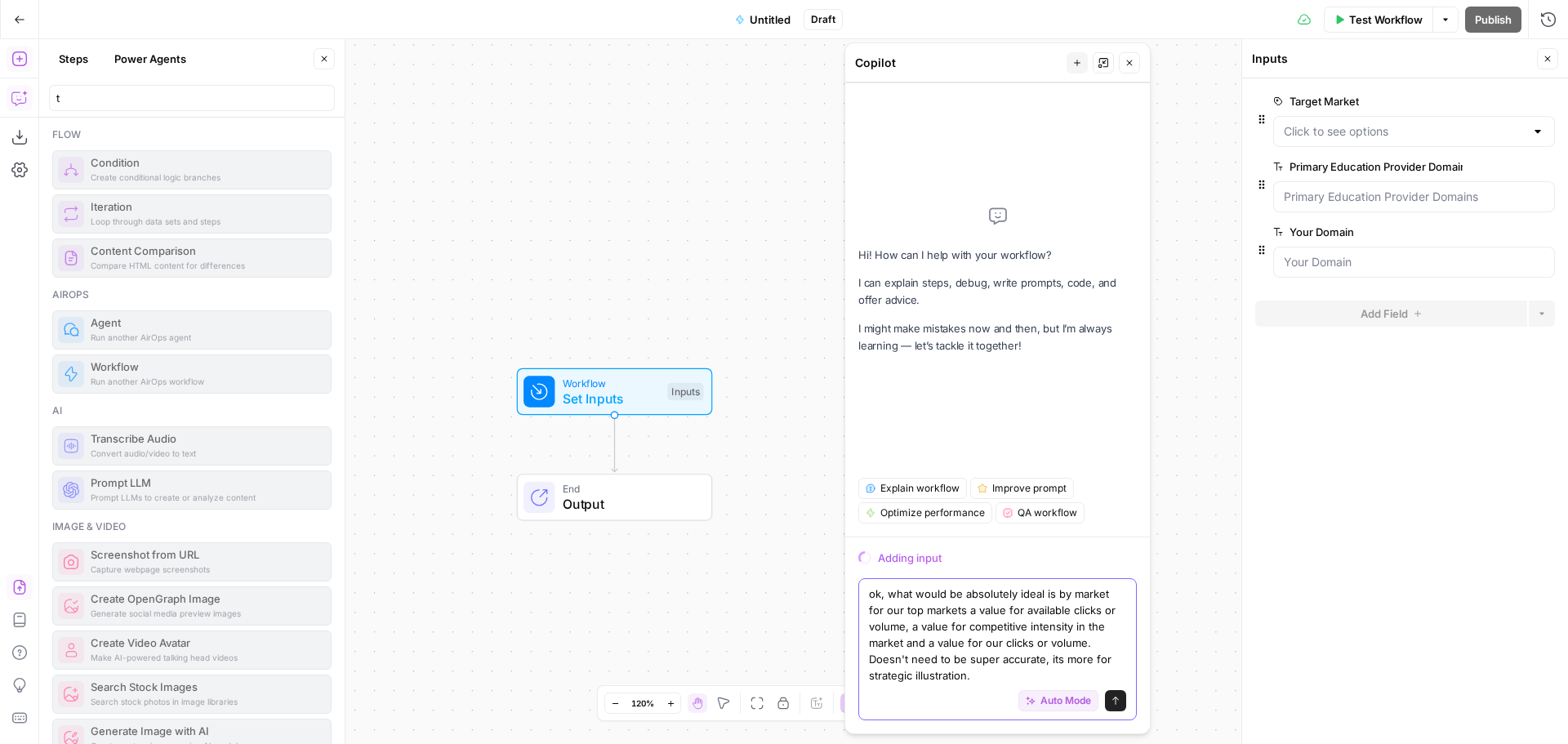 click on "ok, what would be absolutely ideal is by market for our top markets a value for available clicks or volume, a value for competitive intensity in the market and a value for our clicks or volume. Doesn't need to be super accurate, its more for strategic illustration." at bounding box center [997, 635] 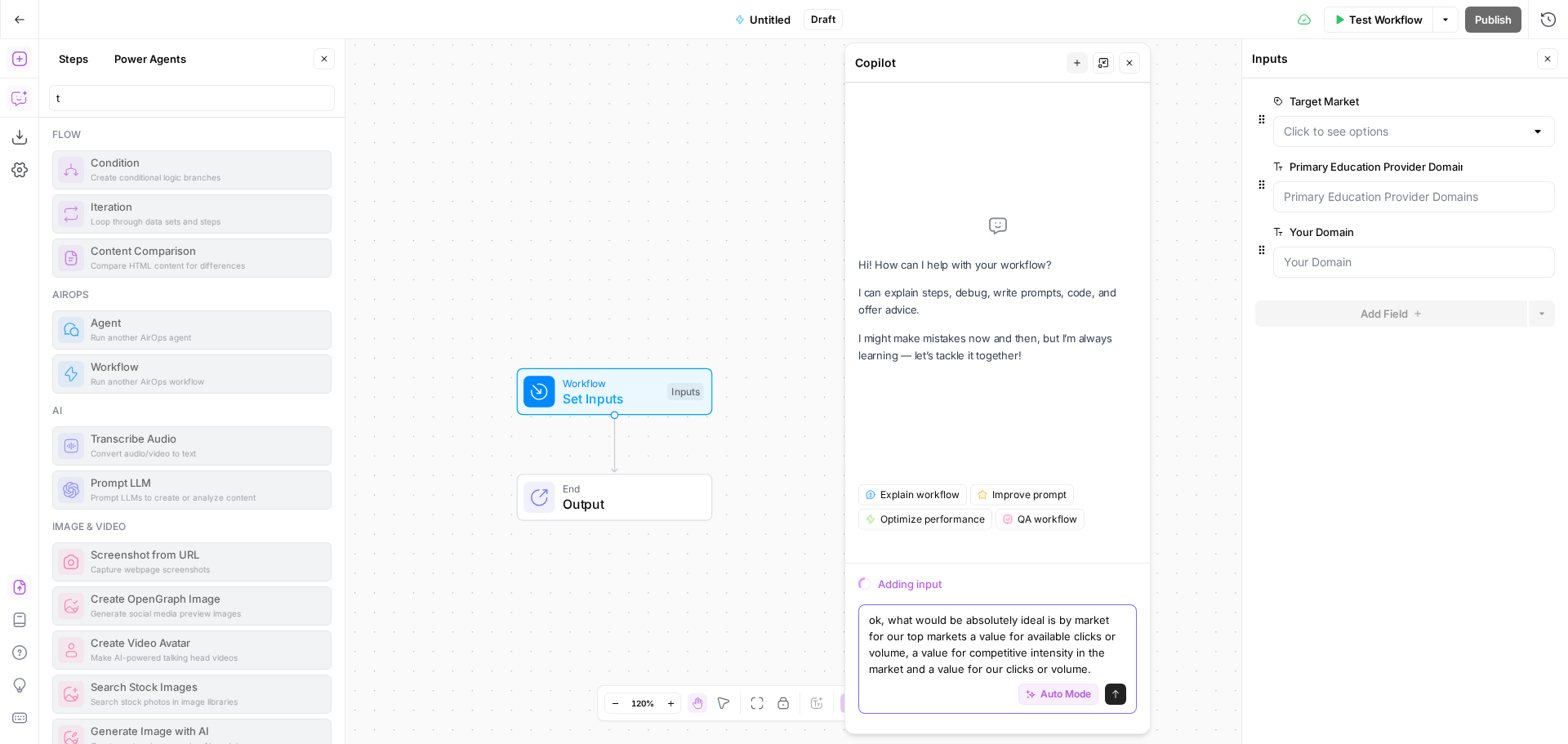 scroll, scrollTop: 0, scrollLeft: 0, axis: both 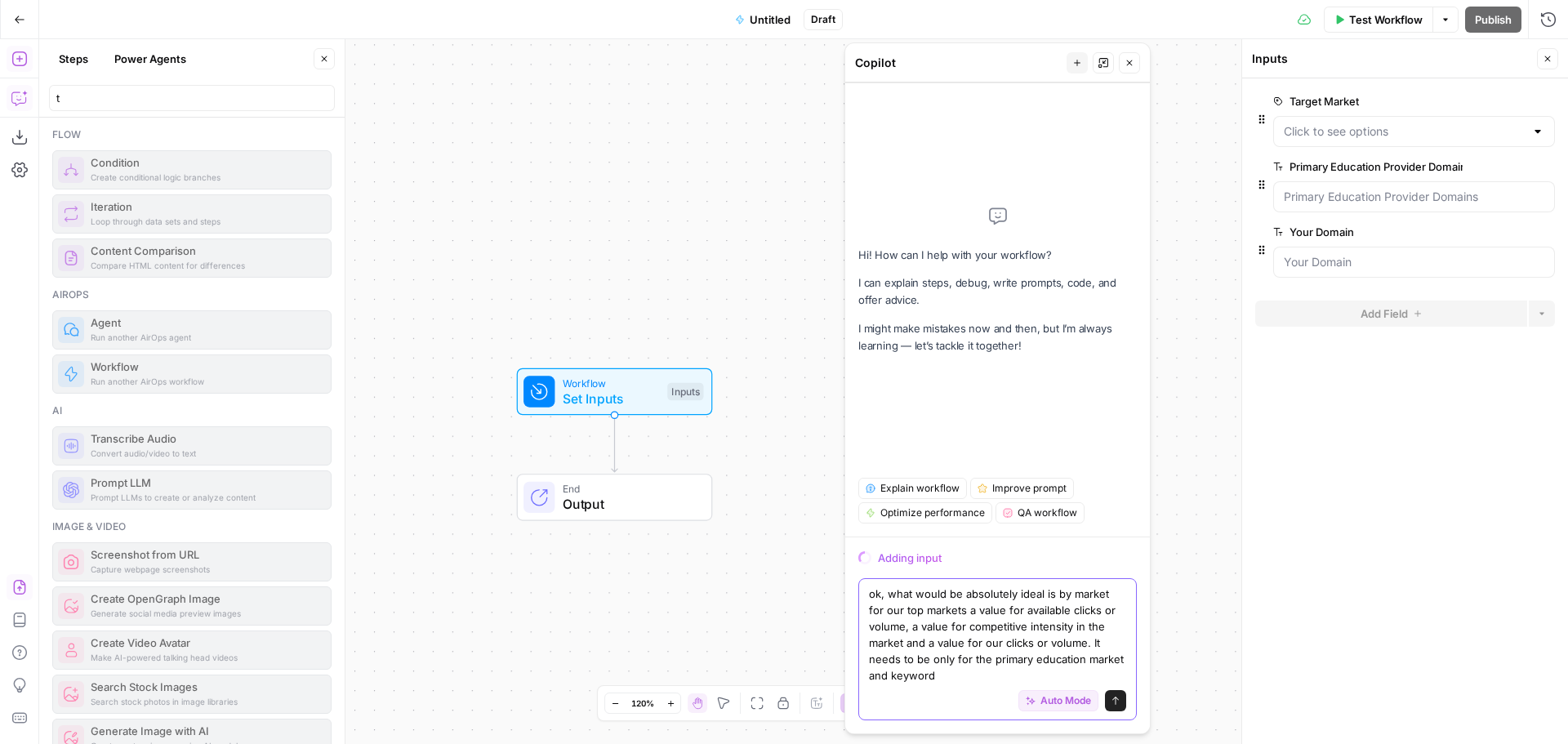 type on "ok, what would be absolutely ideal is by market for our top markets a value for available clicks or volume, a value for competitive intensity in the market and a value for our clicks or volume. It needs to be only for the primary education market and keywords" 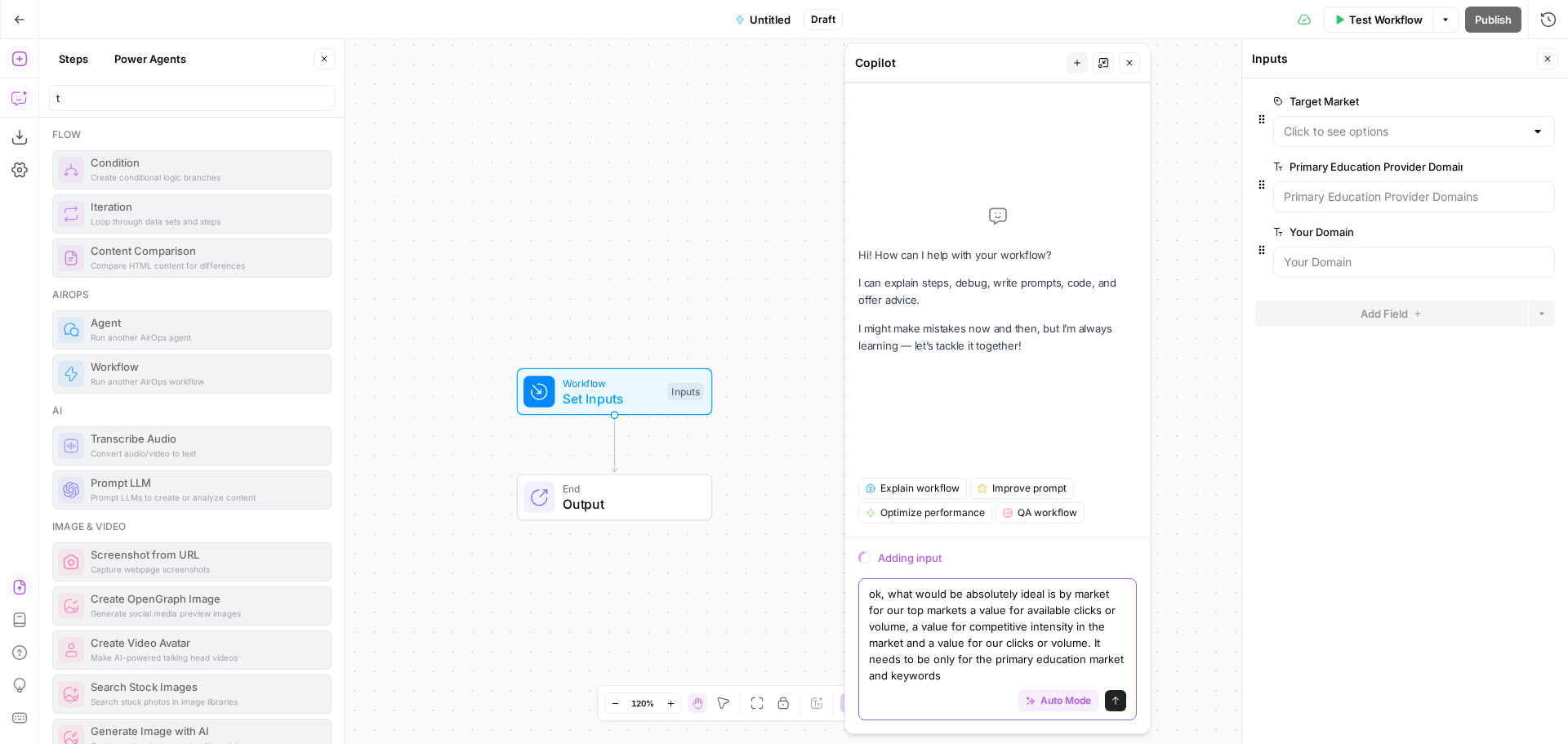 type 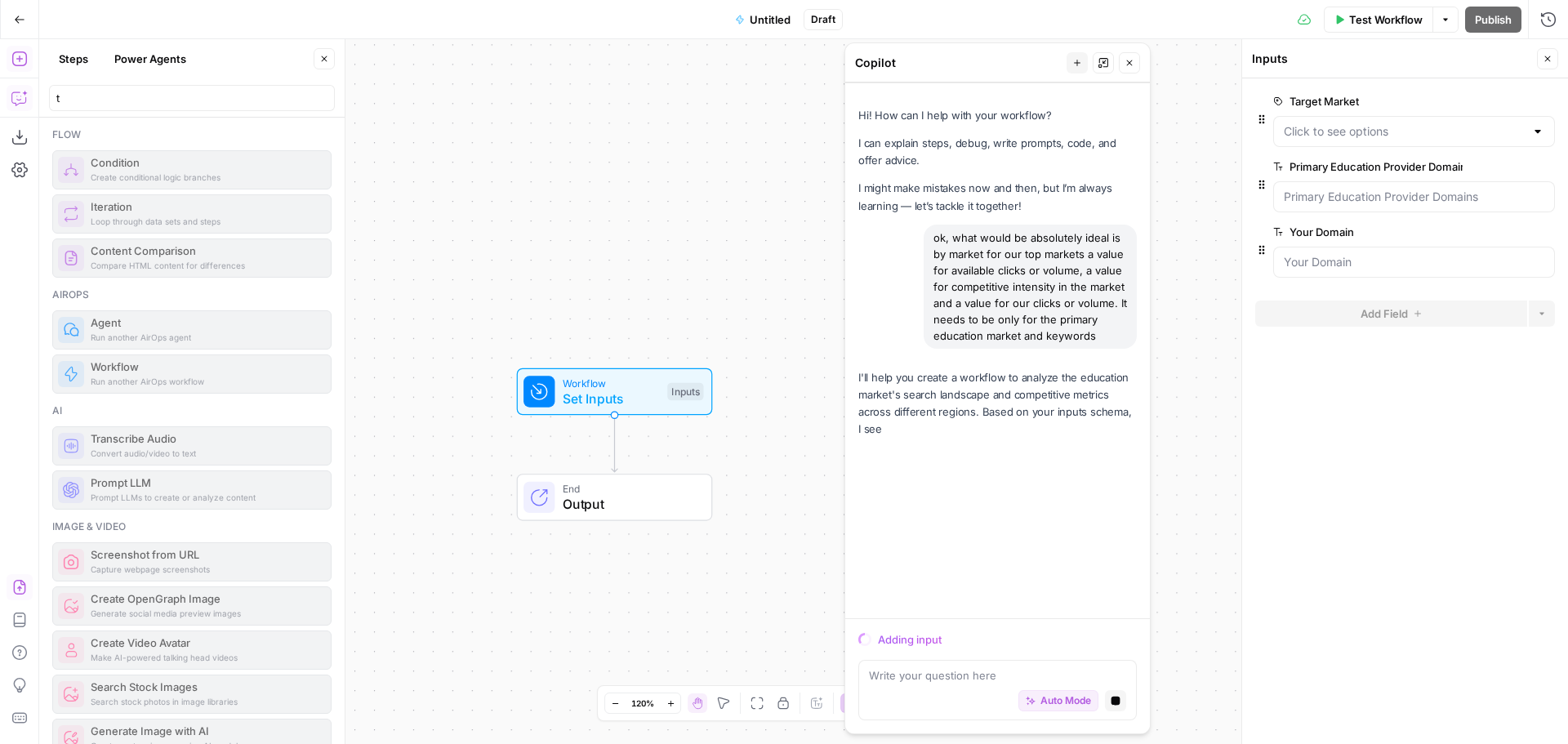 click 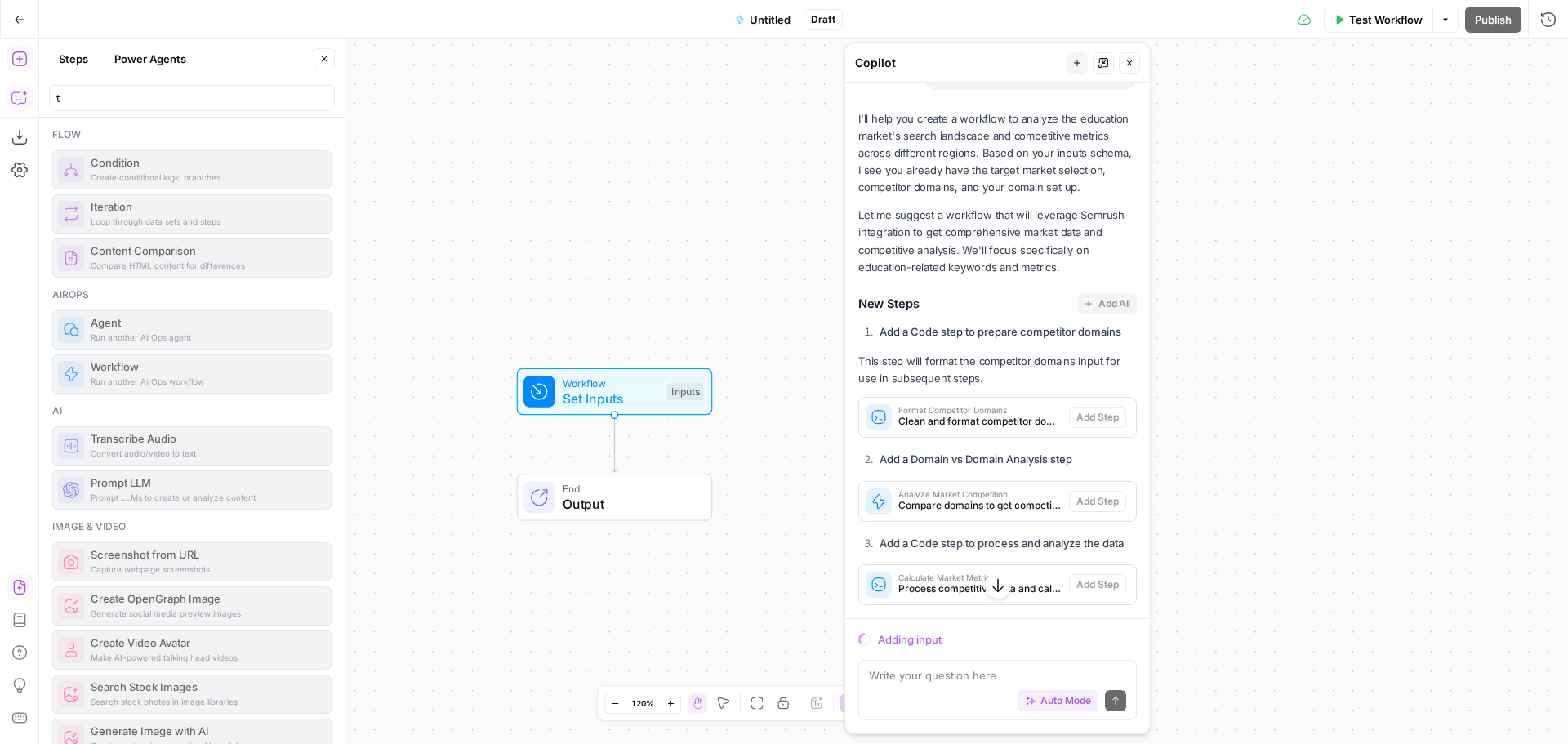 scroll, scrollTop: 246, scrollLeft: 0, axis: vertical 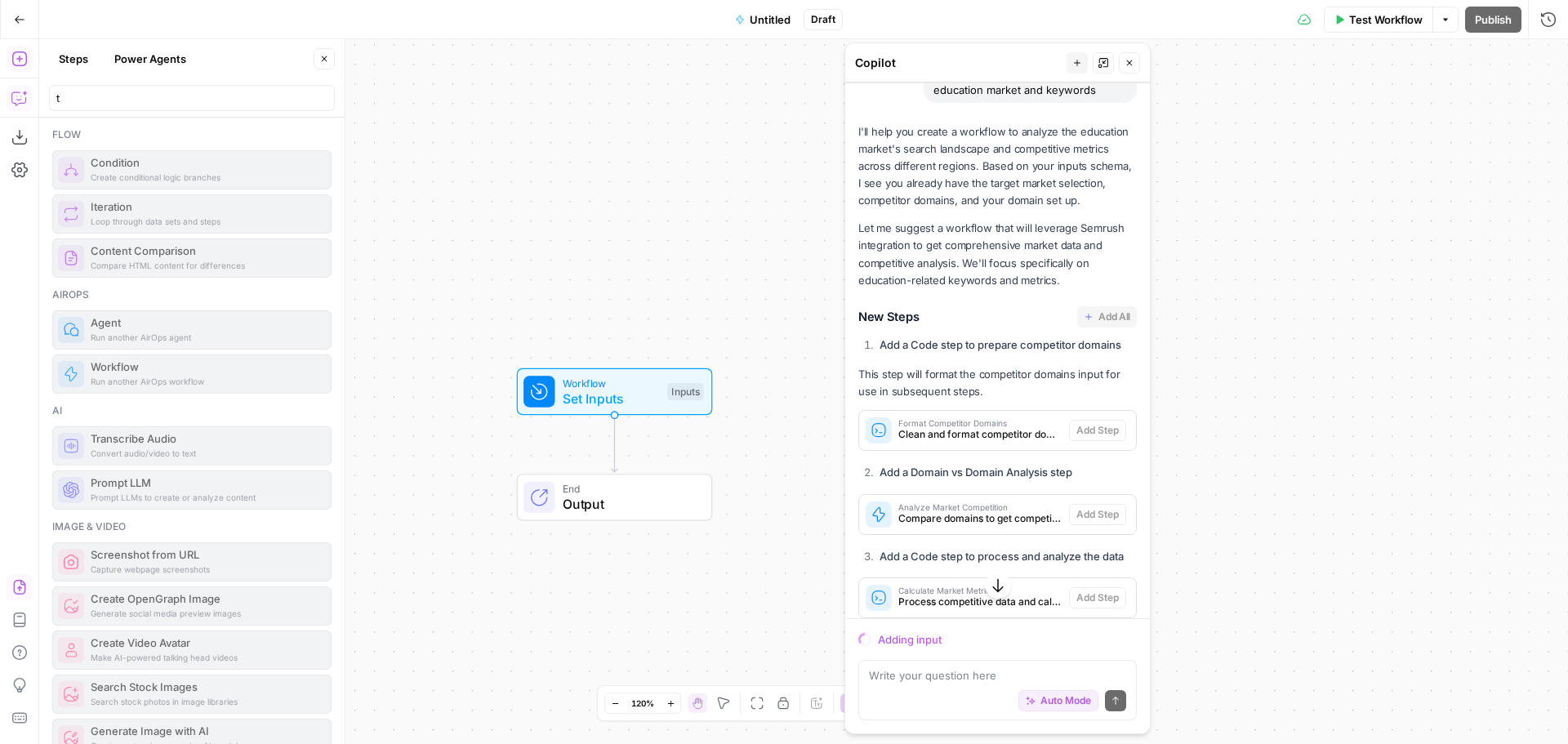 click 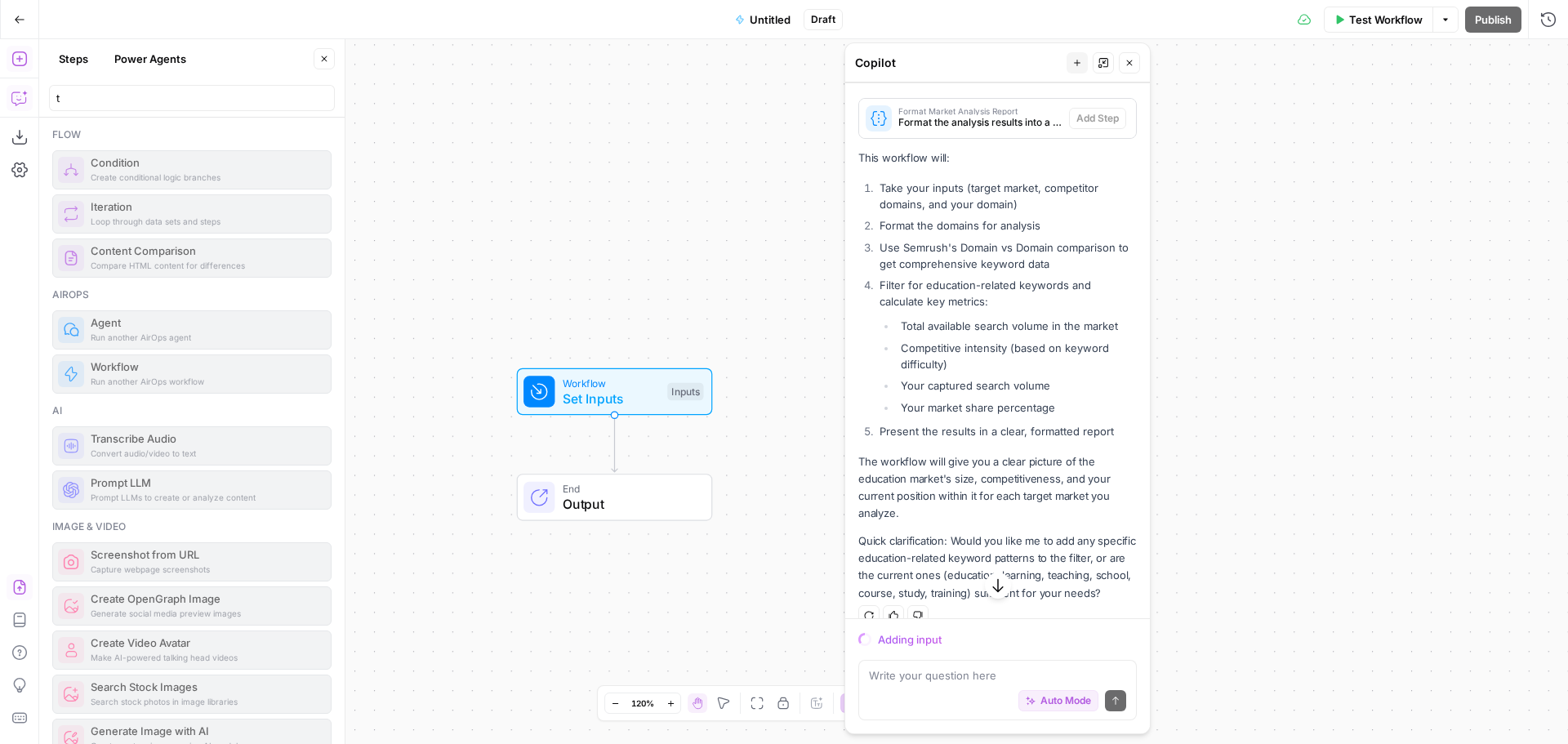 scroll, scrollTop: 899, scrollLeft: 0, axis: vertical 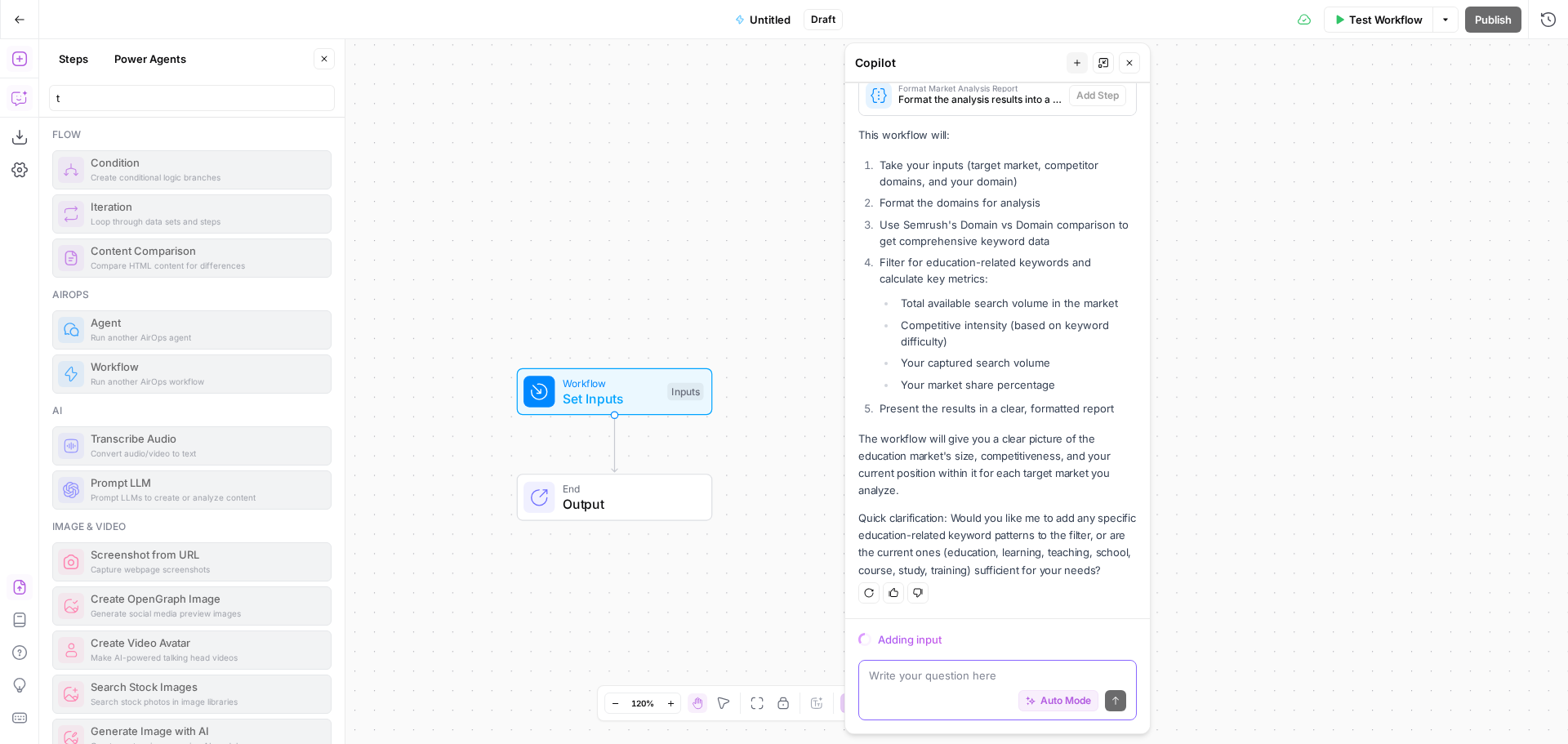 click at bounding box center [997, 675] 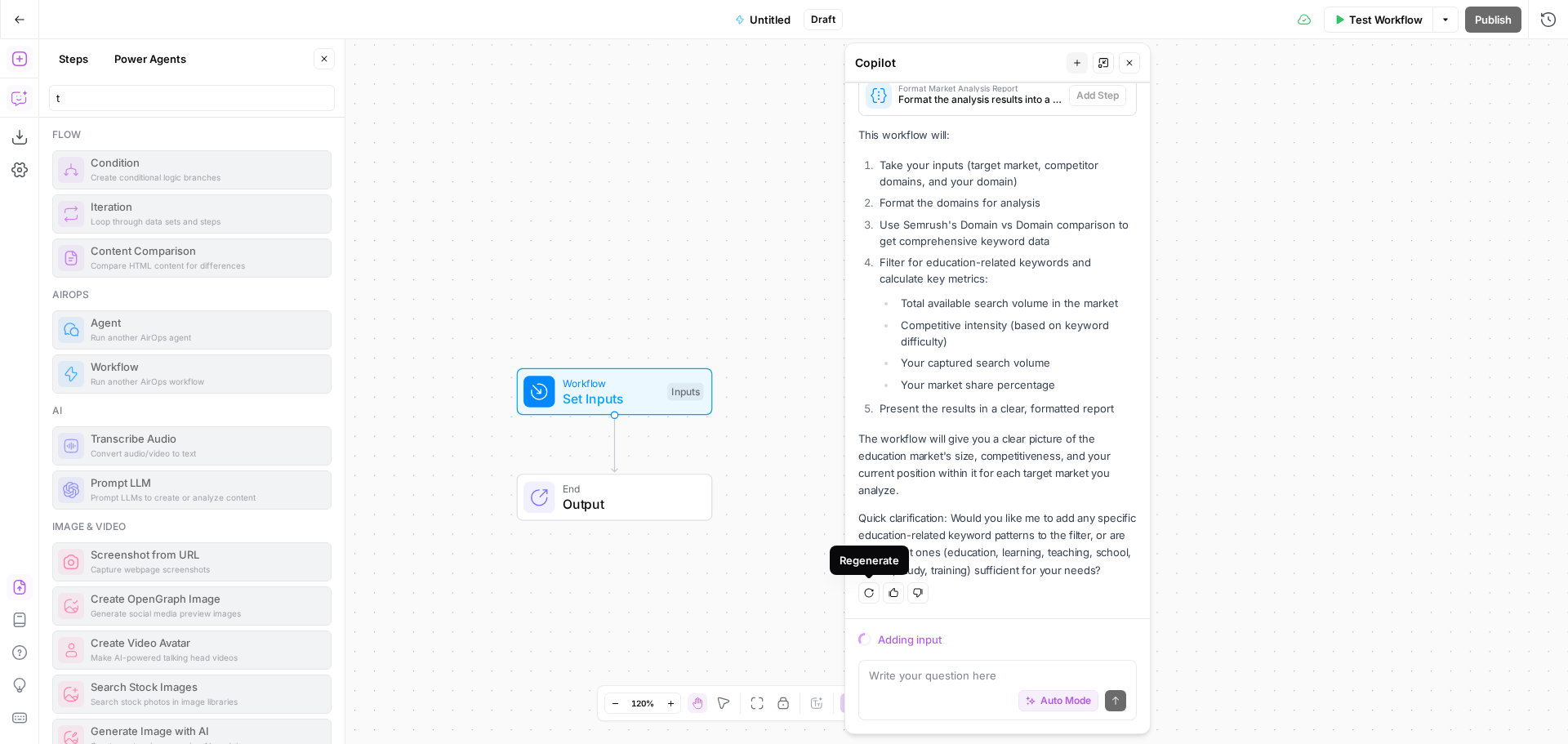 click on "Regenerate" at bounding box center (869, 593) 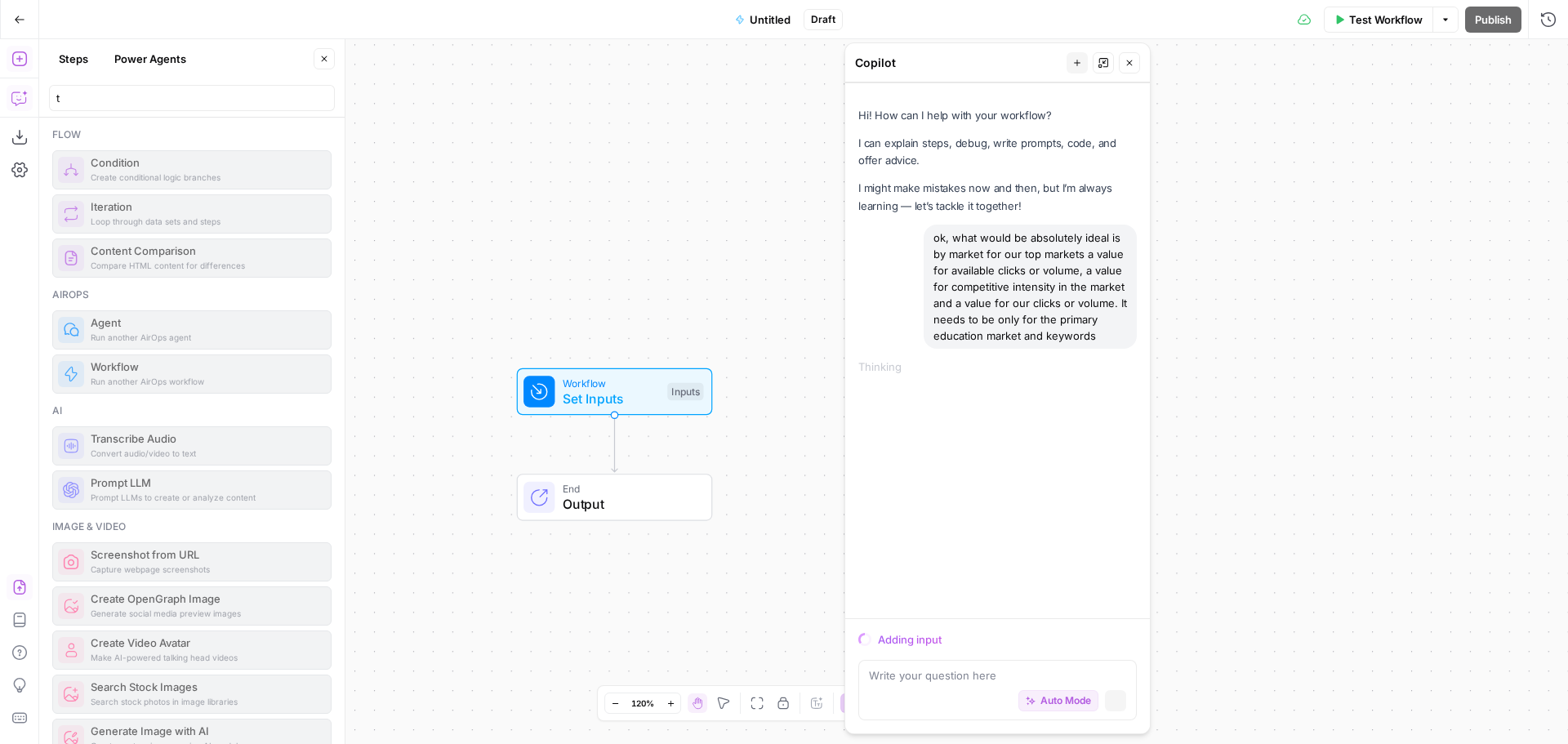 scroll, scrollTop: 0, scrollLeft: 0, axis: both 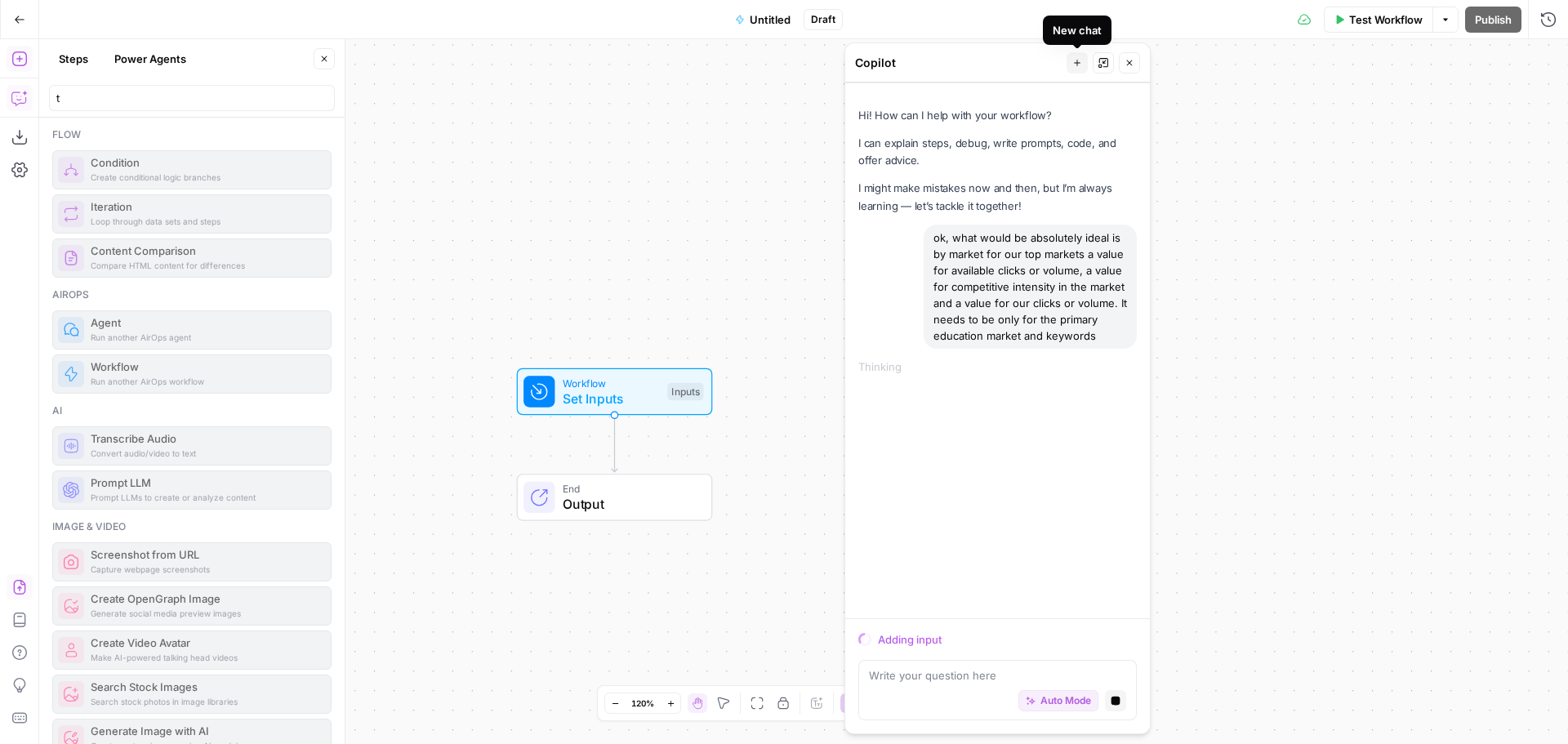 click on "ok, what would be absolutely ideal is by market for our top markets a value for available clicks or volume, a value for competitive intensity in the market and a value for our clicks or volume. It needs to be only for the primary education market and keywords" at bounding box center [1030, 287] 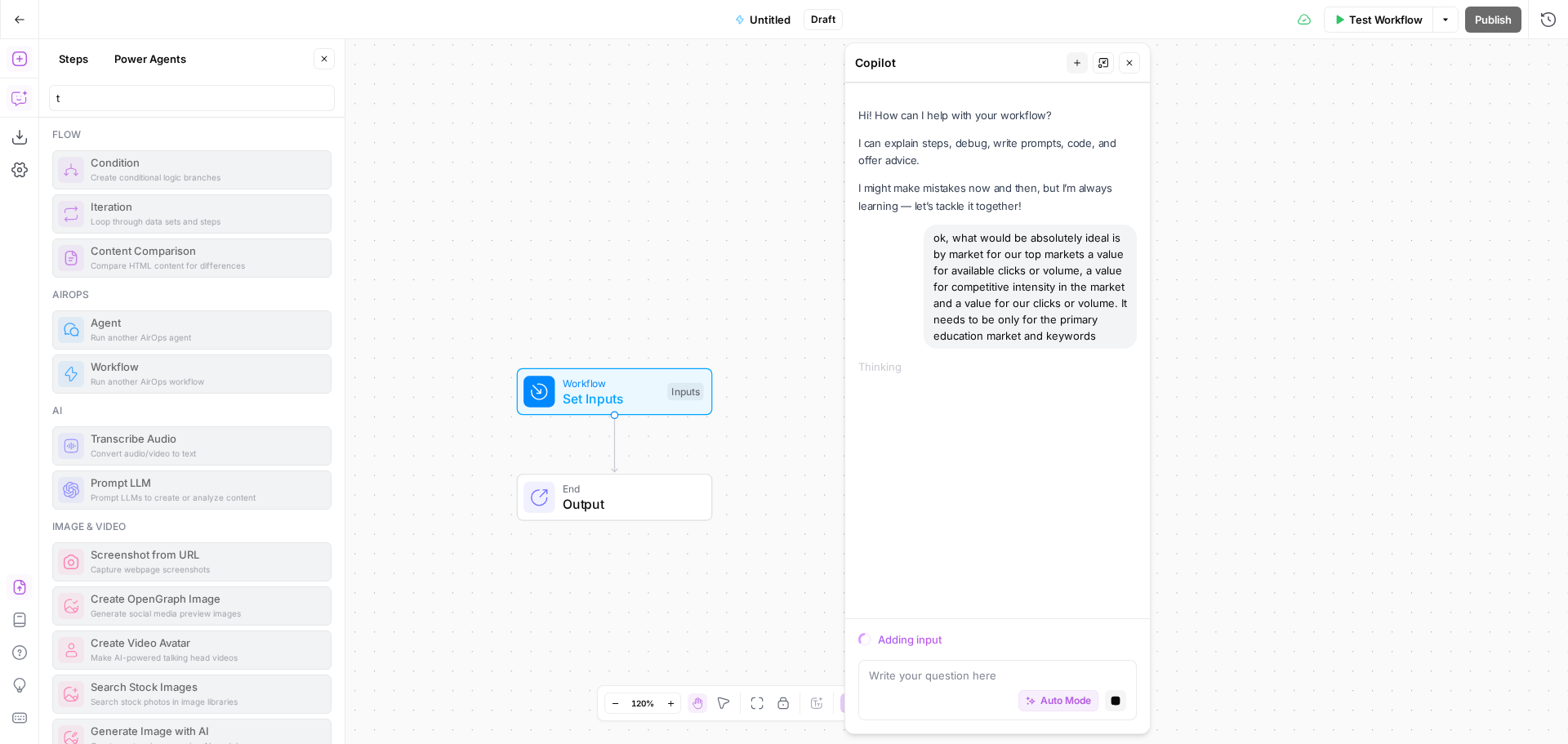 click on "ok, what would be absolutely ideal is by market for our top markets a value for available clicks or volume, a value for competitive intensity in the market and a value for our clicks or volume. It needs to be only for the primary education market and keywords" at bounding box center (1030, 287) 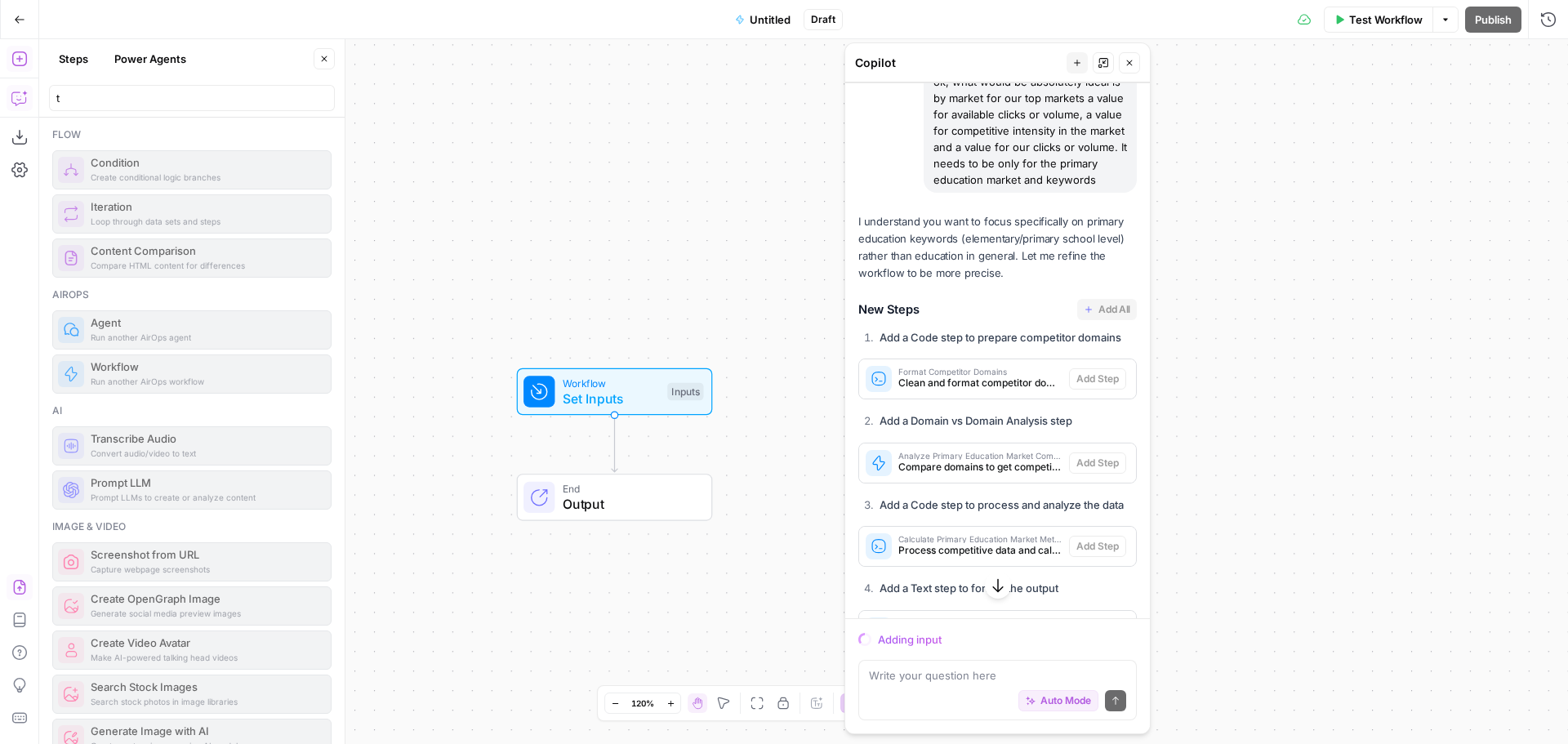 scroll, scrollTop: 163, scrollLeft: 0, axis: vertical 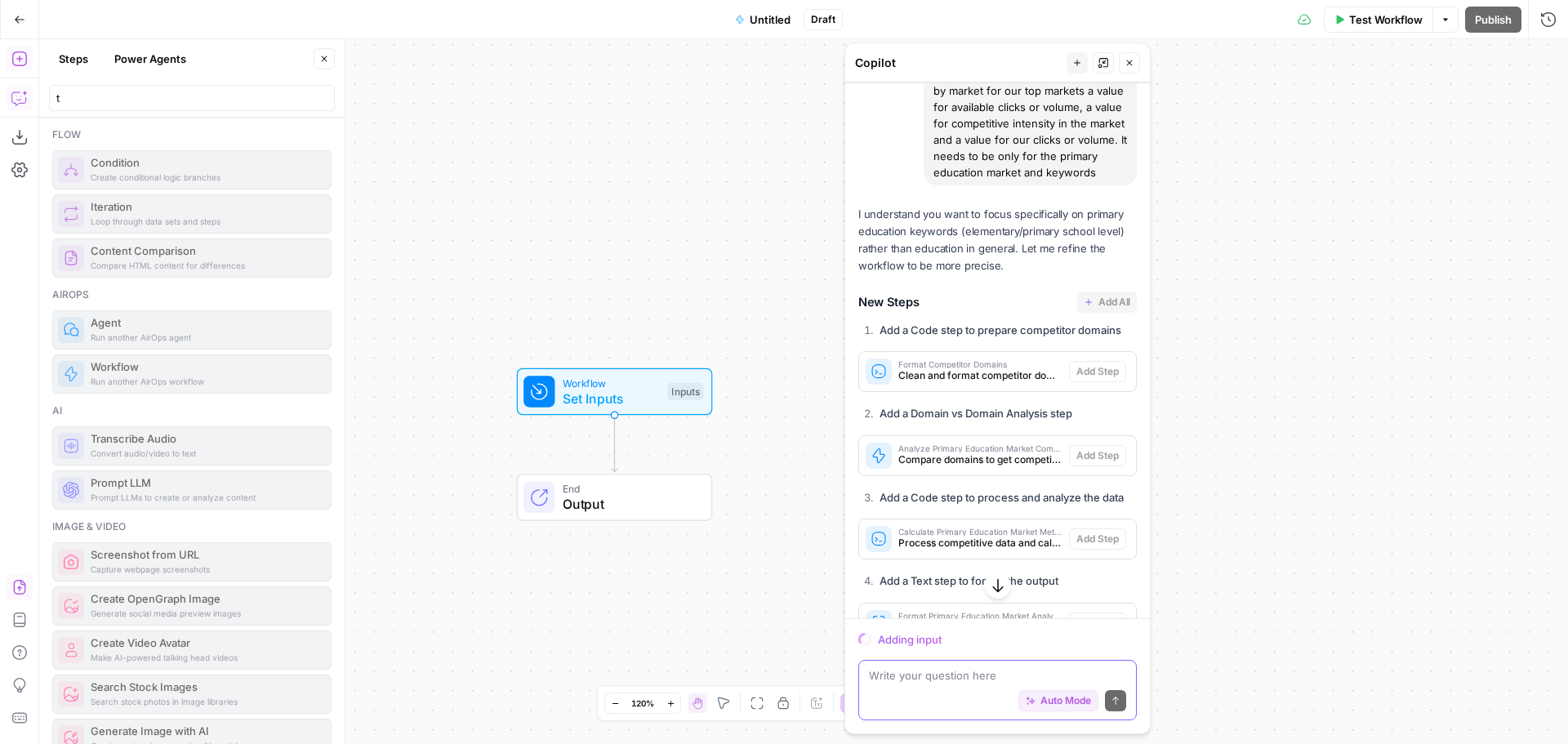 click on "Auto Mode" at bounding box center (1066, 701) 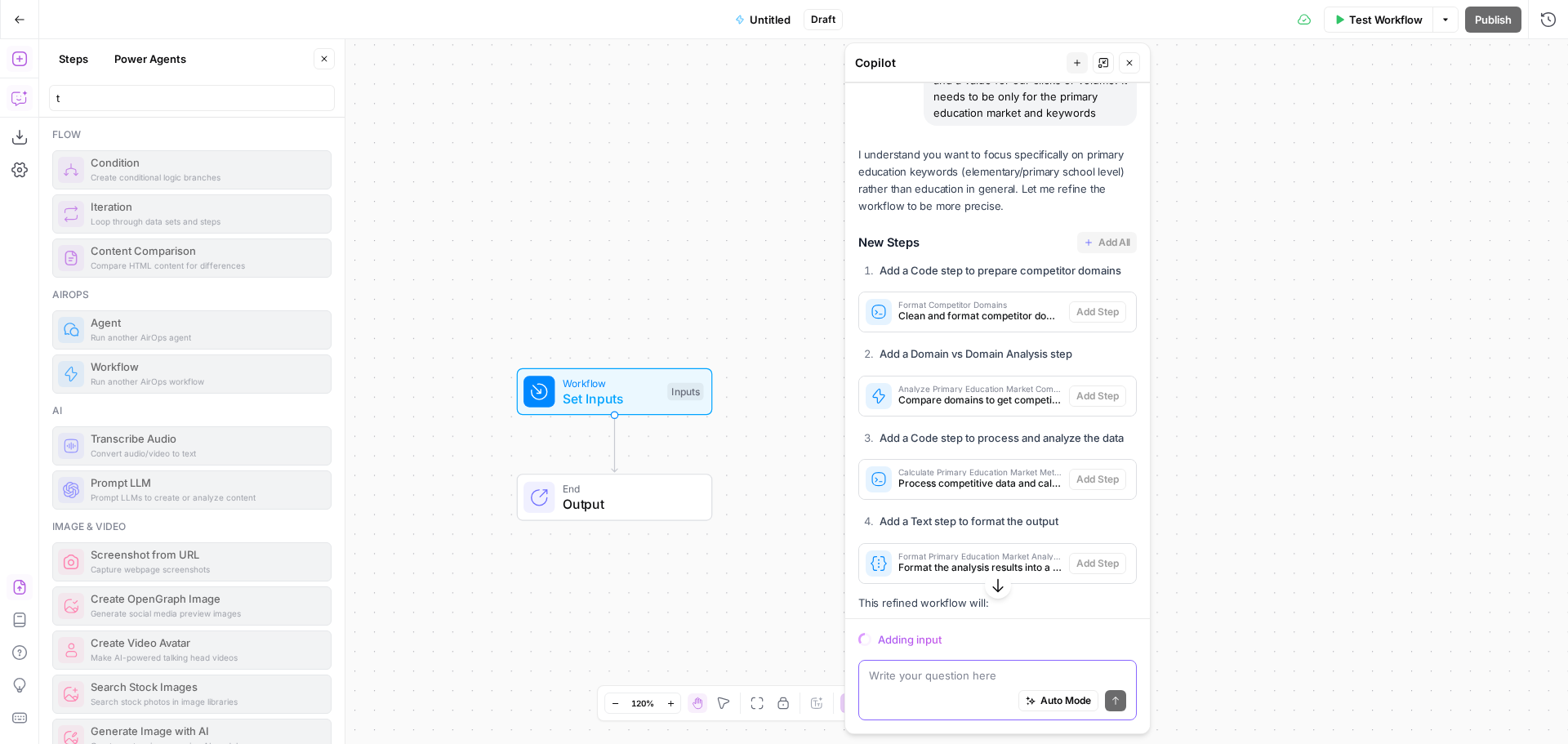scroll, scrollTop: 245, scrollLeft: 0, axis: vertical 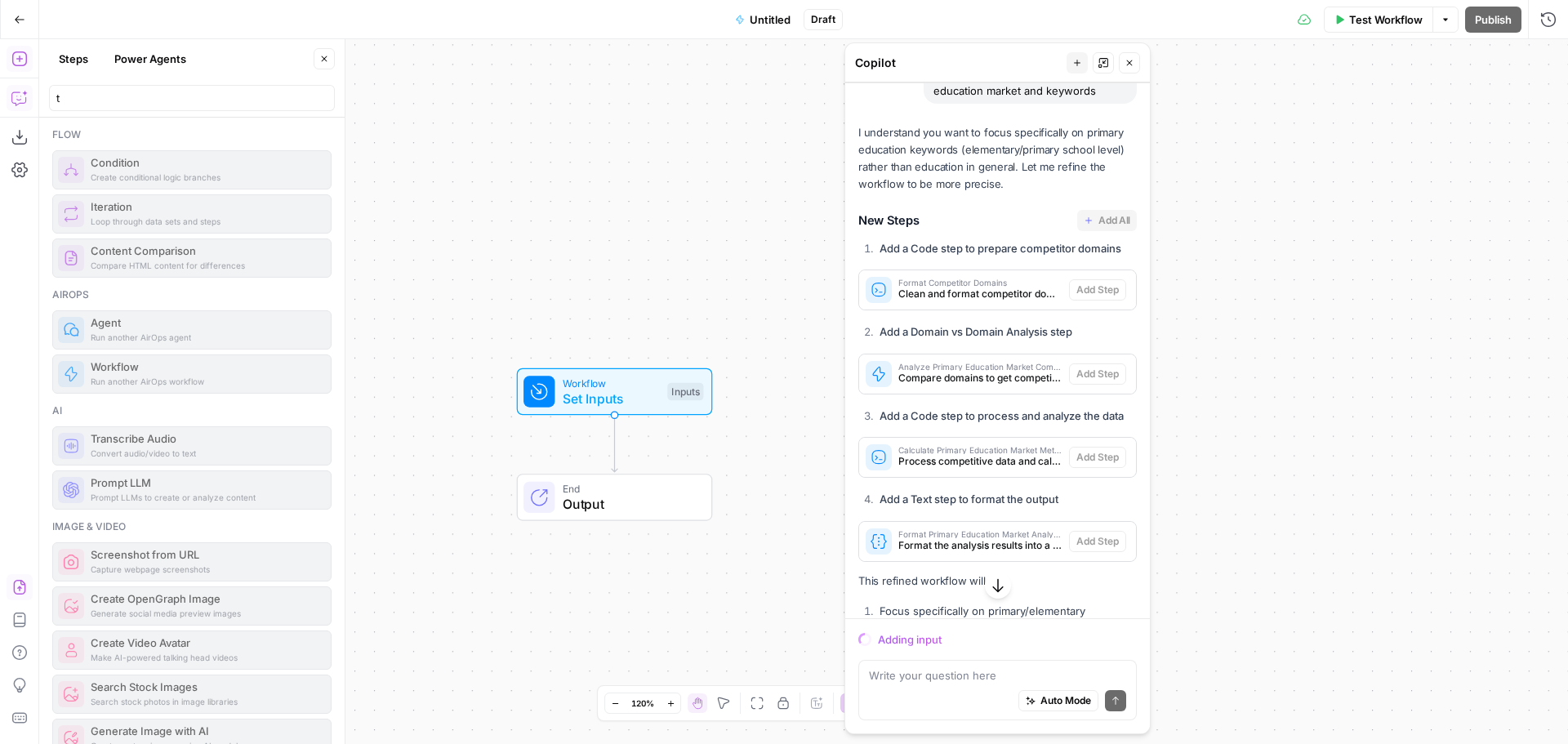 click on "Clean and format competitor domains list" at bounding box center (980, 294) 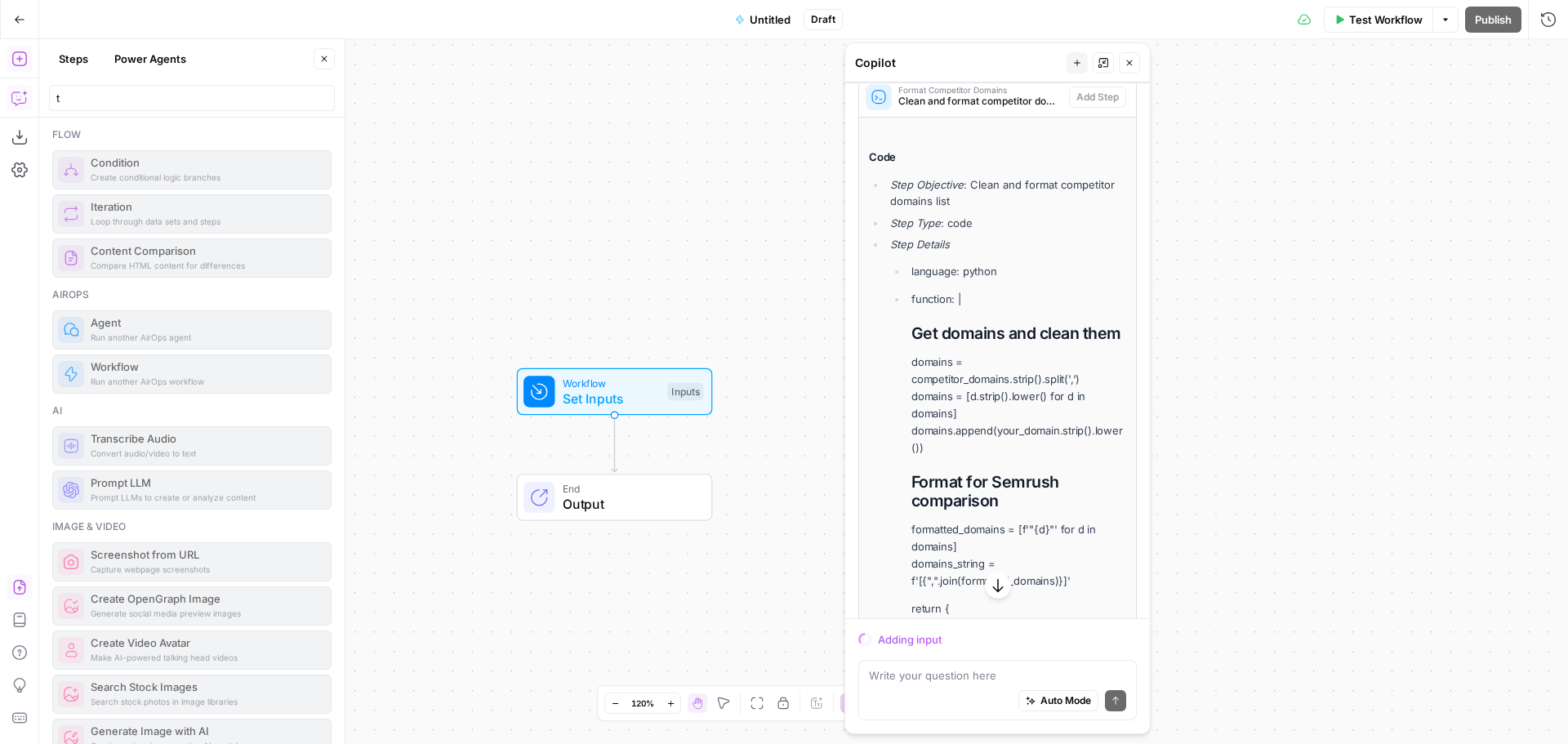 scroll, scrollTop: 490, scrollLeft: 0, axis: vertical 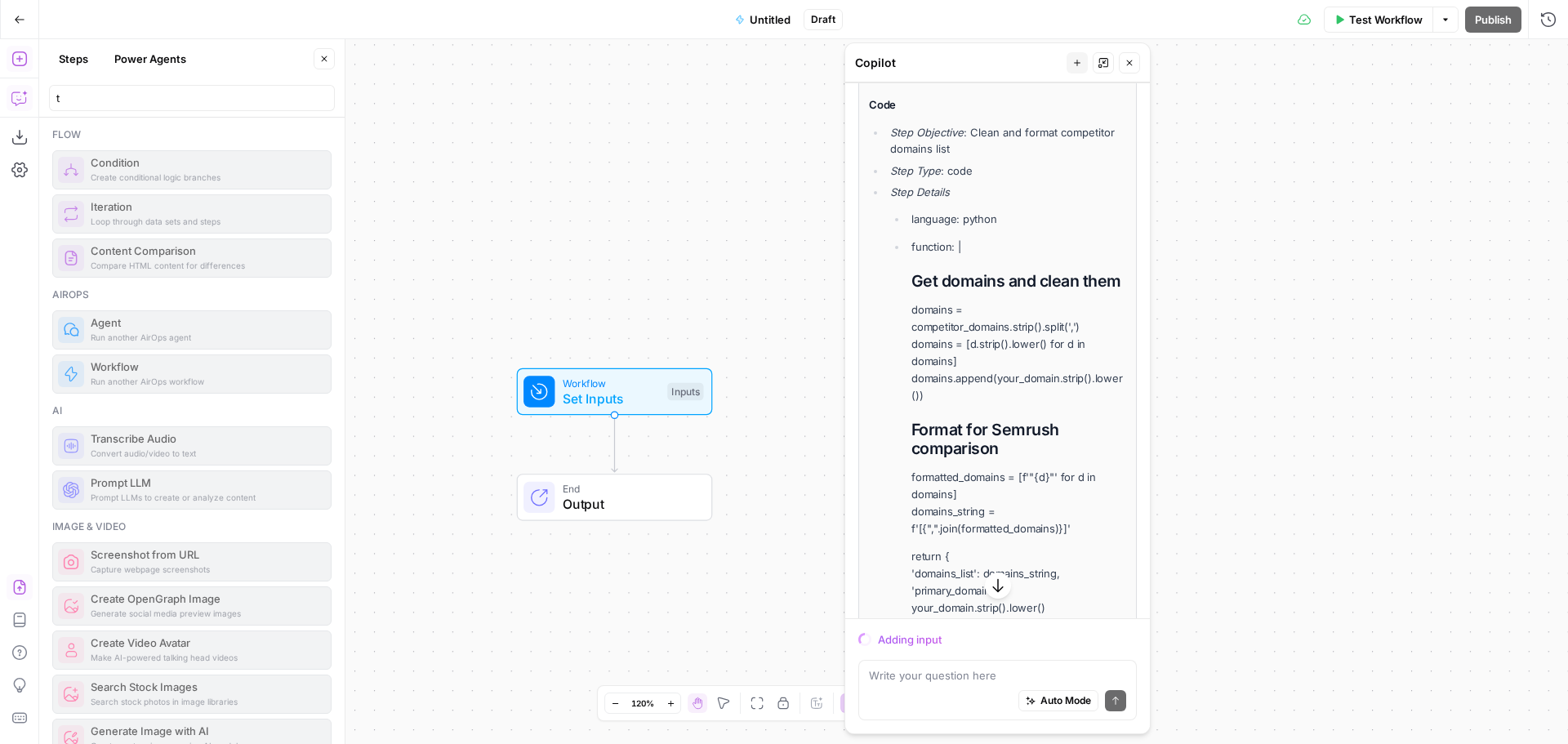 click 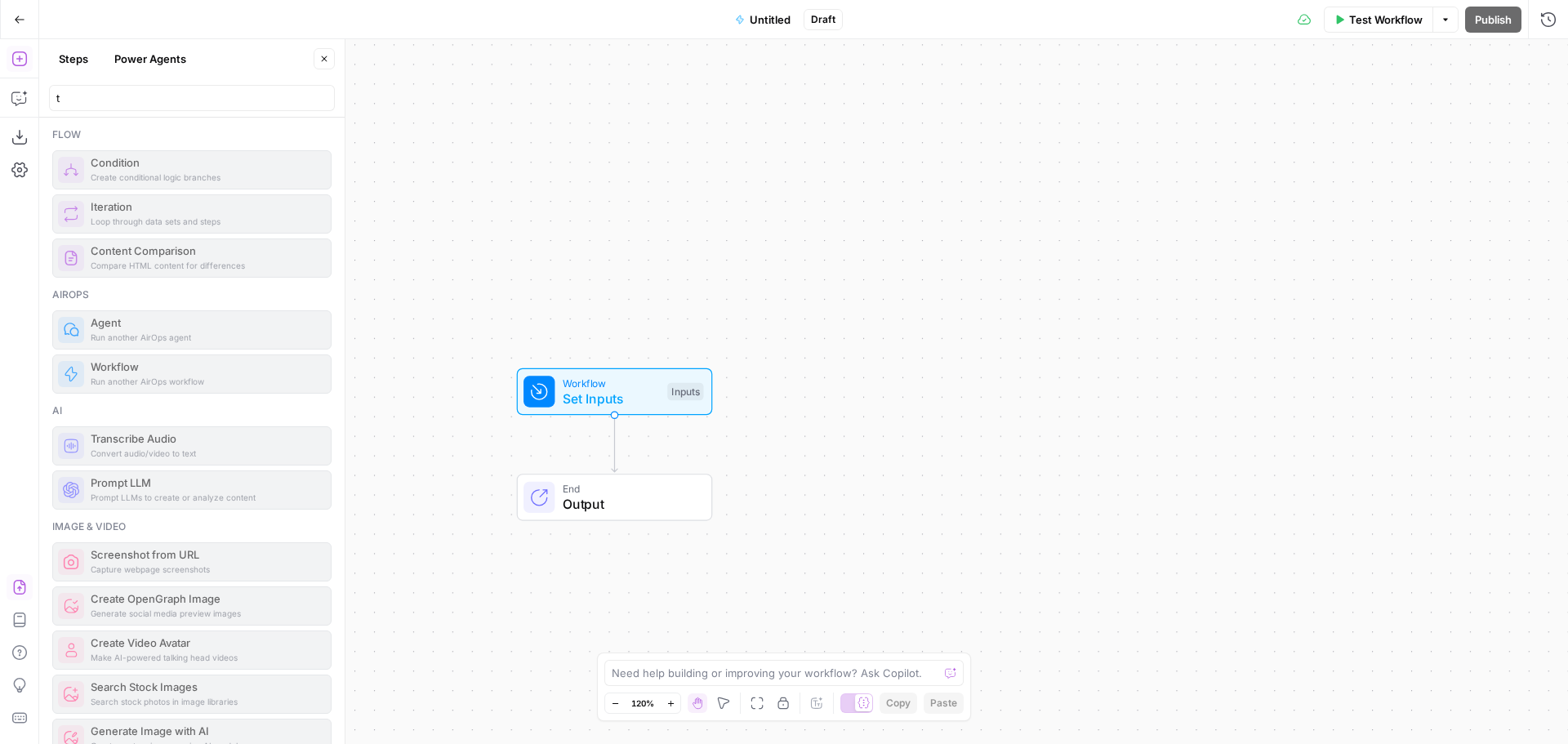 click 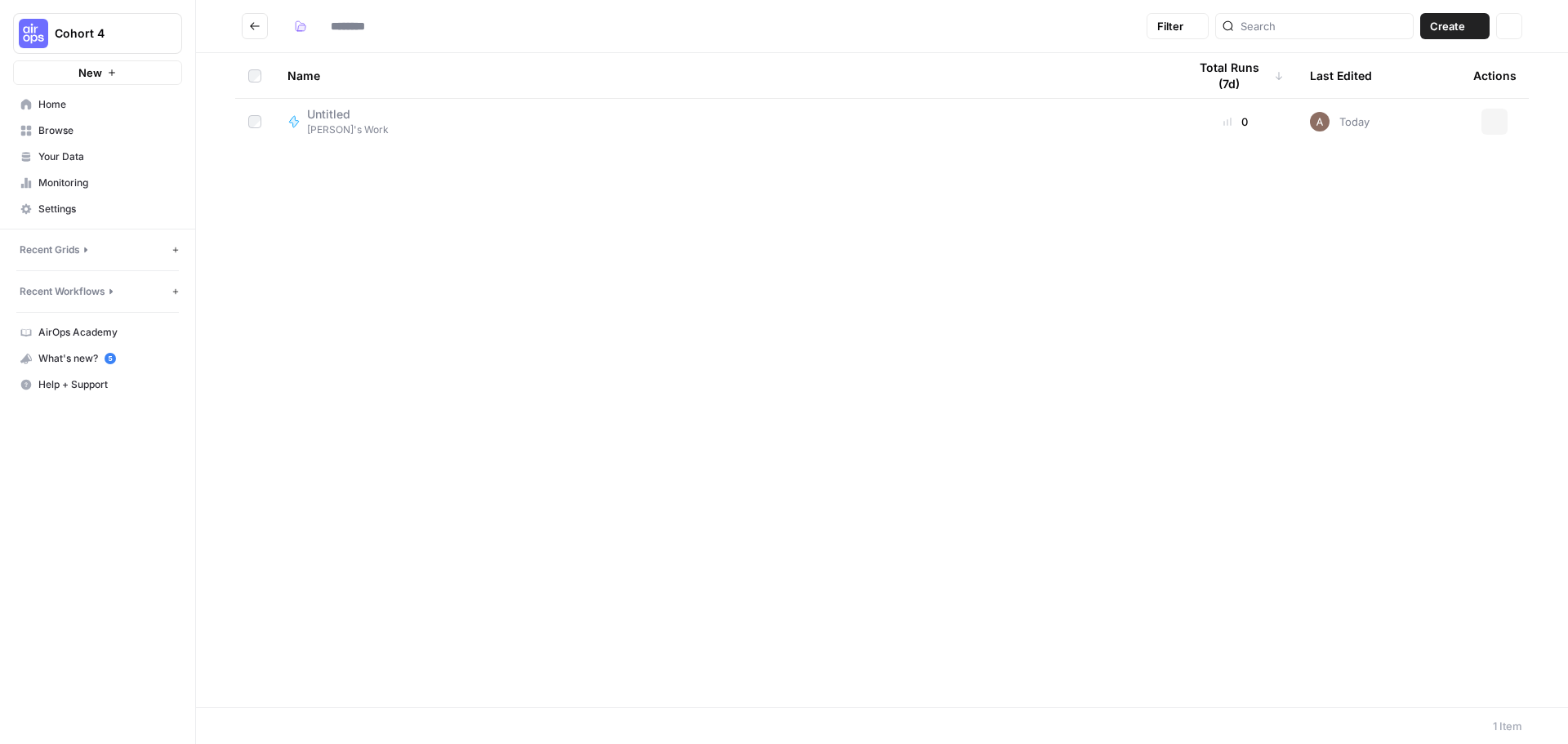 type on "**********" 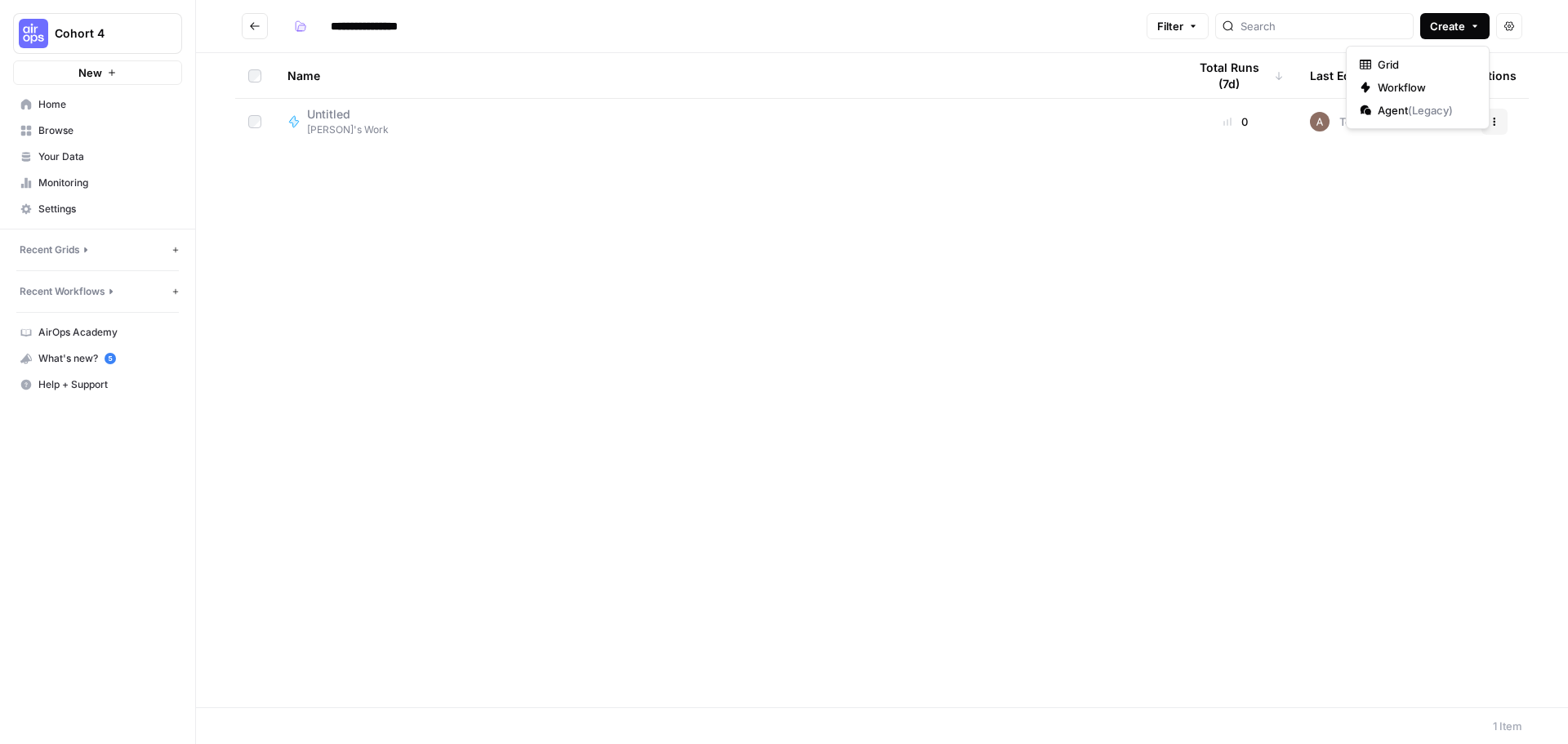 click on "Create" at bounding box center [1447, 26] 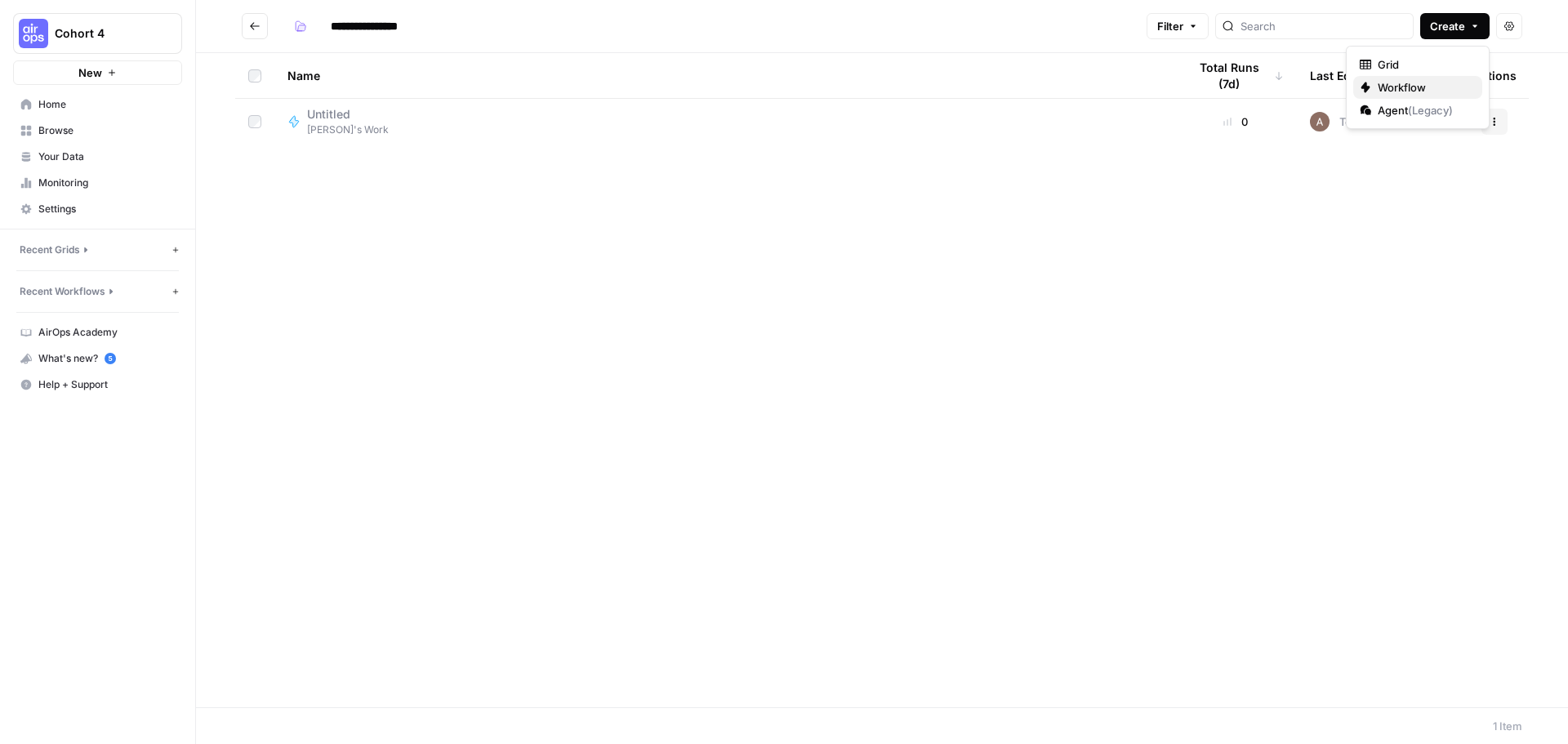 click on "Workflow" at bounding box center [1423, 87] 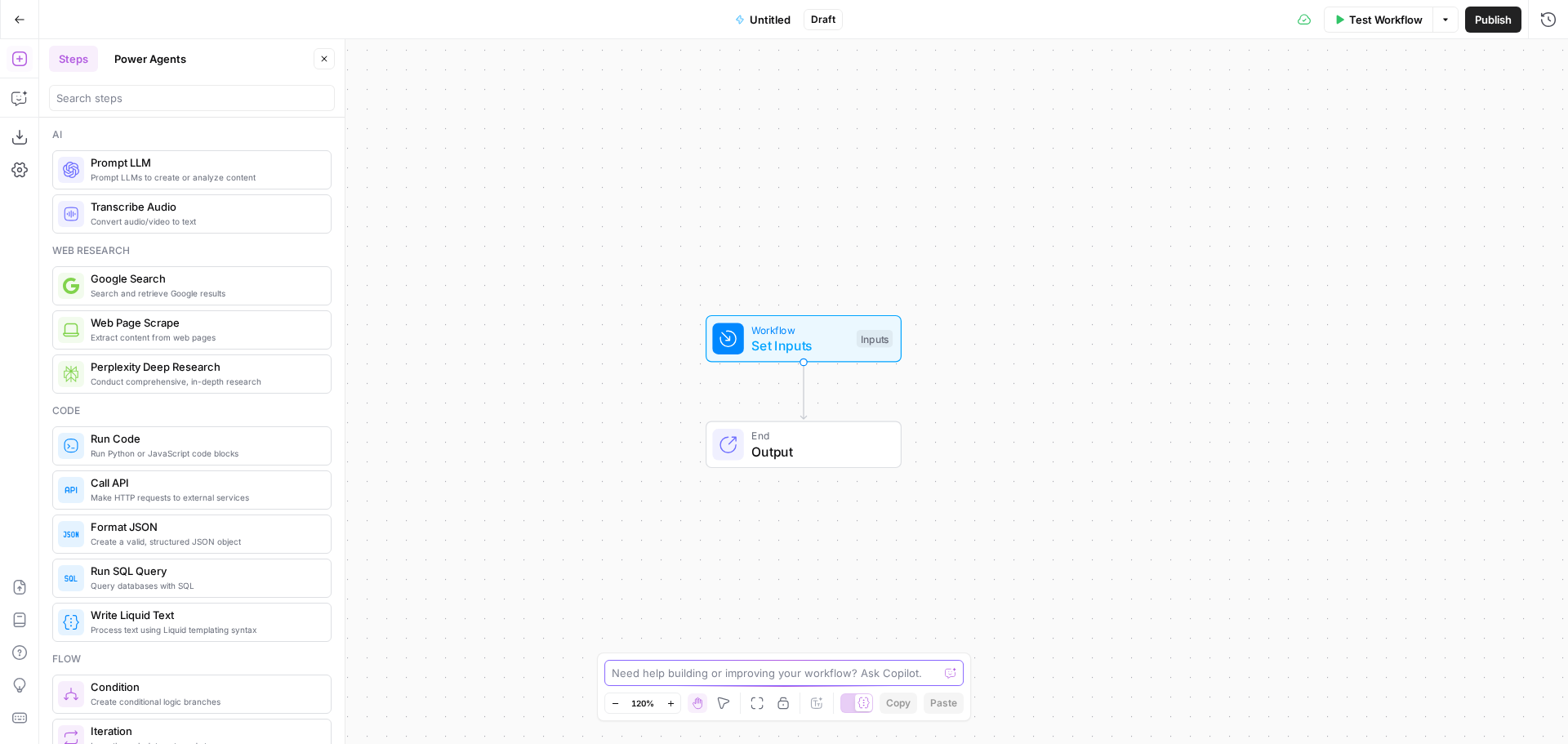 click at bounding box center [775, 673] 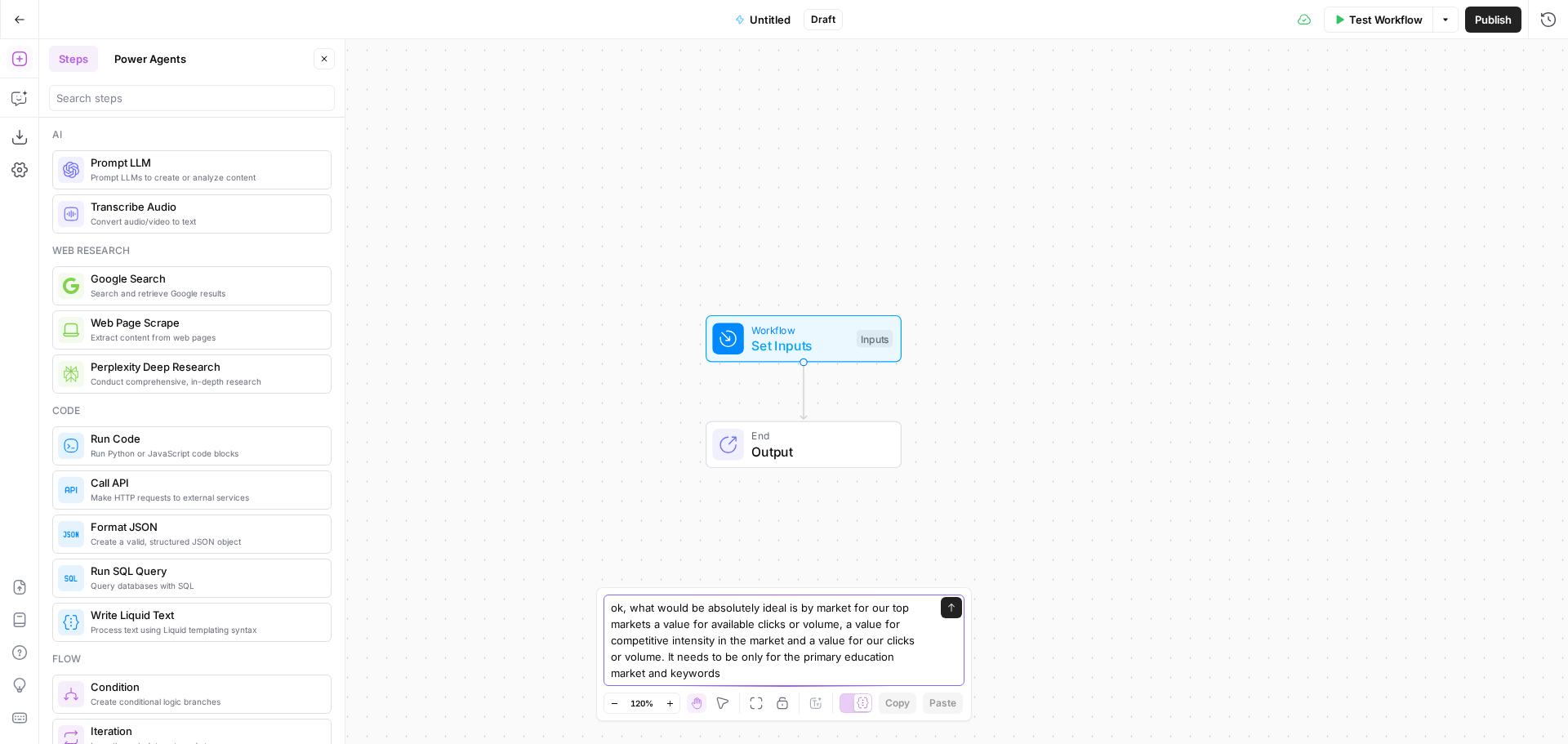 type on "ok, what would be absolutely ideal is by market for our top markets a value for available clicks or volume, a value for competitive intensity in the market and a value for our clicks or volume. It needs to be only for the primary education market and keywords" 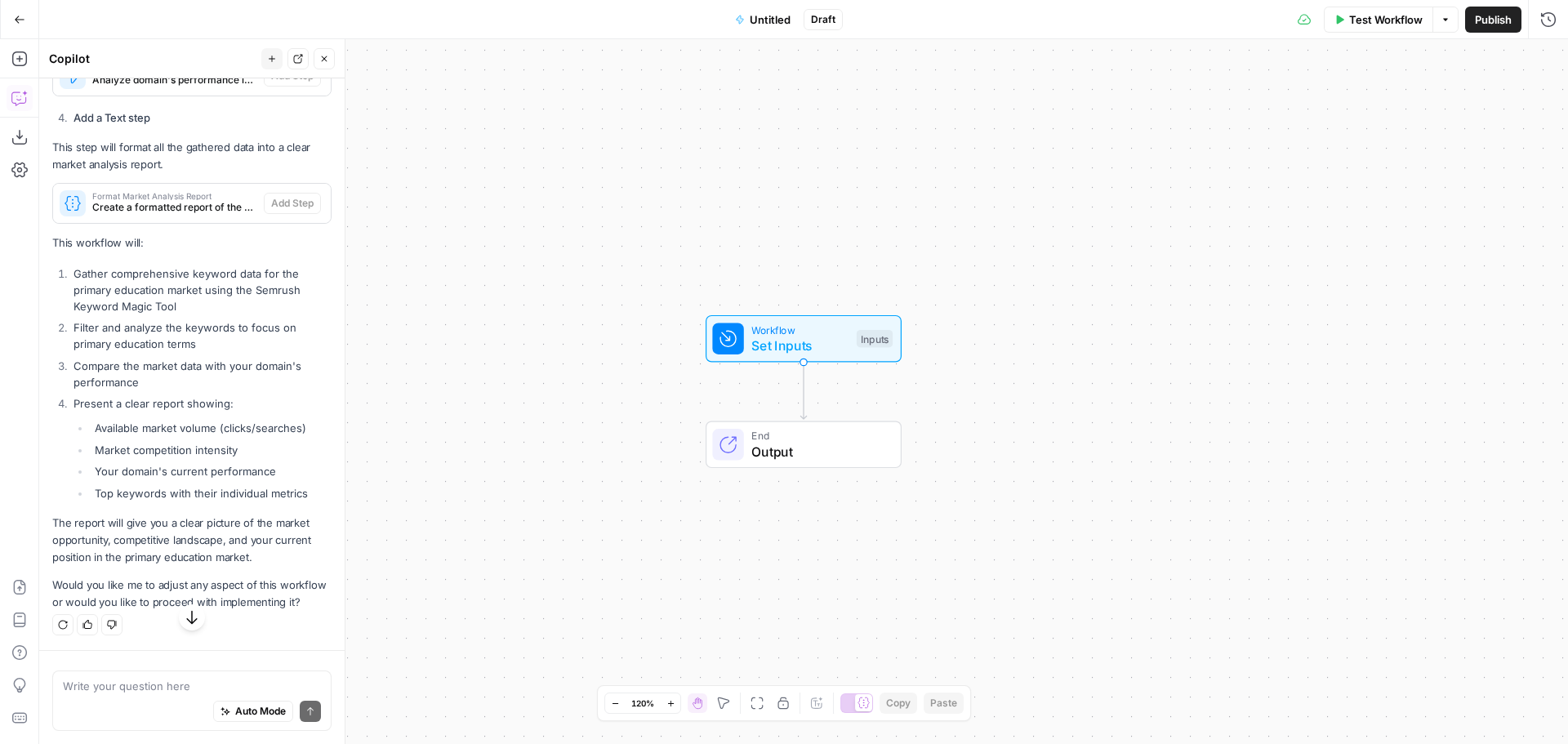 scroll, scrollTop: 1142, scrollLeft: 0, axis: vertical 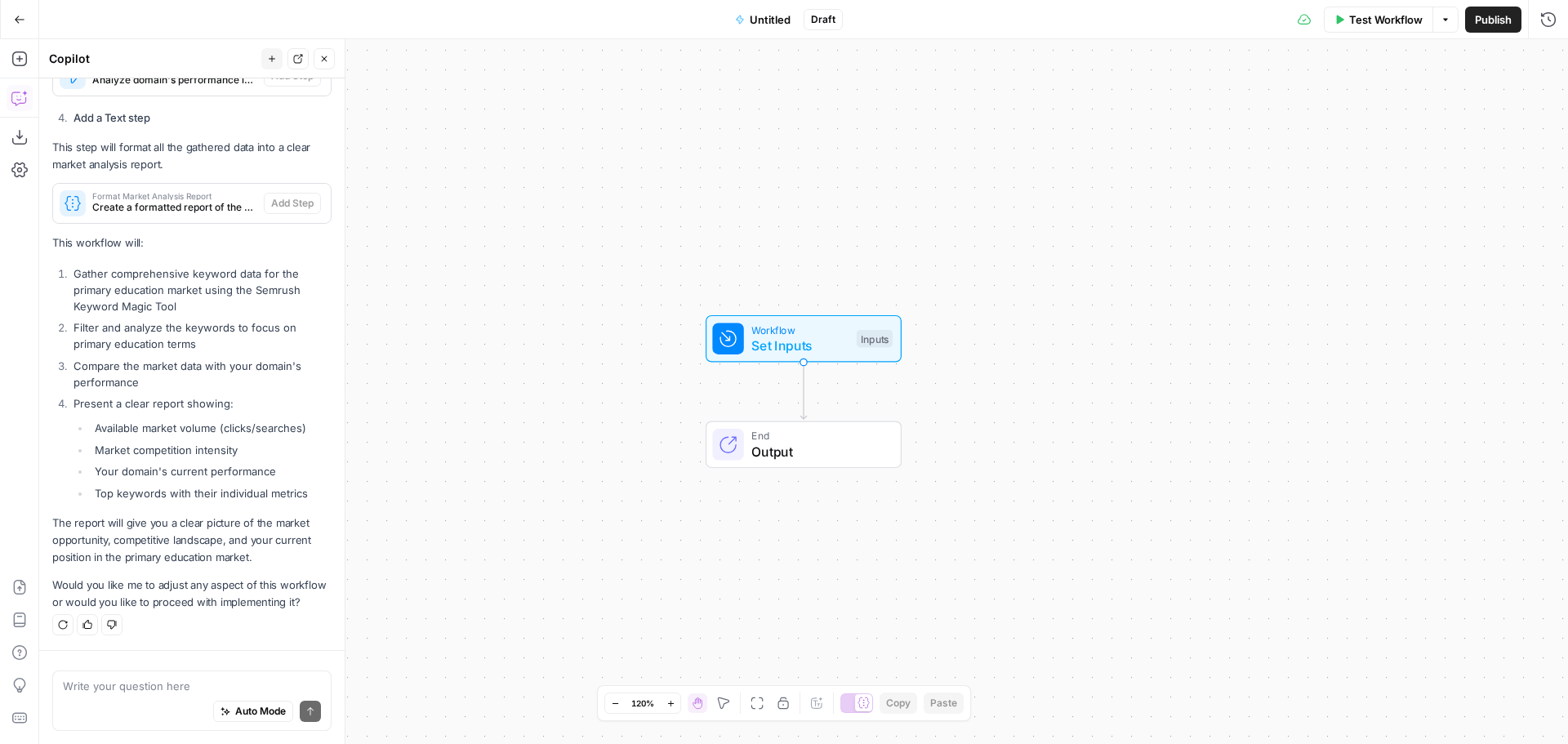drag, startPoint x: 198, startPoint y: 586, endPoint x: 125, endPoint y: 600, distance: 74.33034 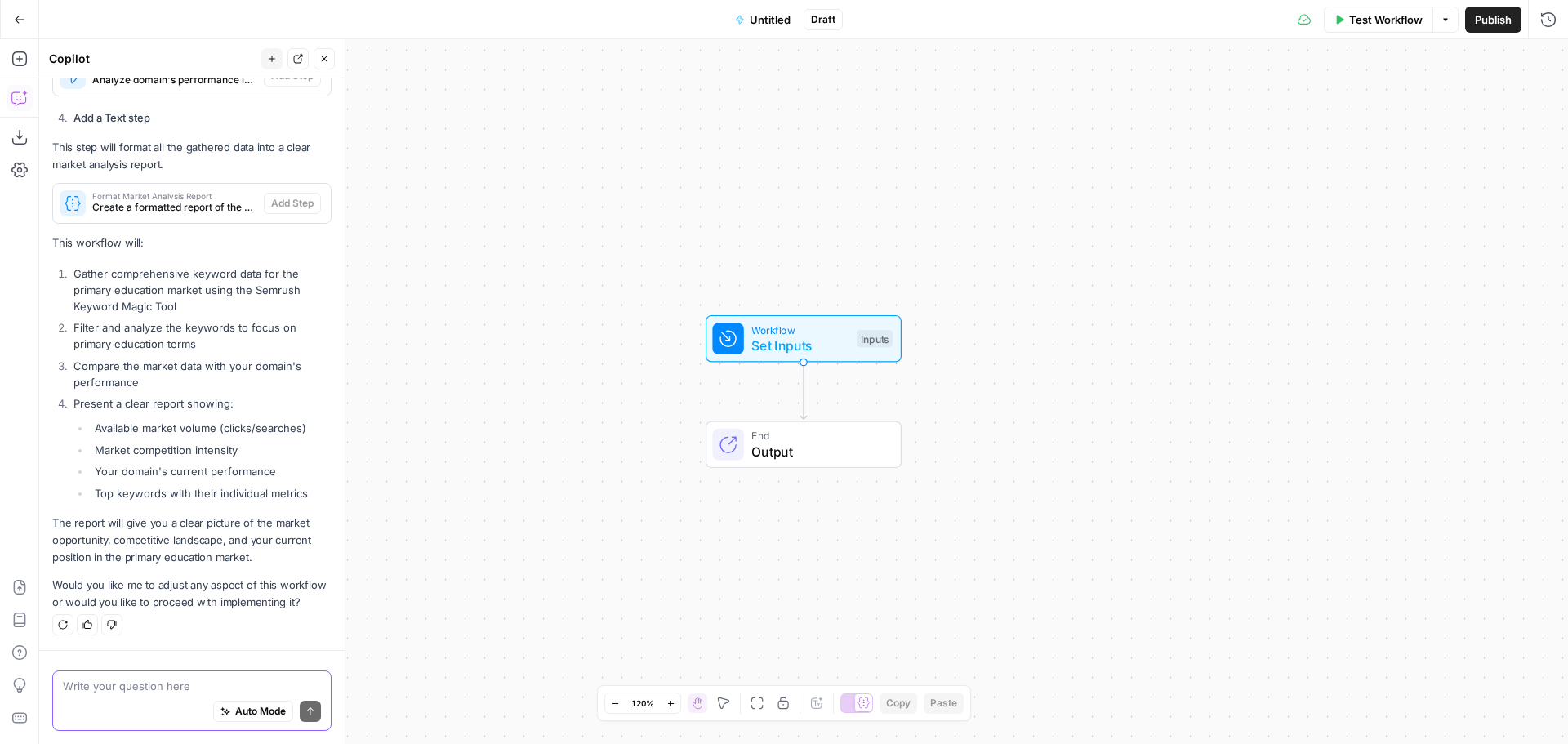 click at bounding box center (192, 686) 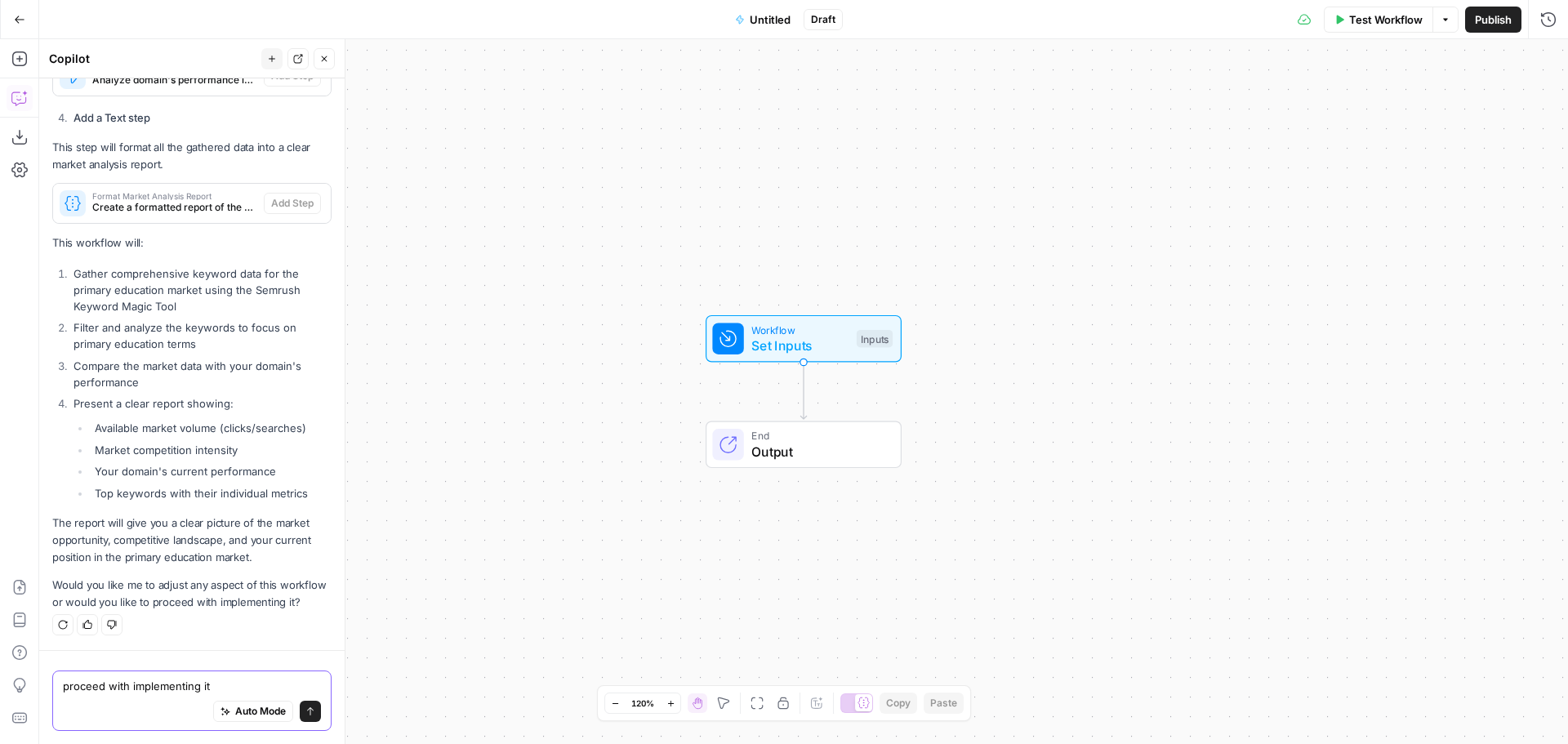 type on "proceed with implementing it" 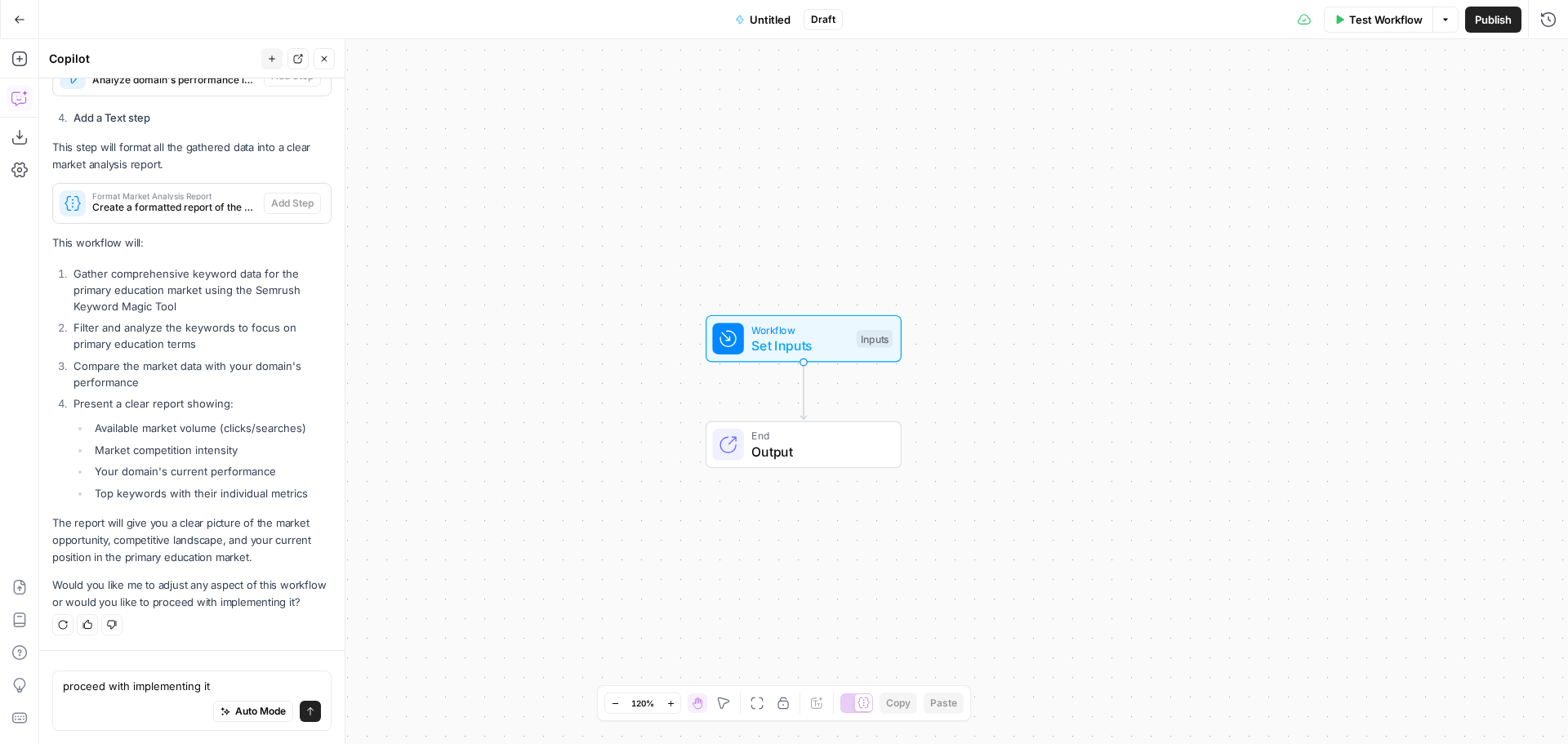 type 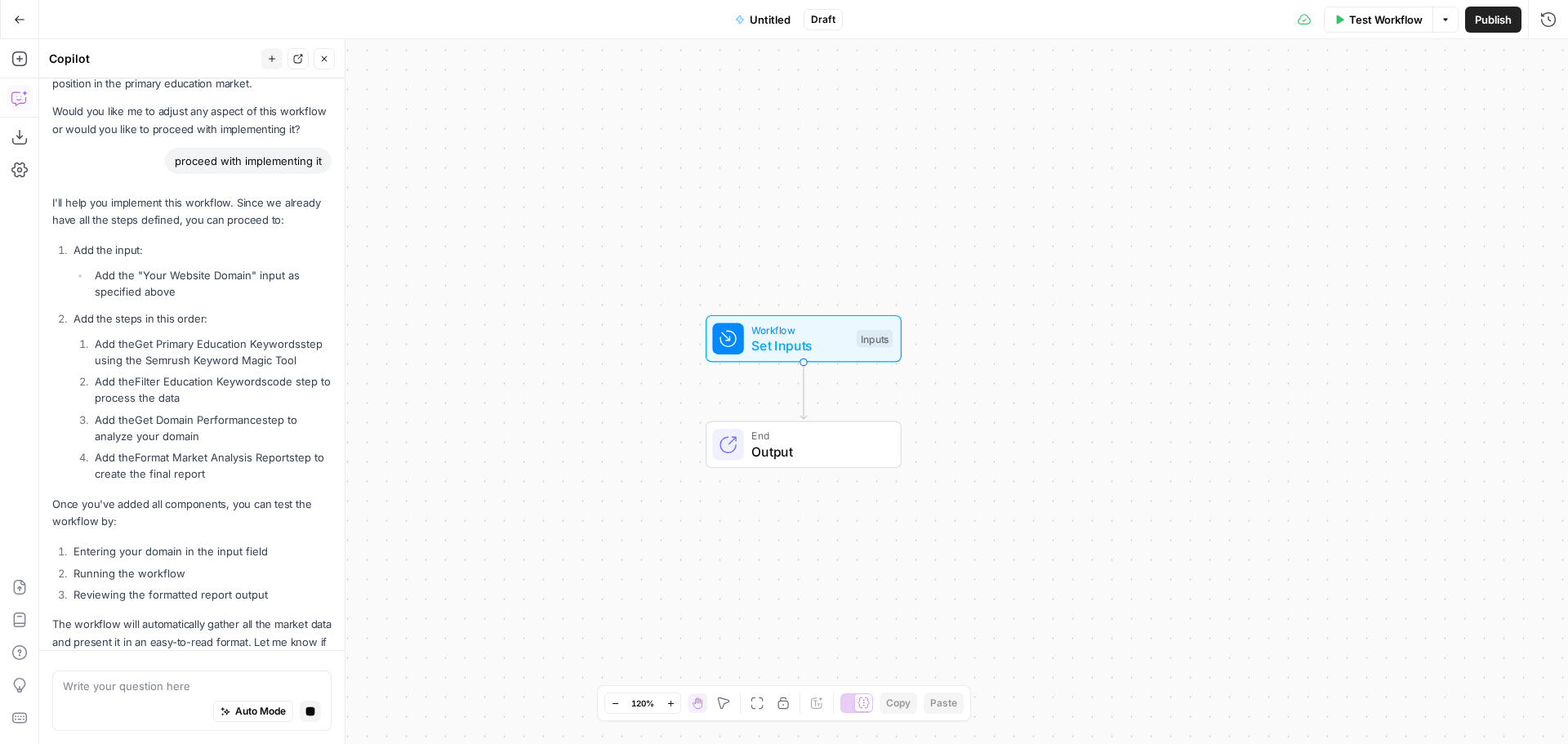 scroll, scrollTop: 1581, scrollLeft: 0, axis: vertical 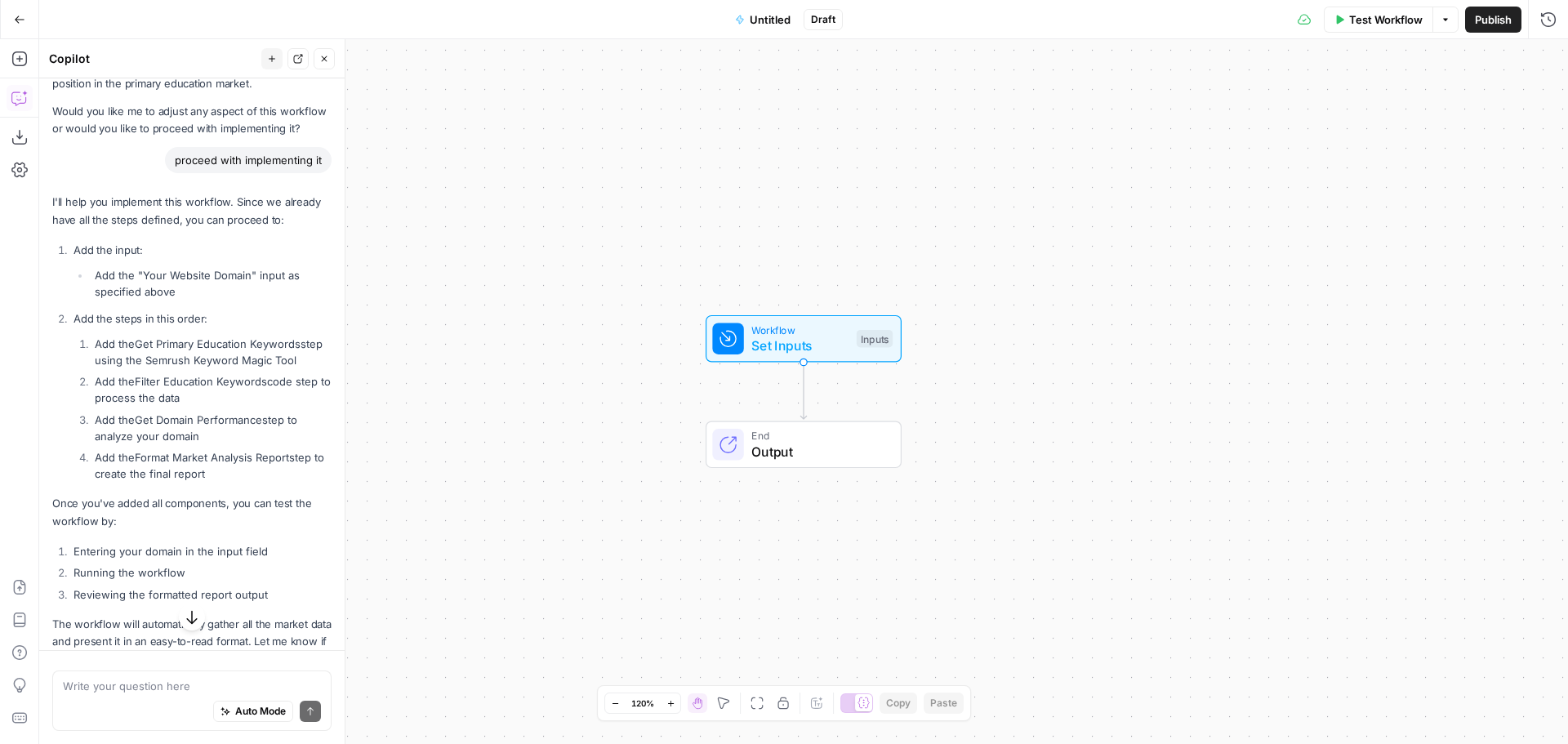 drag, startPoint x: 145, startPoint y: 376, endPoint x: 277, endPoint y: 376, distance: 132 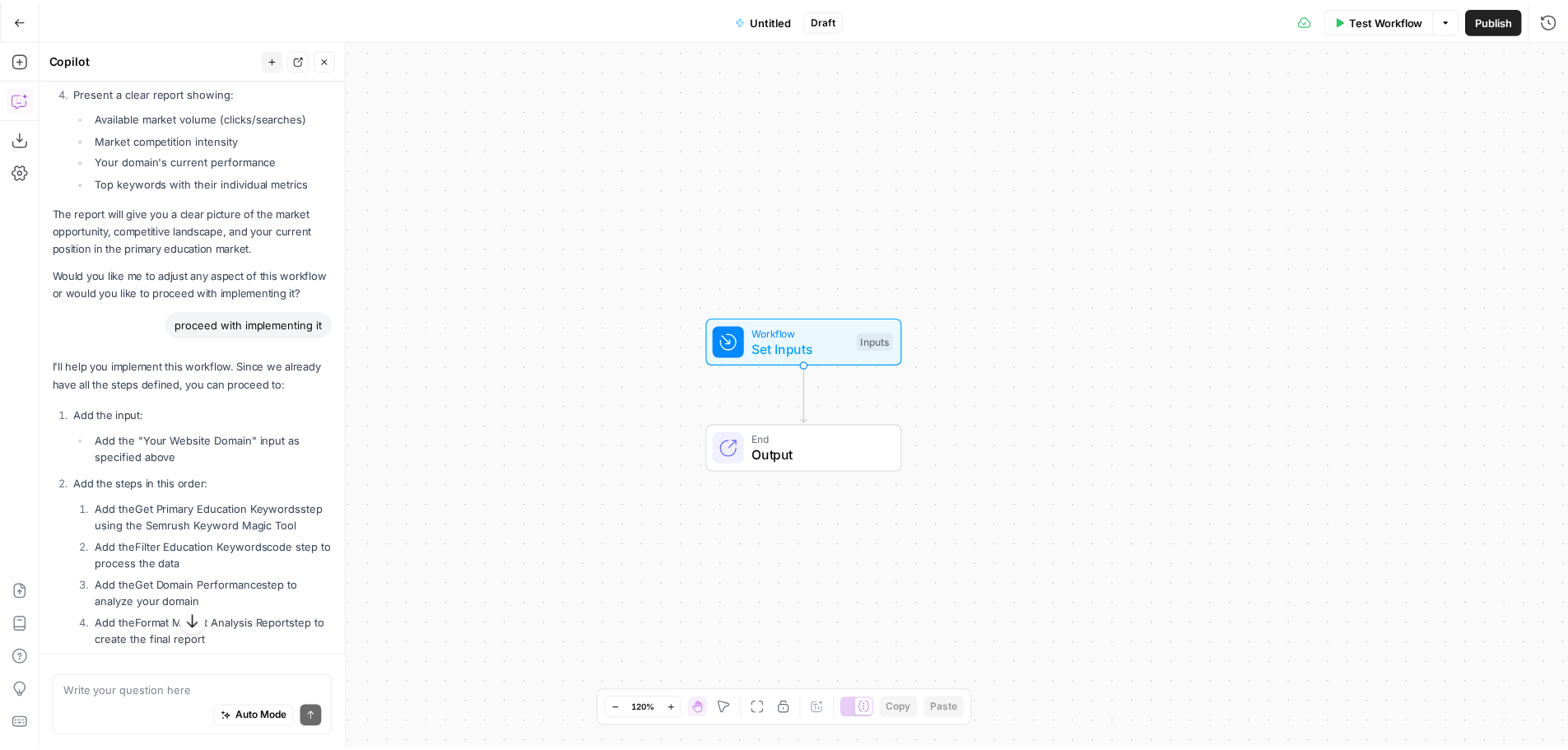 scroll, scrollTop: 1429, scrollLeft: 0, axis: vertical 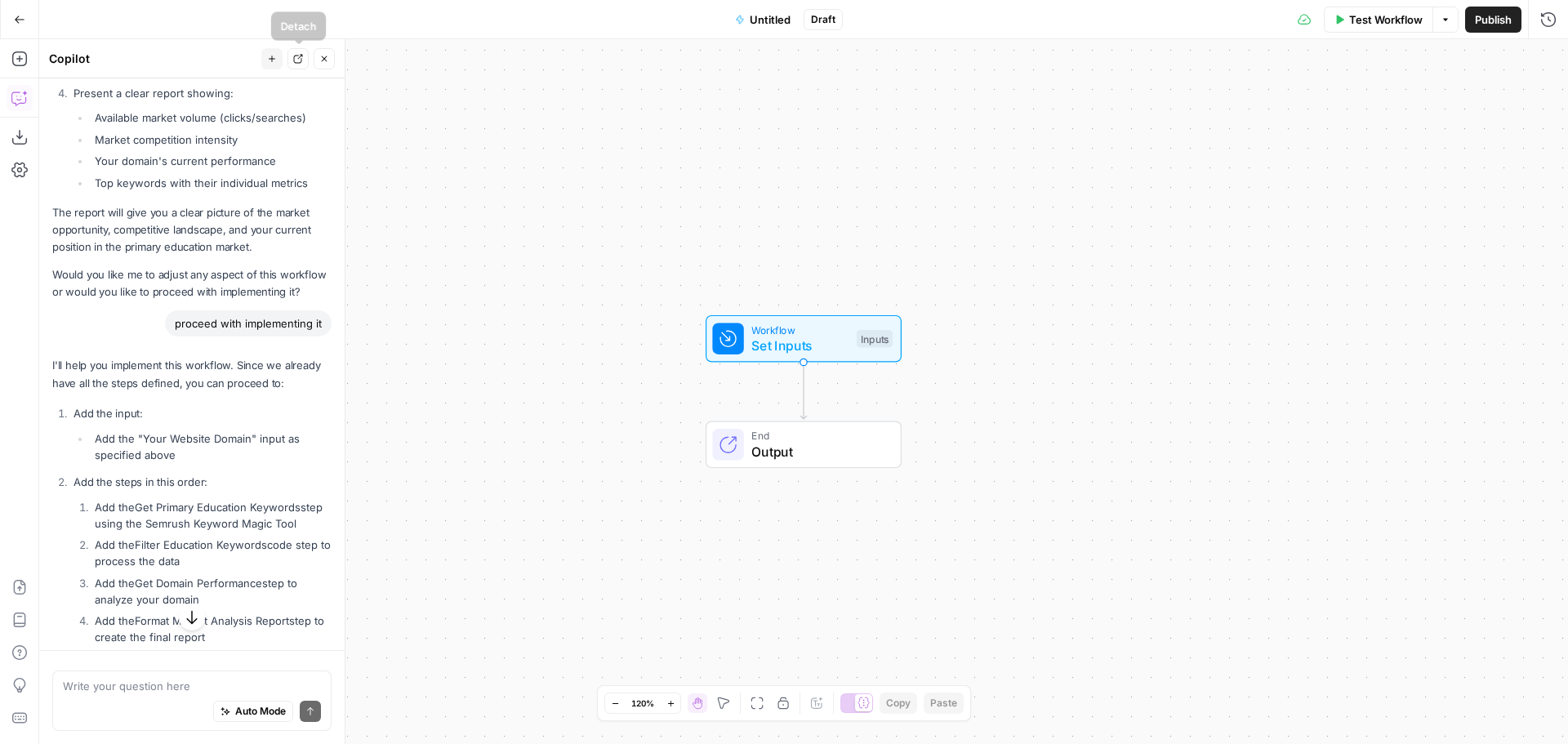 click 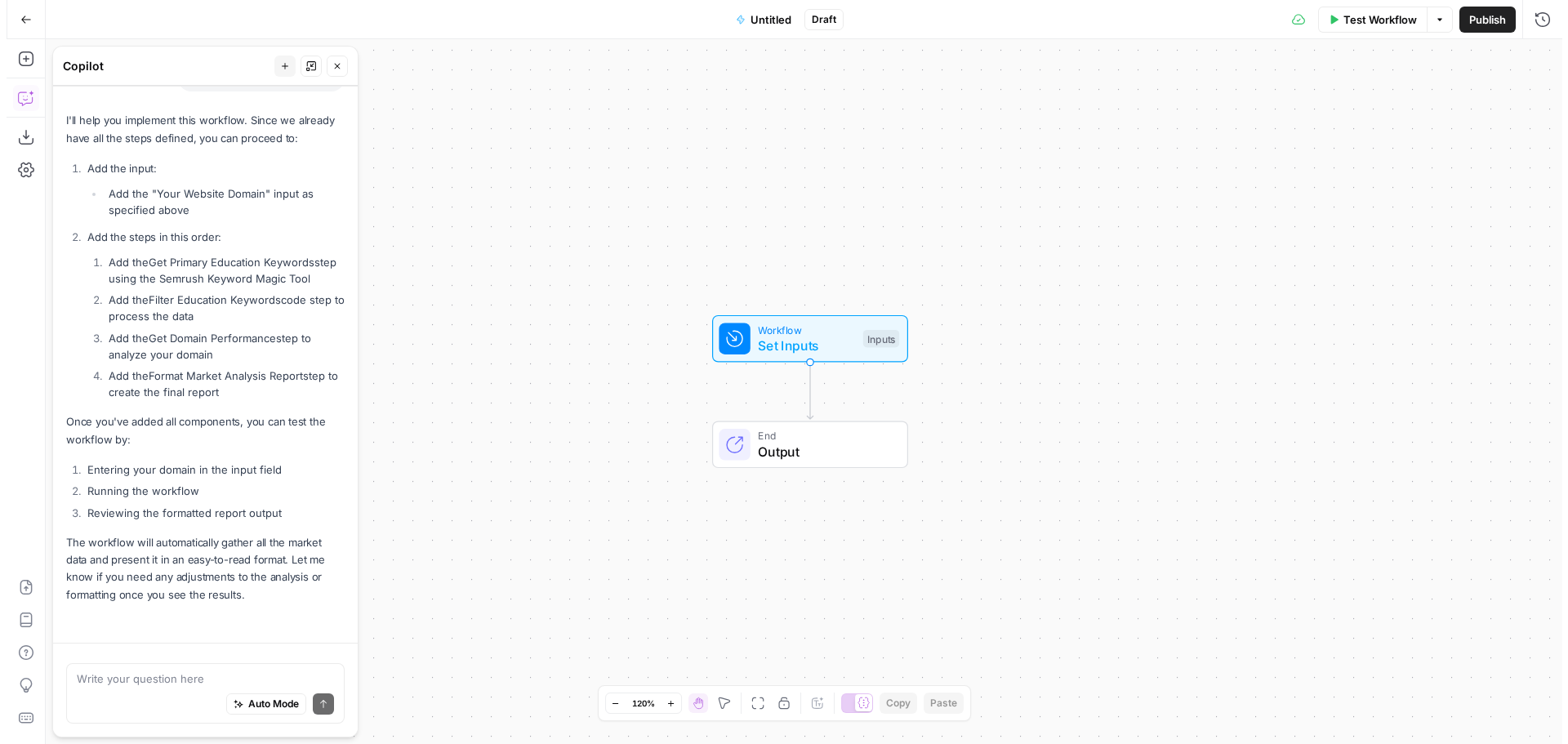 scroll, scrollTop: 1704, scrollLeft: 0, axis: vertical 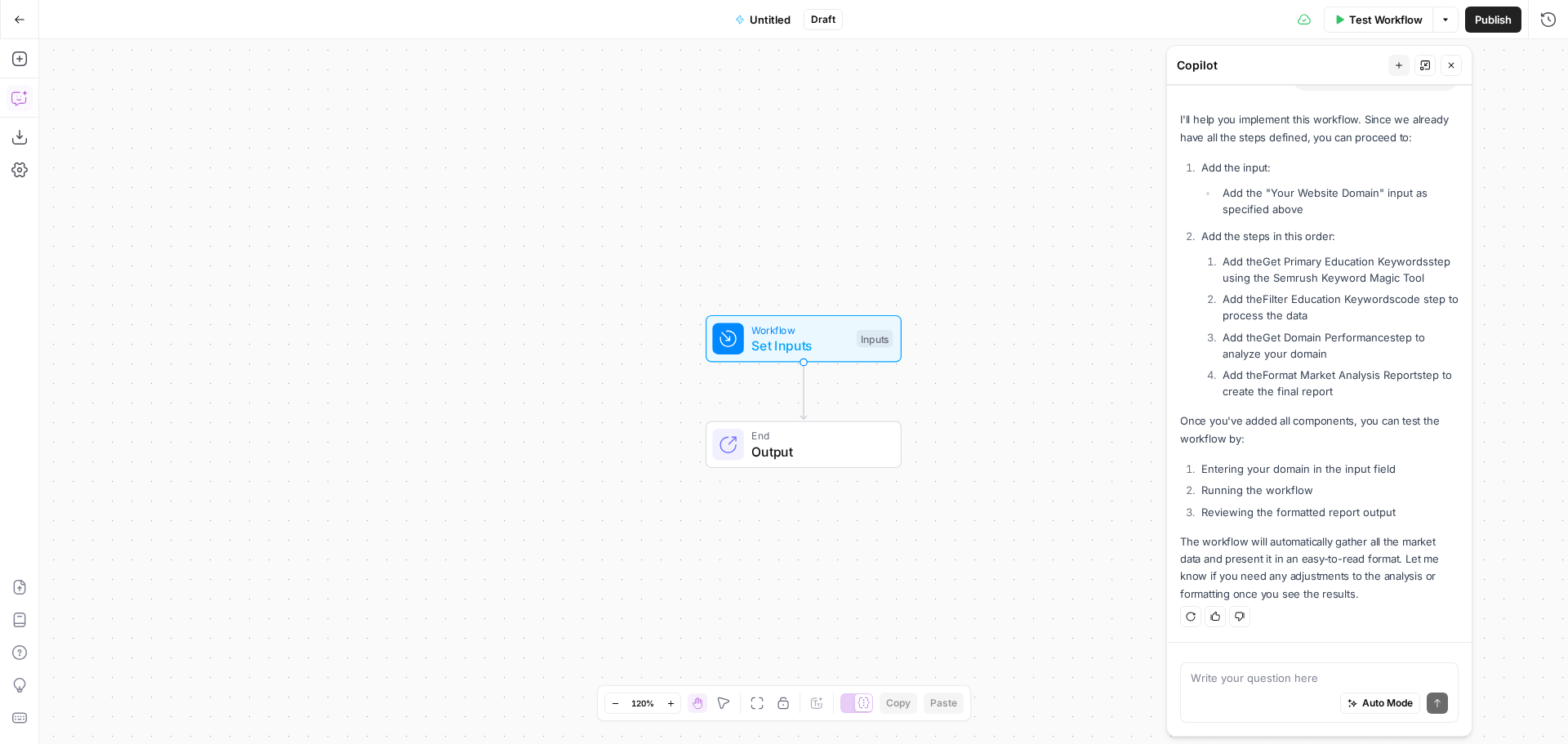 drag, startPoint x: 228, startPoint y: 65, endPoint x: 1352, endPoint y: 62, distance: 1124.004 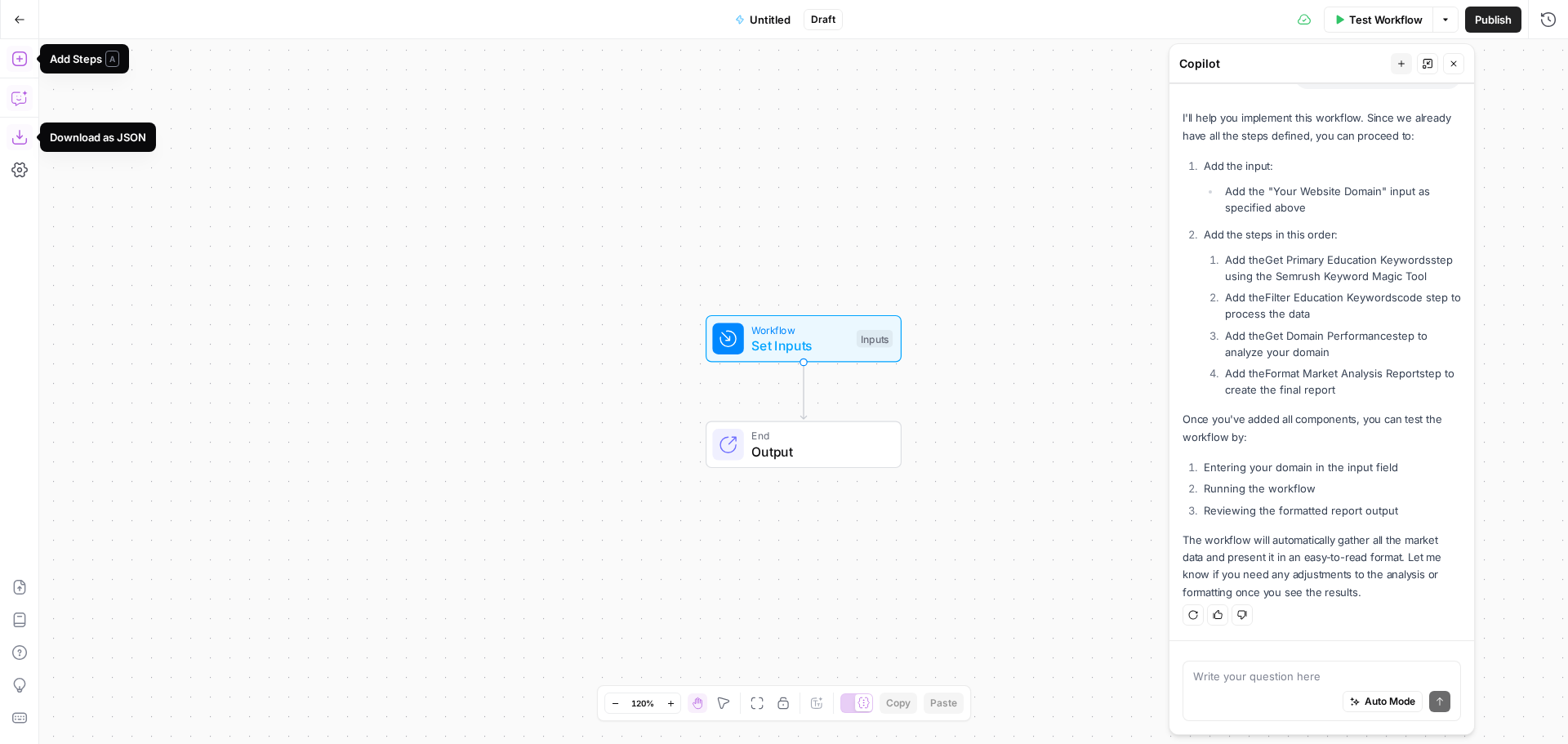 click 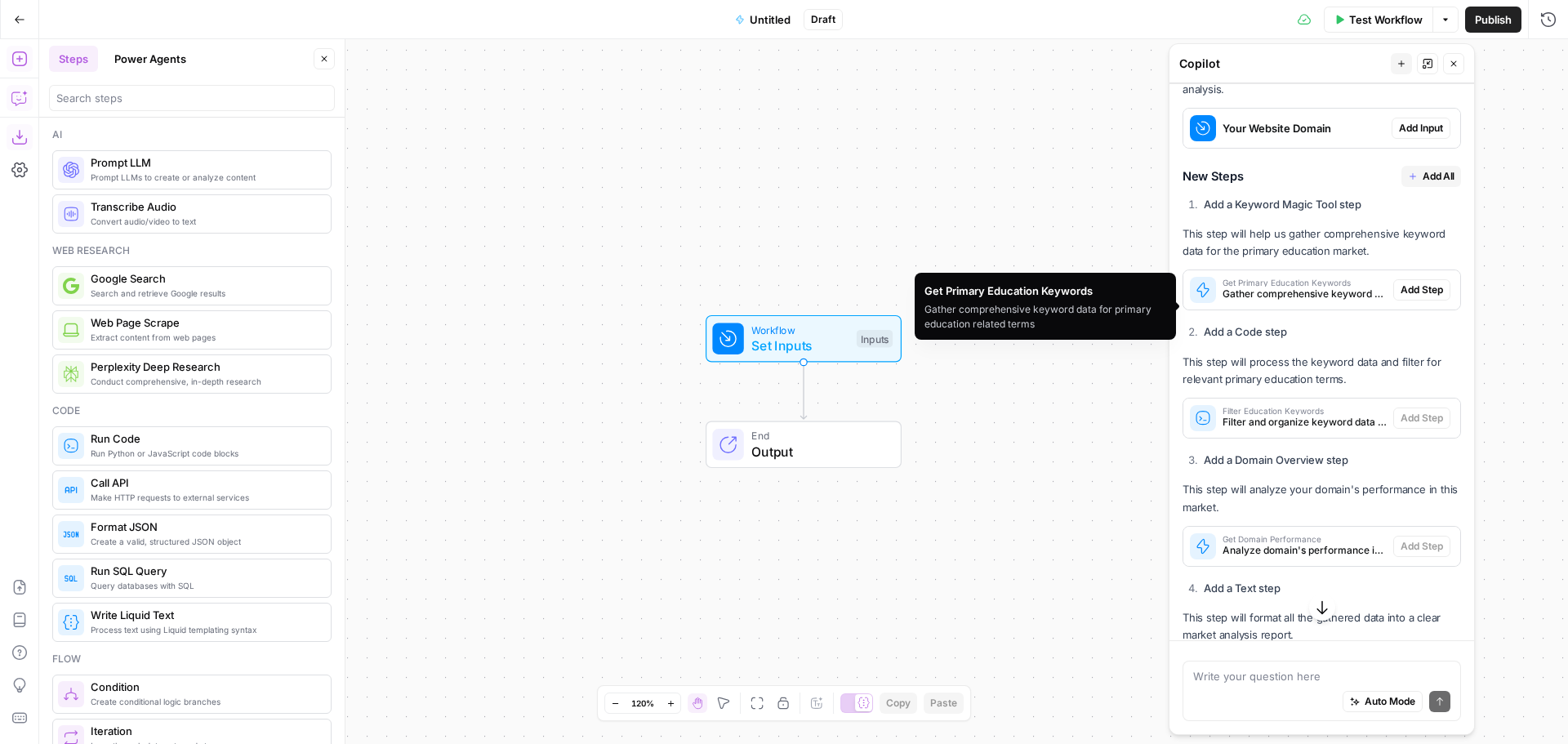 scroll, scrollTop: 561, scrollLeft: 0, axis: vertical 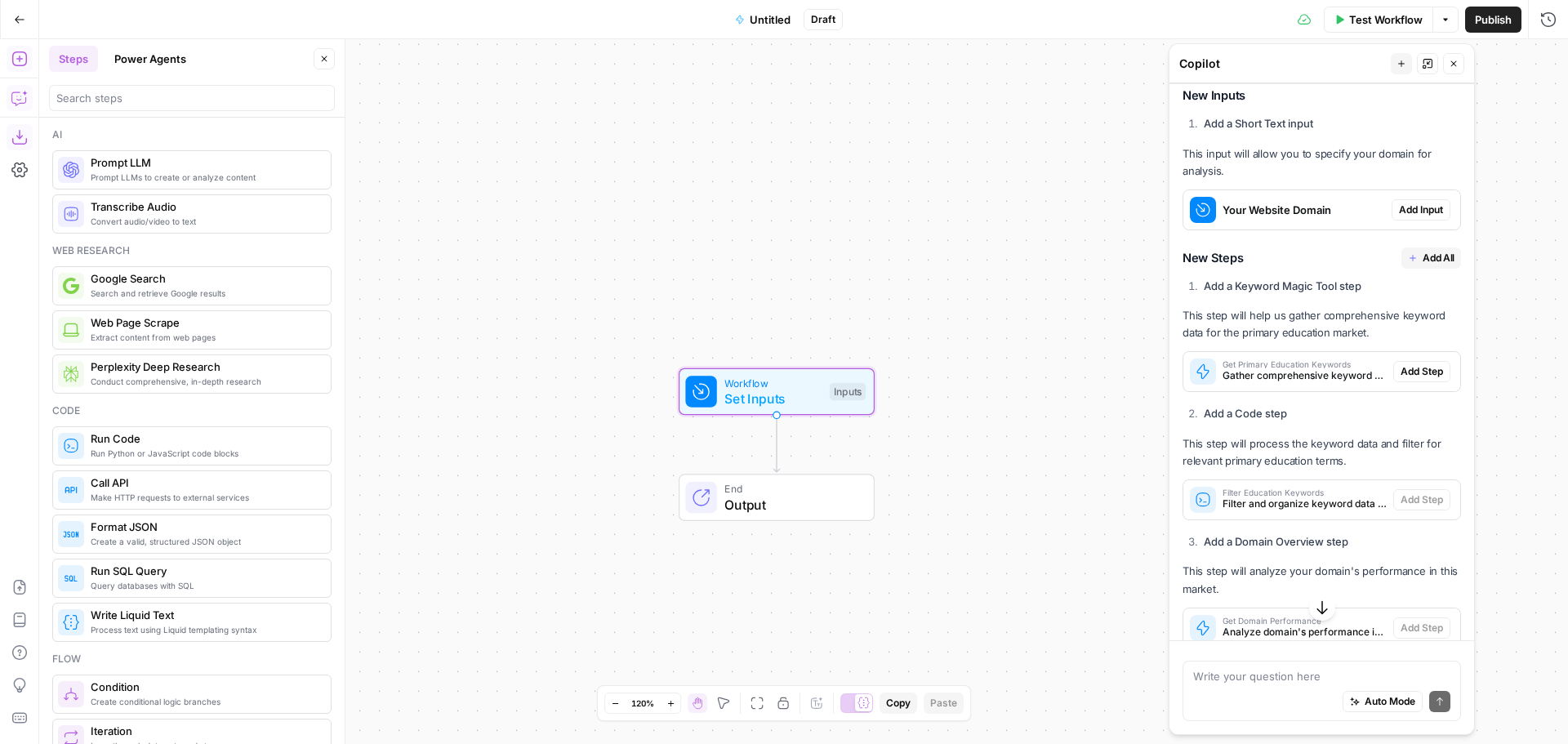 click on "Add Input" at bounding box center [1421, 210] 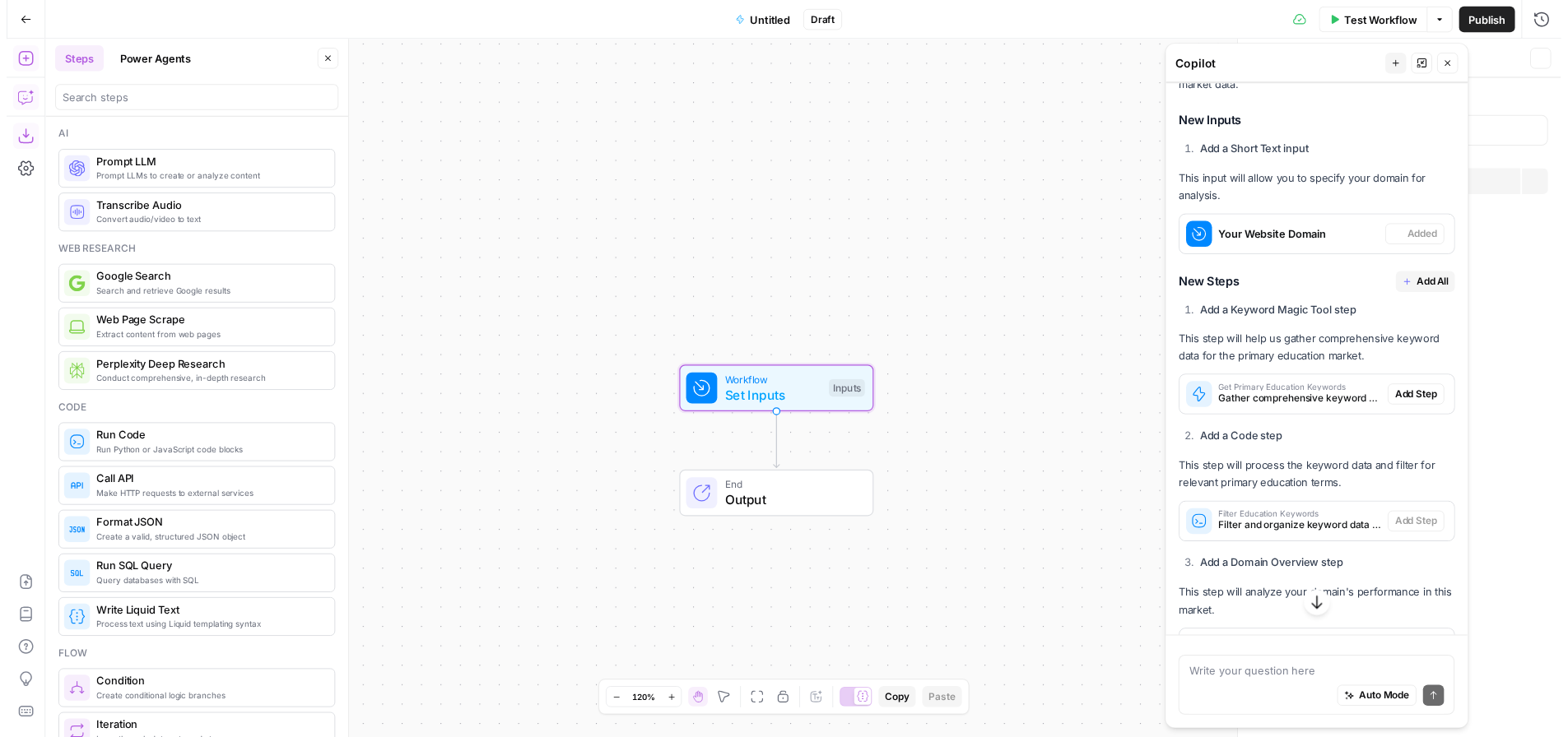 scroll, scrollTop: 591, scrollLeft: 0, axis: vertical 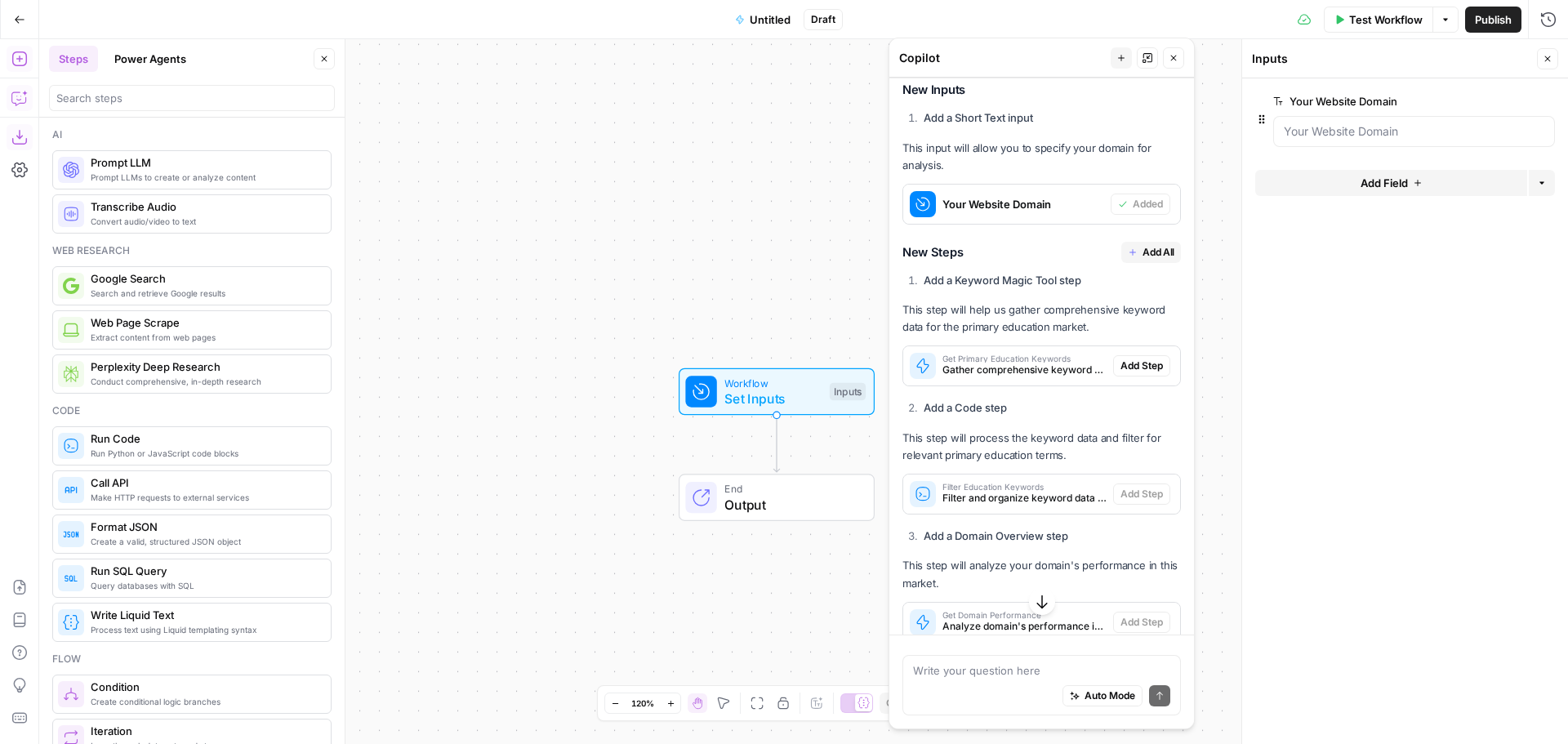 drag, startPoint x: 1335, startPoint y: 67, endPoint x: 1020, endPoint y: 64, distance: 315.01429 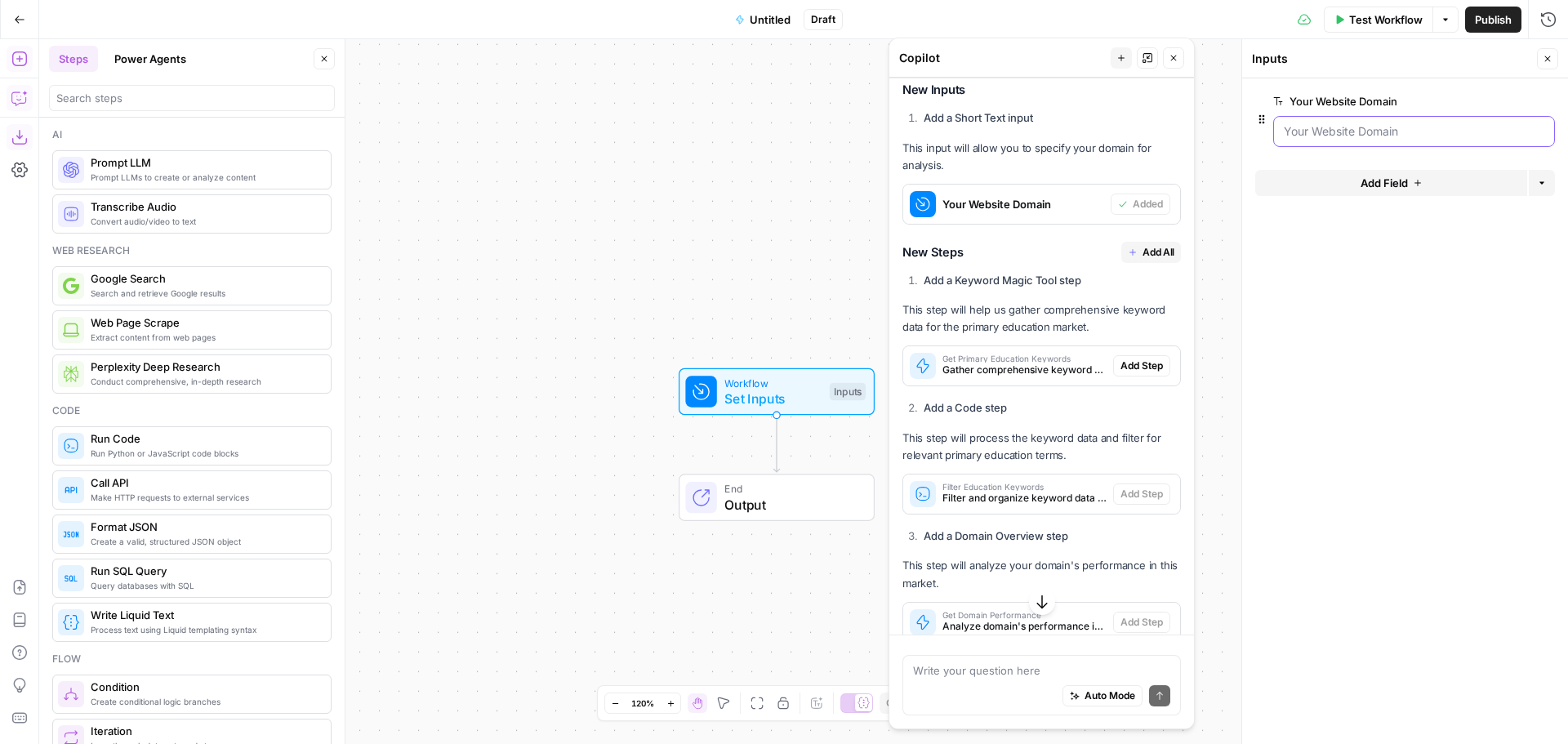 click on "Your Website Domain" at bounding box center (1414, 131) 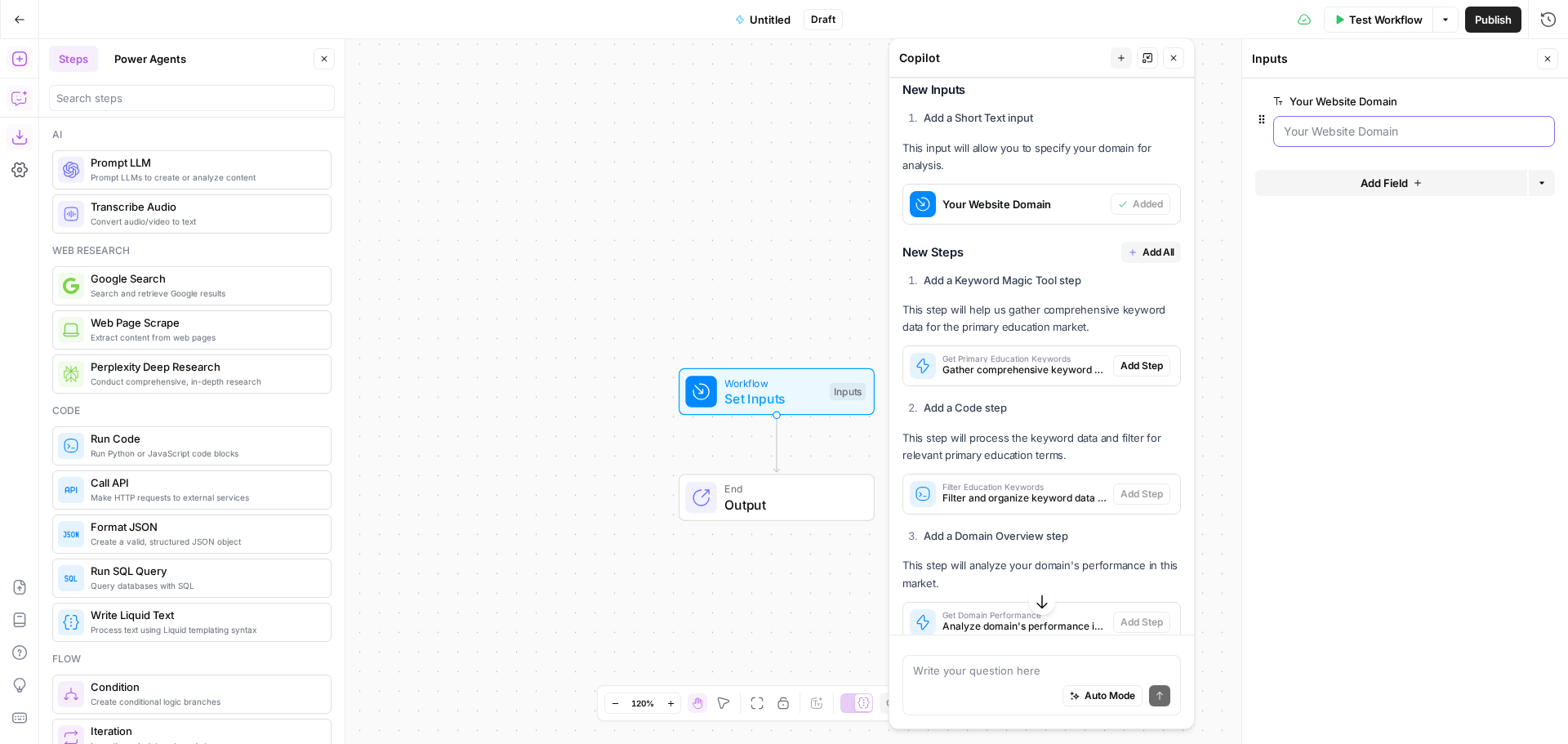 click on "Your Website Domain" at bounding box center (1414, 131) 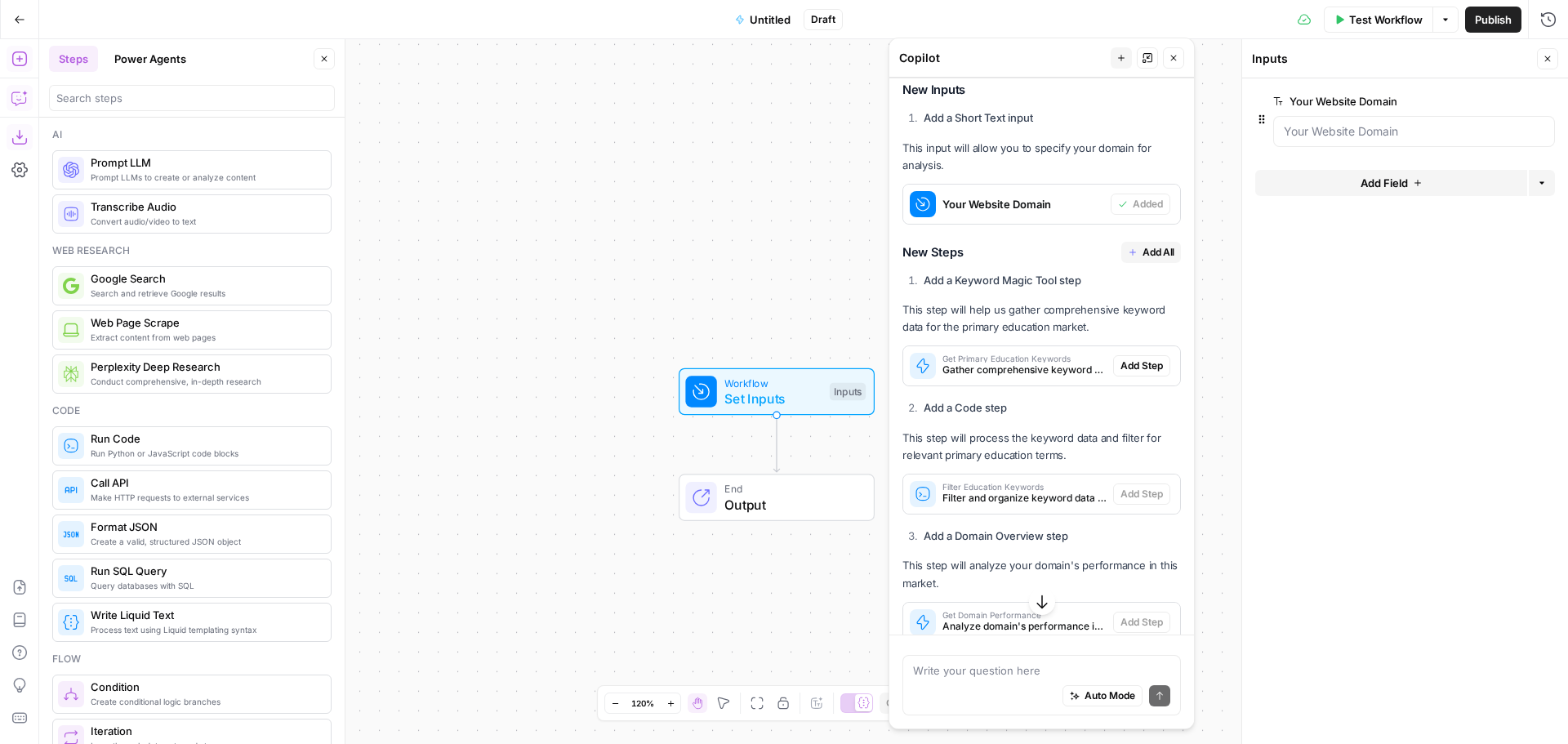 click on "edit field" at bounding box center [1494, 101] 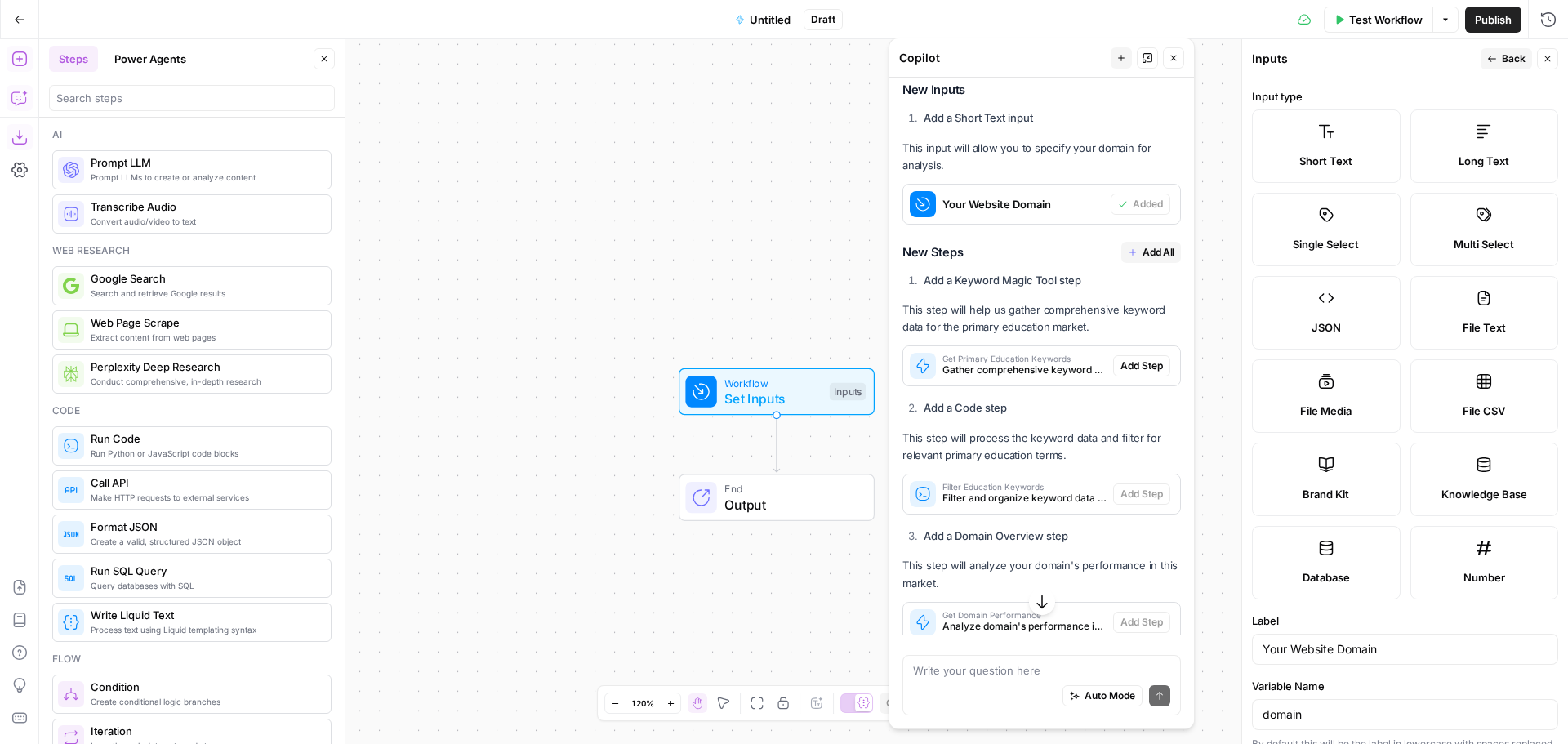 click on "Short Text" at bounding box center [1326, 161] 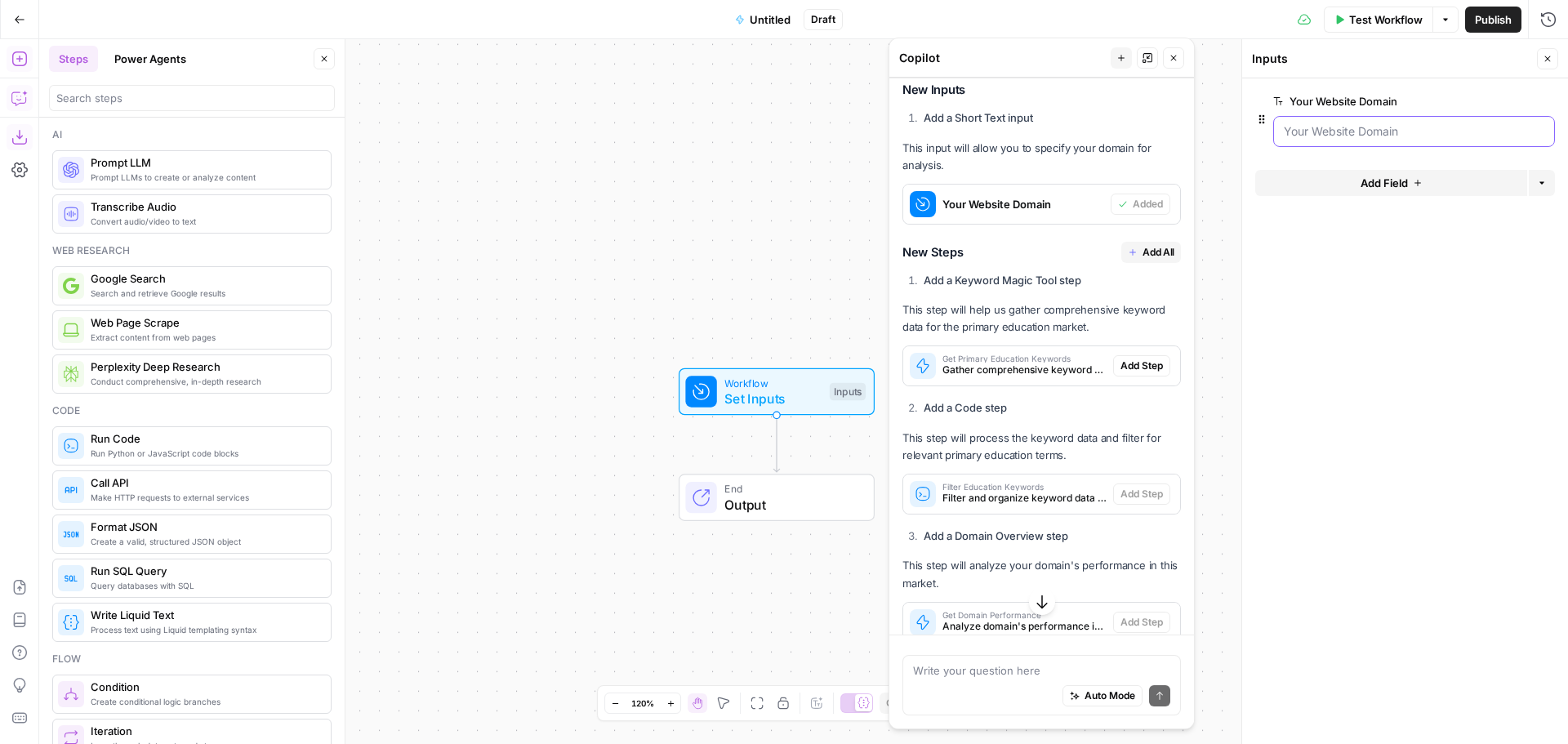 click on "Your Website Domain" at bounding box center (1414, 131) 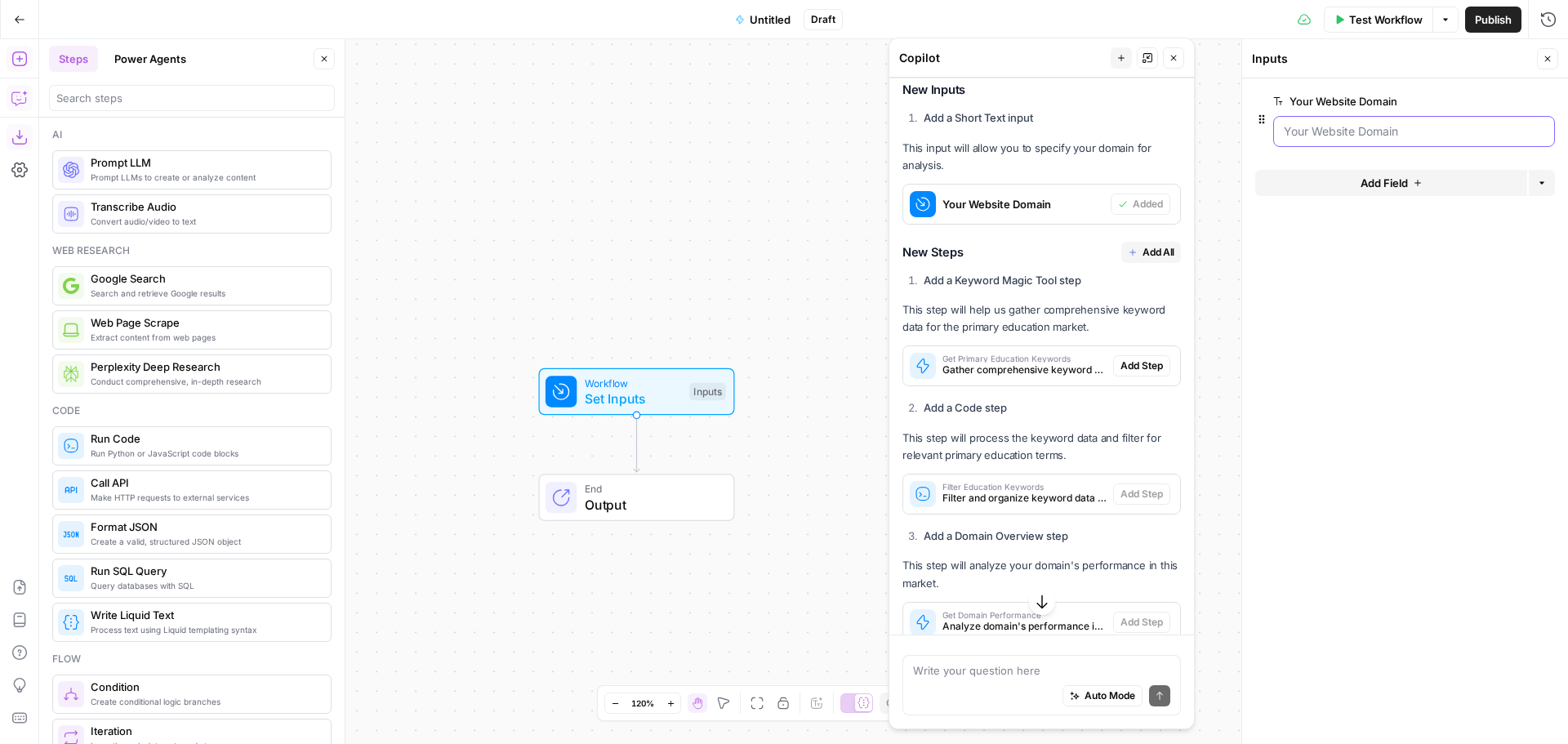 click on "Your Website Domain" at bounding box center (1414, 131) 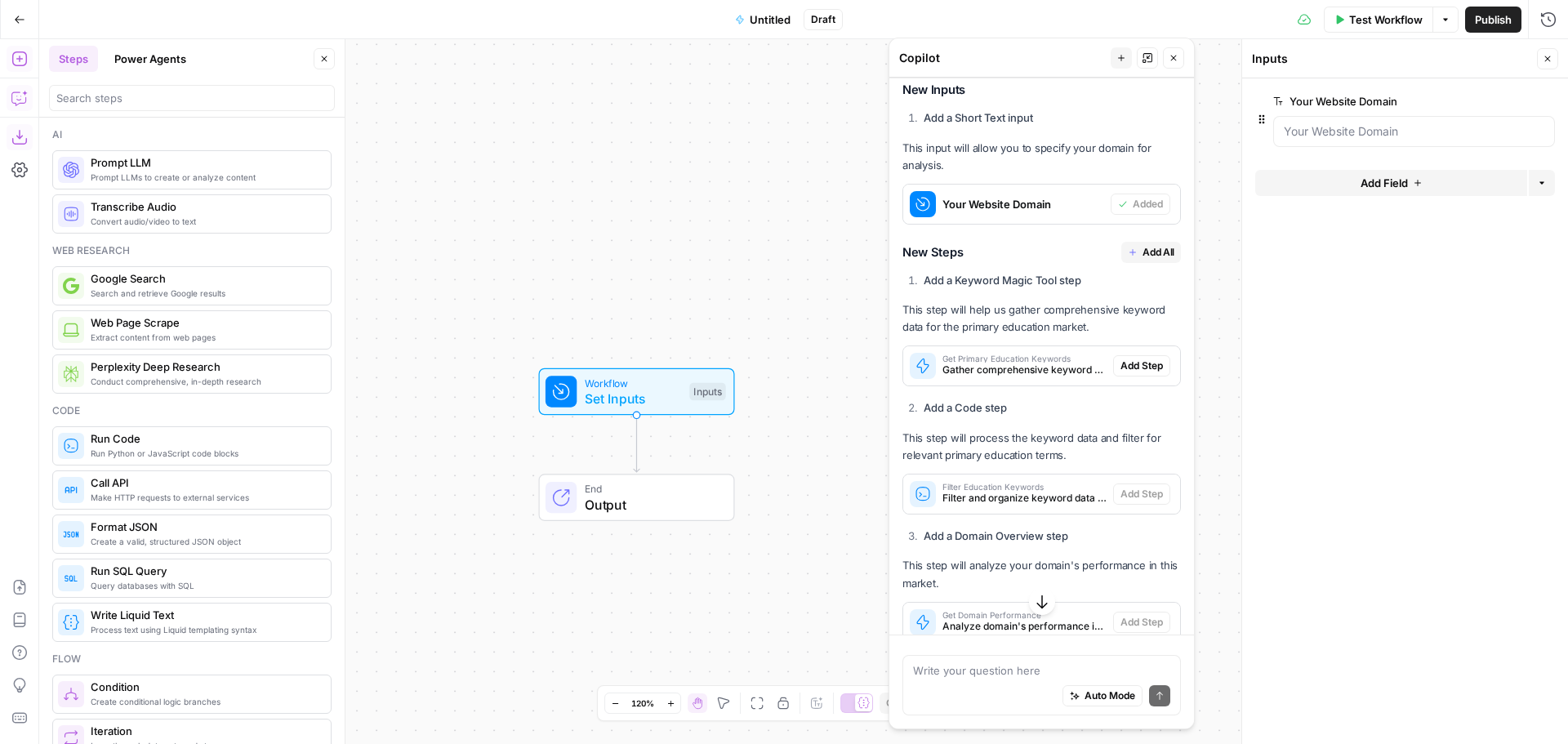 click on "Add All" at bounding box center (1158, 252) 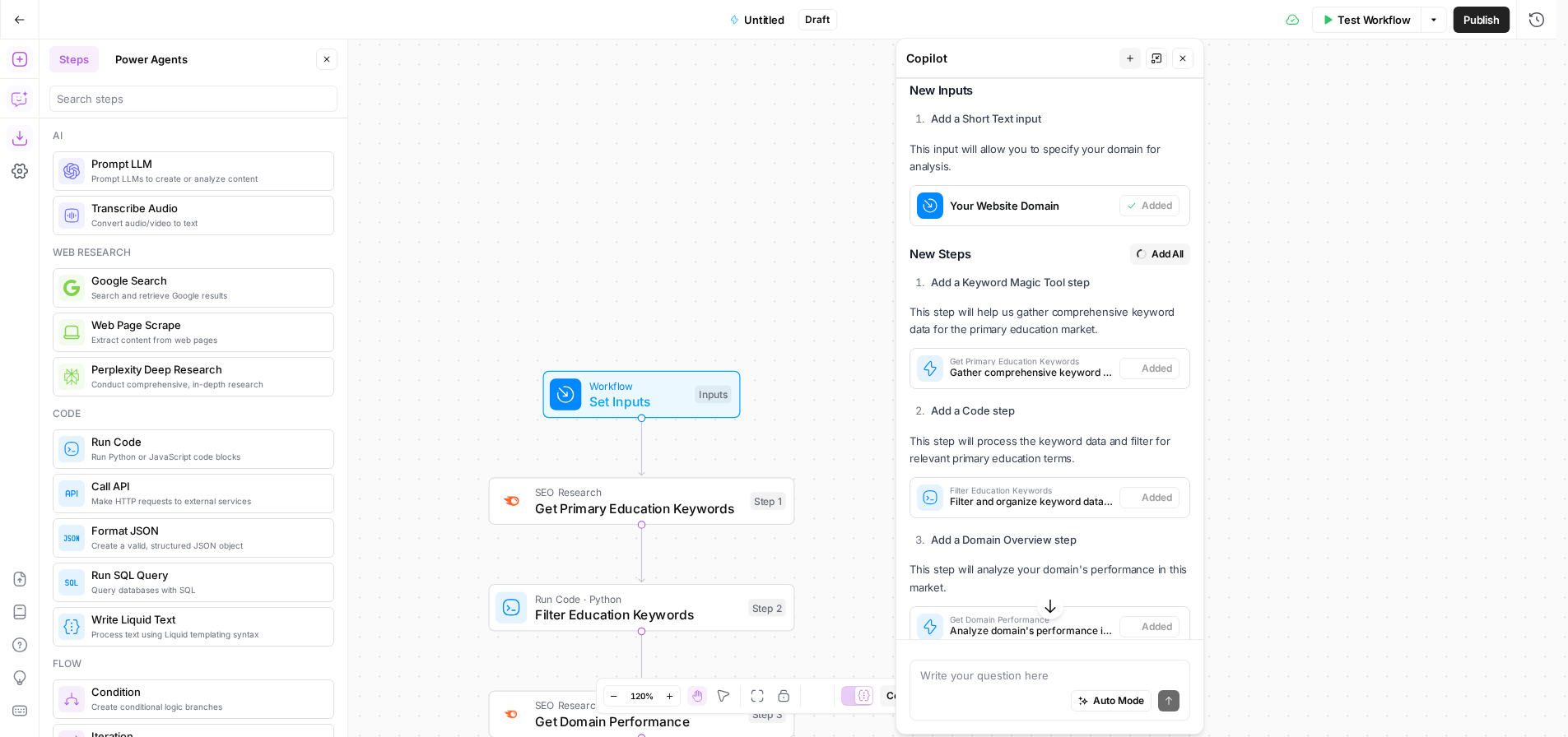 type on "Format Market Analysis Report" 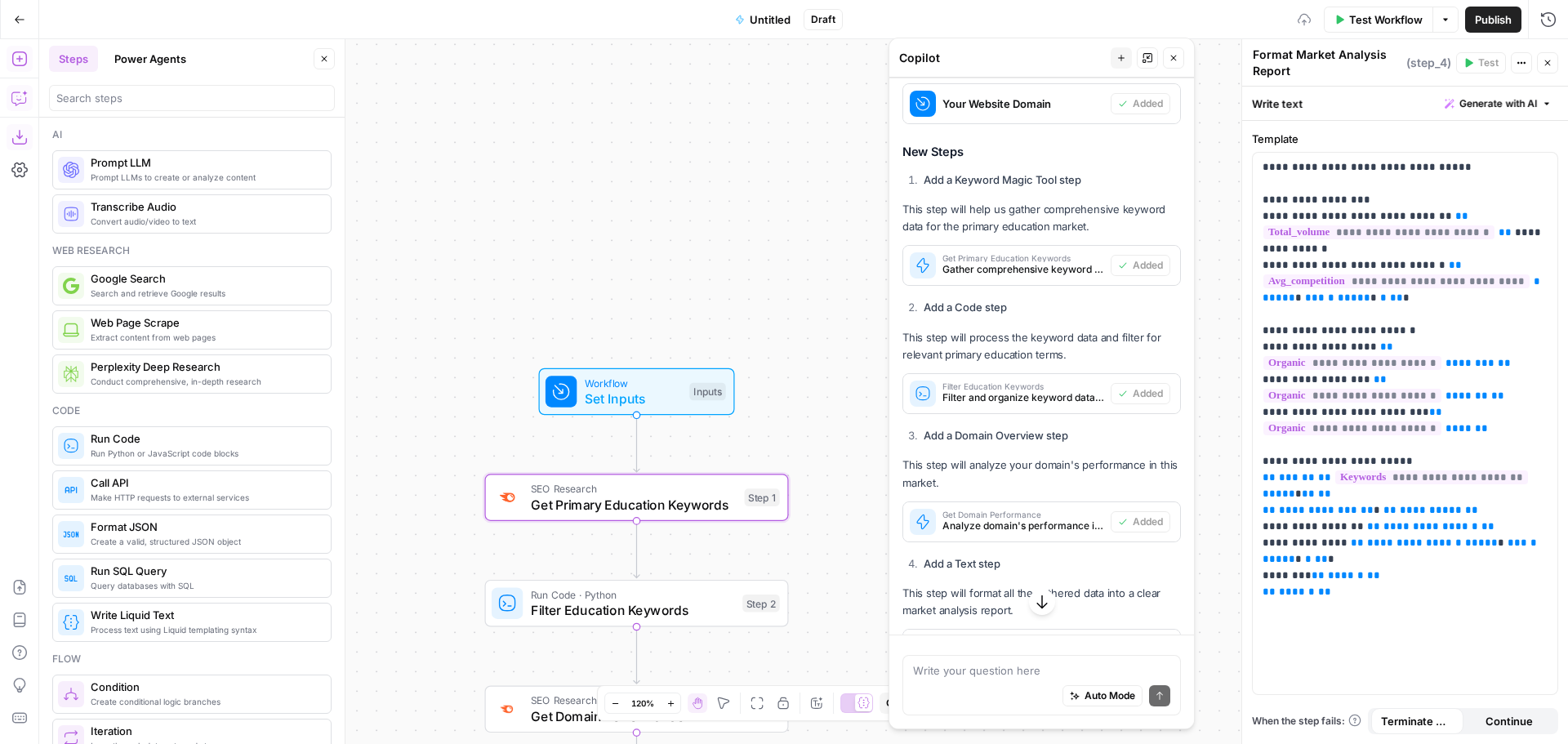 scroll, scrollTop: 751, scrollLeft: 0, axis: vertical 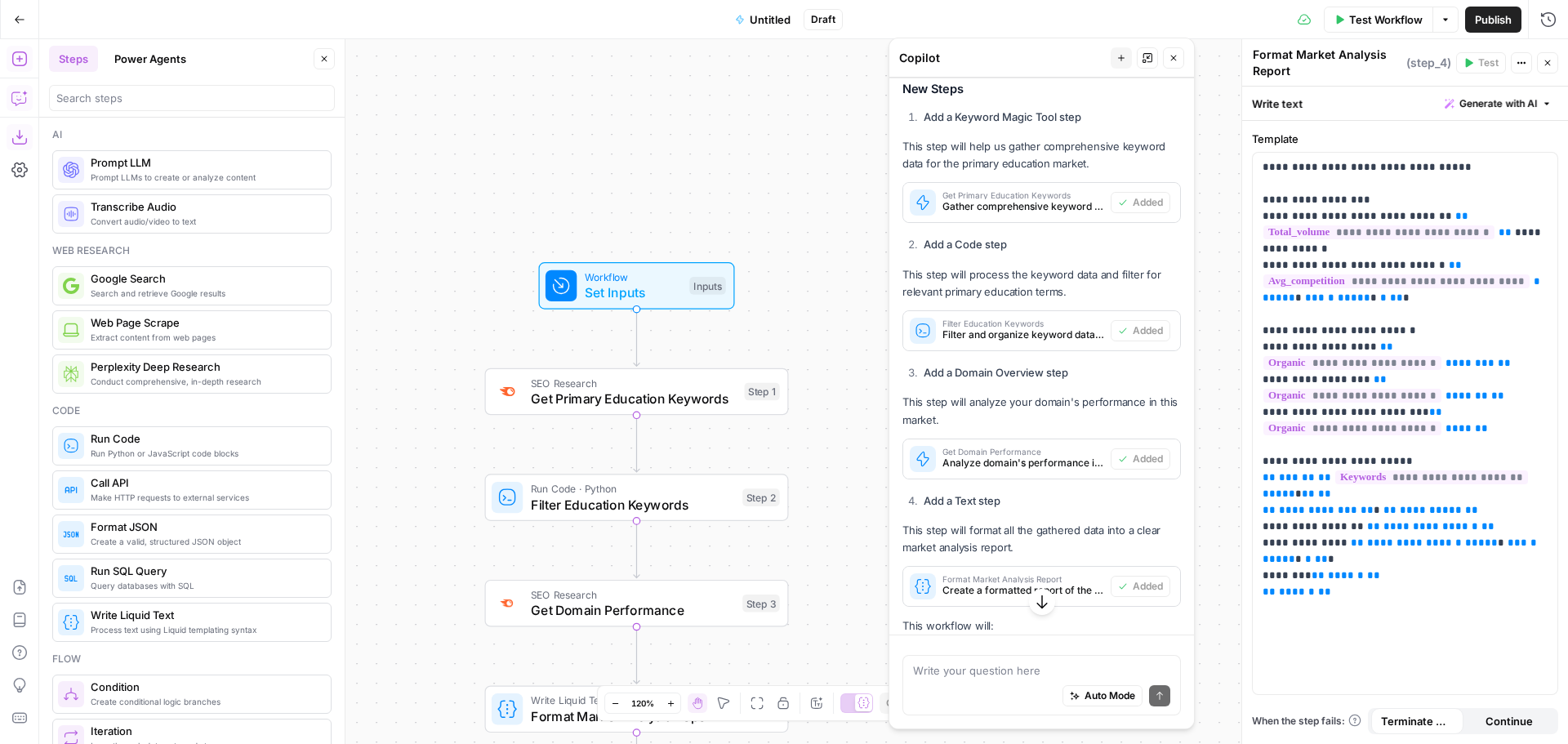 click on "Test Workflow" at bounding box center (1386, 20) 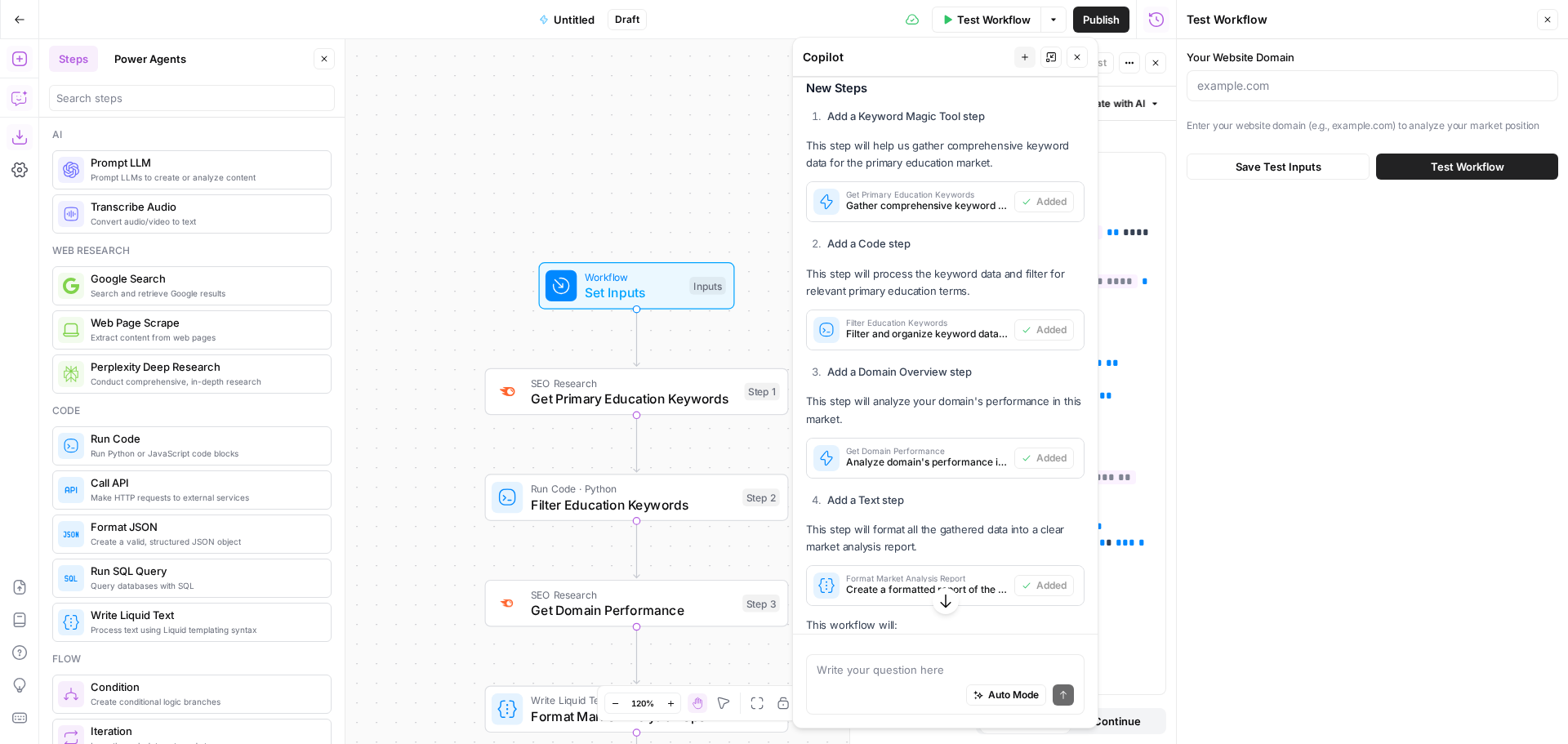 drag, startPoint x: 1061, startPoint y: 59, endPoint x: 956, endPoint y: 56, distance: 105.04285 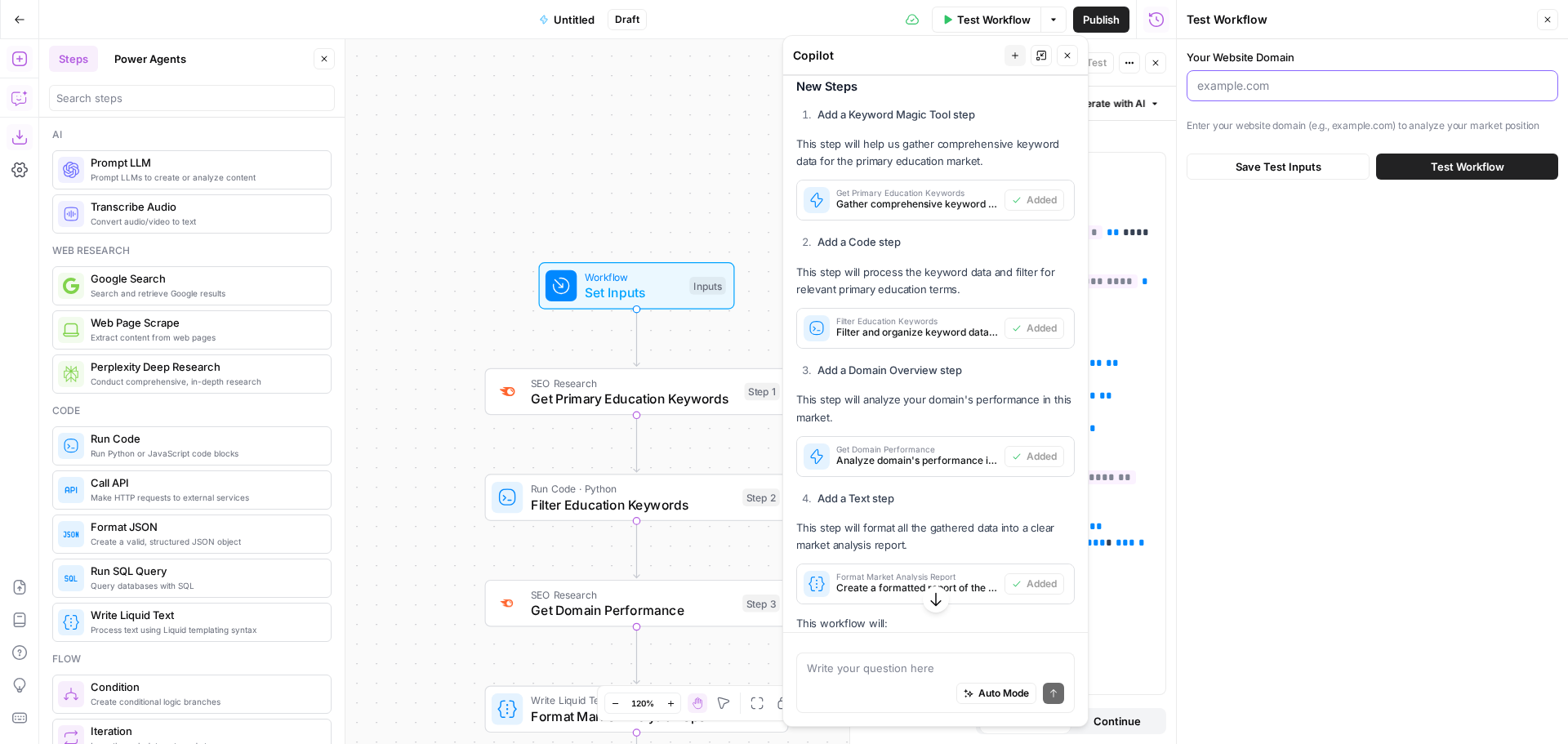 click on "Your Website Domain" at bounding box center [1372, 86] 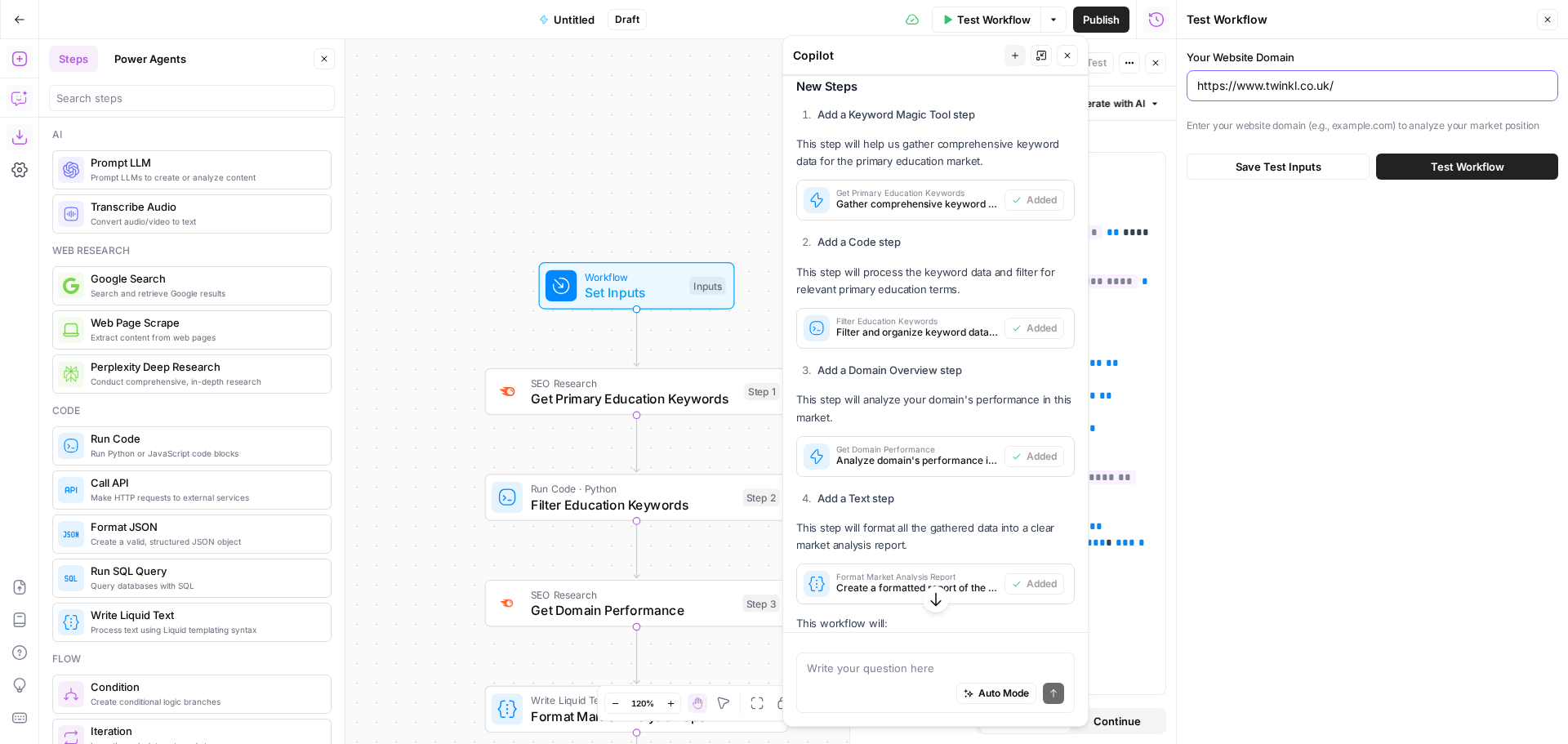 type on "https://www.twinkl.co.uk/" 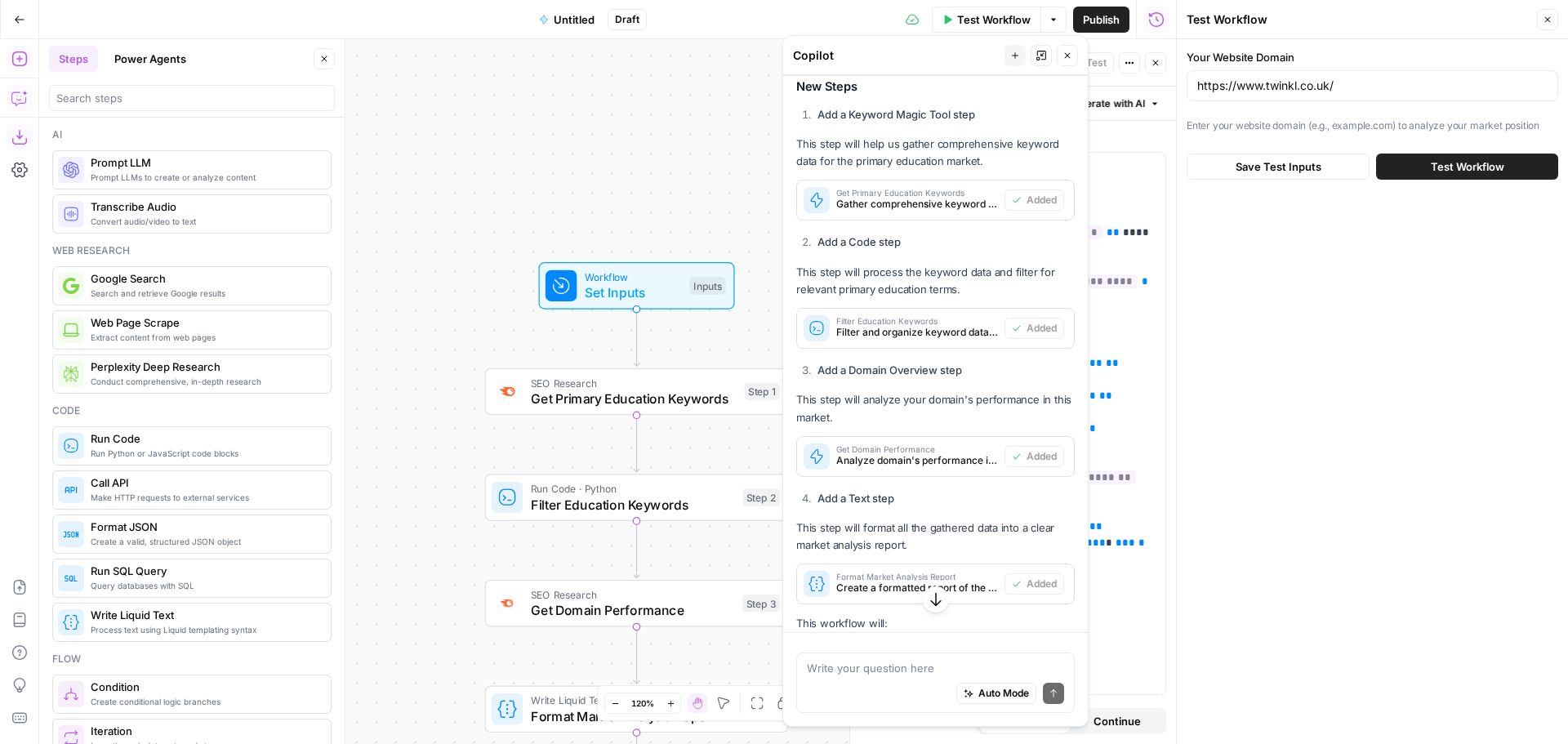 click on "Test Workflow" at bounding box center [1468, 167] 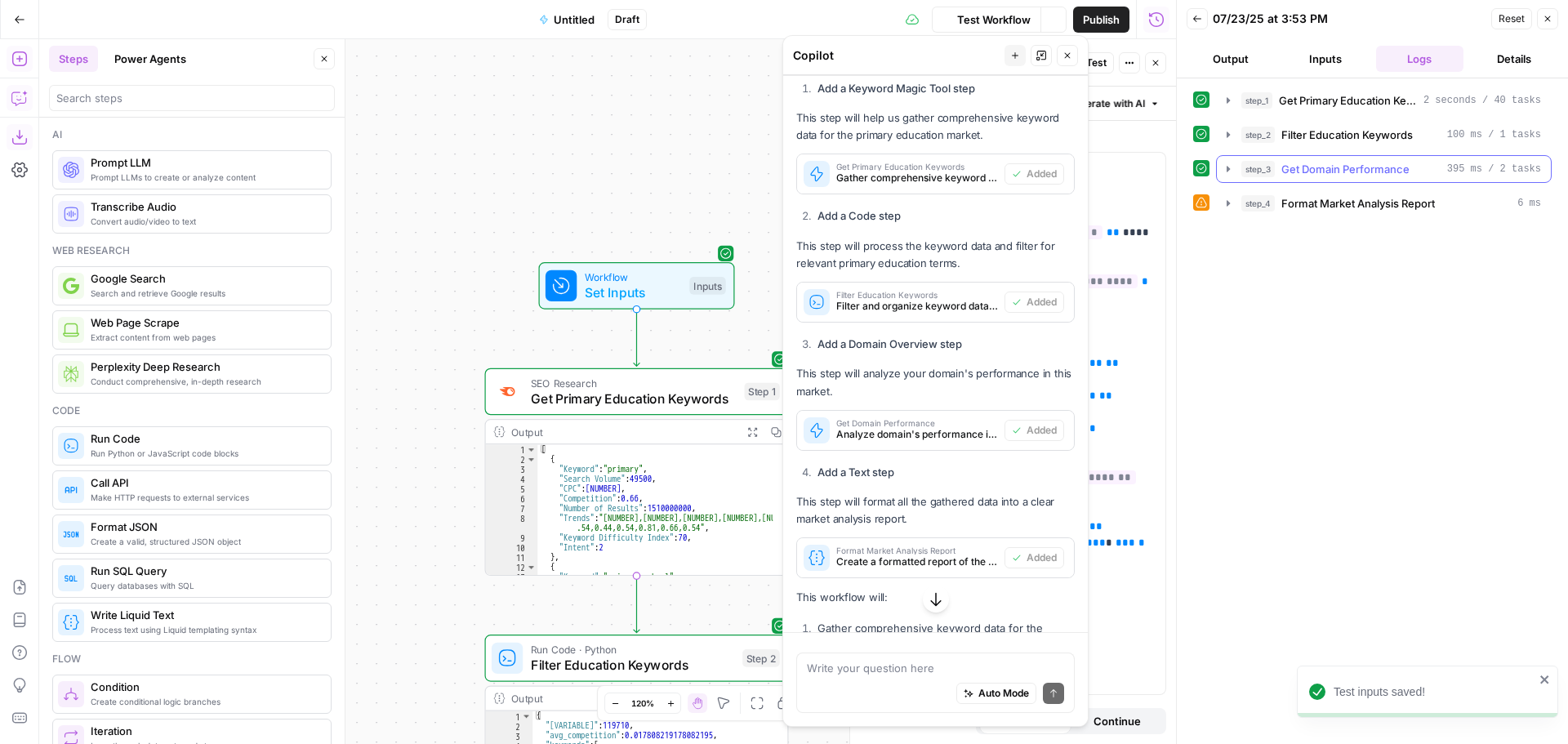 scroll, scrollTop: 751, scrollLeft: 0, axis: vertical 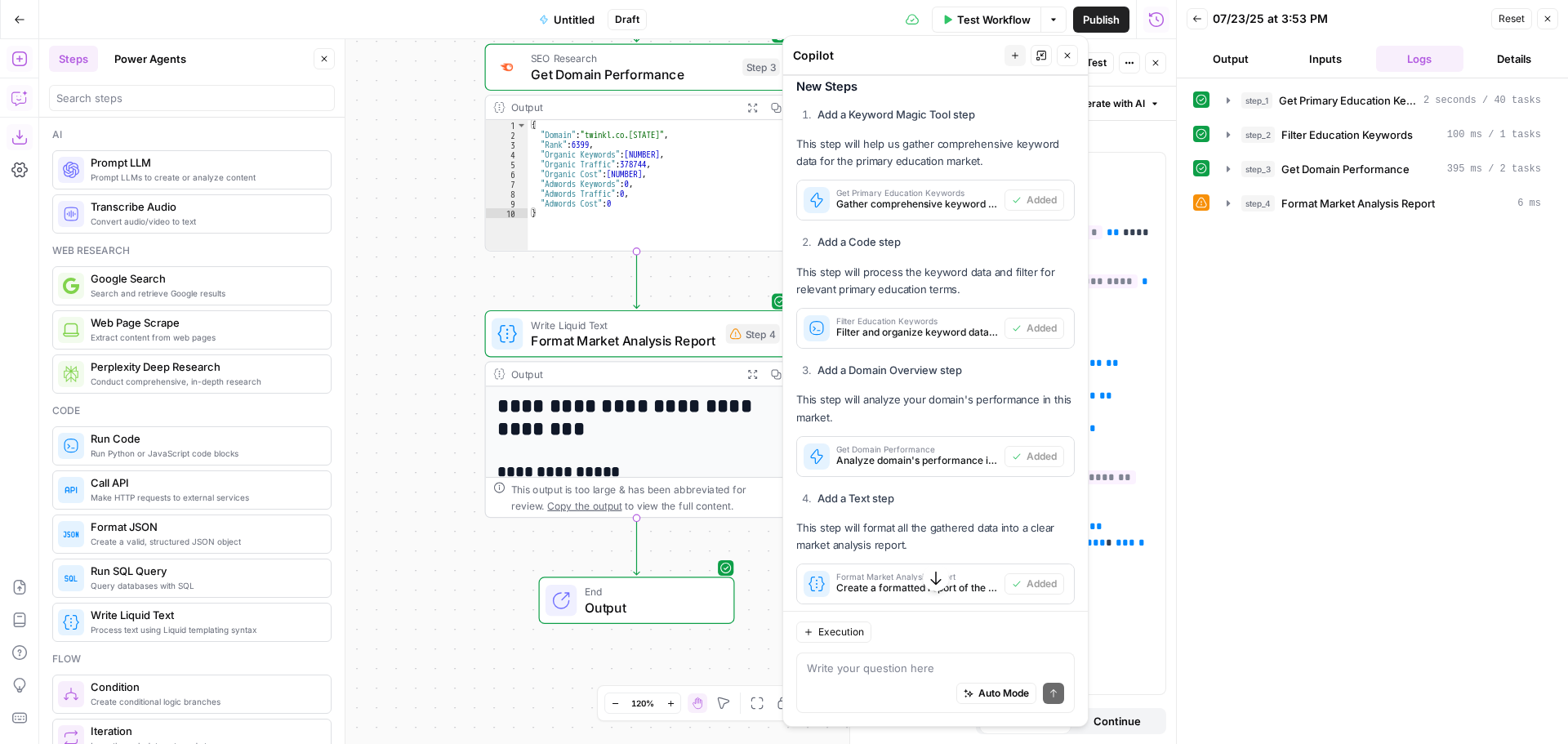 click on "Output" at bounding box center [1231, 59] 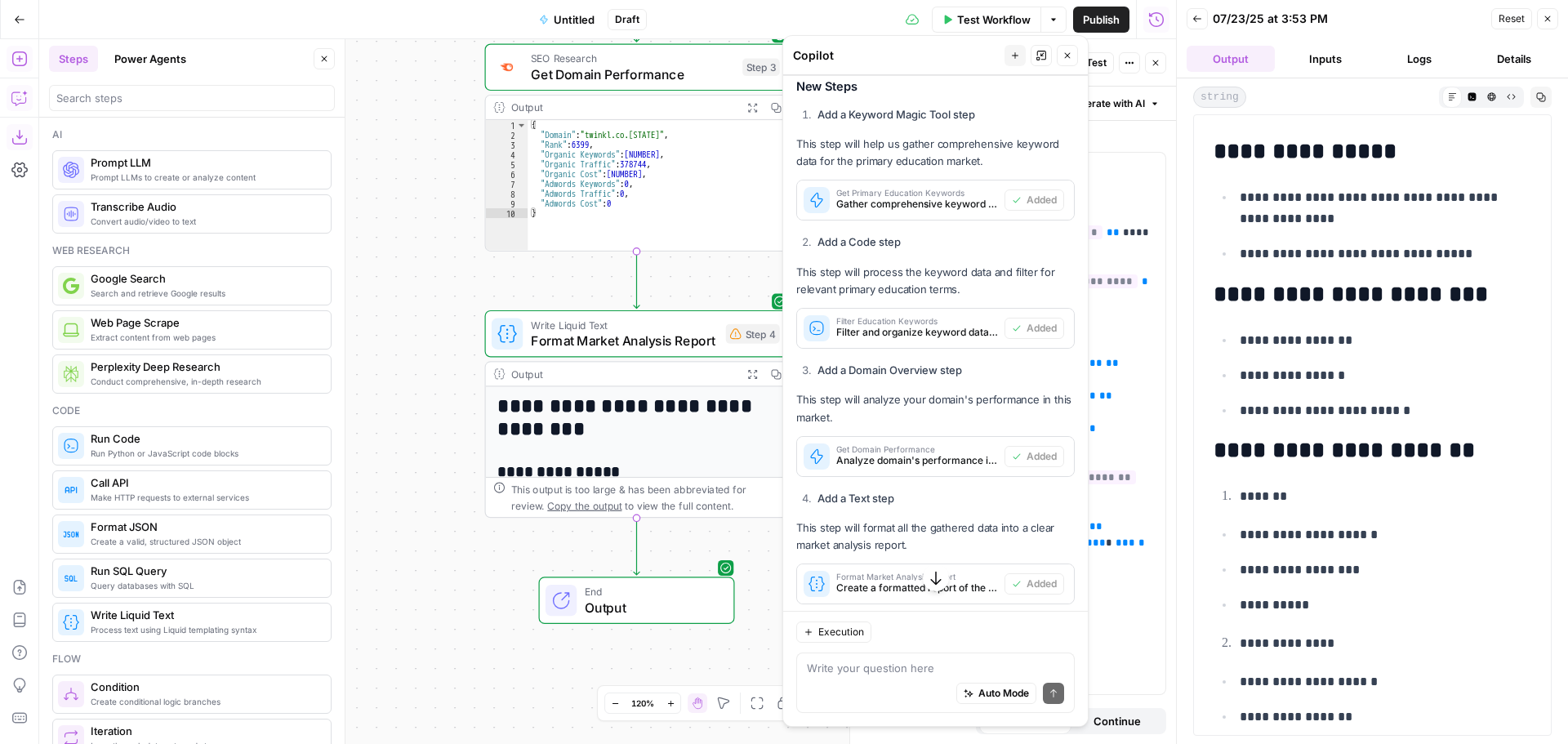 scroll, scrollTop: 0, scrollLeft: 0, axis: both 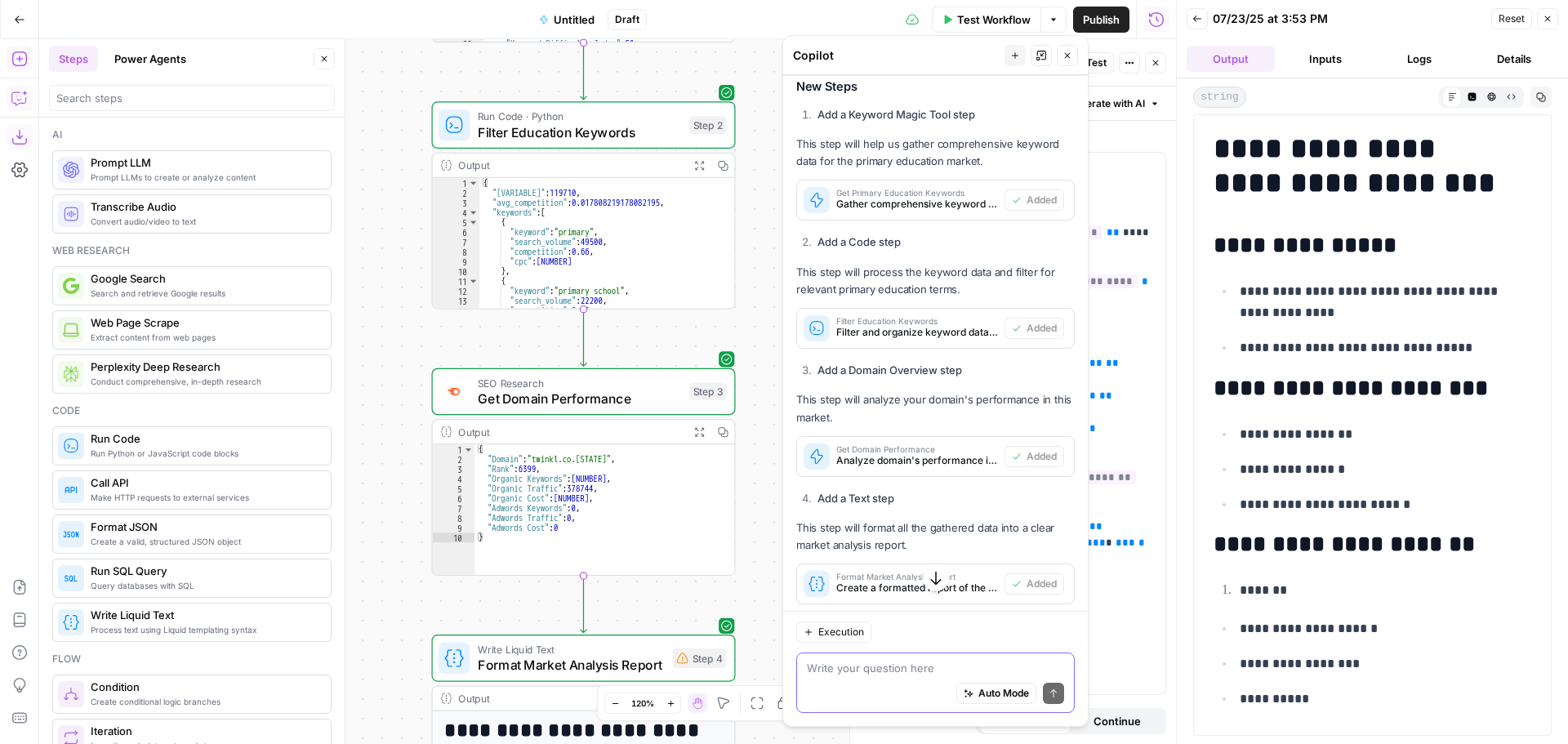 click at bounding box center (935, 668) 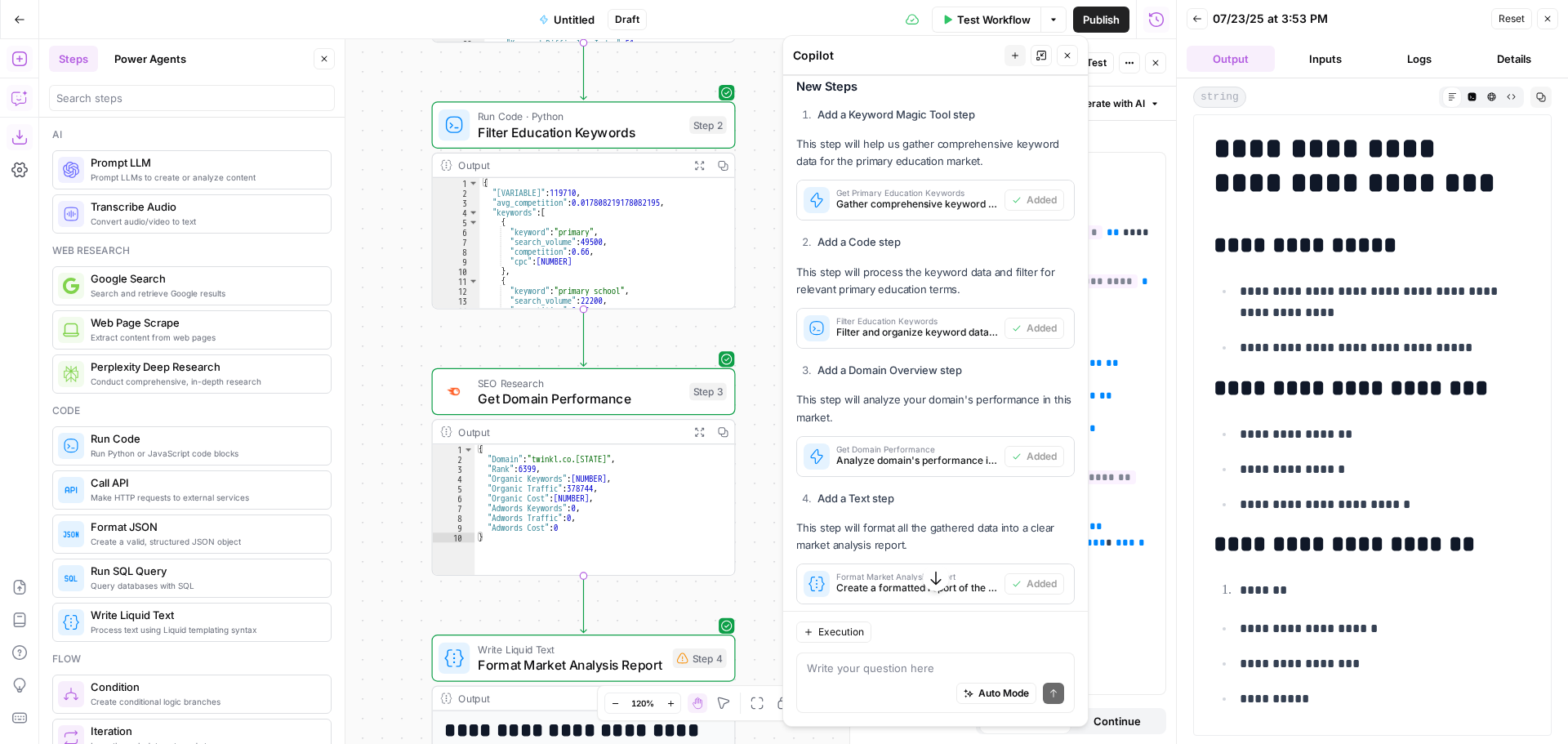 click on "Auto Mode Send" at bounding box center (935, 694) 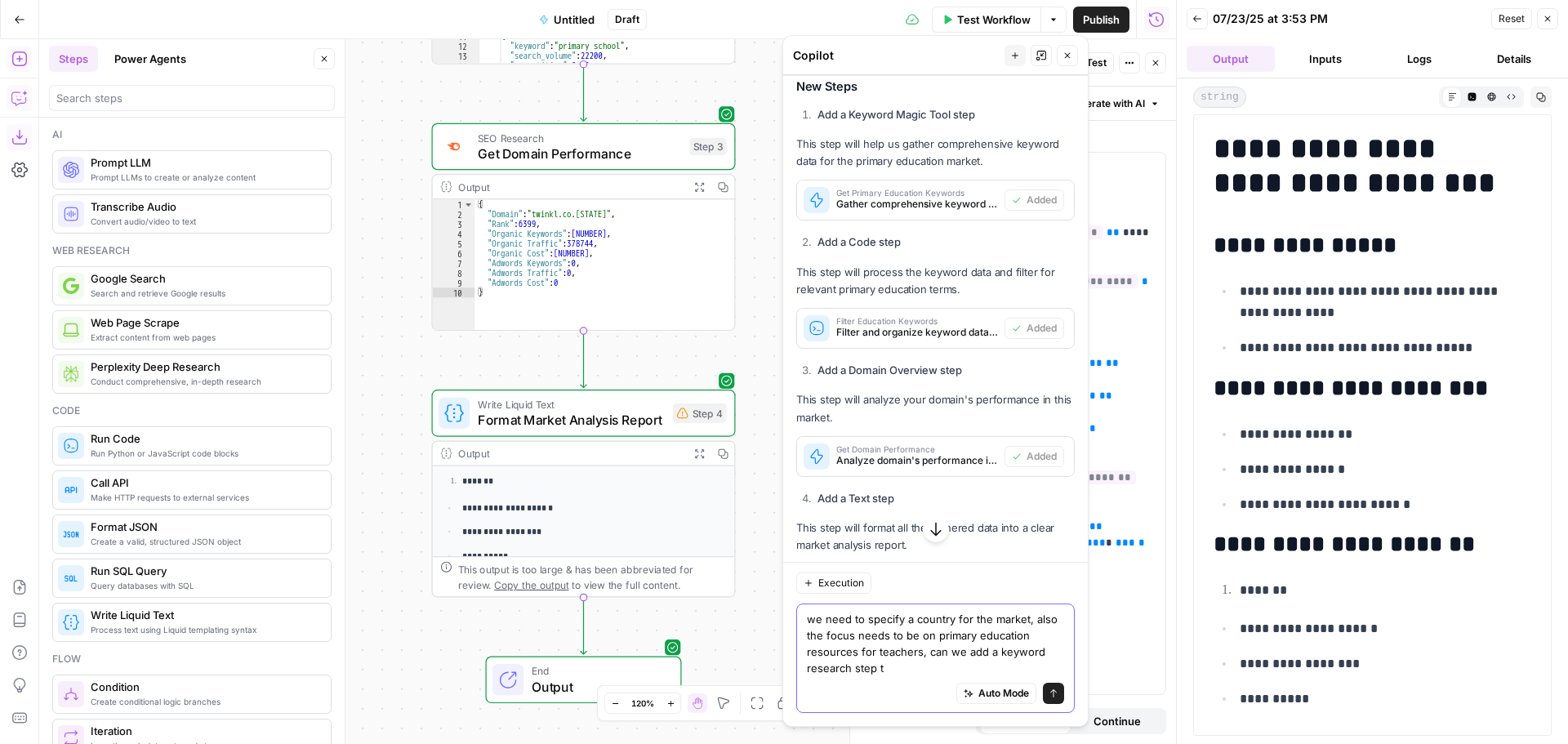 scroll, scrollTop: 245, scrollLeft: 0, axis: vertical 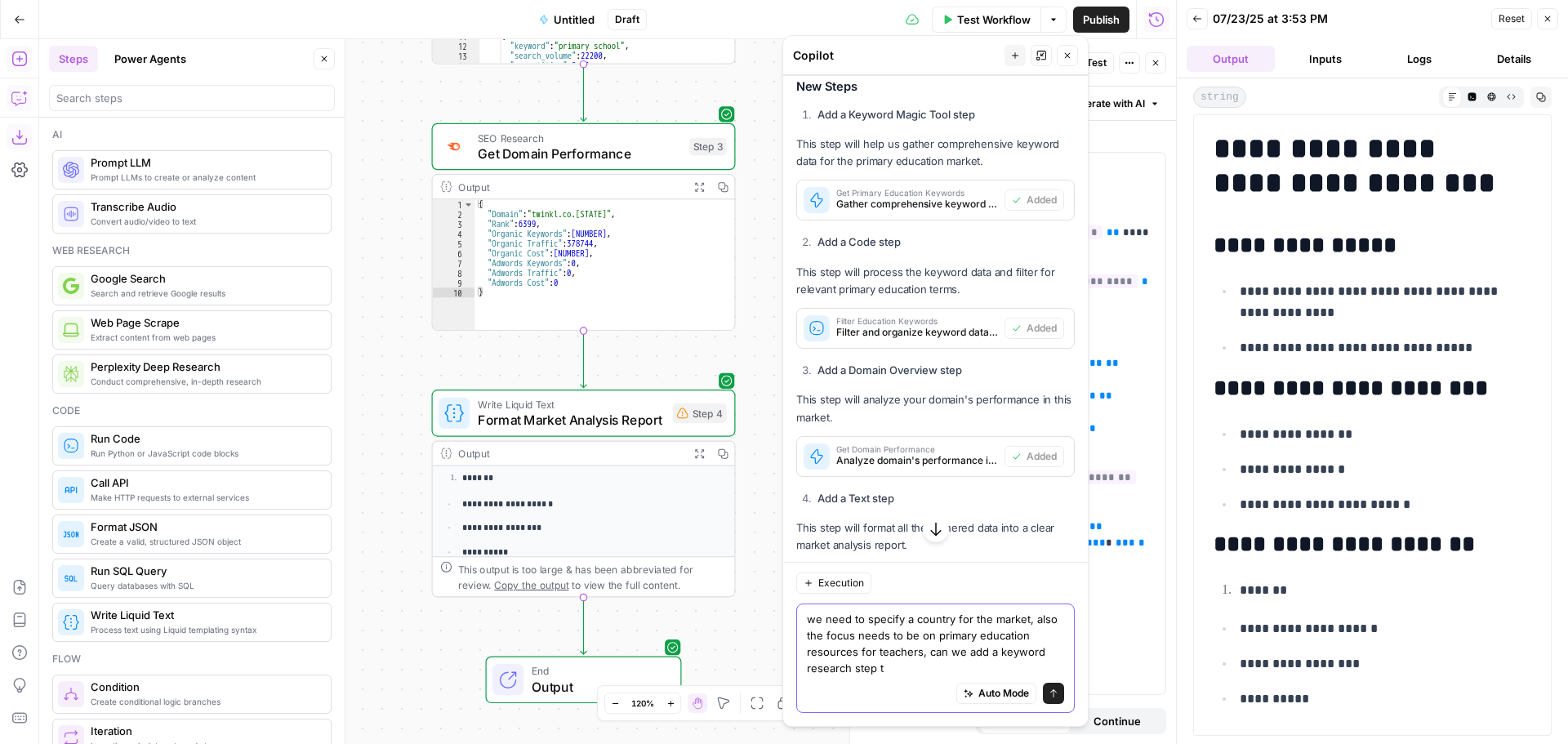 click on "we need to specify a country for the market, also the focus needs to be on primary education resources for teachers, can we add a keyword research step t" at bounding box center [935, 644] 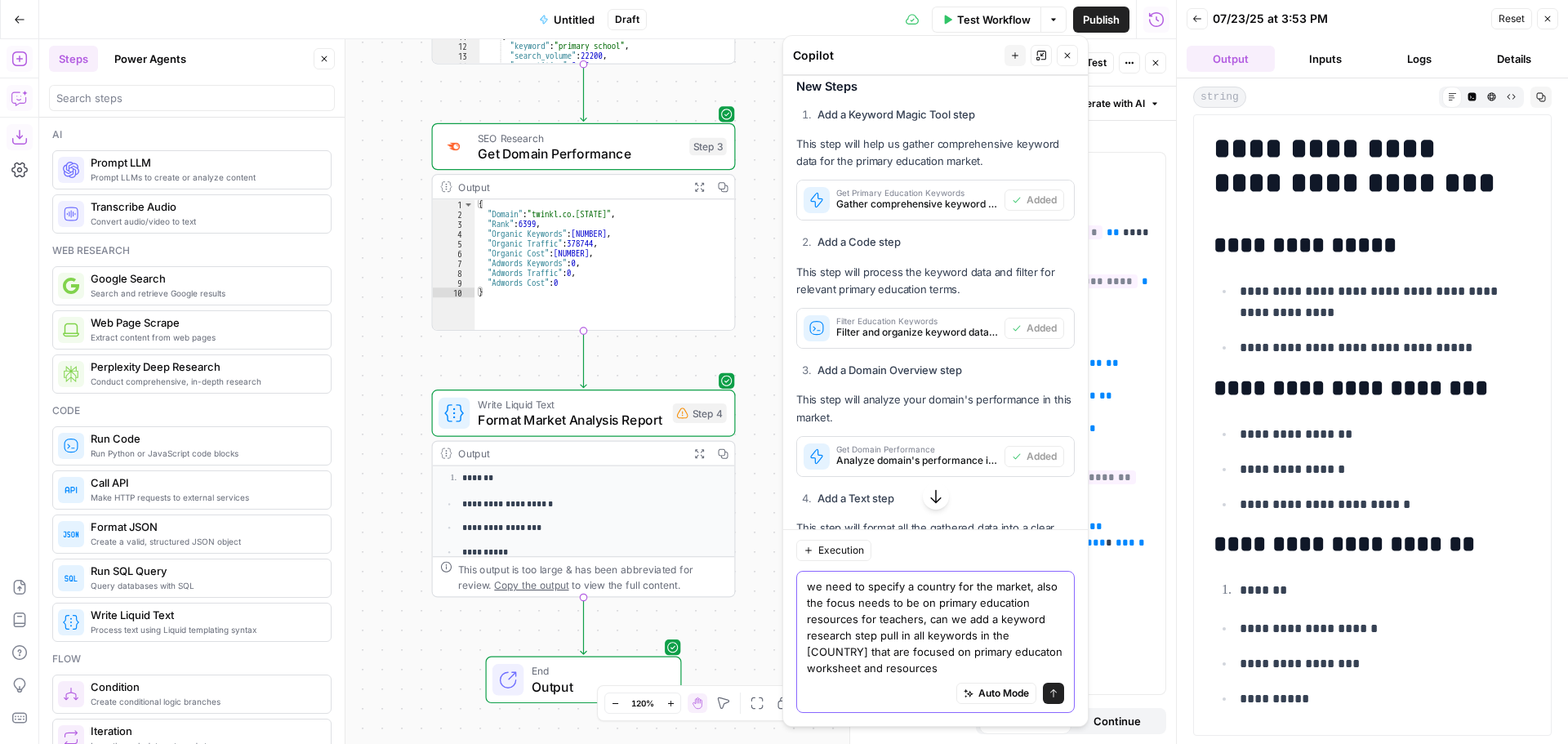 click on "we need to specify a country for the market, also the focus needs to be on primary education resources for teachers, can we add a keyword research step pull in all keywords in the [COUNTRY] that are focused on primary educaton worksheet and resources" at bounding box center (935, 627) 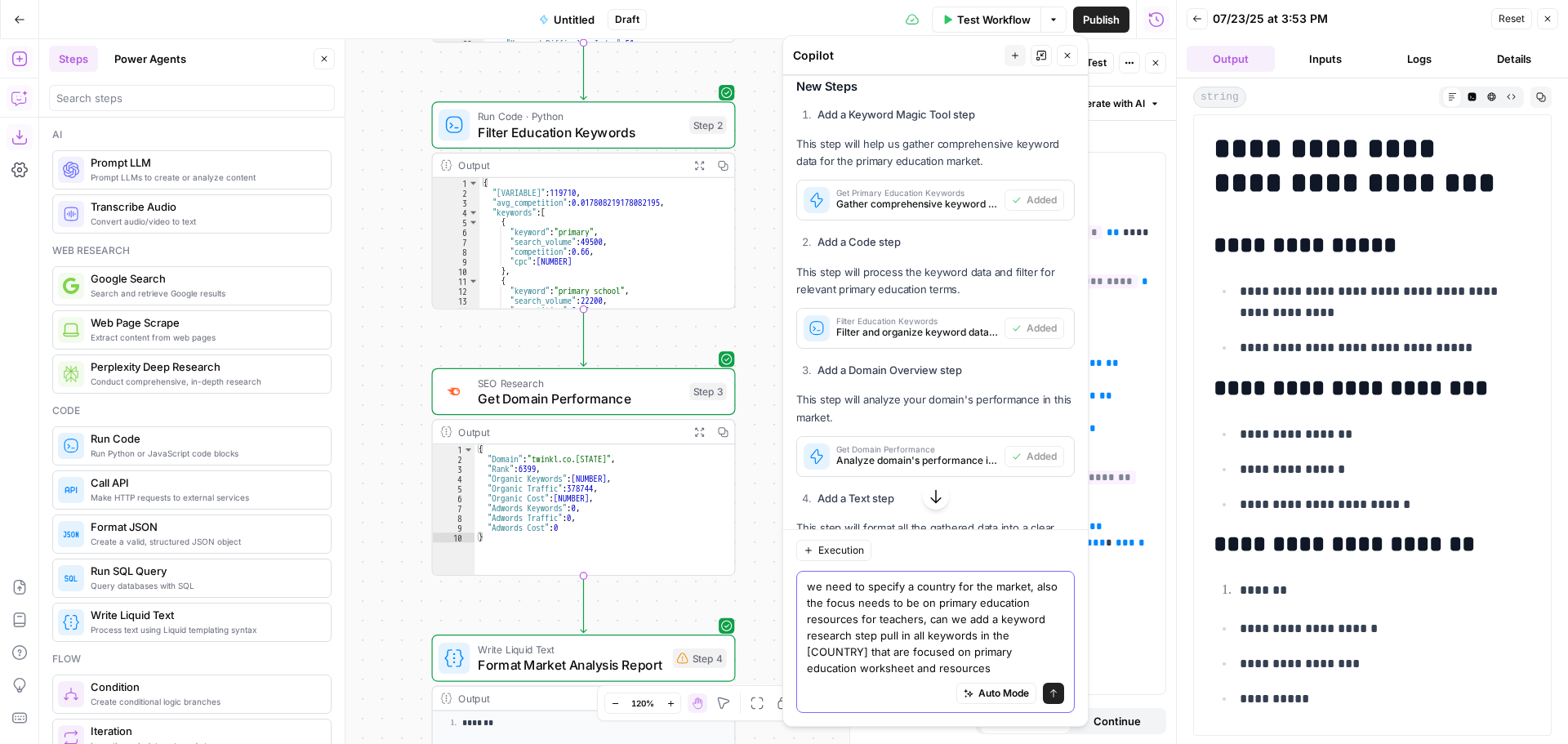 click on "we need to specify a country for the market, also the focus needs to be on primary education resources for teachers, can we add a keyword research step pull in all keywords in the country that are focused on primary education worksheet and resources" at bounding box center [935, 627] 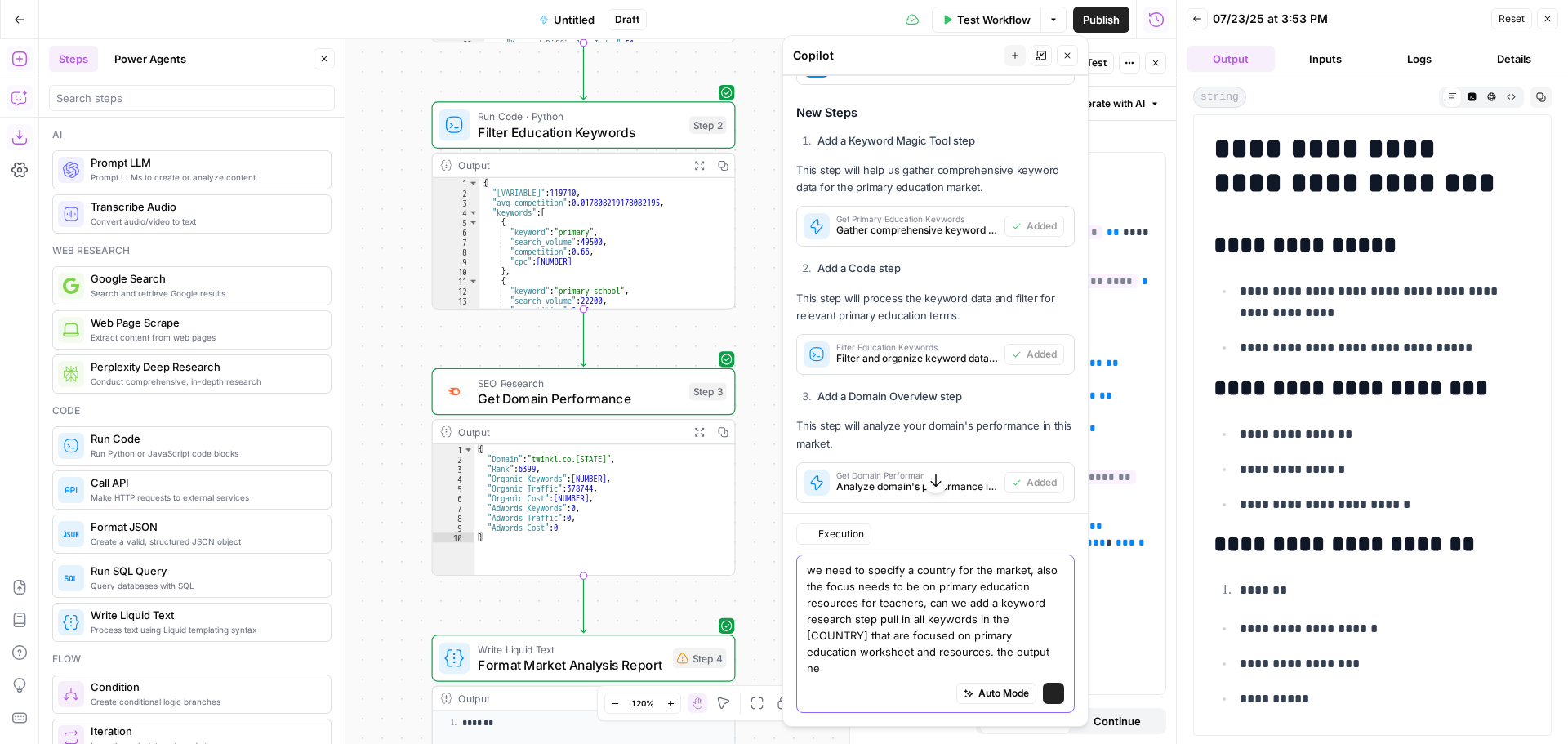 scroll, scrollTop: 751, scrollLeft: 0, axis: vertical 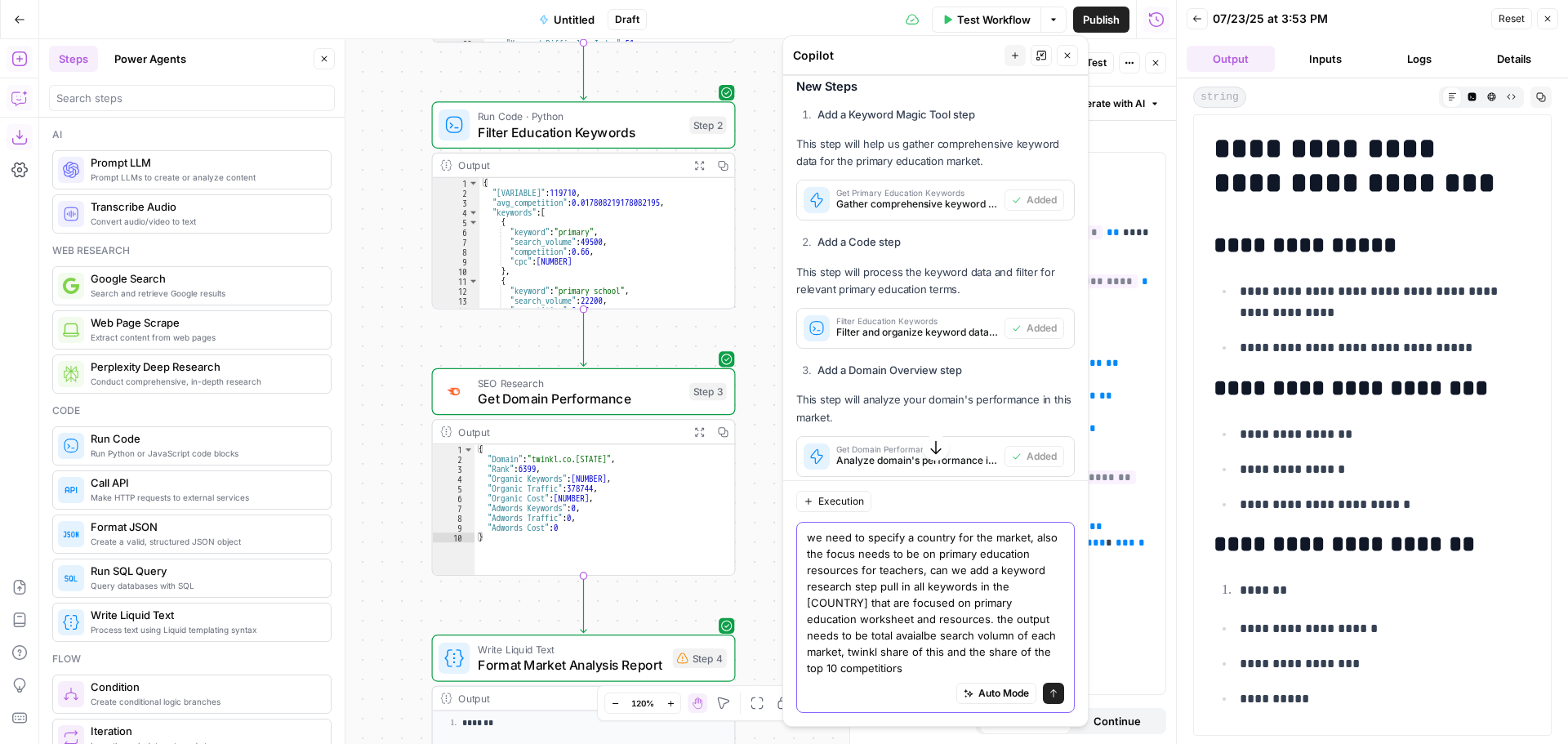 type on "we need to specify a country for the market, also the focus needs to be on primary education resources for teachers, can we add a keyword research step pull in all keywords in the country that are focused on primary education worksheet and resources. the output needs to be total avaialbe search volumn of each market, twinkl share of this and the share of the top 10 competitiors" 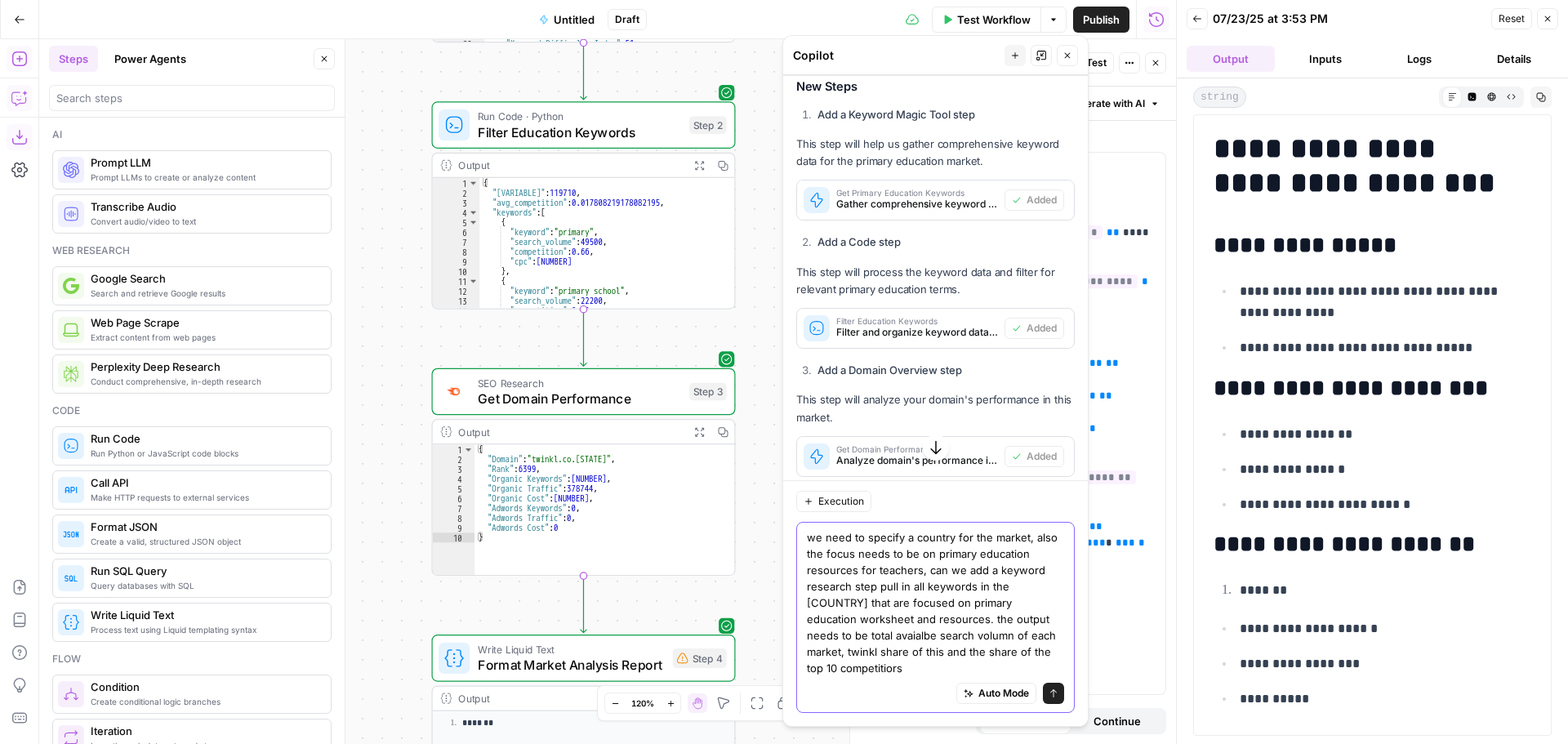 click 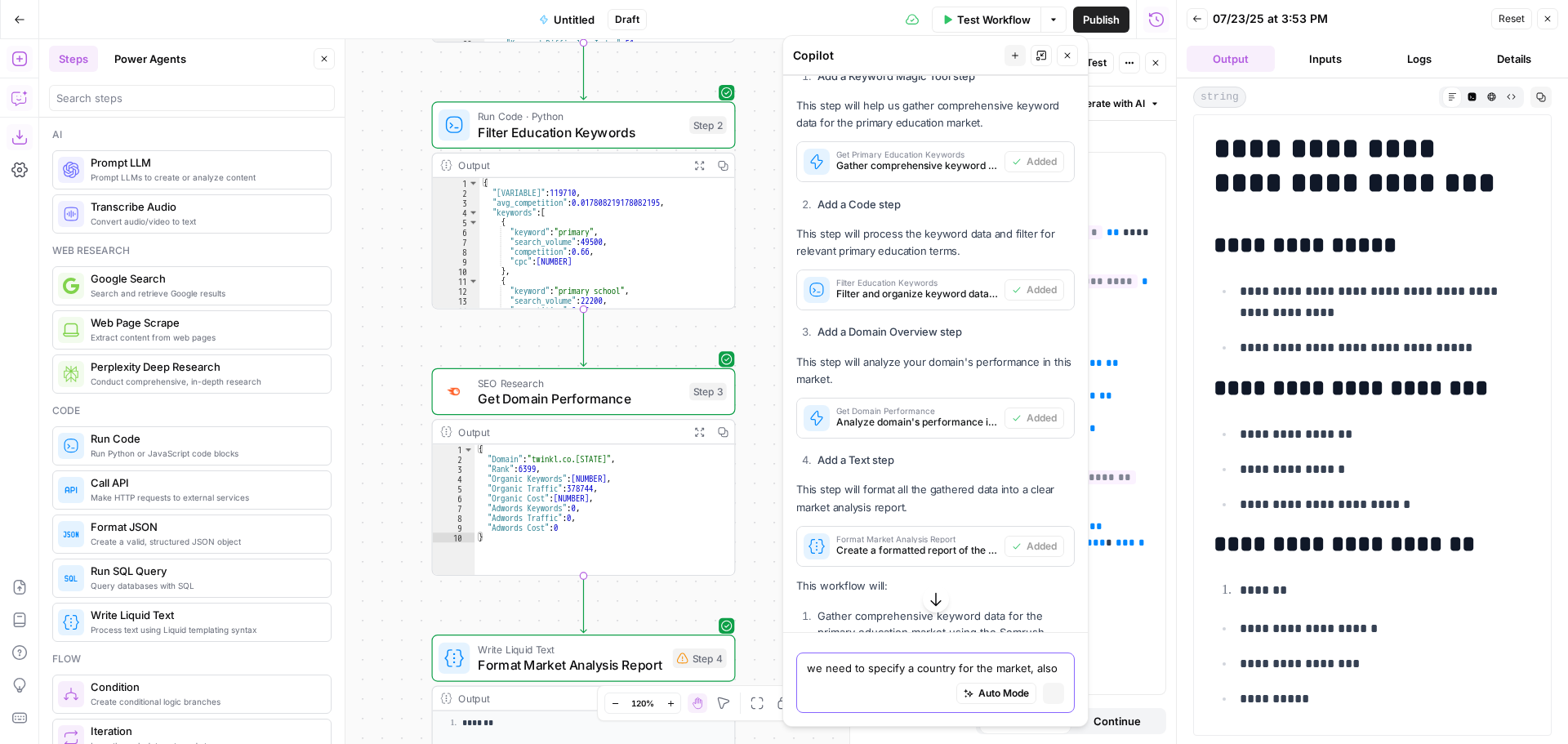 type 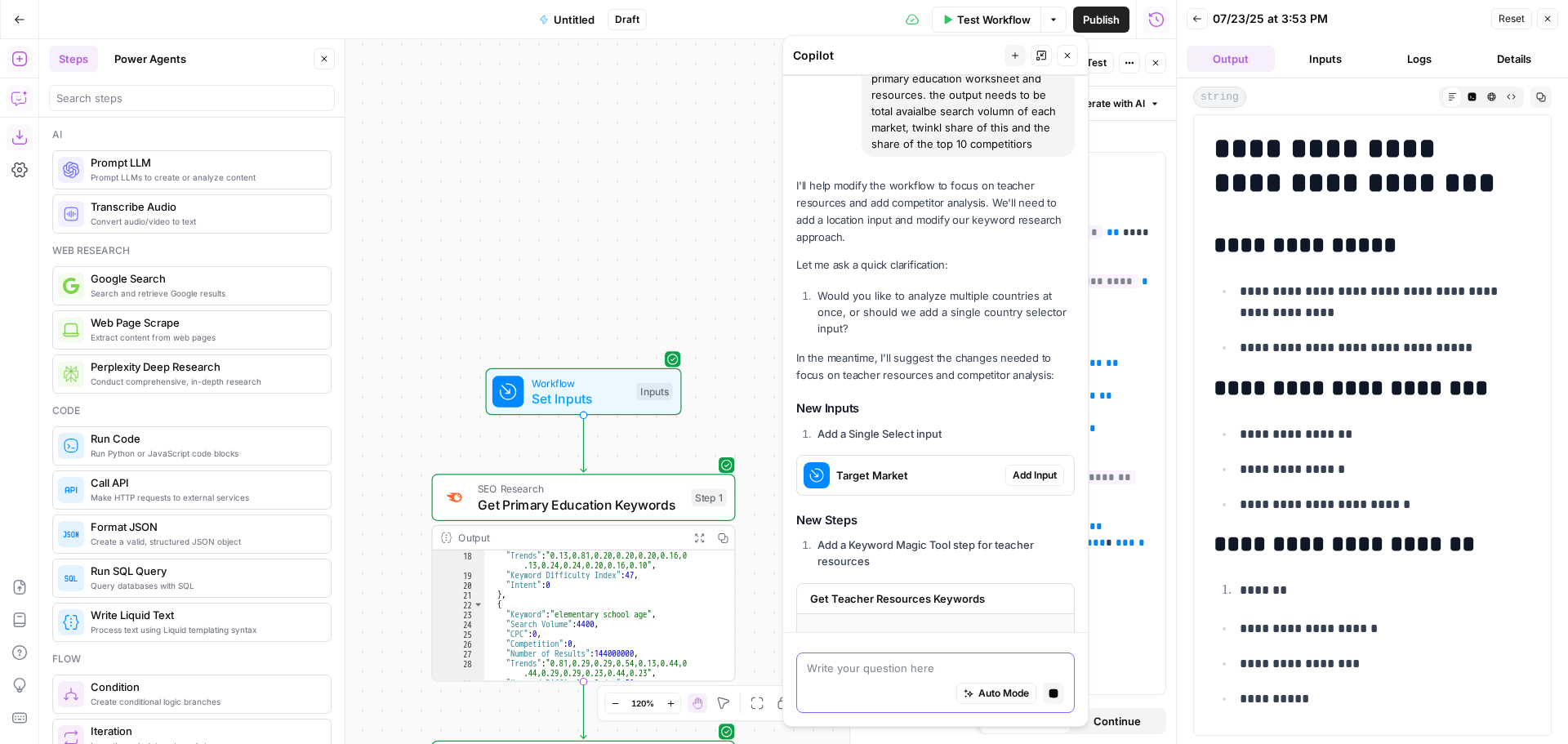 scroll, scrollTop: 2266, scrollLeft: 0, axis: vertical 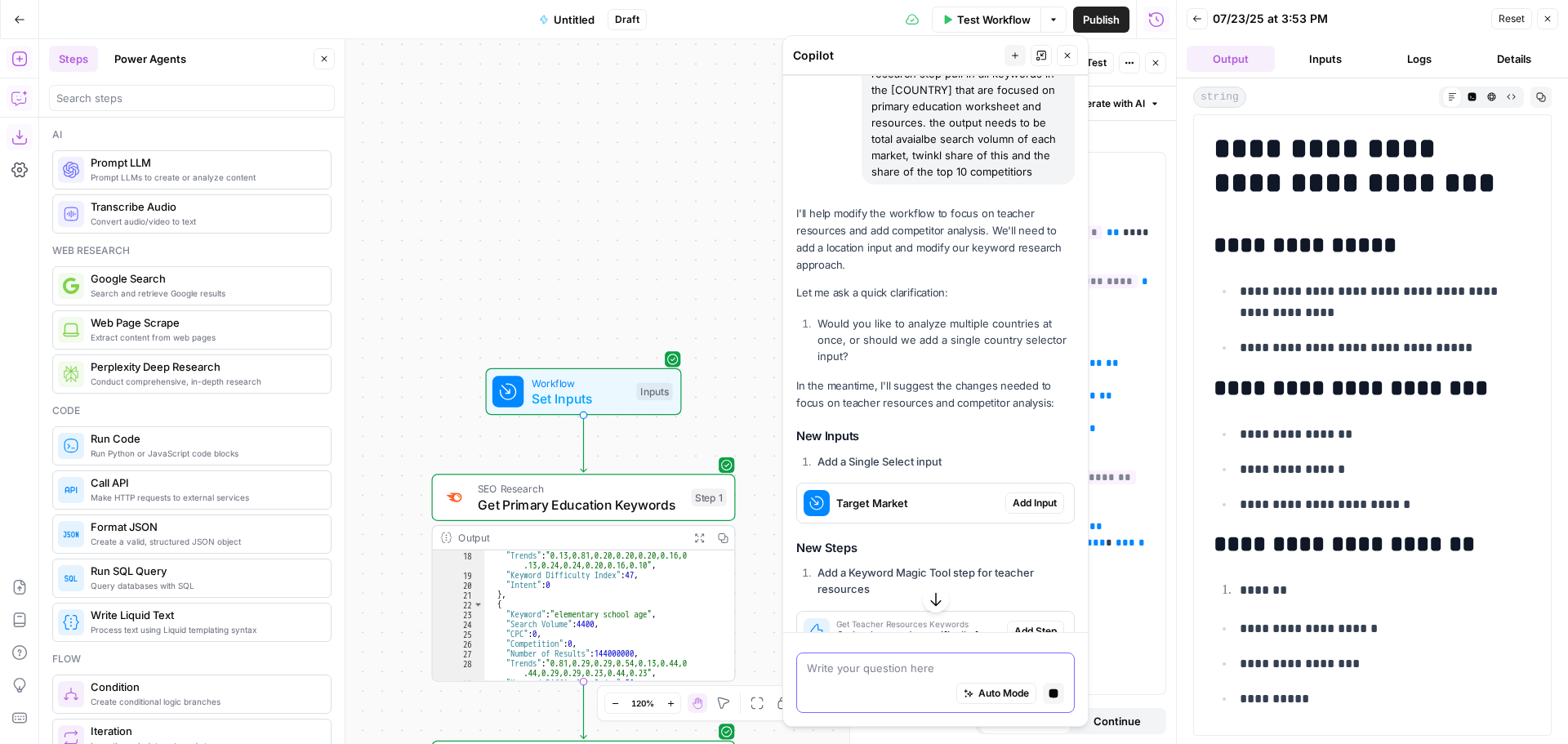 drag, startPoint x: 947, startPoint y: 390, endPoint x: 1069, endPoint y: 401, distance: 122.4949 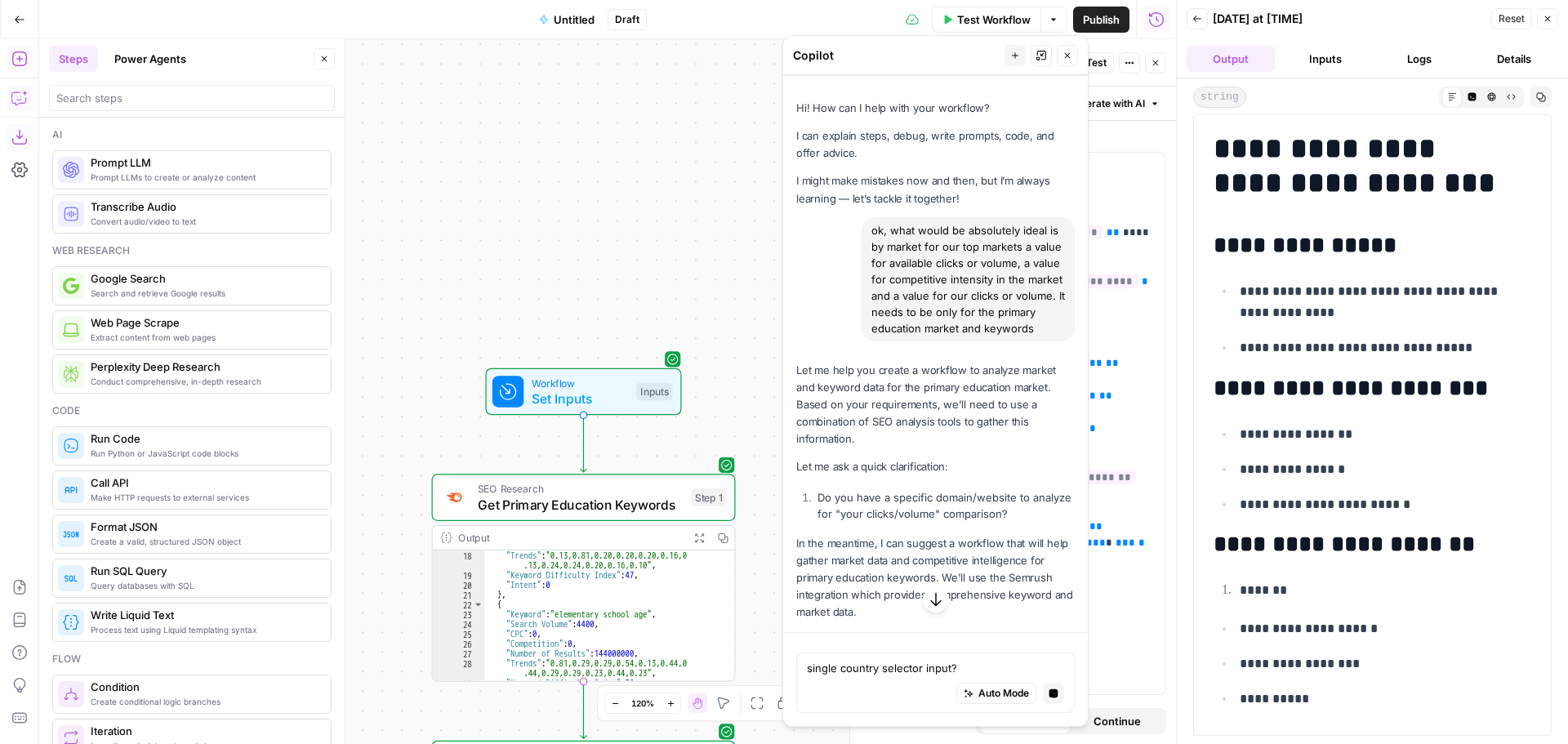 scroll, scrollTop: 0, scrollLeft: 0, axis: both 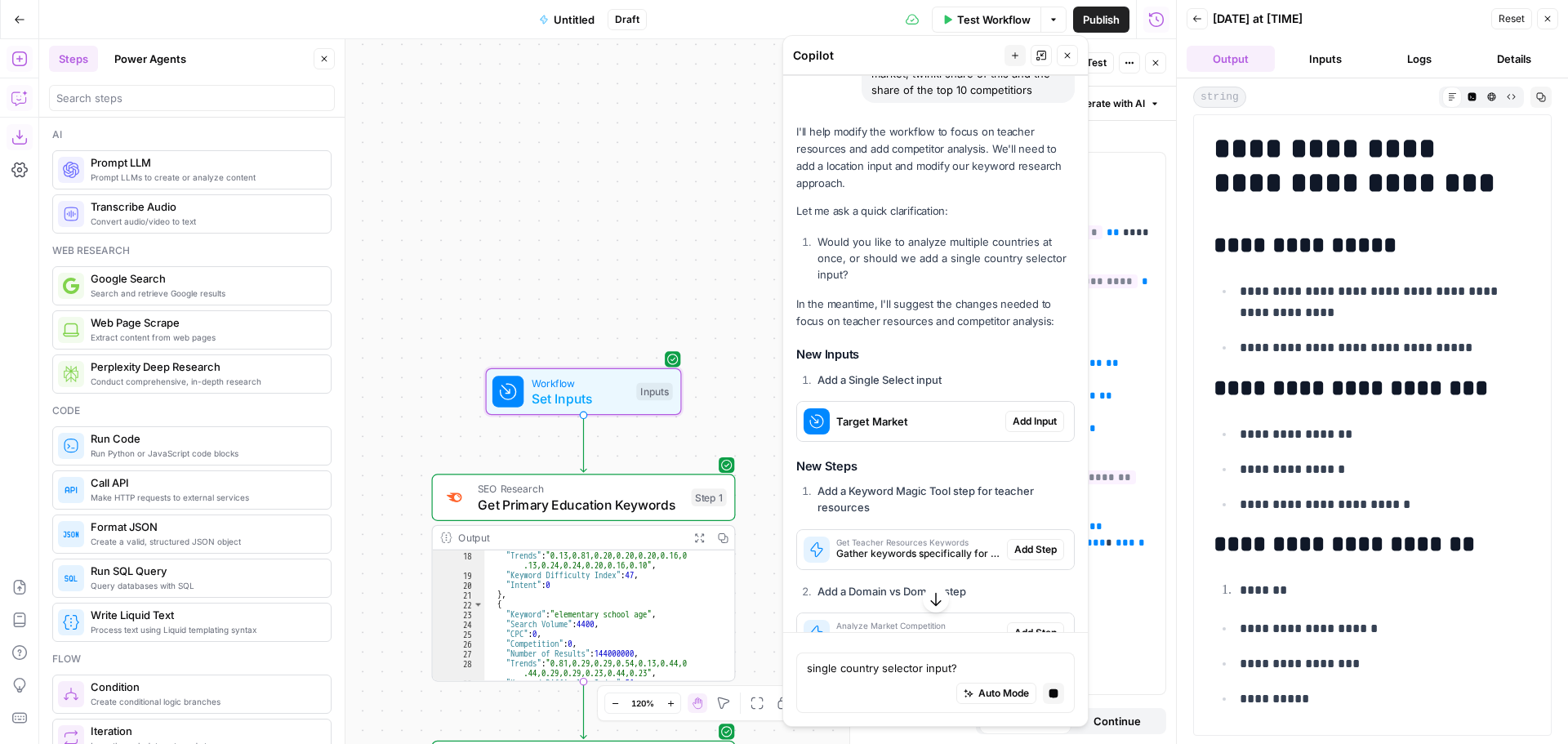 type on "single country selector input?" 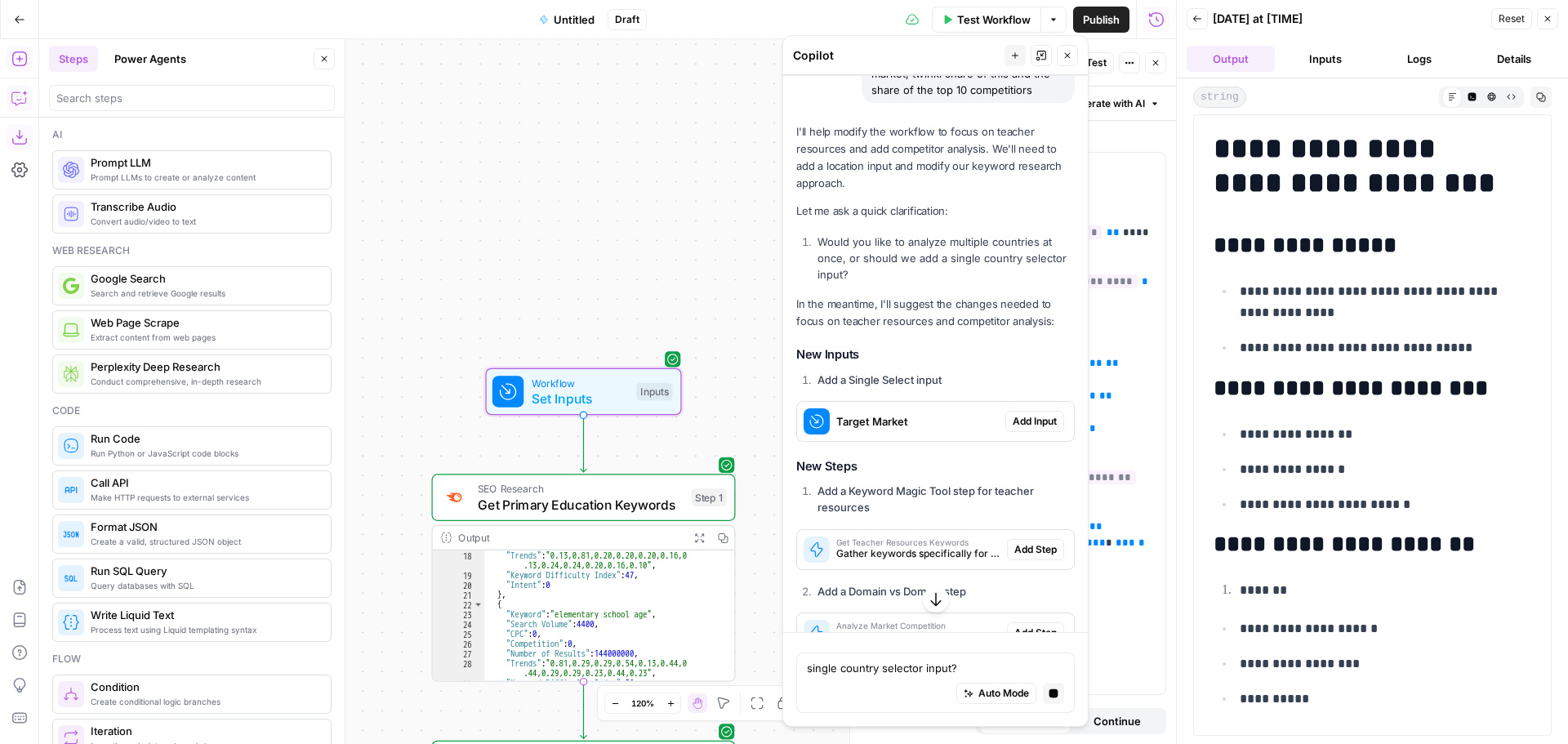 click on "Add Input" at bounding box center [1035, 421] 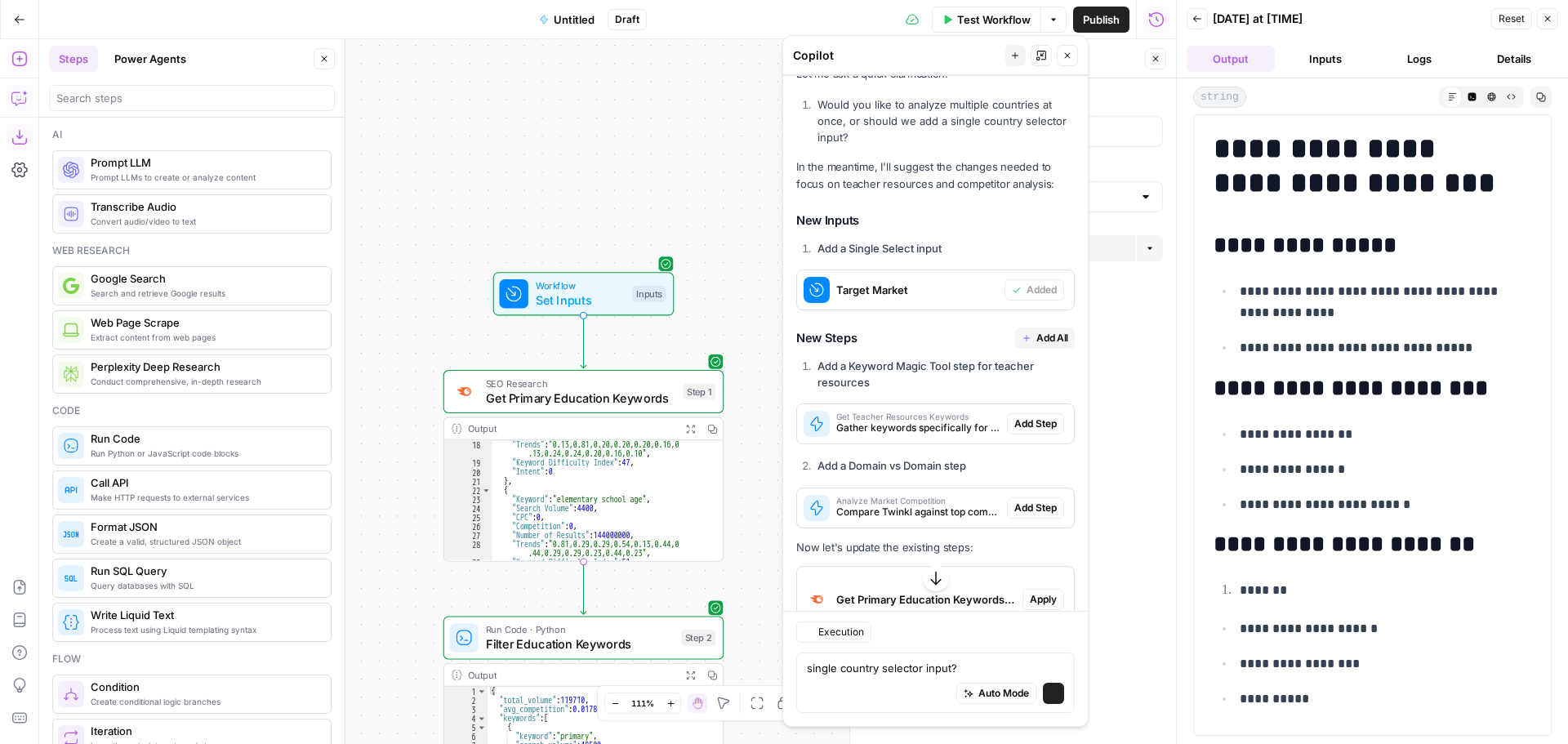 scroll, scrollTop: 2489, scrollLeft: 0, axis: vertical 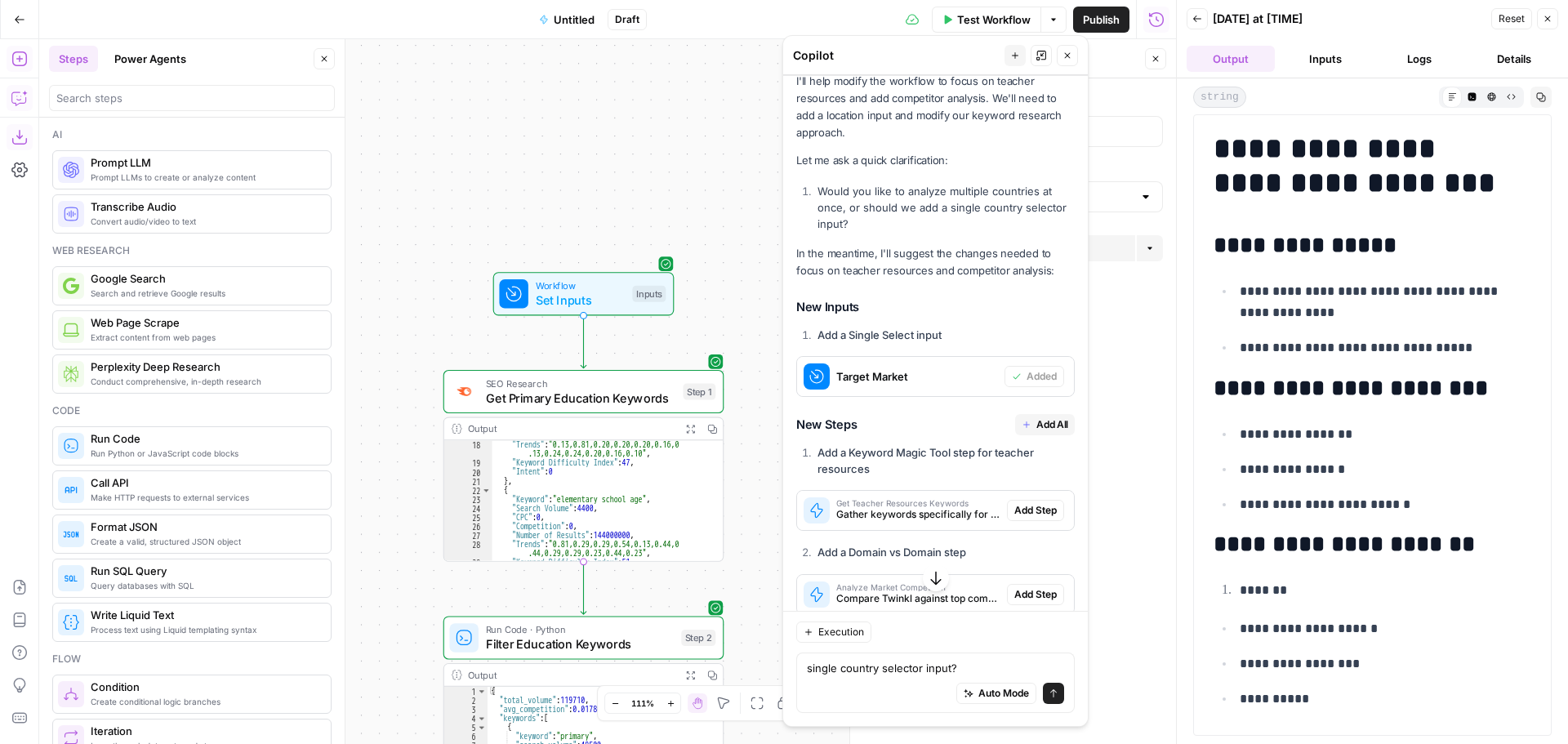 click on "Add All" at bounding box center (1052, 425) 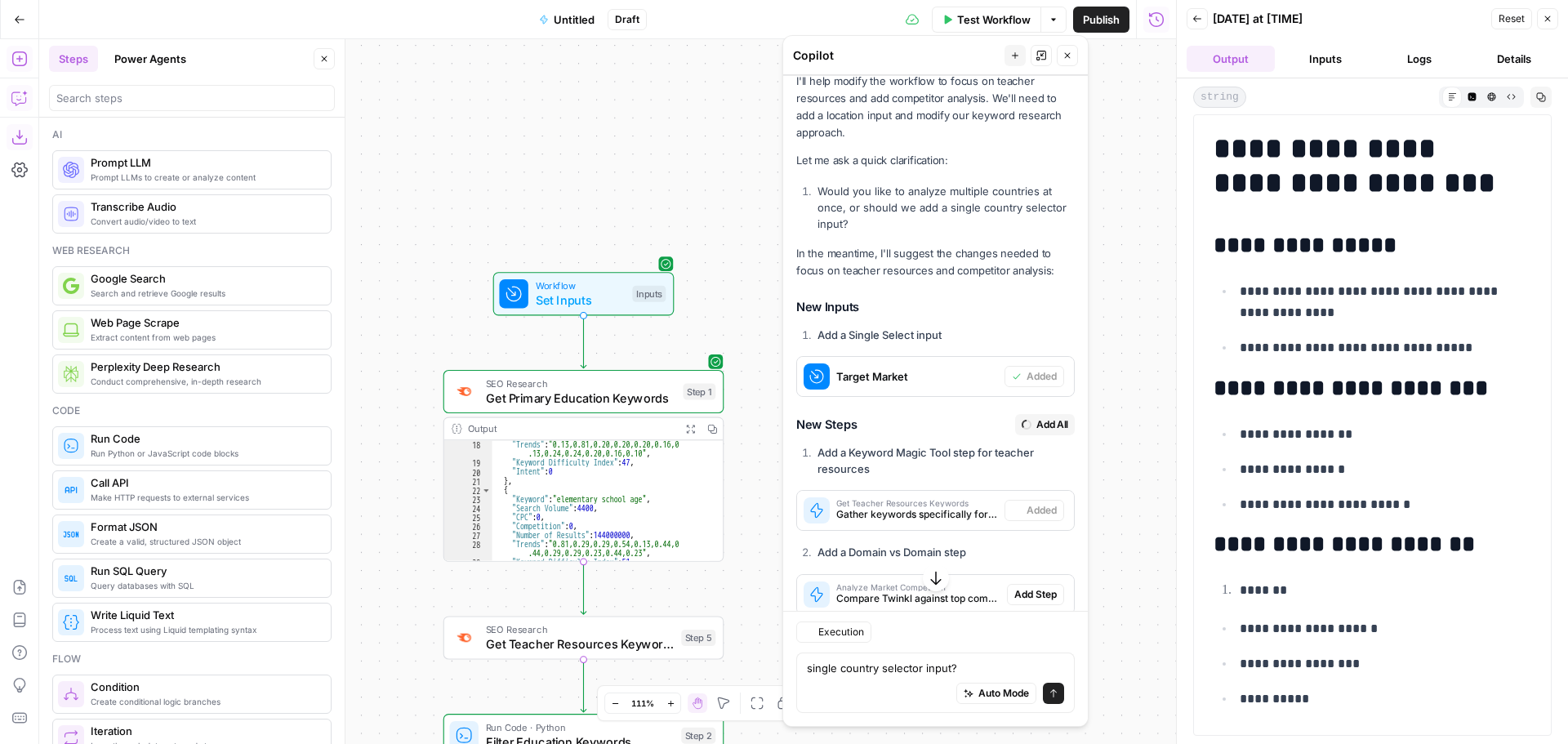 type on "Analyze Market Competition" 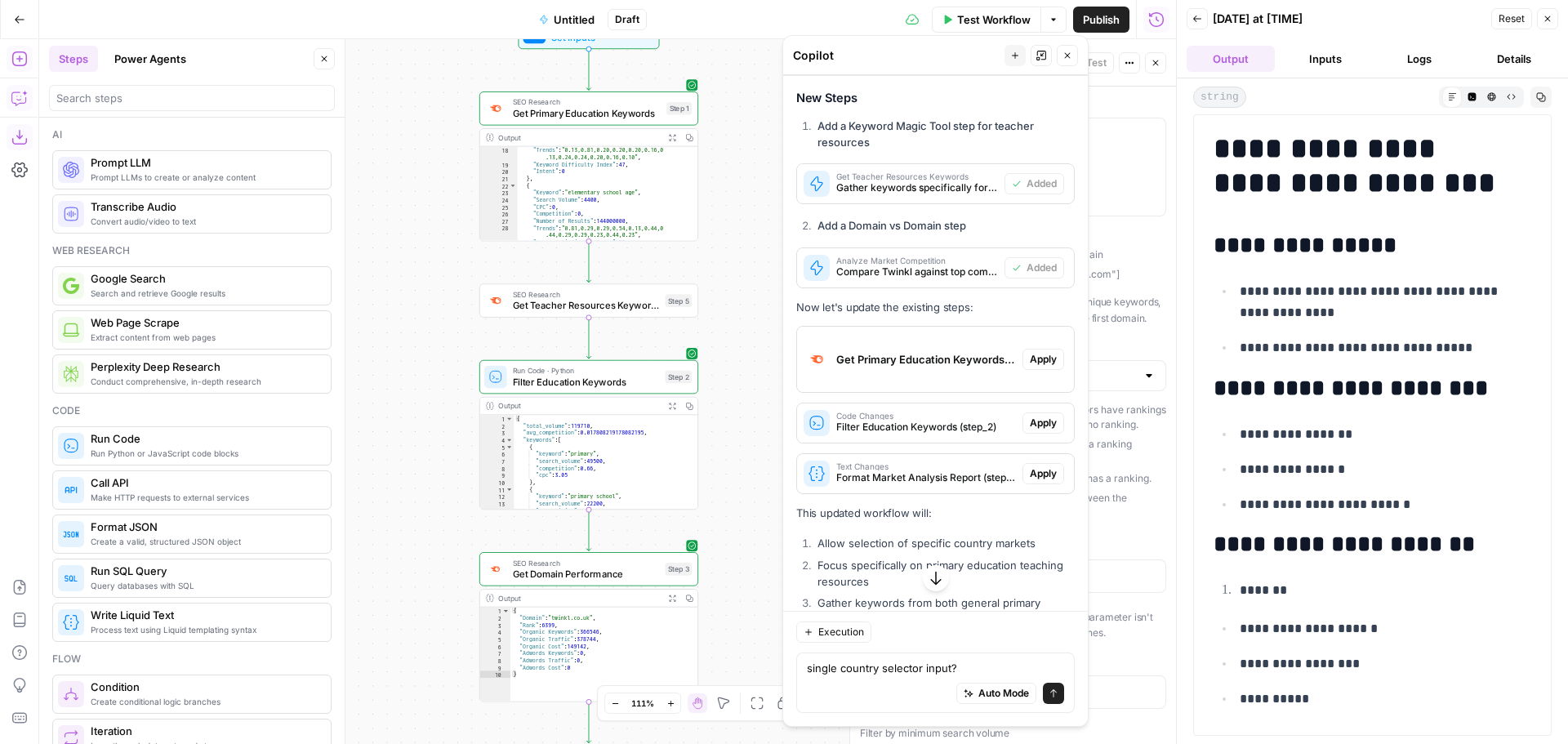 scroll, scrollTop: 3061, scrollLeft: 0, axis: vertical 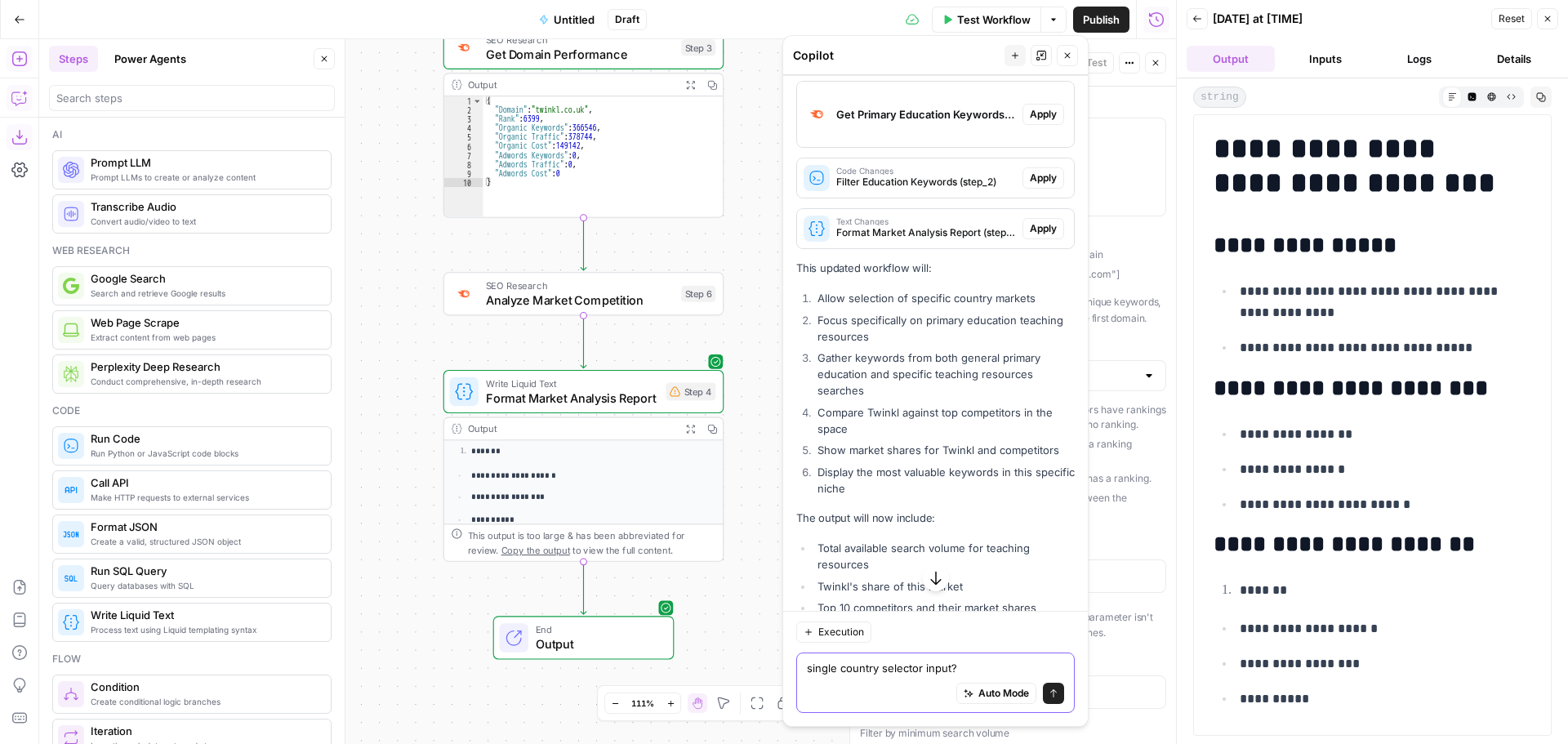 click on "single country selector input?" at bounding box center (935, 668) 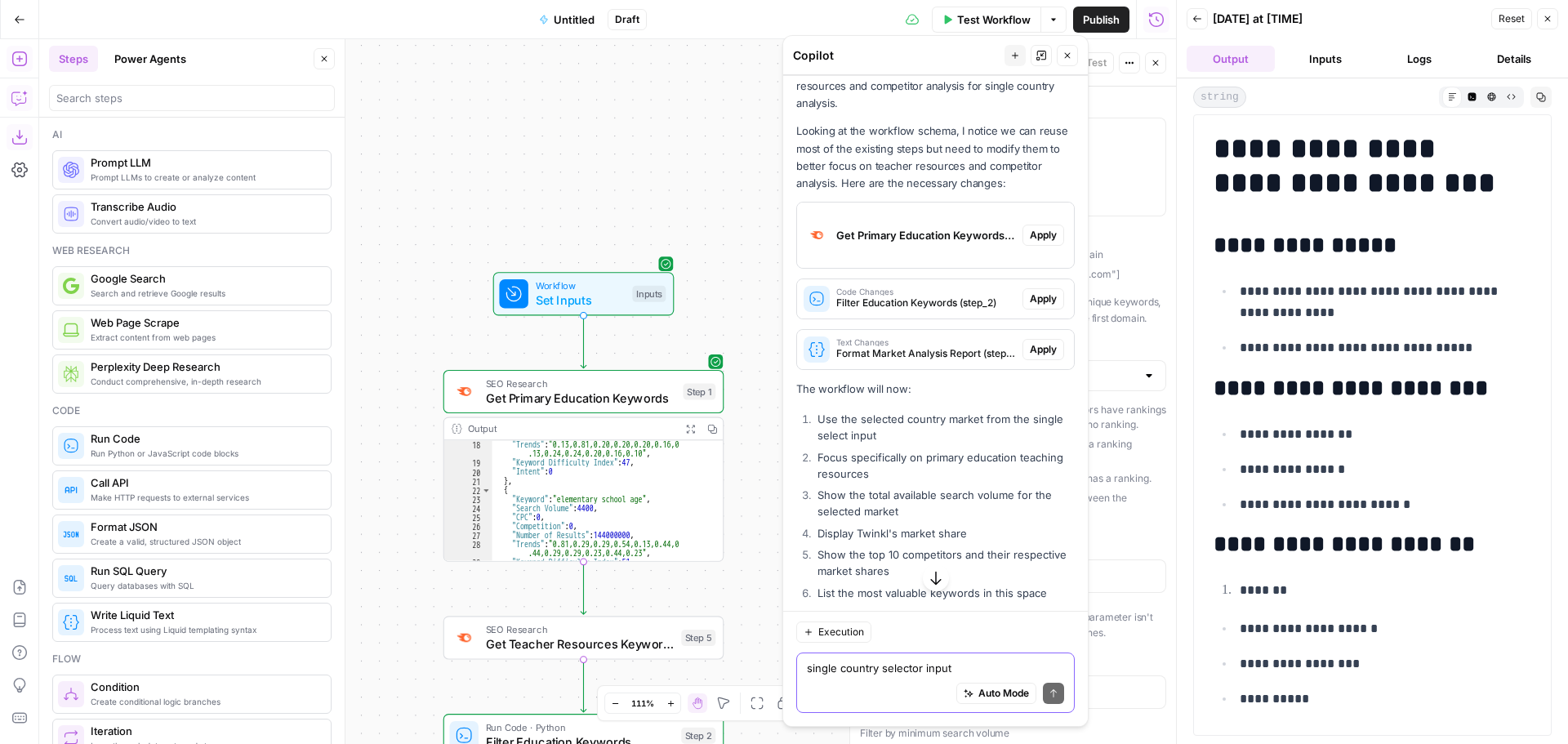 scroll, scrollTop: 3763, scrollLeft: 0, axis: vertical 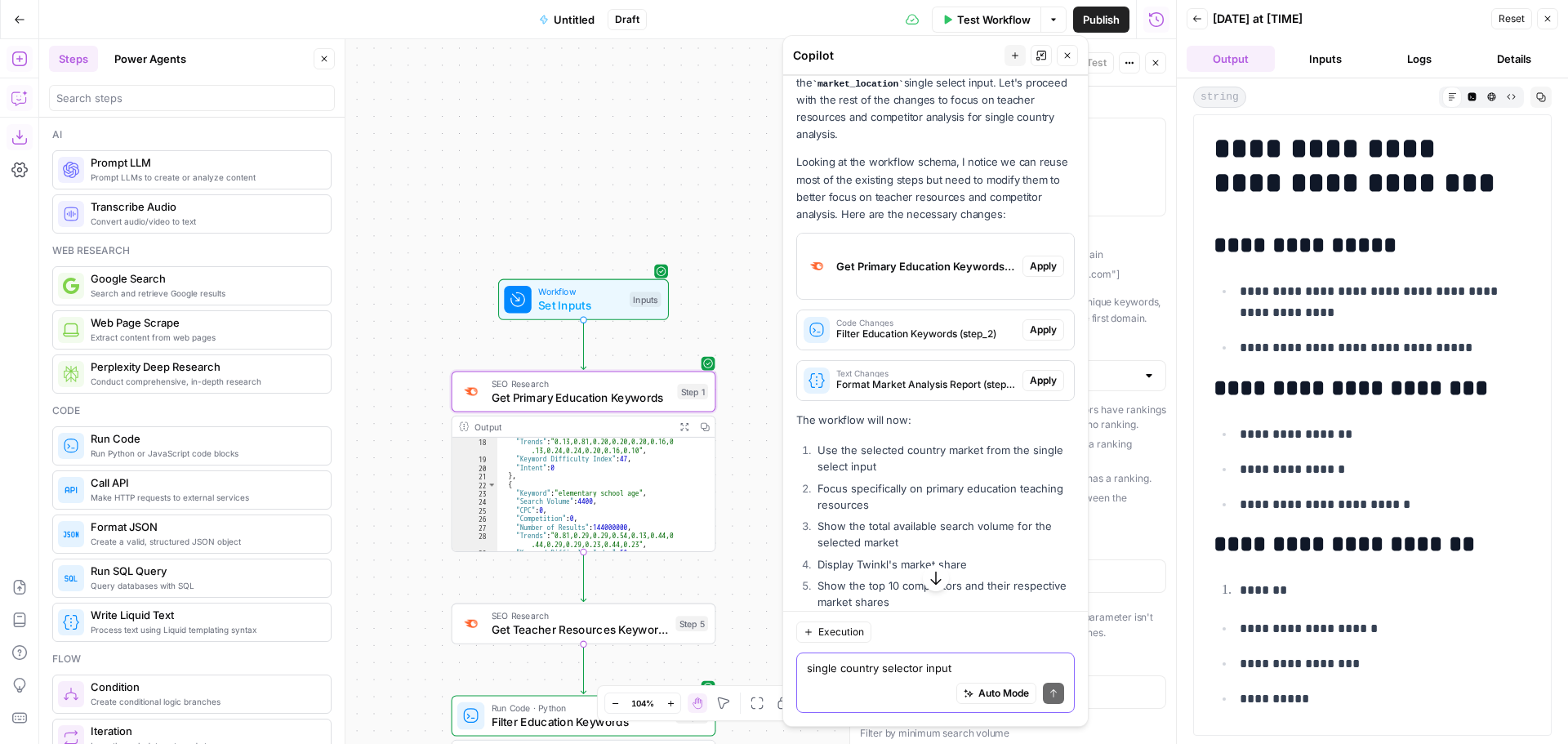 type 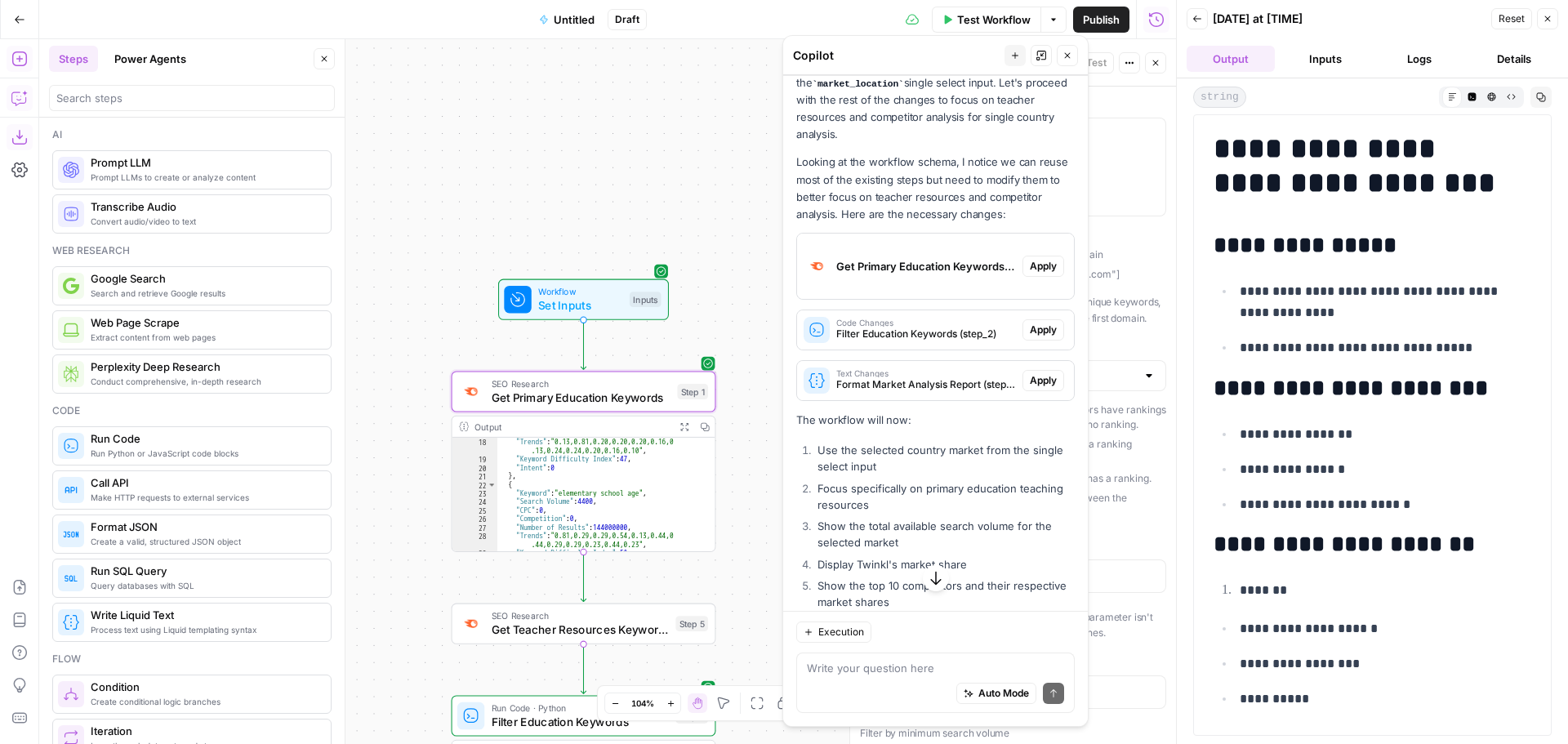 click on "Apply" at bounding box center [1043, 266] 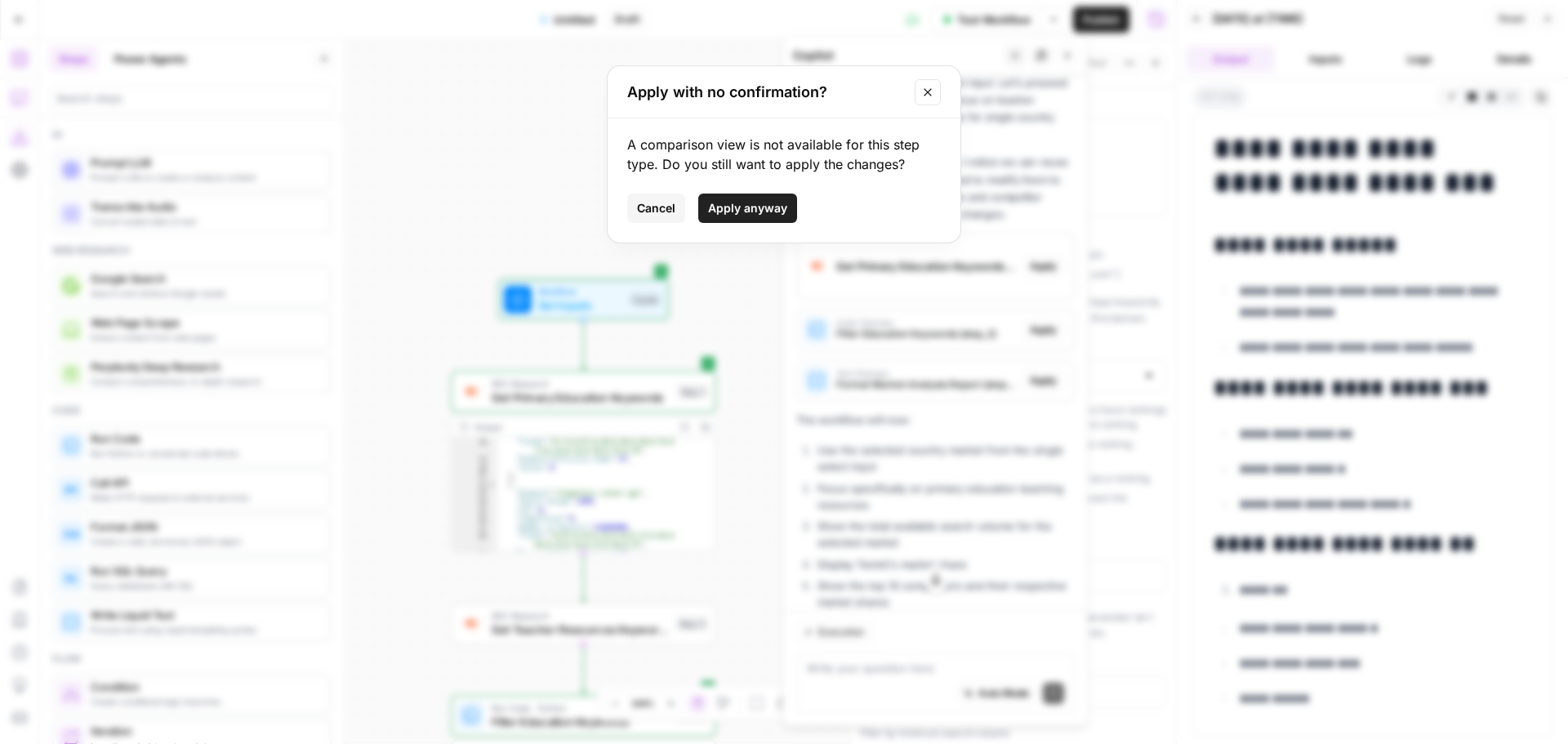 click 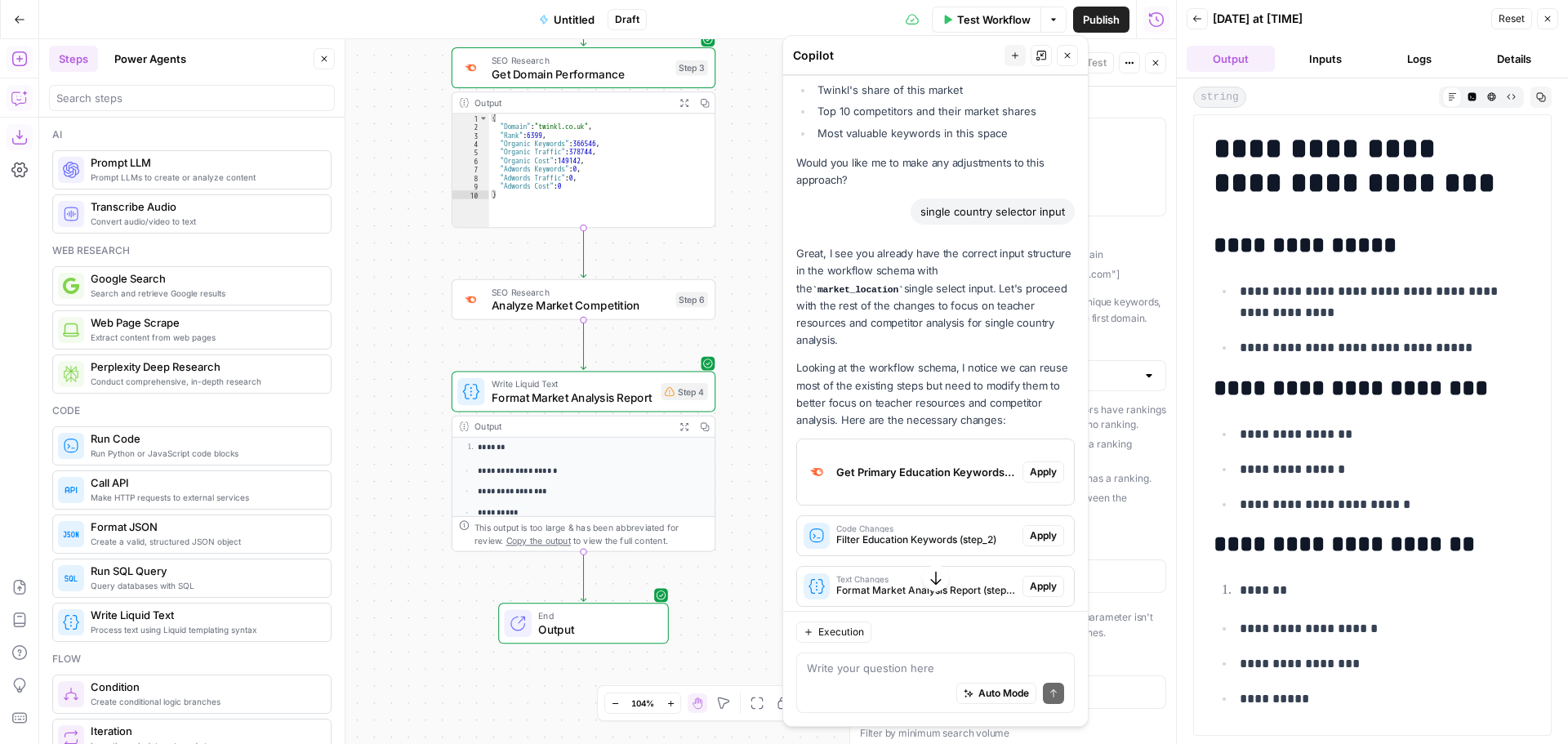 scroll, scrollTop: 3672, scrollLeft: 0, axis: vertical 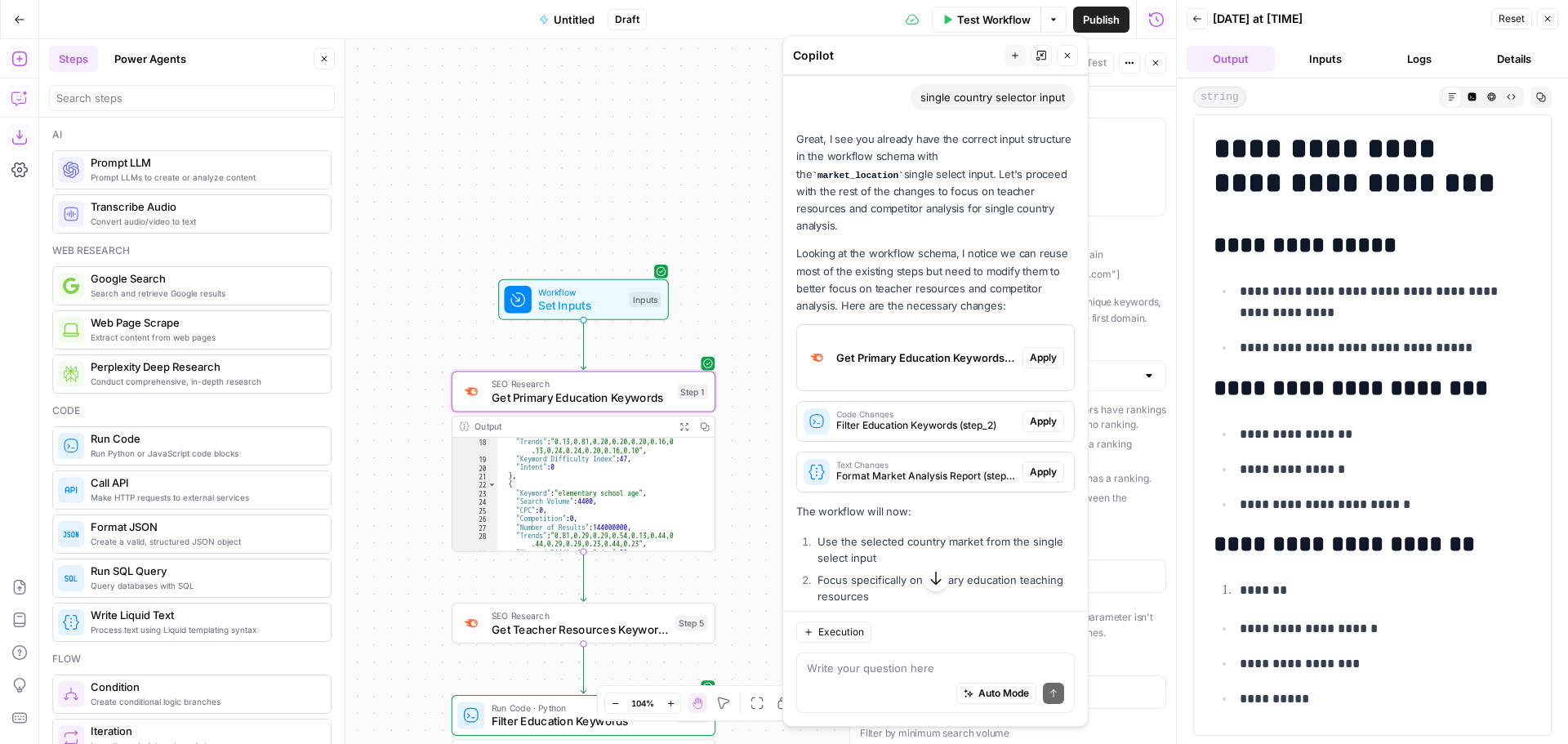 click on "Apply" at bounding box center [1043, 358] 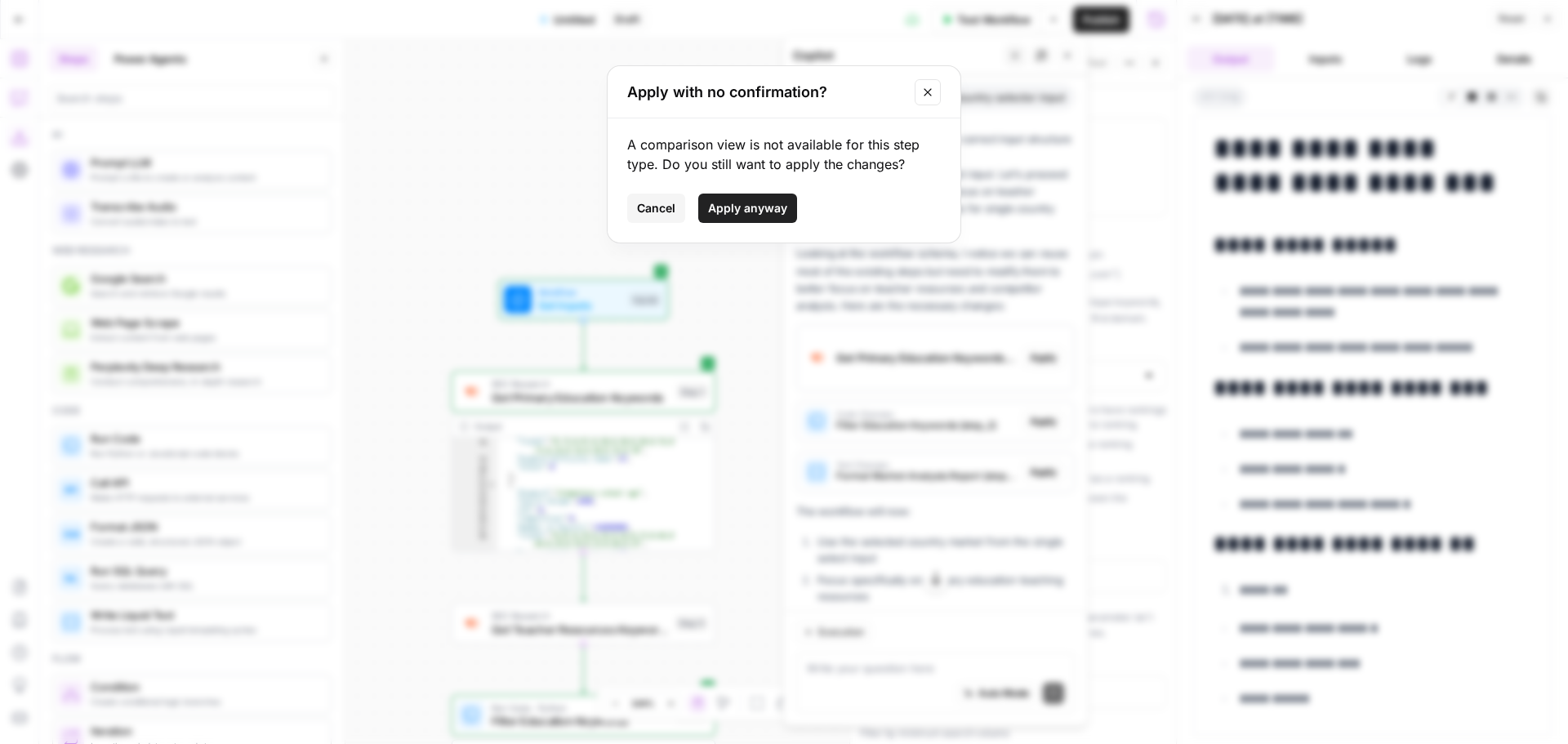 click on "Apply anyway" at bounding box center [747, 208] 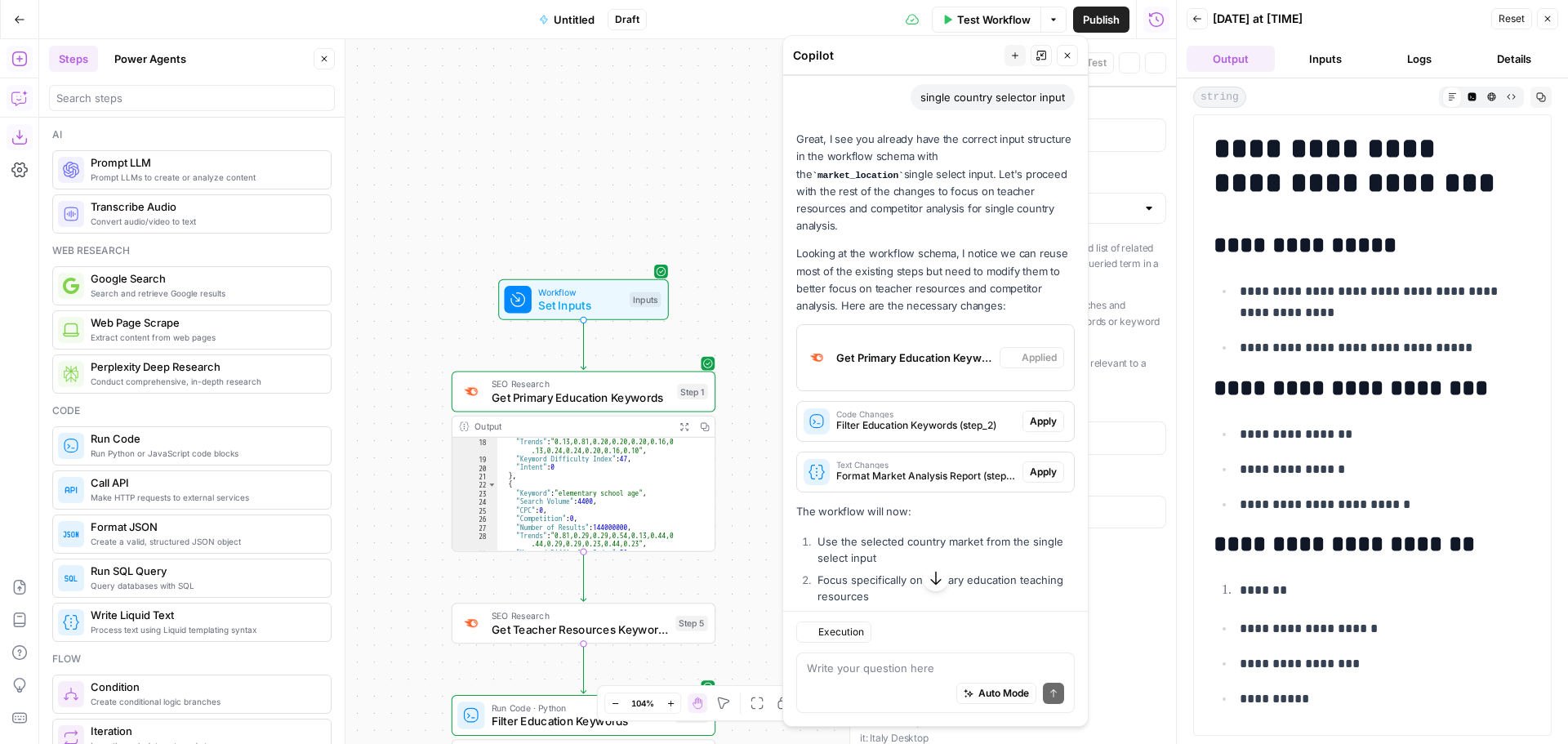 type on "Get Primary Education Keywords" 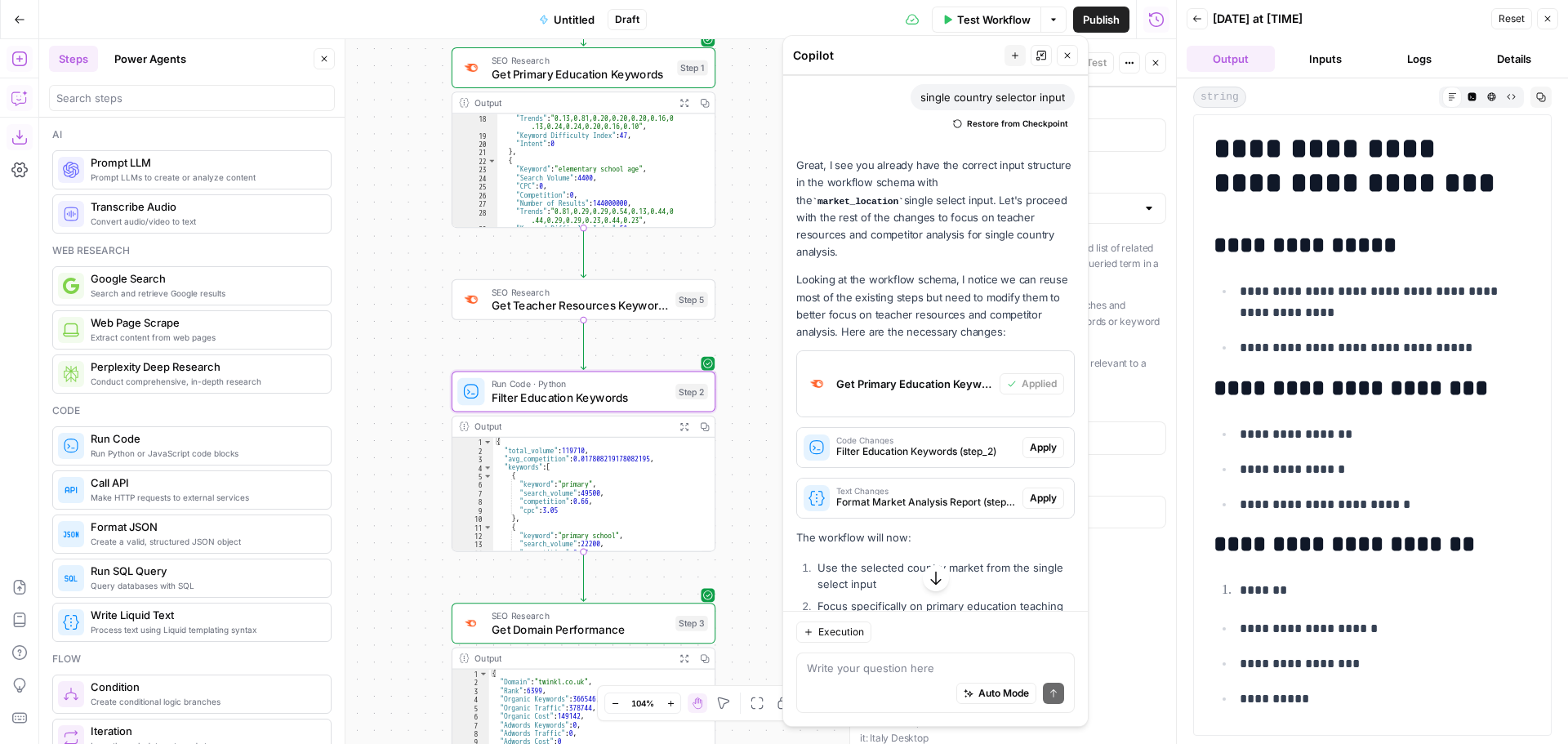 click on "Apply" at bounding box center [1043, 448] 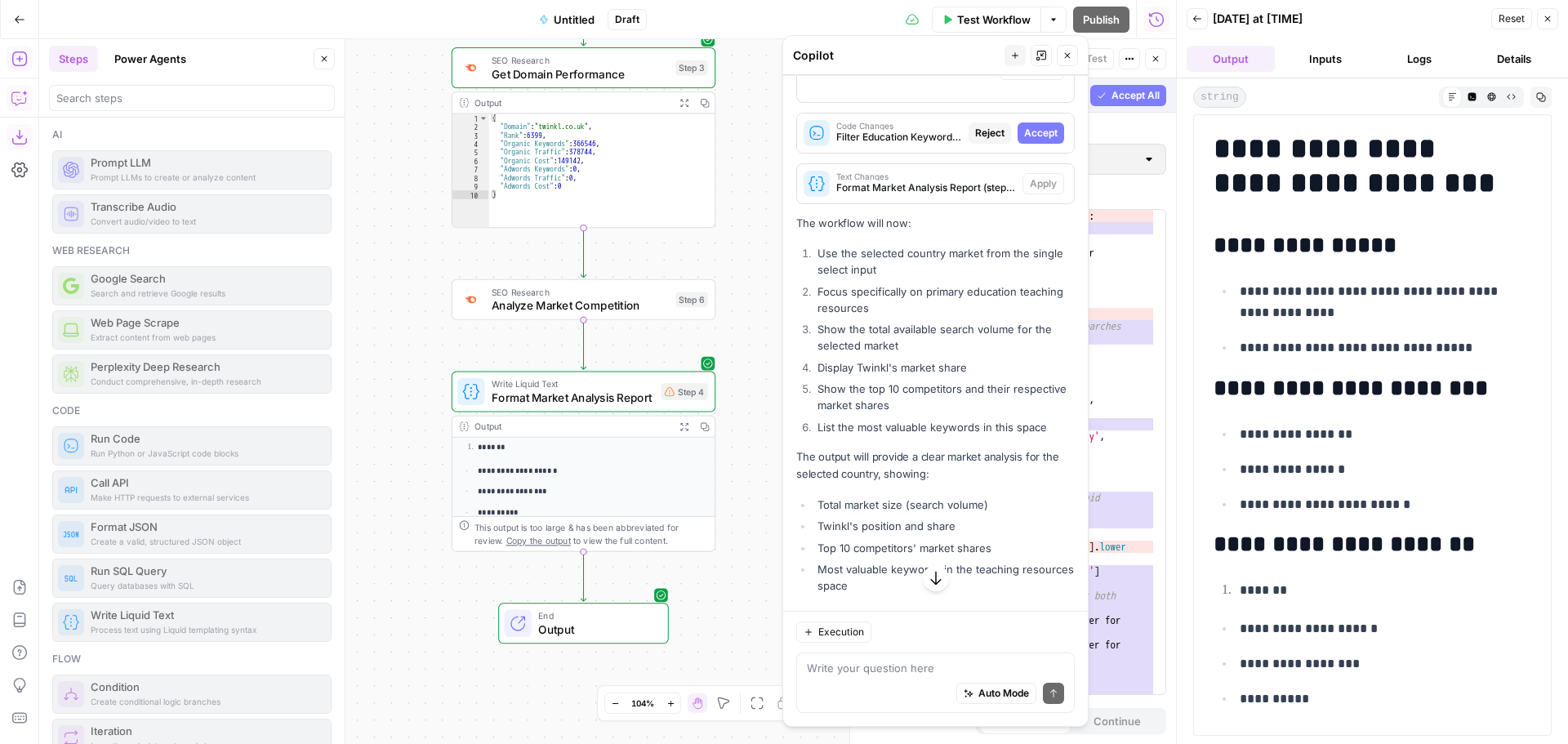 scroll, scrollTop: 4002, scrollLeft: 0, axis: vertical 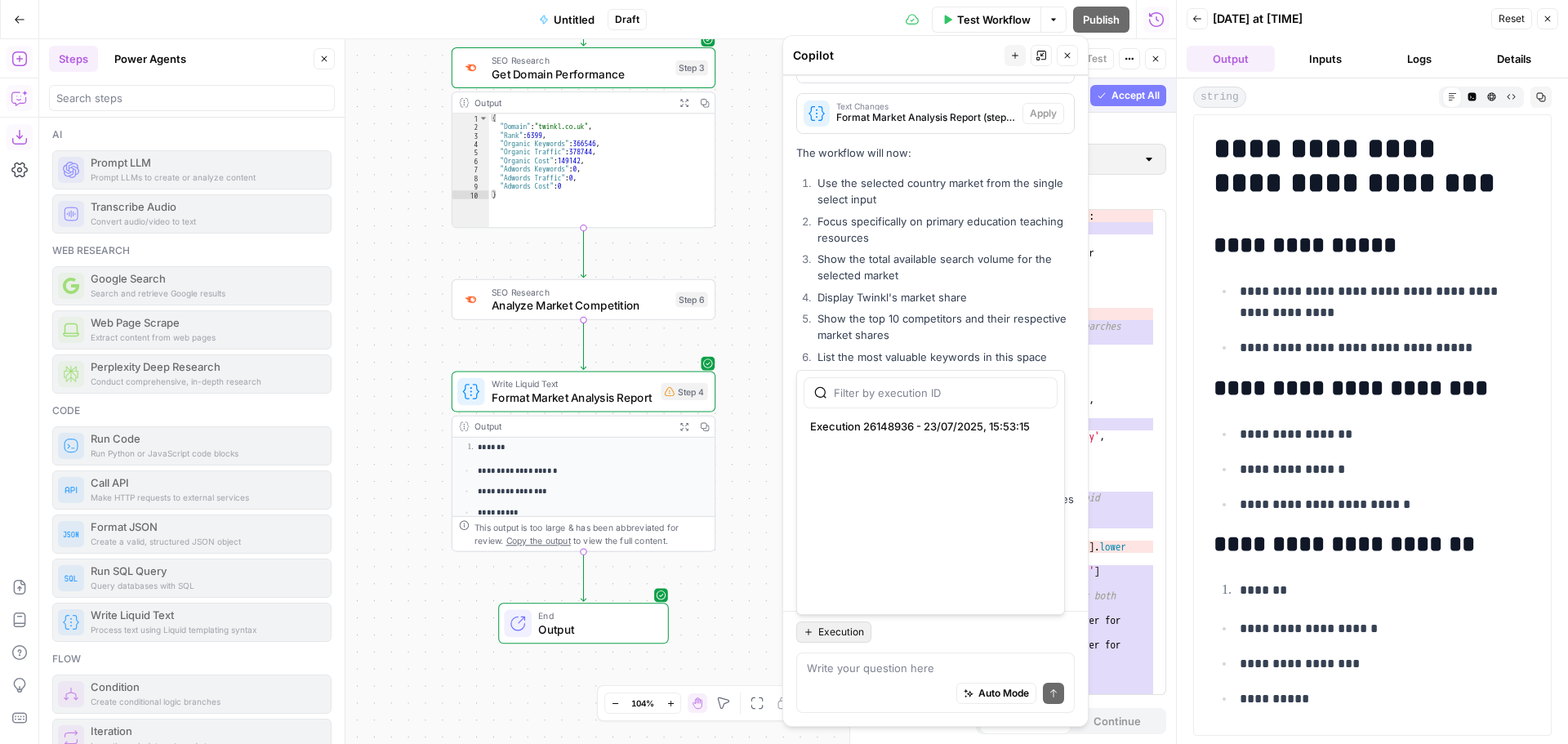 click on "Execution" at bounding box center (841, 632) 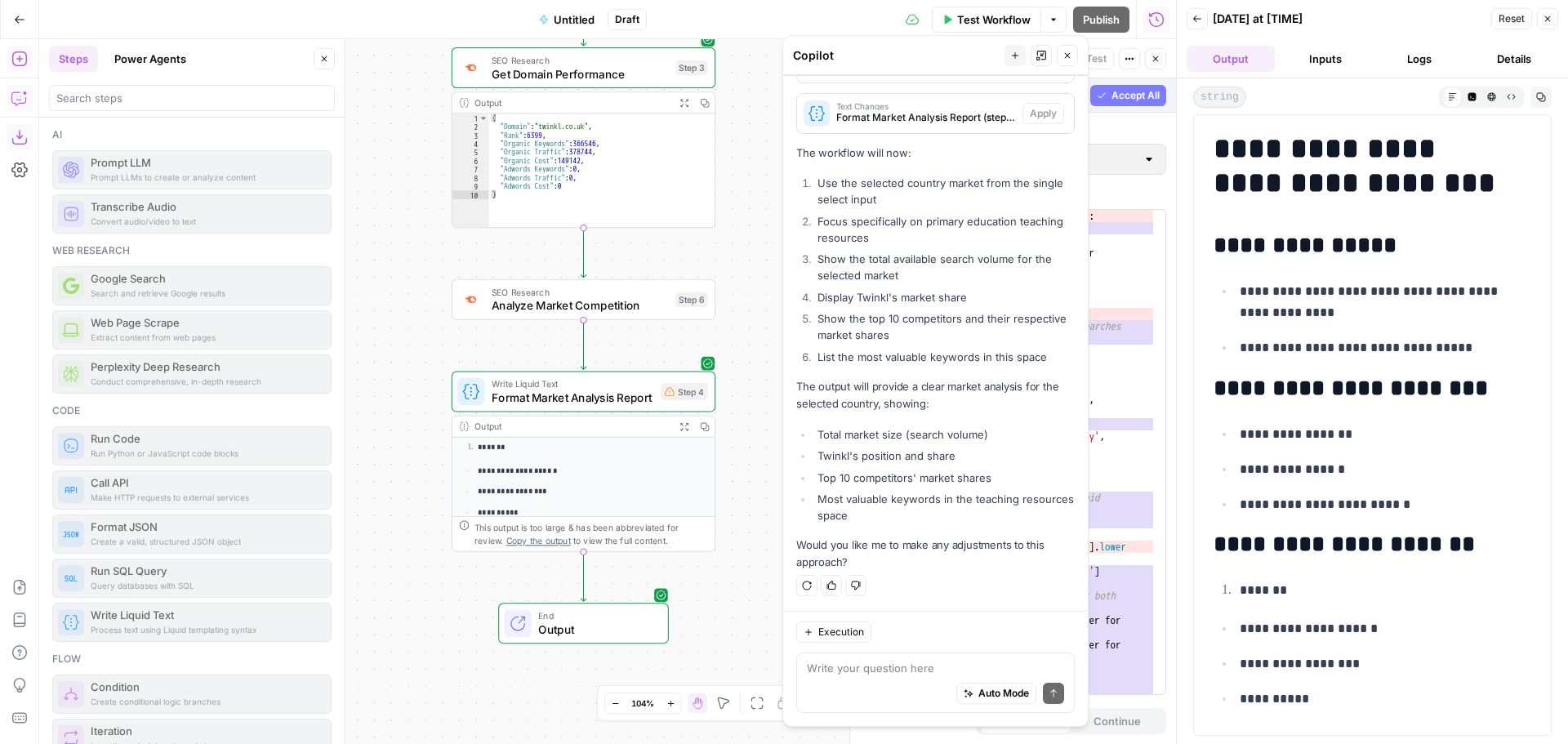 click on "Display Twinkl's market share" at bounding box center [944, 297] 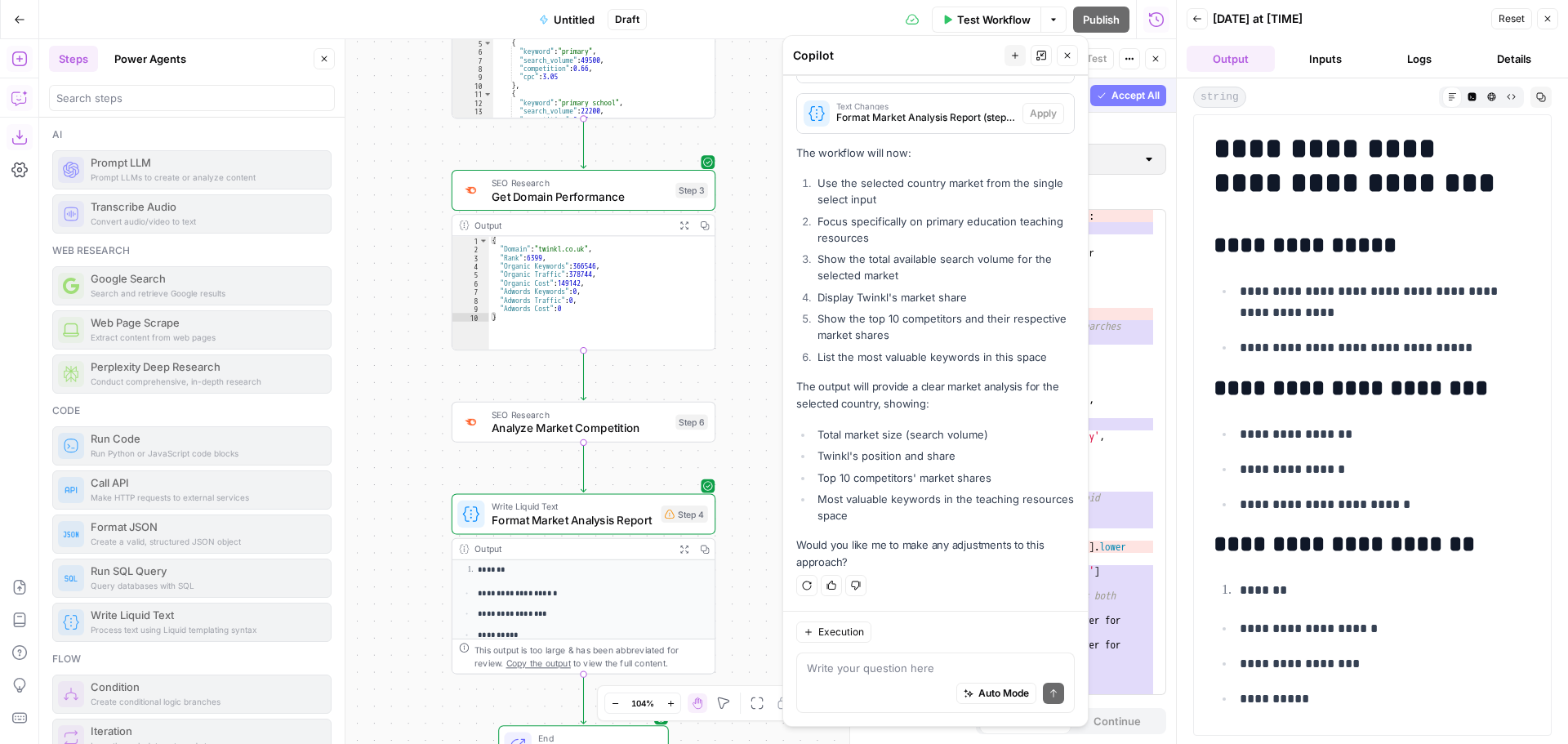 click 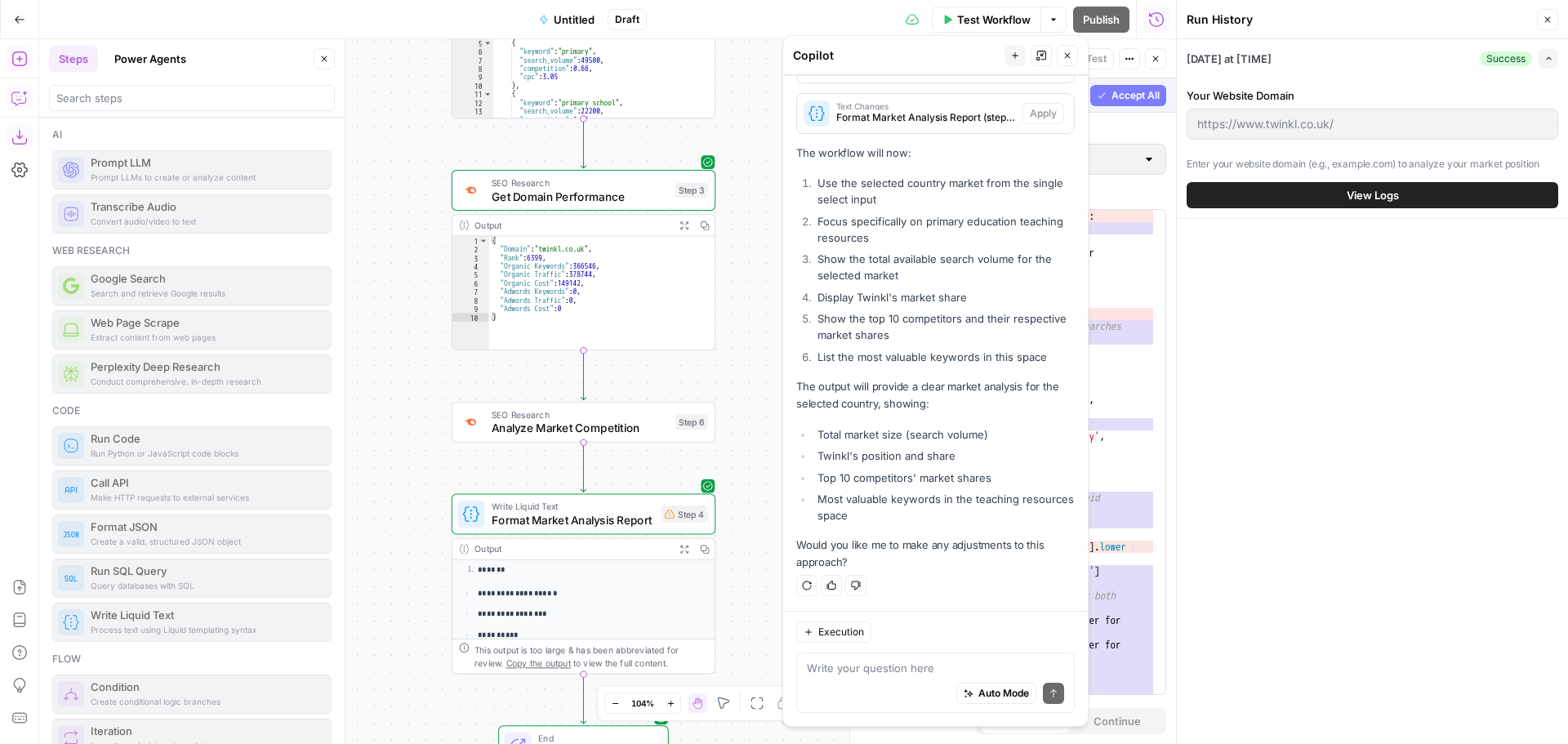 click on "Test Workflow" at bounding box center [994, 20] 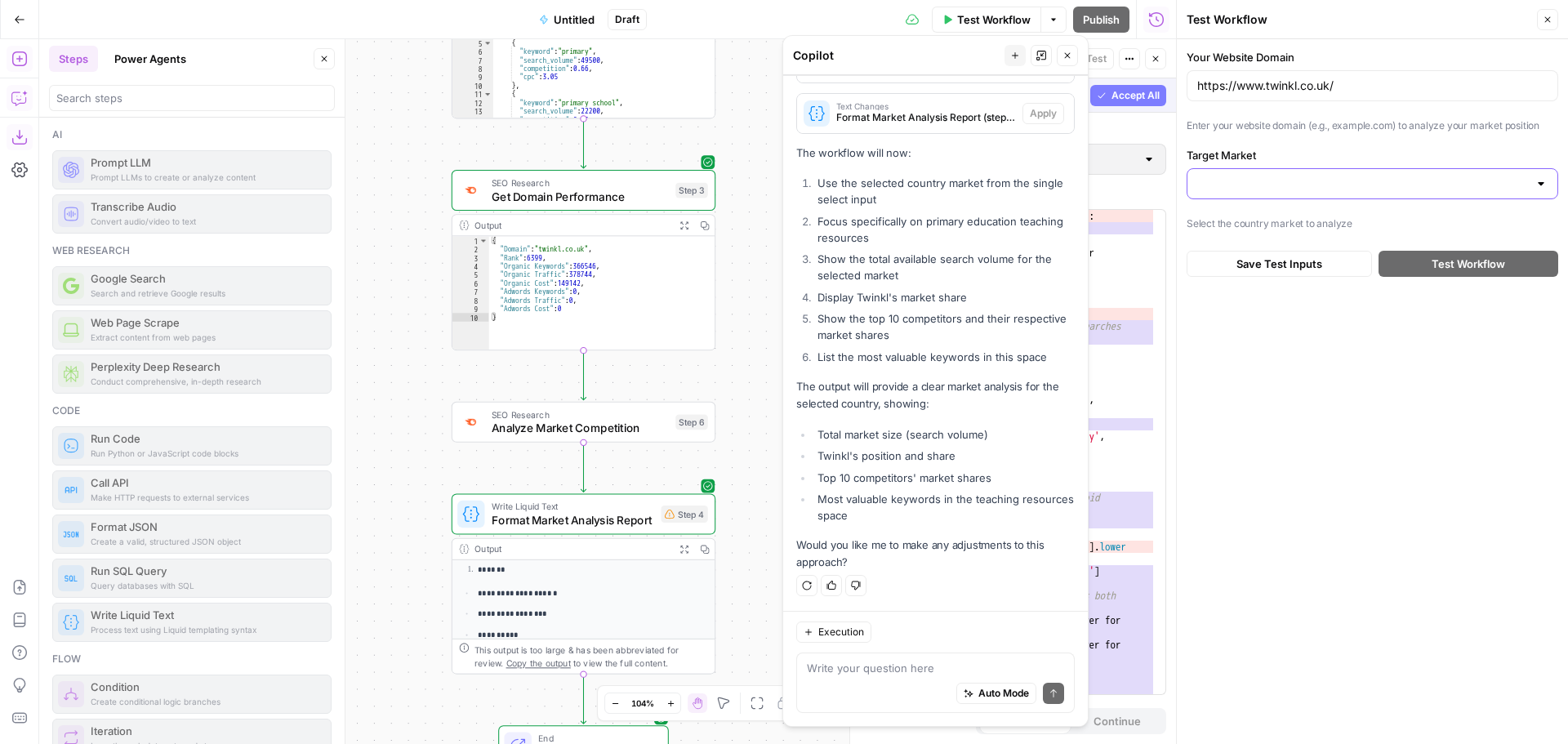 click on "Target Market" at bounding box center [1362, 184] 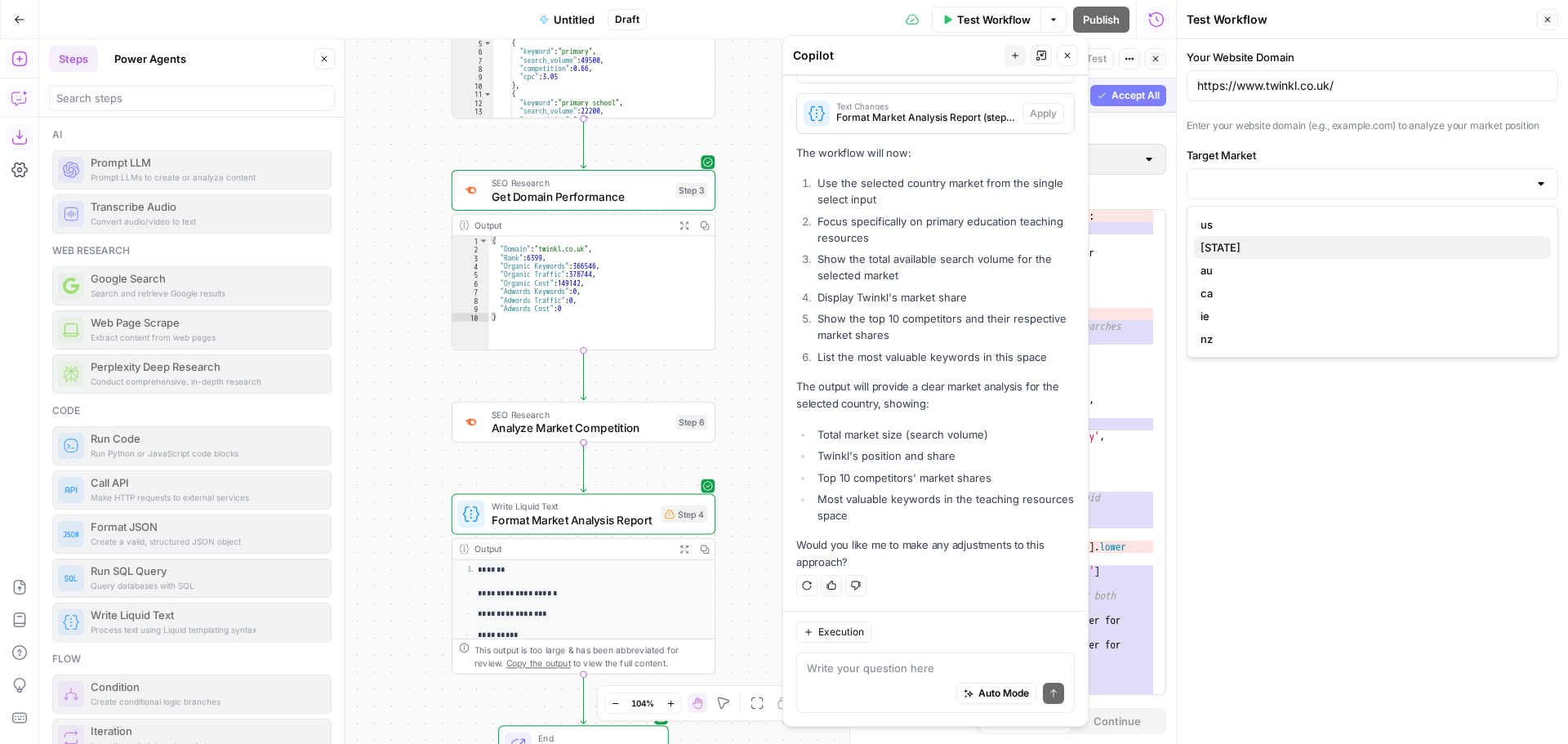 click on "uk" at bounding box center (1369, 247) 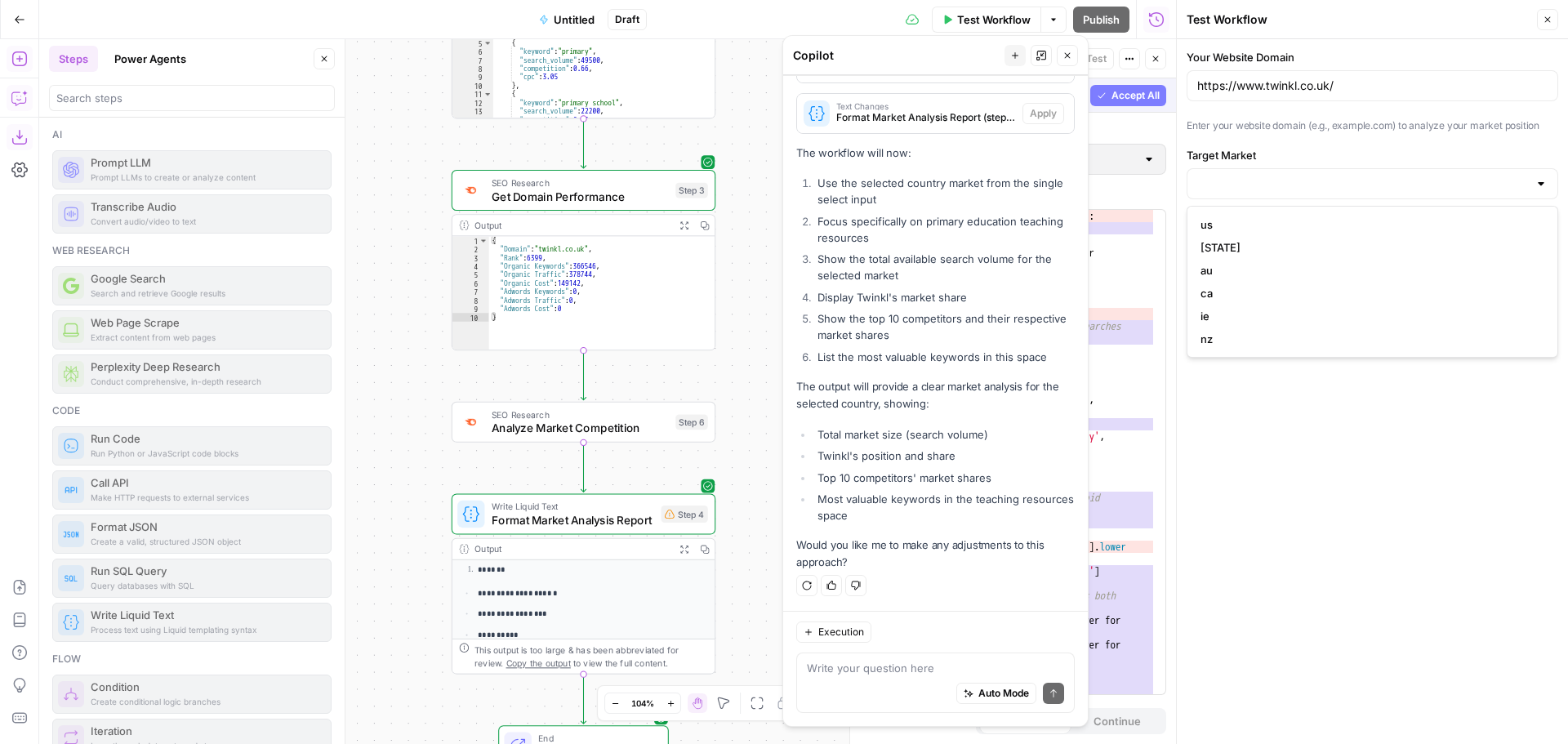 type on "uk" 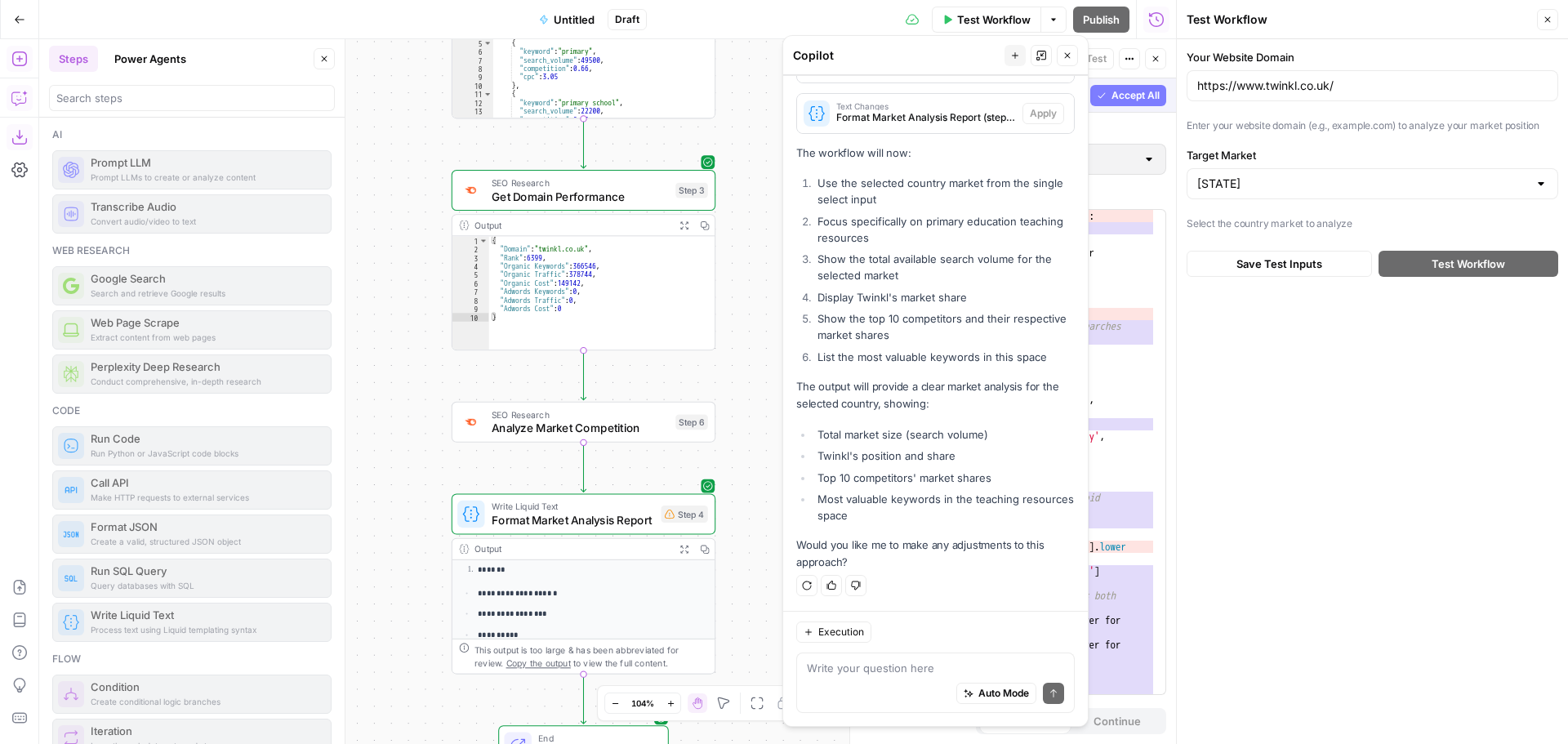 drag, startPoint x: 929, startPoint y: 181, endPoint x: 967, endPoint y: 184, distance: 38.118237 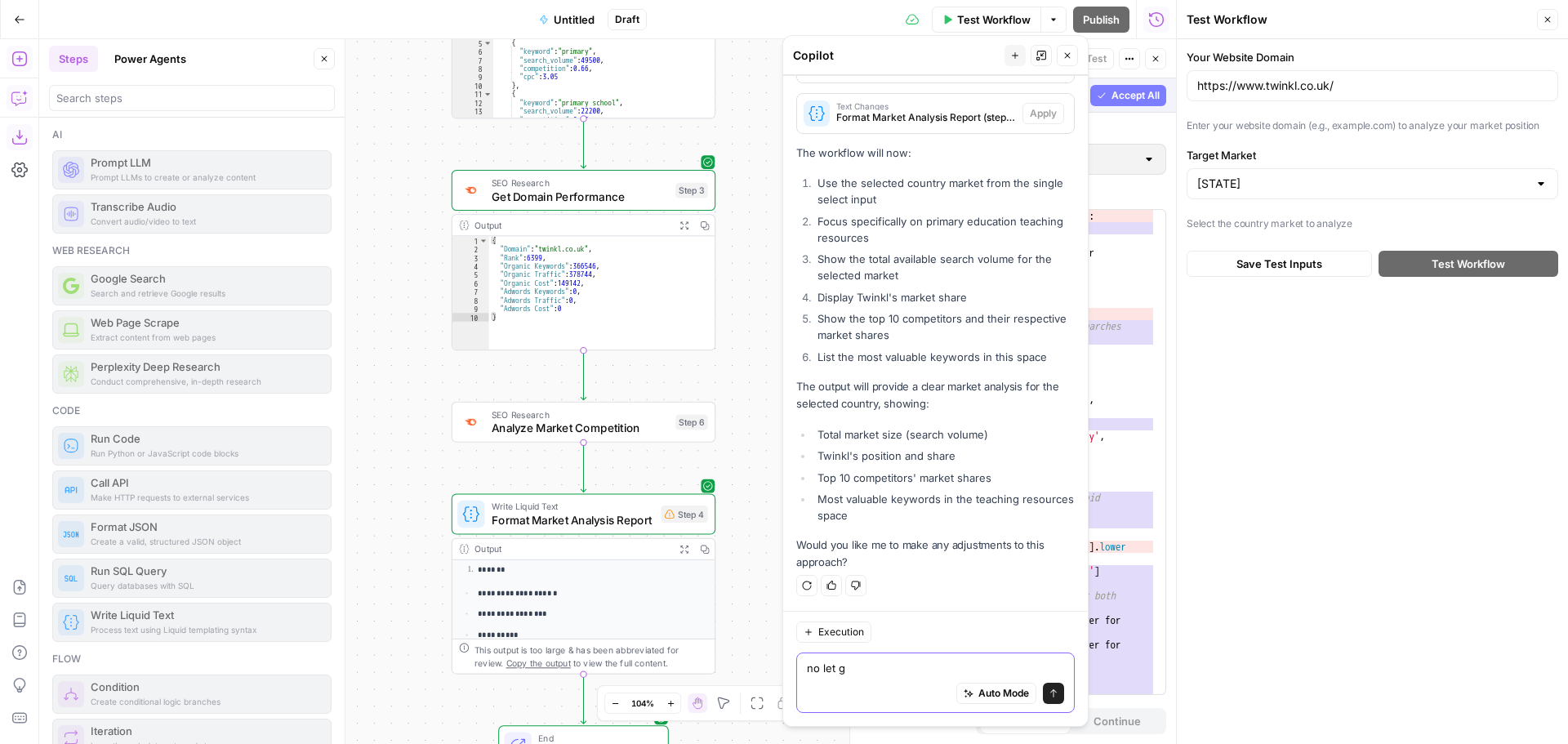 type on "no let go" 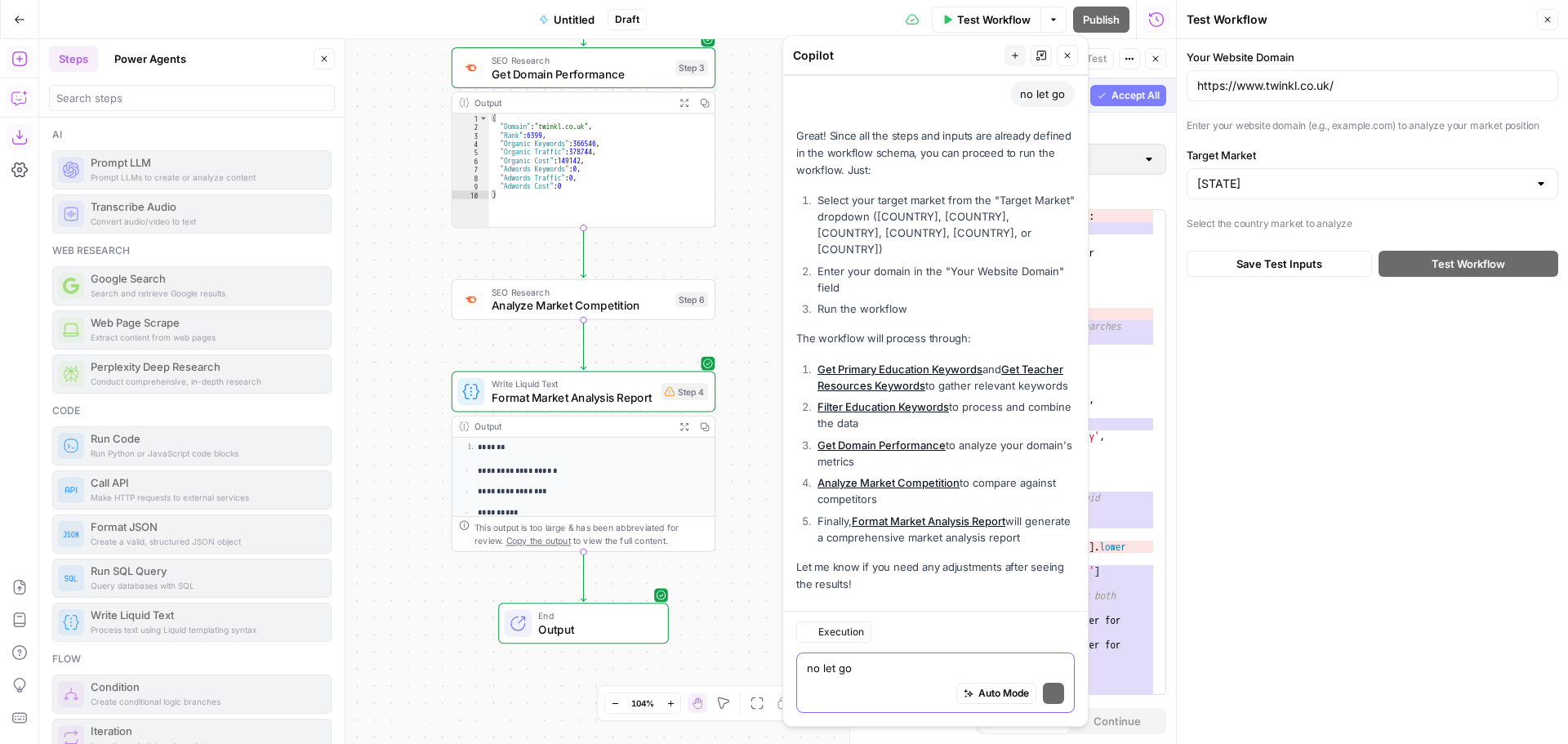 scroll, scrollTop: 4524, scrollLeft: 0, axis: vertical 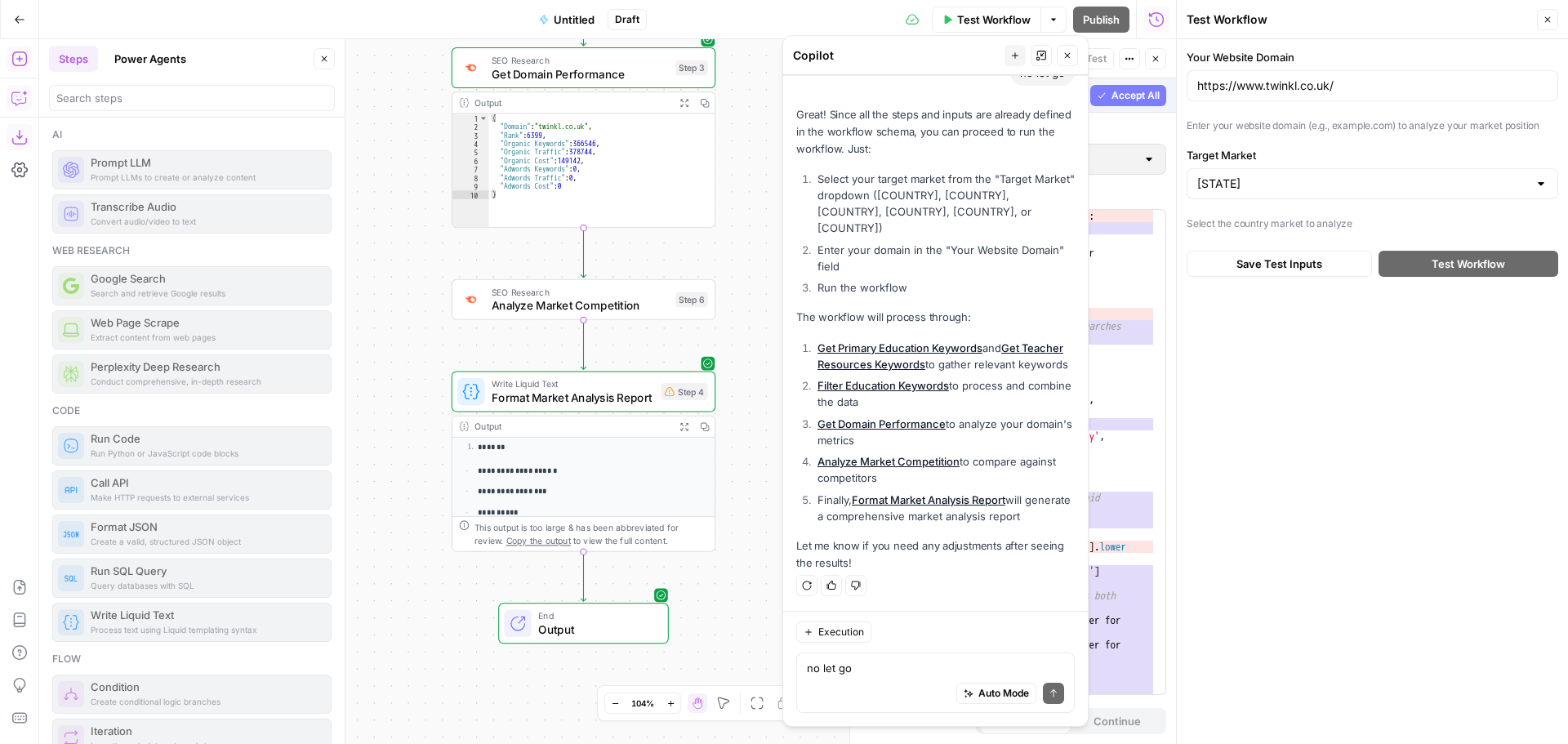 click on "Test Workflow" at bounding box center (994, 20) 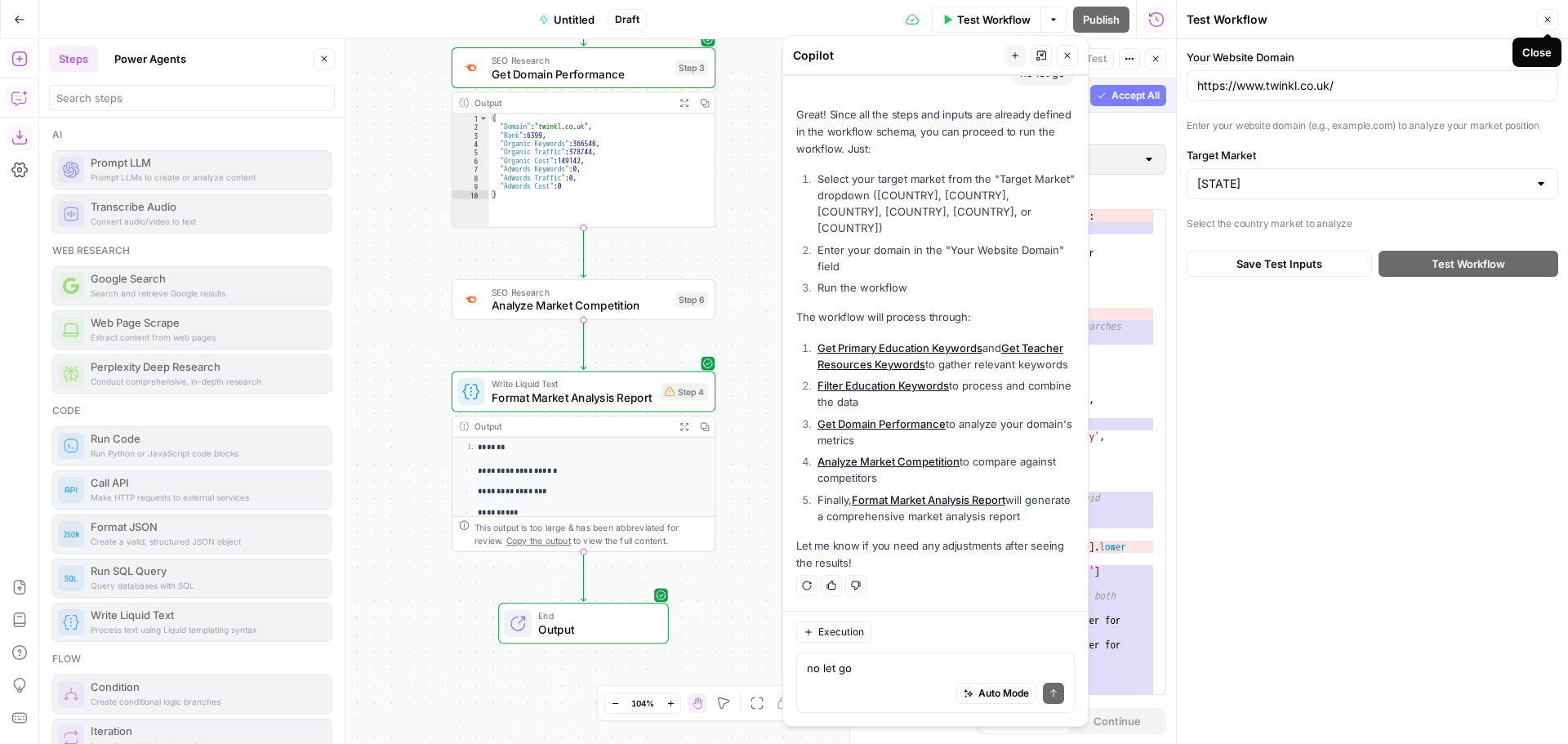 click 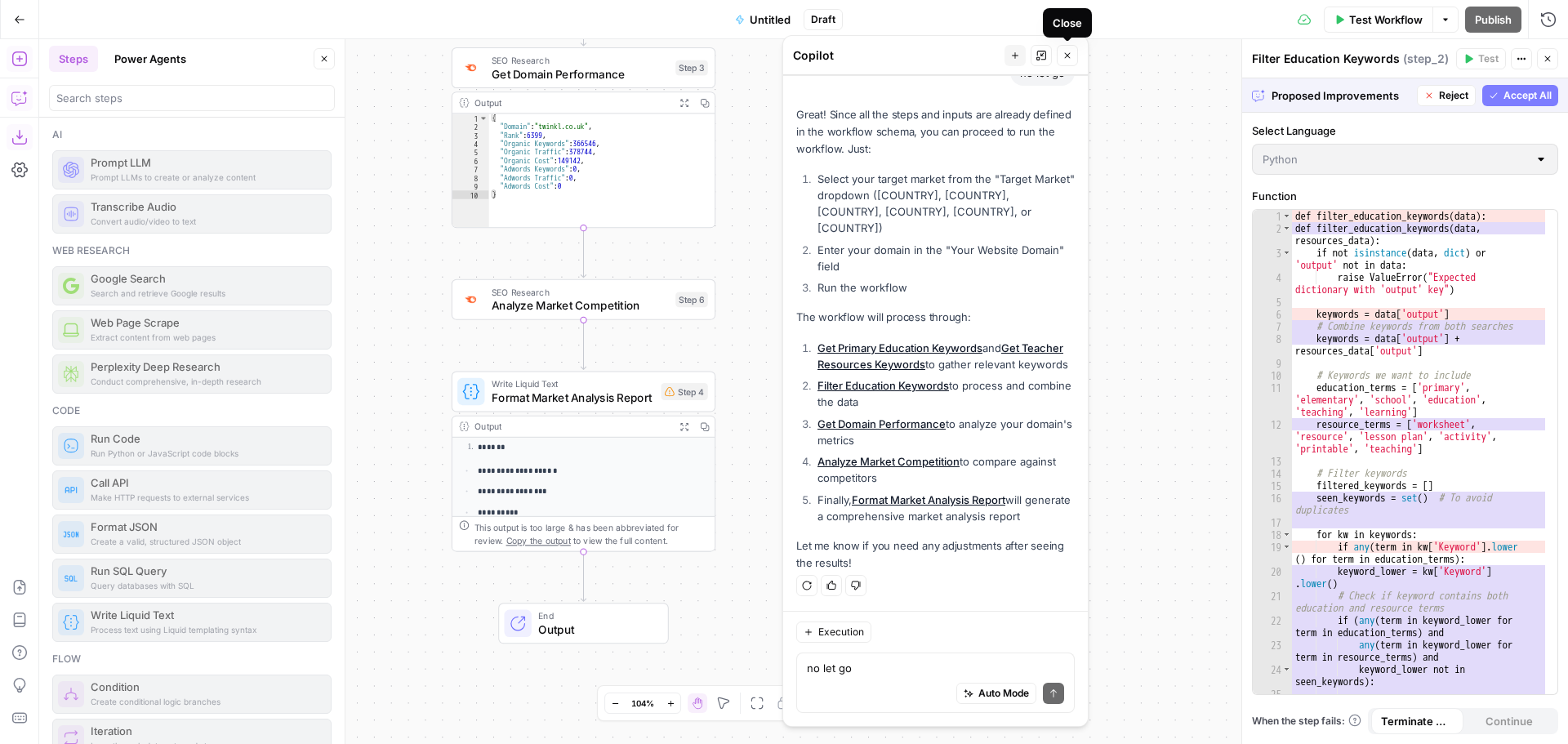 click on "Workflow Set Inputs Inputs SEO Research Get Primary Education Keywords Step 1 Output Expand Output Copy 18 19 20 21 22 23 24 25 26 27 28 29 30      "Trends" :  "0.13,0.81,0.20,0.20,0.20,0.16,0          .13,0.24,0.24,0.20,0.16,0.10" ,      "Keyword Difficulty Index" :  47 ,      "Intent" :  0    } ,    {      "Keyword" :  "elementary school age" ,      "Search Volume" :  4400 ,      "CPC" :  0 ,      "Competition" :  0 ,      "Number of Results" :  144000000 ,      "Trends" :  "0.81,0.29,0.29,0.54,0.13,0.44,0          .44,0.29,0.29,0.23,0.44,0.23" ,      "Keyword Difficulty Index" :  51 ,      "Intent" :  1     SEO Research Get Teacher Resources Keywords Step 5 Run Code · Python Filter Education Keywords Step 2 Output Expand Output Copy 1 2 3 4 5 6 7 8 9 10 11 12 13 14 15 {    "total_volume" :  119710 ,    "avg_competition" :  0.017808219178082195 ,    "keywords" :  [      {         "keyword" :  "primary" ,         "search_volume" :  49500 ,         "competition" :  0.66 ,         "cpc" :  }" at bounding box center [804, 391] 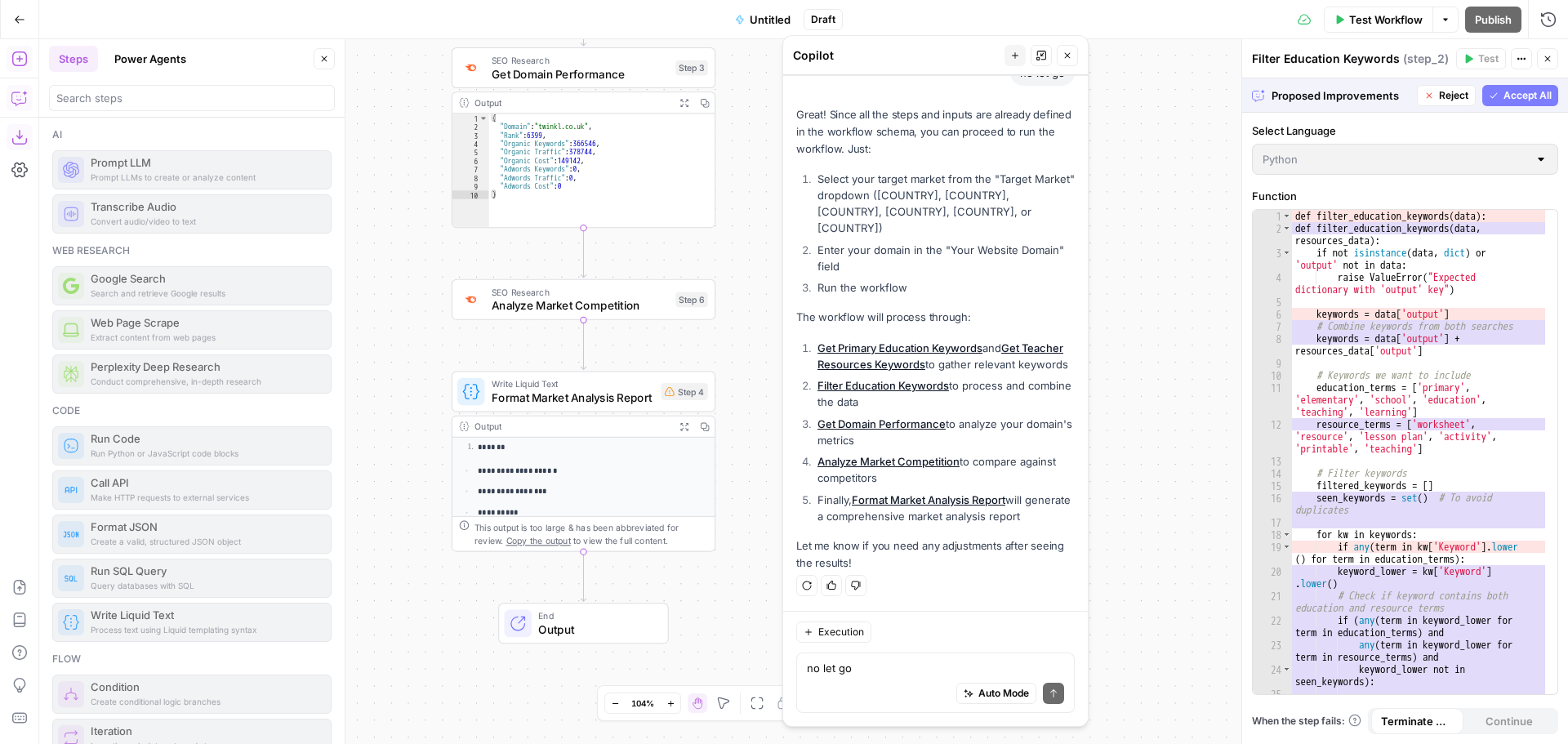 click on "Test Workflow" at bounding box center [1386, 20] 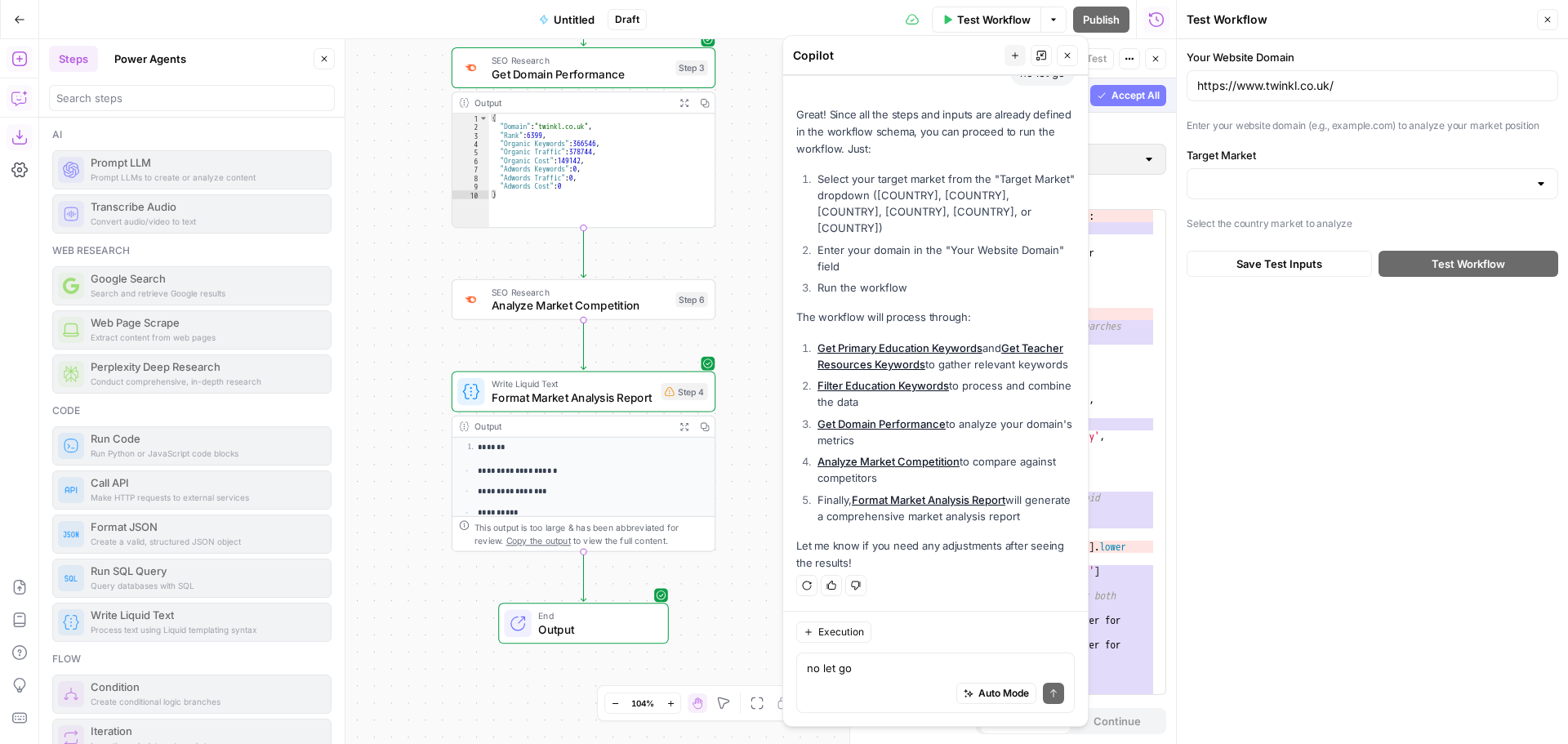 click at bounding box center [1372, 184] 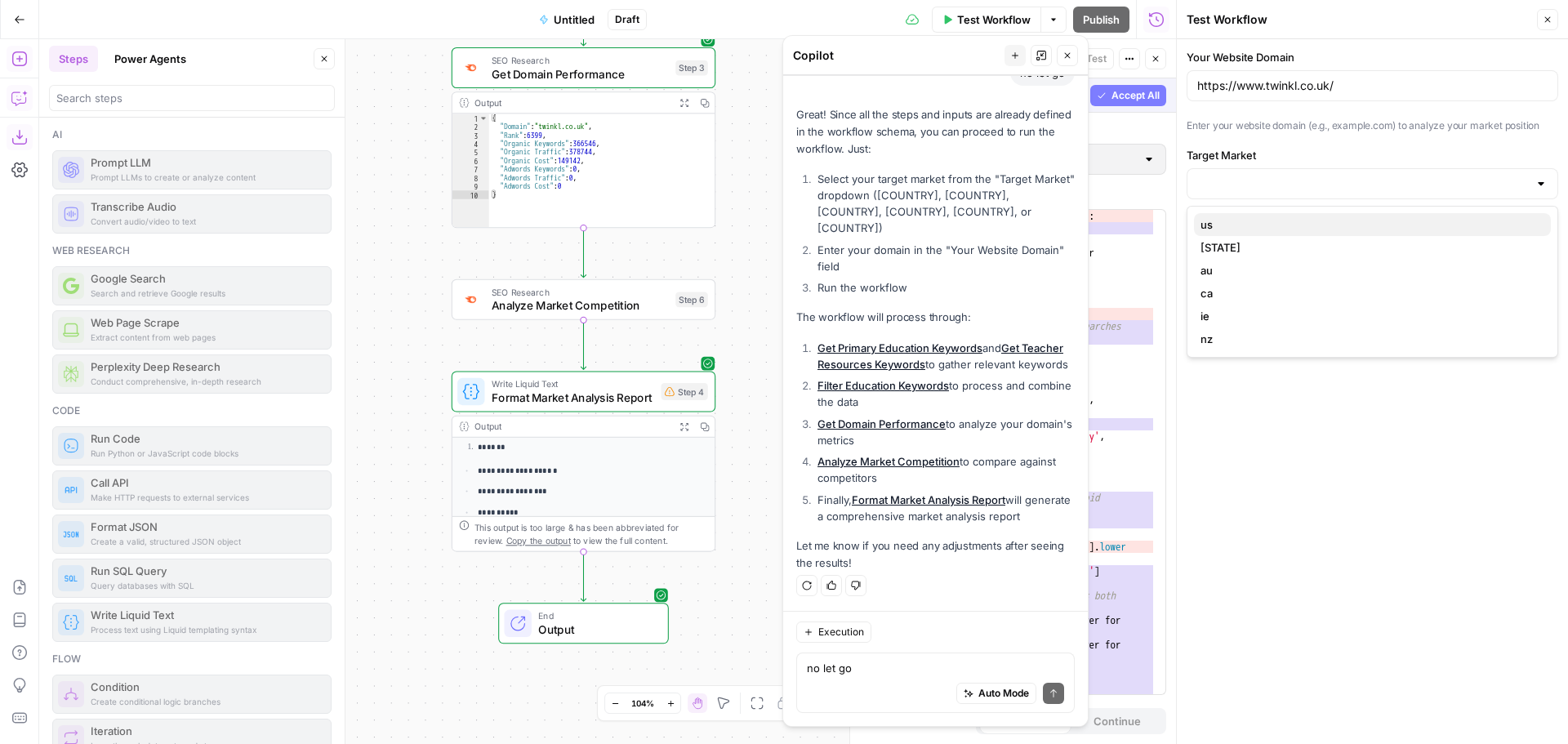 click on "us" at bounding box center (1369, 225) 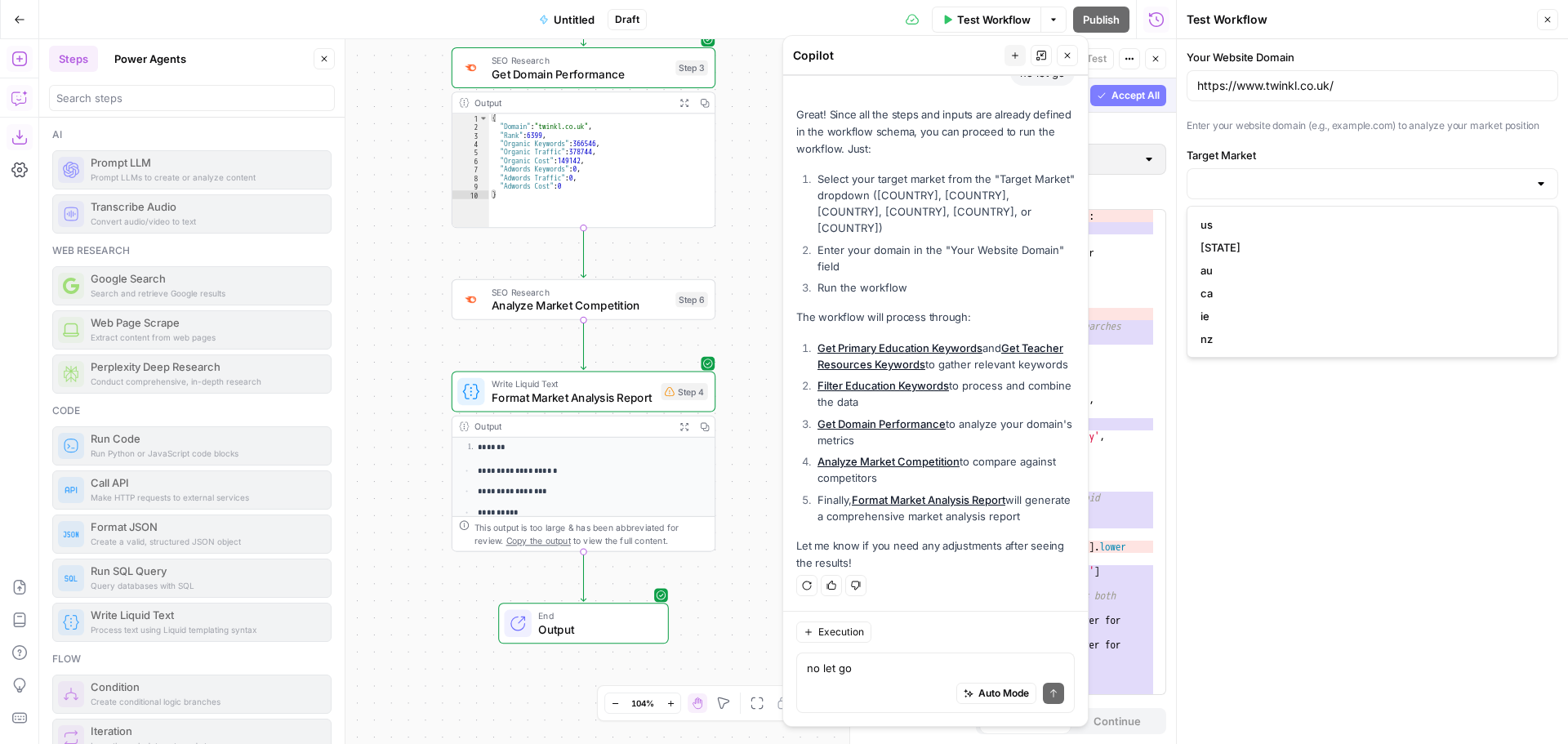 type on "us" 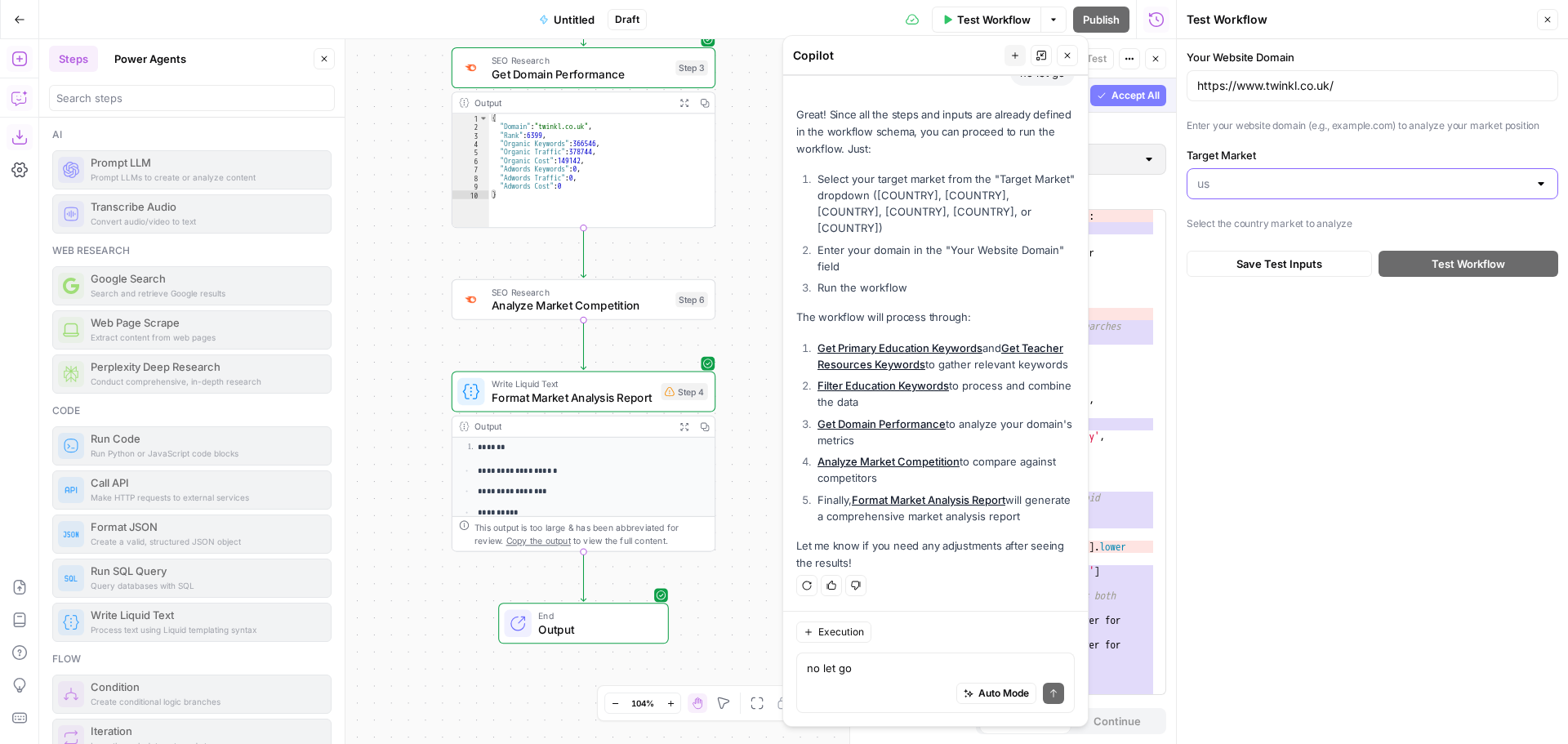 click on "Target Market" at bounding box center (1362, 184) 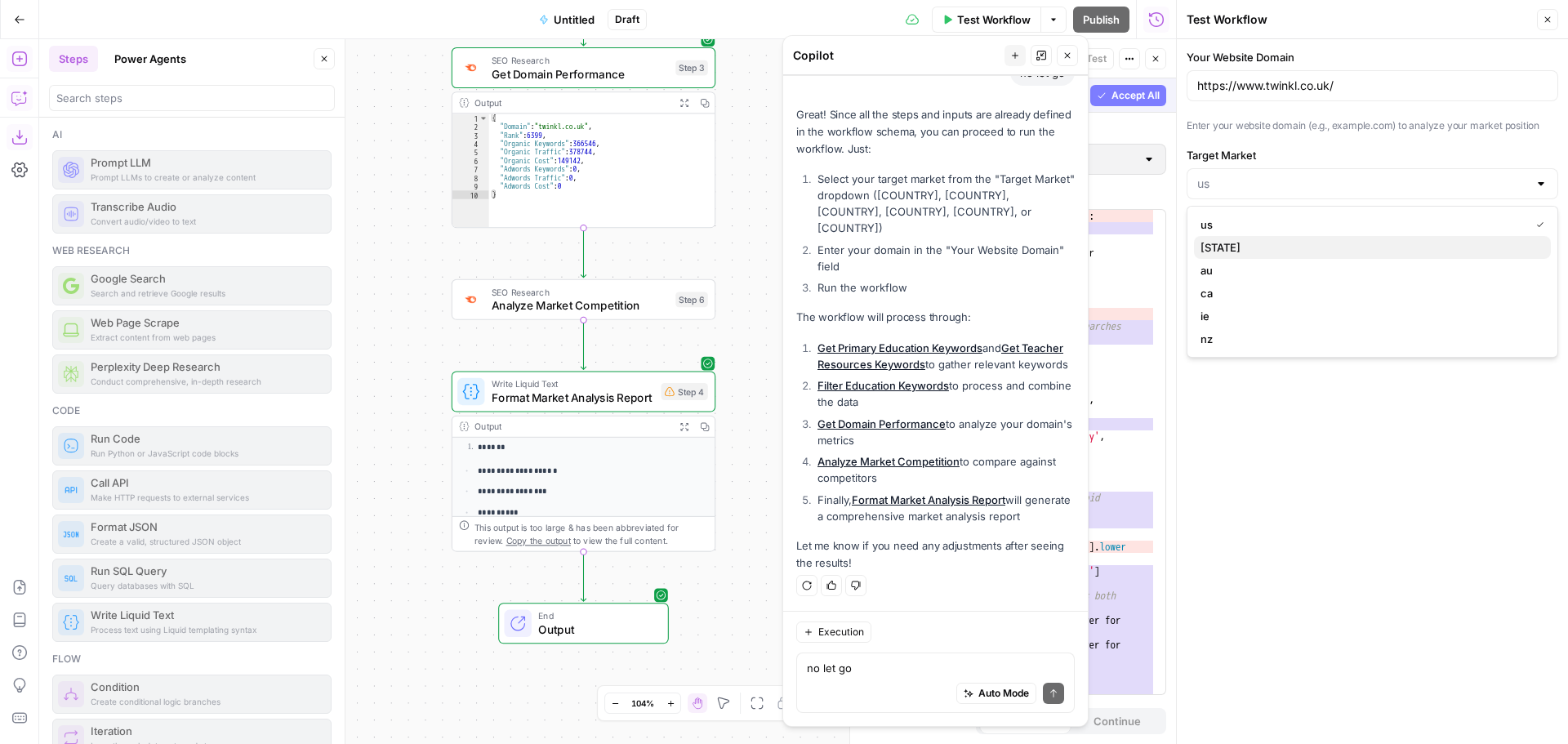 click on "uk" at bounding box center (1369, 247) 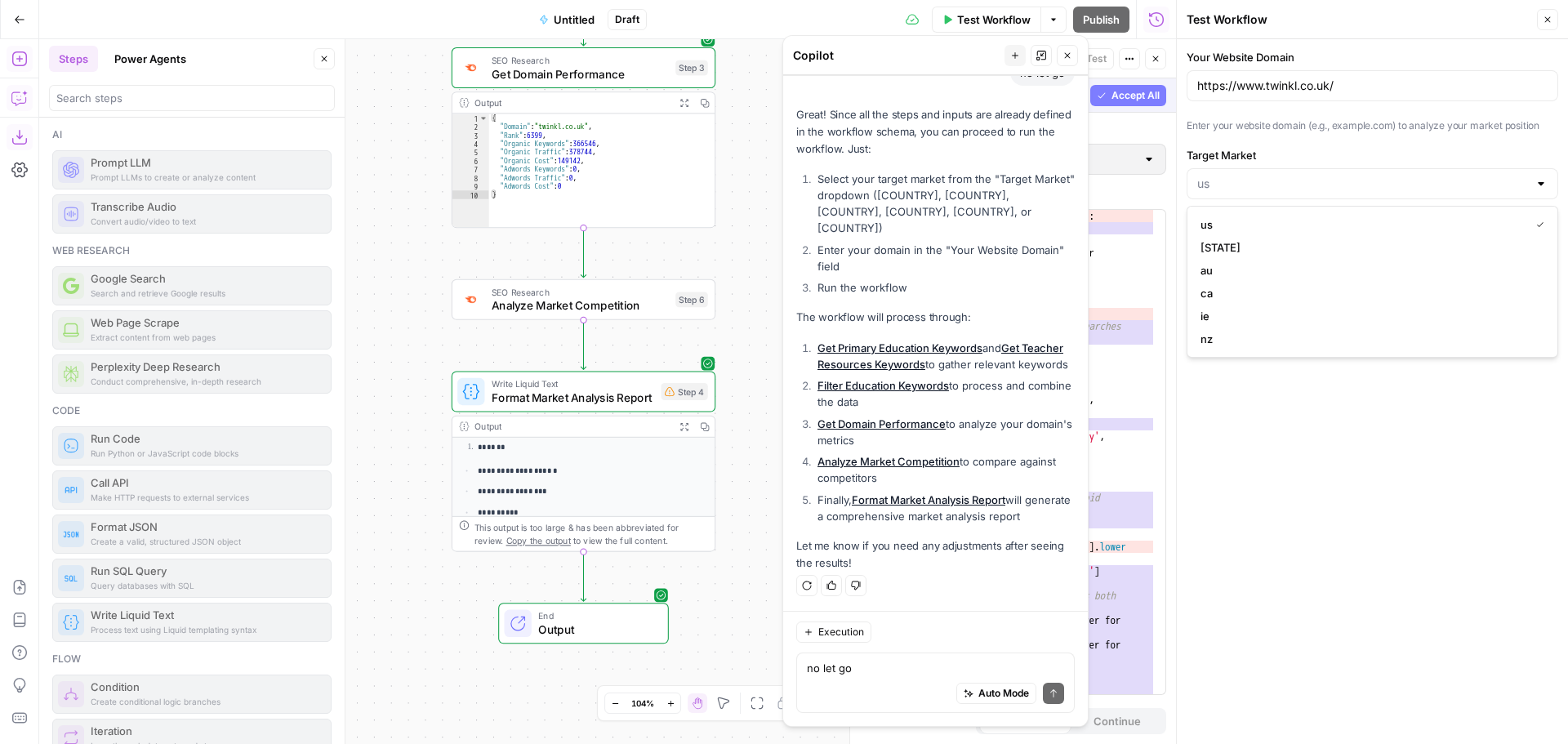 type on "uk" 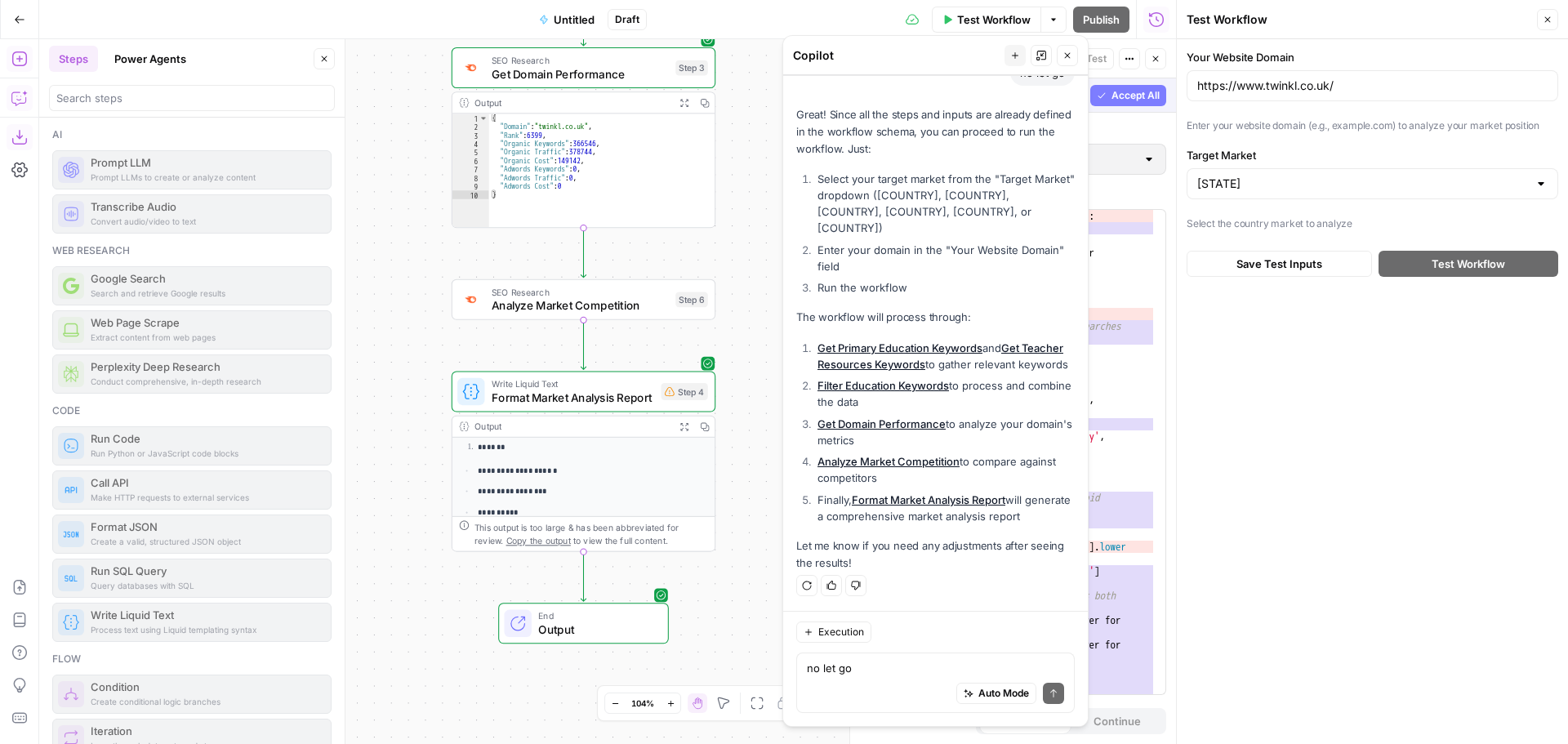 click on "Save Test Inputs" at bounding box center (1279, 264) 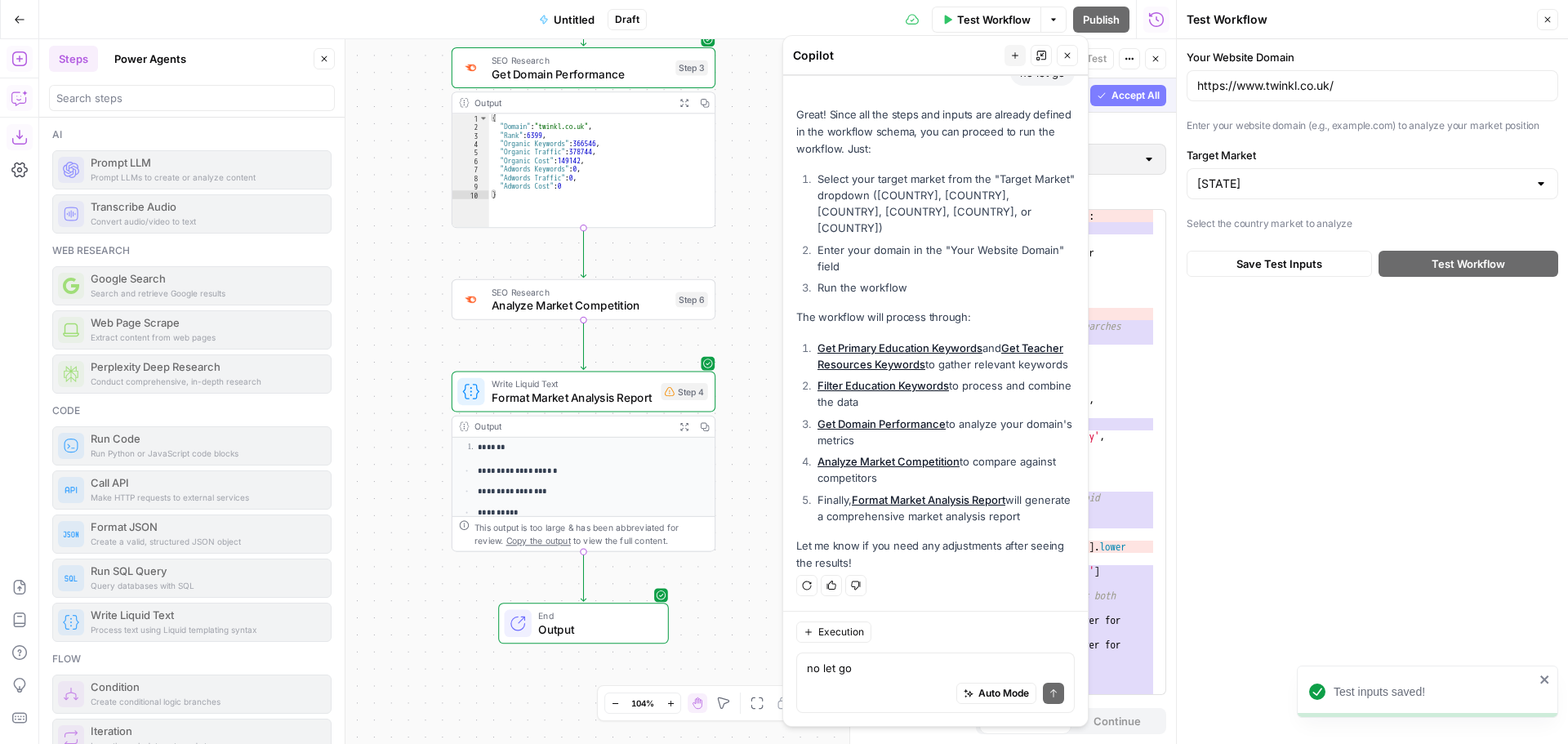 click on "Accept All" at bounding box center (1135, 96) 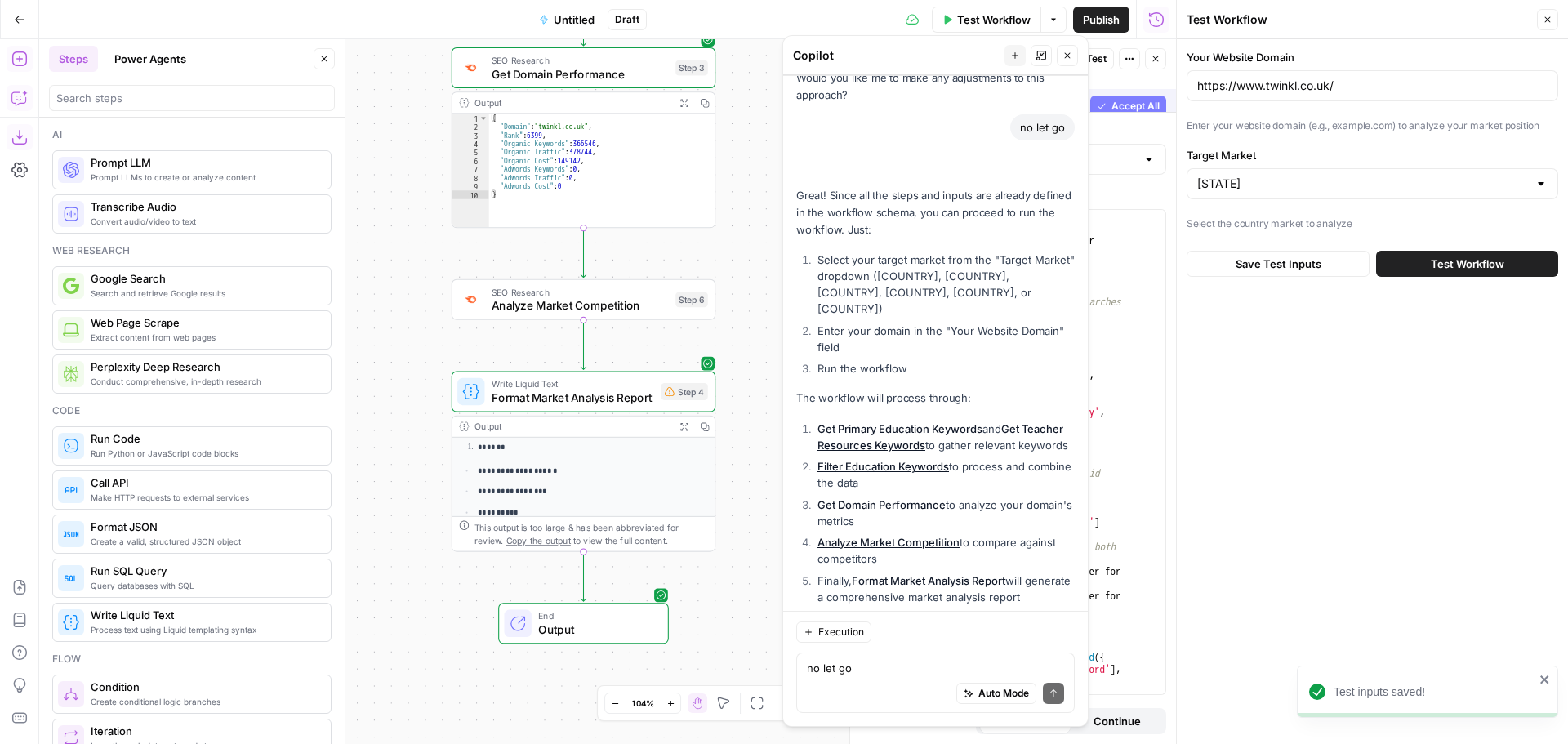 scroll, scrollTop: 4654, scrollLeft: 0, axis: vertical 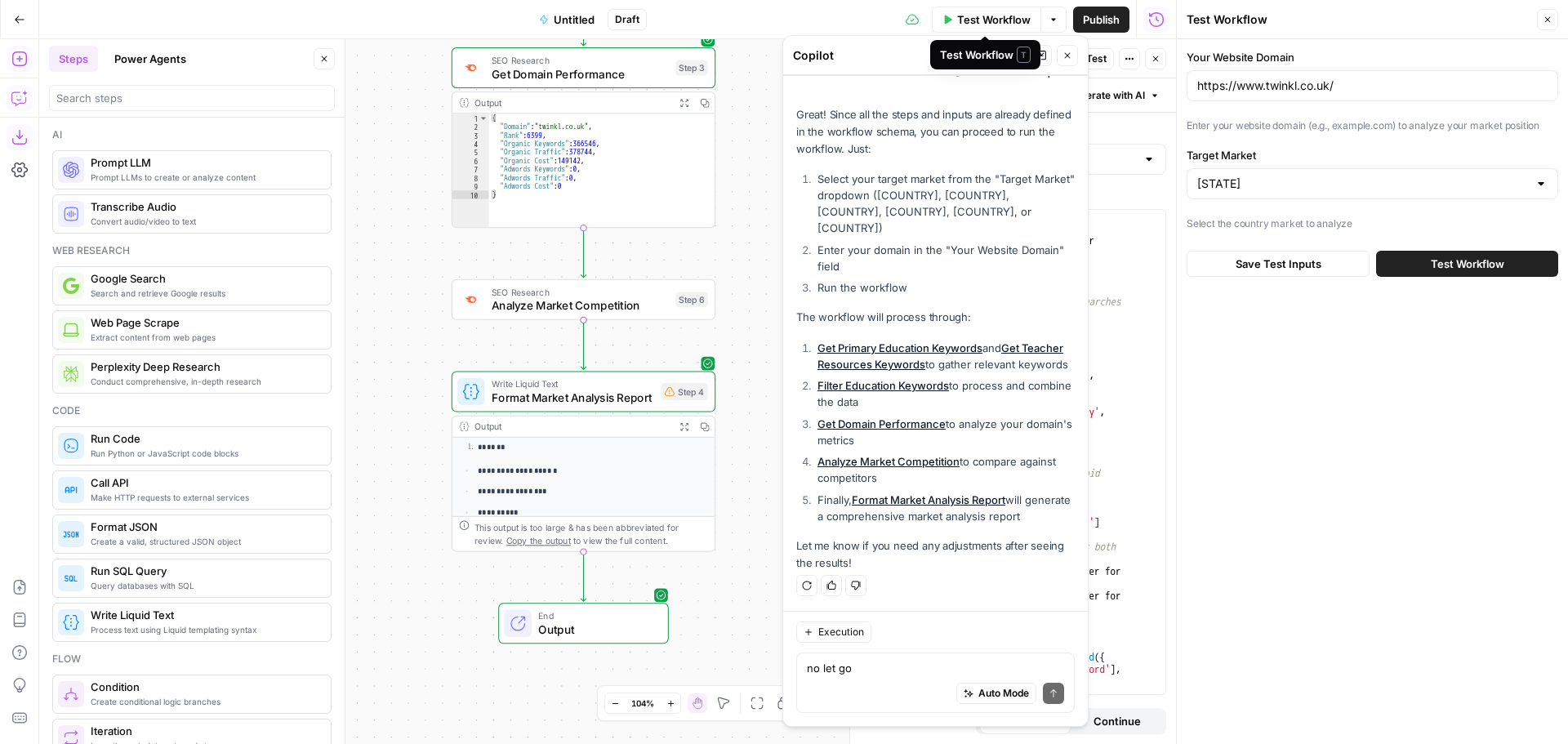 drag, startPoint x: 949, startPoint y: 59, endPoint x: 908, endPoint y: 57, distance: 41.048752 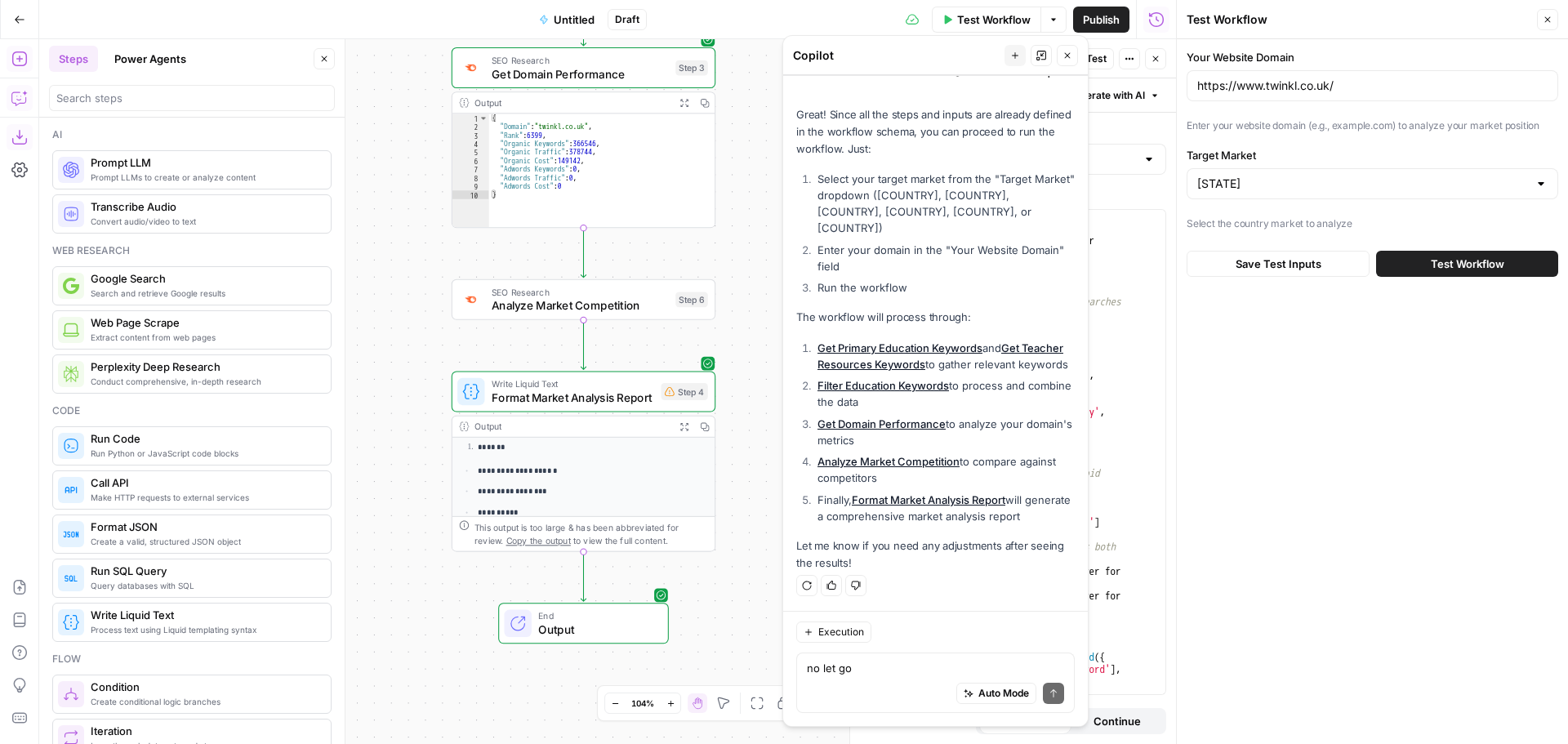 click on "Copilot" at bounding box center (896, 56) 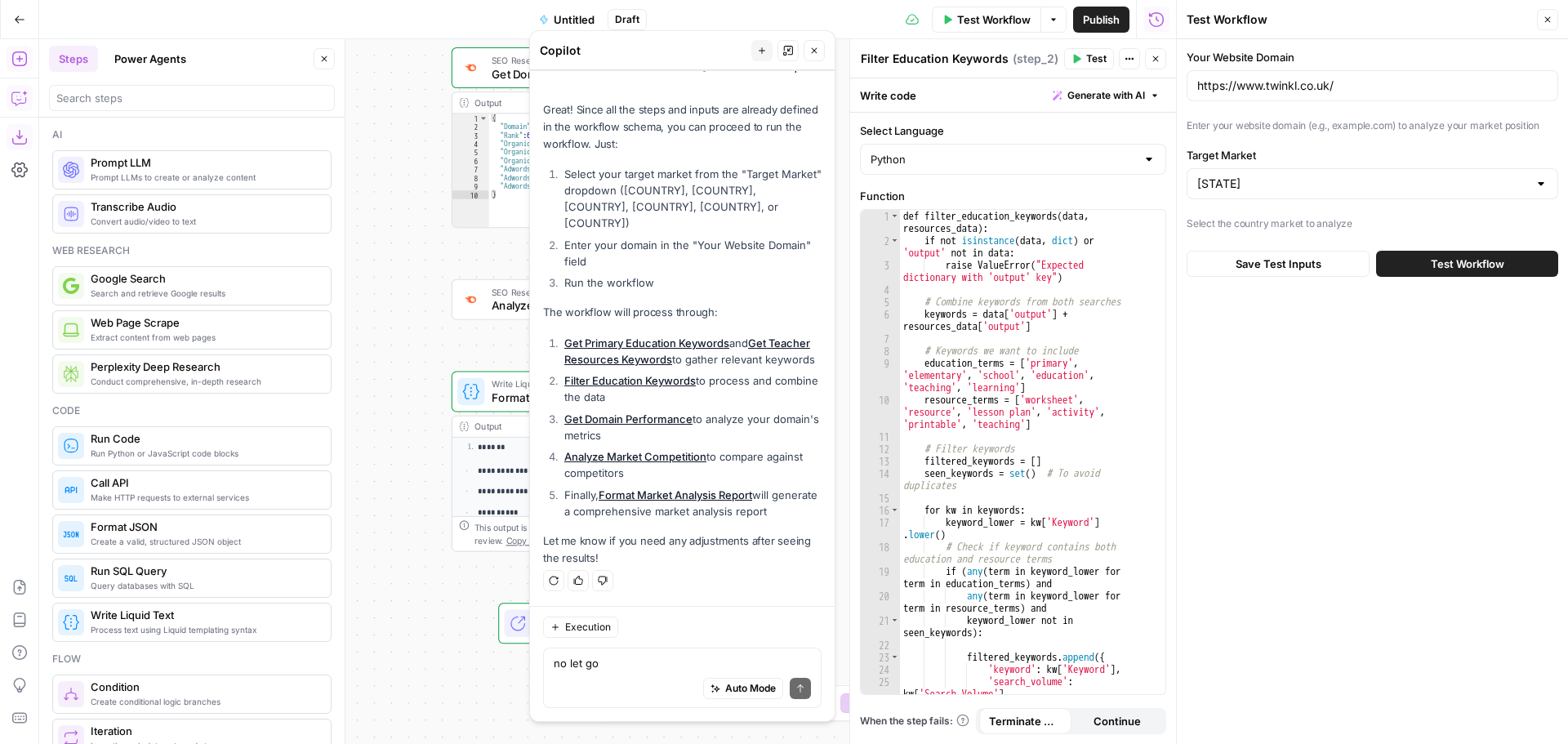 drag, startPoint x: 871, startPoint y: 51, endPoint x: 615, endPoint y: 45, distance: 256.0703 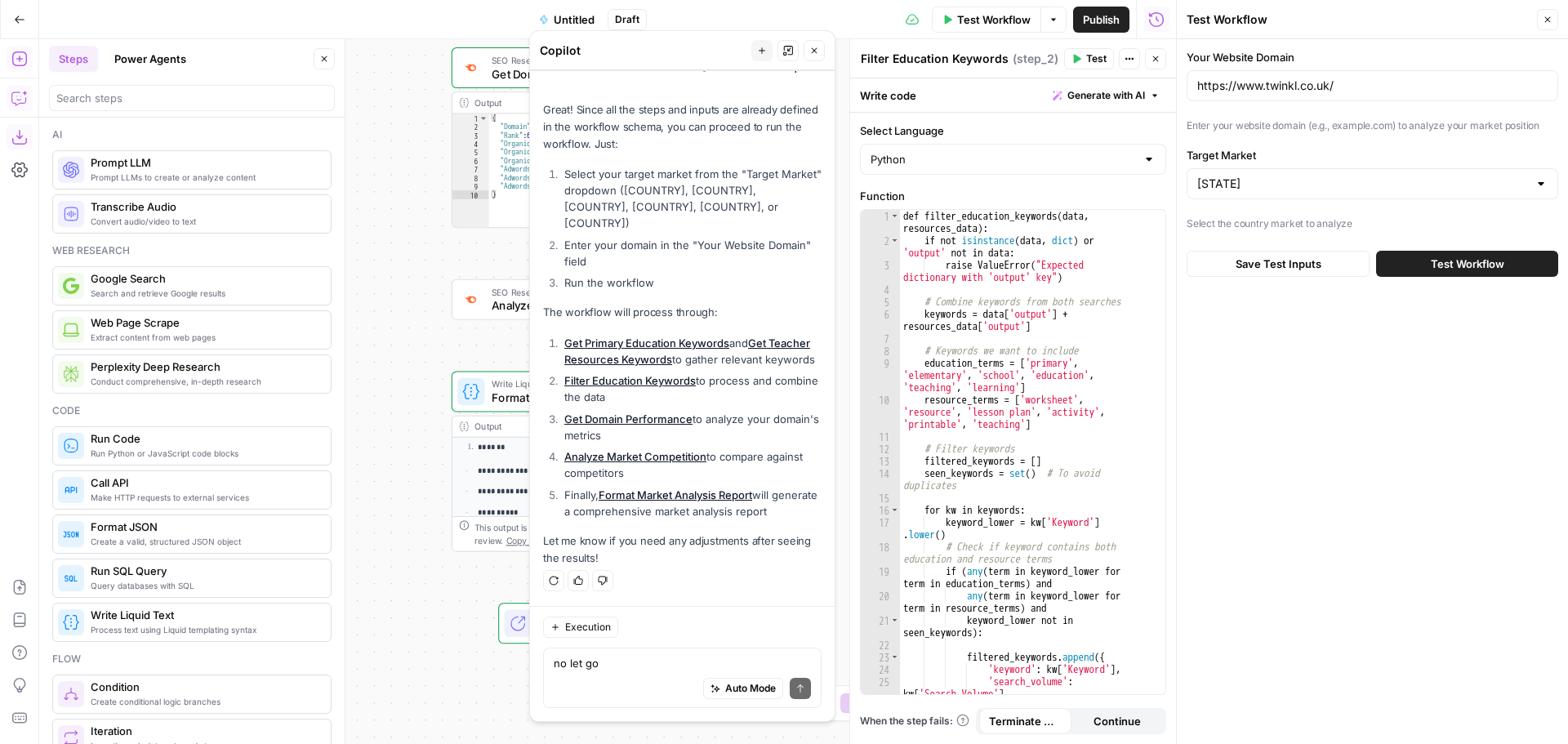 click on "Copilot" at bounding box center [643, 51] 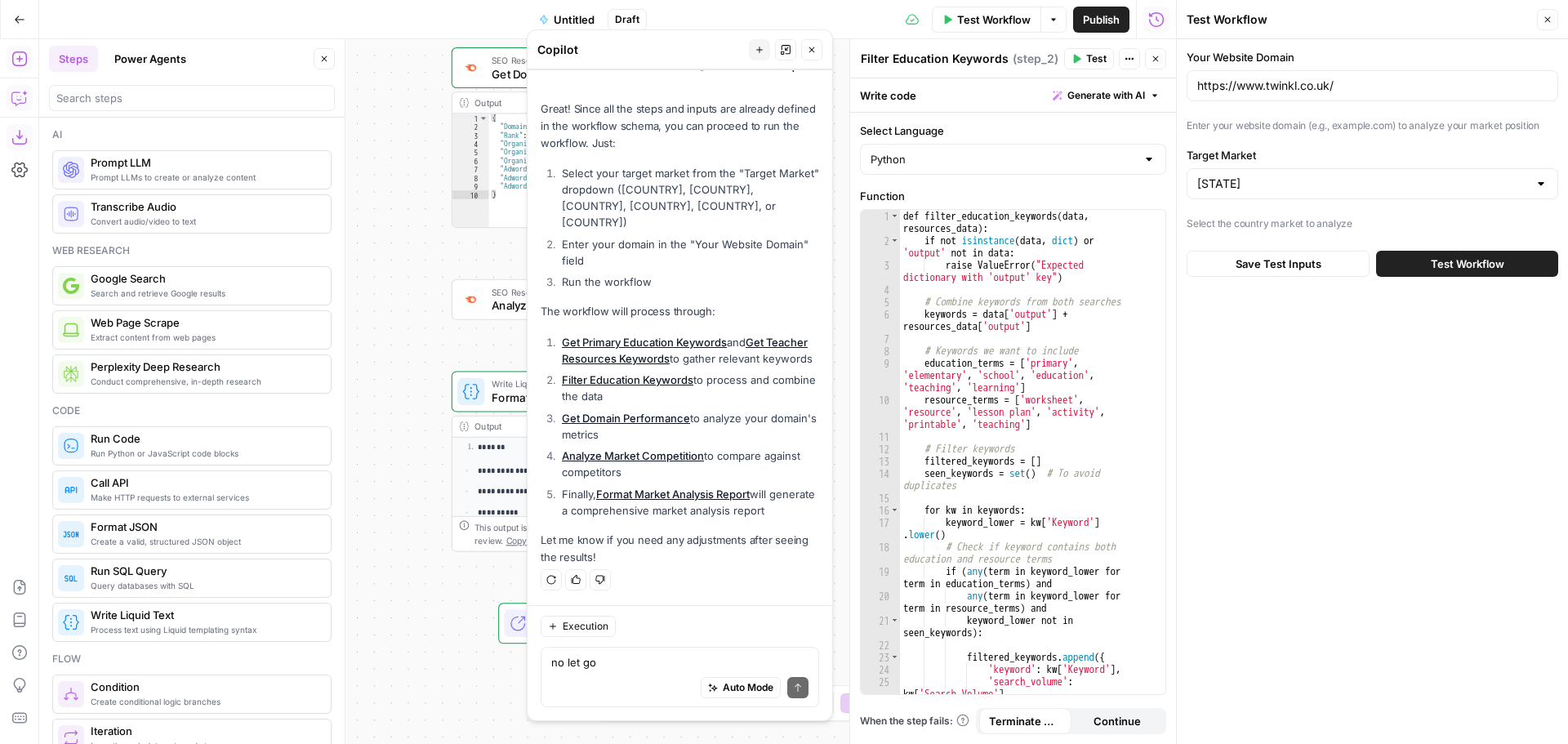 click on "Test Workflow" at bounding box center (1468, 264) 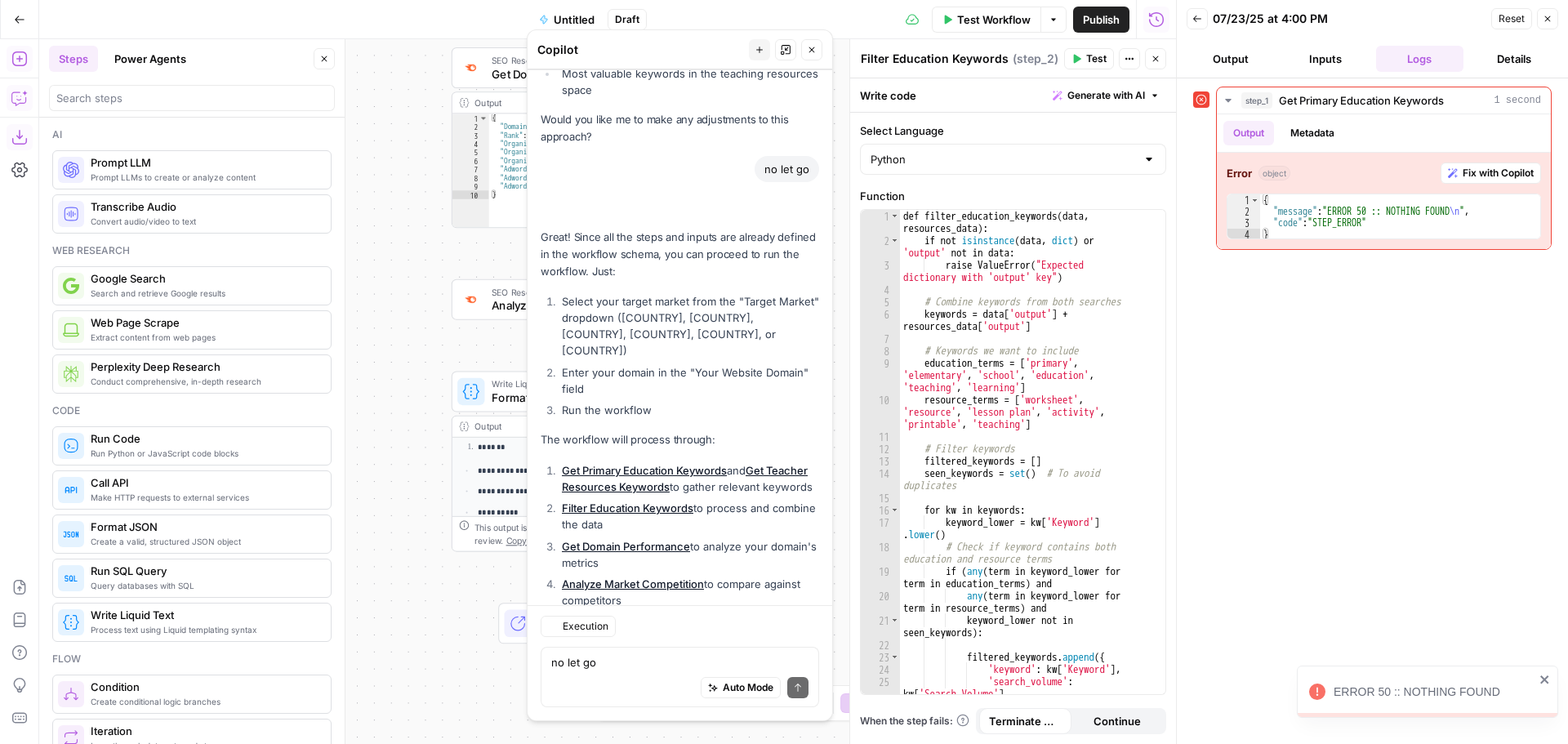 scroll, scrollTop: 4654, scrollLeft: 0, axis: vertical 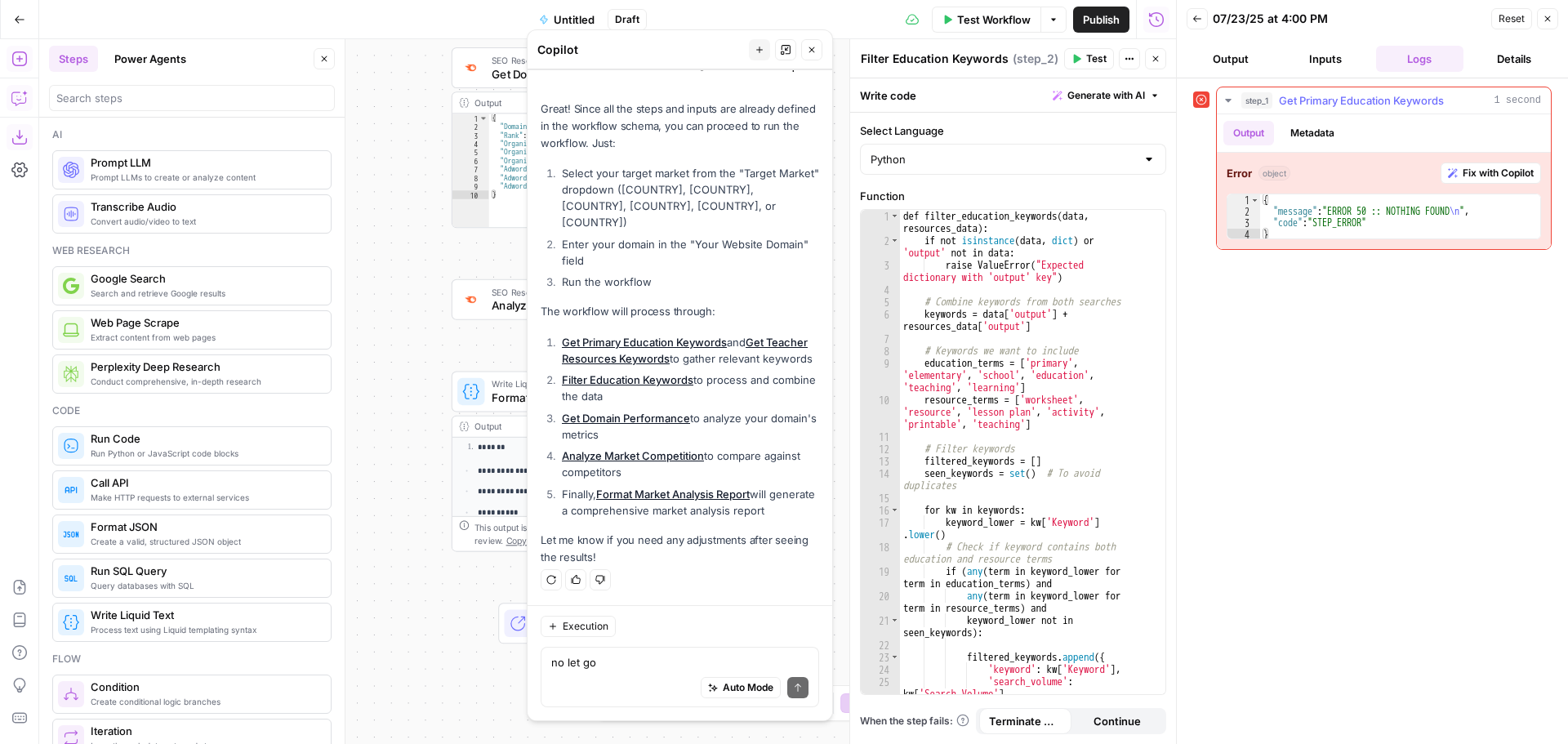 click on "Fix with Copilot" at bounding box center (1498, 173) 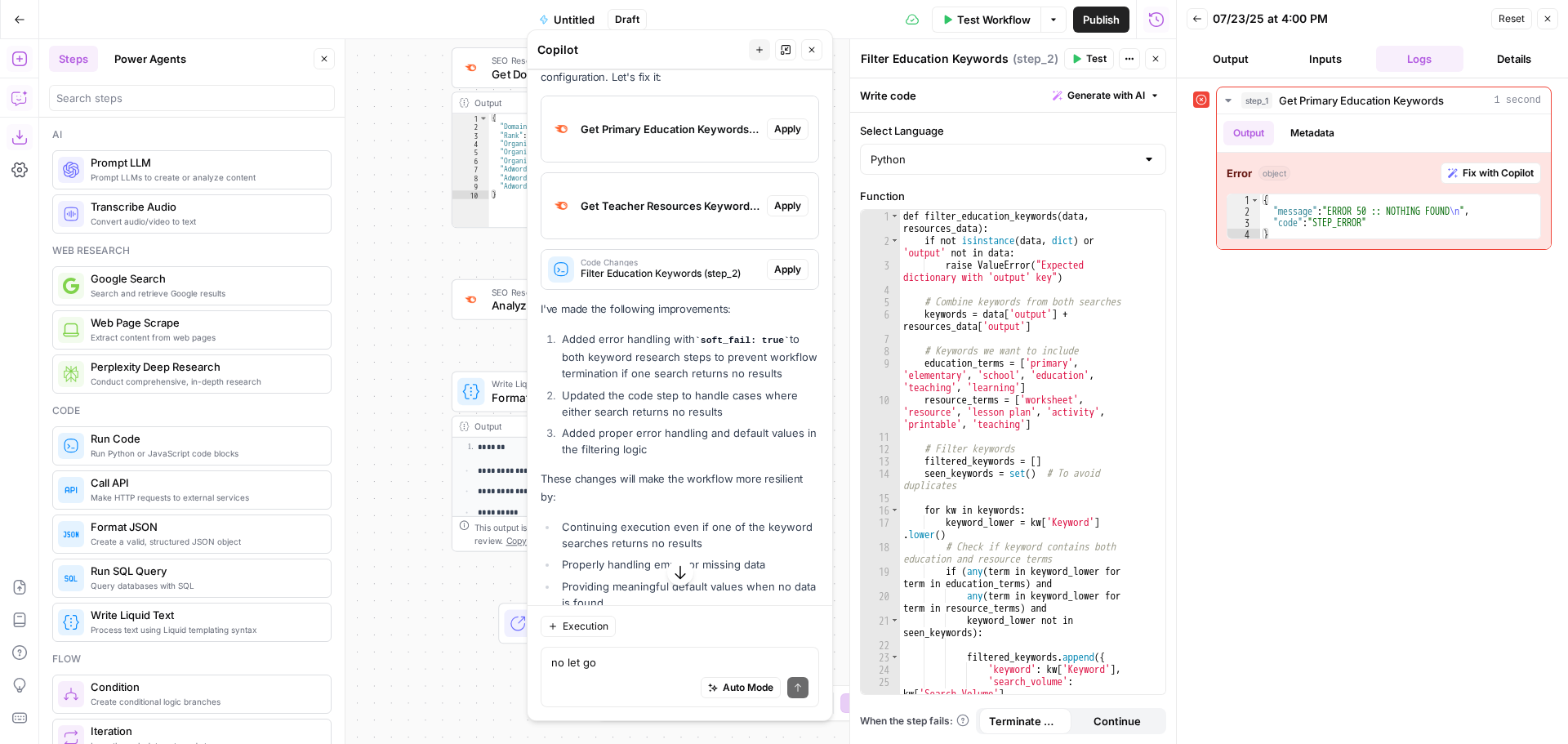 scroll, scrollTop: 5159, scrollLeft: 0, axis: vertical 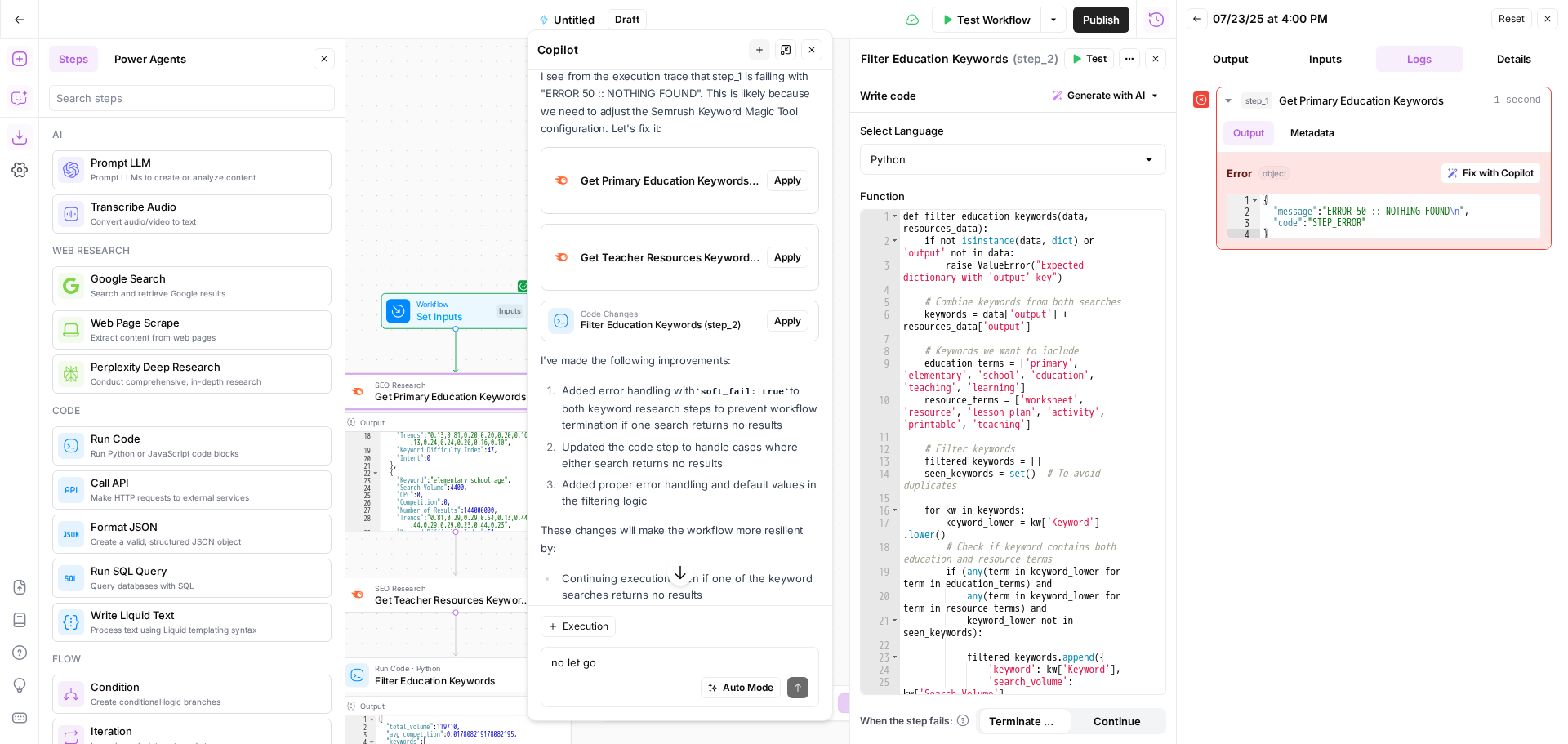 click on "Apply" at bounding box center (787, 180) 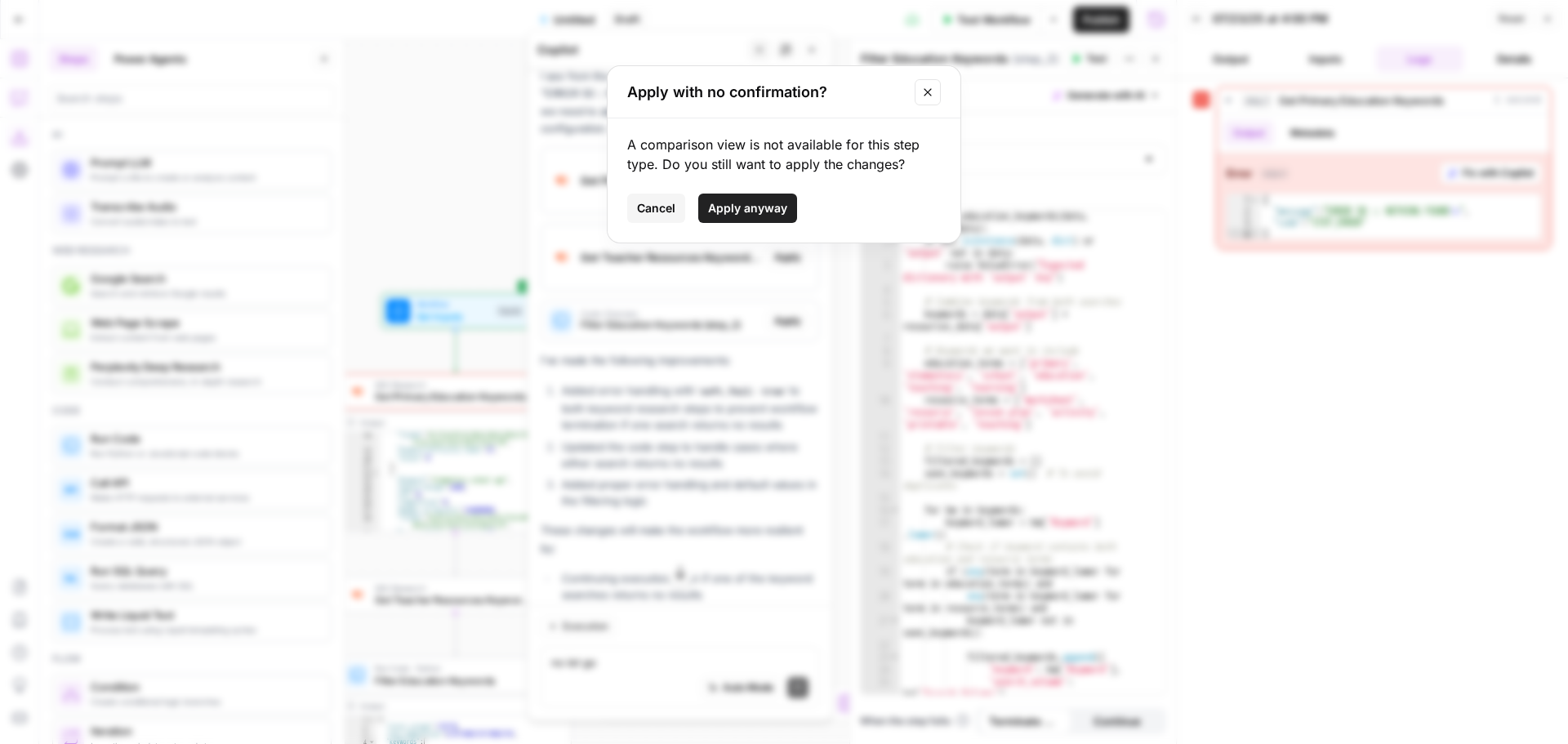 click 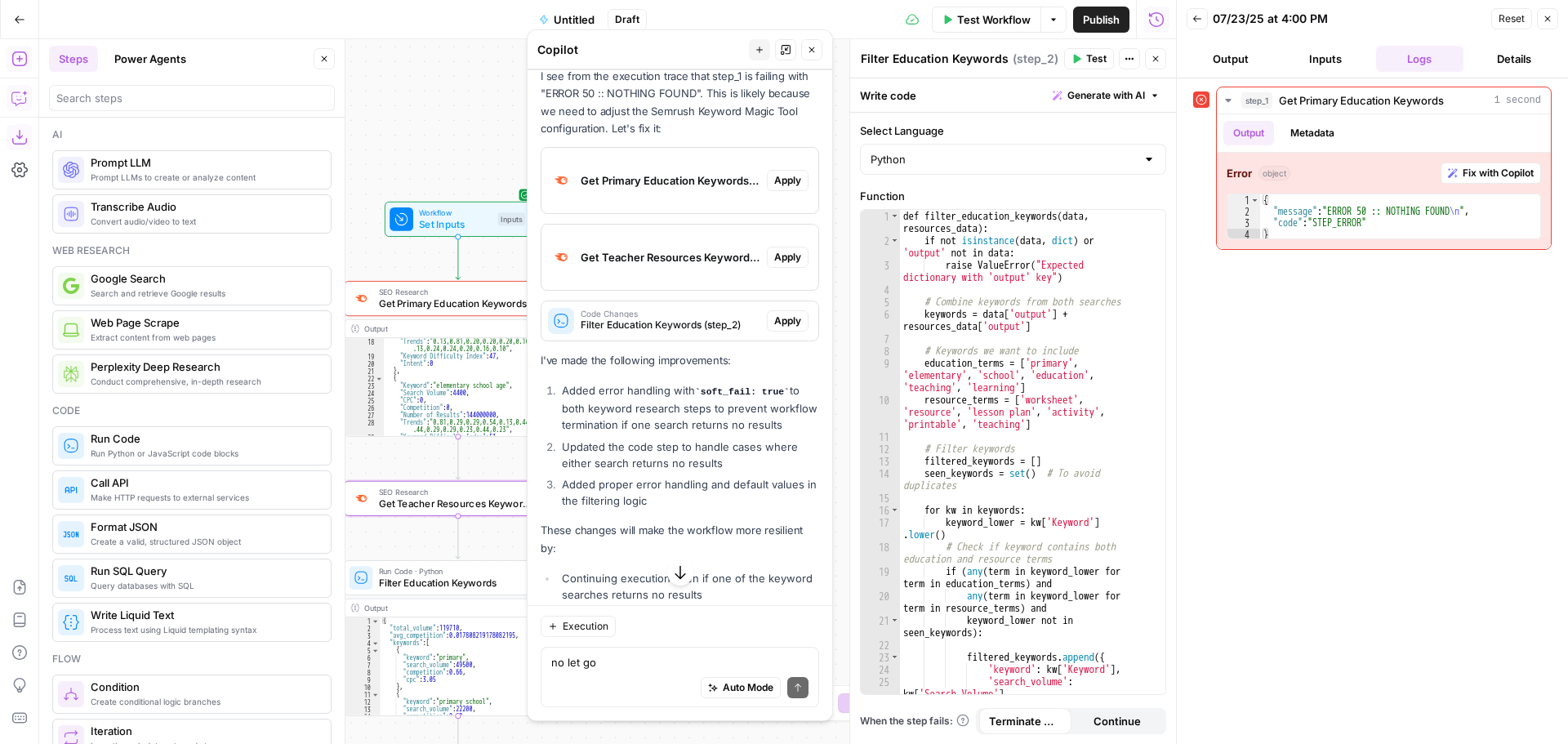 click on "Apply" at bounding box center [787, 257] 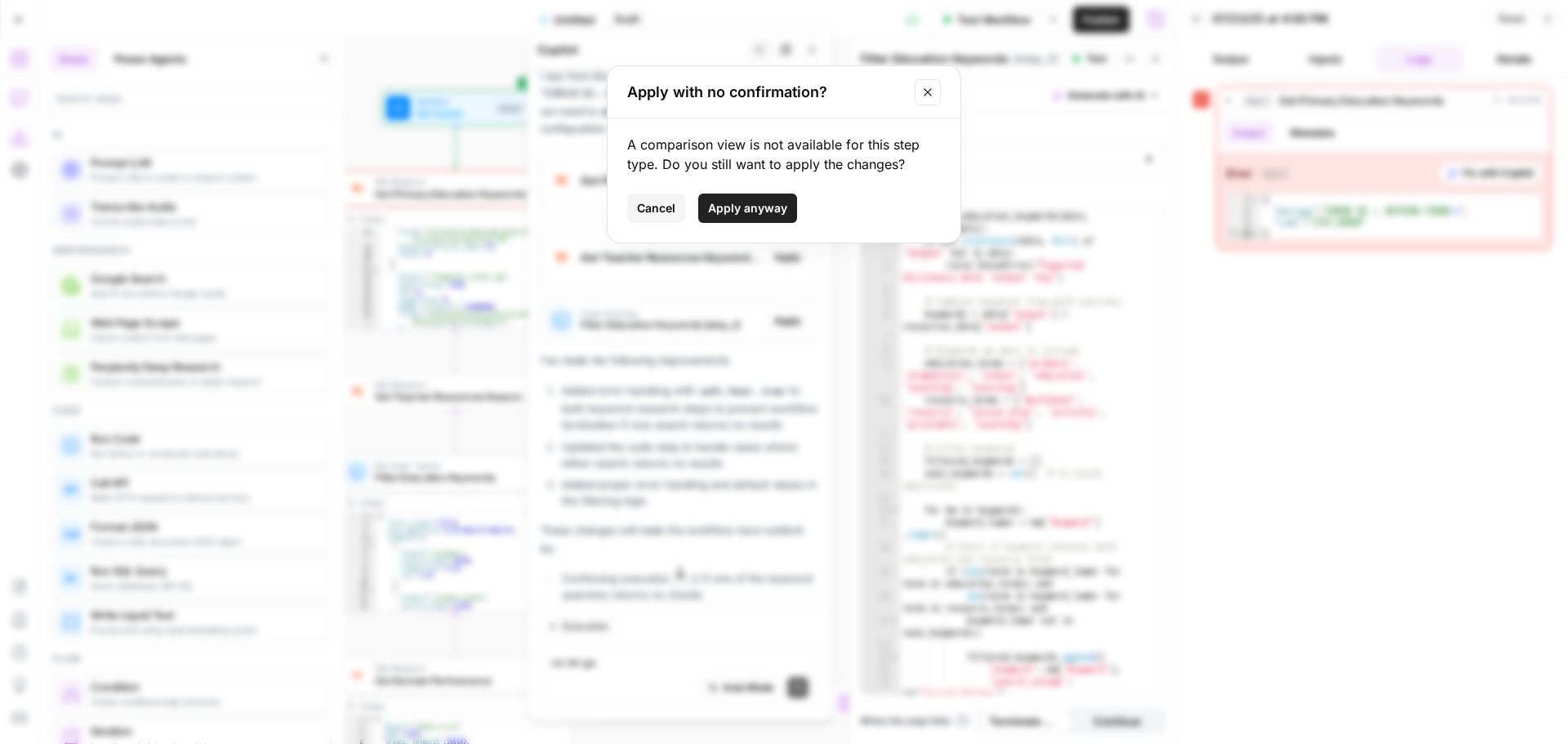 click 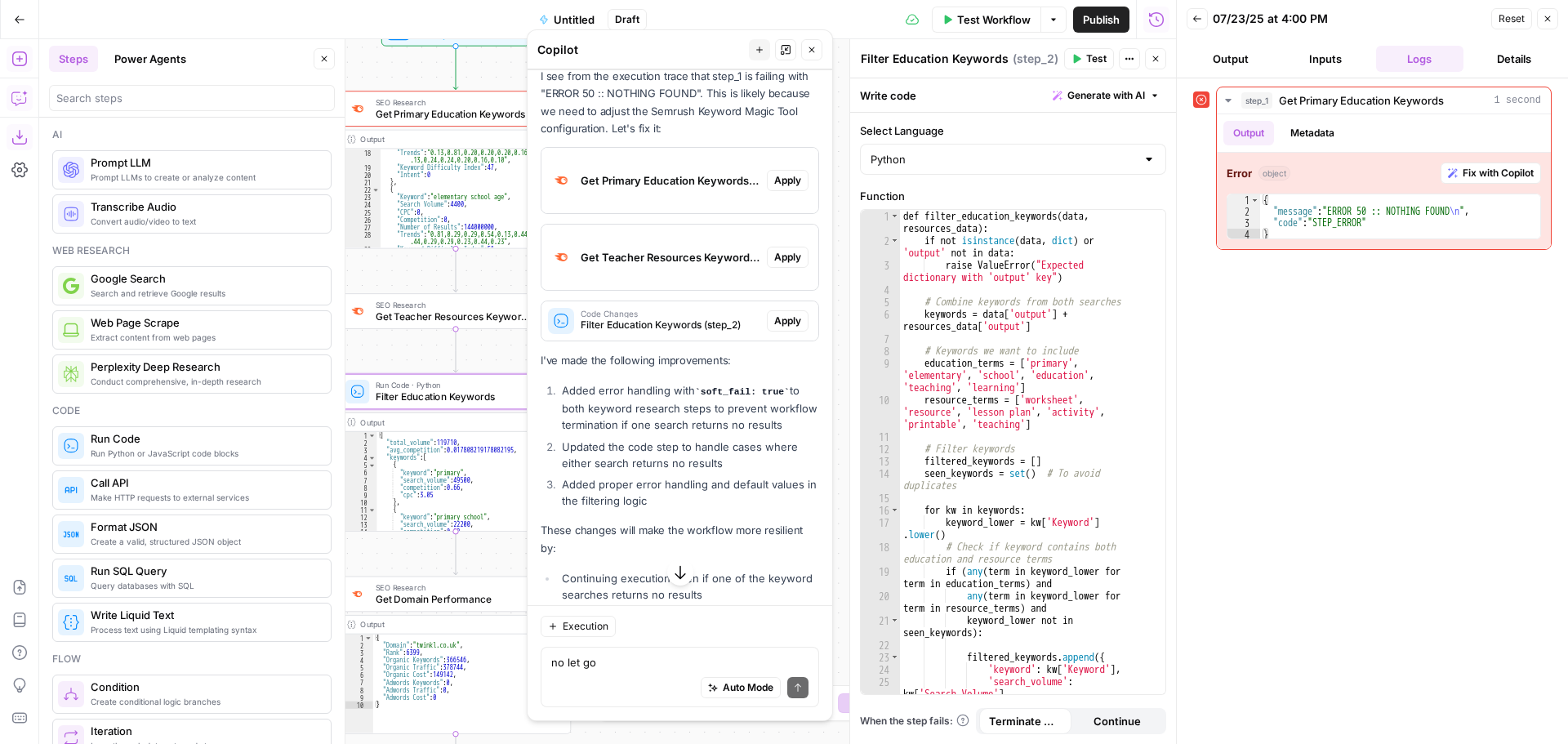 click on "Apply" at bounding box center [787, 321] 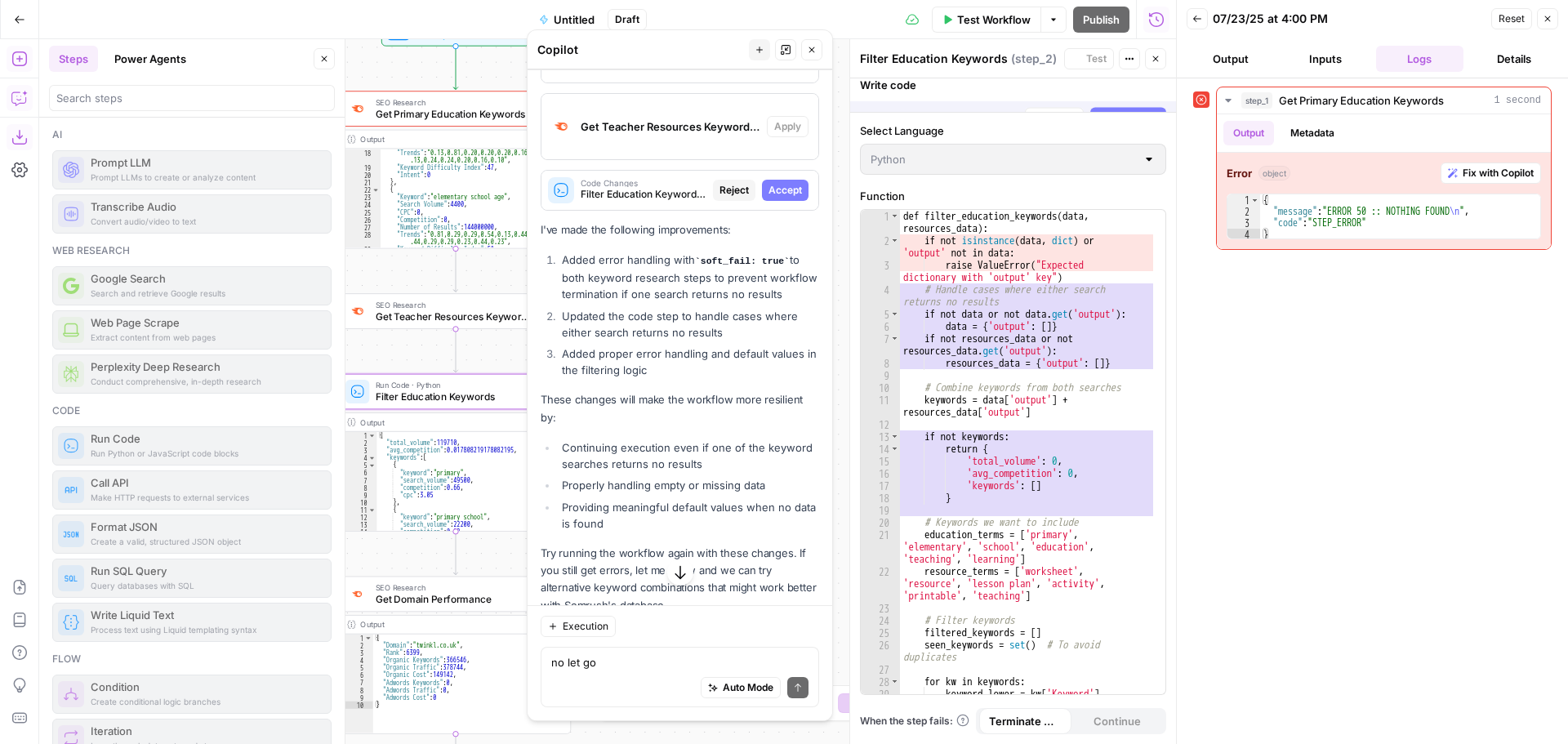 scroll, scrollTop: 5028, scrollLeft: 0, axis: vertical 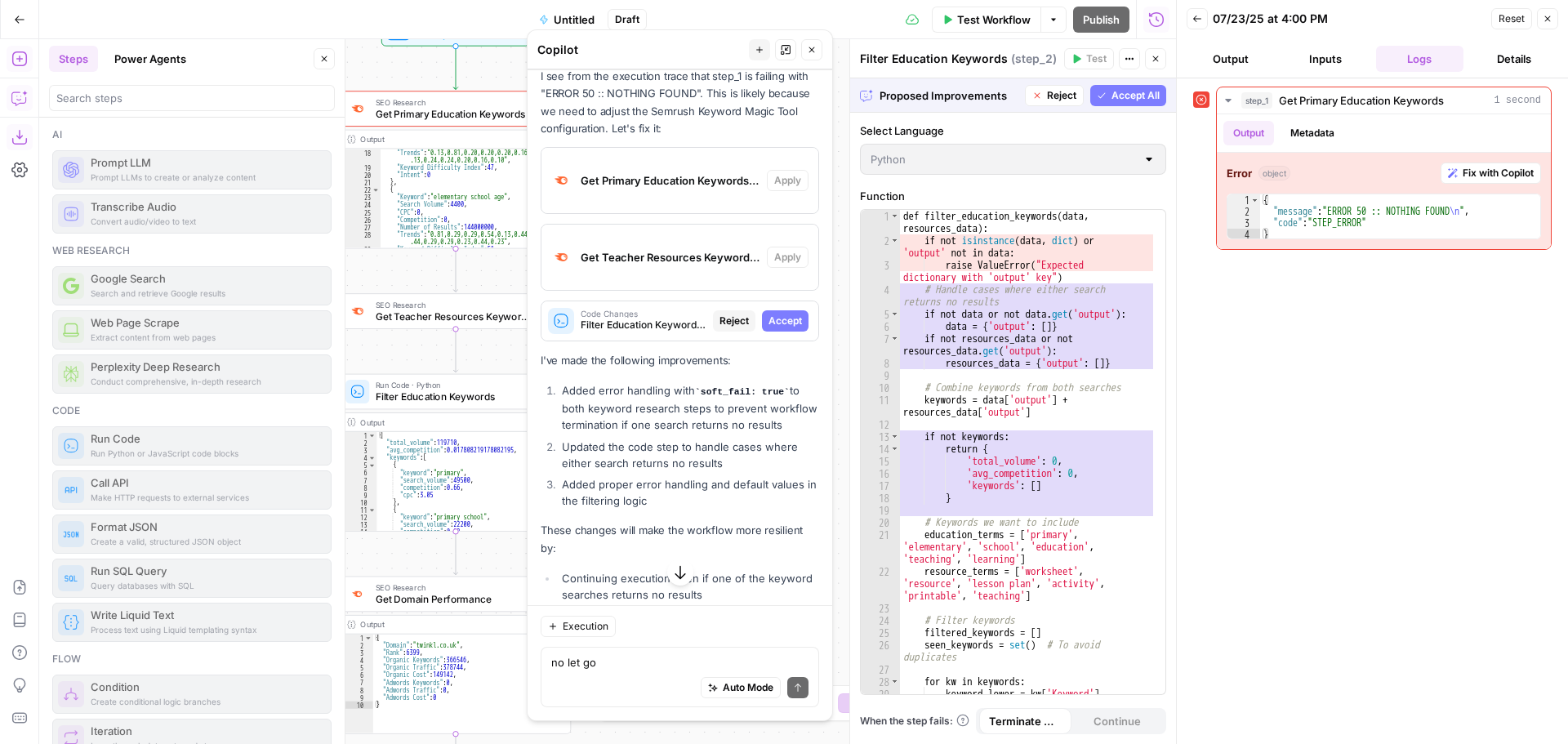 click on "Accept All" at bounding box center [1135, 96] 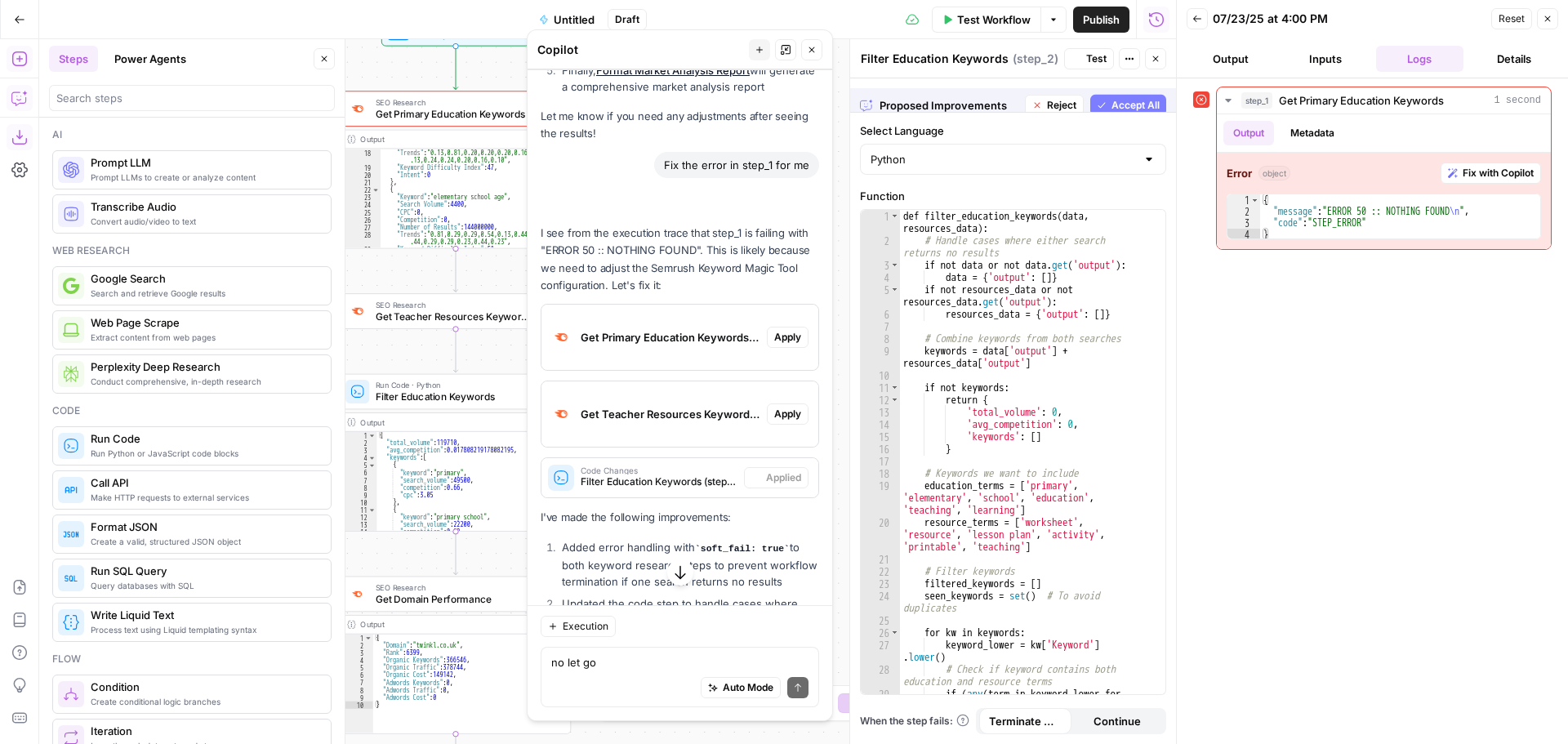 scroll, scrollTop: 5159, scrollLeft: 0, axis: vertical 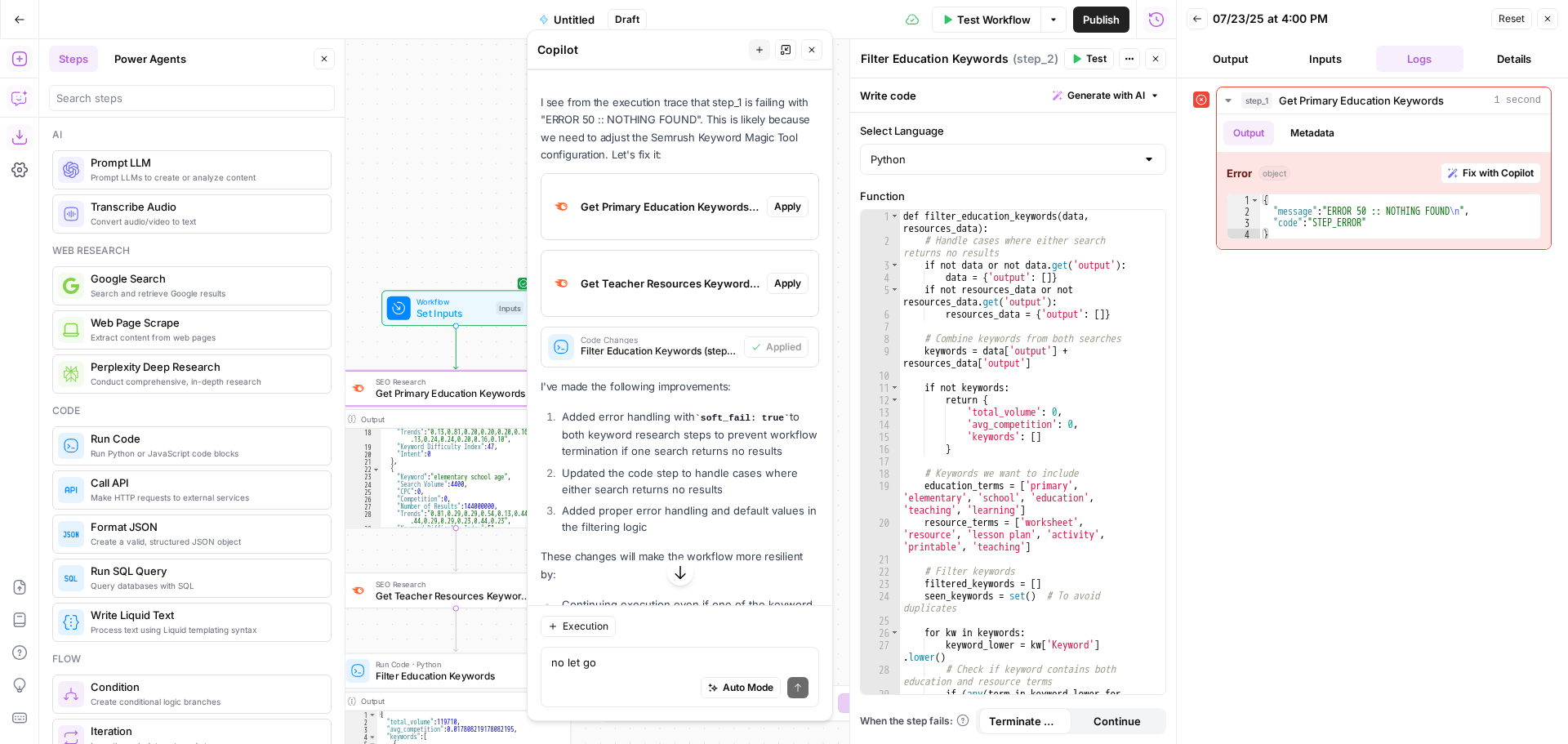 click on "Apply" at bounding box center (787, 207) 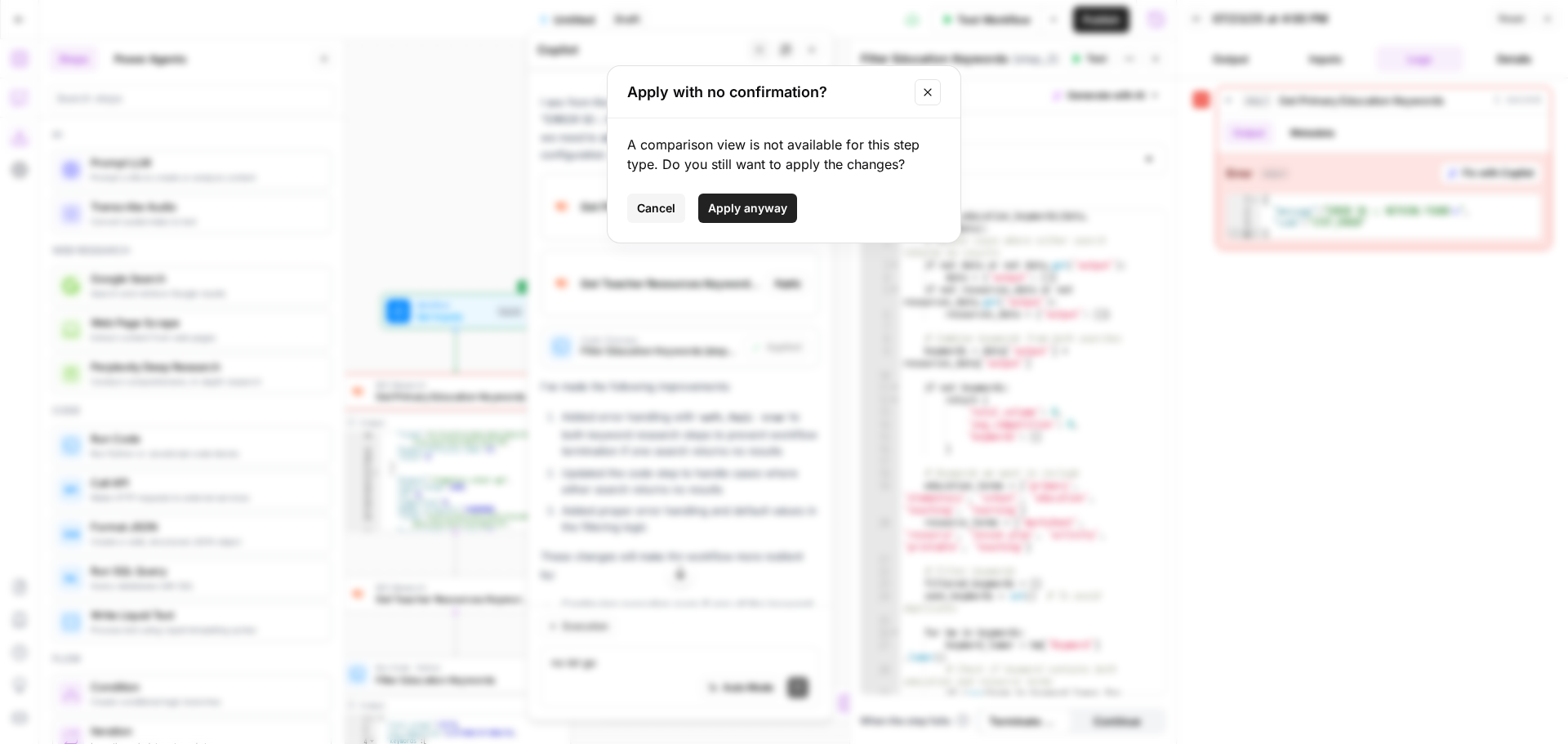 click on "Apply anyway" at bounding box center (747, 208) 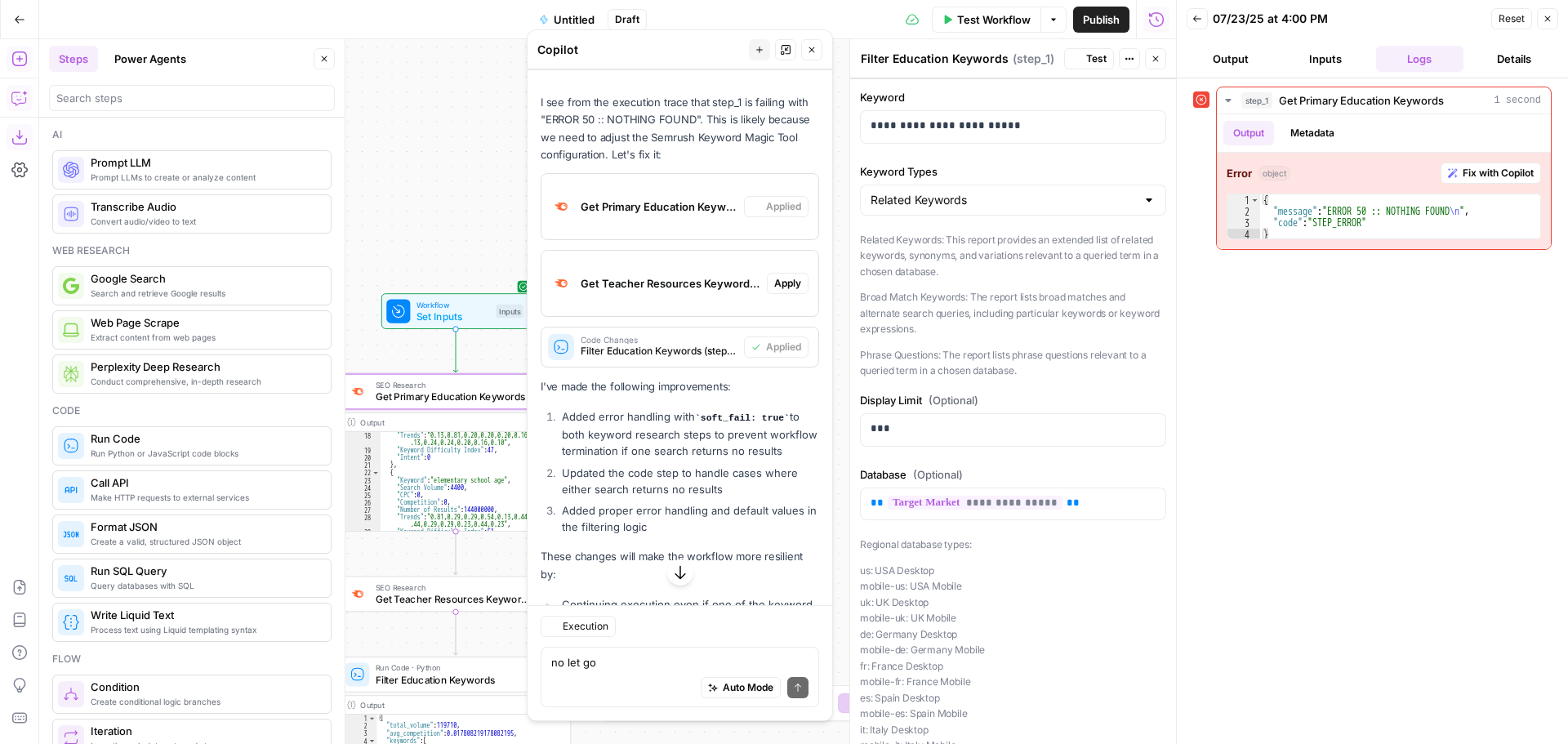 type on "Get Primary Education Keywords" 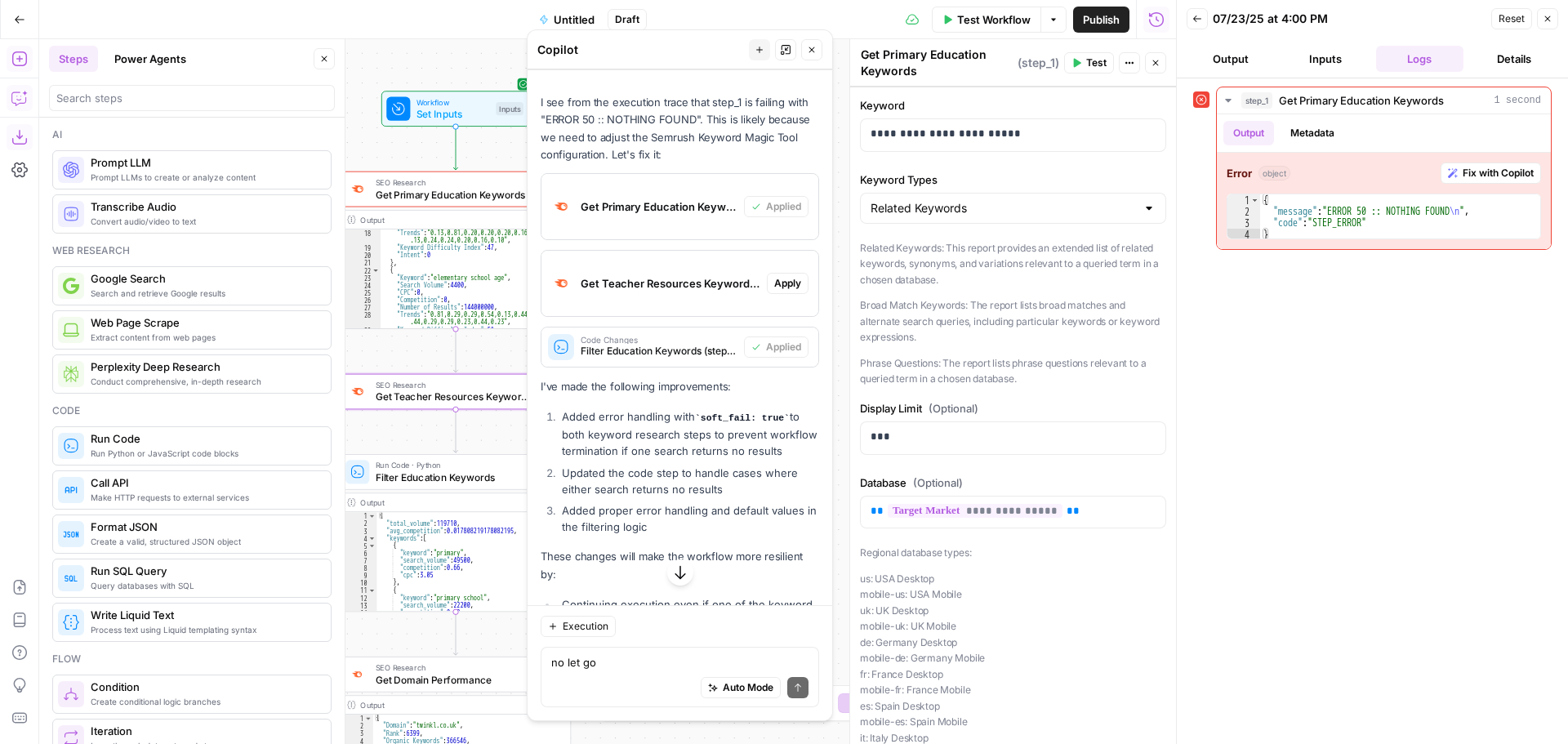 click on "Apply" at bounding box center (787, 283) 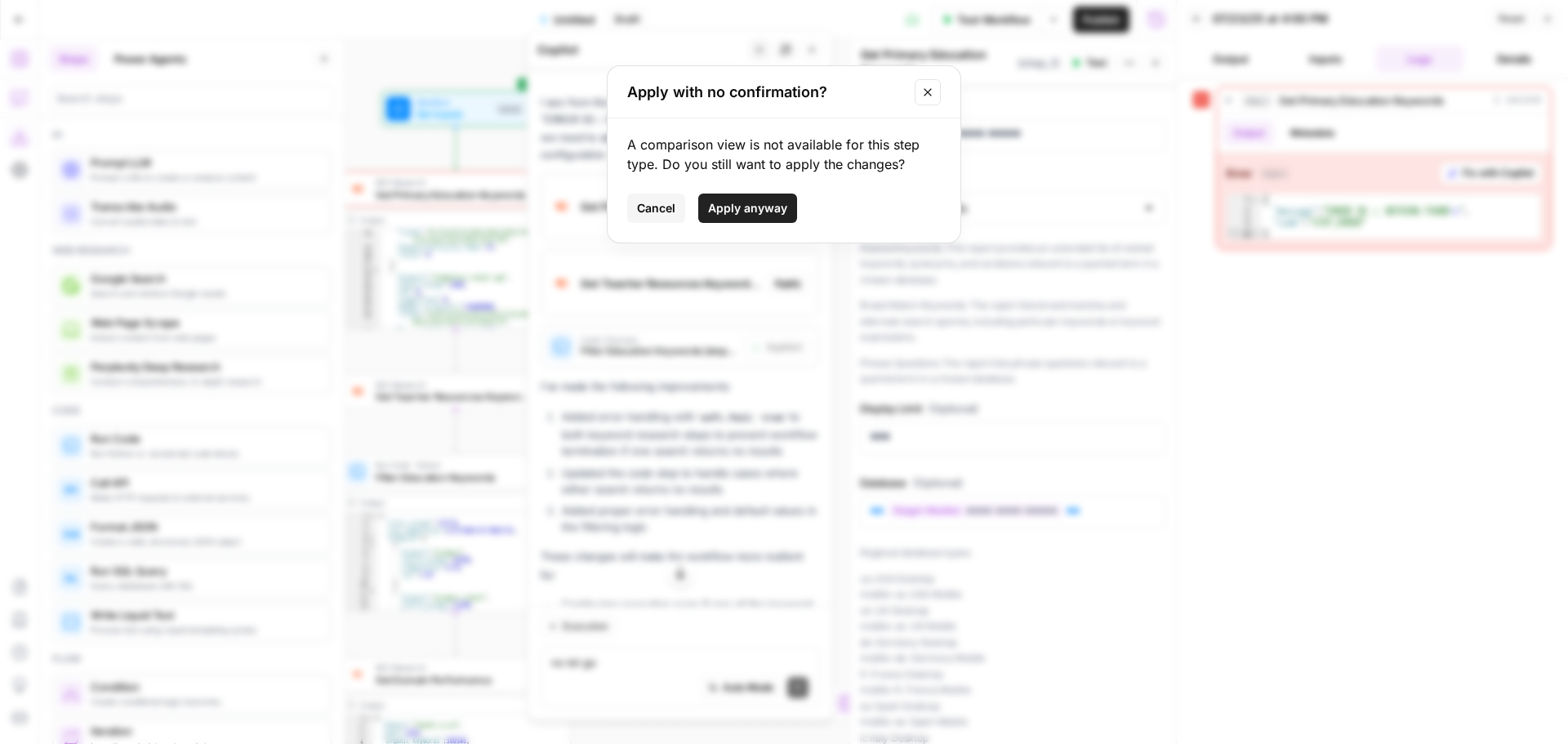 click on "Apply anyway" at bounding box center (747, 208) 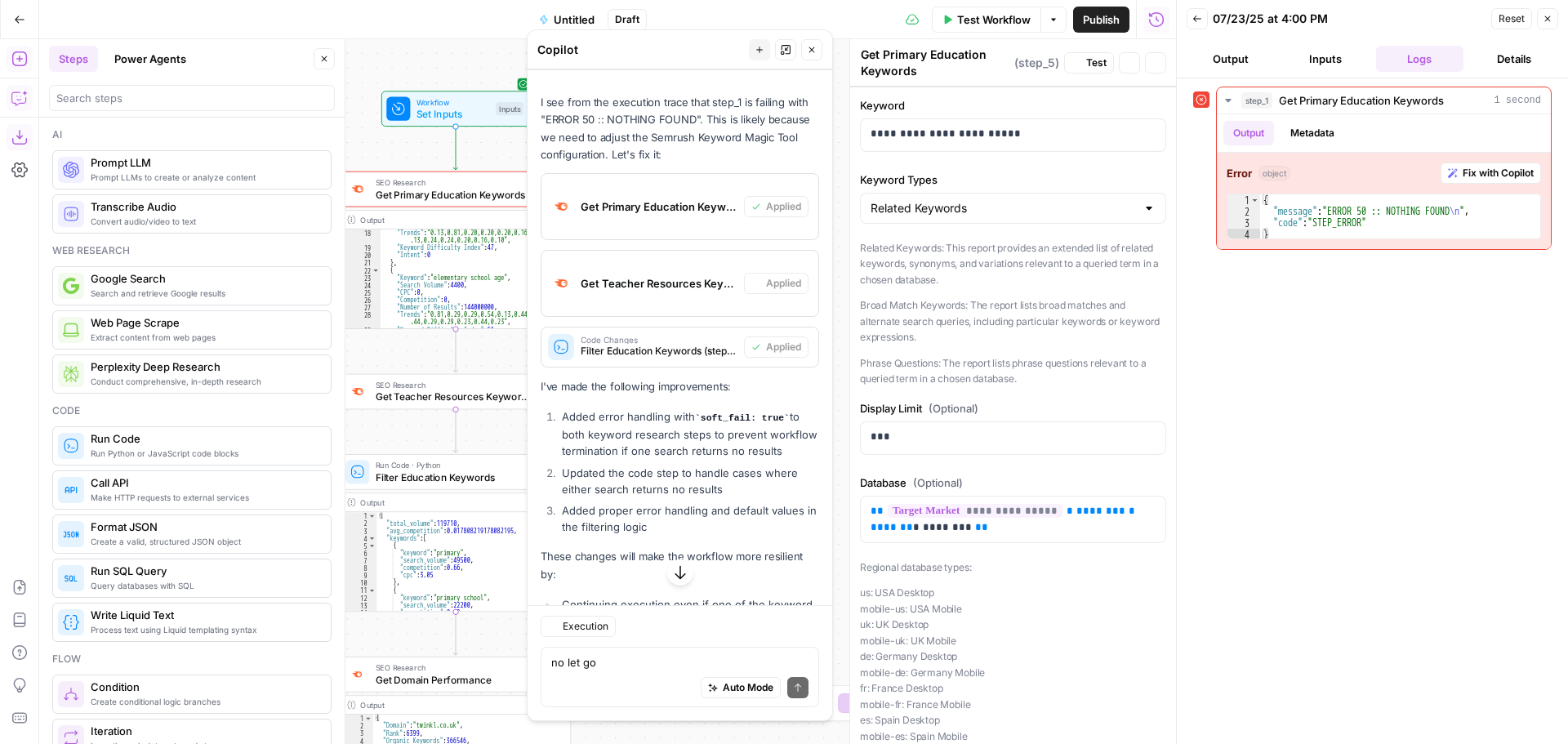 type on "Get Teacher Resources Keywords" 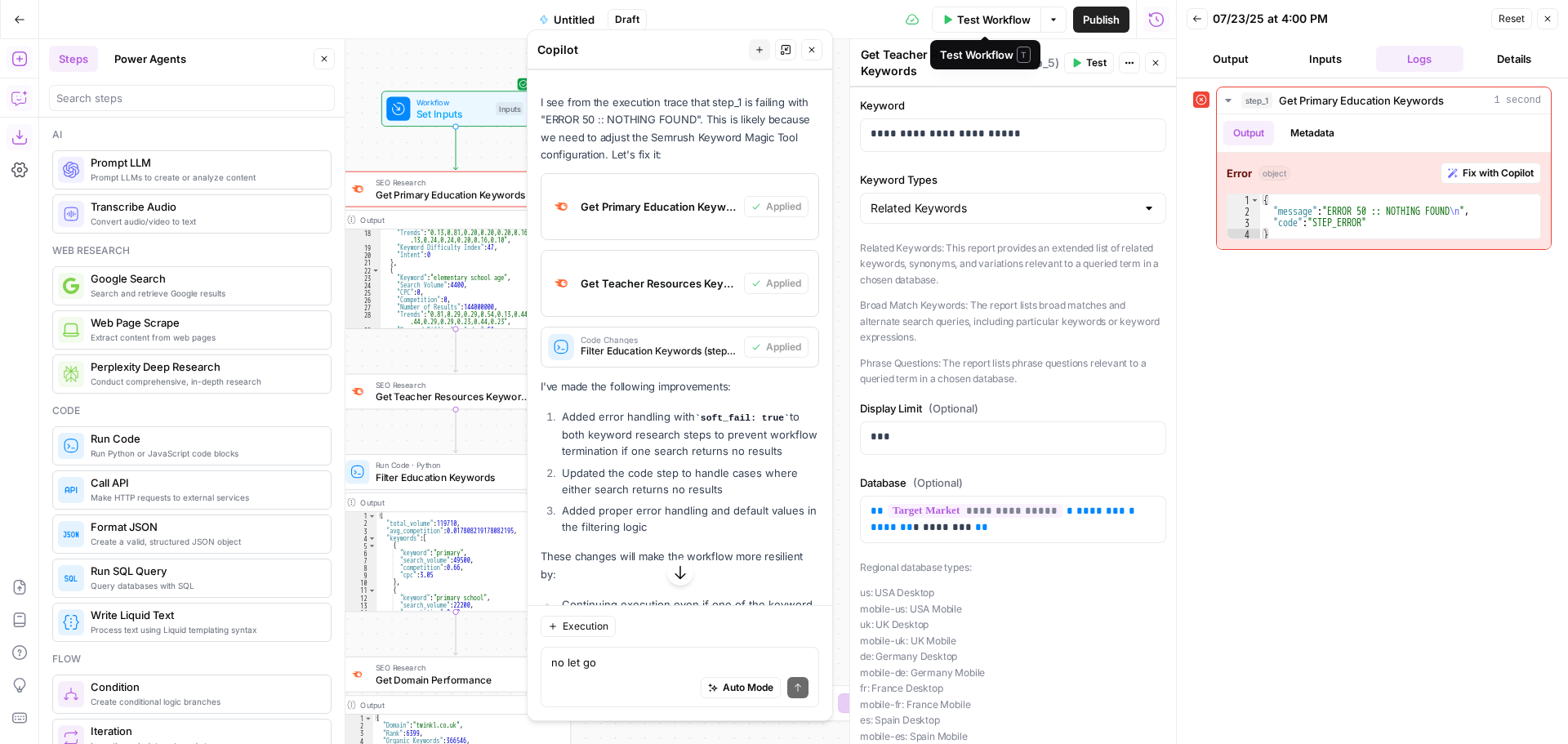 click on "Test Workflow" at bounding box center (994, 20) 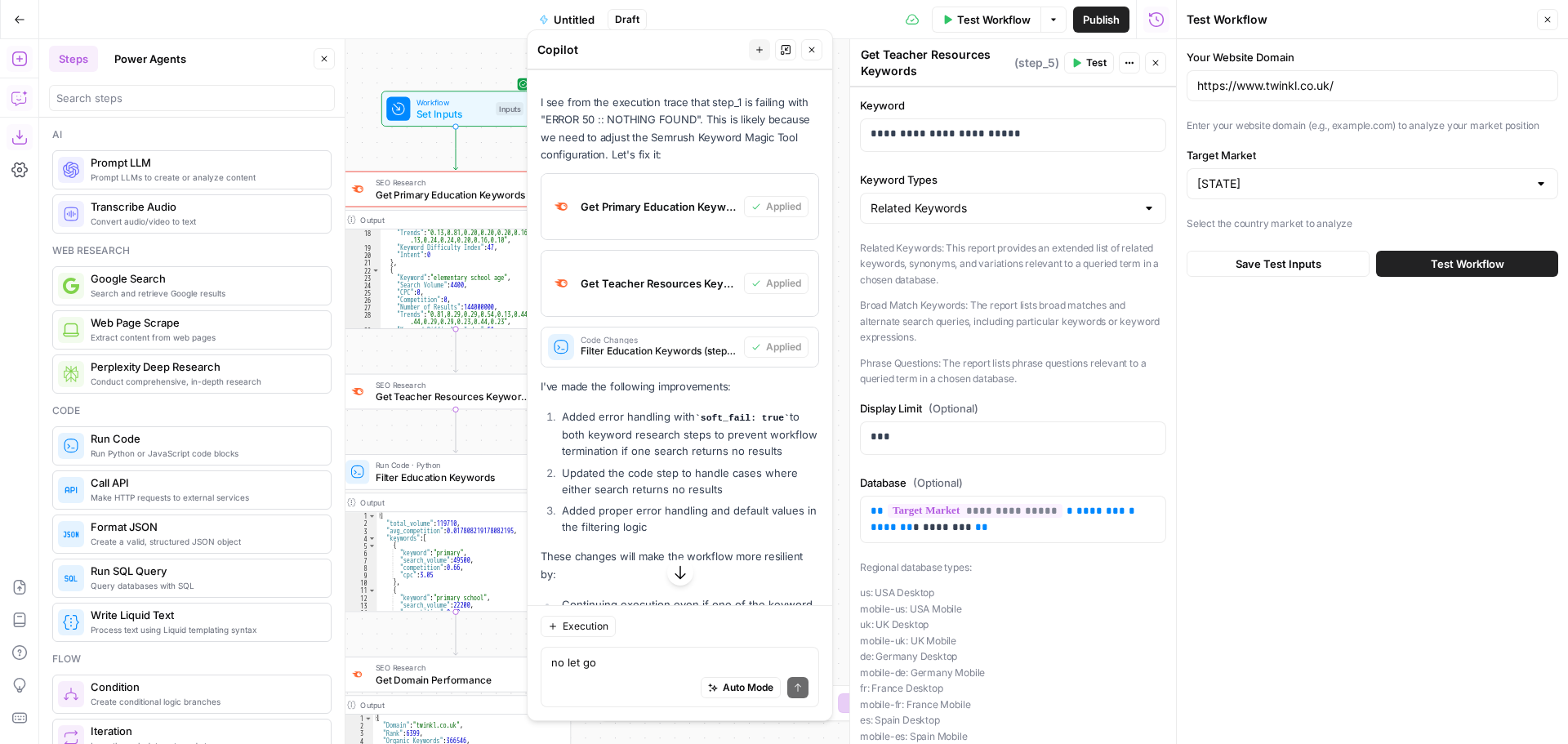 click on "Test Workflow" at bounding box center (1467, 264) 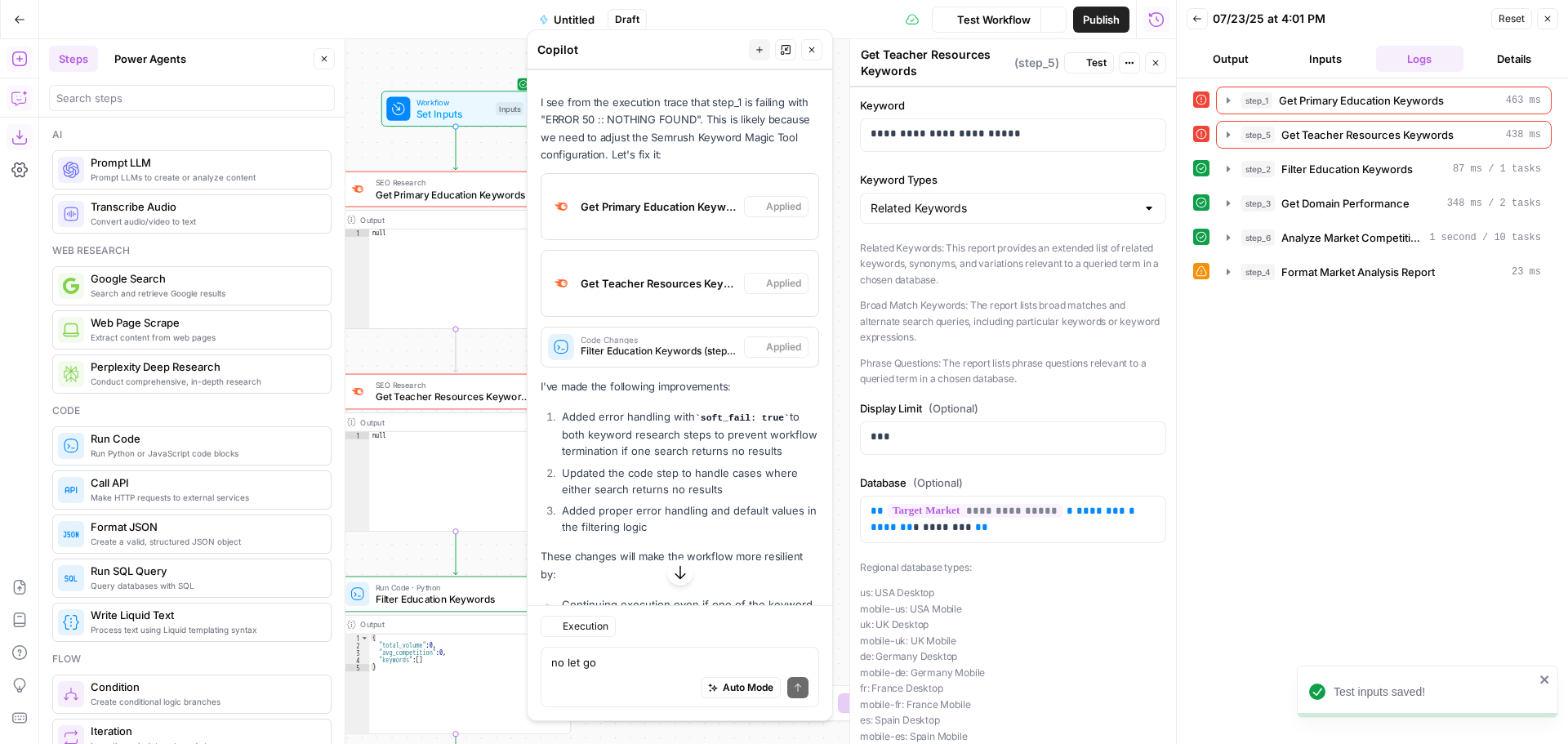 scroll, scrollTop: 5159, scrollLeft: 0, axis: vertical 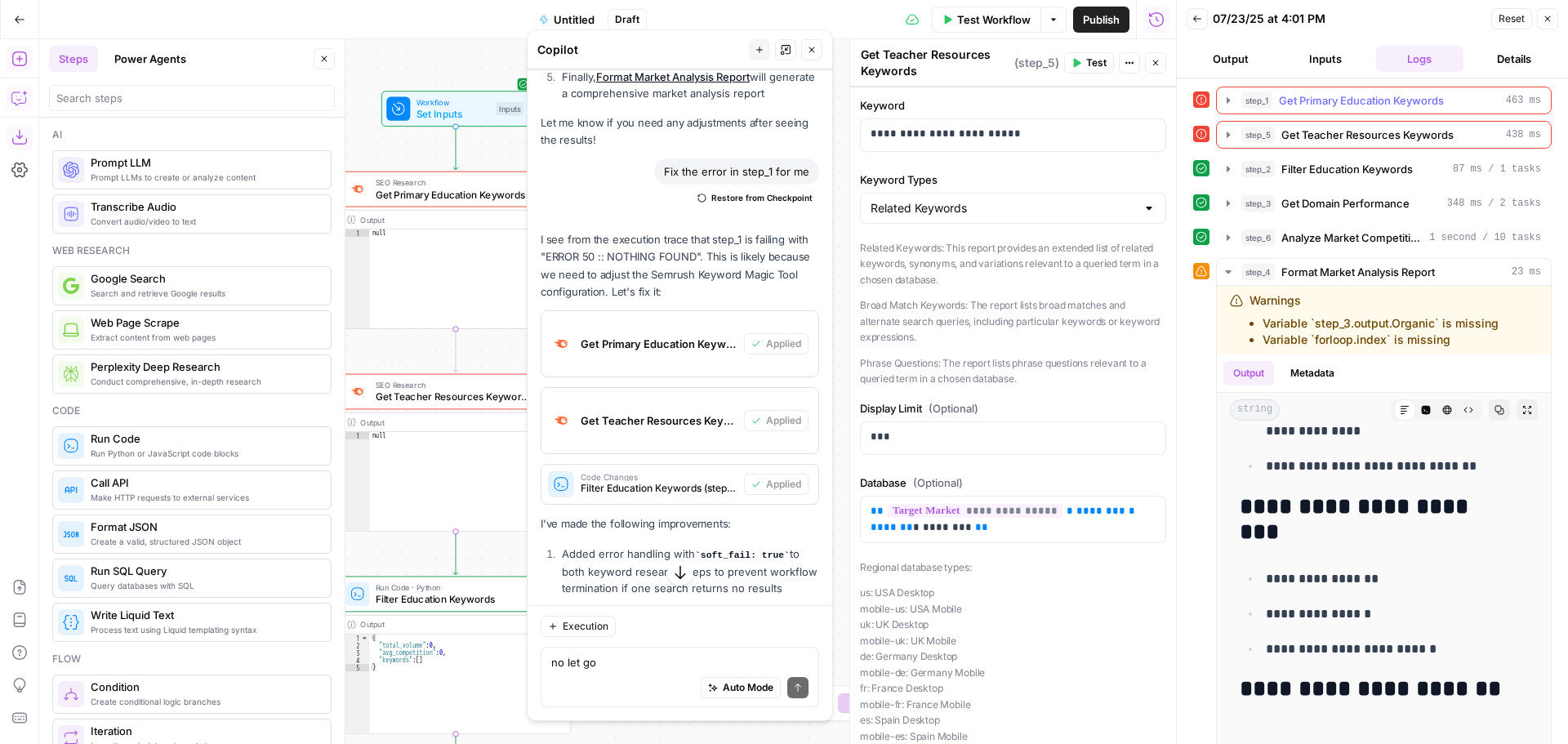 click on "Get Primary Education Keywords" at bounding box center [1361, 100] 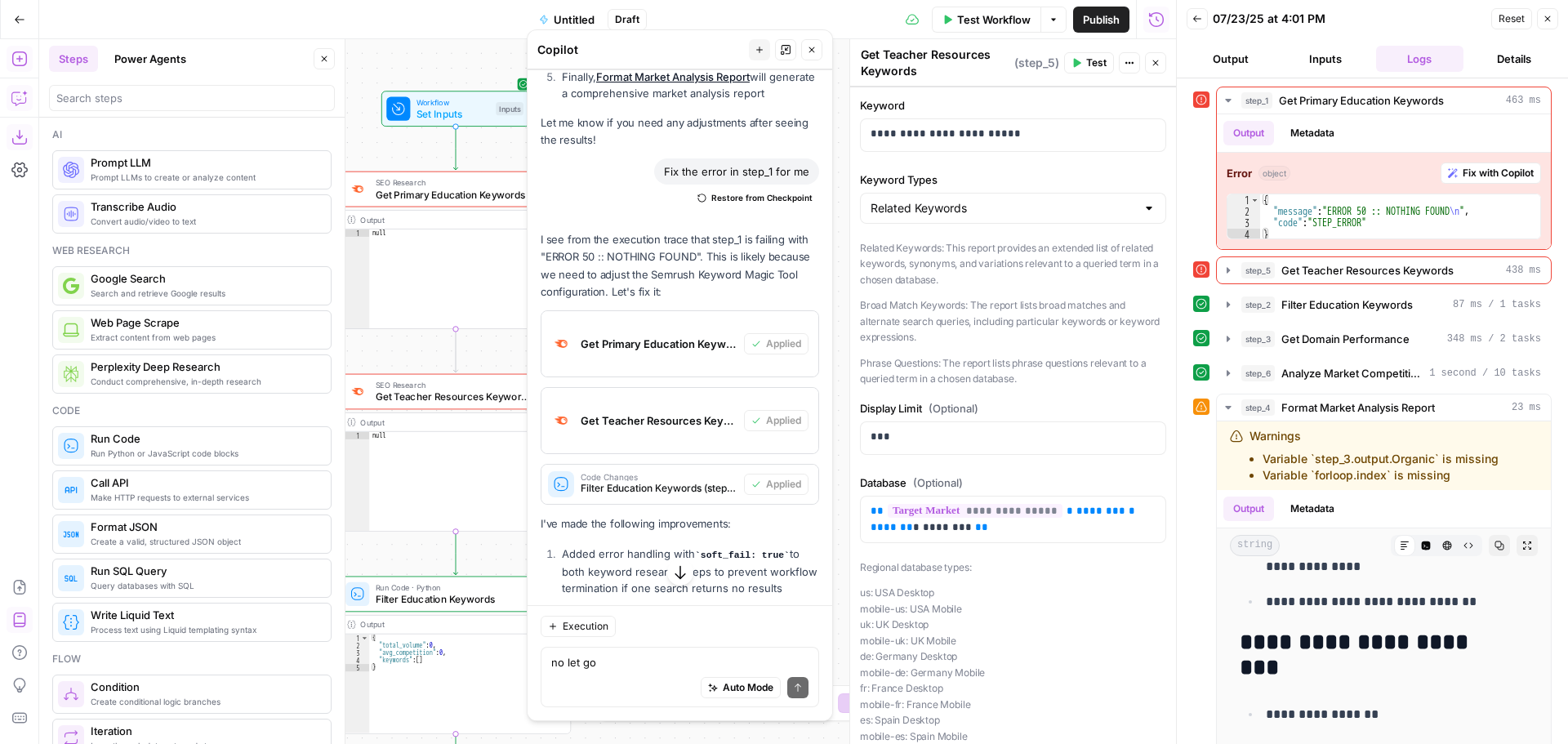 drag, startPoint x: 15, startPoint y: 622, endPoint x: 1, endPoint y: 228, distance: 394.24865 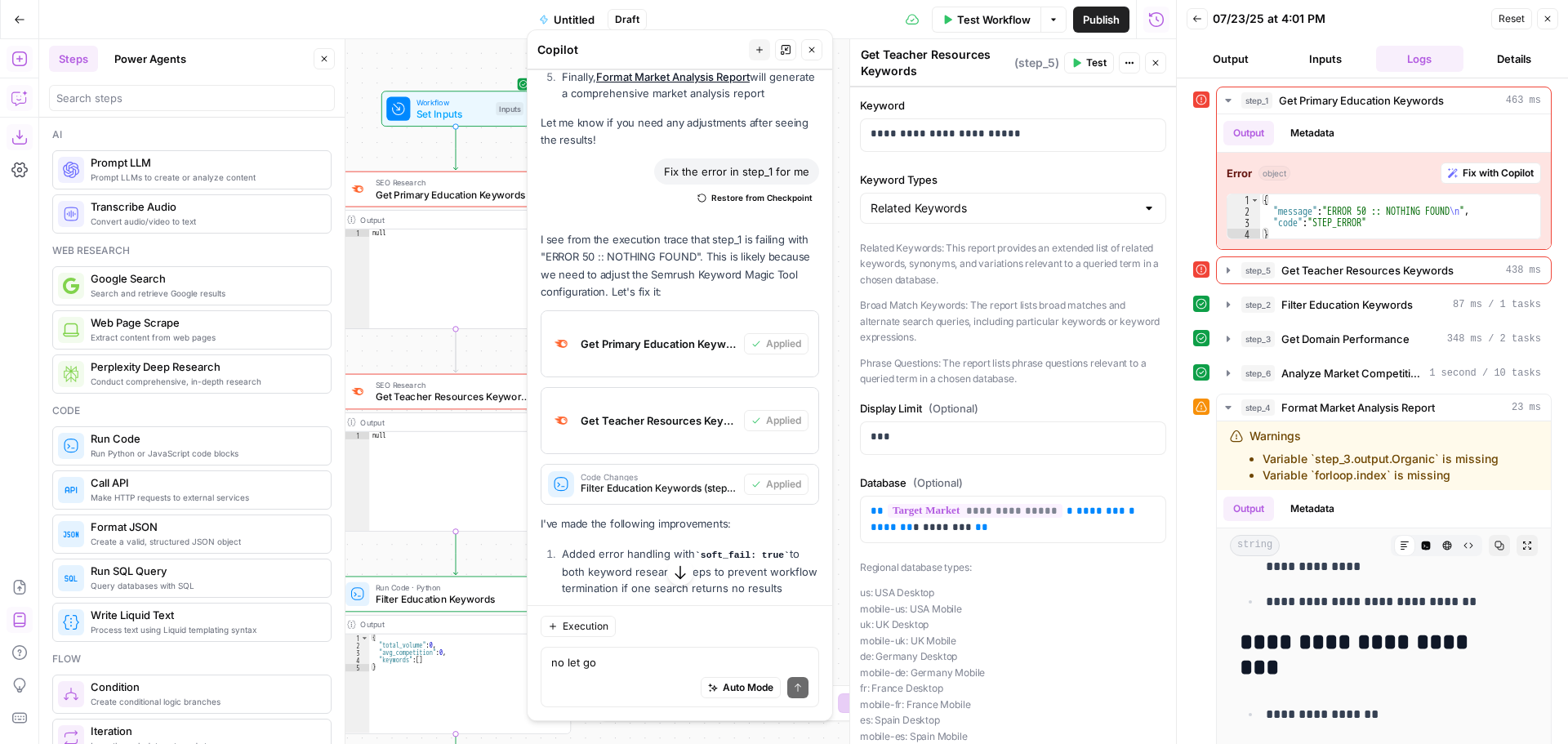 click on "Add Steps Copilot Download as JSON Settings Import JSON AirOps Academy Help Give Feedback Shortcuts" at bounding box center (20, 391) 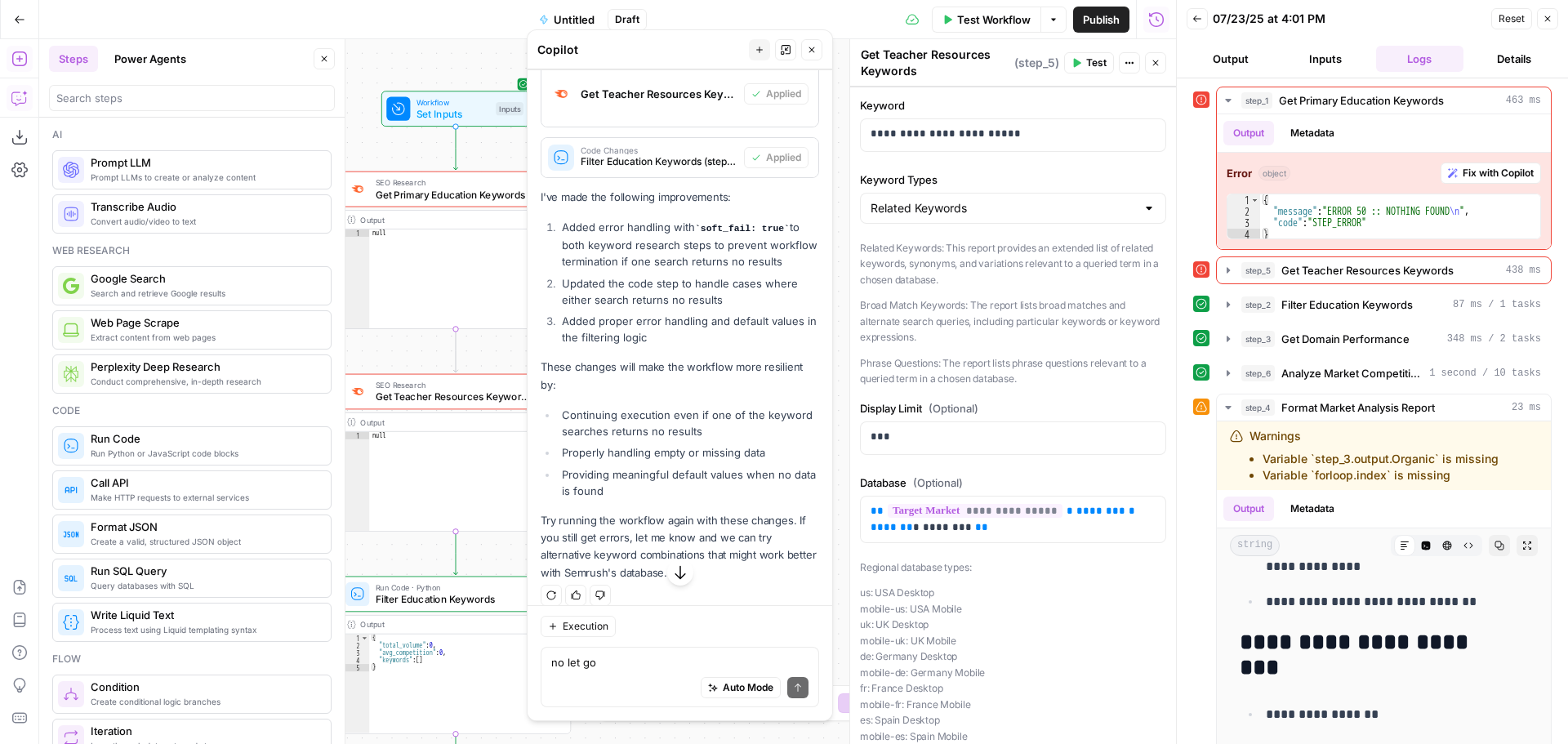 scroll, scrollTop: 5430, scrollLeft: 0, axis: vertical 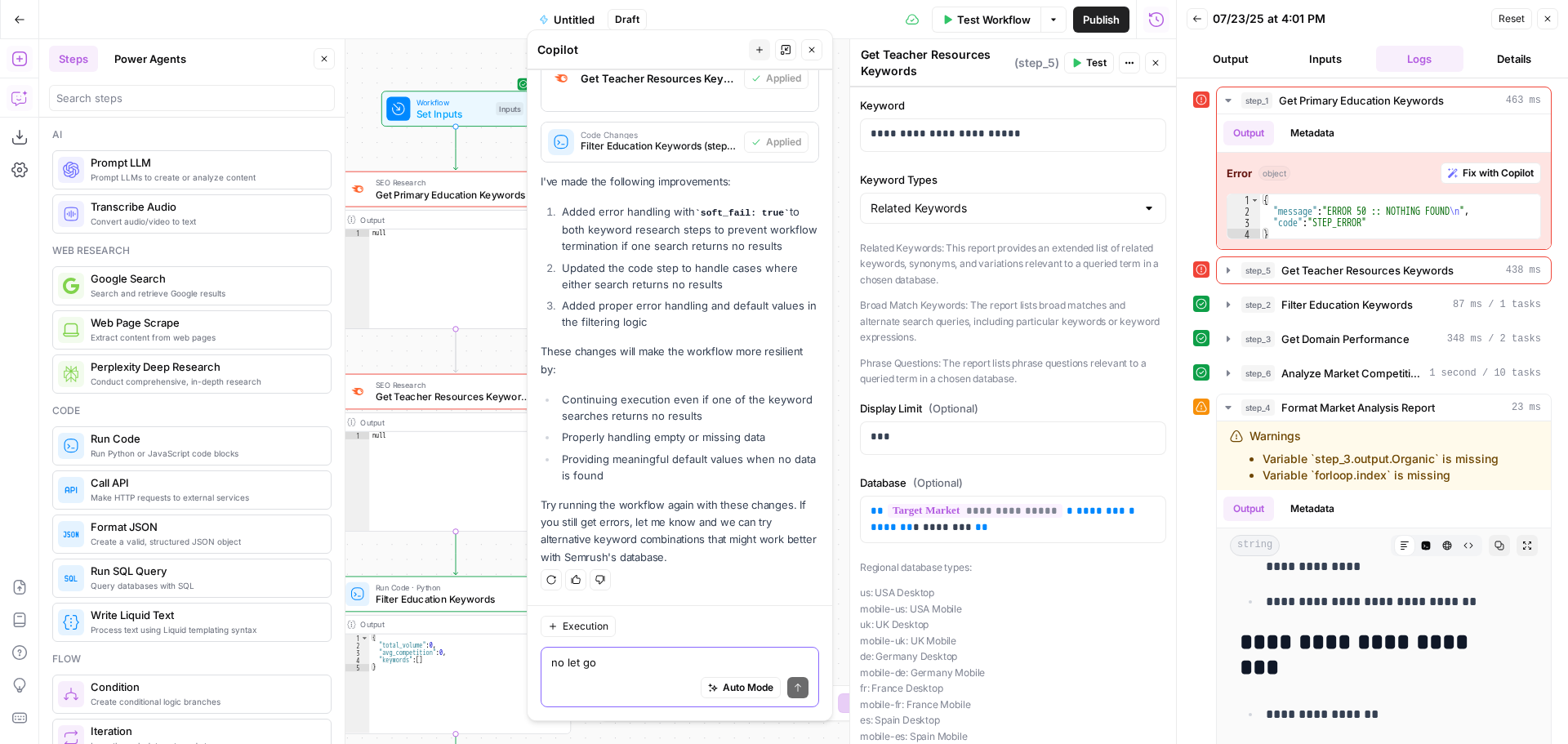 click on "no let go" at bounding box center (679, 662) 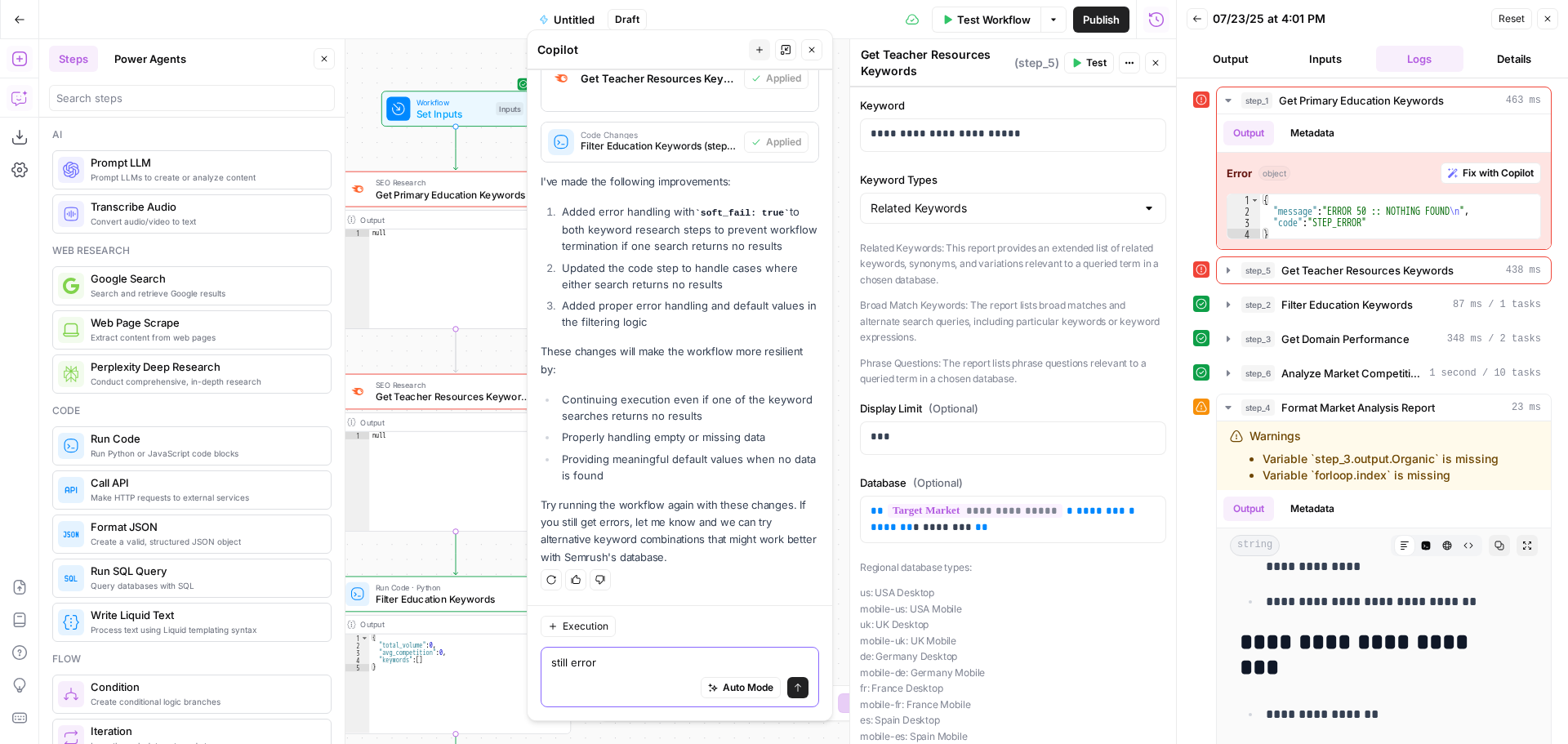 type on "still errors" 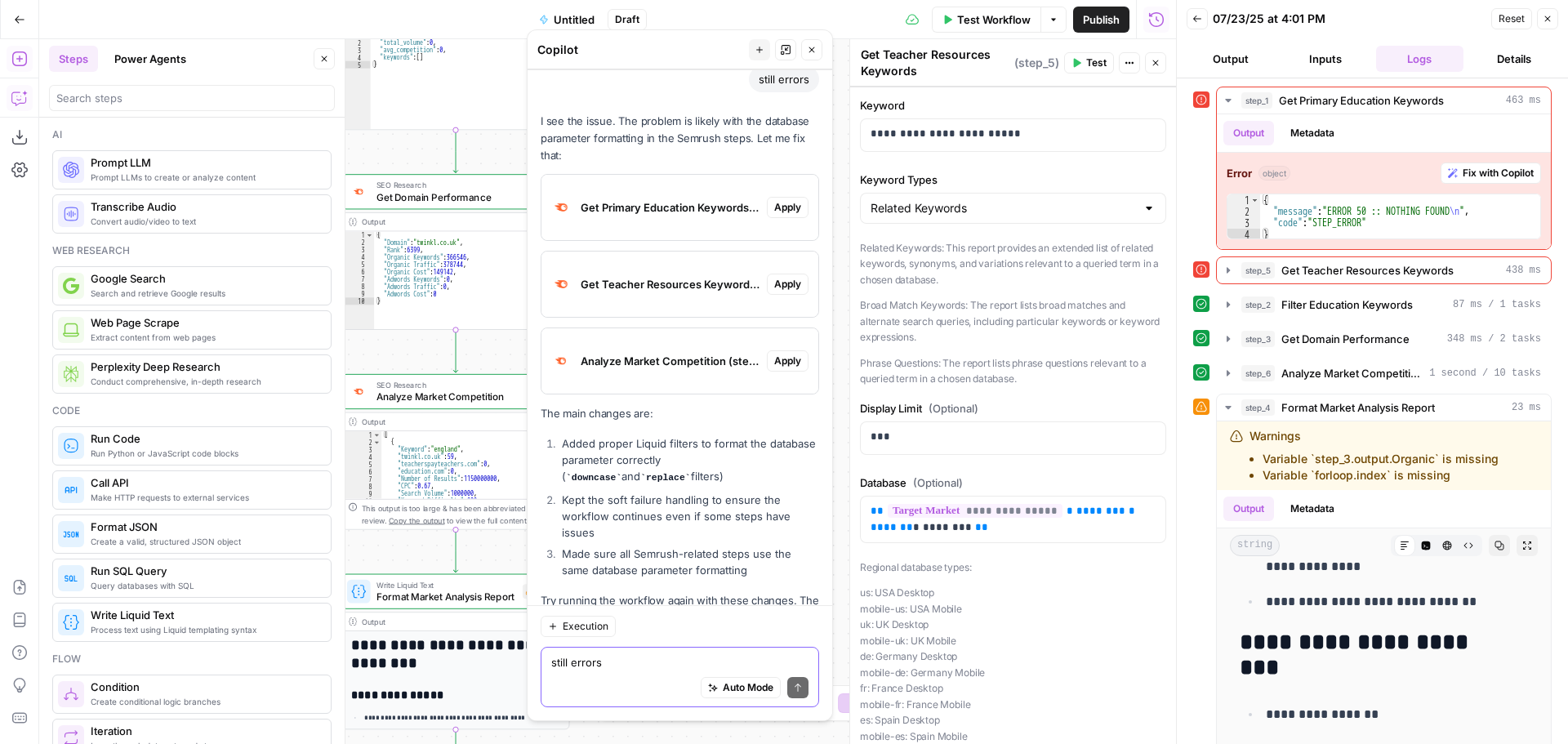 scroll, scrollTop: 5873, scrollLeft: 0, axis: vertical 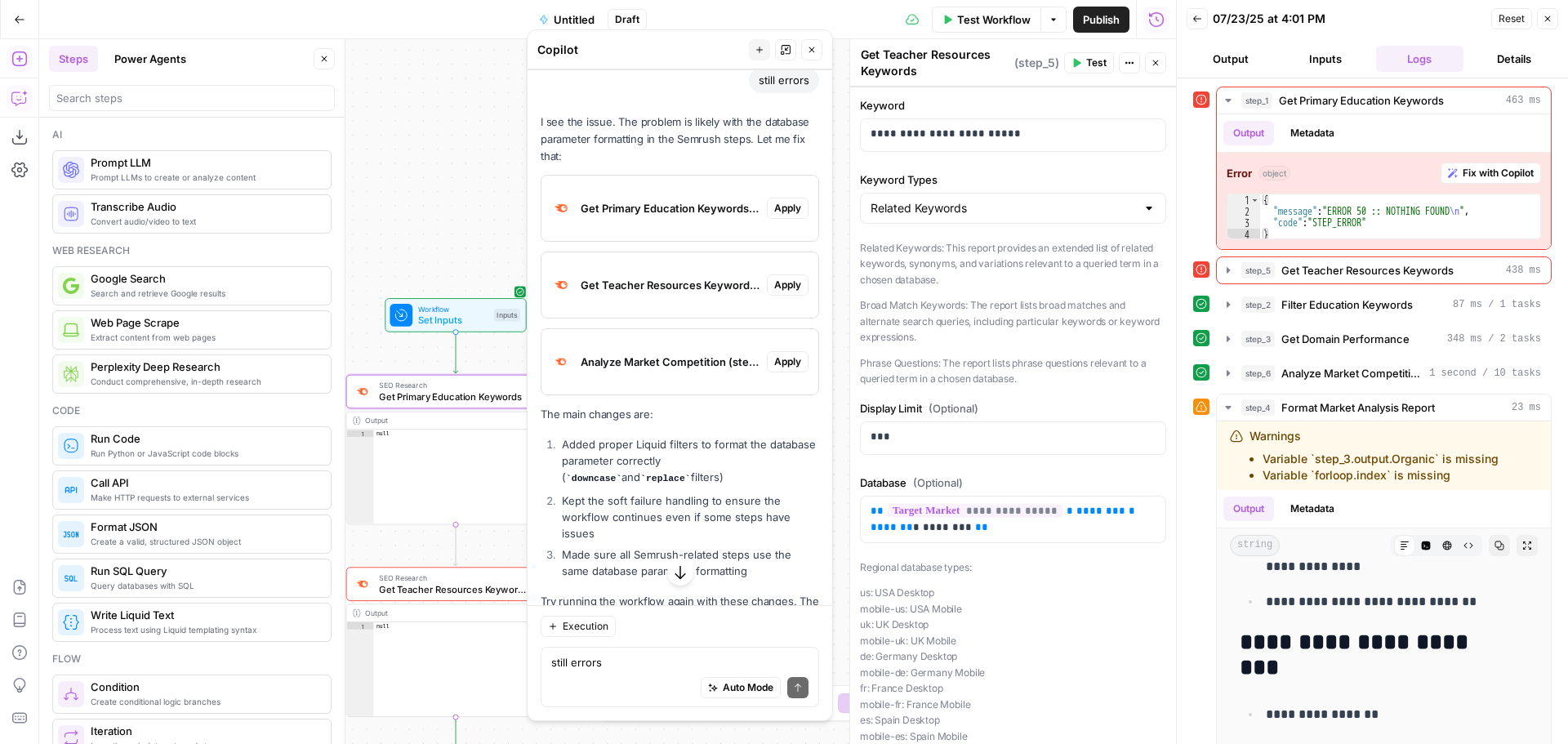 click on "Apply" at bounding box center [787, 208] 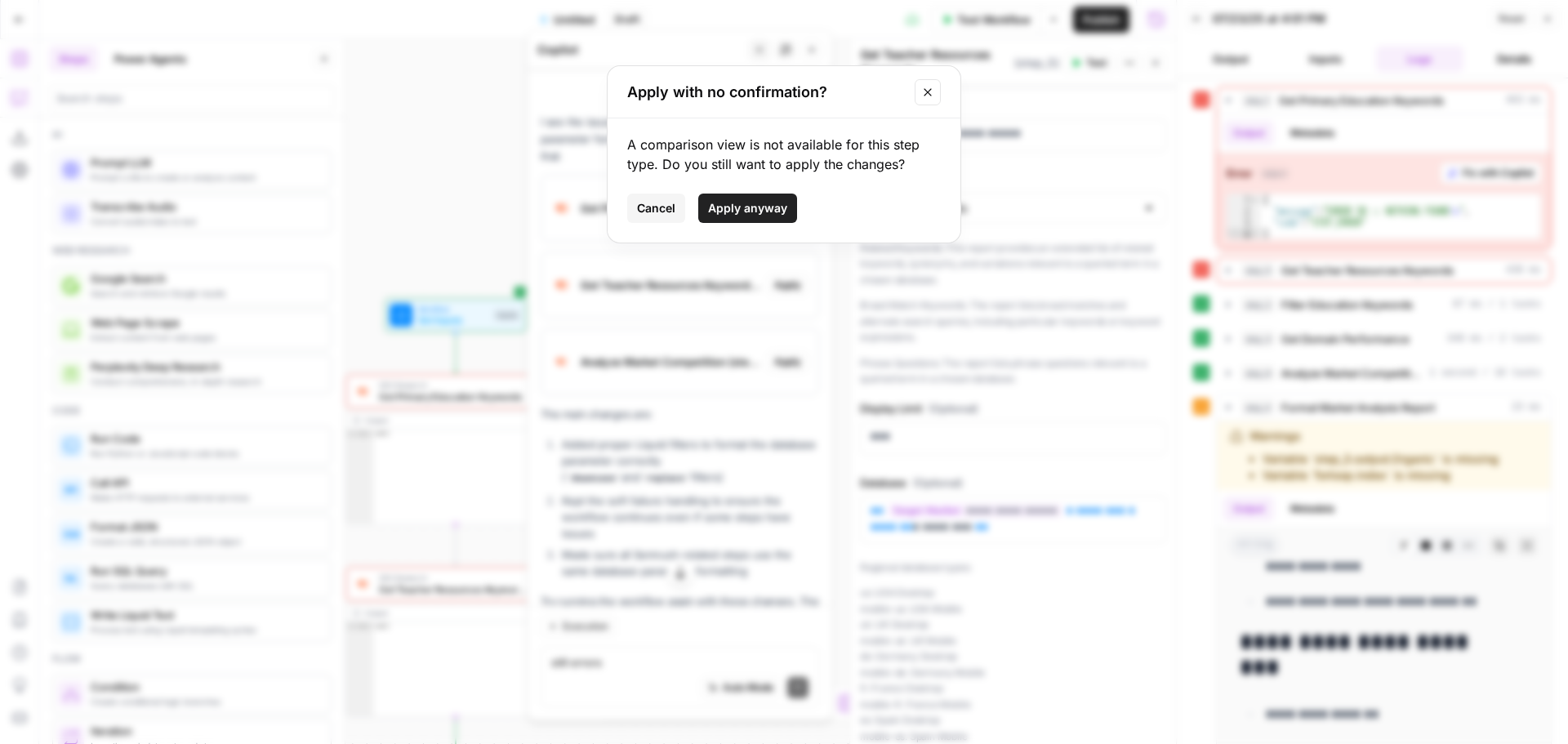 click on "Apply with no confirmation?" at bounding box center (766, 92) 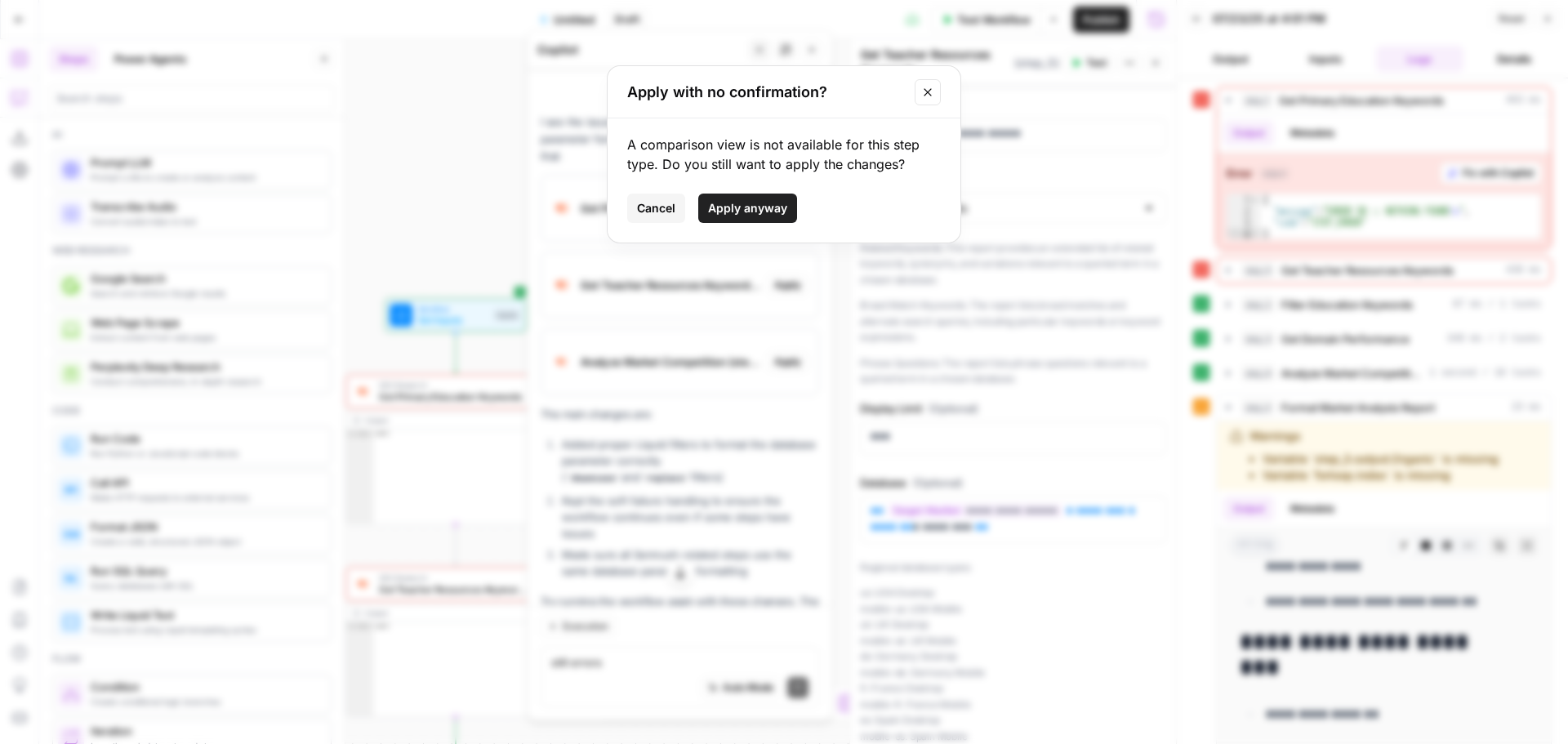 drag, startPoint x: 630, startPoint y: 93, endPoint x: 893, endPoint y: 174, distance: 275.19084 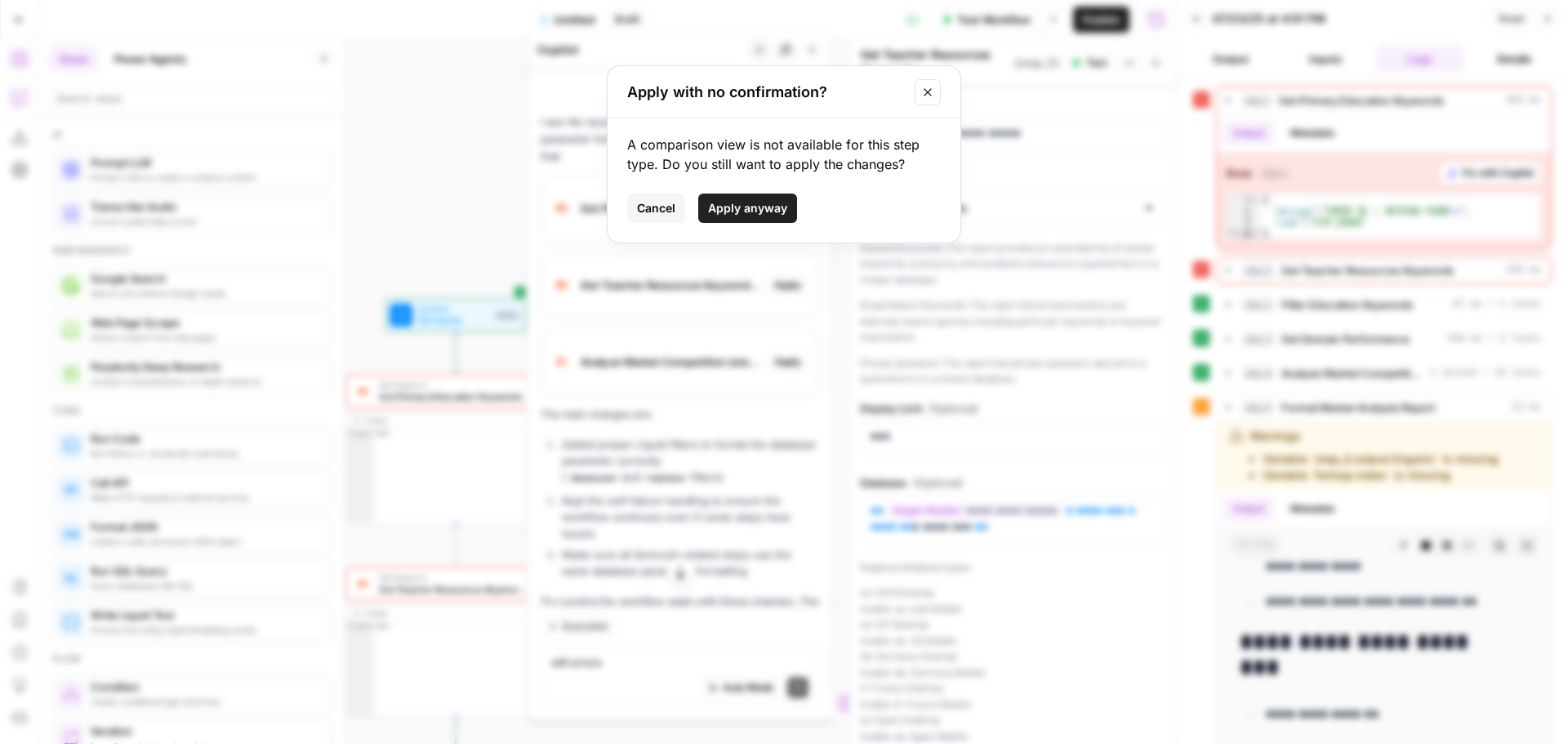click on "Apply with no confirmation? A comparison view is not available for this step type. Do you still want to apply the changes? Cancel Apply anyway" at bounding box center [784, 154] 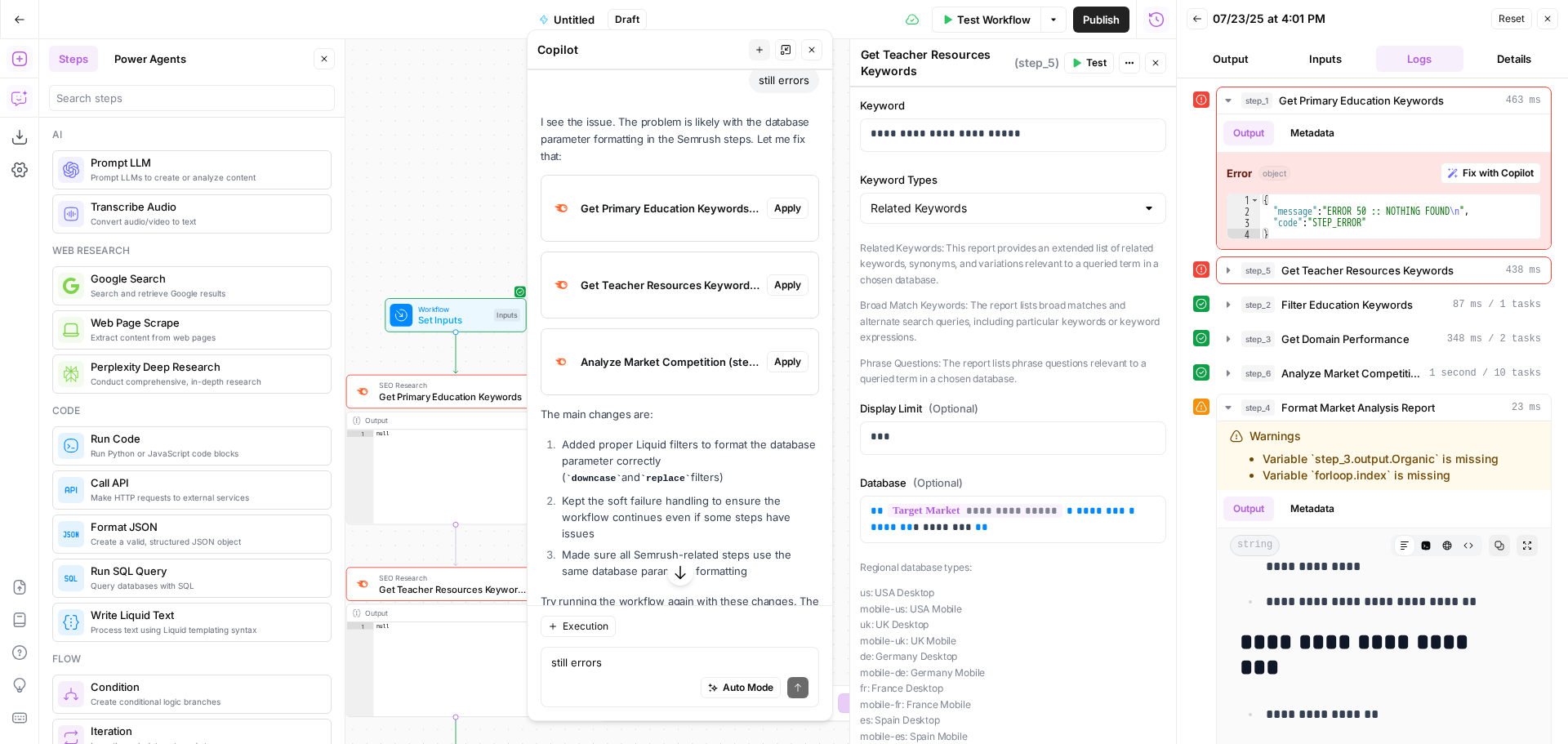 click on "Auto Mode Send" at bounding box center (679, 688) 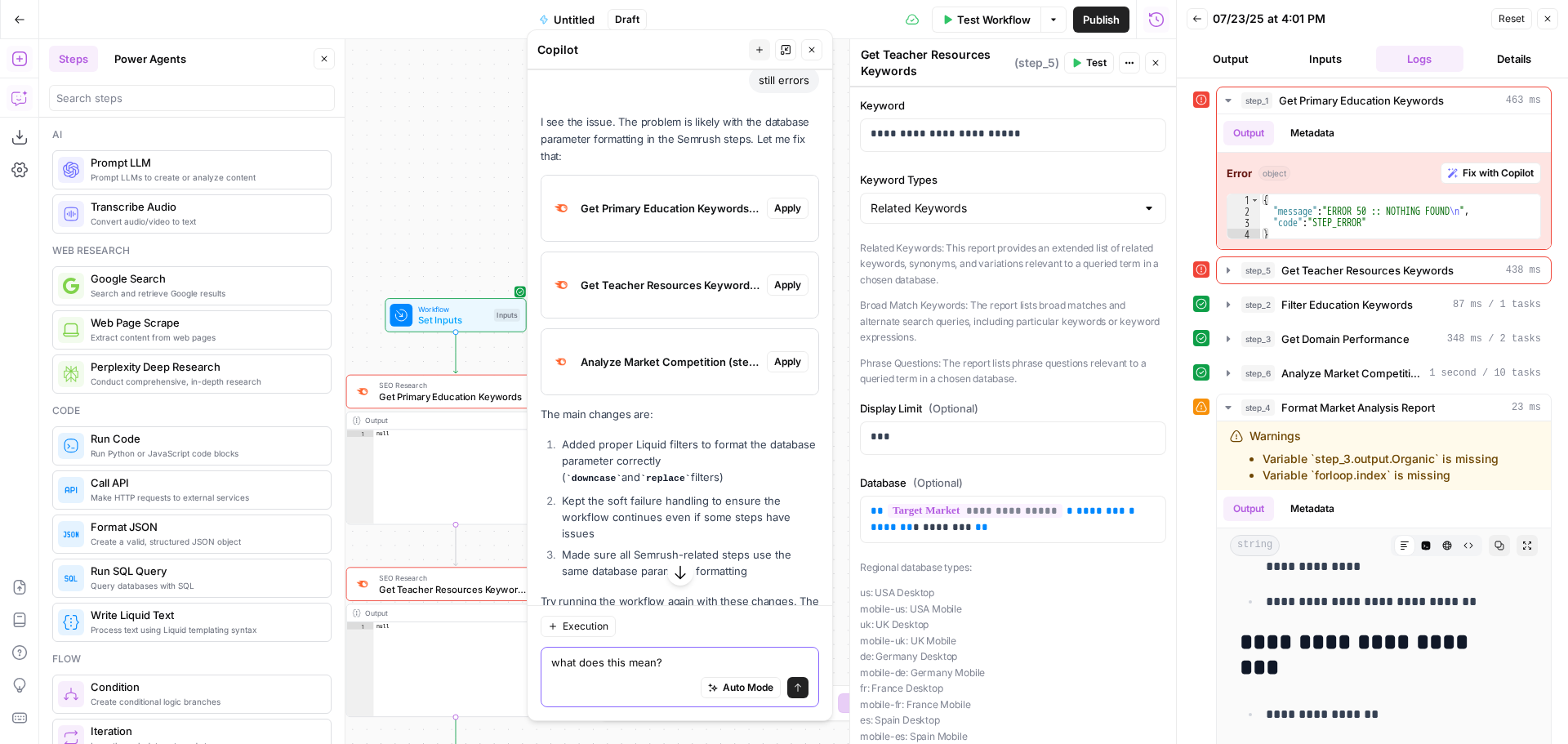 paste on "Apply with no confirmation?
A comparison view is not available for this step type. Do you still want to apply the changes?" 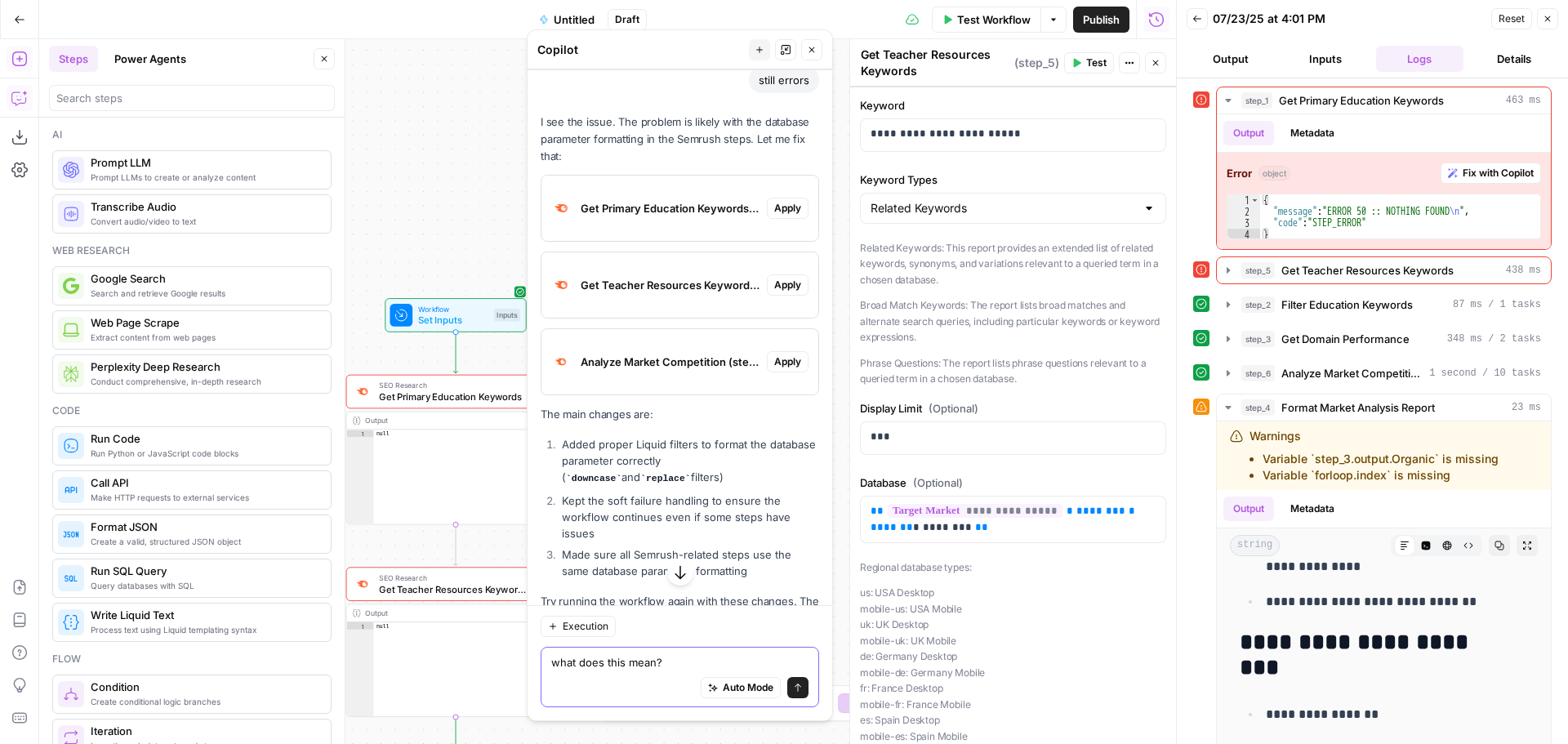 type on "what does this mean? Apply with no confirmation?
A comparison view is not available for this step type. Do you still want to apply the changes?" 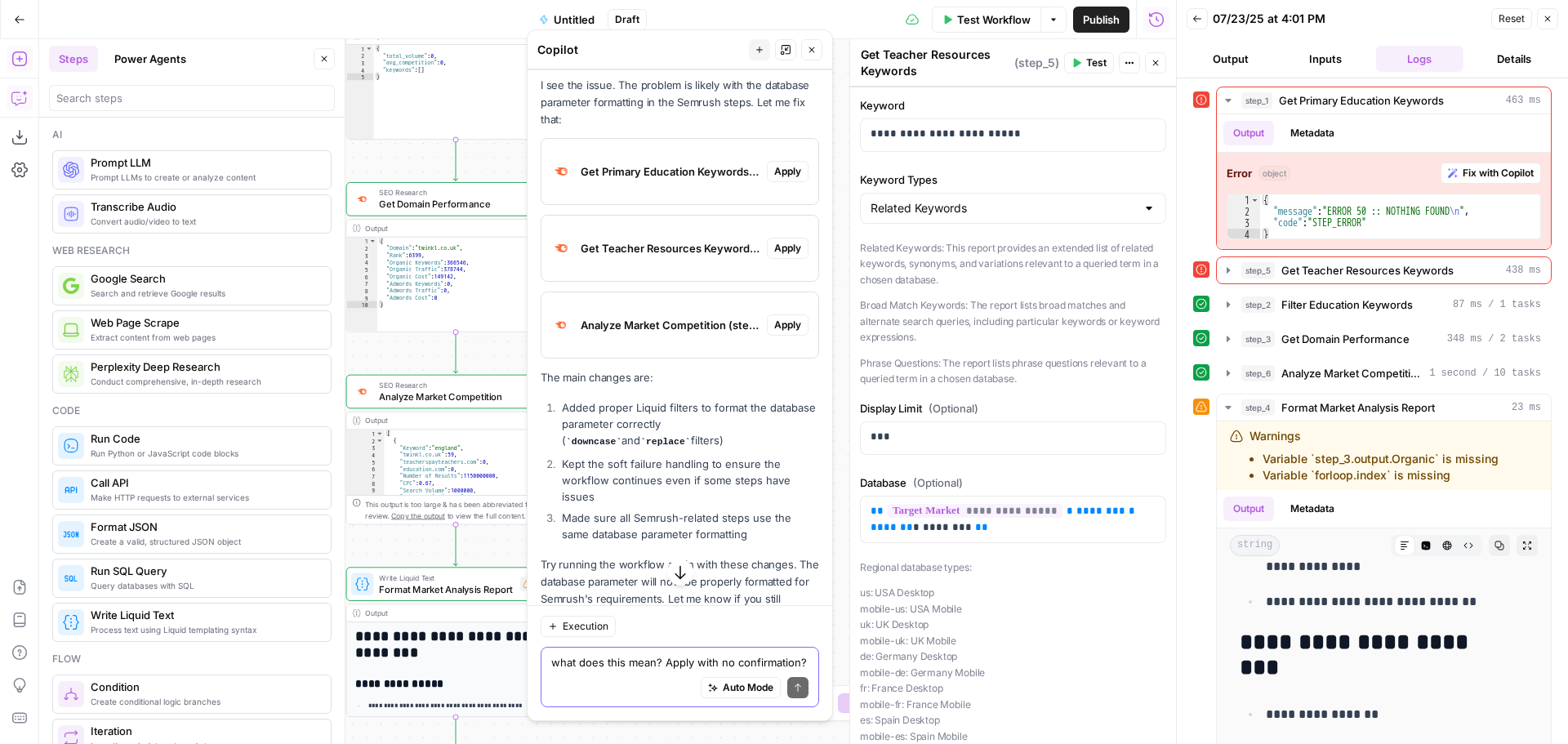 scroll, scrollTop: 5838, scrollLeft: 0, axis: vertical 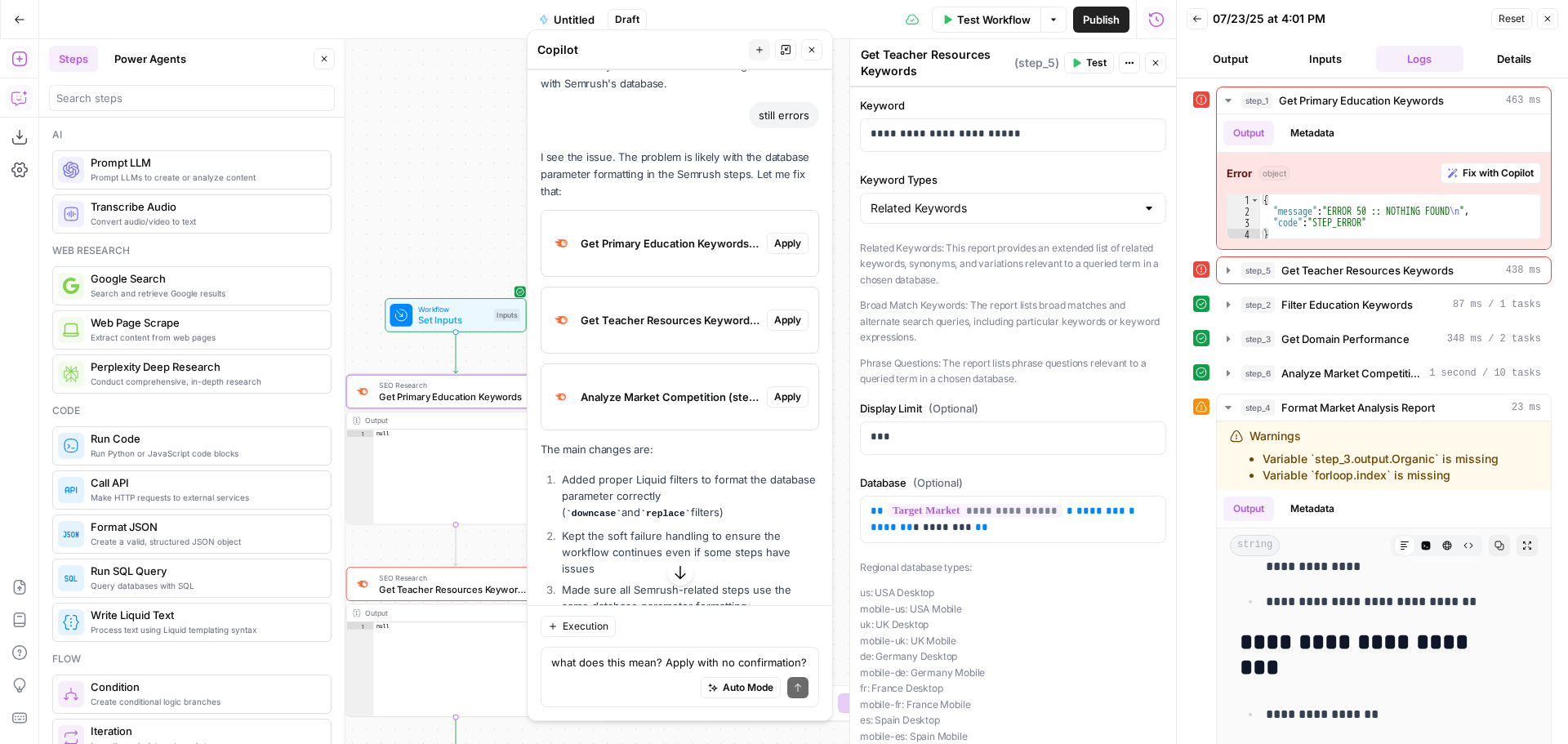 click on "Apply" at bounding box center (787, 243) 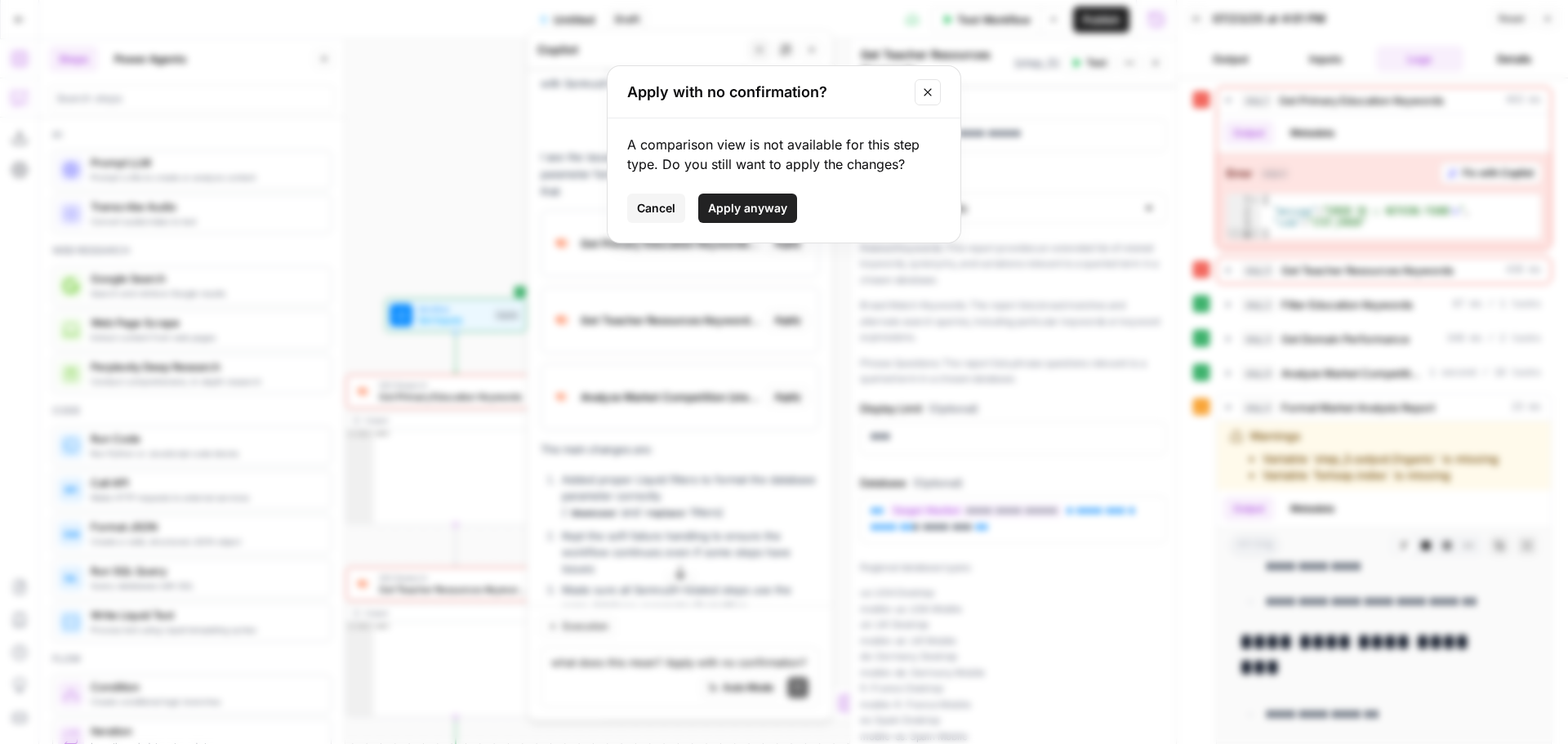 click on "Apply anyway" at bounding box center [747, 208] 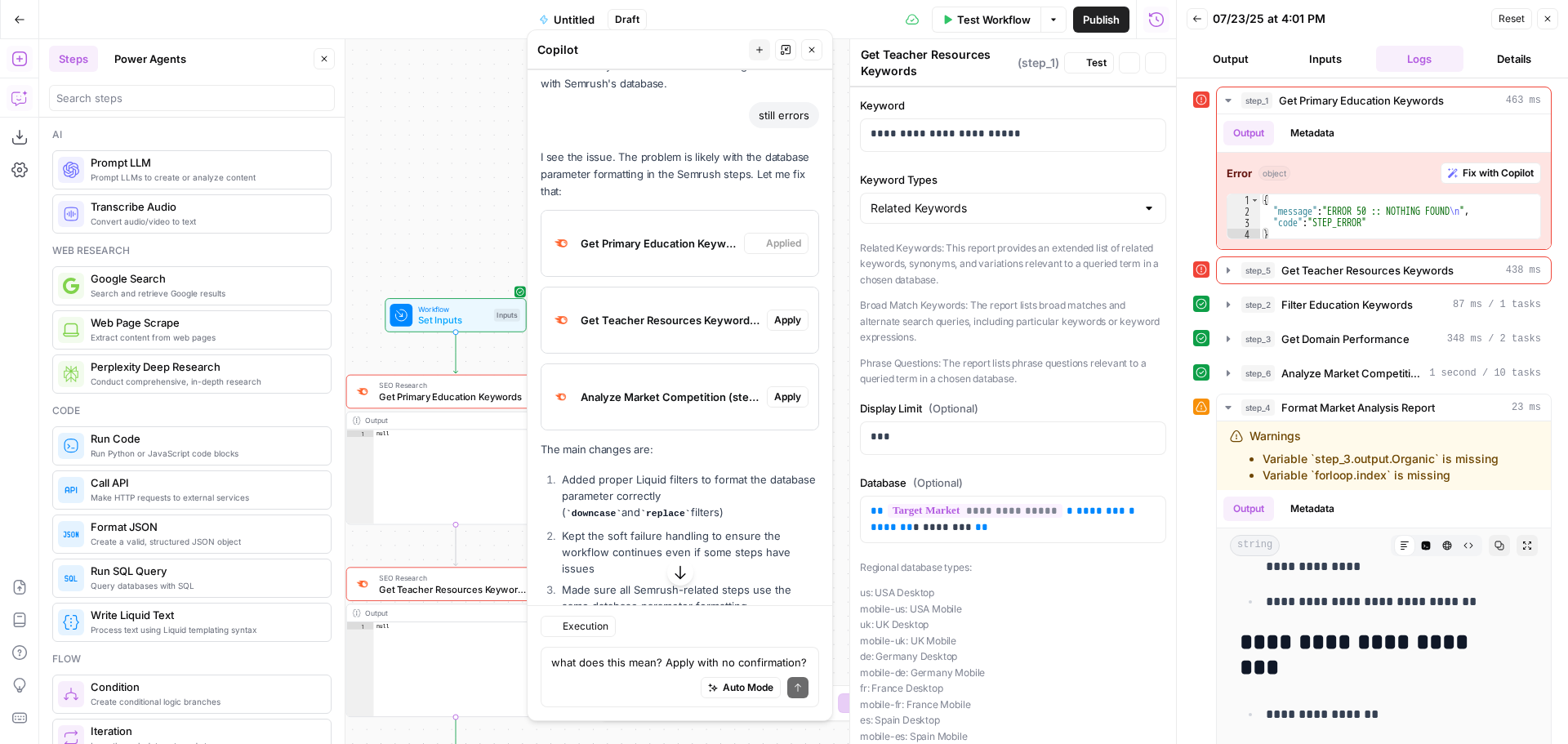 type on "Get Primary Education Keywords" 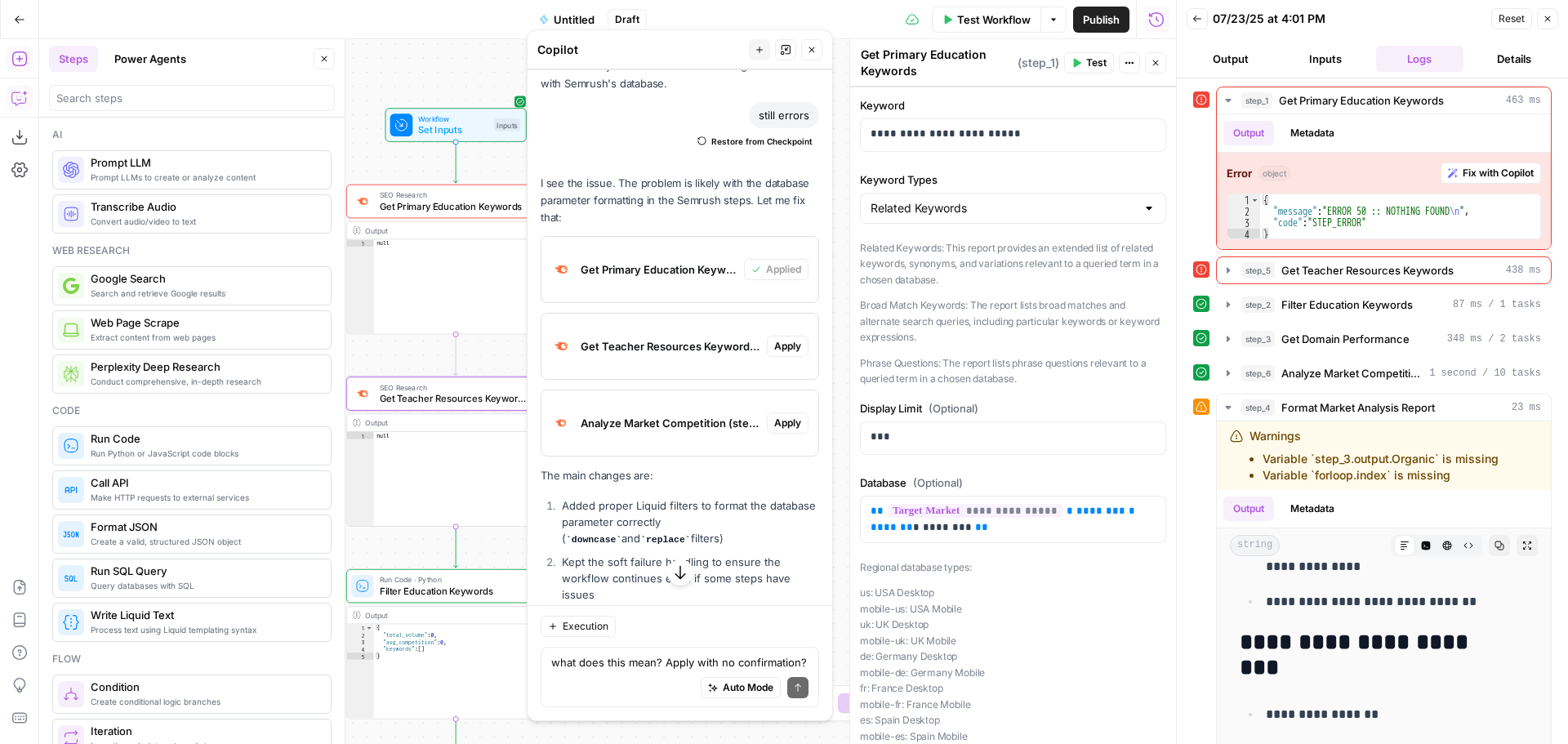 click on "Apply" at bounding box center [787, 346] 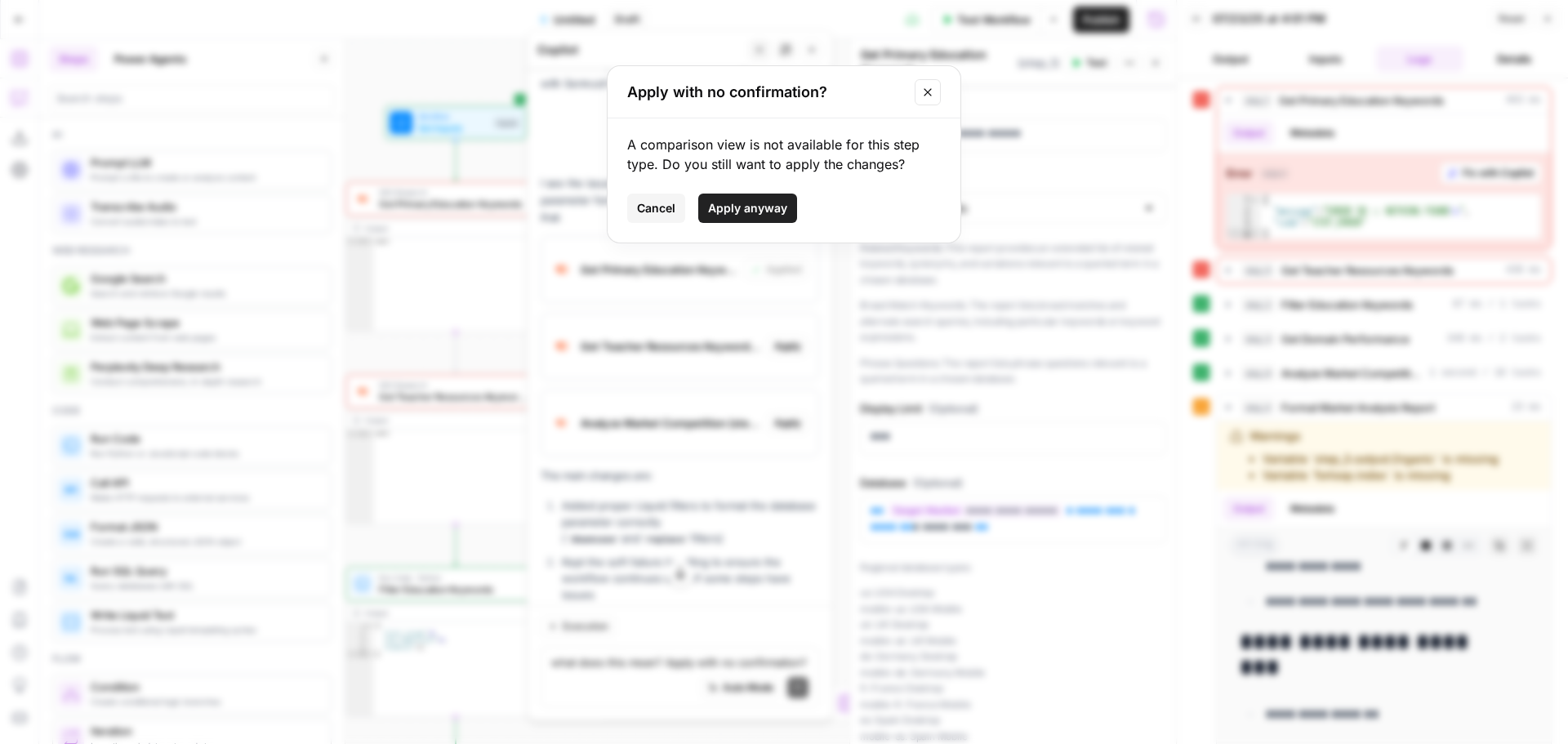 click on "Apply anyway" at bounding box center [747, 208] 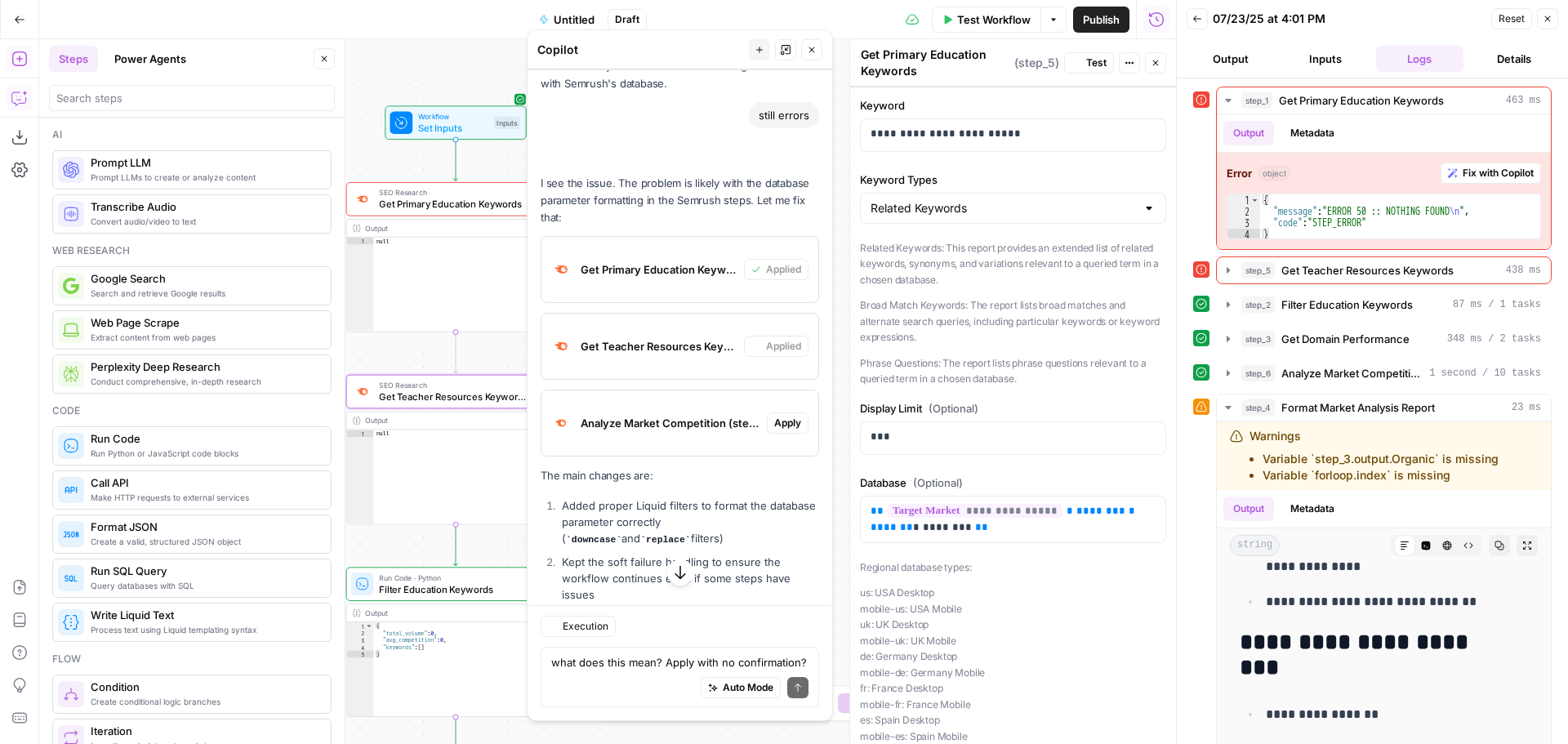 type on "Get Teacher Resources Keywords" 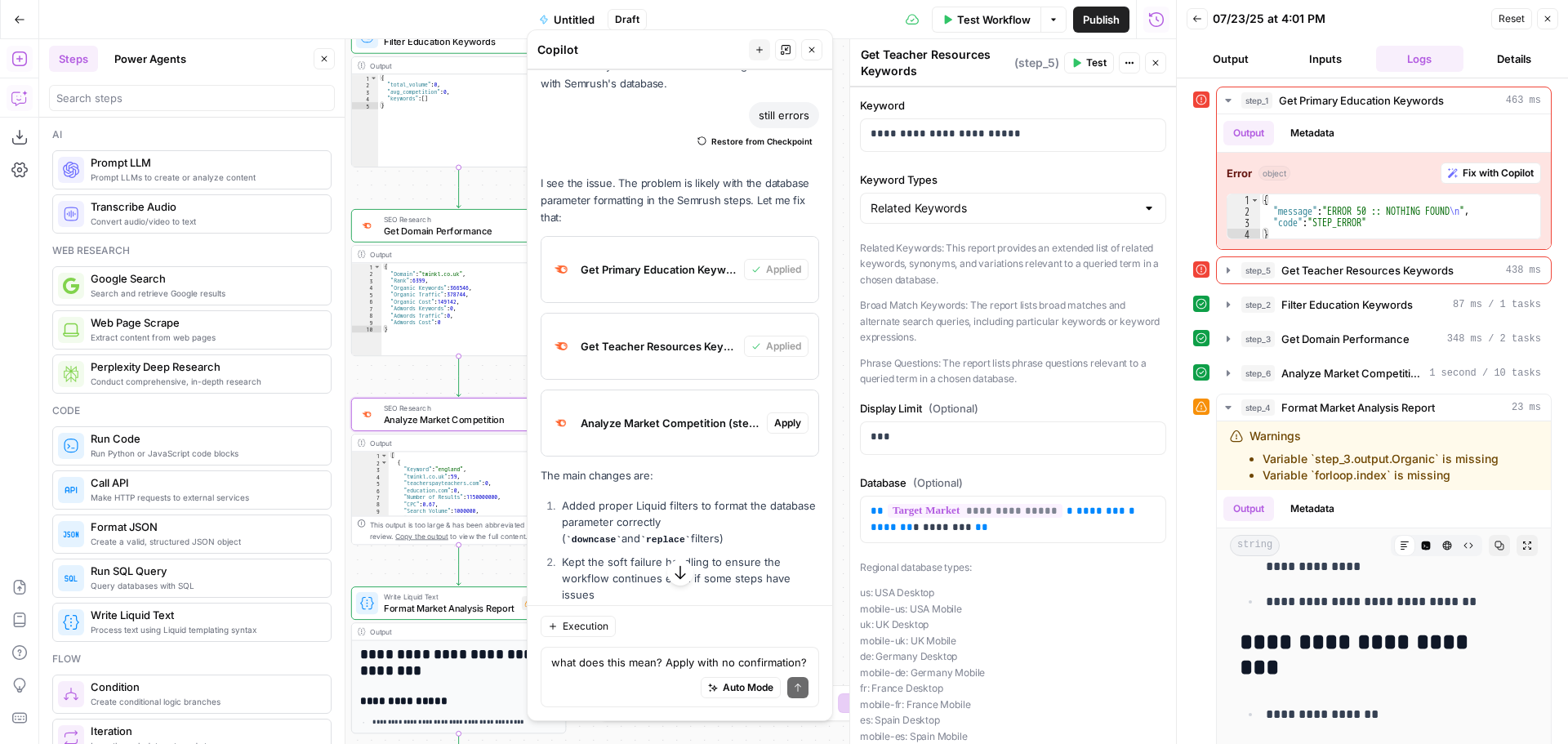 click on "Apply" at bounding box center [787, 423] 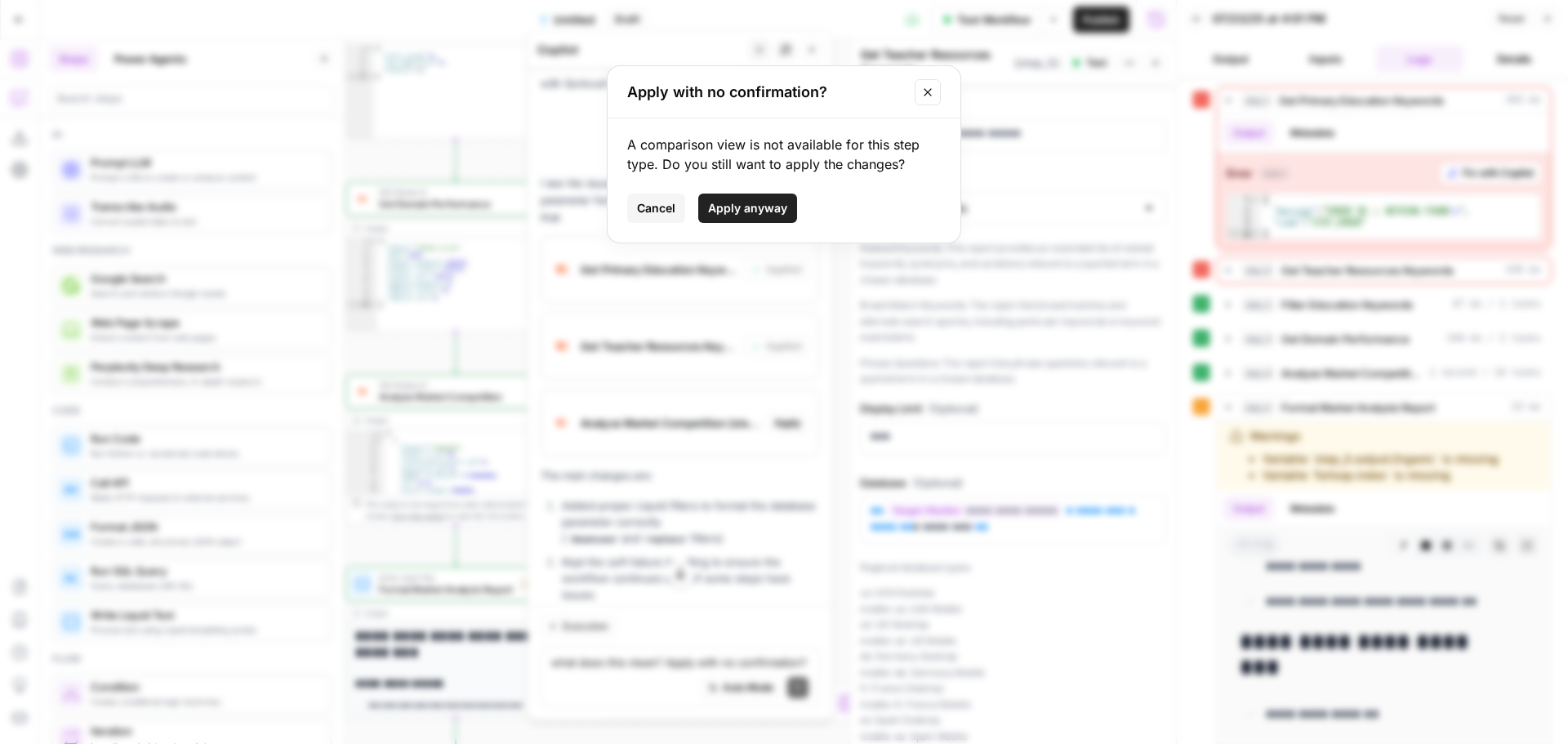 click on "Apply anyway" at bounding box center (747, 208) 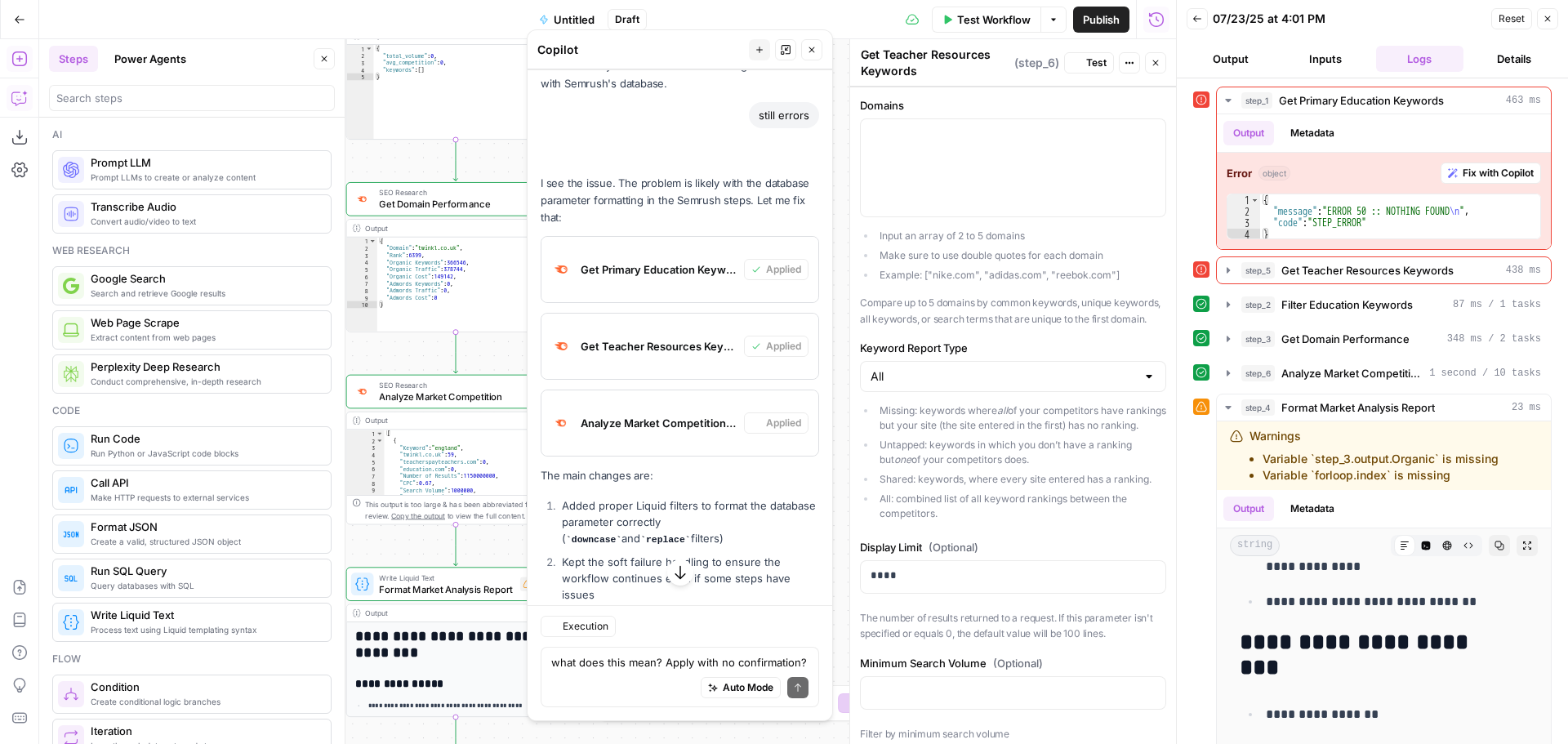 type on "Analyze Market Competition" 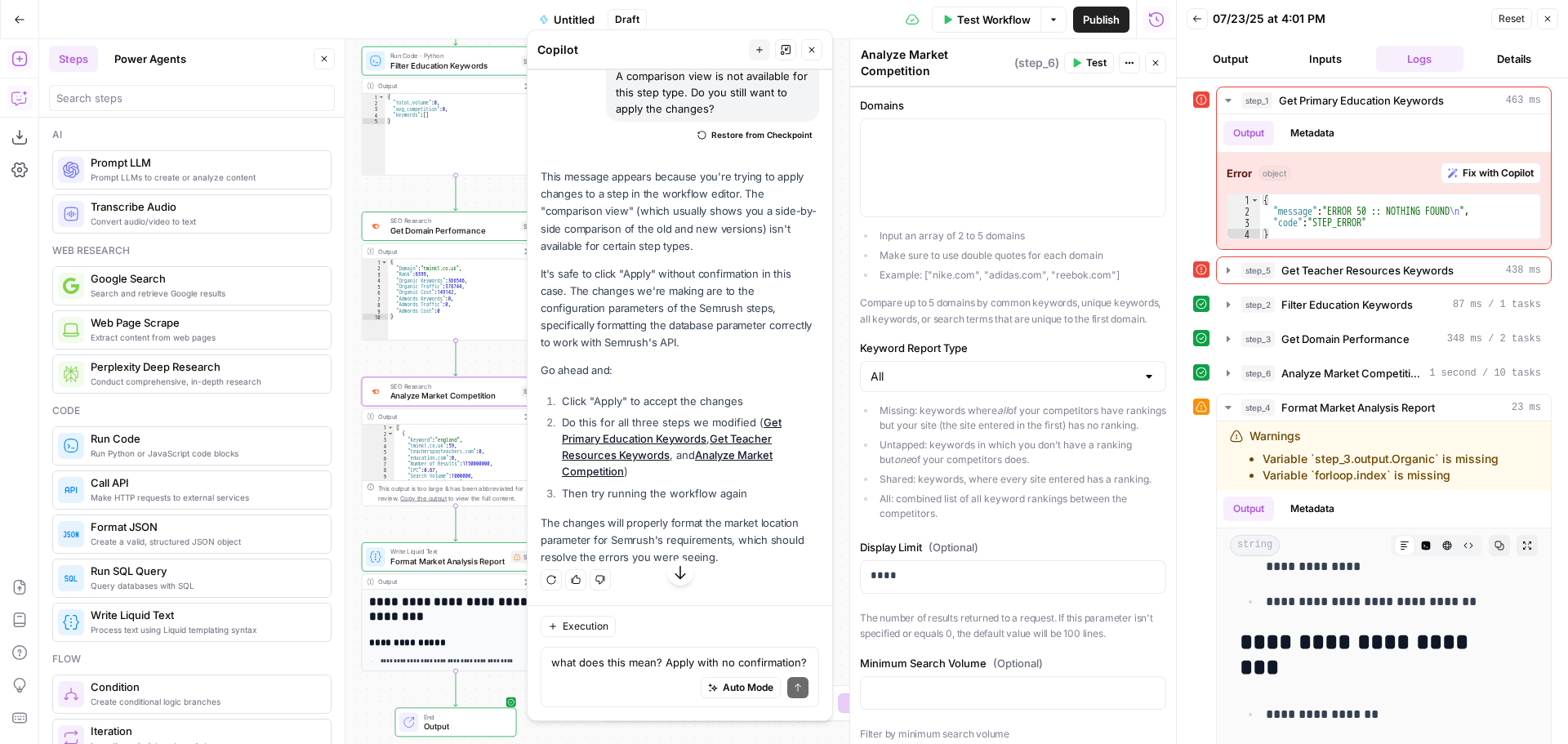 scroll, scrollTop: 6625, scrollLeft: 0, axis: vertical 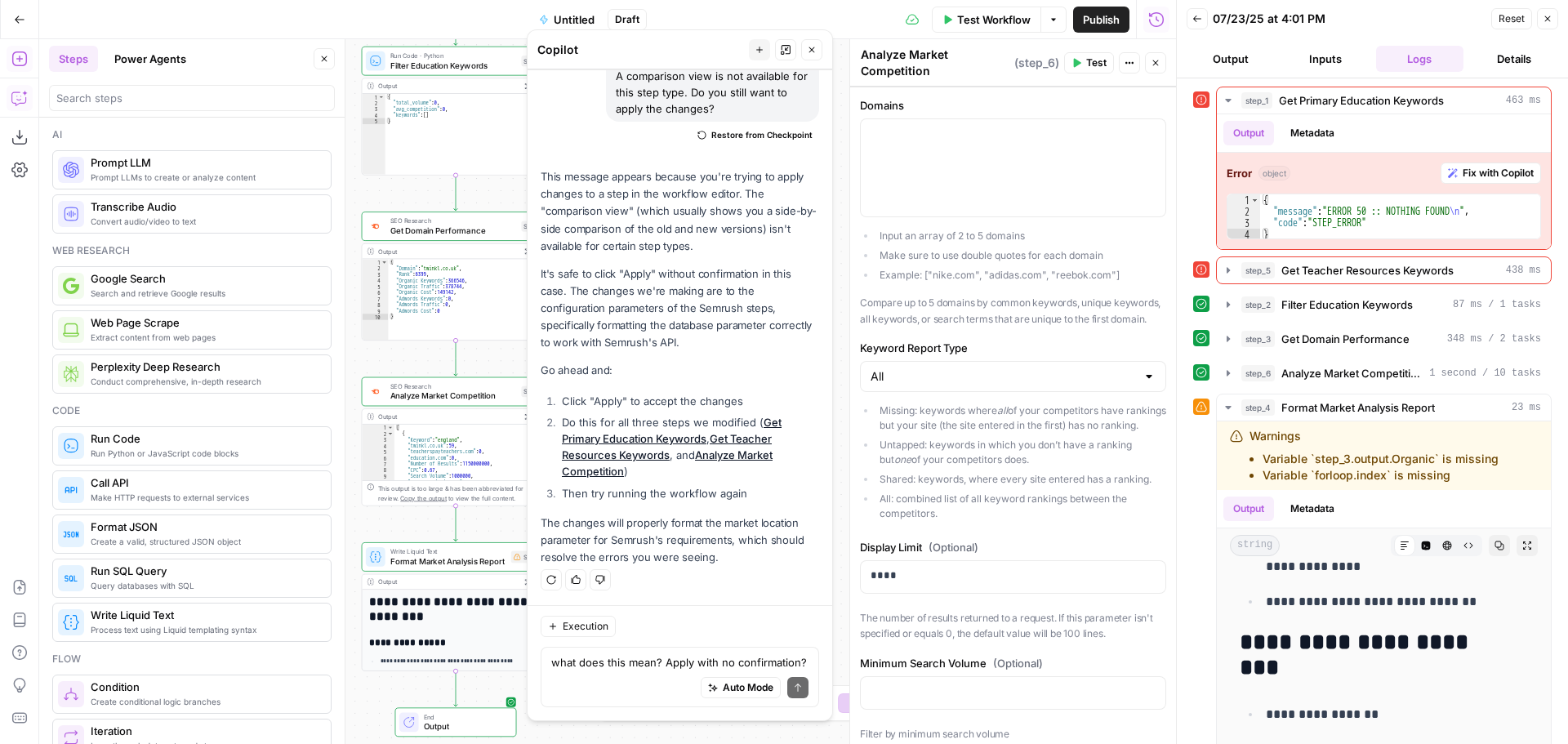 click on "Test Workflow" at bounding box center (994, 20) 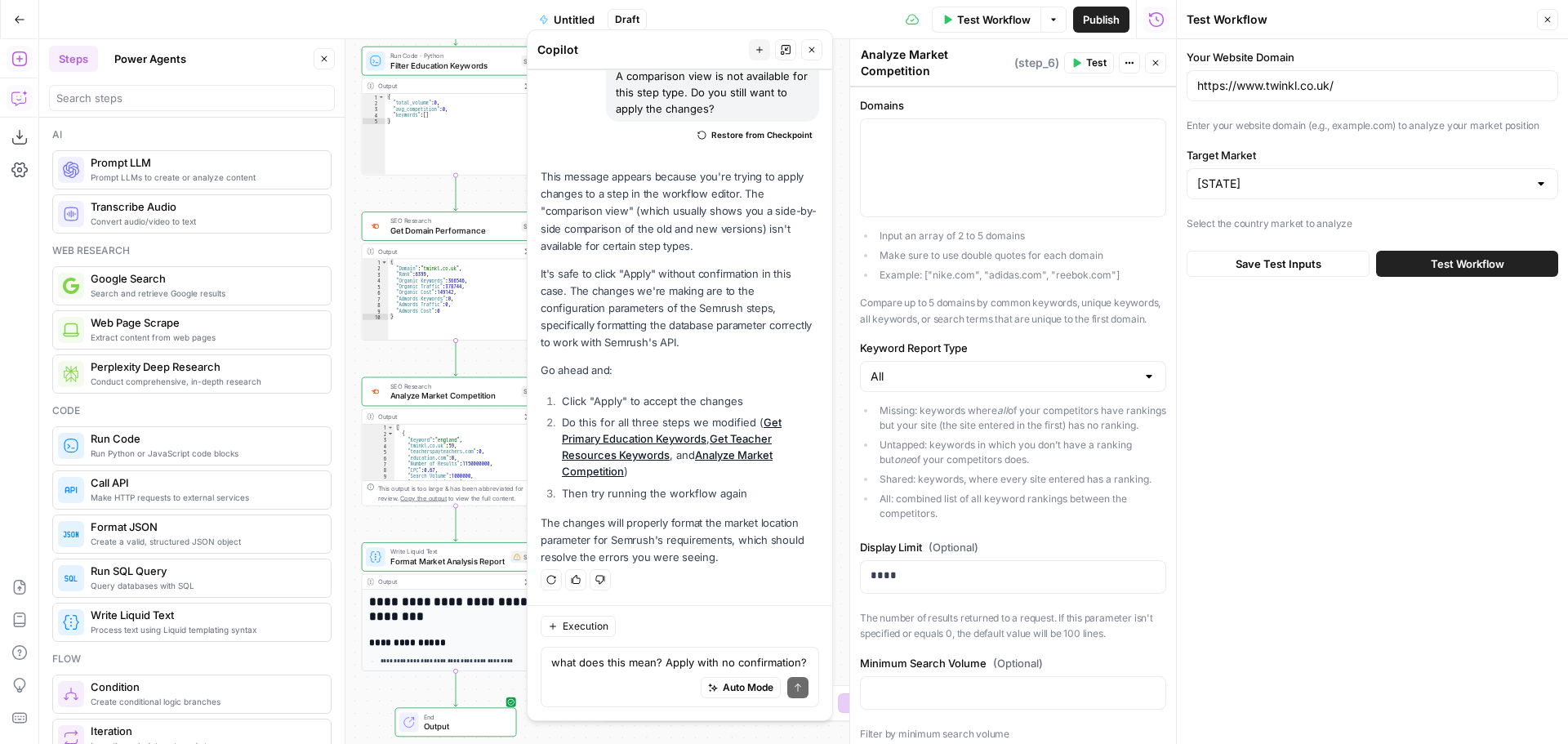click on "Test Workflow" at bounding box center [1467, 264] 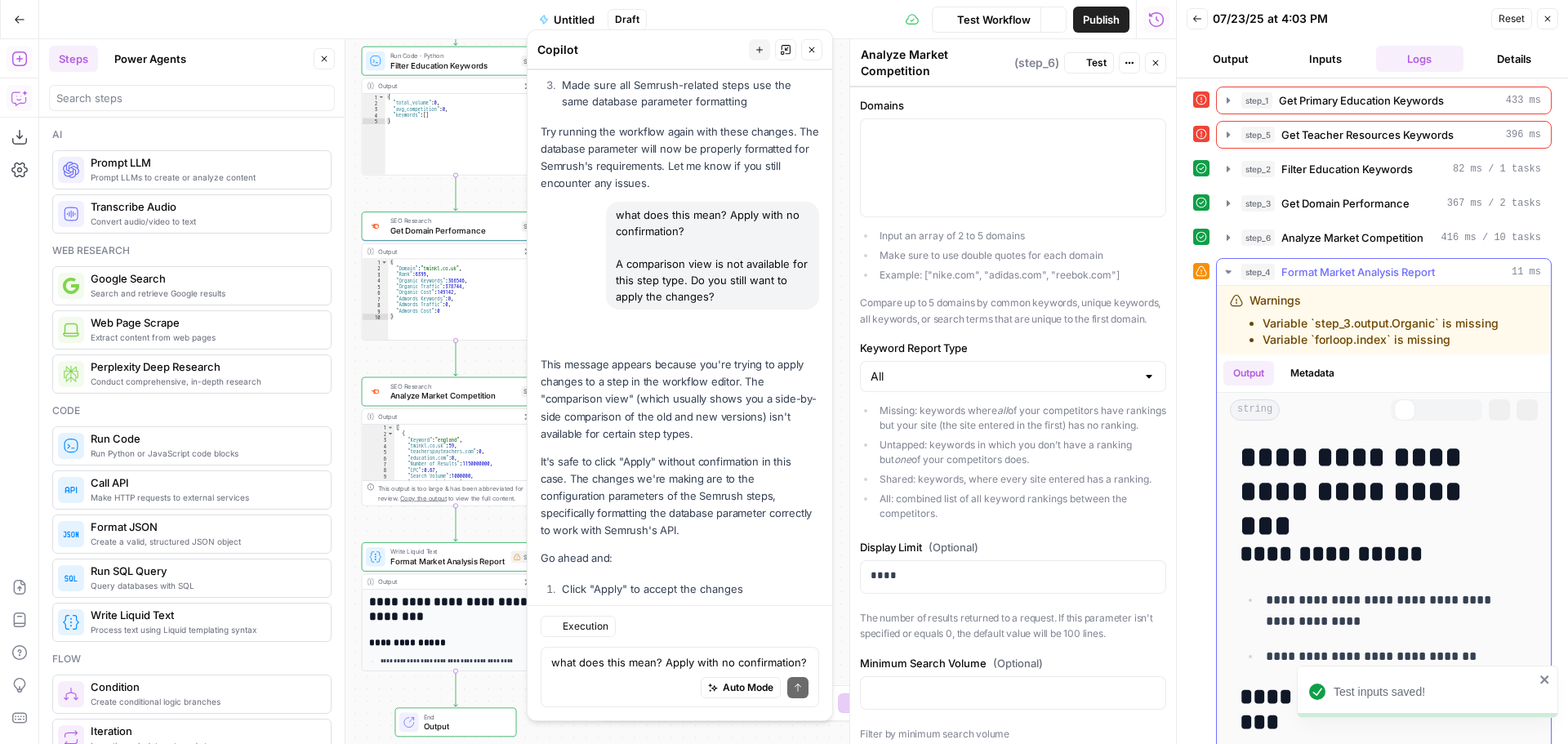 scroll, scrollTop: 6625, scrollLeft: 0, axis: vertical 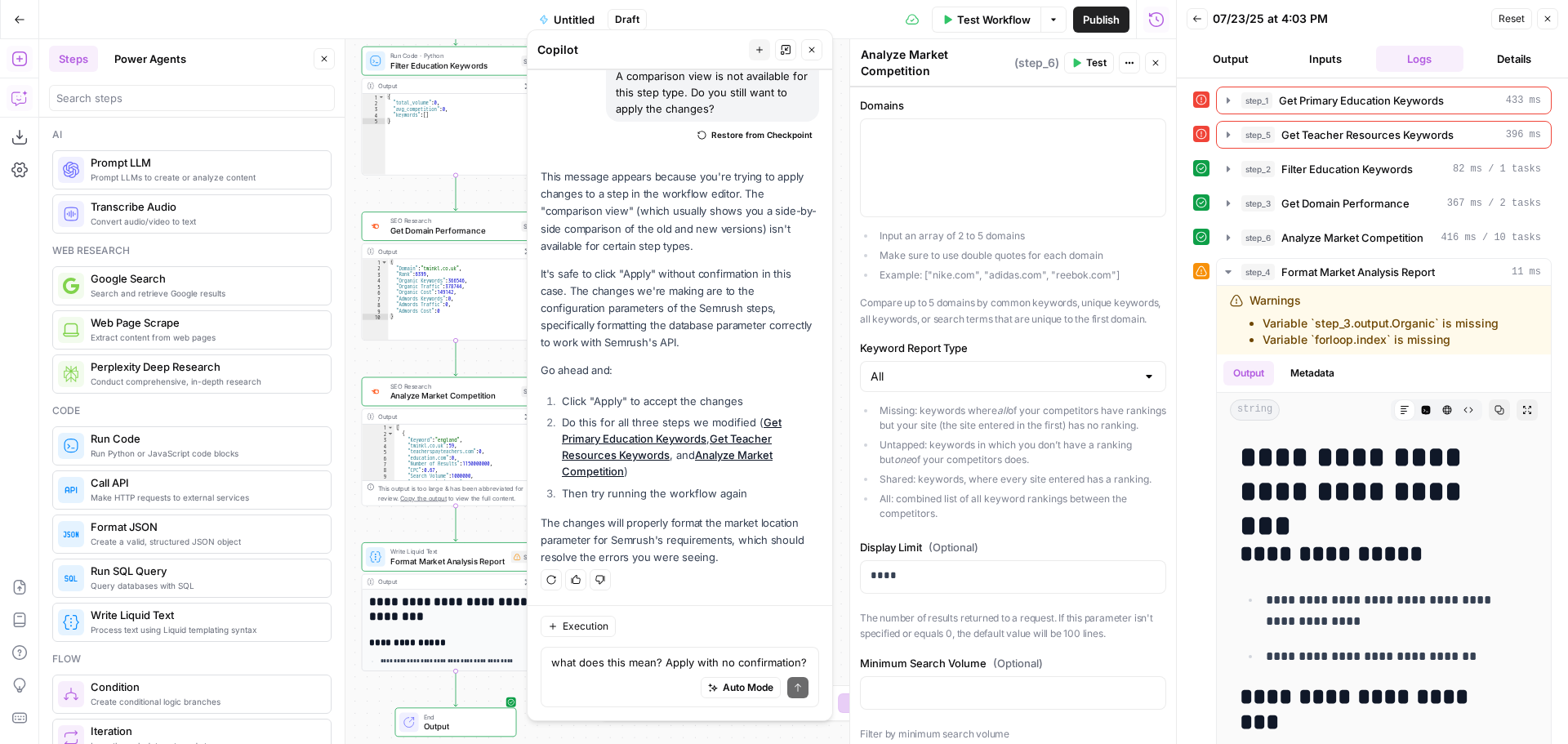 click on "Get Primary Education Keywords" at bounding box center [1361, 100] 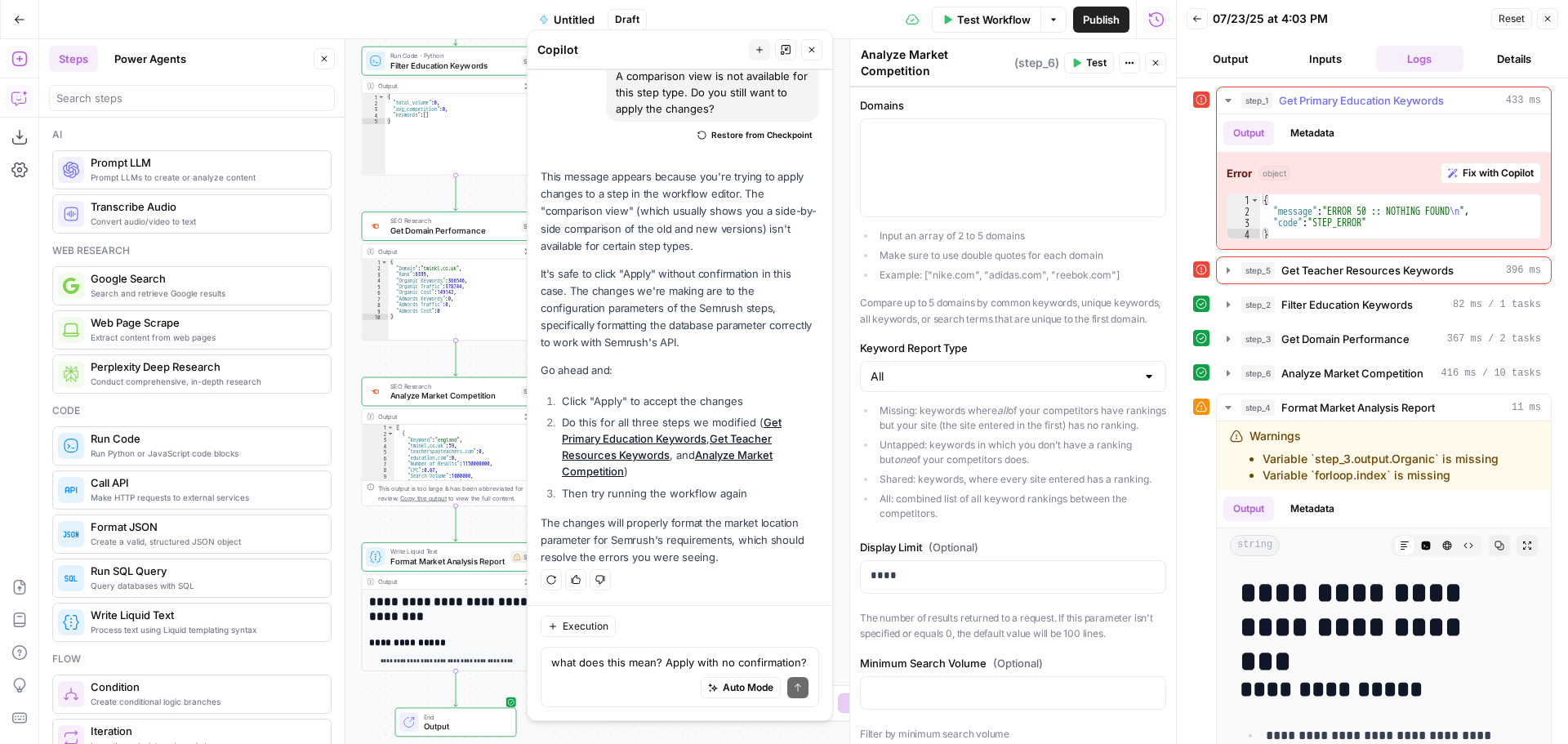 click on "Metadata" at bounding box center (1312, 133) 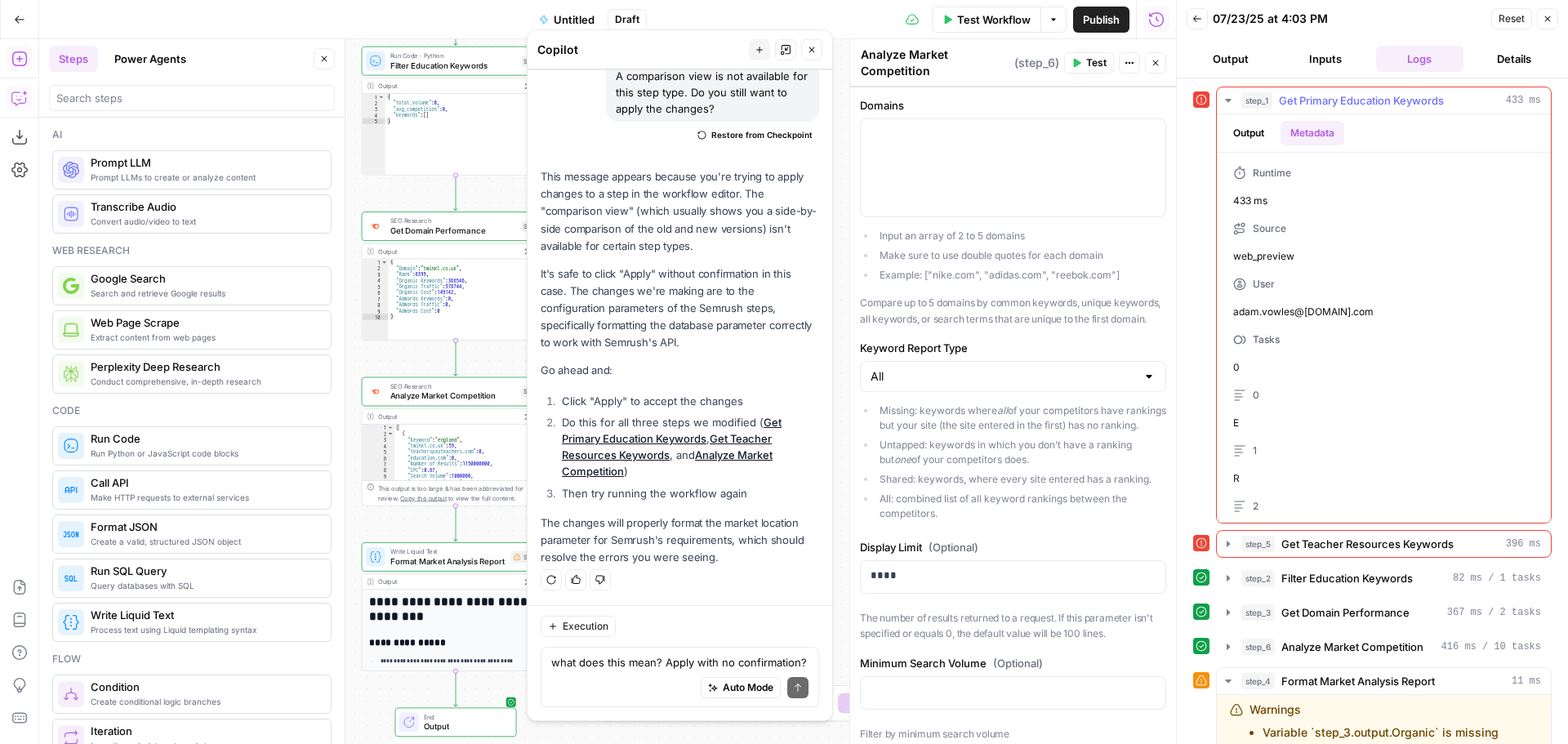 click on "Output" at bounding box center [1249, 133] 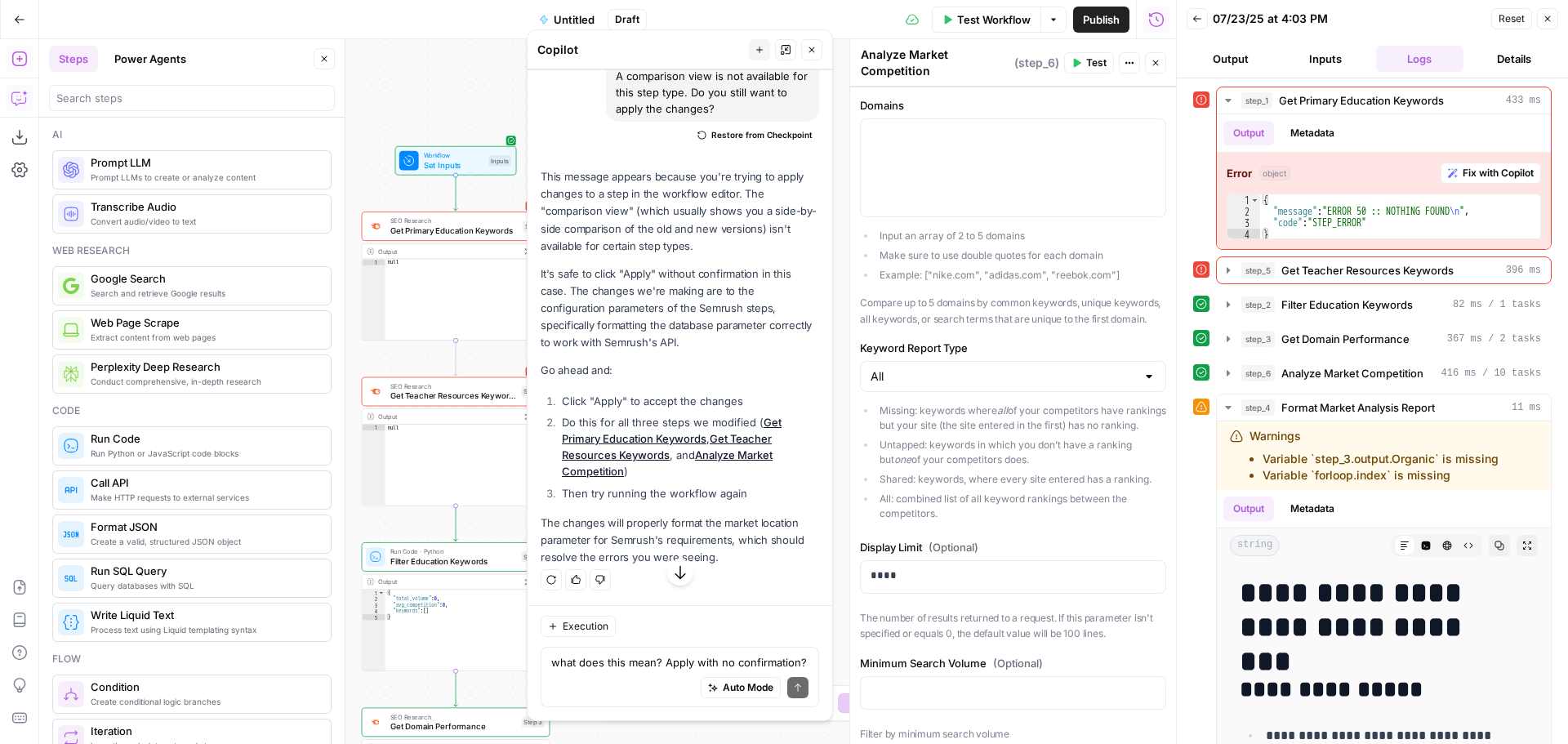 scroll, scrollTop: 6625, scrollLeft: 0, axis: vertical 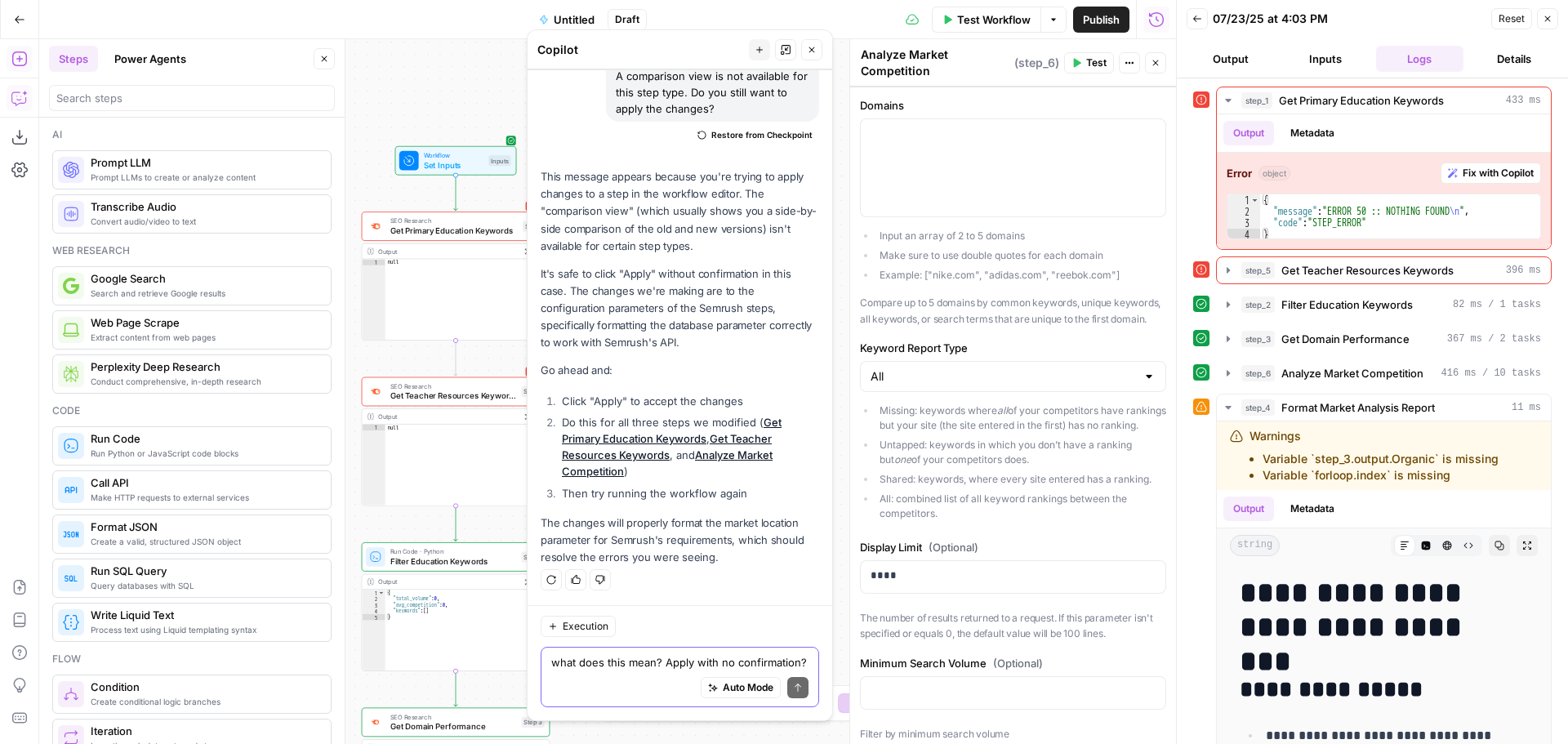 click on "what does this mean? Apply with no confirmation?
A comparison view is not available for this step type. Do you still want to apply the changes?" at bounding box center (679, 662) 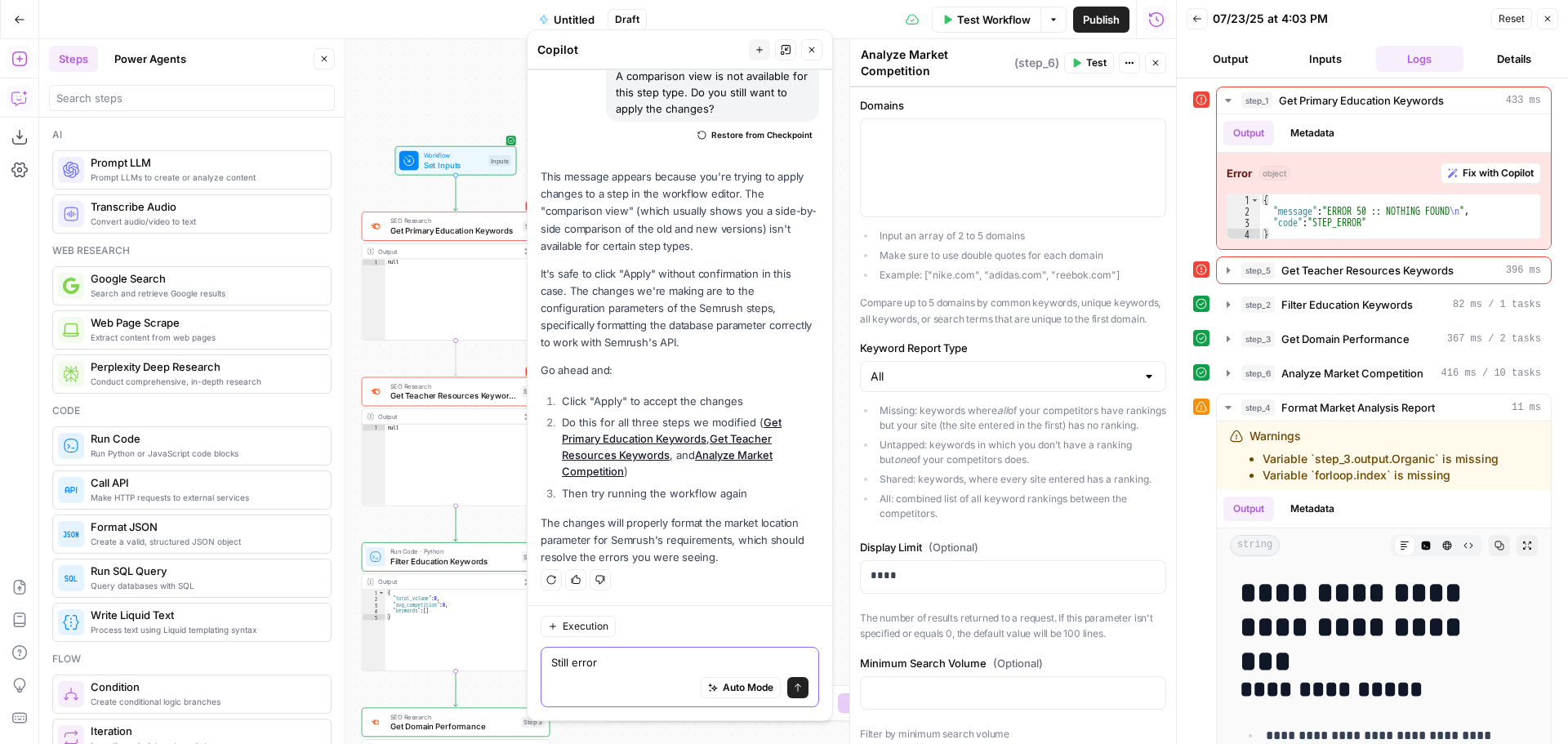 type on "Still errors" 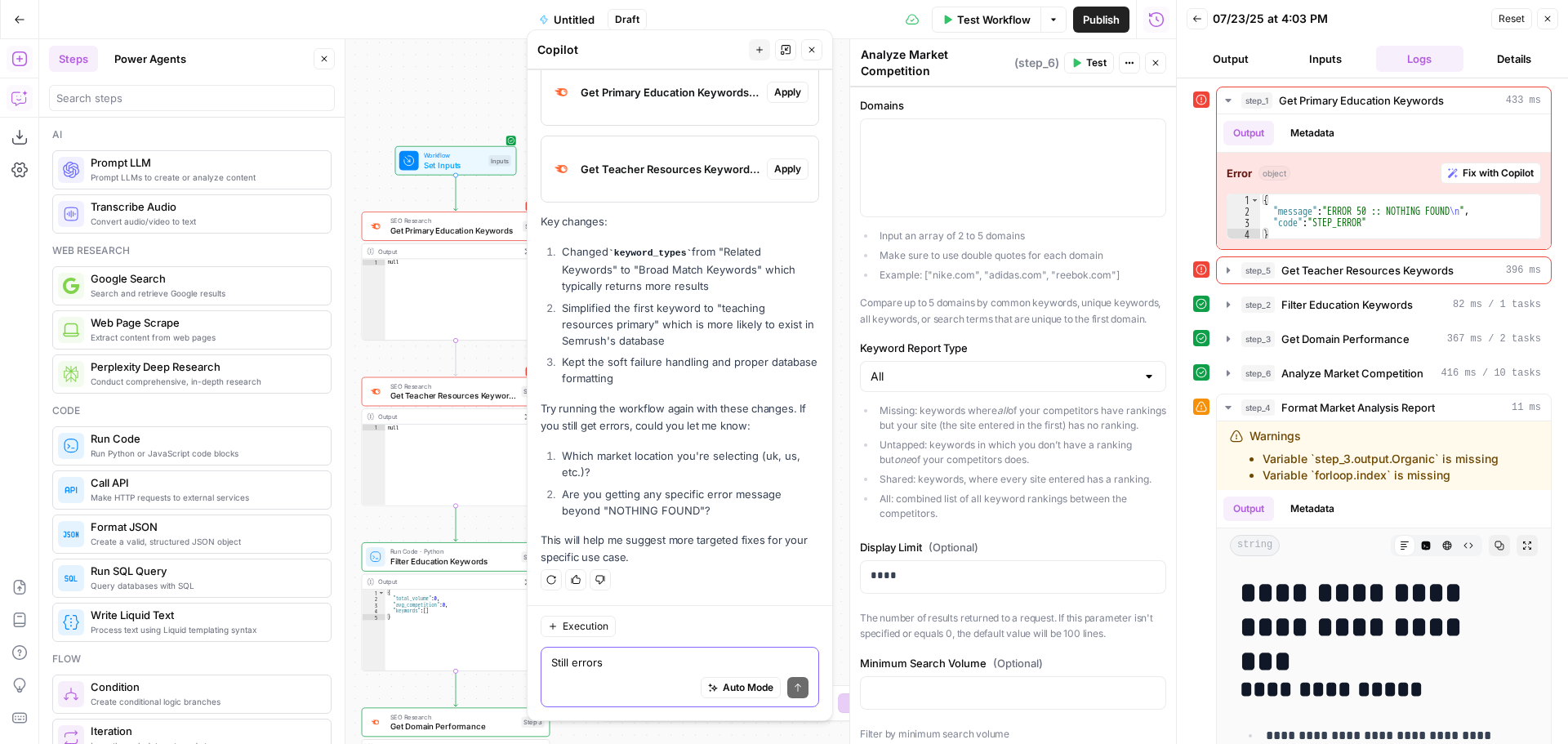 scroll, scrollTop: 7202, scrollLeft: 0, axis: vertical 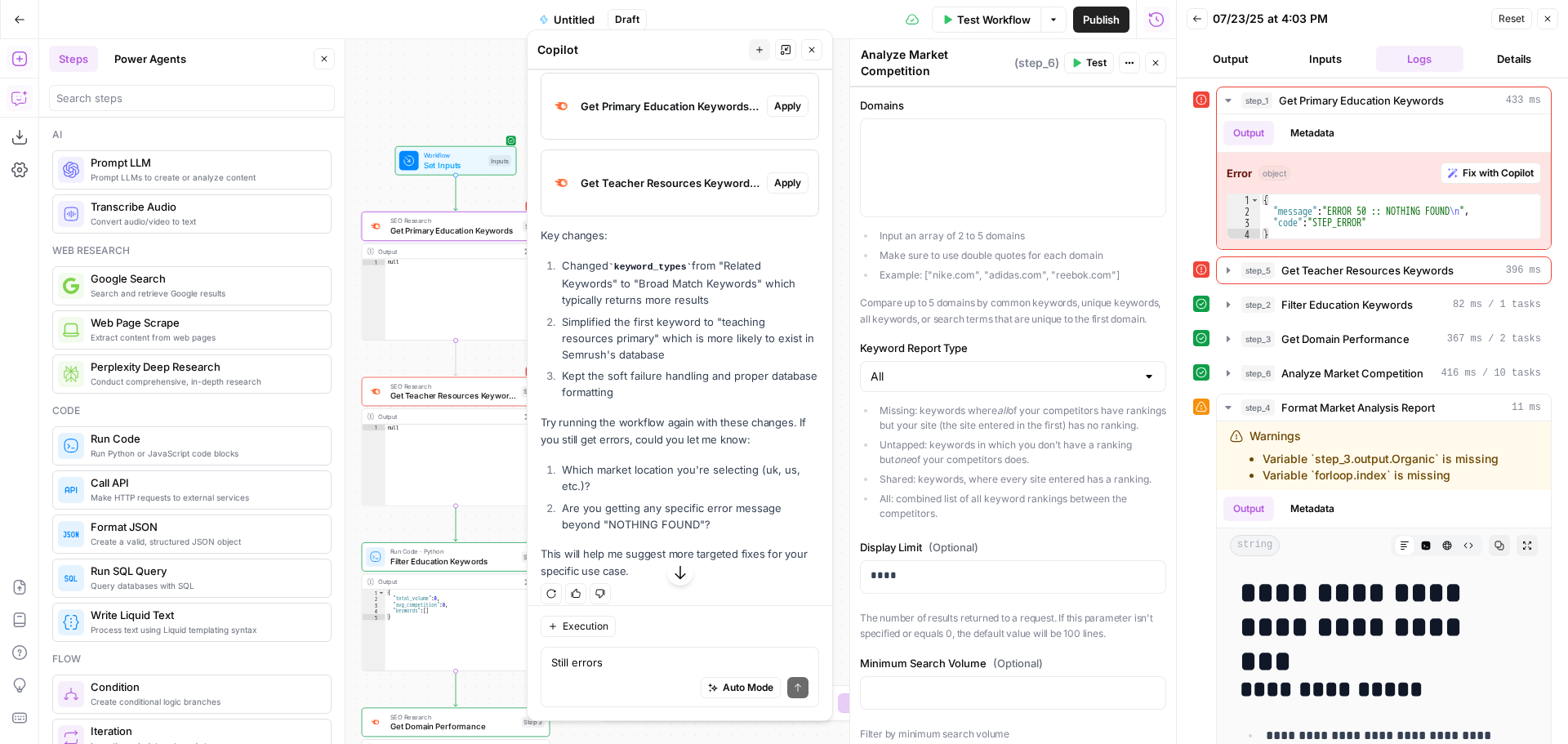 click on "Apply" at bounding box center [787, 106] 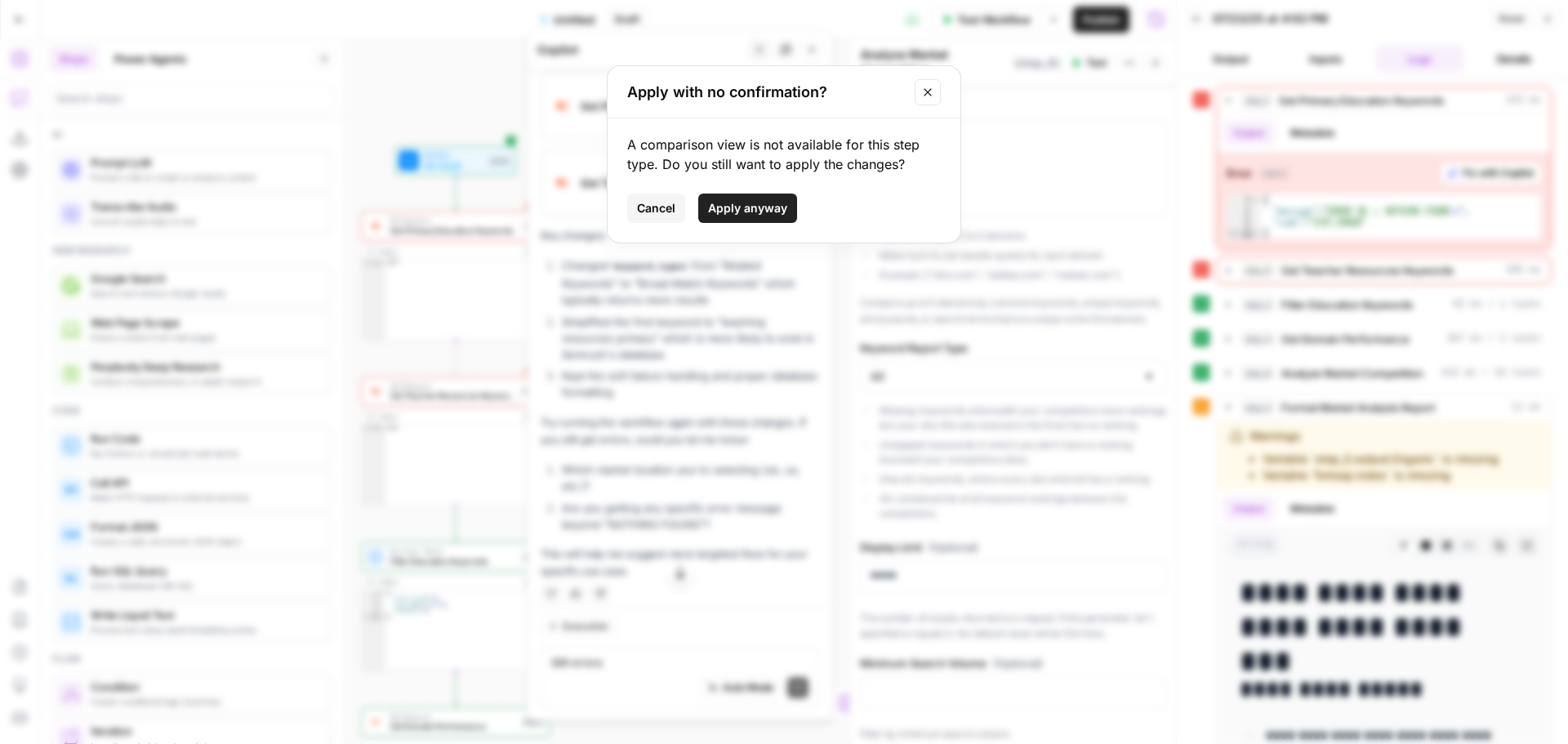 click on "Apply anyway" at bounding box center (747, 208) 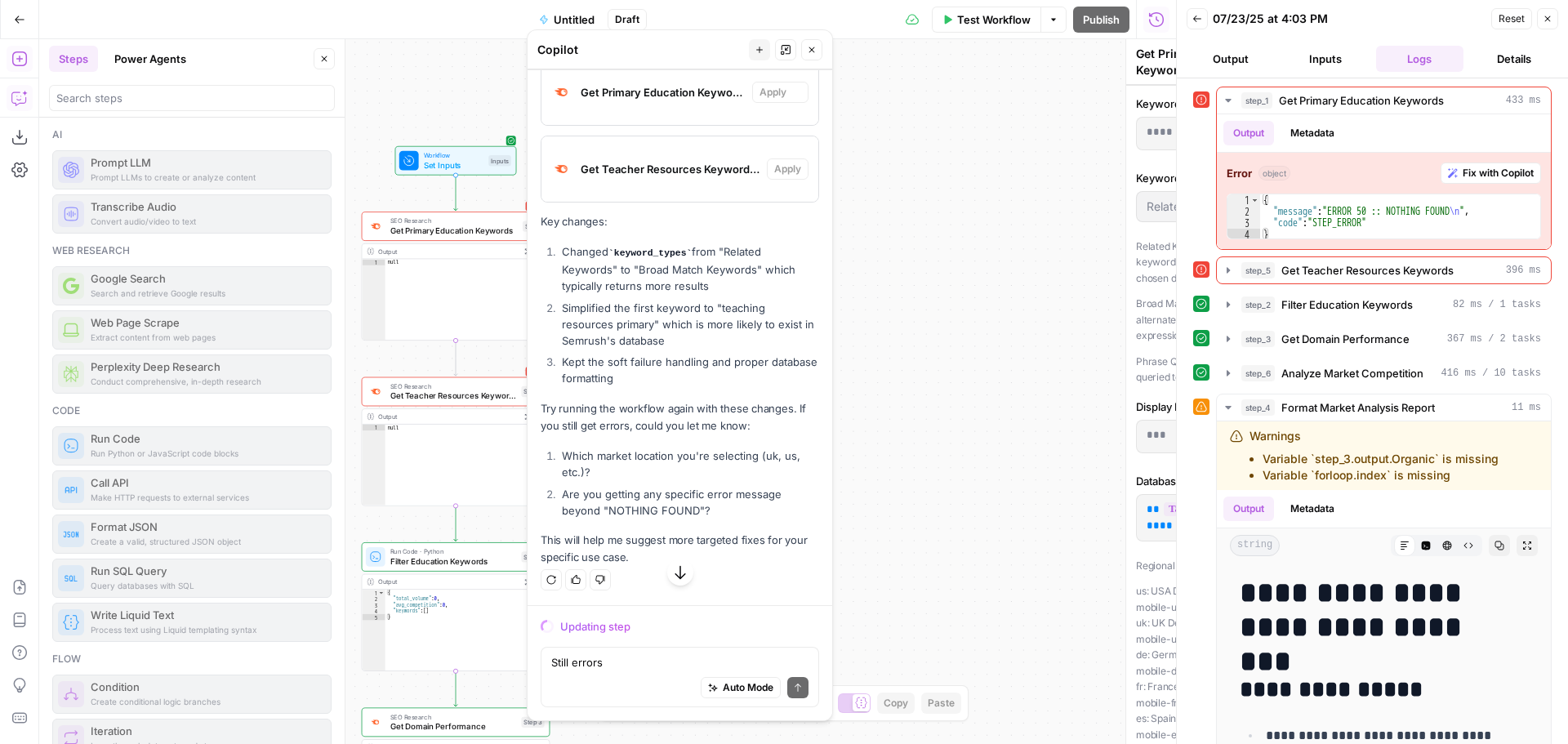 scroll, scrollTop: 6993, scrollLeft: 0, axis: vertical 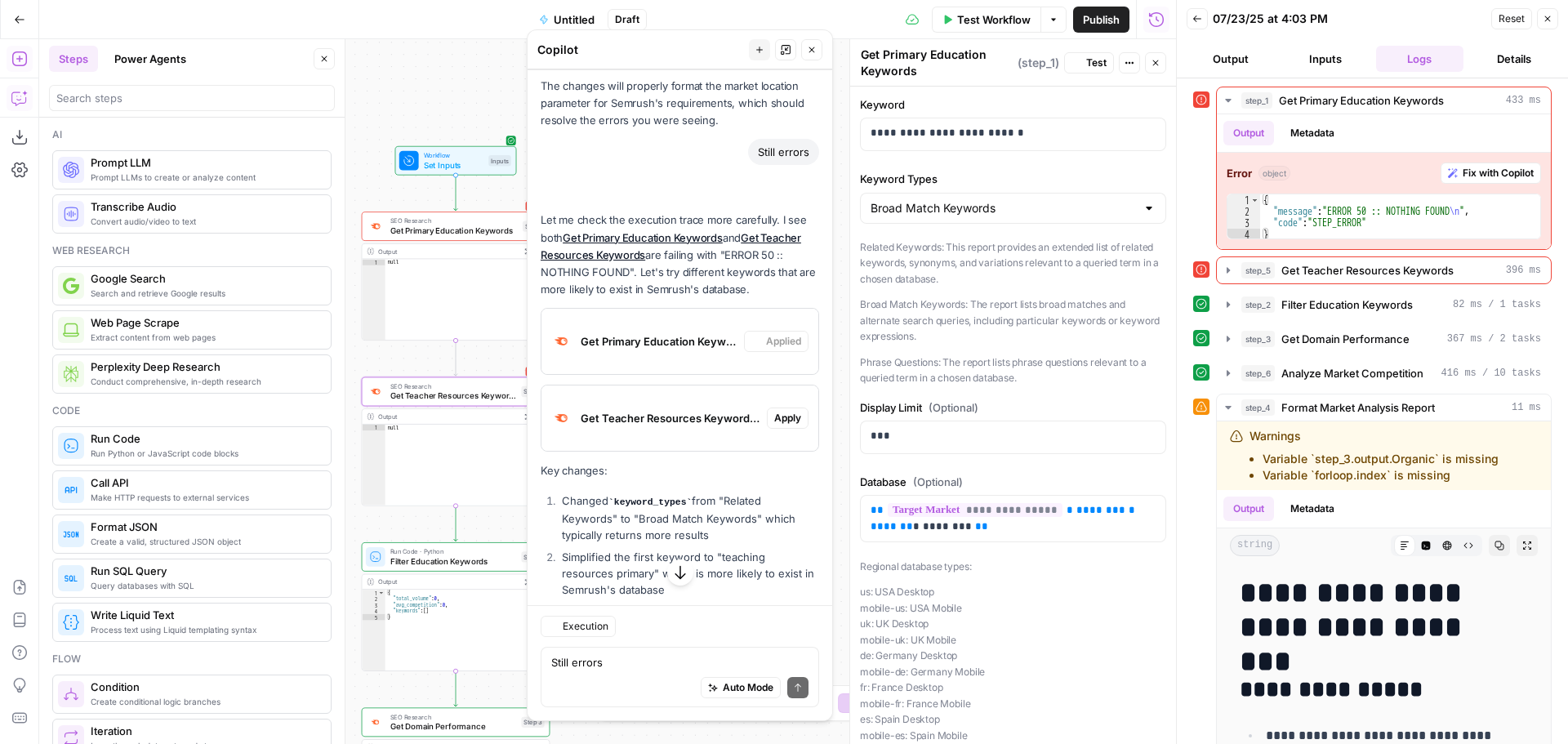 type on "Broad Match Keywords" 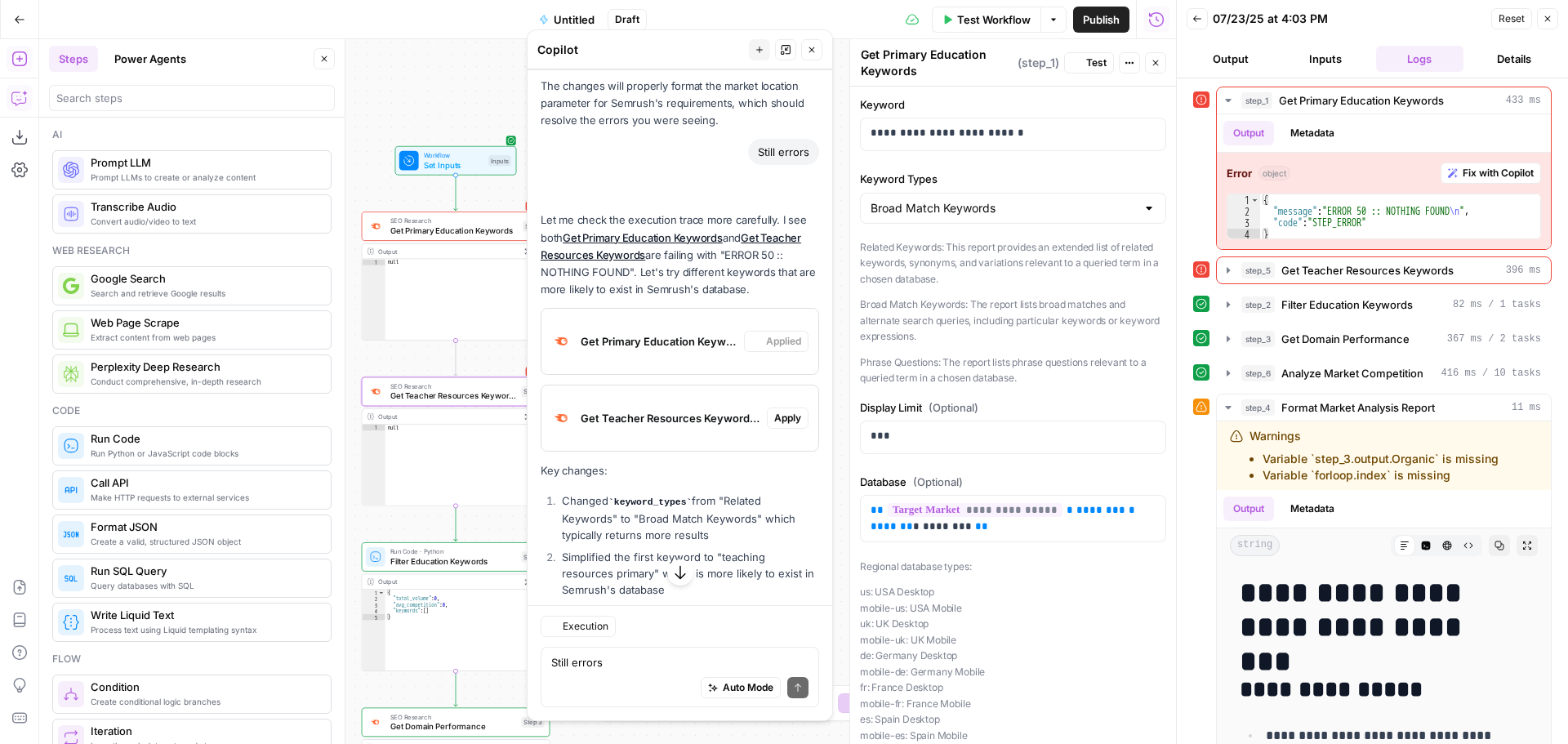 scroll, scrollTop: 7228, scrollLeft: 0, axis: vertical 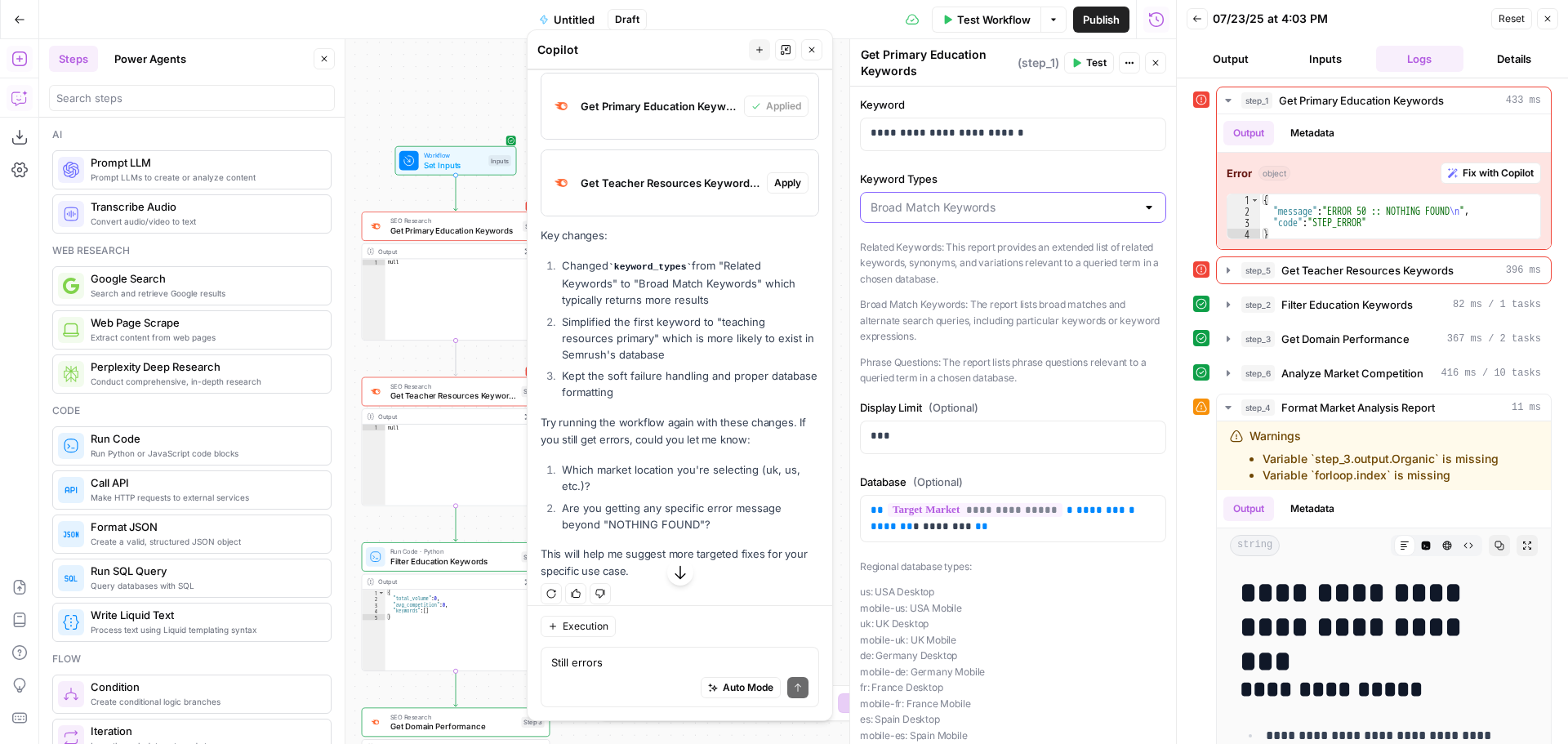 click on "Keyword Types" at bounding box center (1003, 207) 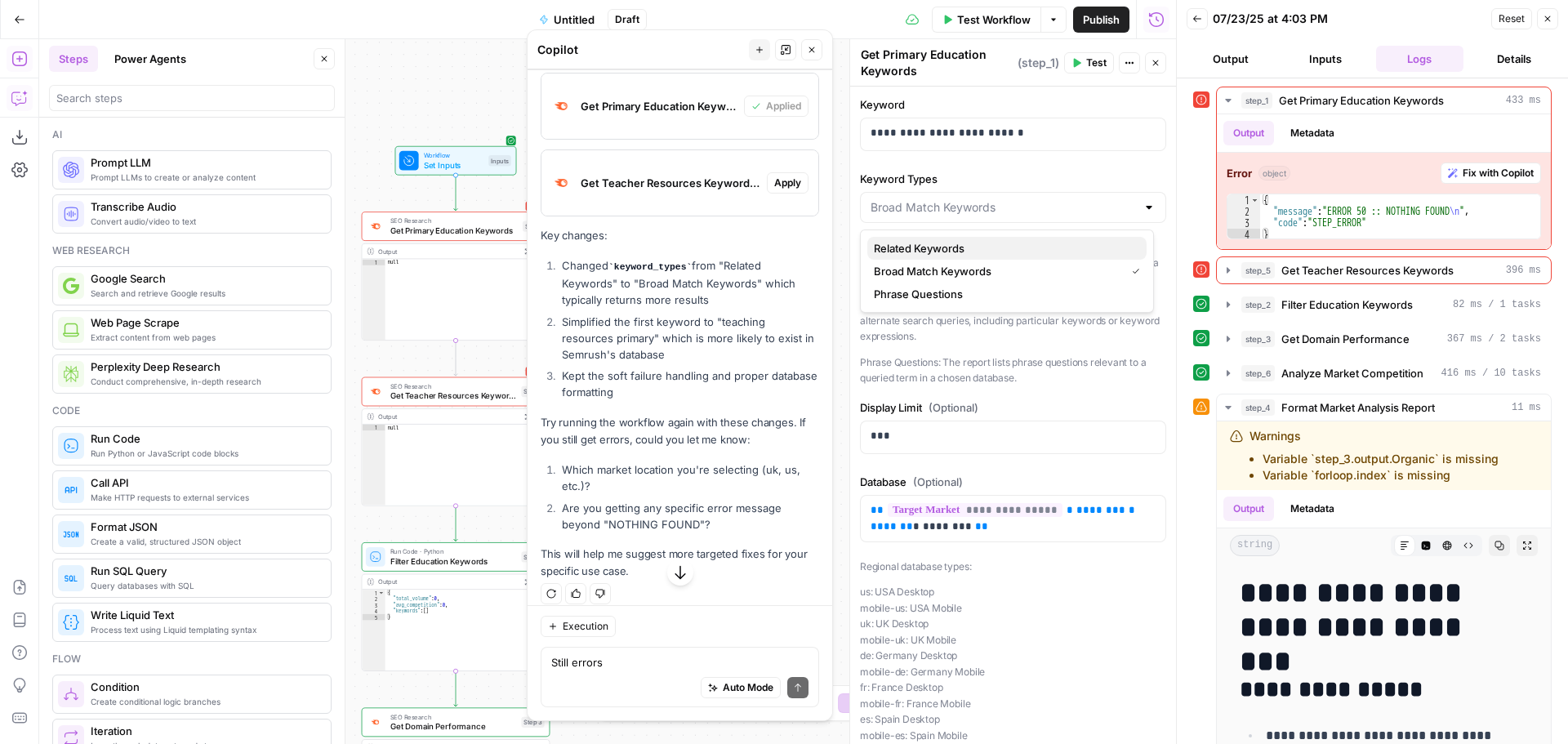 click on "Related Keywords" at bounding box center (1004, 248) 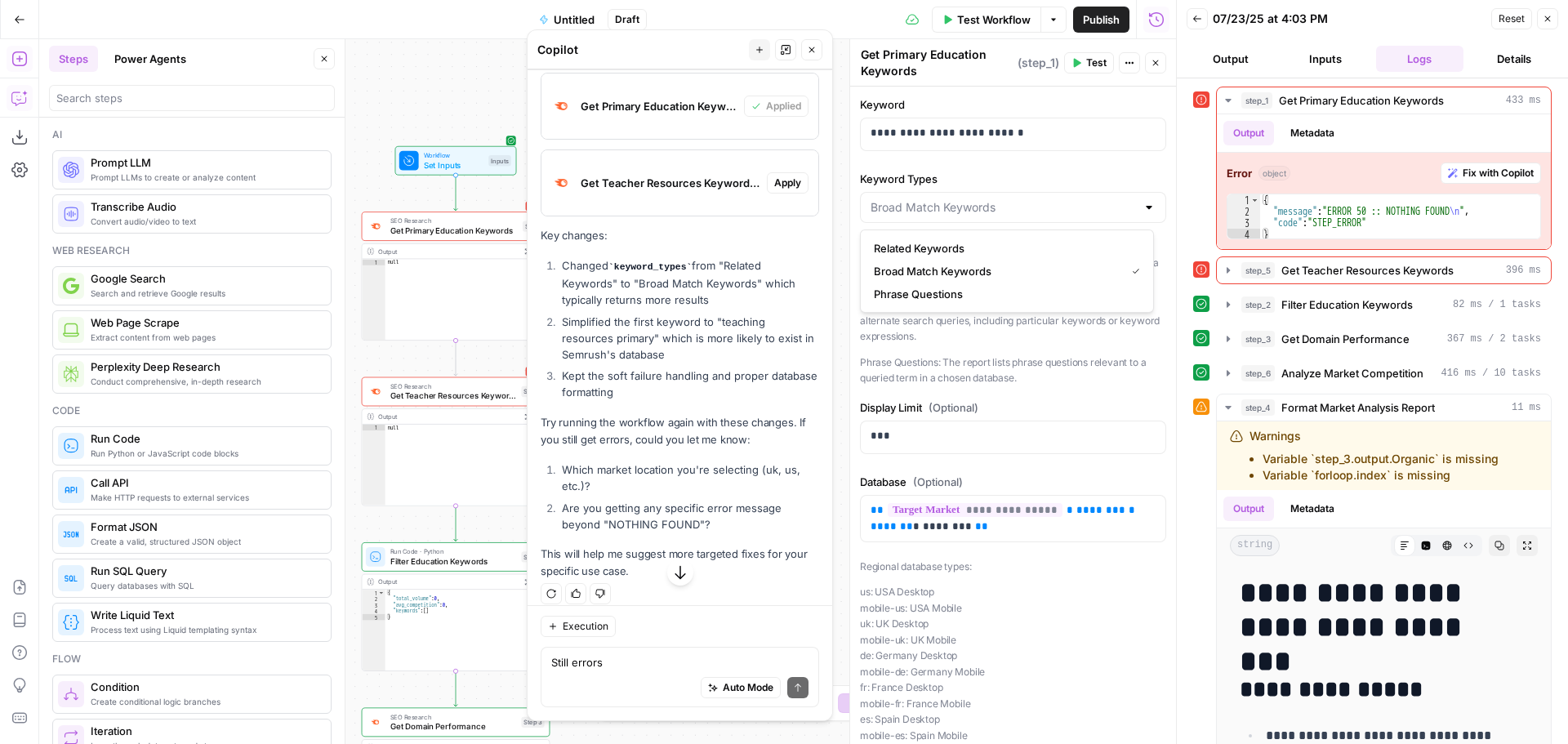 type on "Related Keywords" 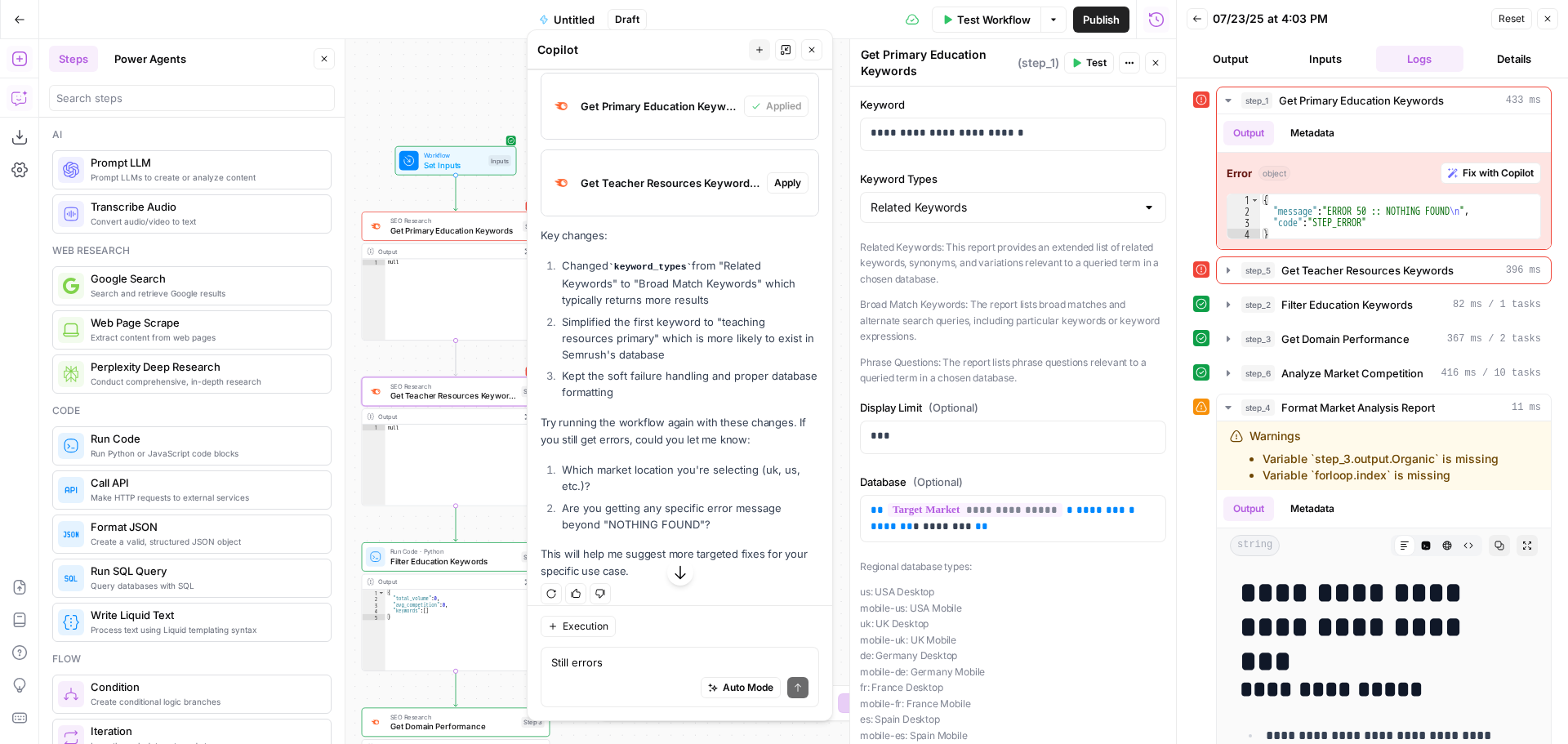 click on "Apply" at bounding box center (787, 183) 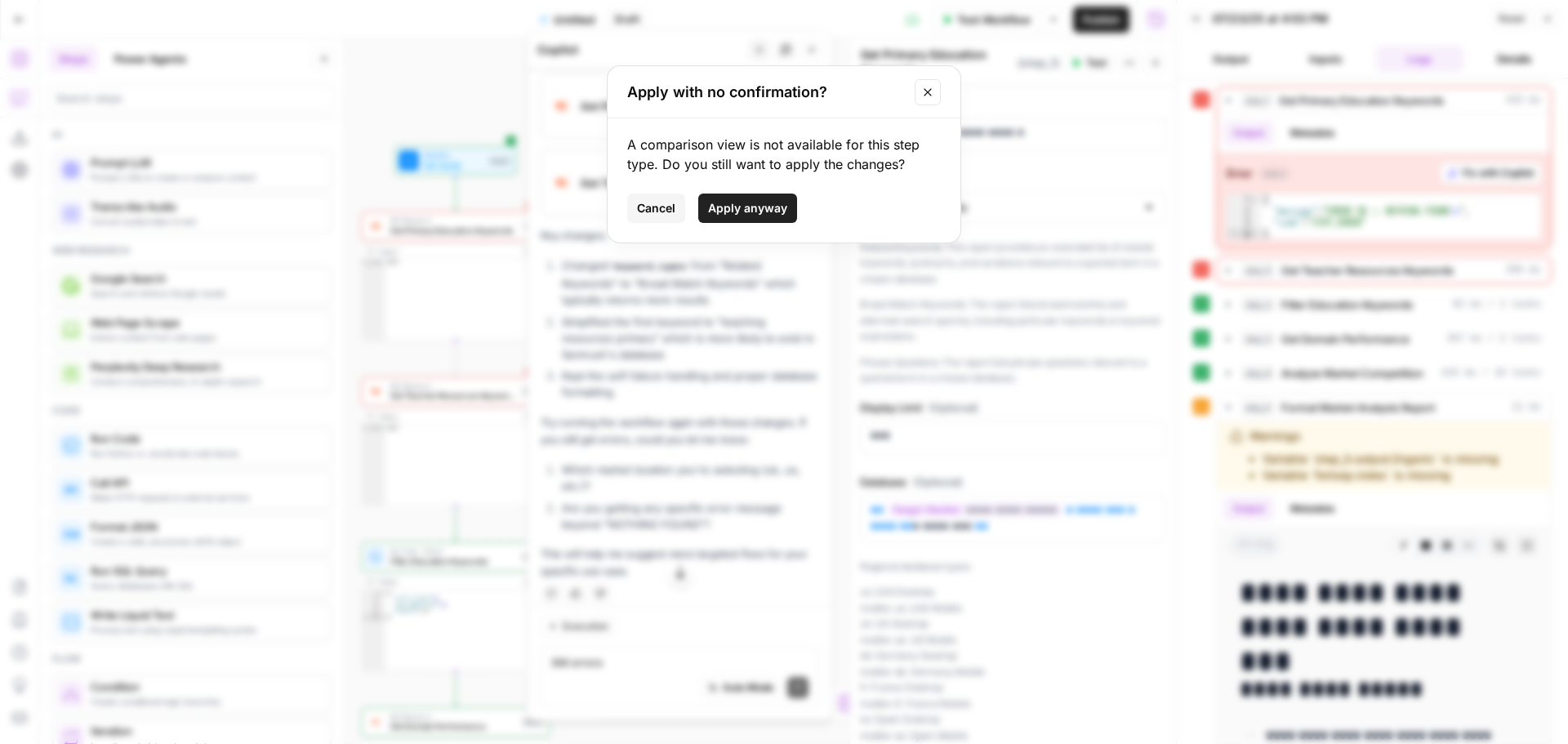 click on "Apply anyway" at bounding box center [747, 208] 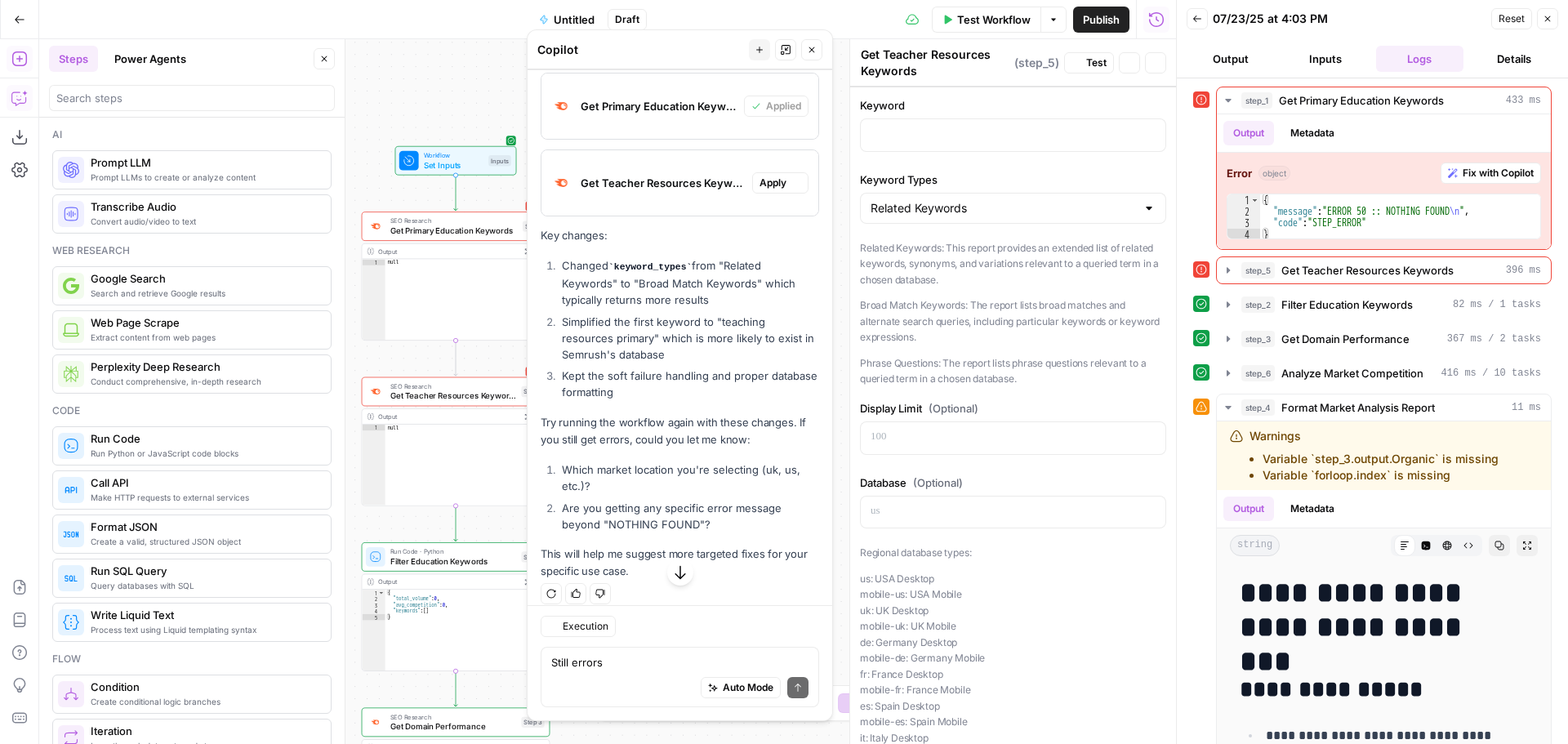 type on "Broad Match Keywords" 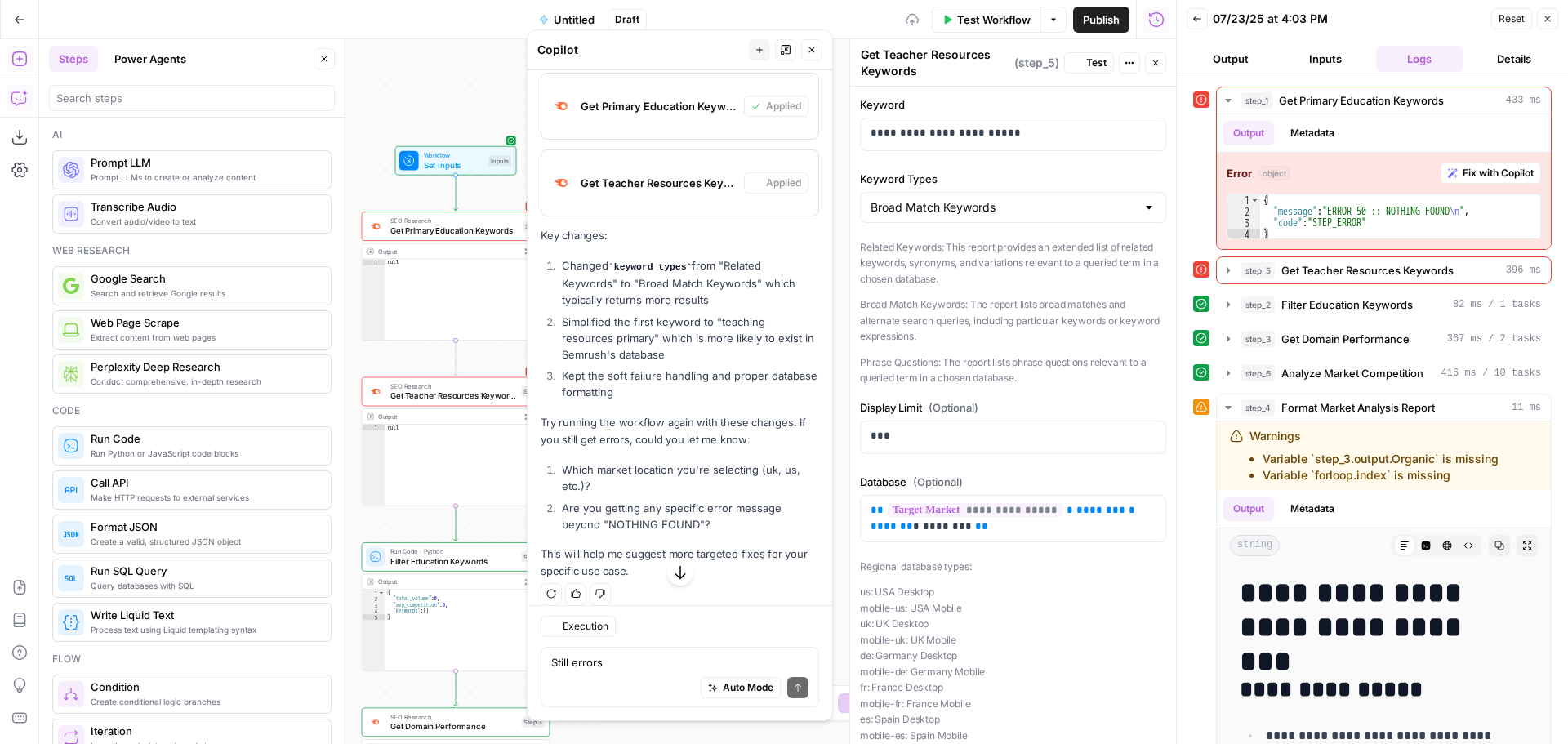 scroll, scrollTop: 7228, scrollLeft: 0, axis: vertical 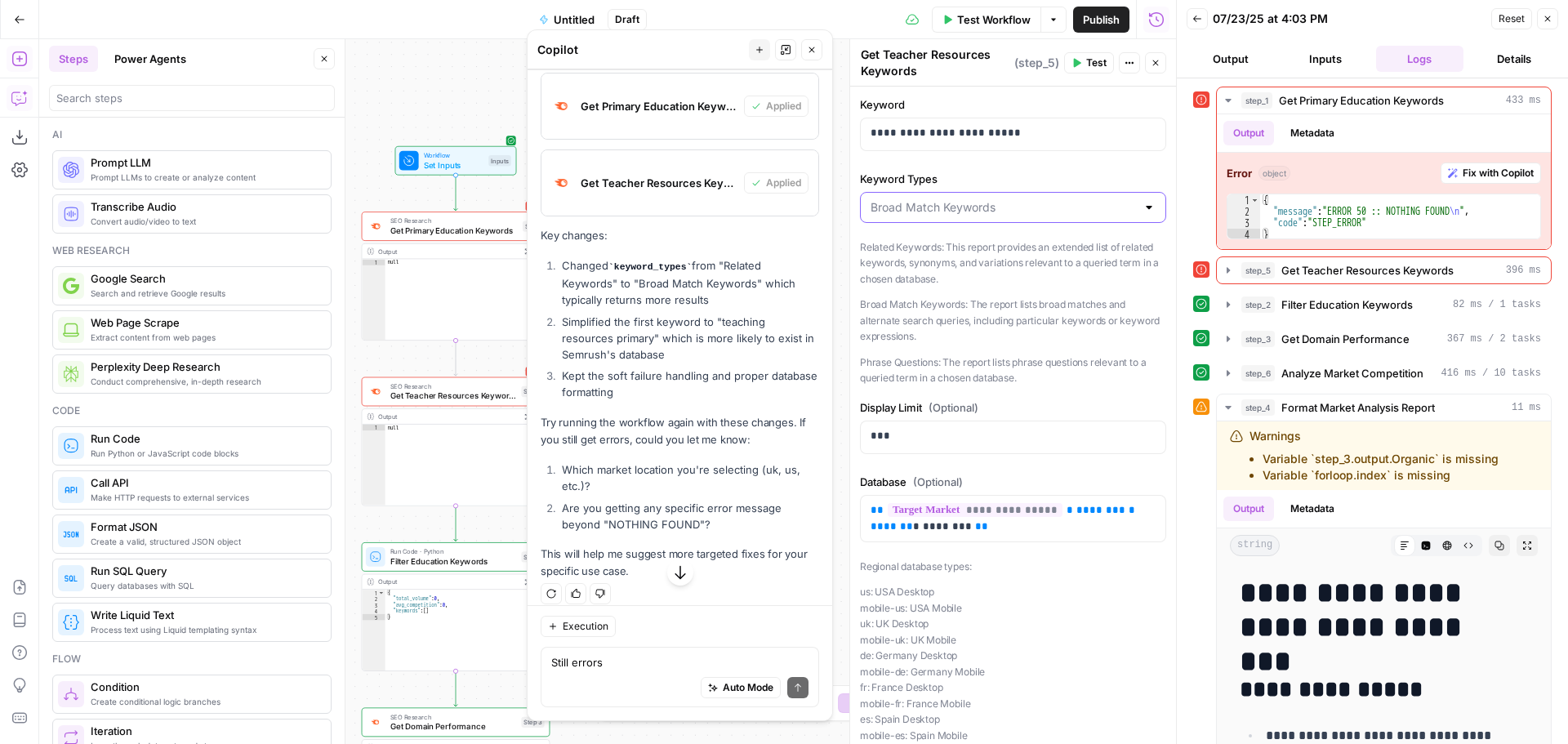 click on "Keyword Types" at bounding box center (1003, 207) 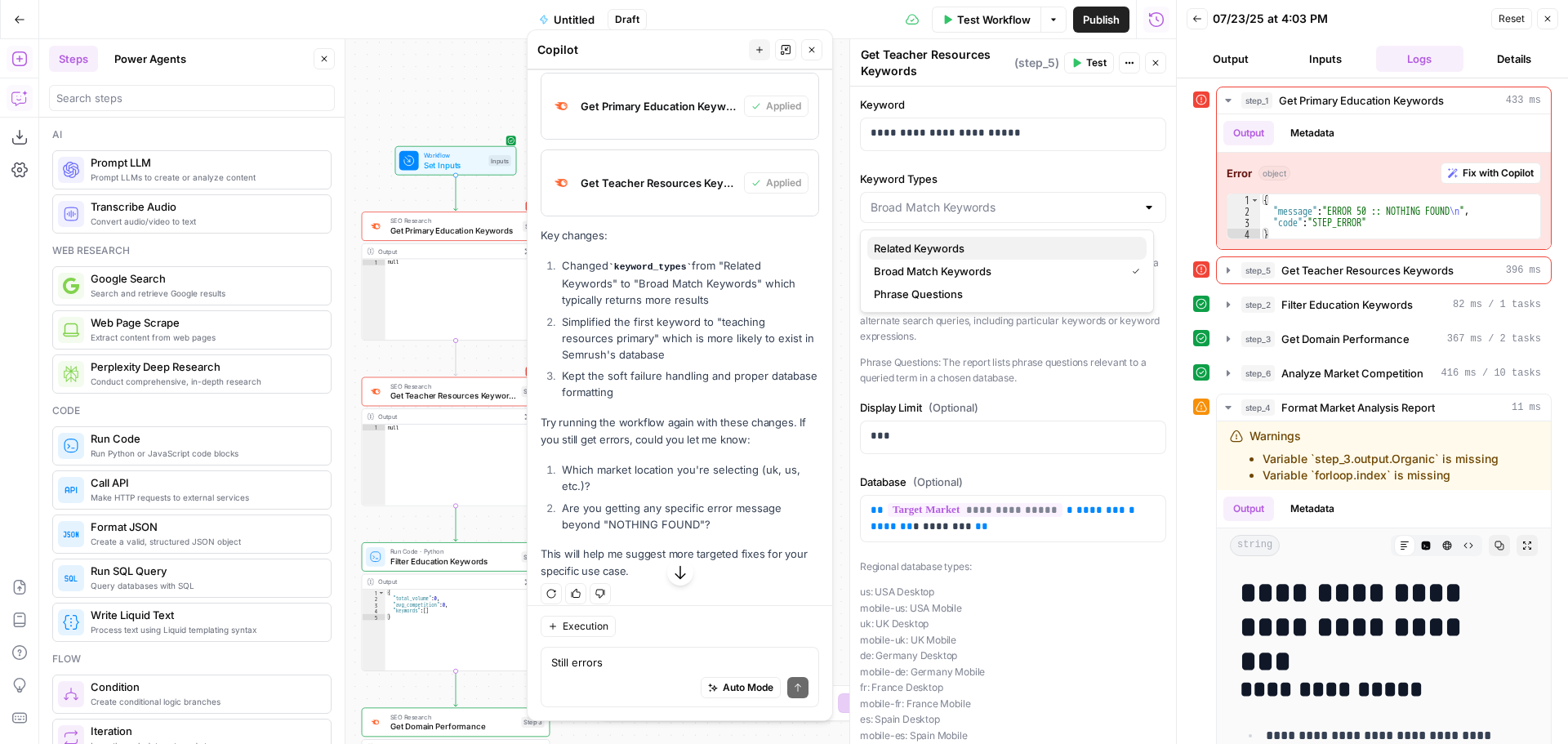 click on "Related Keywords" at bounding box center [1004, 248] 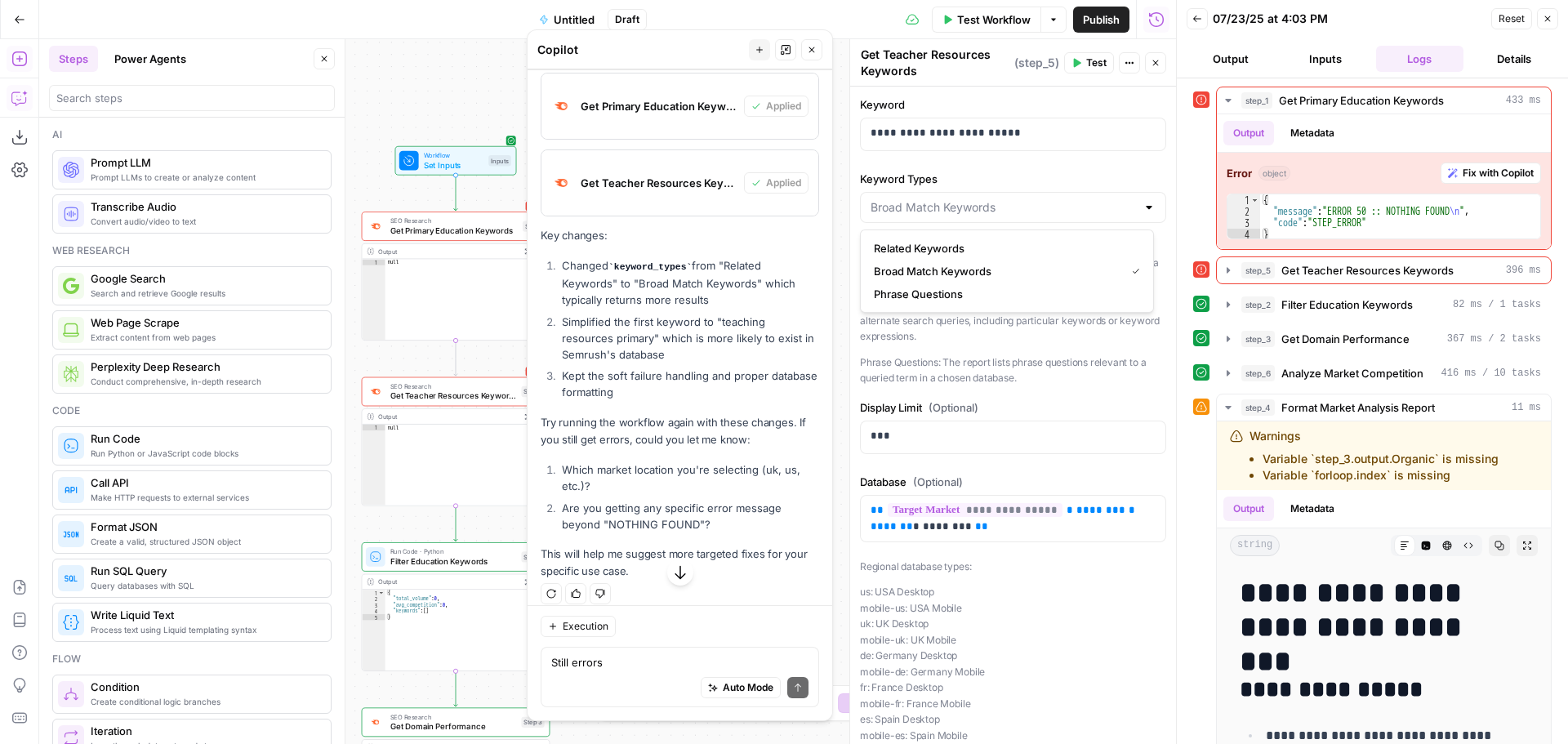 type on "Related Keywords" 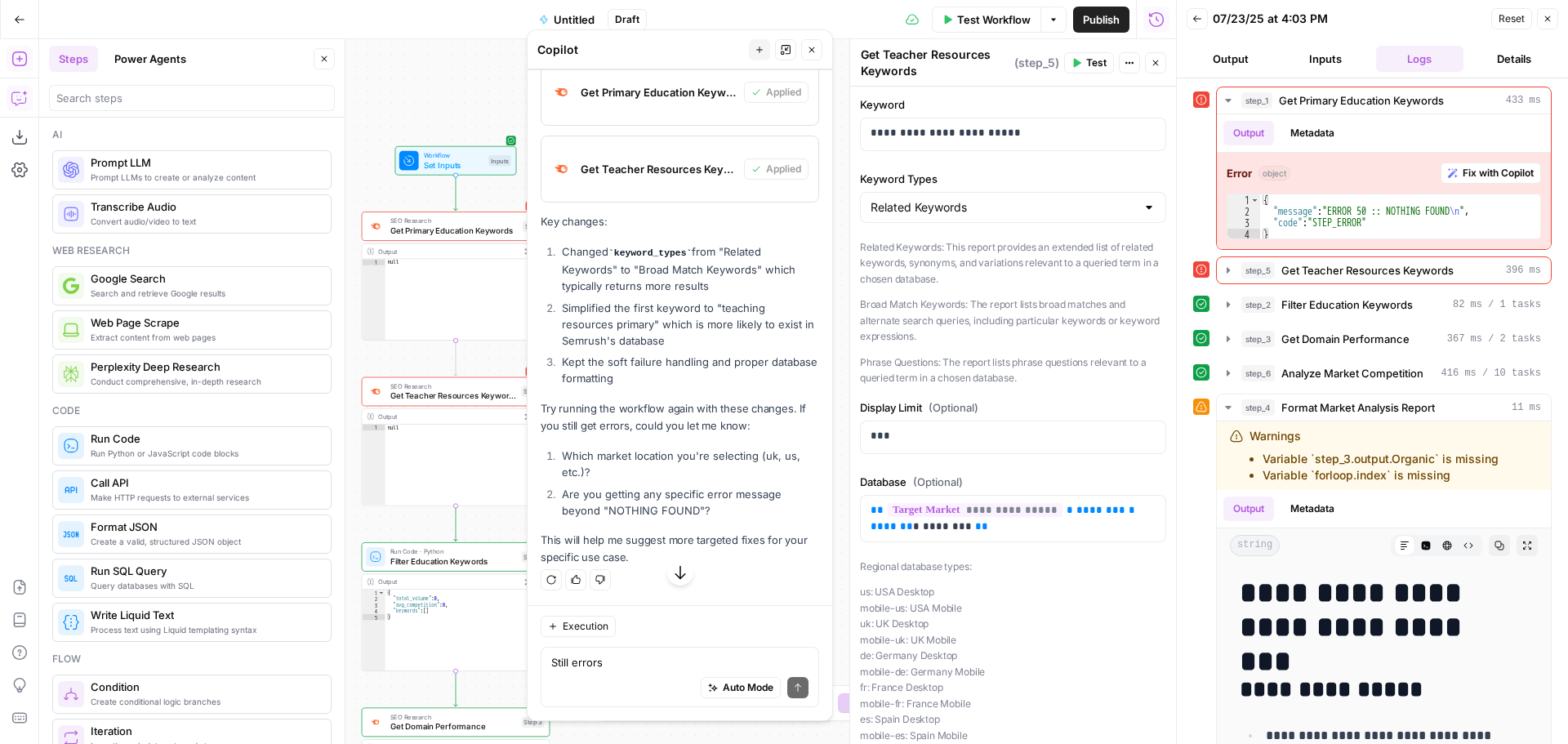 scroll, scrollTop: 7310, scrollLeft: 0, axis: vertical 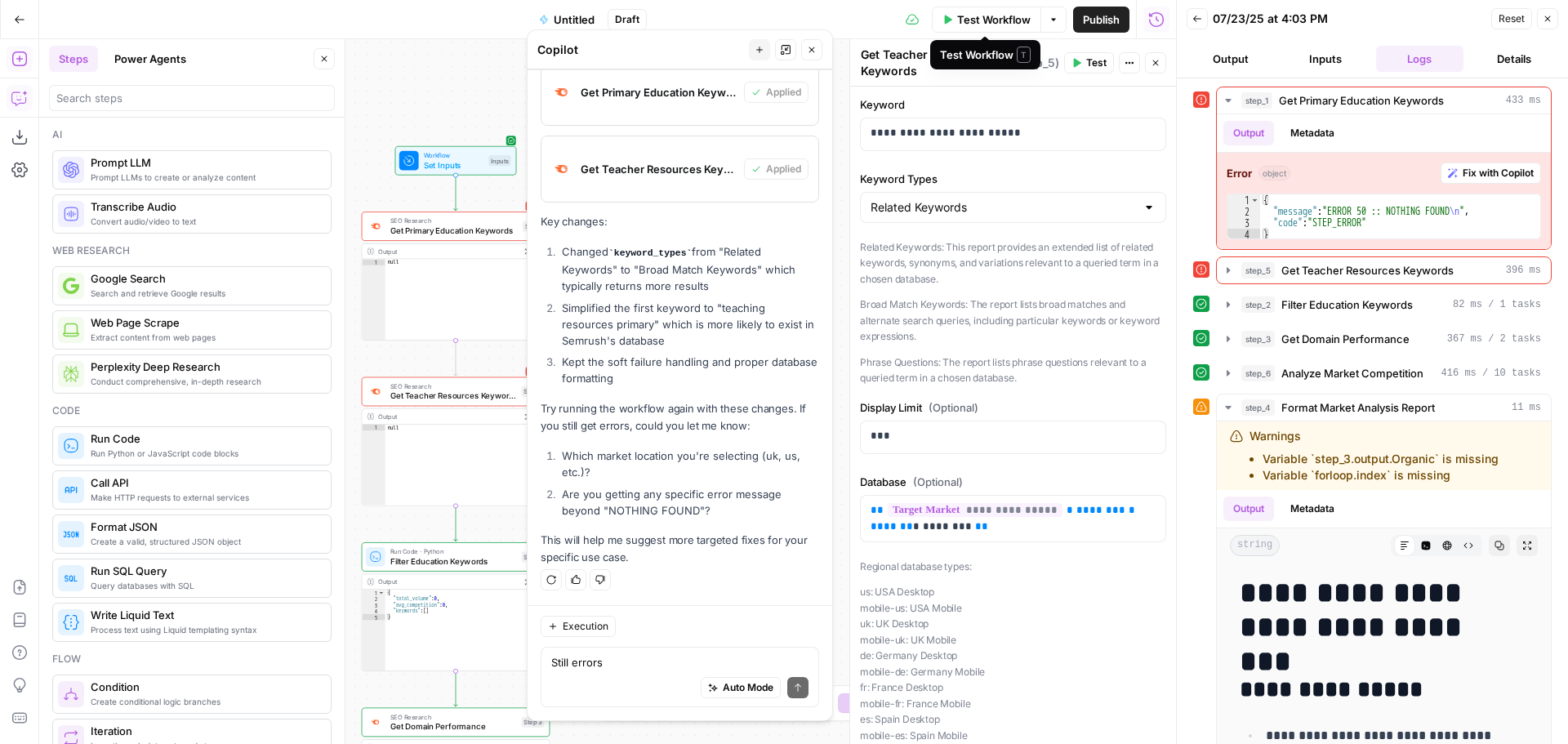 click on "Test Workflow" at bounding box center [994, 20] 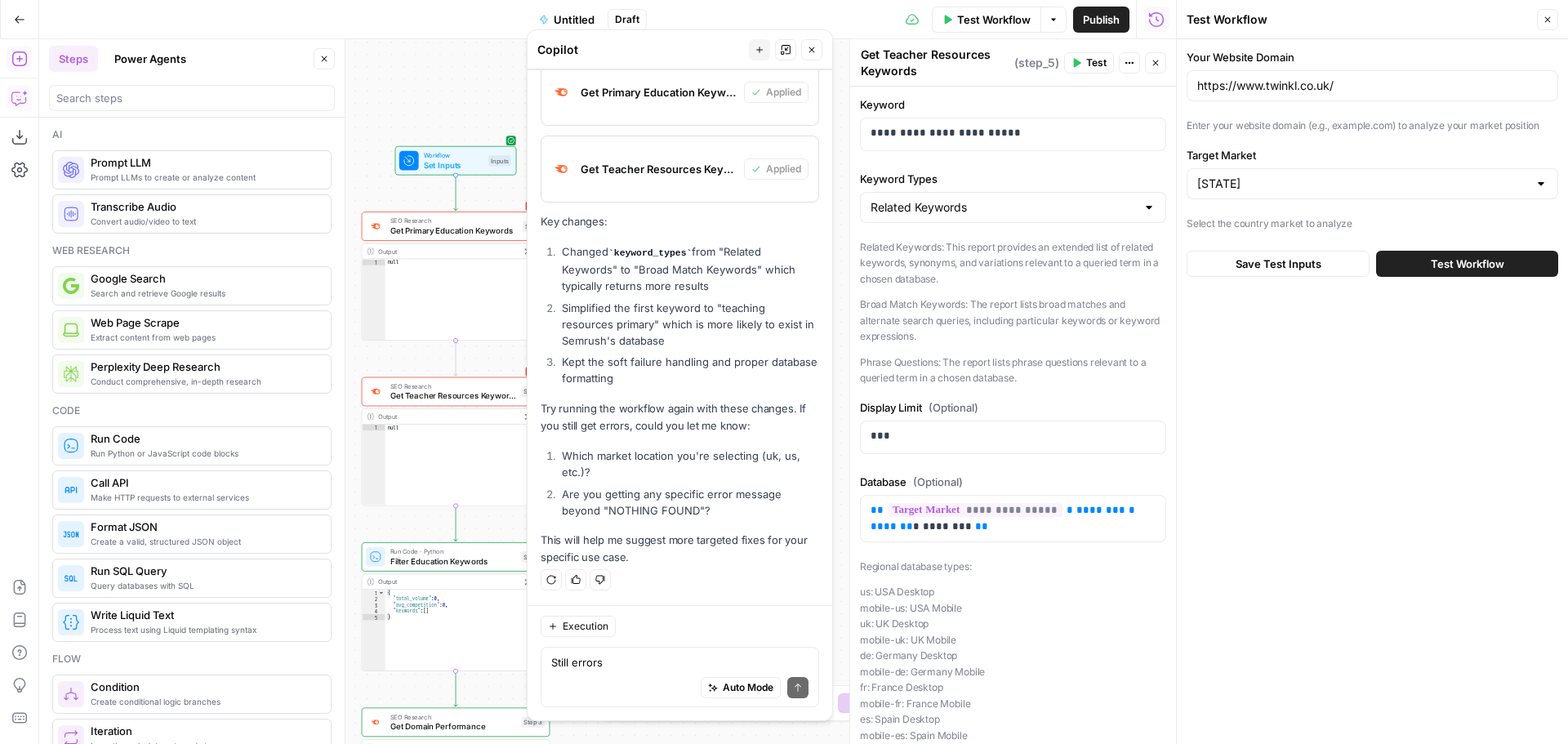 click on "Test Workflow" at bounding box center [1467, 264] 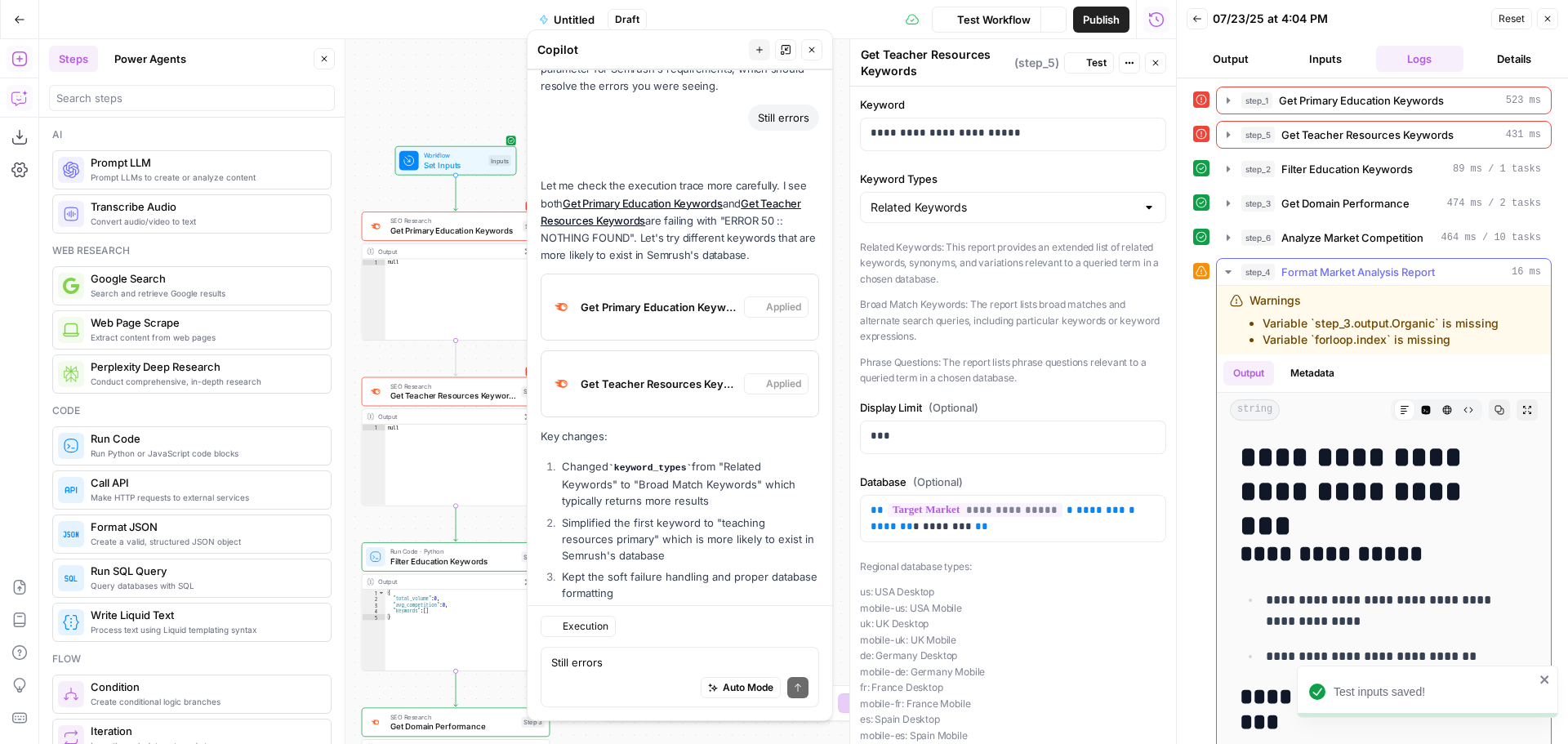 scroll, scrollTop: 7310, scrollLeft: 0, axis: vertical 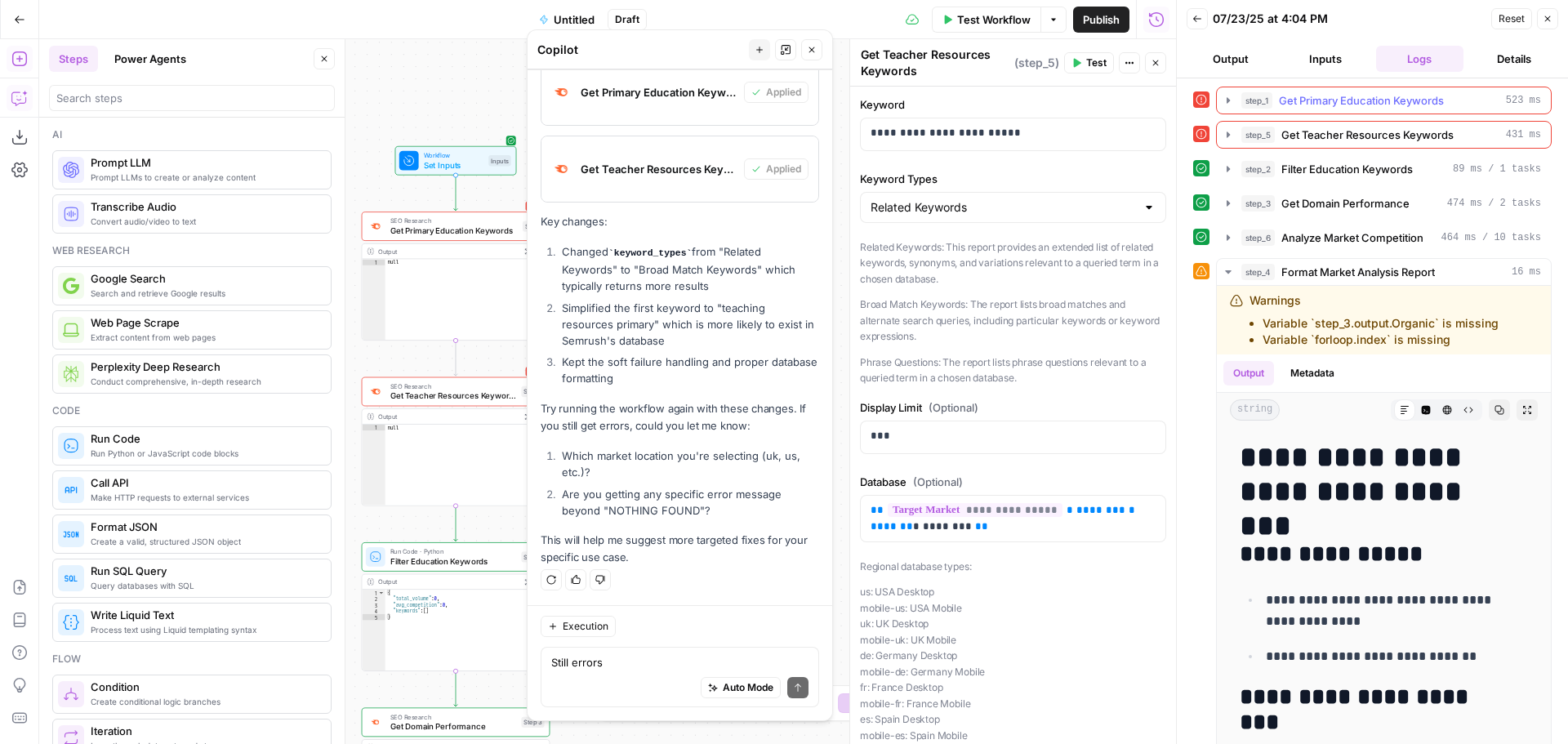 click on "Get Primary Education Keywords" at bounding box center [1361, 100] 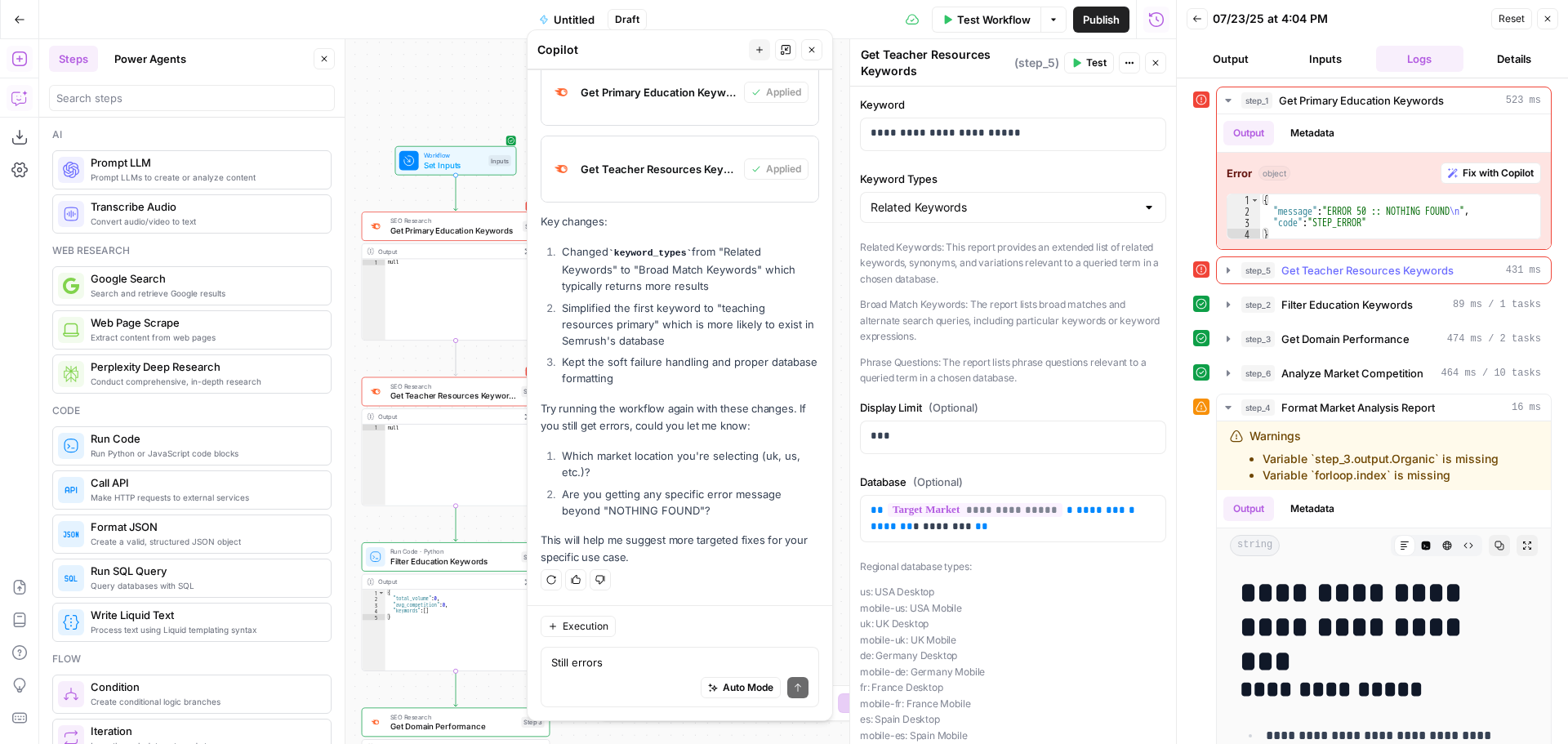 click on "Get Teacher Resources Keywords" at bounding box center [1367, 270] 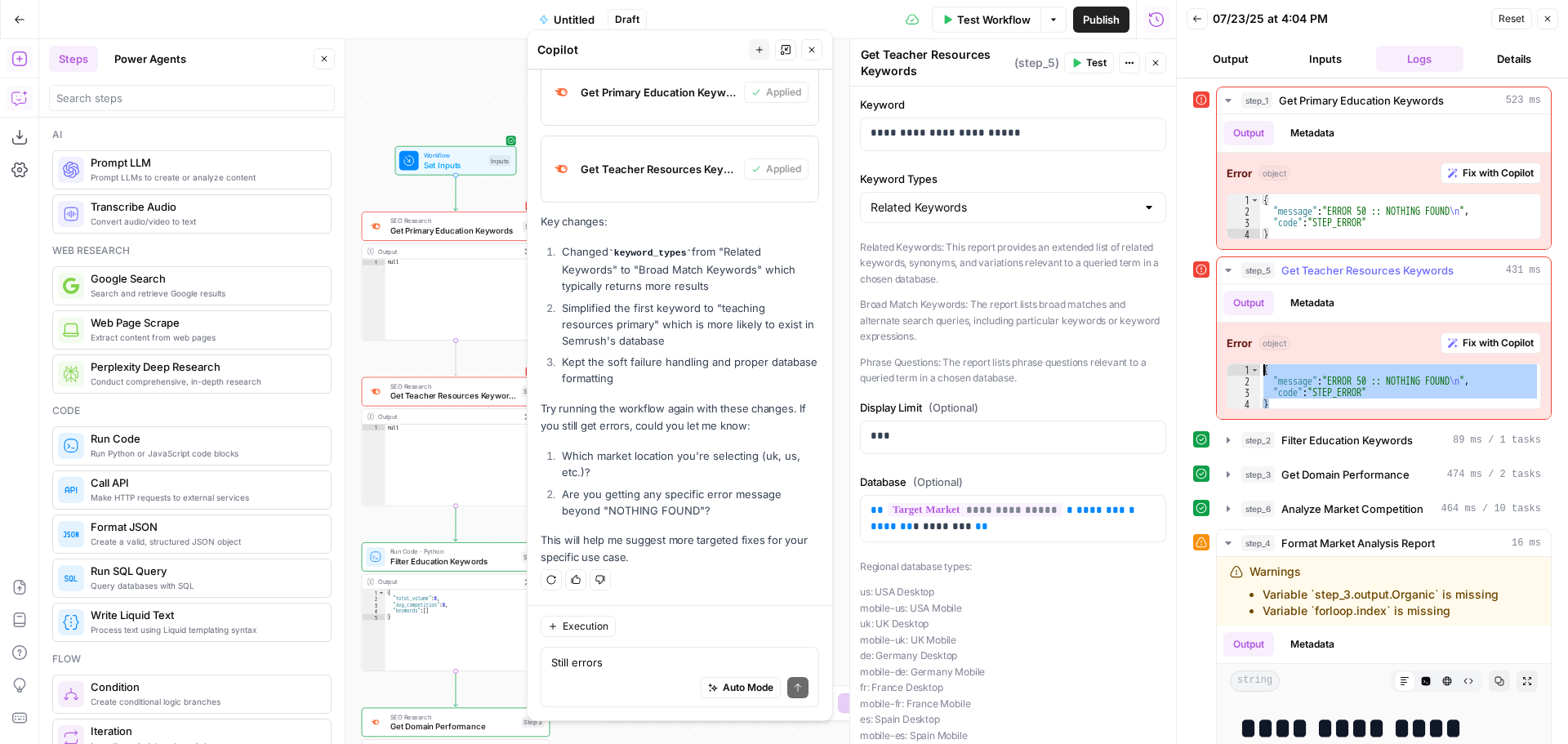 drag, startPoint x: 1294, startPoint y: 406, endPoint x: 1246, endPoint y: 370, distance: 60 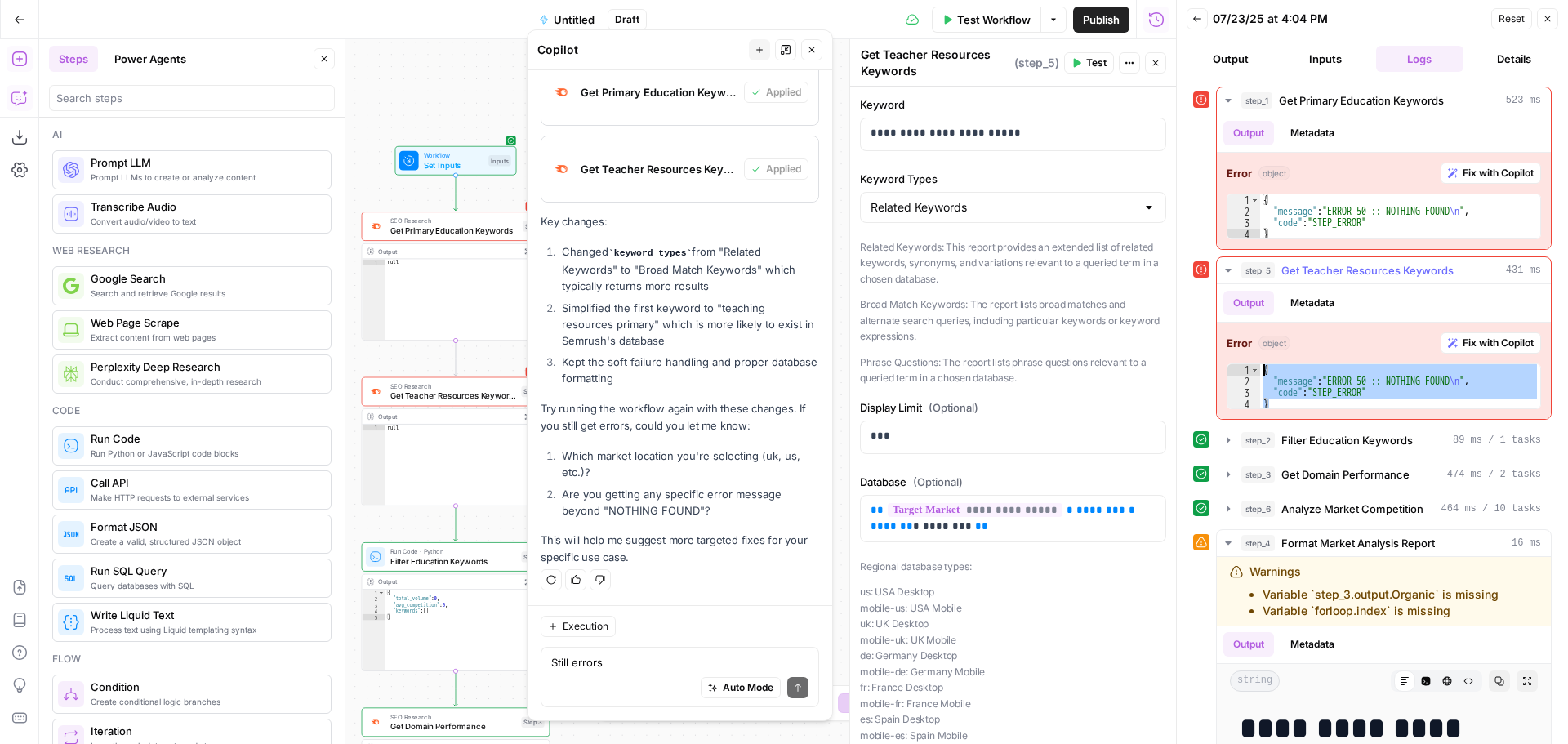 click on "* 1 2 3 4 {    "message" :  "ERROR 50 :: NOTHING FOUND \n " ,    "code" :  "STEP_ERROR" }     XXXXXXXXXXXXXXXXXXXXXXXXXXXXXXXXXXXXXXXXXXXXXXXXXXXXXXXXXXXXXXXXXXXXXXXXXXXXXXXXXXXXXXXXXXXXXXXXXXXXXXXXXXXXXXXXXXXXXXXXXXXXXXXXXXXXXXXXXXXXXXXXXXXXXXXXXXXXXXXXXXXXXXXXXXXXXXXXXXXXXXXXXXXXXXXXXXXXXXXXXXXXXXXXXXXXXXXXXXXXXXXXXXXXXXXXXXXXXXXXXXXXXXXXXXXXXXXXXXXXXXXXXXXXXXXXXXXXXXXXXXXXXXXXXXXXXXXXXXXXXXXXXXXXXXXXXXXXXXXXXXXXXXXXXXXXXXXXXXXXXXXXXXXXXXXXXXXXXXXXXXXXXXXXXXXXXXXXXXXXXXXXXXXXXXXXXXXXXXXXXXXXXXXXXXXXXXXXXXXXXXXXXXXXXXXXXXXXXXXXXXXXXXXXXXXXXXXXXXXXXXXXXXXXXXXXXXXXXXXXXXXXXXXXXXXXXXXXXXXXXXXXXXXXXXXX" at bounding box center [1383, 386] 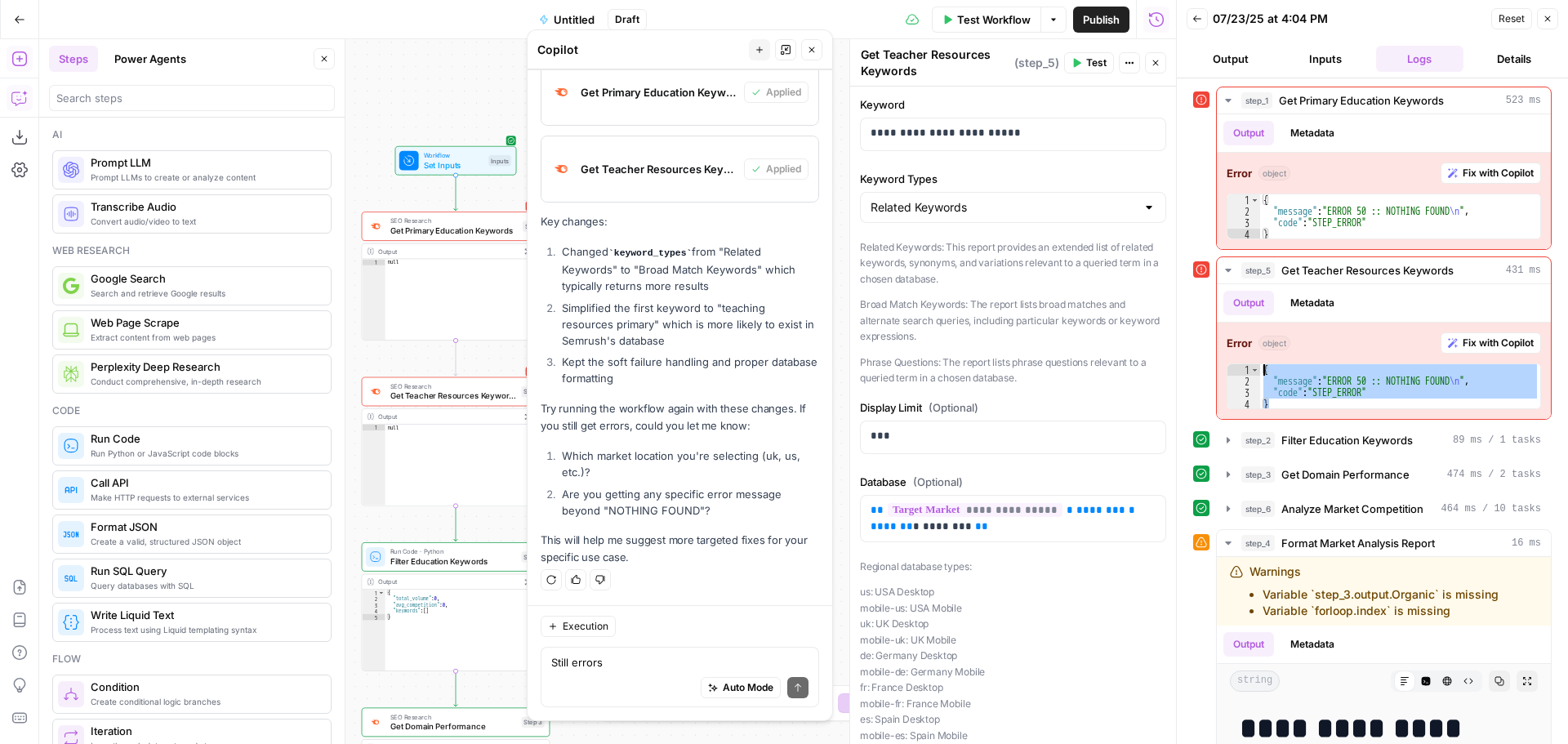 click on "Auto Mode Send" at bounding box center [679, 688] 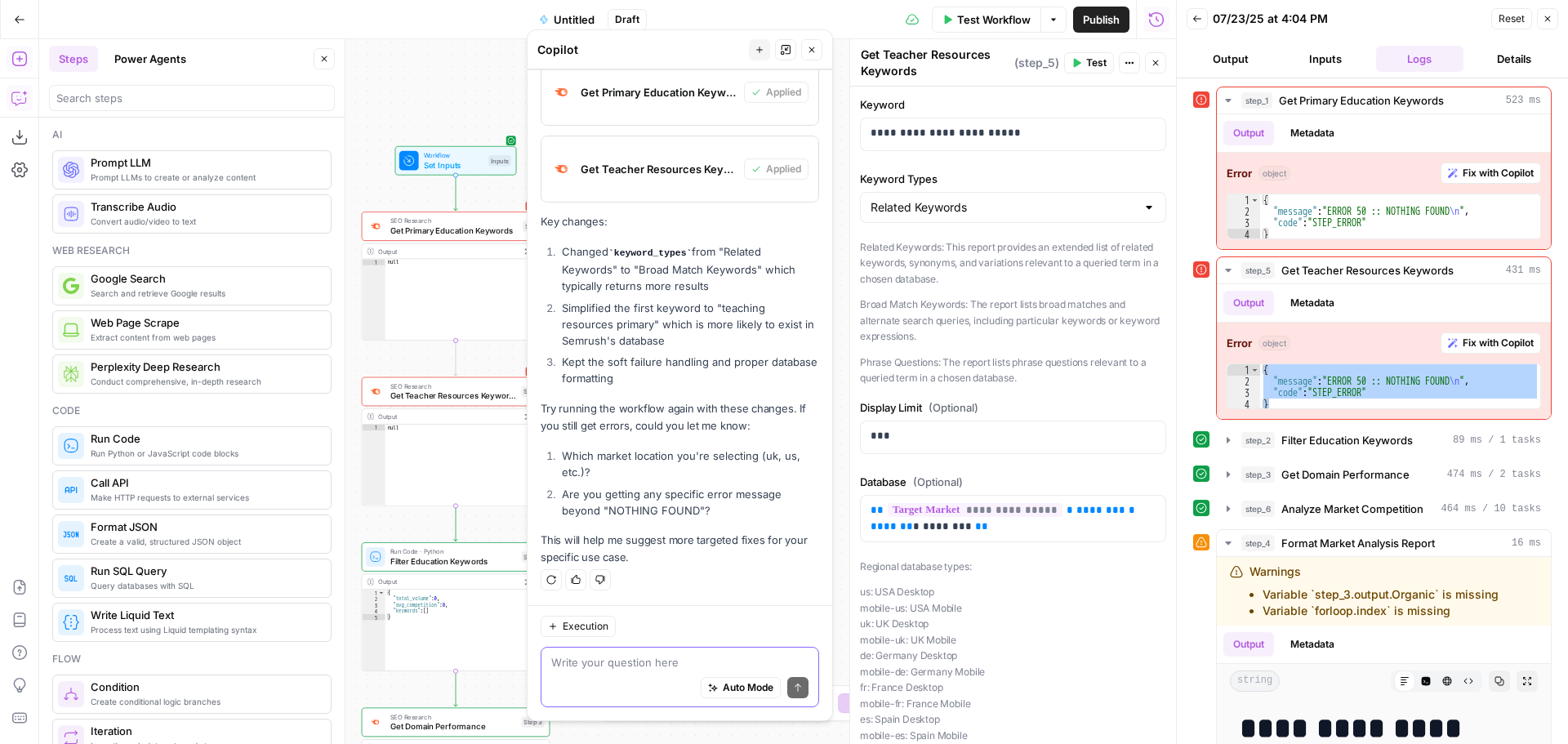 paste on "{
"message": "ERROR 50 :: NOTHING FOUND\n",
"code": "STEP_ERROR"
}" 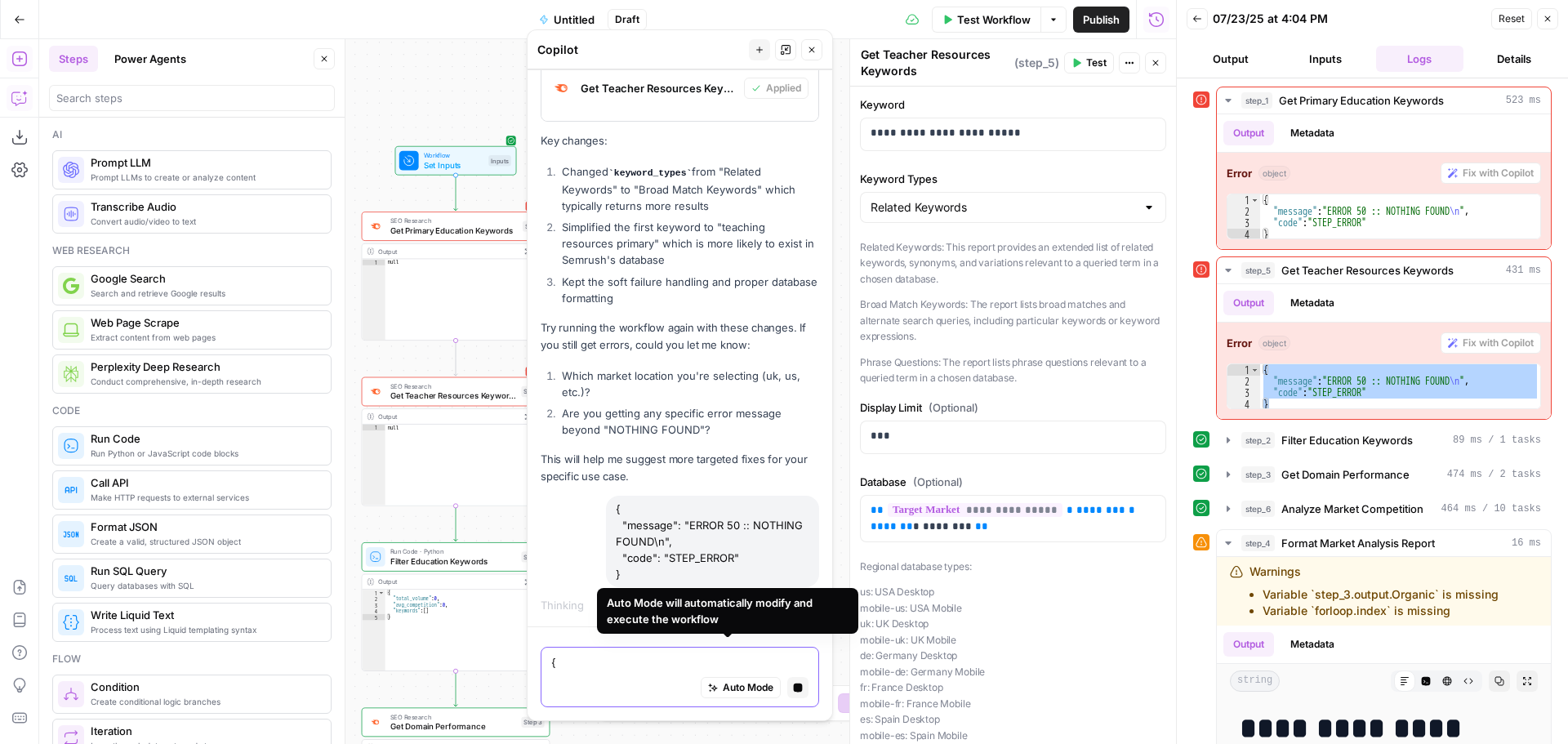 scroll, scrollTop: 7131, scrollLeft: 0, axis: vertical 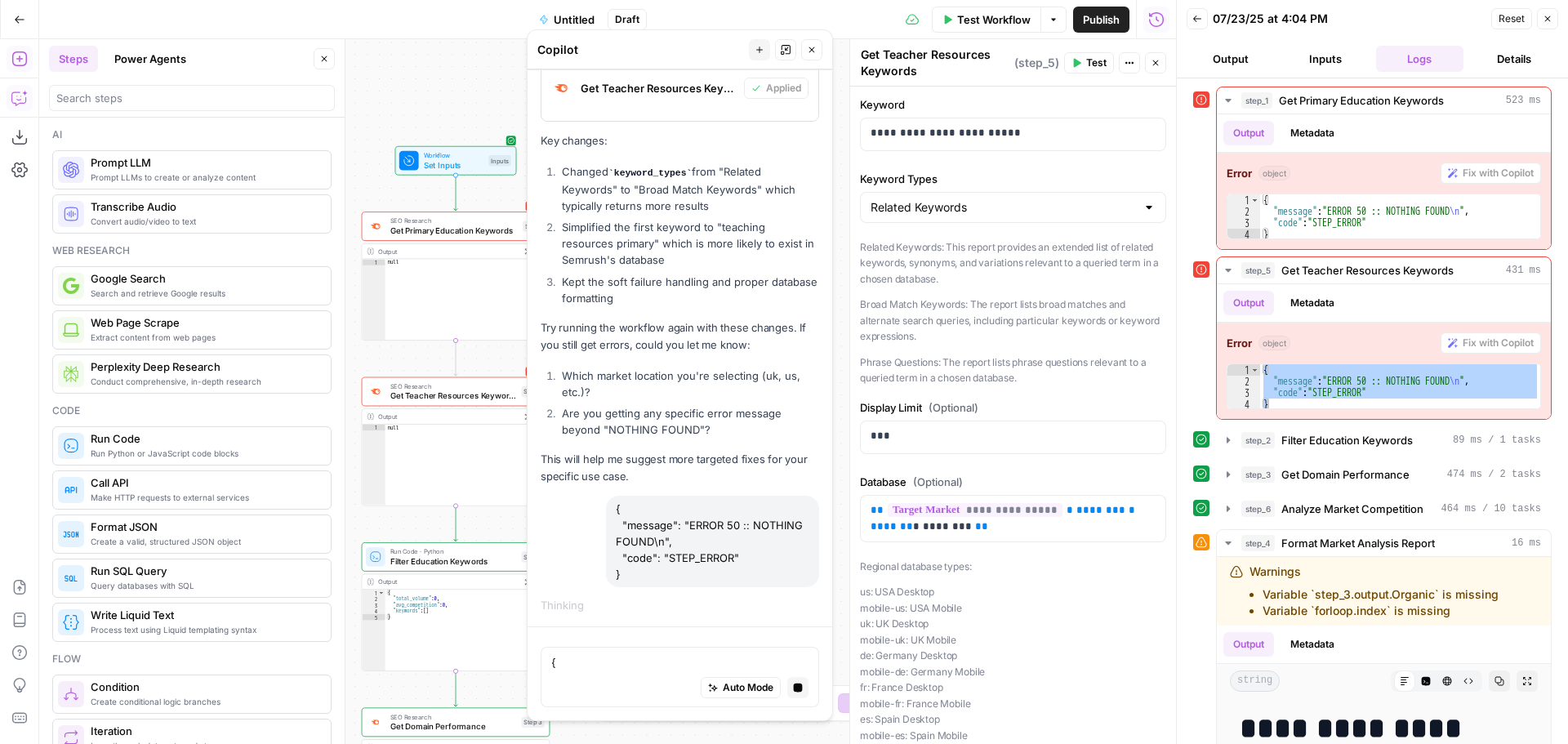 click on "Auto Mode Stop generating" at bounding box center [679, 688] 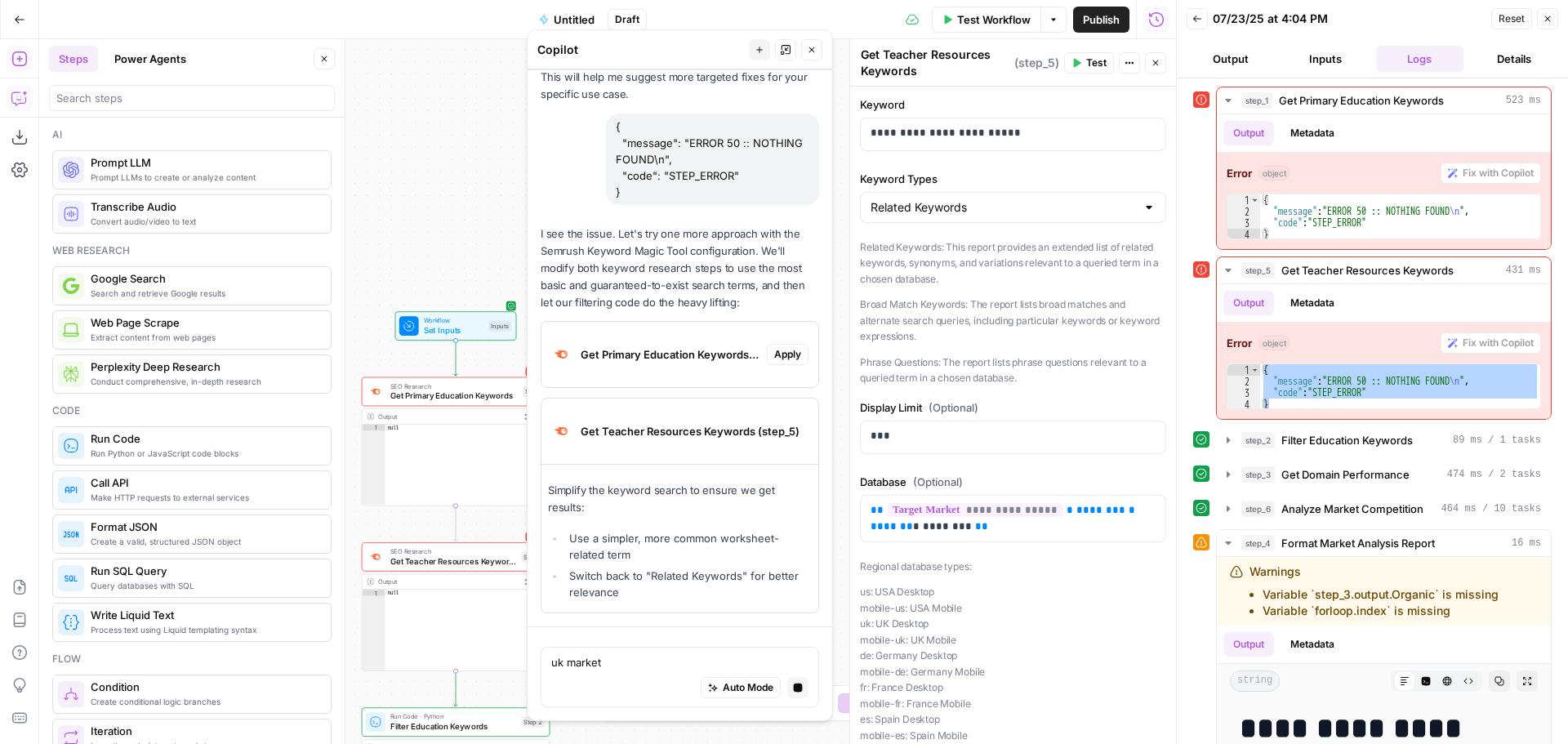 drag, startPoint x: 626, startPoint y: 676, endPoint x: 546, endPoint y: 666, distance: 80.622577 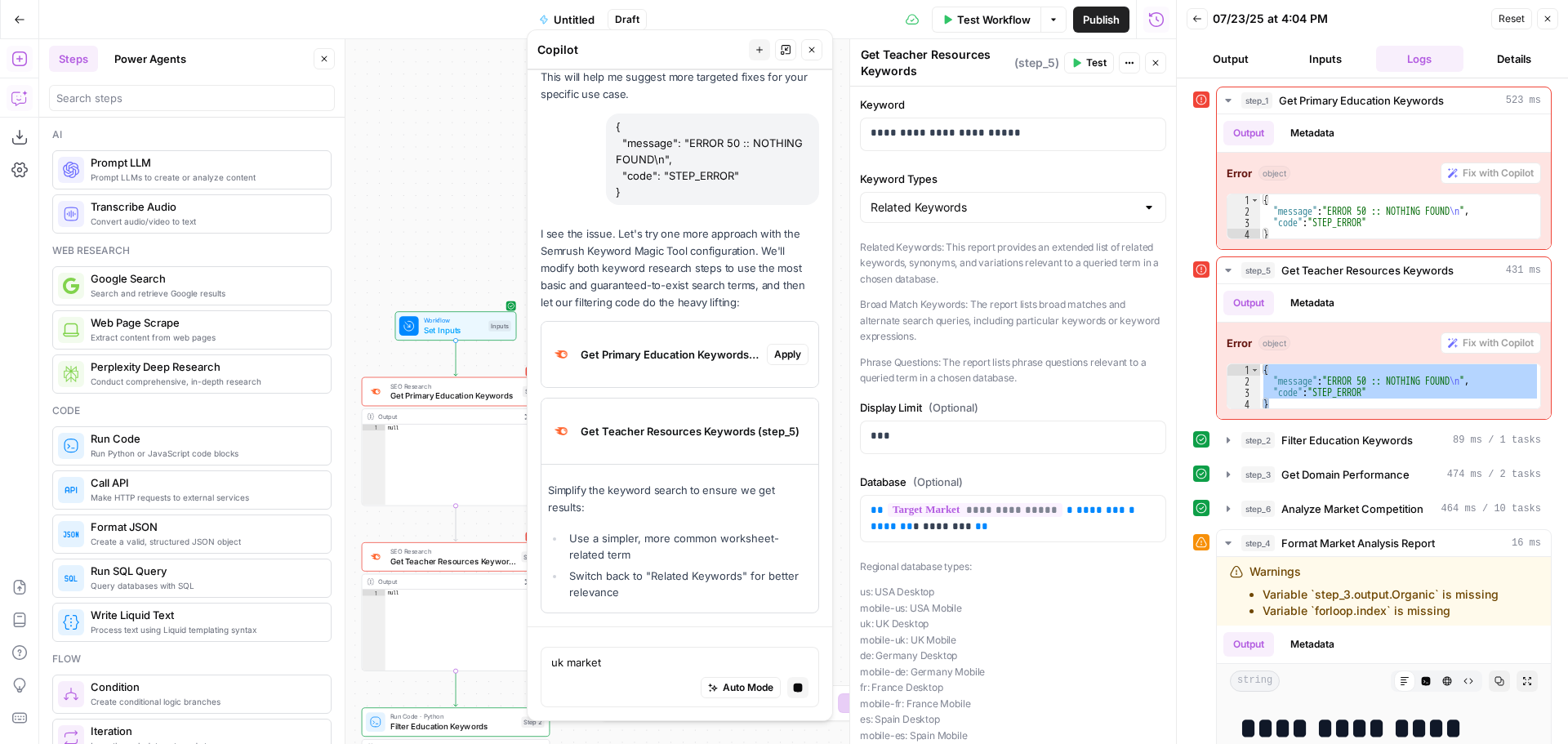 click on "uk market uk market Auto Mode Stop generating" at bounding box center [679, 677] 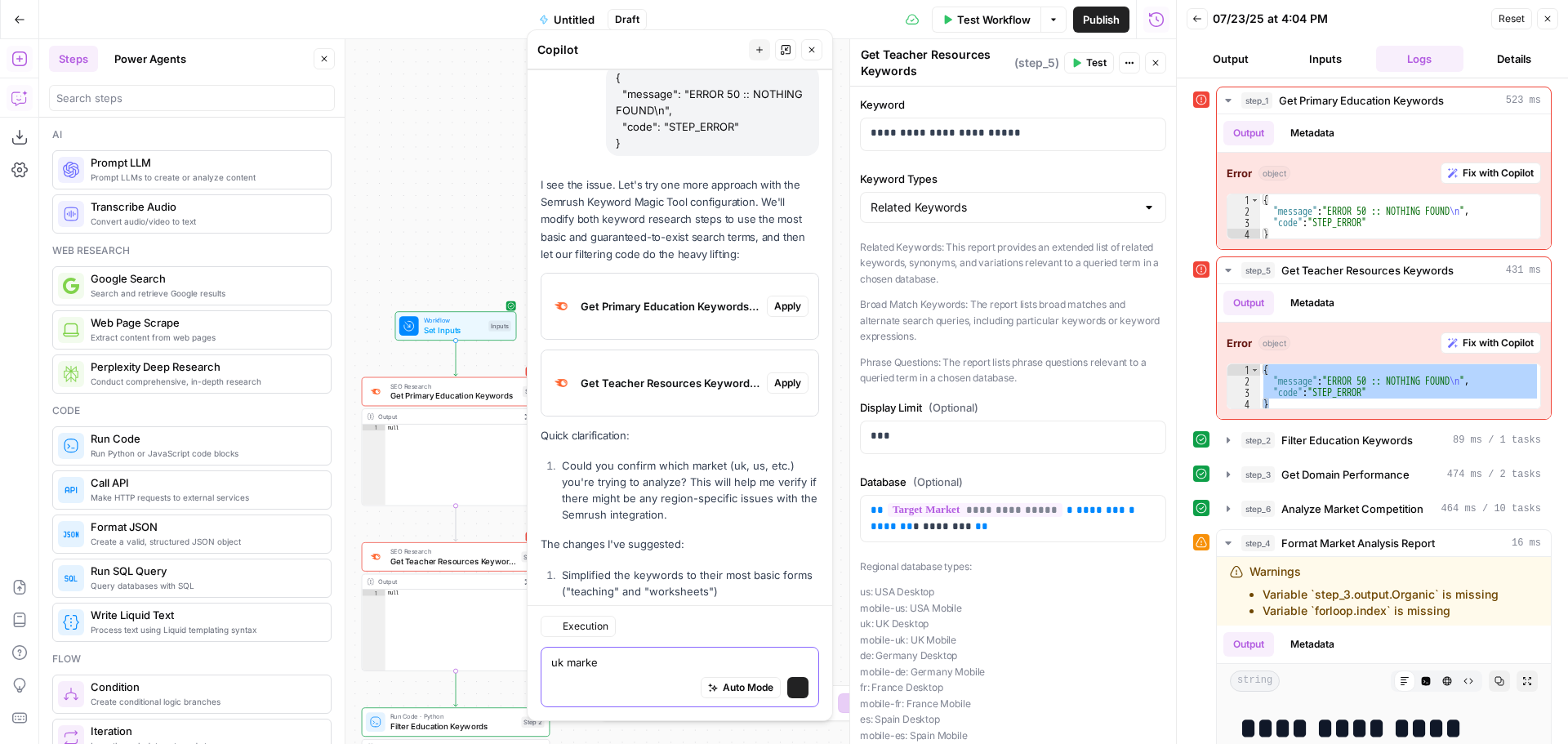 scroll, scrollTop: 8060, scrollLeft: 0, axis: vertical 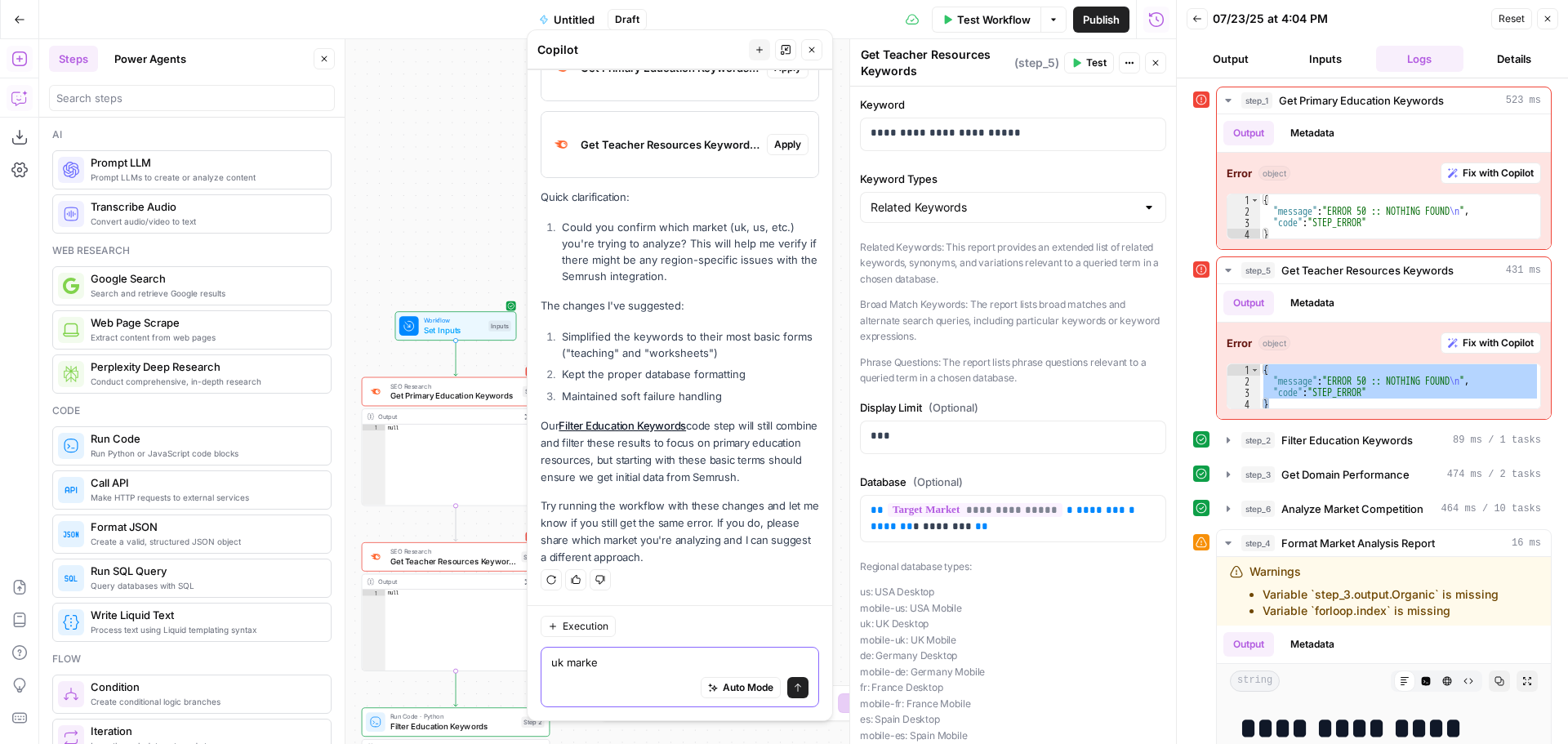 click on "uk marke" at bounding box center [679, 662] 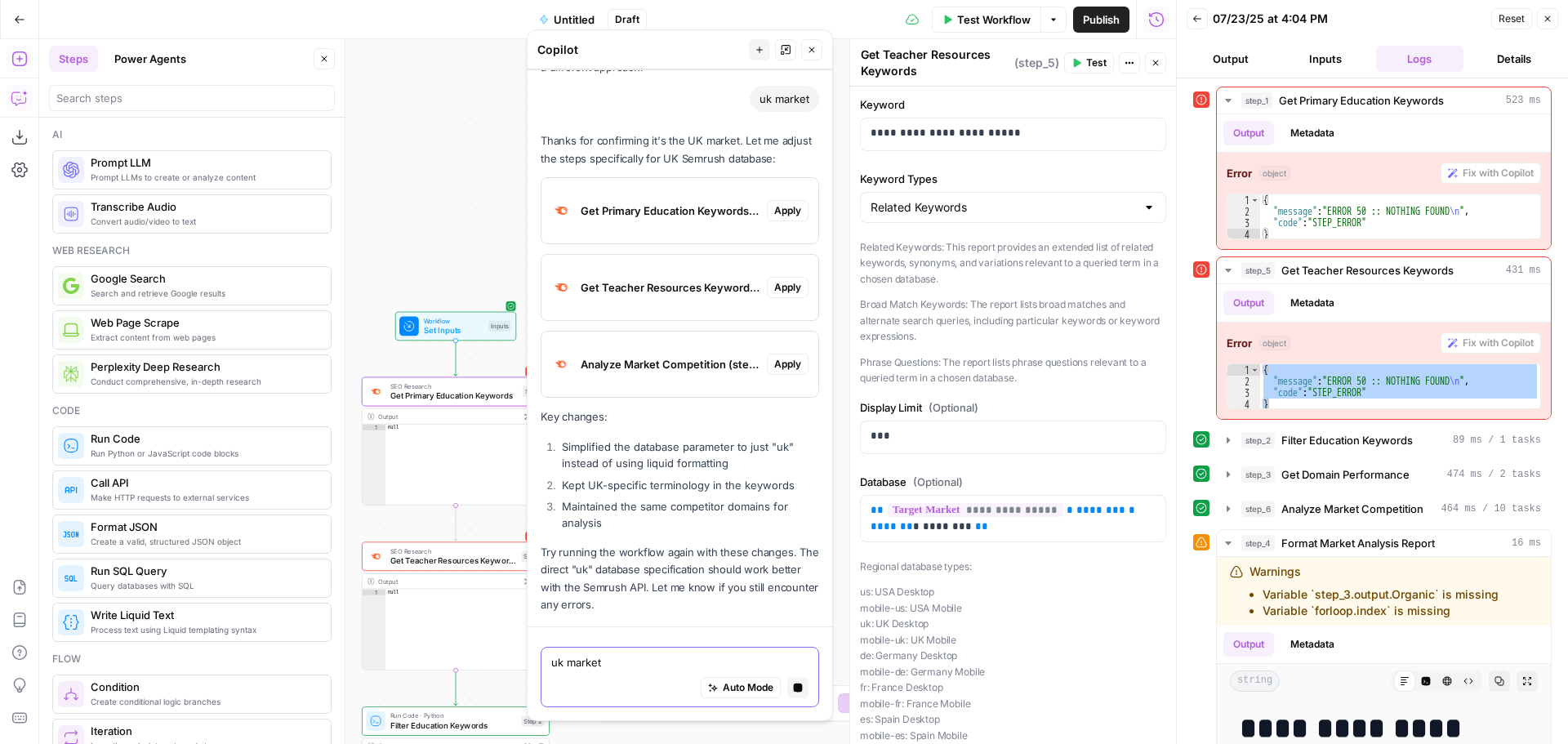 scroll, scrollTop: 8290, scrollLeft: 0, axis: vertical 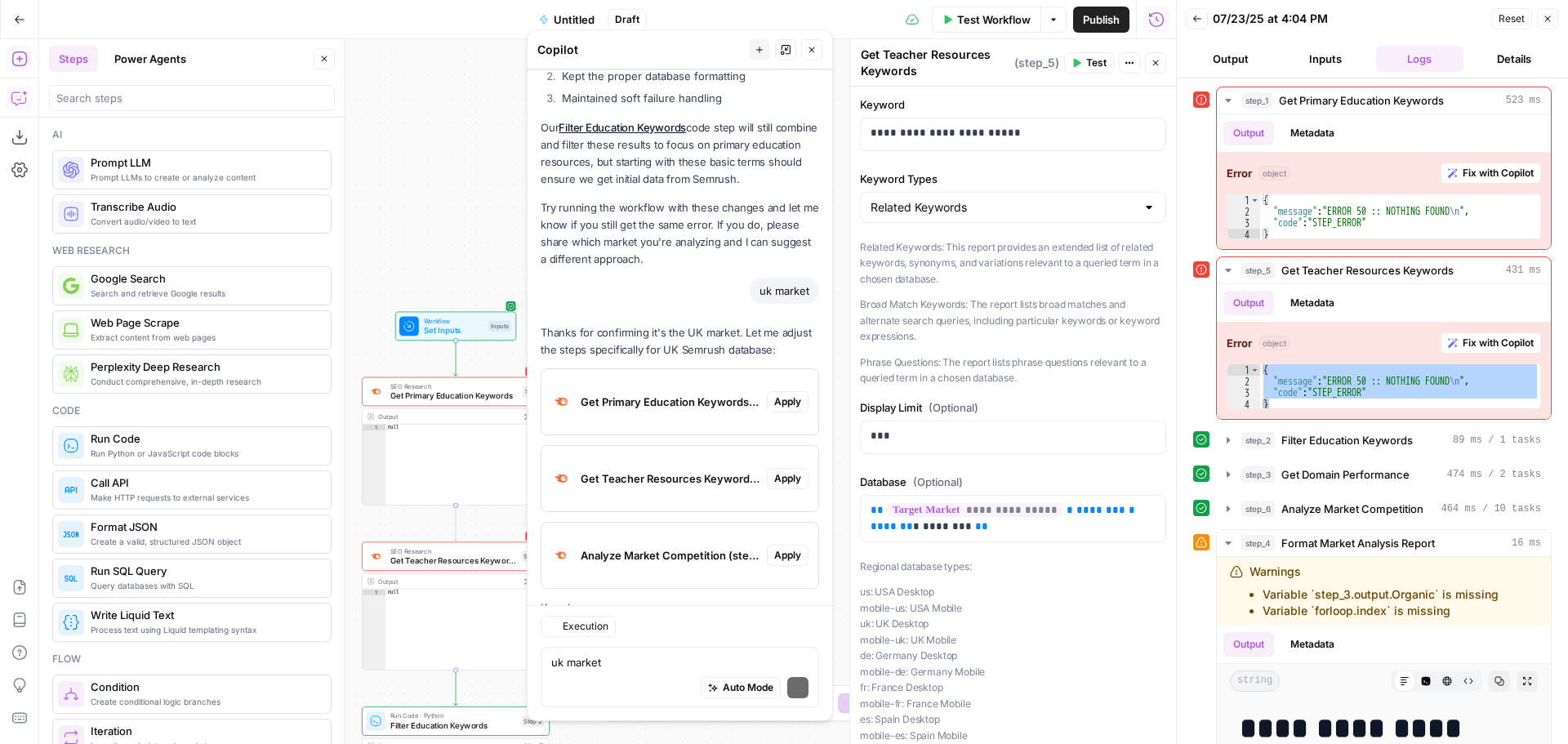 click on "Thanks for confirming it's the UK market. Let me adjust the steps specifically for UK Semrush database:
Get Primary Education Keywords (step_1) Apply
Get Teacher Resources Keywords (step_5) Apply
Analyze Market Competition (step_6) Apply
Key changes:
Simplified the database parameter to just "uk" instead of using liquid formatting
Kept UK-specific terminology in the keywords
Maintained the same competitor domains for analysis
Try running the workflow again with these changes. The direct "uk" database specification should work better with the Semrush API. Let me know if you still encounter any errors." at bounding box center [679, 559] 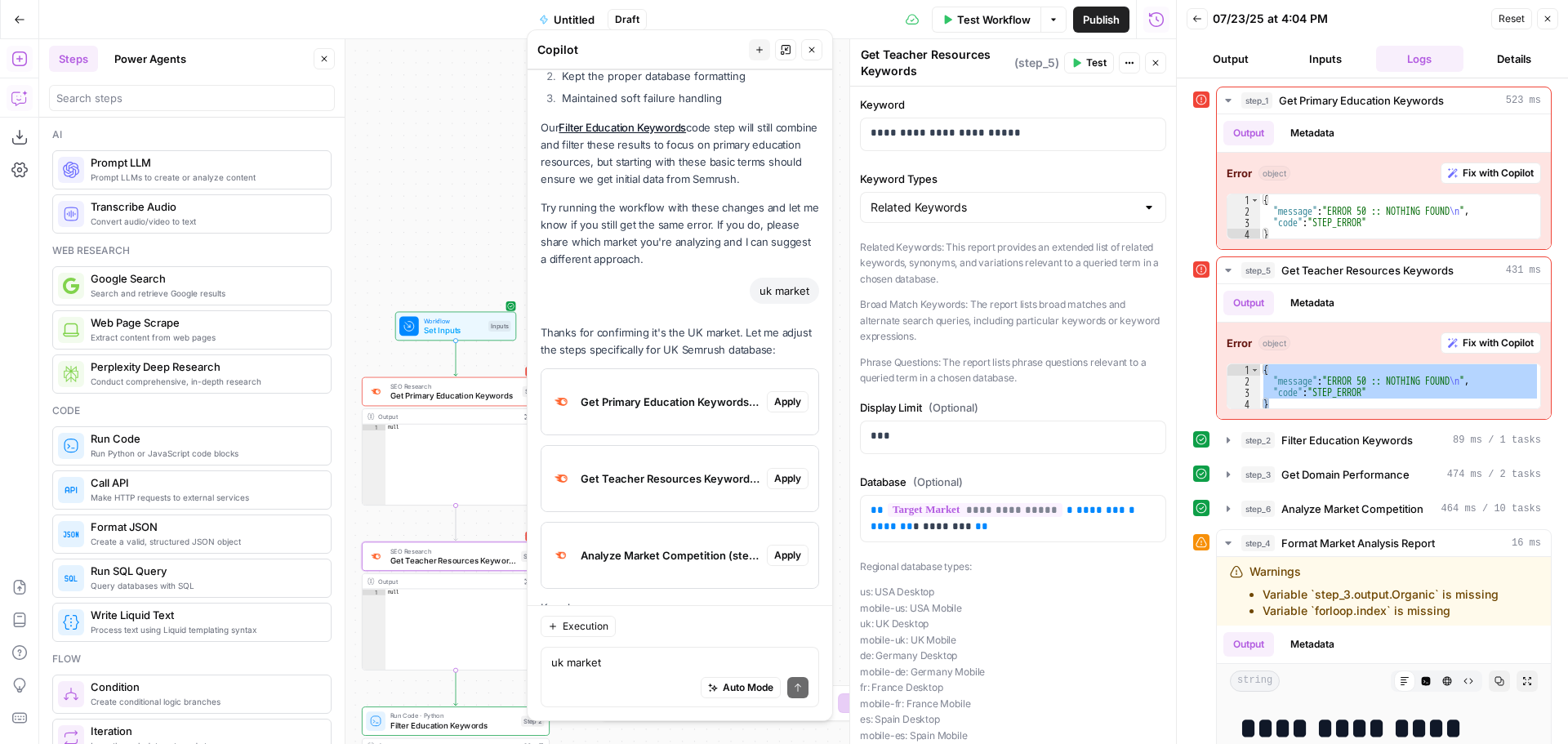 scroll, scrollTop: 8597, scrollLeft: 0, axis: vertical 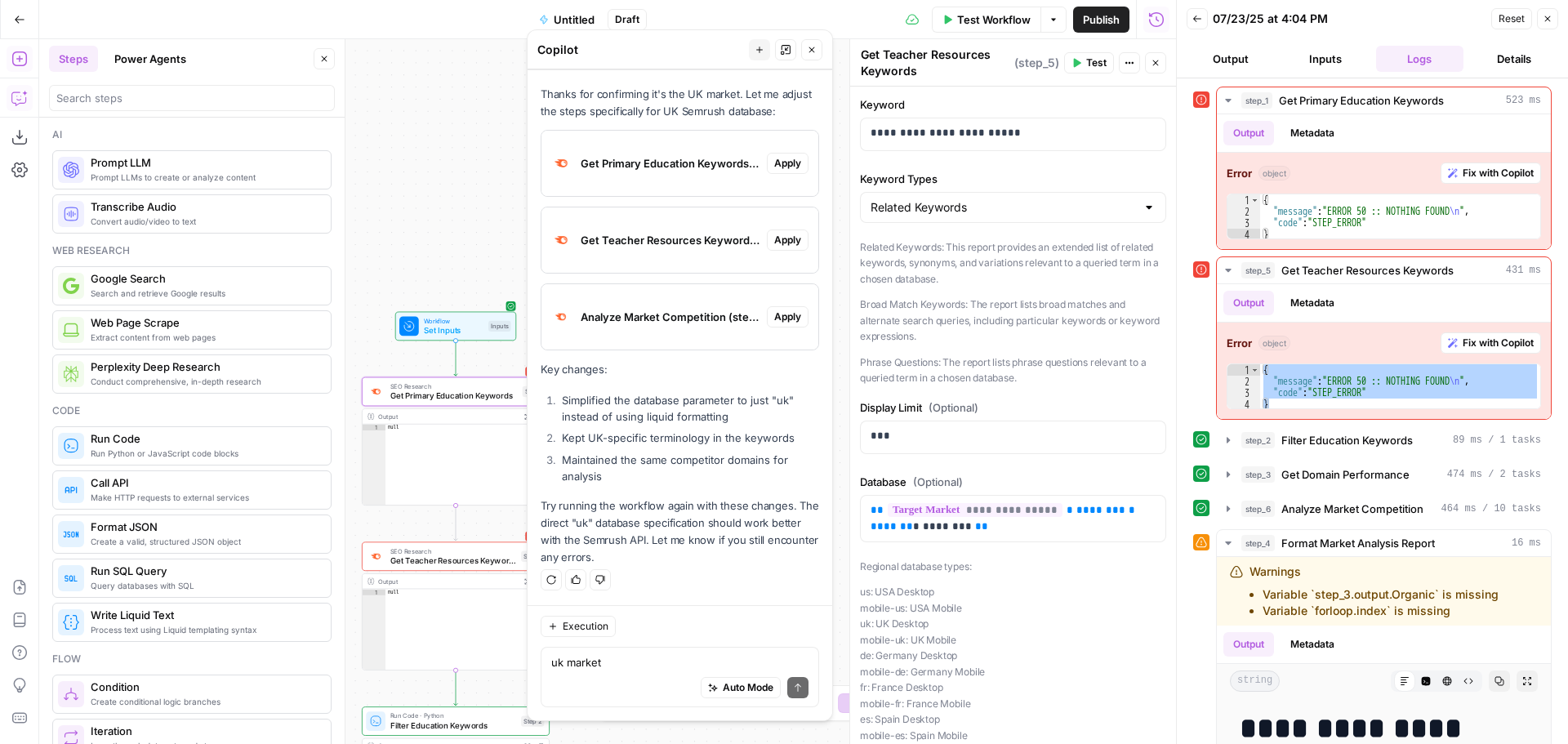 click on "Apply" at bounding box center [787, 163] 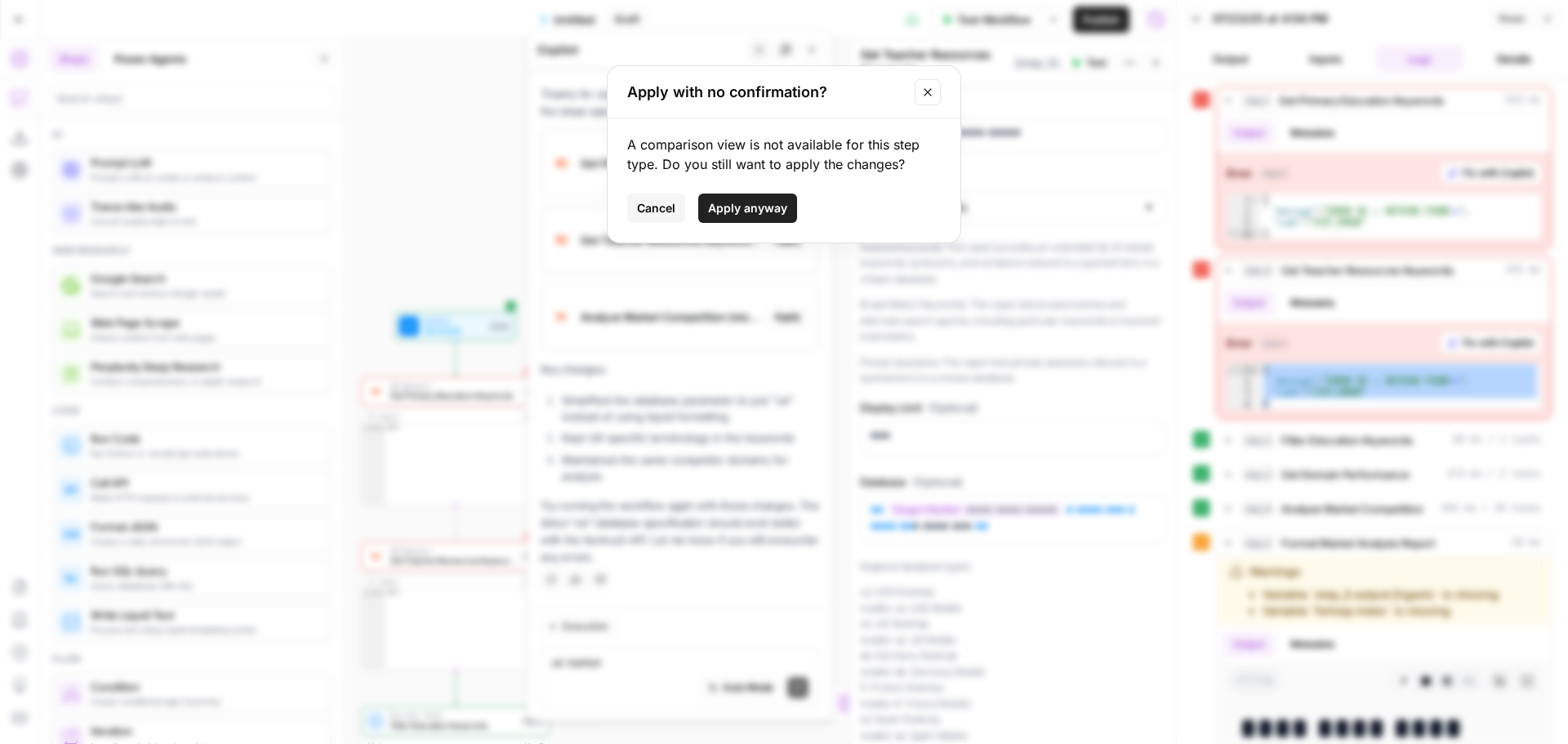 click on "Apply anyway" at bounding box center (747, 208) 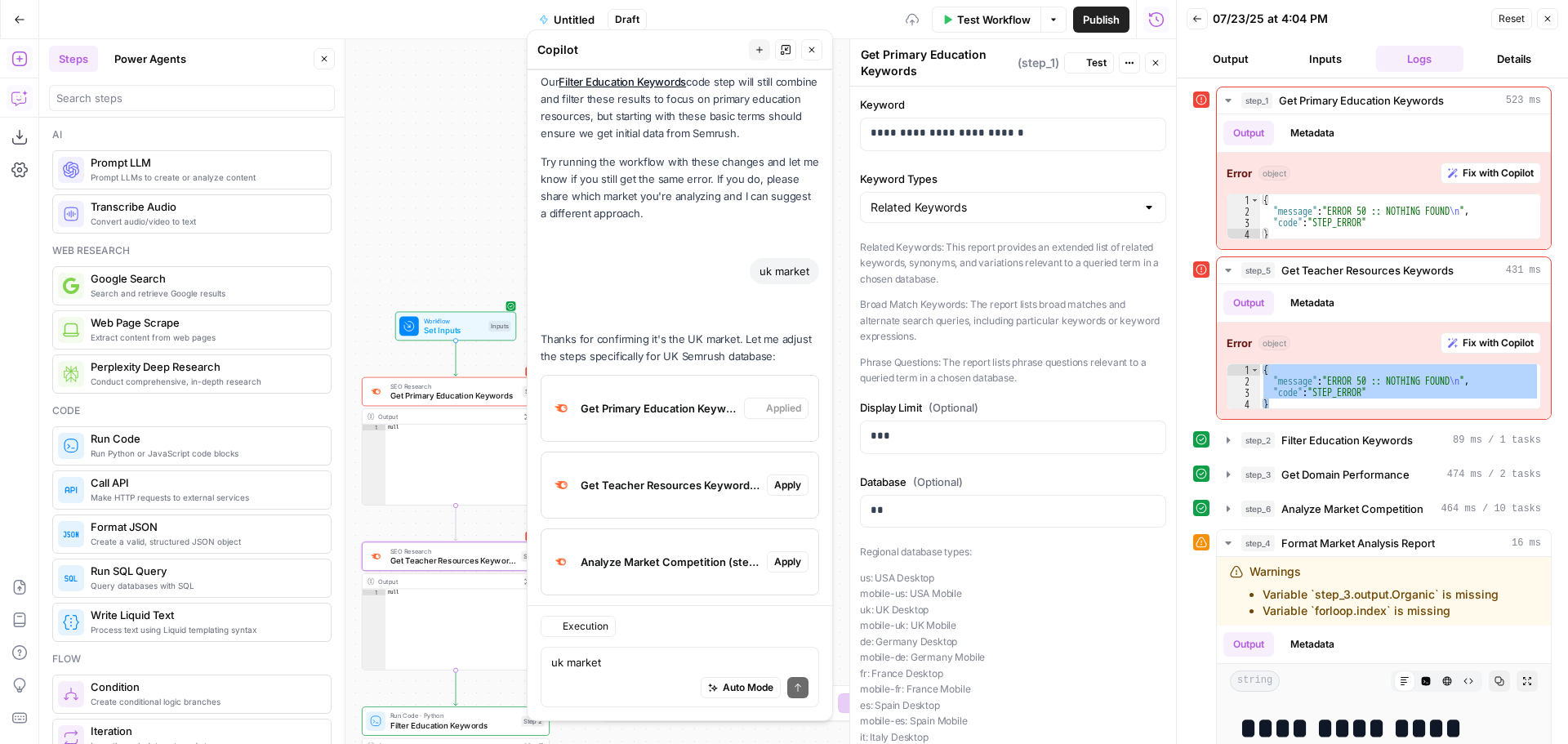 scroll, scrollTop: 8676, scrollLeft: 0, axis: vertical 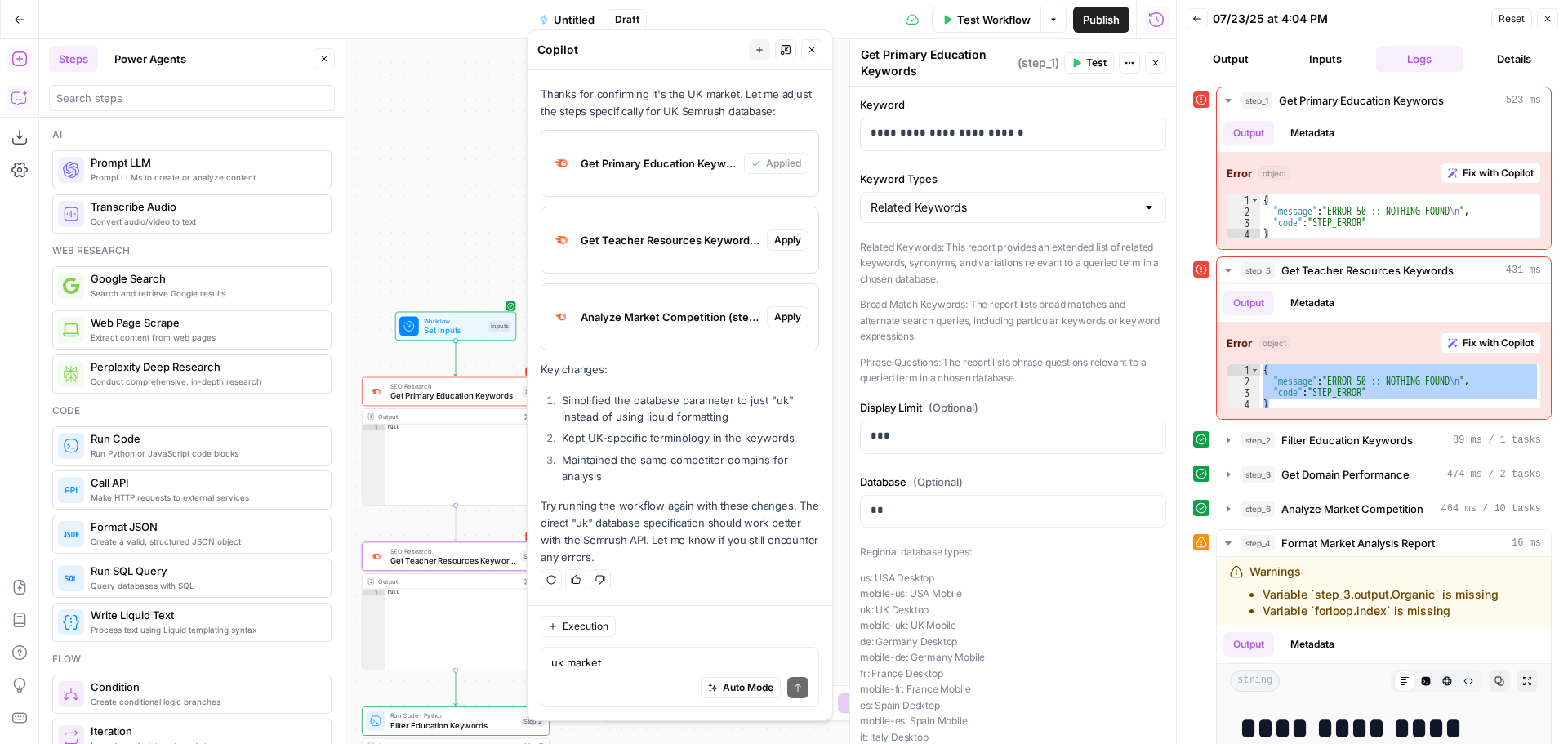 click on "Apply" at bounding box center (787, 240) 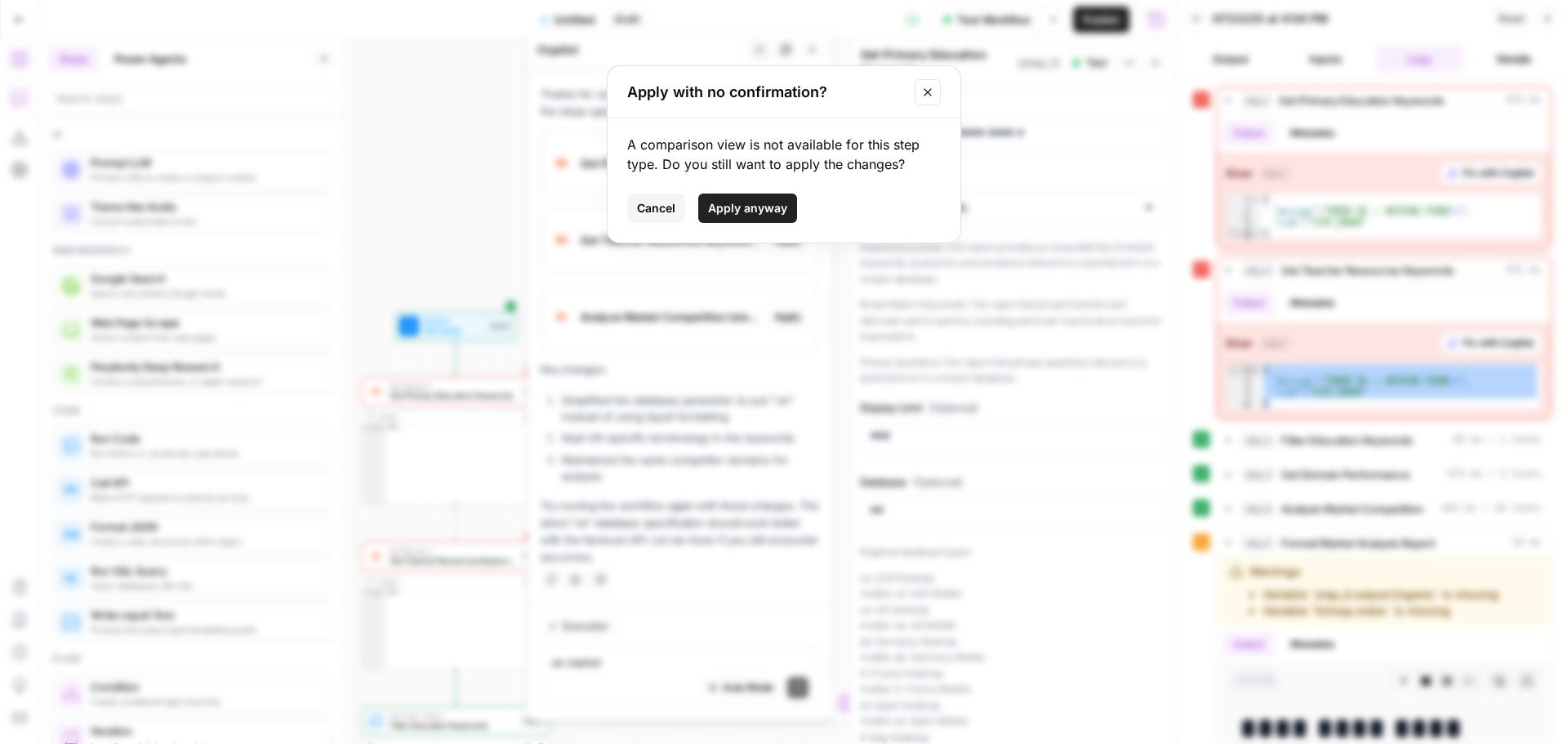 click on "Apply anyway" at bounding box center (747, 208) 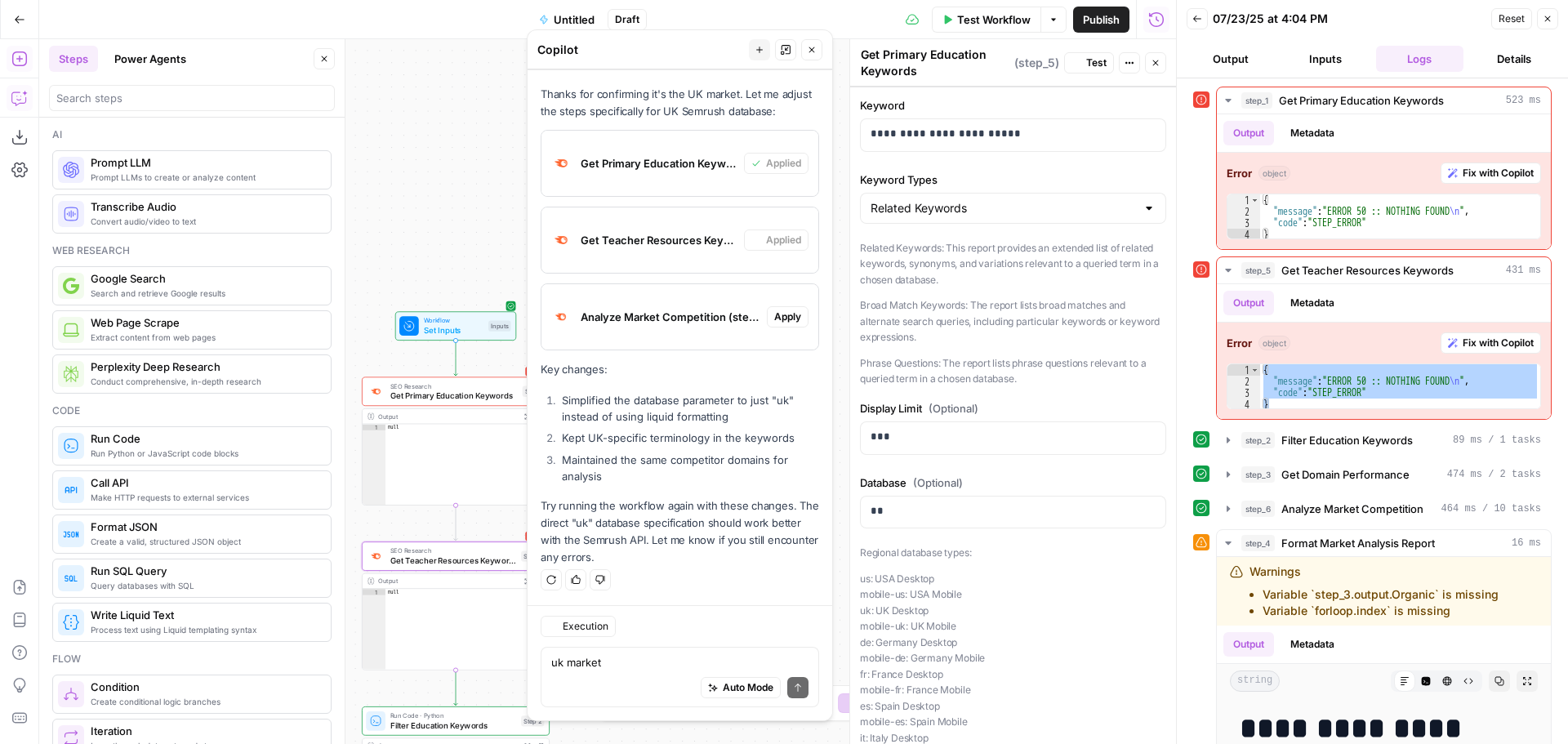 type on "Get Teacher Resources Keywords" 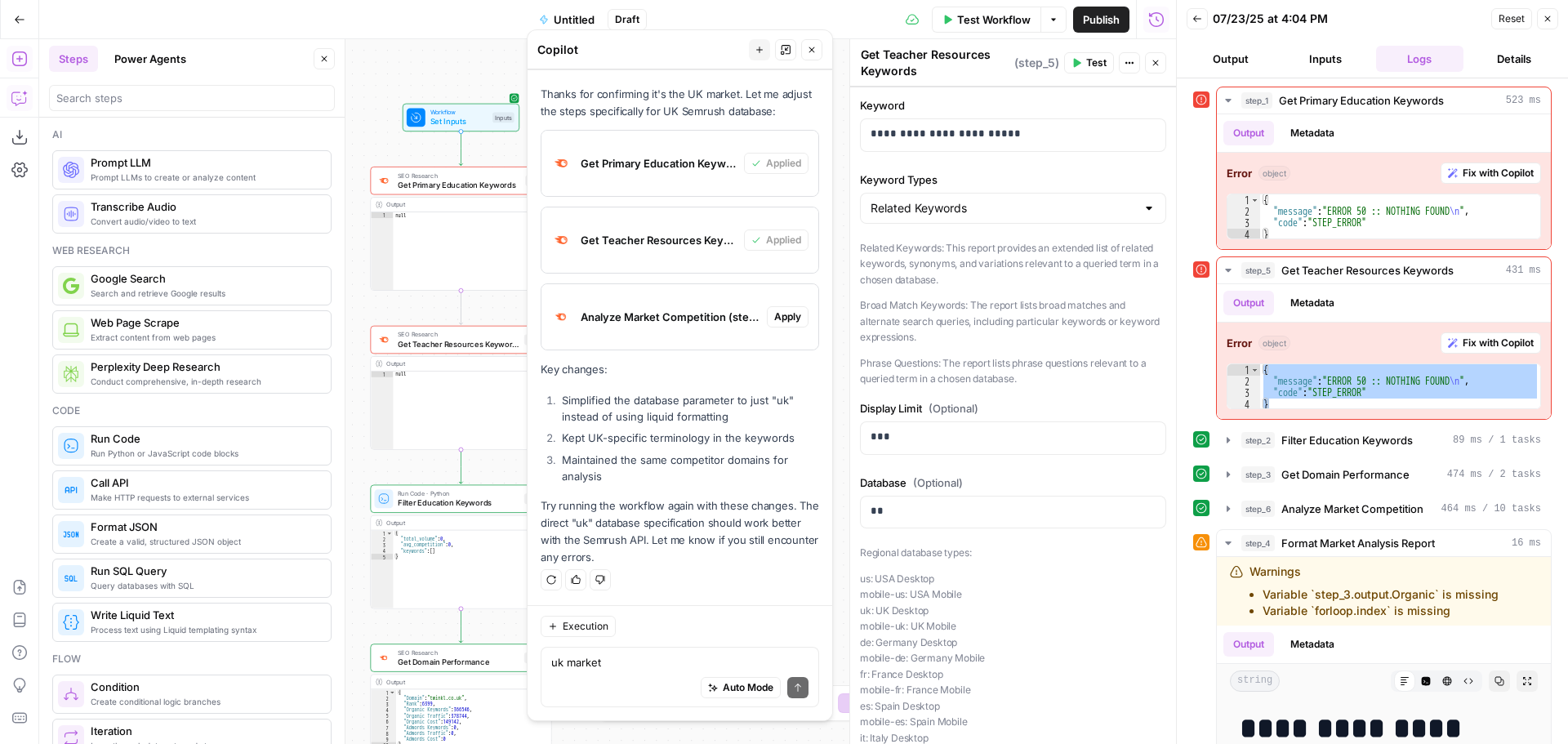 click on "Apply" at bounding box center [787, 317] 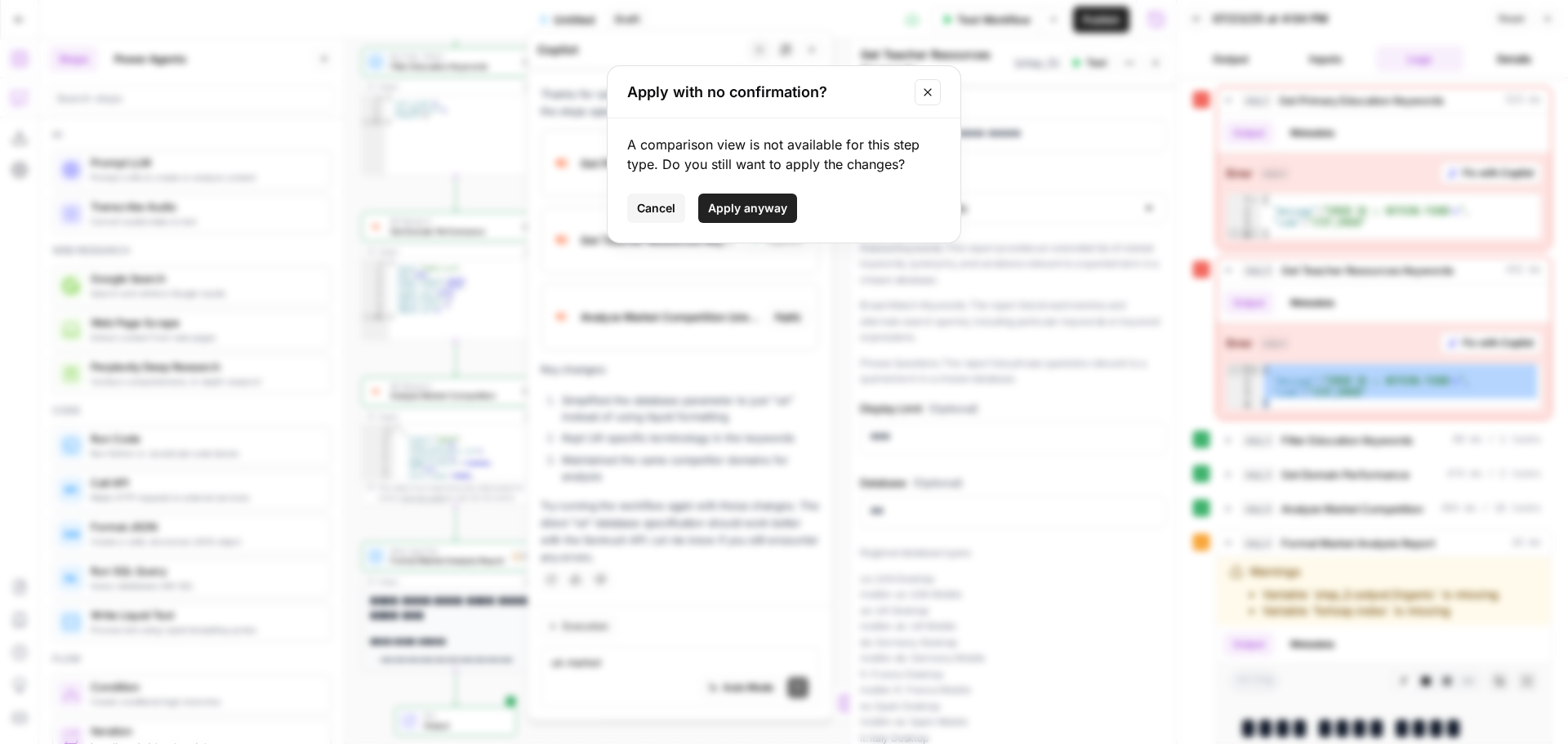 click on "Apply anyway" at bounding box center (747, 208) 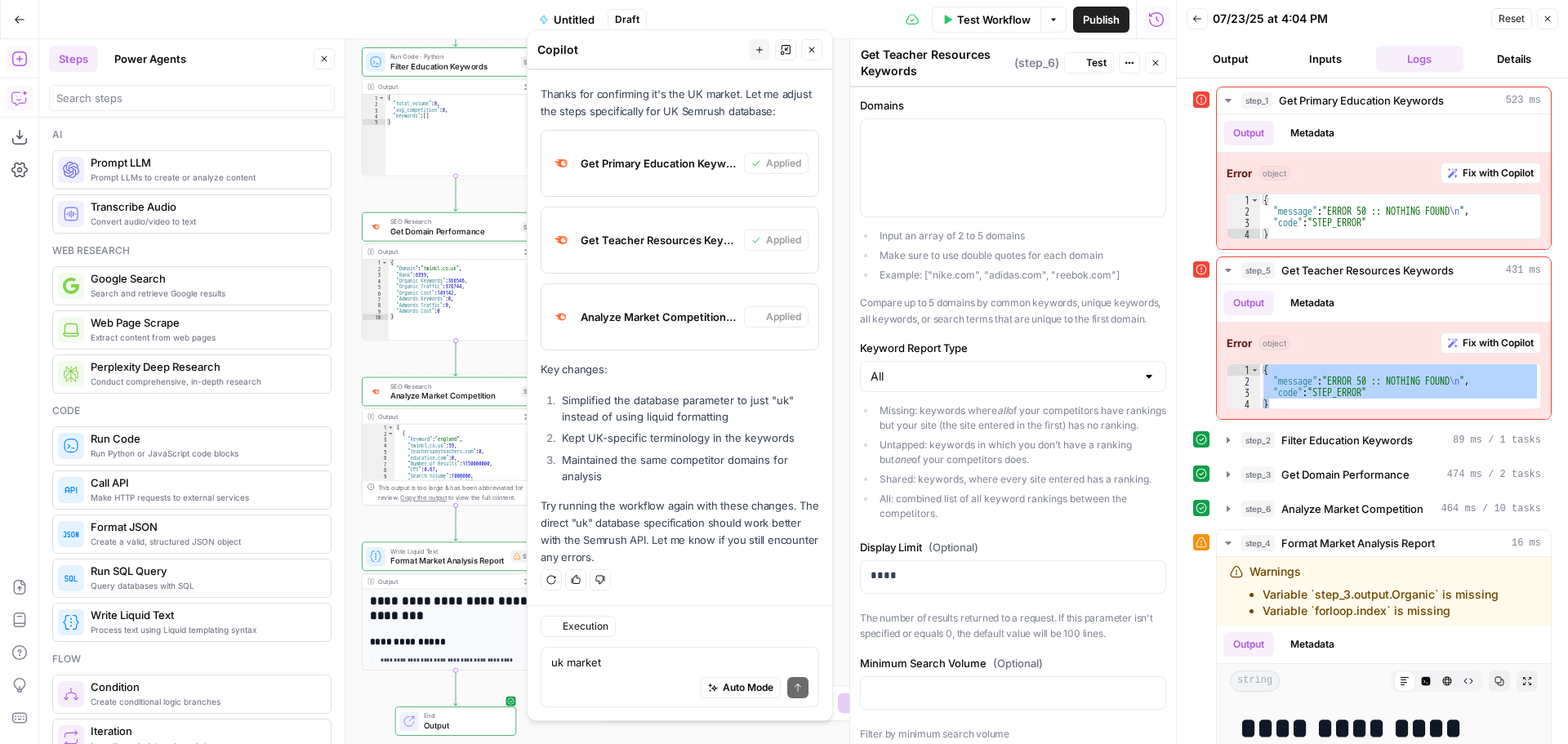 type on "Analyze Market Competition" 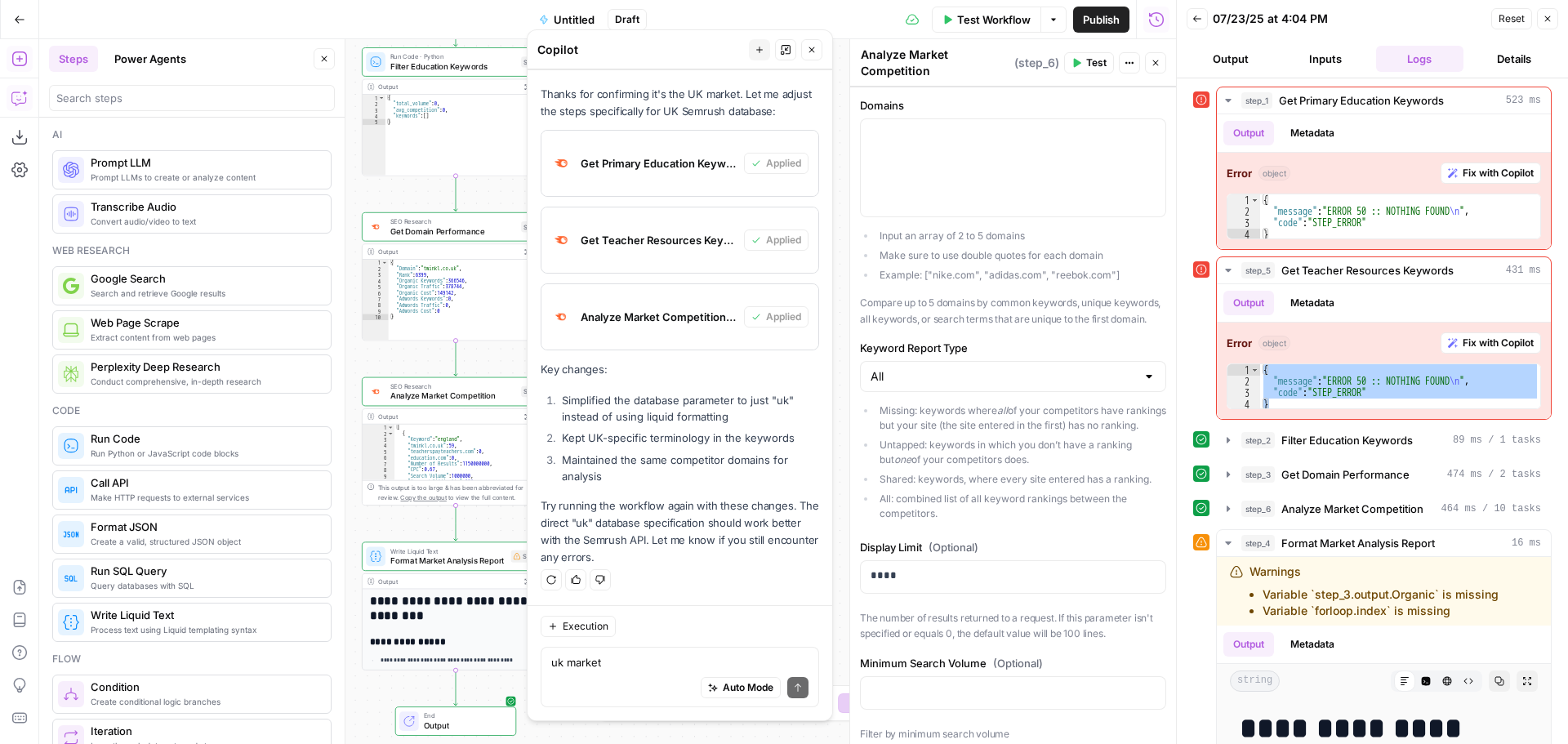 click on "Test Workflow" at bounding box center (994, 20) 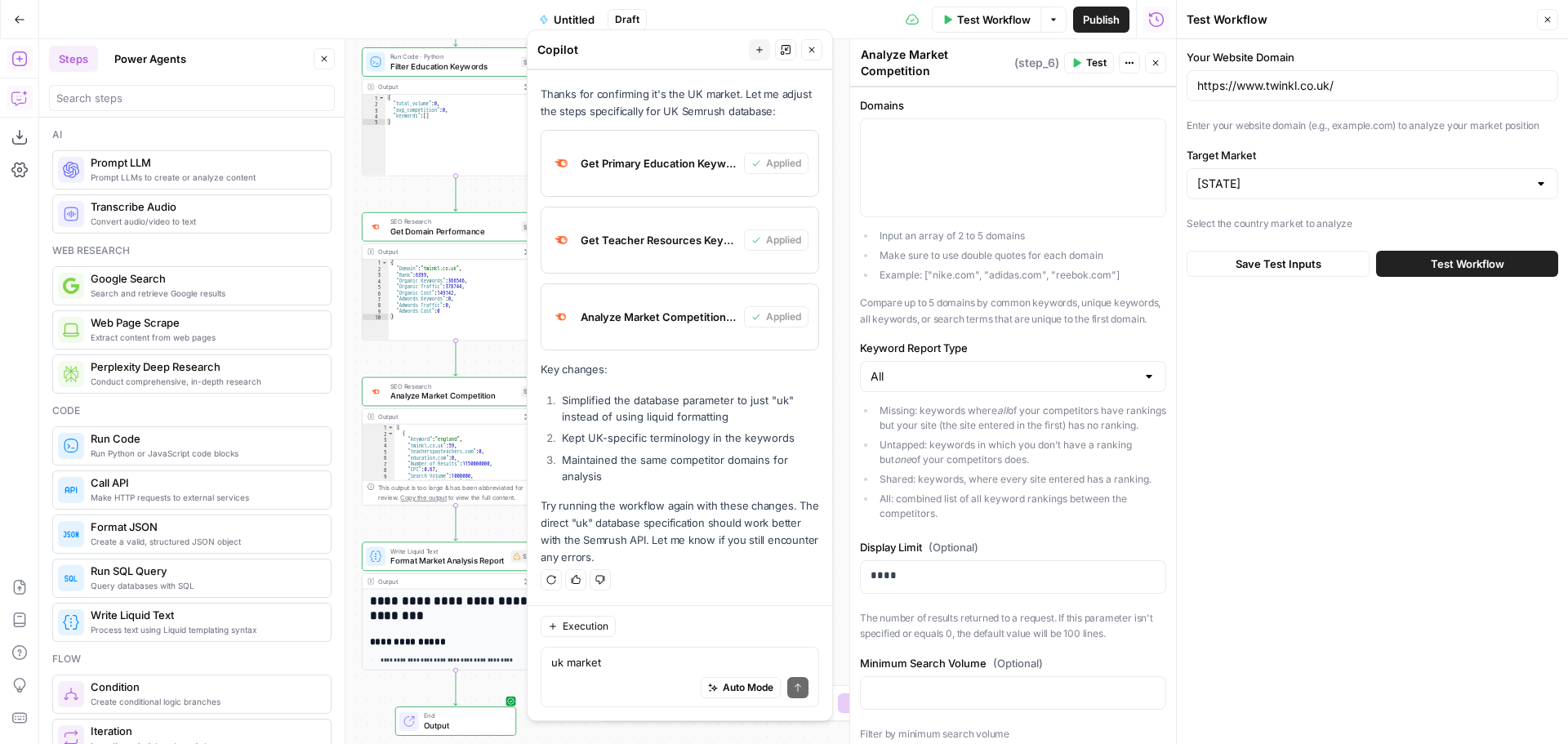 click on "Test Workflow" at bounding box center [1468, 264] 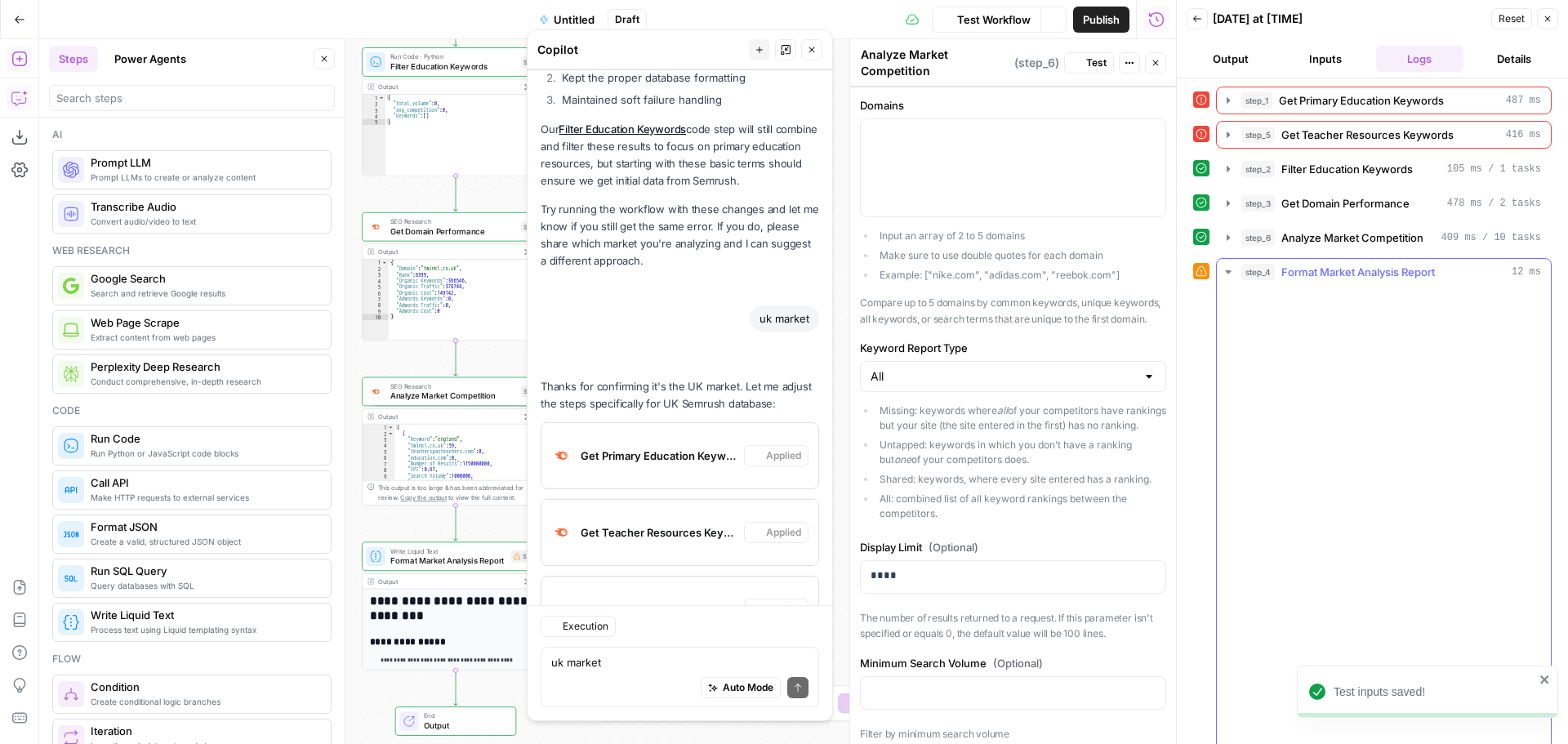 scroll, scrollTop: 8676, scrollLeft: 0, axis: vertical 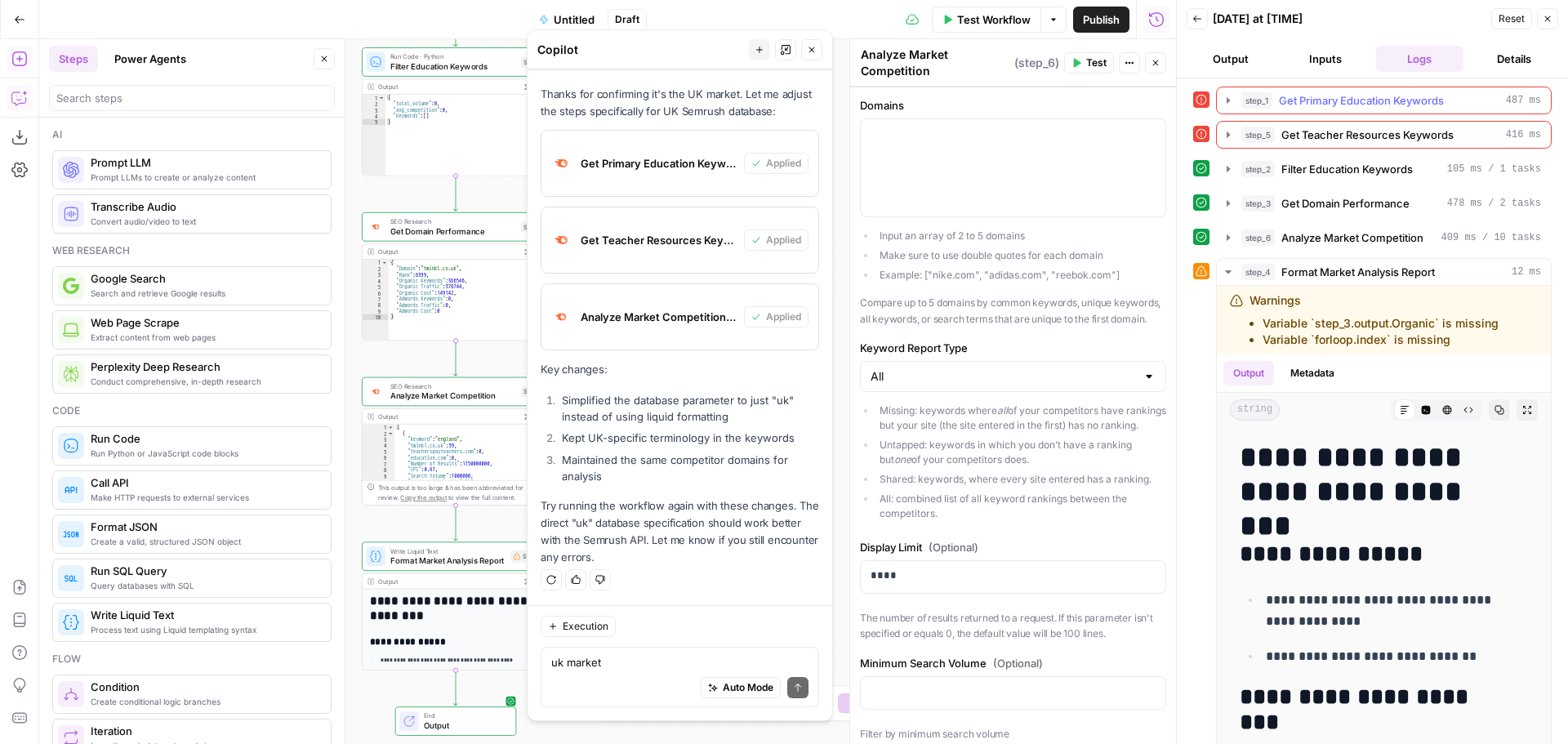 click on "Get Primary Education Keywords" at bounding box center (1361, 100) 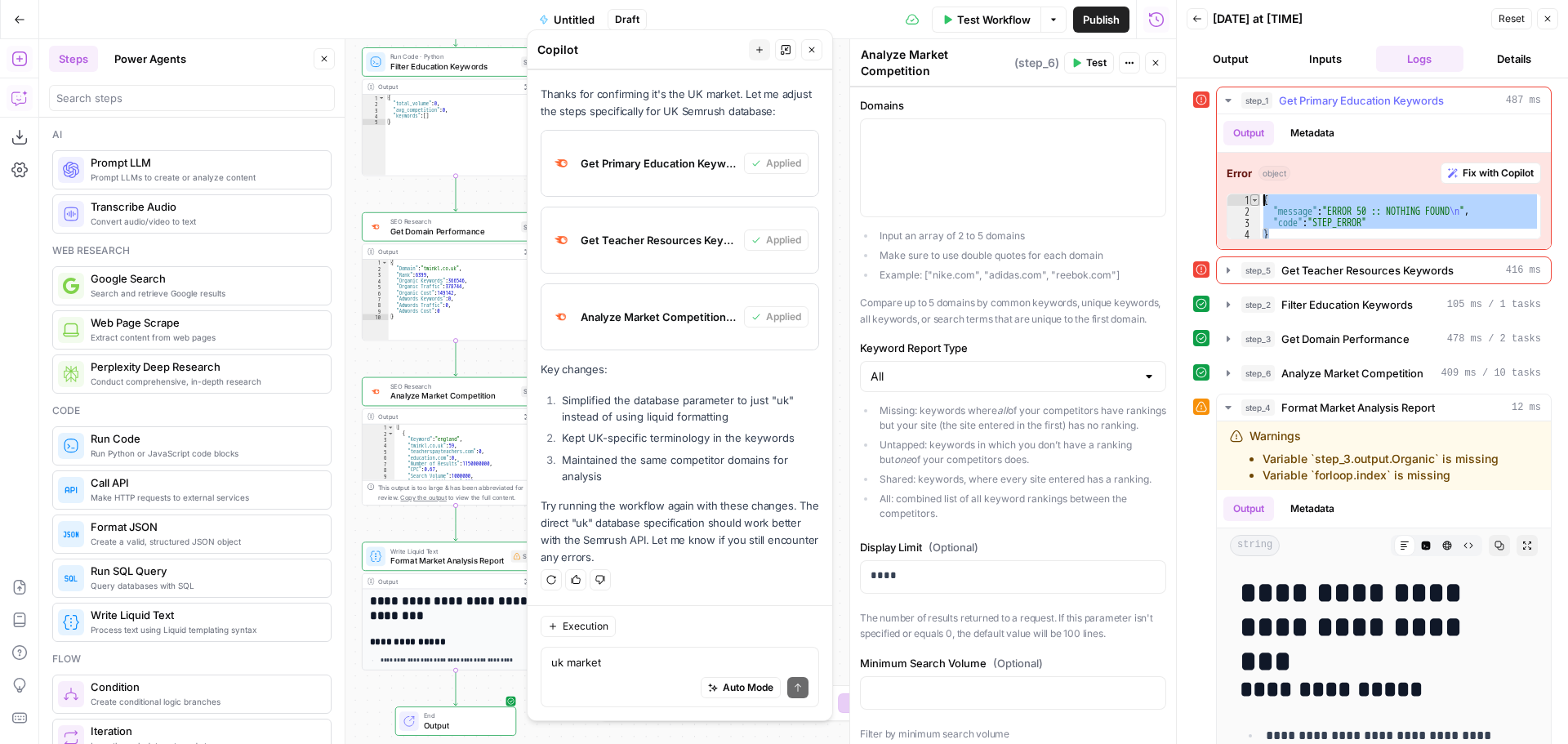 drag, startPoint x: 1275, startPoint y: 233, endPoint x: 1258, endPoint y: 197, distance: 39.812058 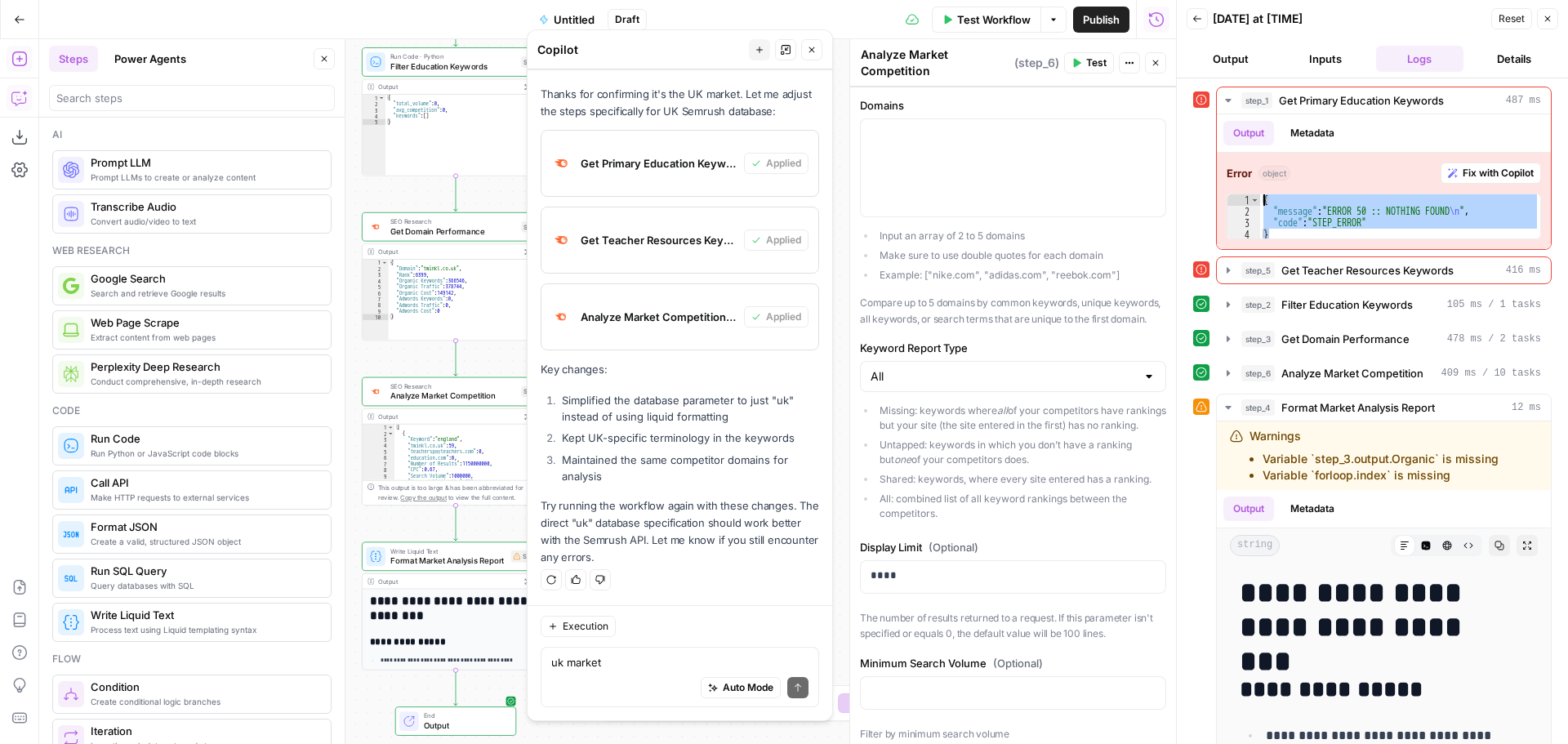 click on "Auto Mode Send" at bounding box center [679, 688] 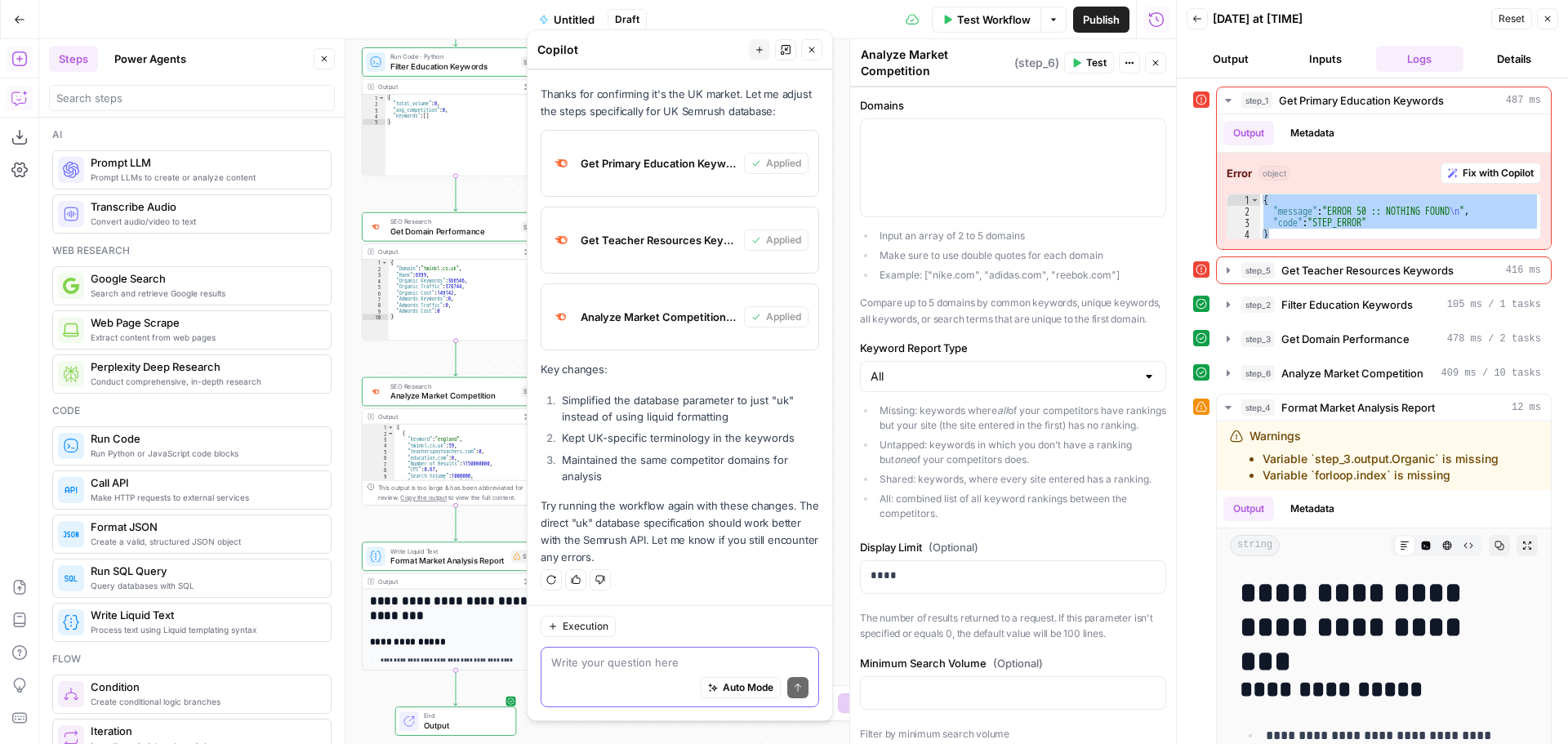 paste on "{
"message": "ERROR 50 :: NOTHING FOUND\n",
"code": "STEP_ERROR"
}" 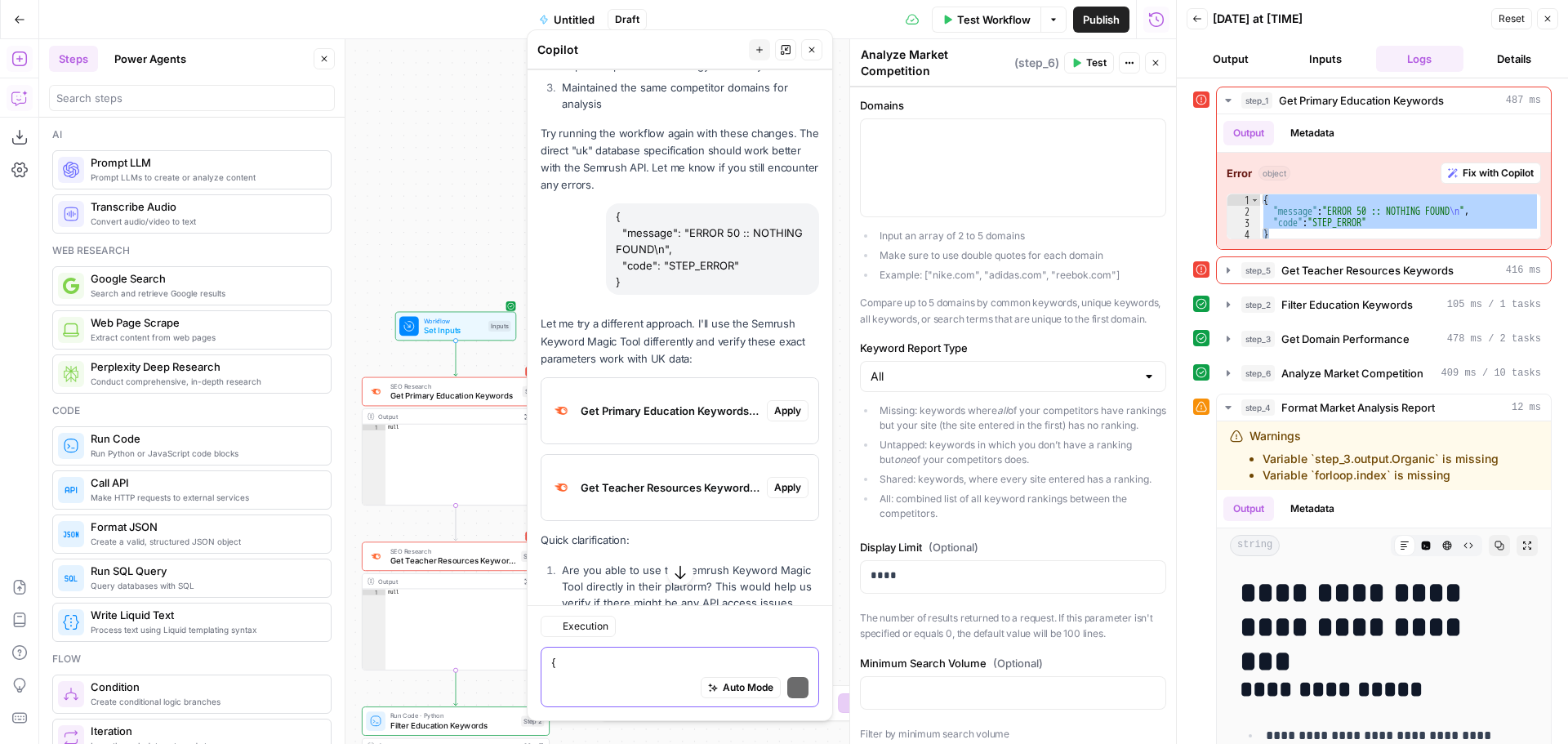 scroll, scrollTop: 9318, scrollLeft: 0, axis: vertical 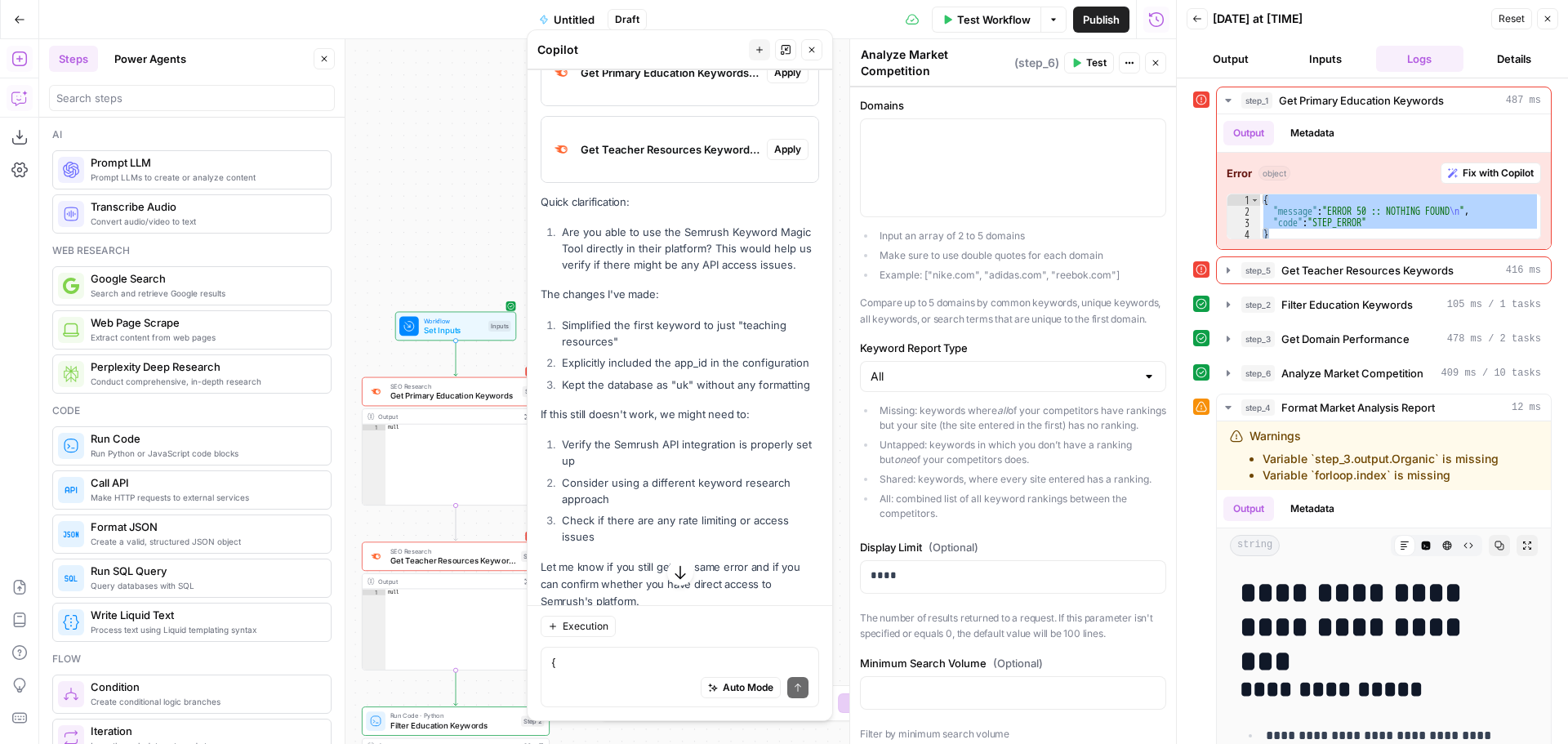 click on "Are you able to use the Semrush Keyword Magic Tool directly in their platform? This would help us verify if there might be any API access issues." at bounding box center [688, 248] 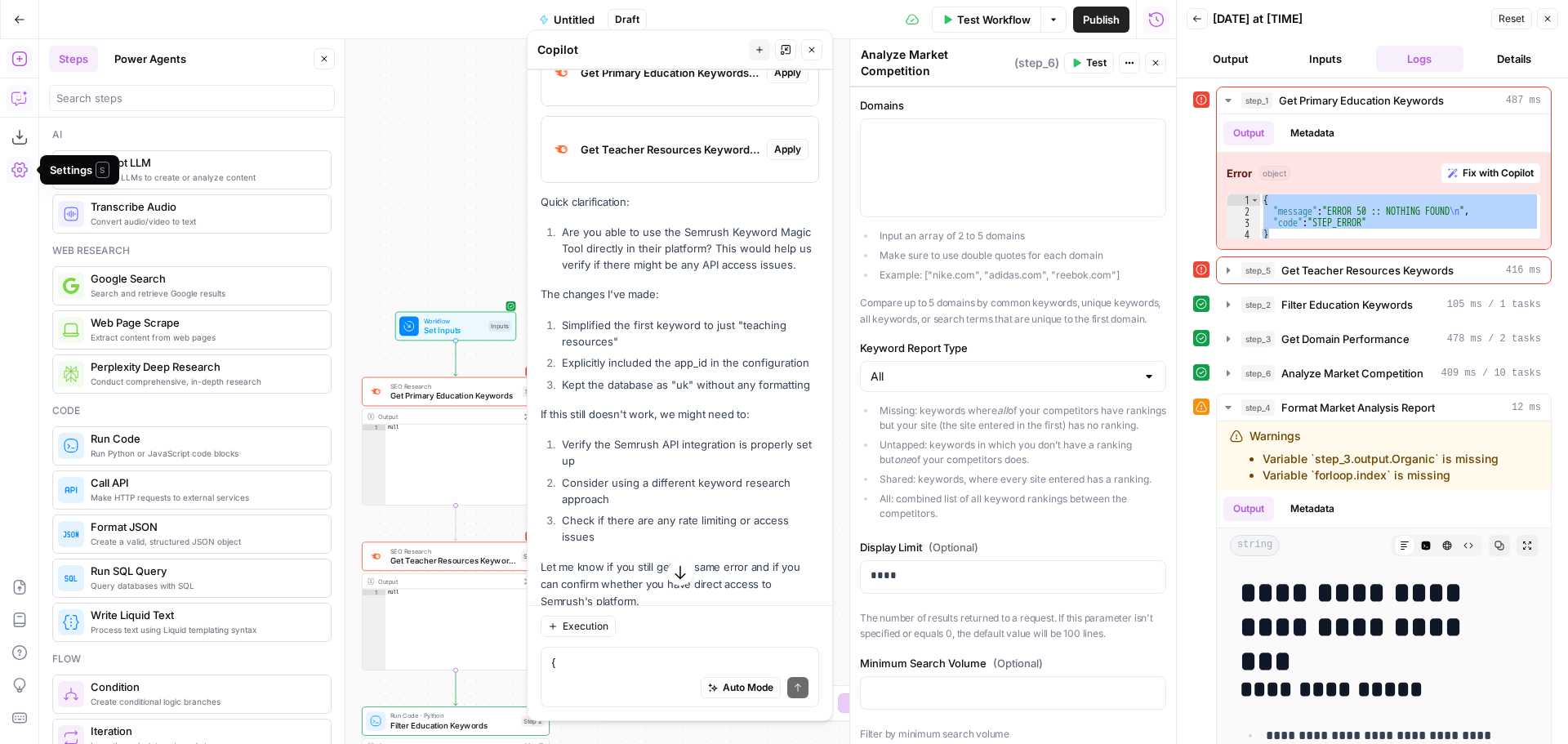 click 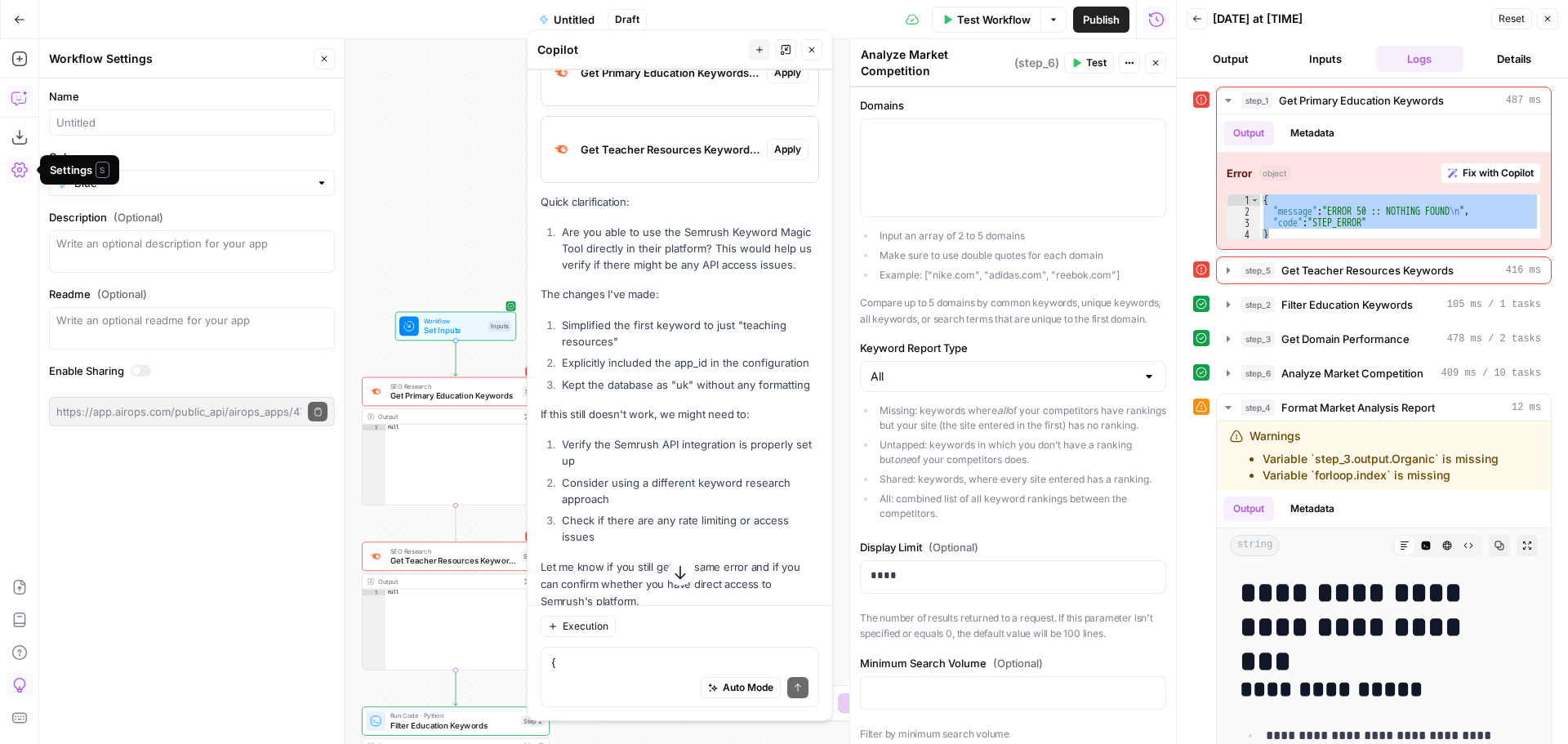 click 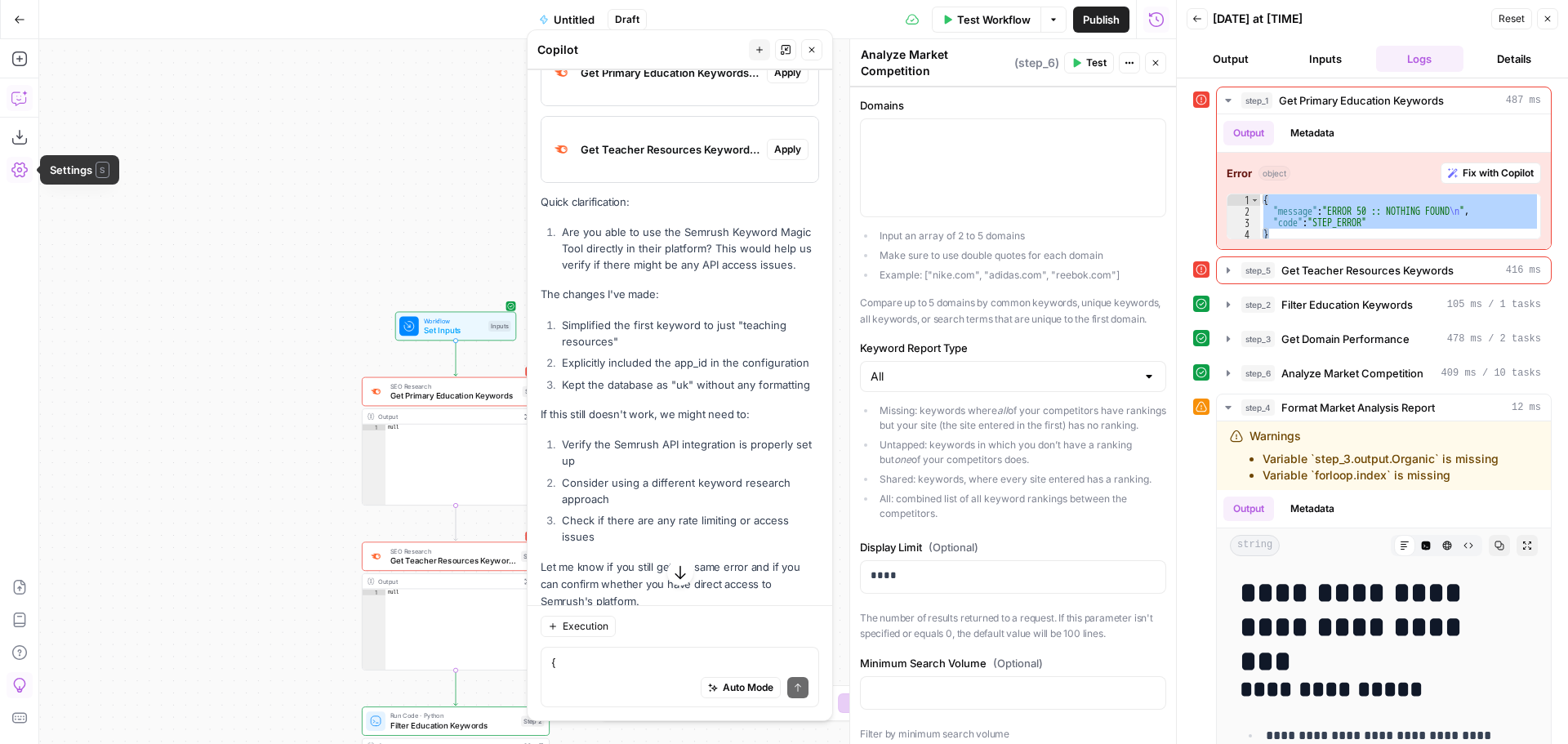click 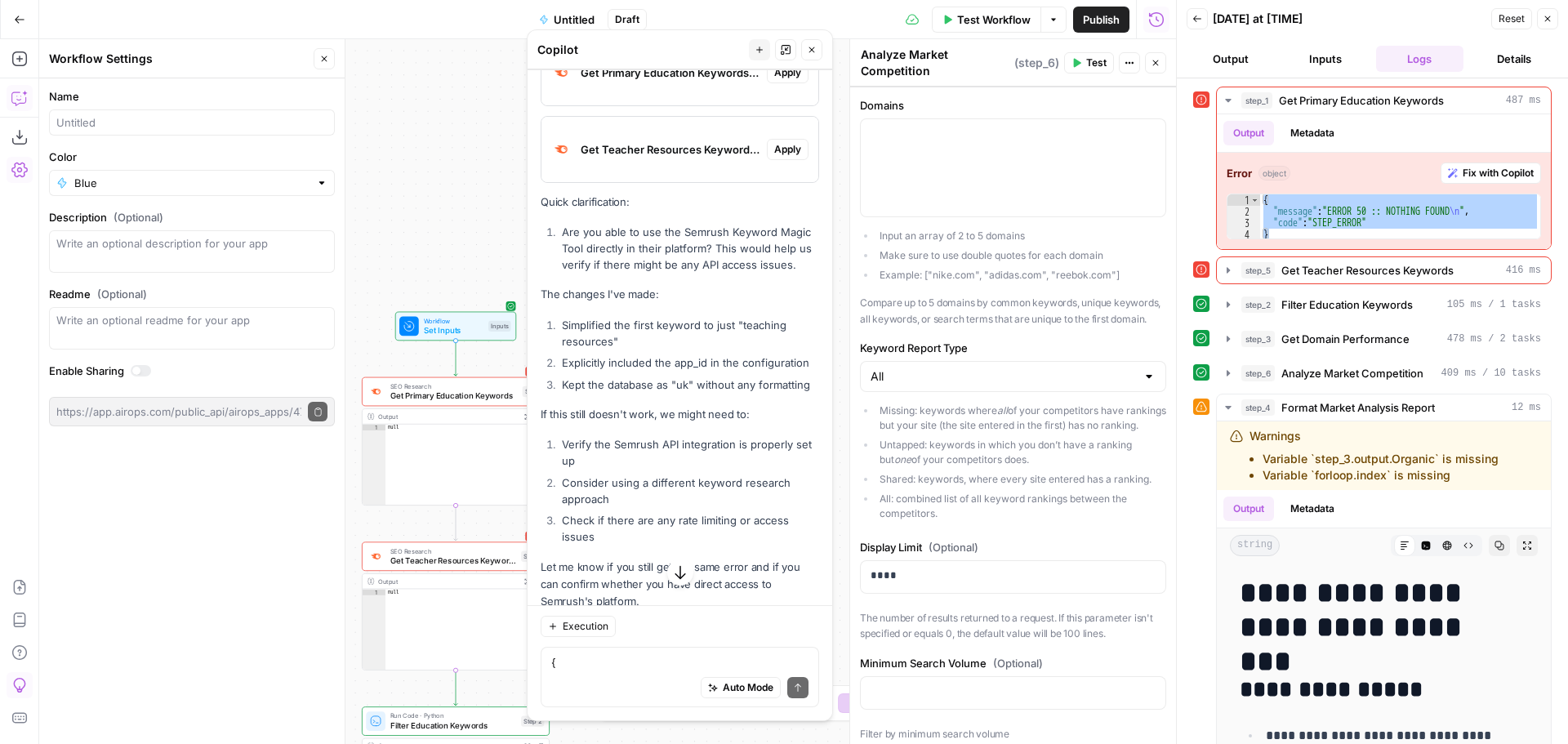 click 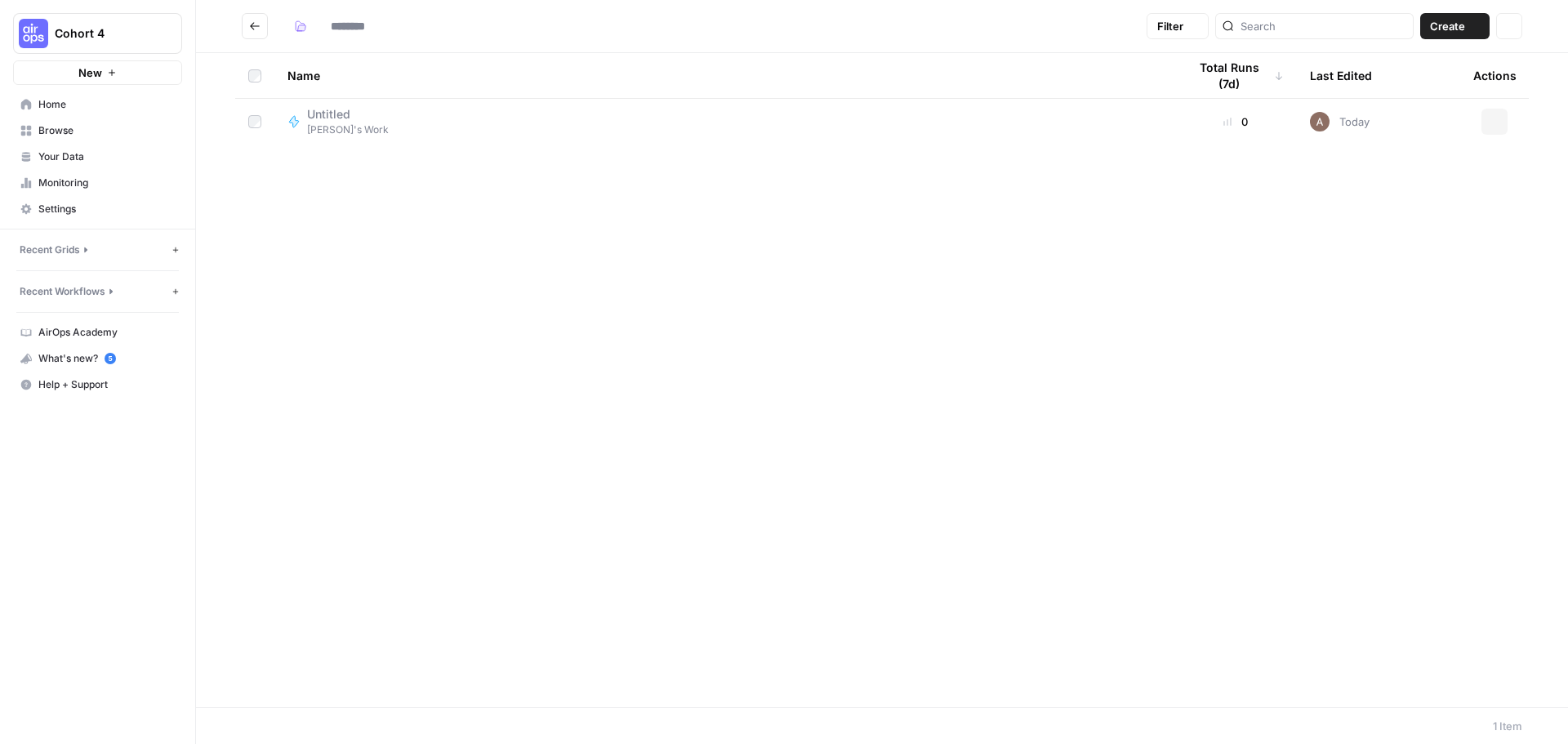 type on "**********" 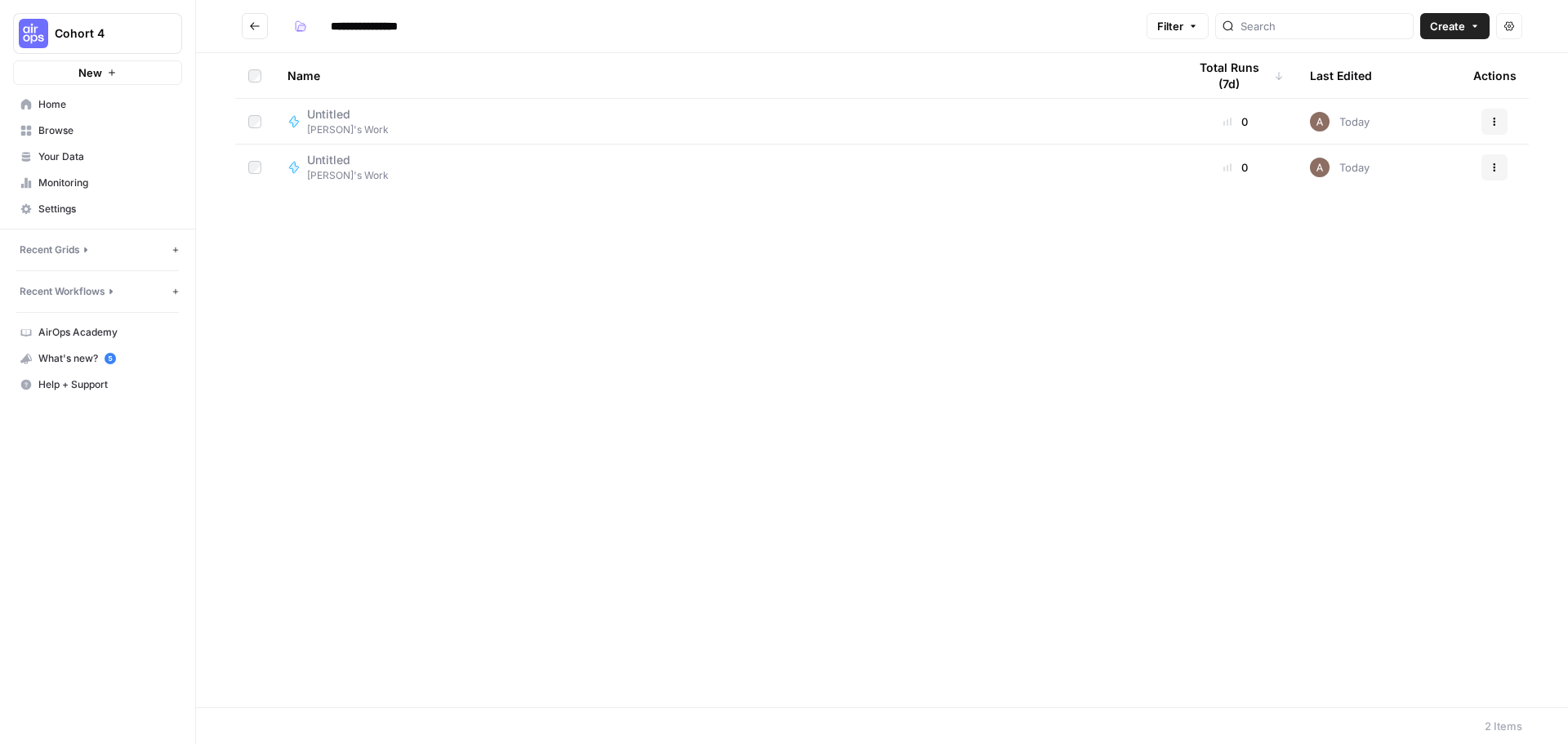 click on "Your Data" at bounding box center (106, 157) 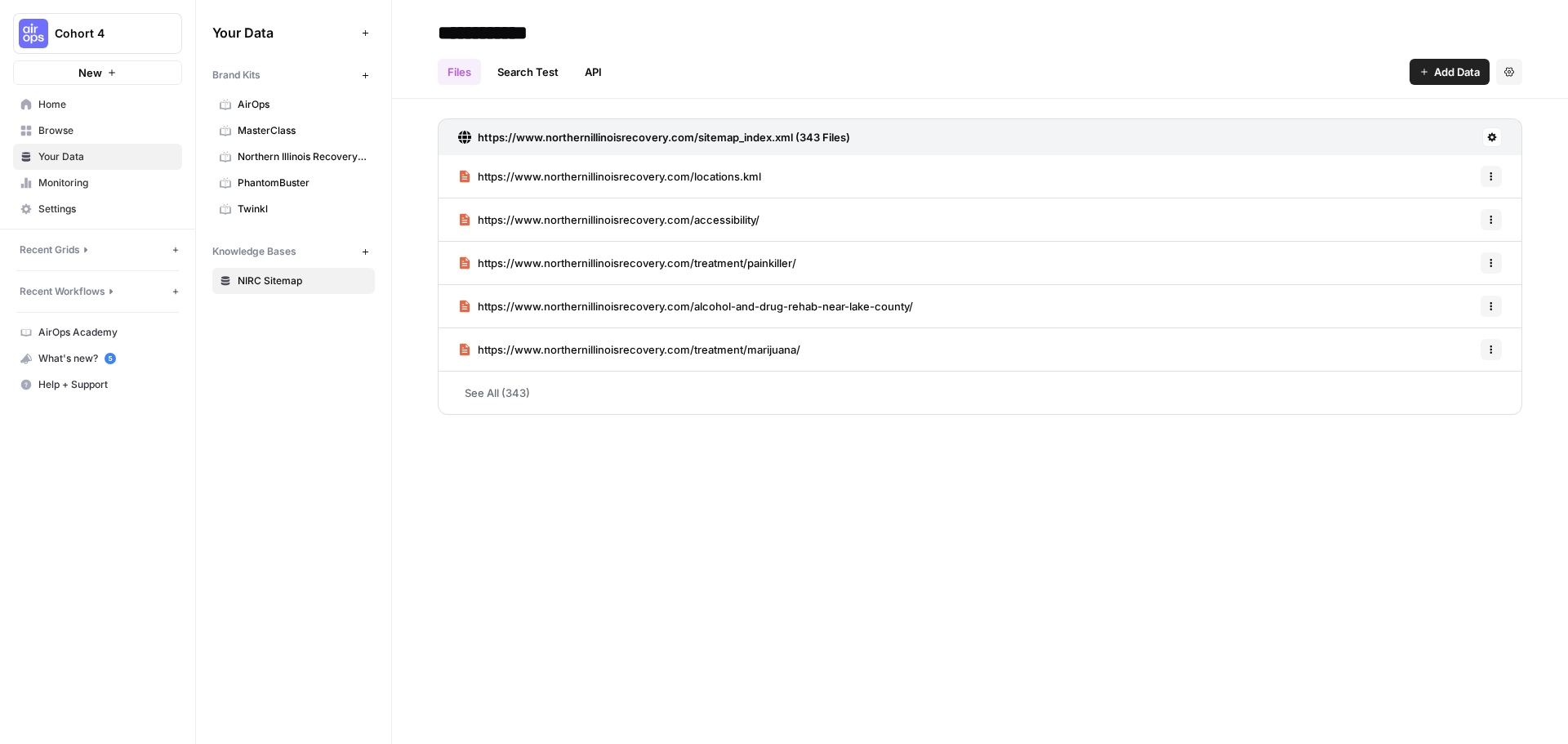 click on "Browse" at bounding box center (106, 131) 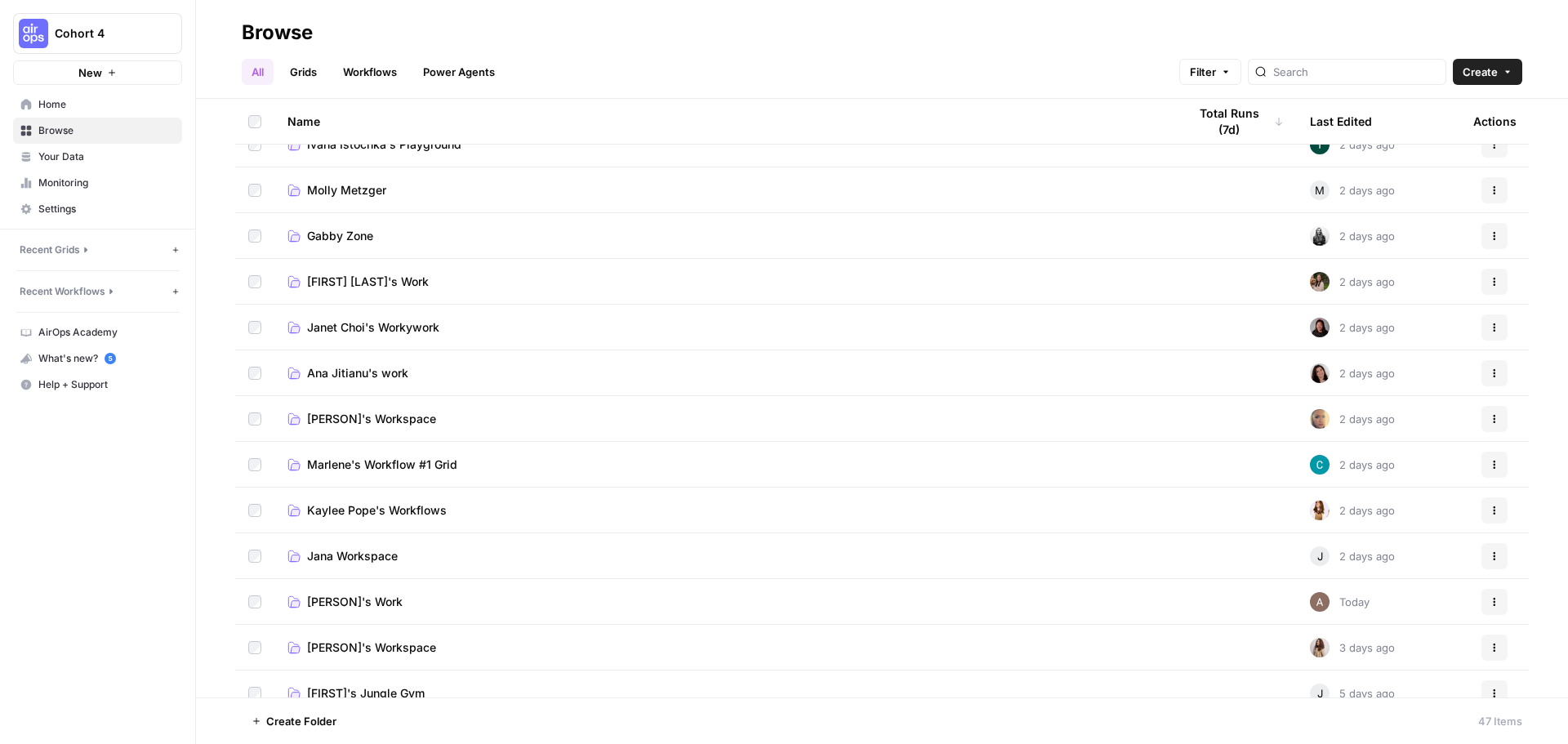 scroll, scrollTop: 653, scrollLeft: 0, axis: vertical 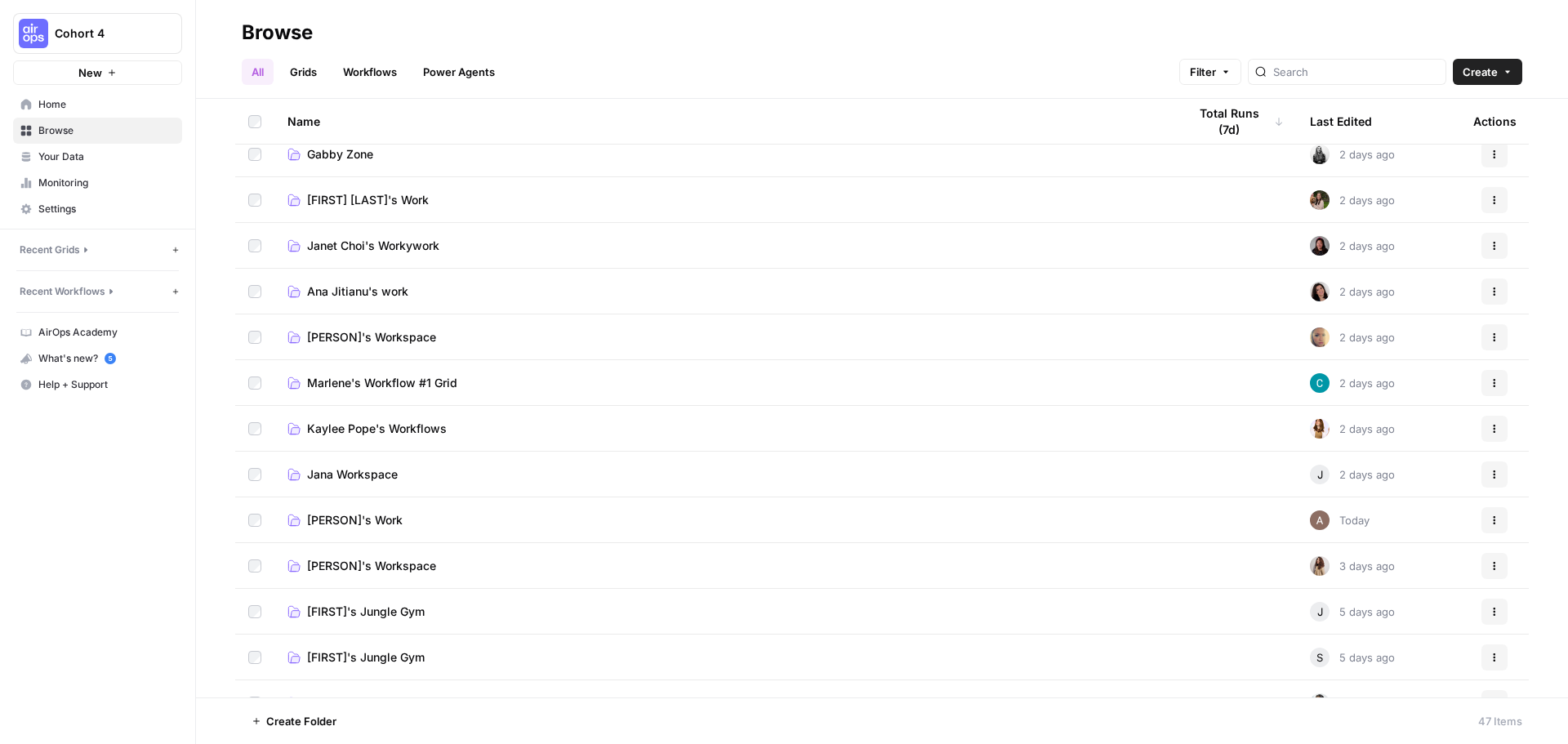 click on "Adam Vowles Work" at bounding box center [354, 520] 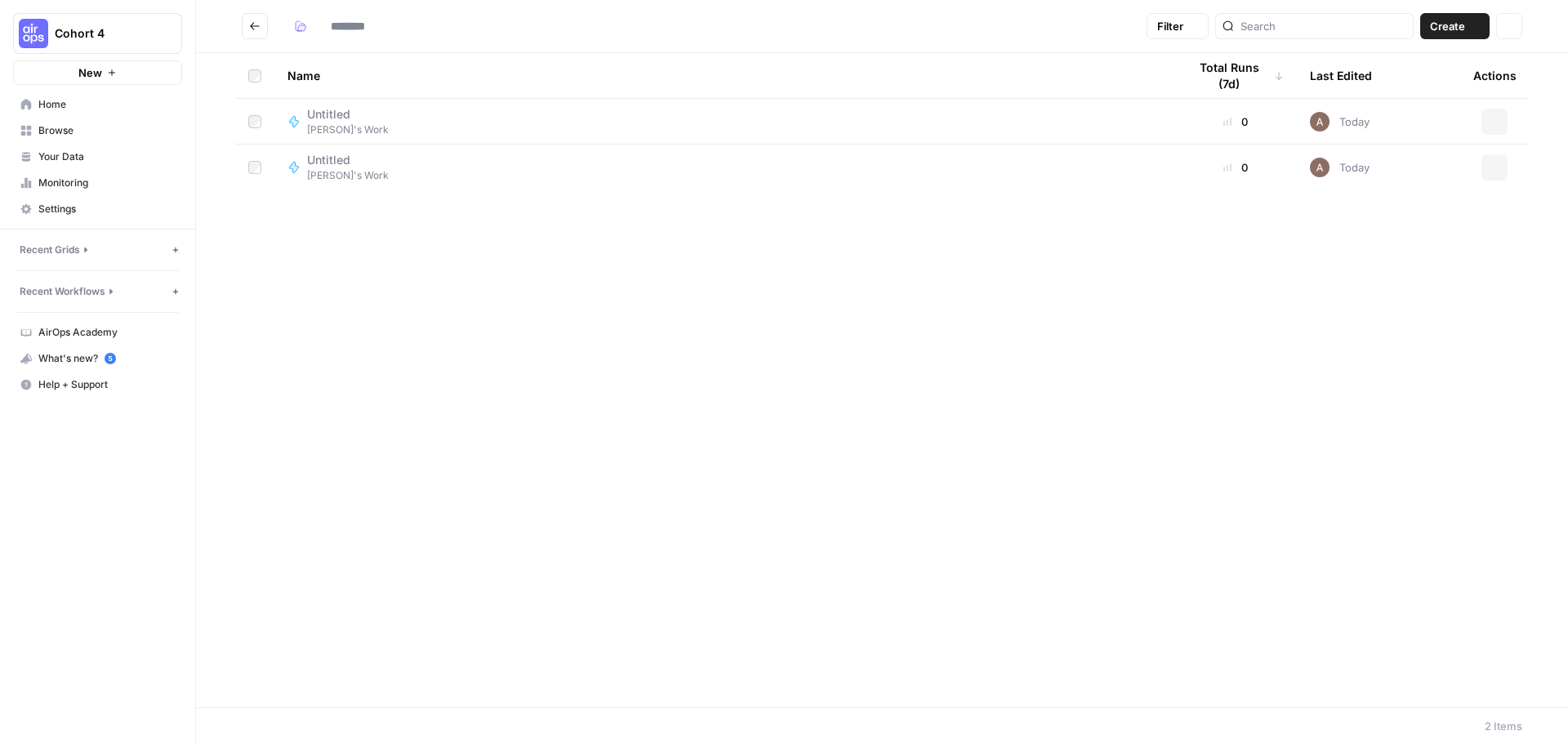 type on "**********" 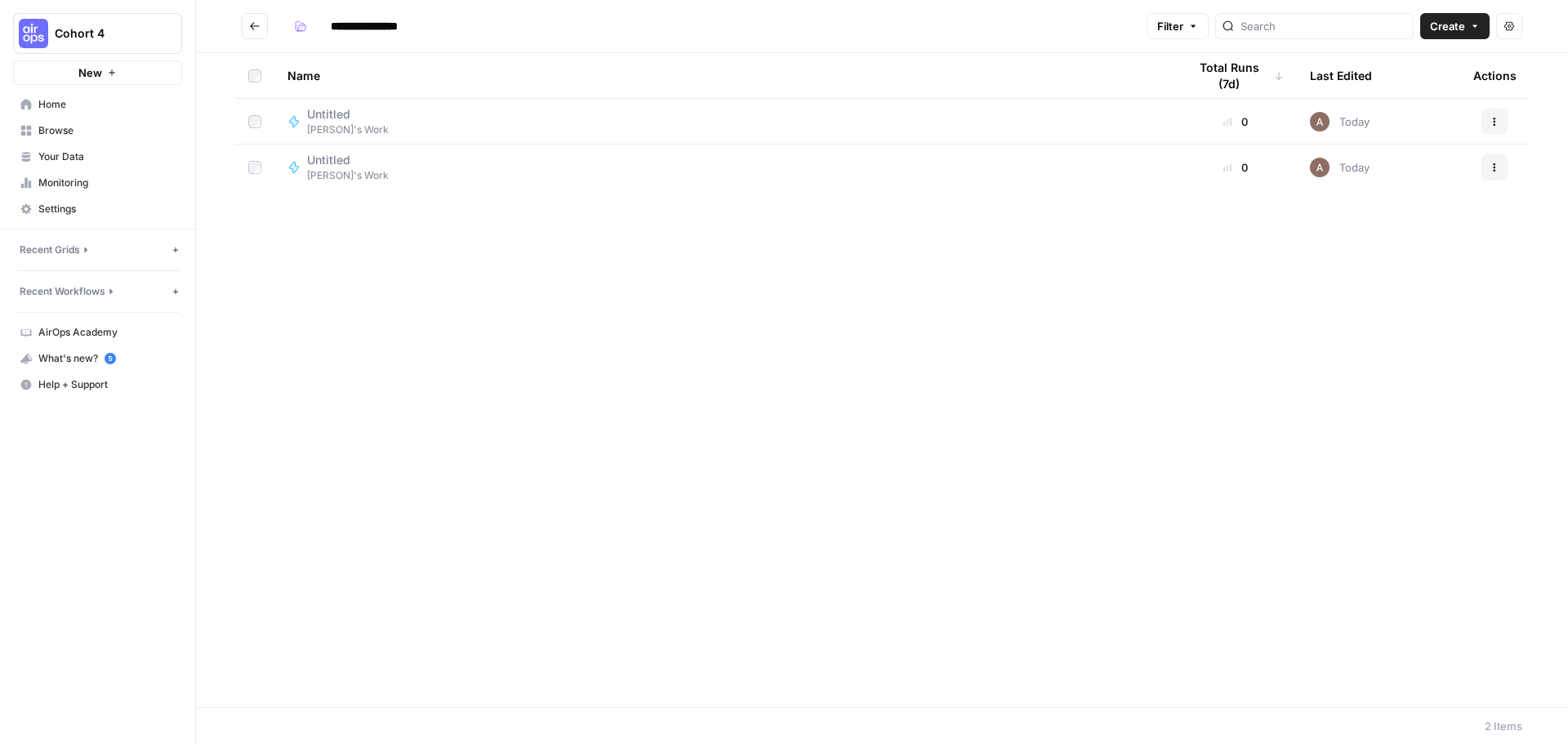 click on "Untitled" at bounding box center [341, 114] 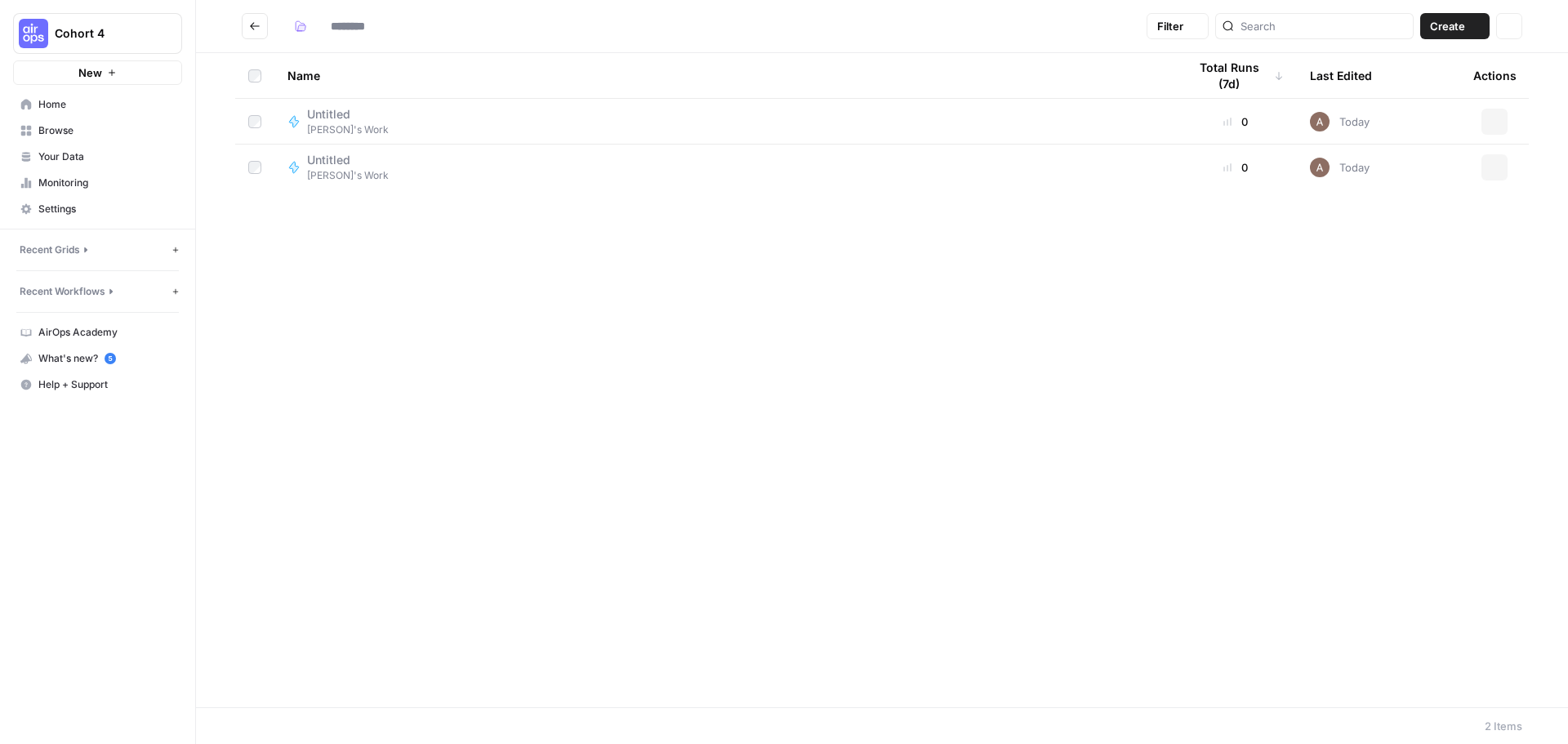 type on "**********" 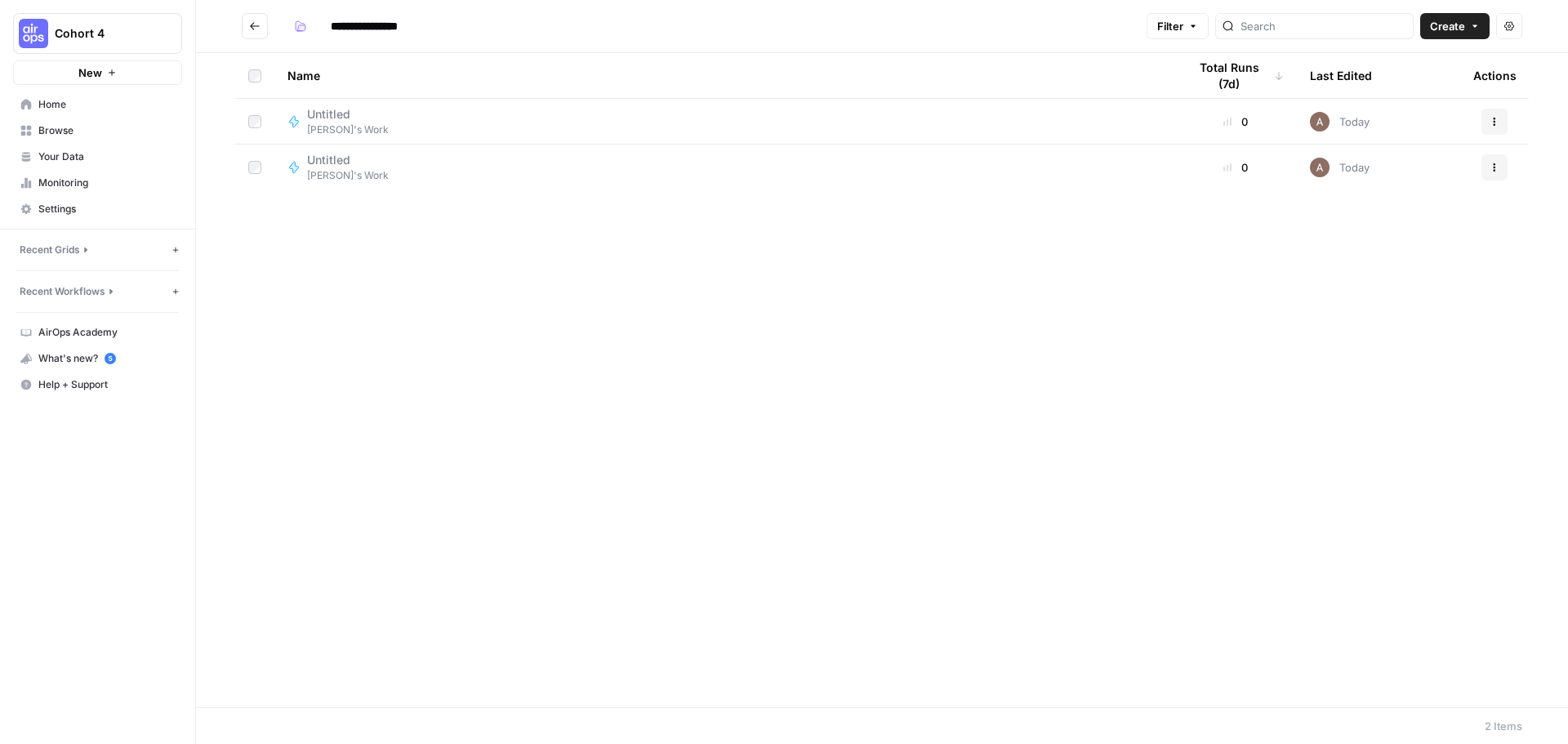 click on "Untitled" at bounding box center (341, 160) 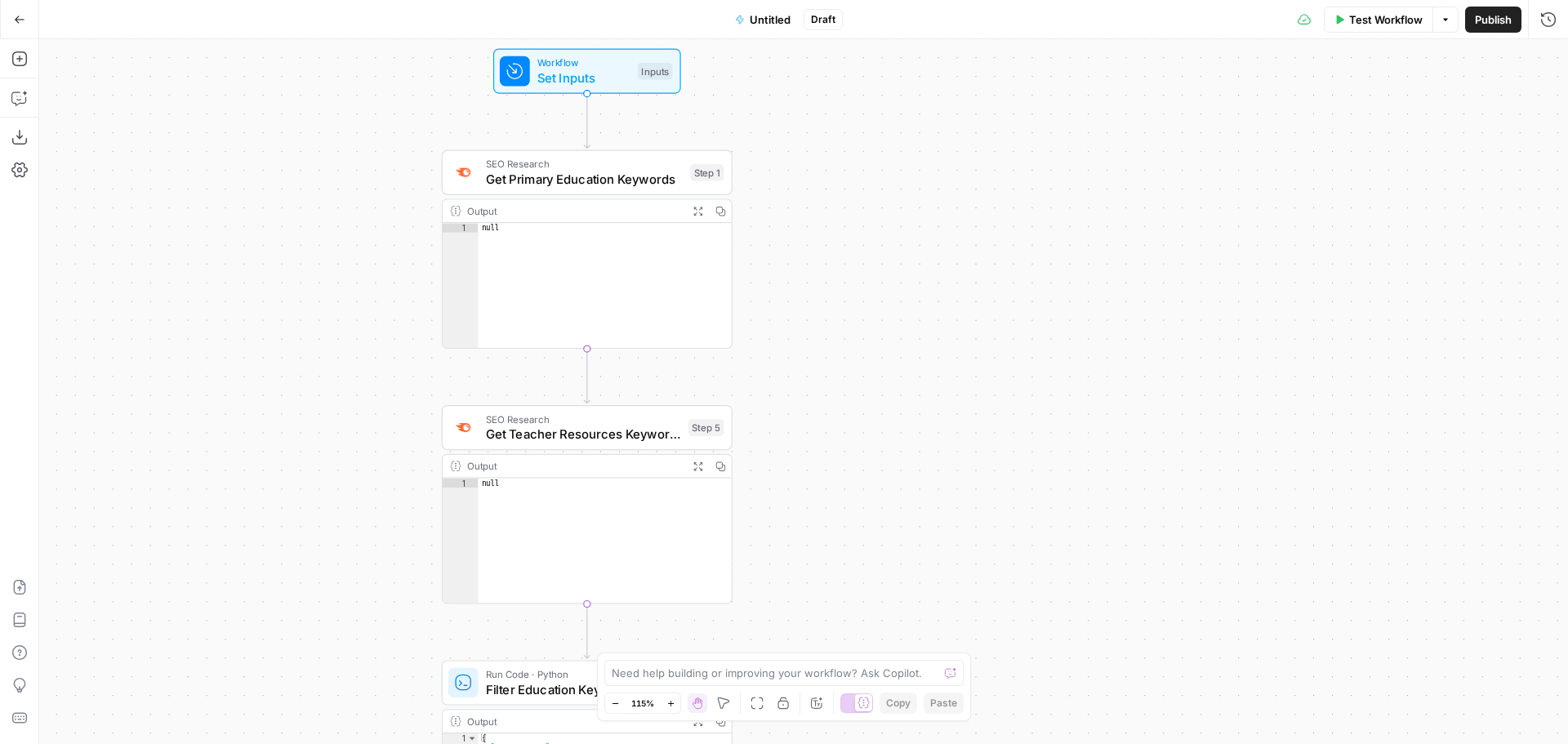 click on "Test Workflow" at bounding box center (1386, 20) 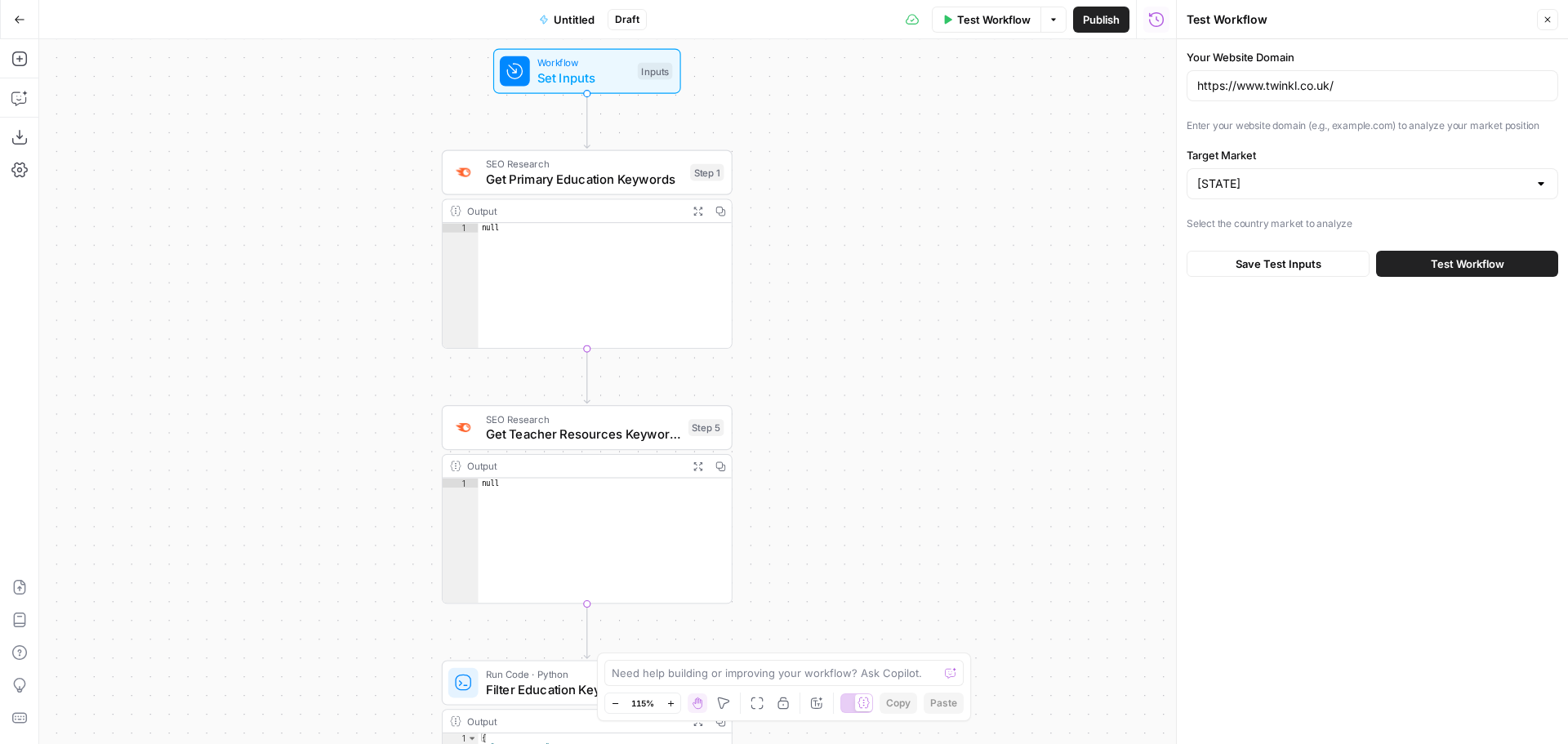 click on "Test Workflow" at bounding box center [1467, 264] 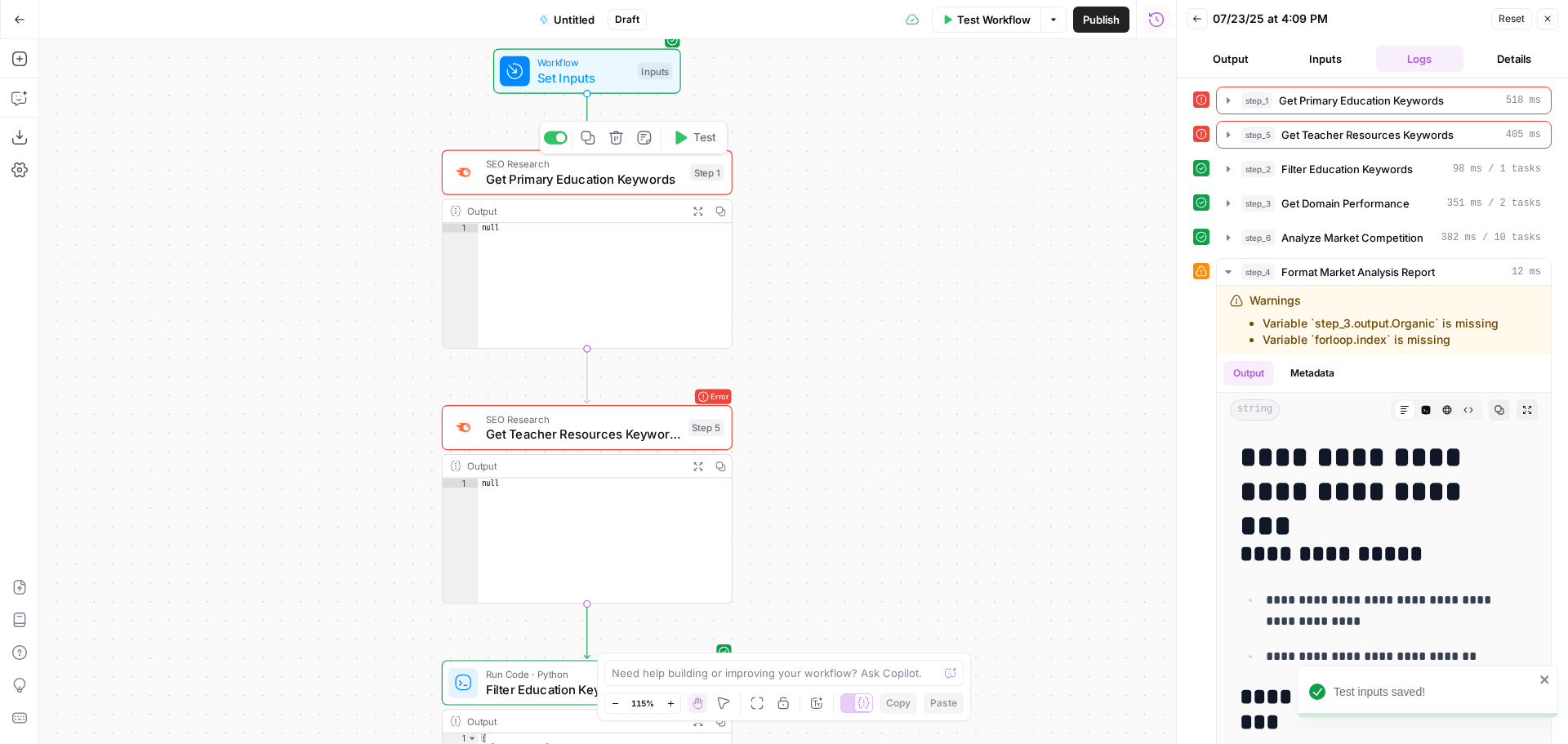 click on "Get Primary Education Keywords" at bounding box center [584, 179] 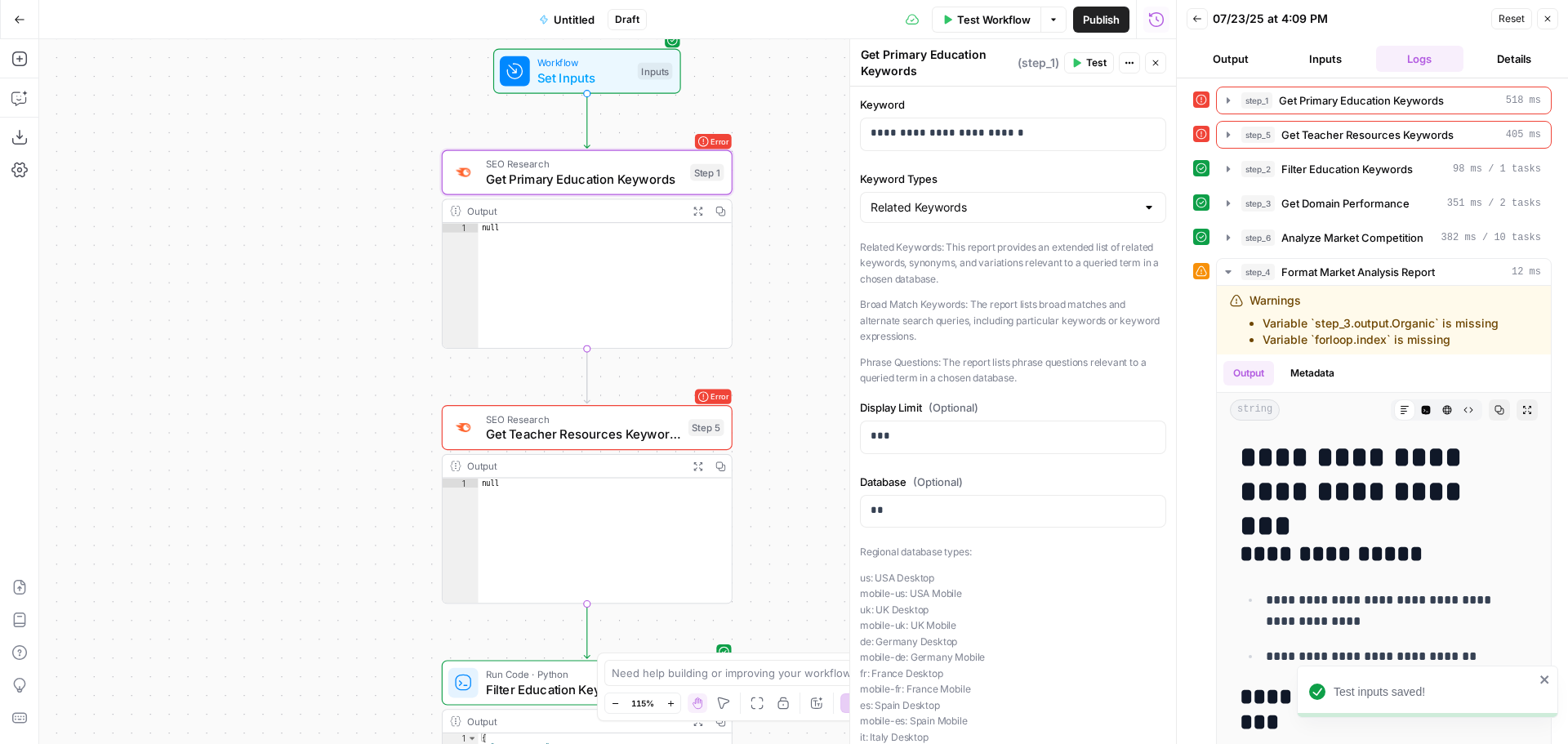 drag, startPoint x: 902, startPoint y: 247, endPoint x: 1042, endPoint y: 251, distance: 140.05713 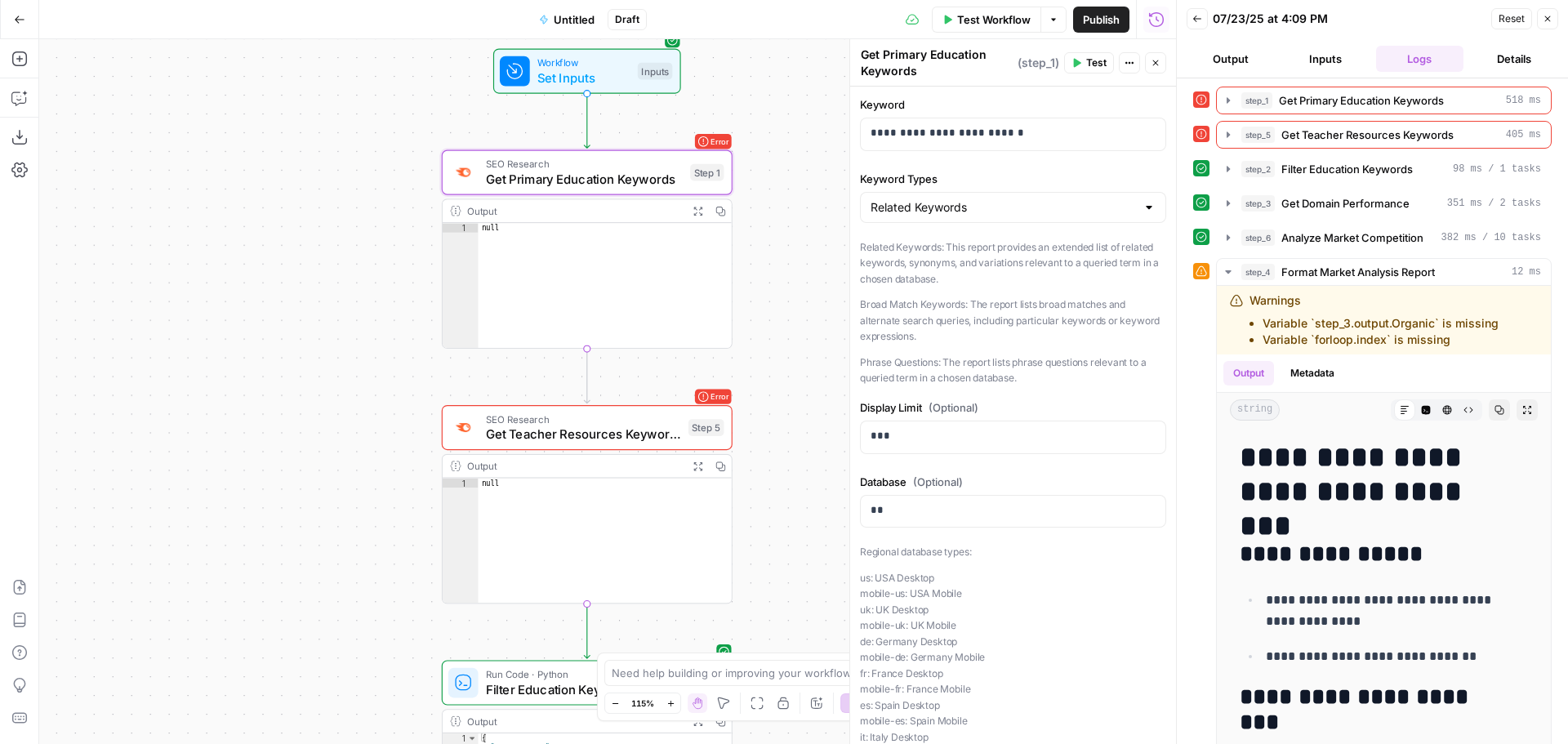 click on "Related Keywords: This report provides an extended list of related keywords, synonyms, and variations relevant to a queried term in a chosen database." at bounding box center [1013, 263] 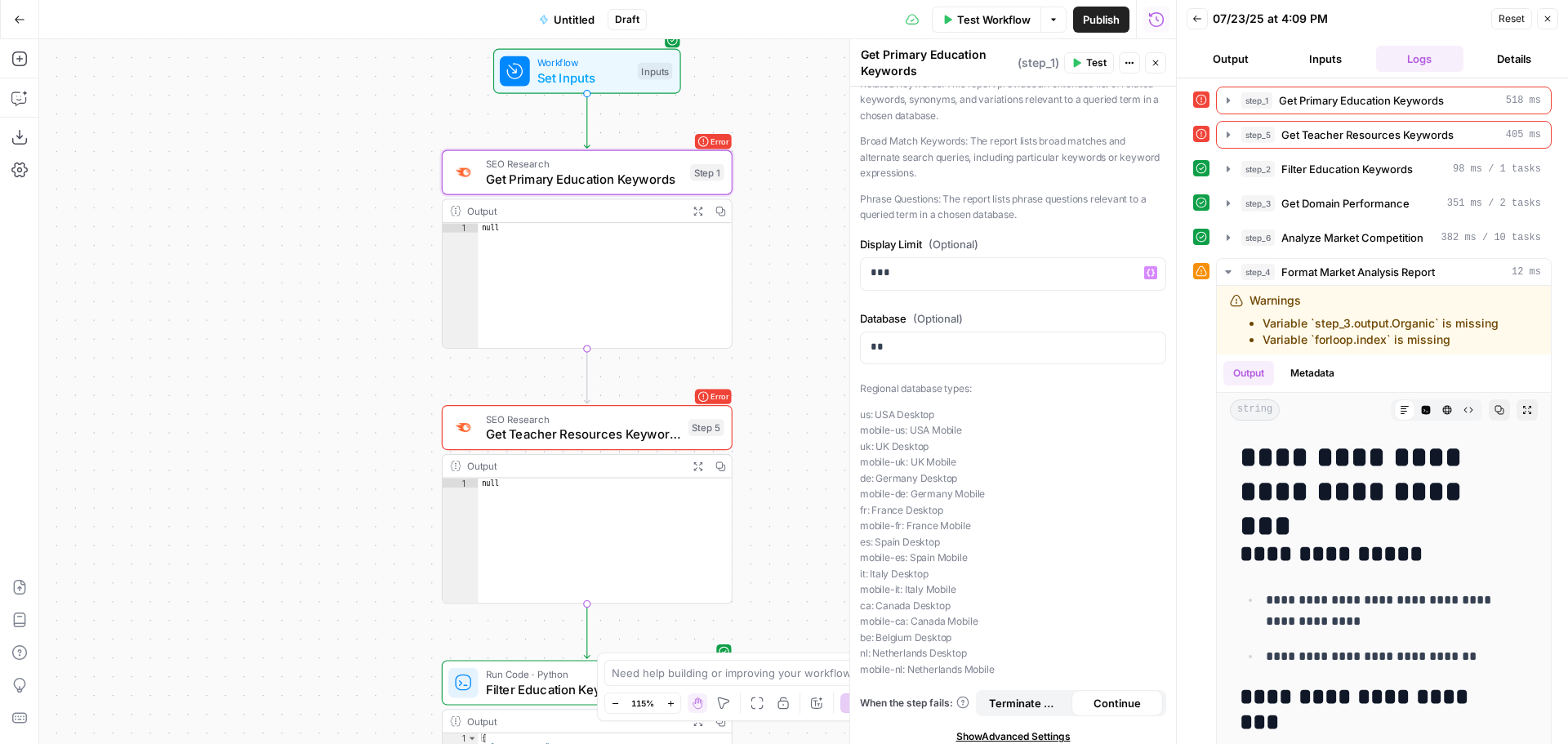scroll, scrollTop: 173, scrollLeft: 0, axis: vertical 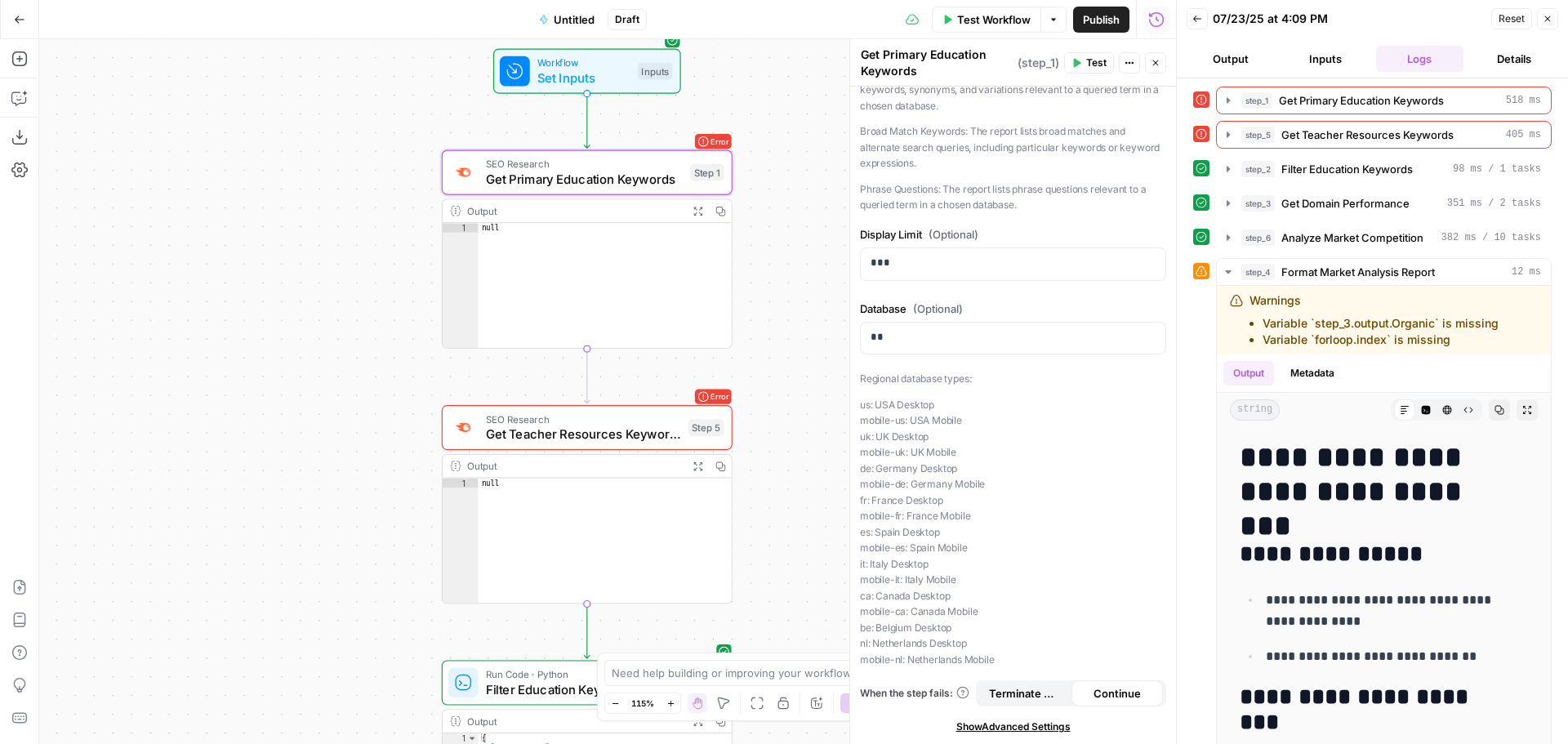 click on "Show  Advanced Settings" at bounding box center [1013, 727] 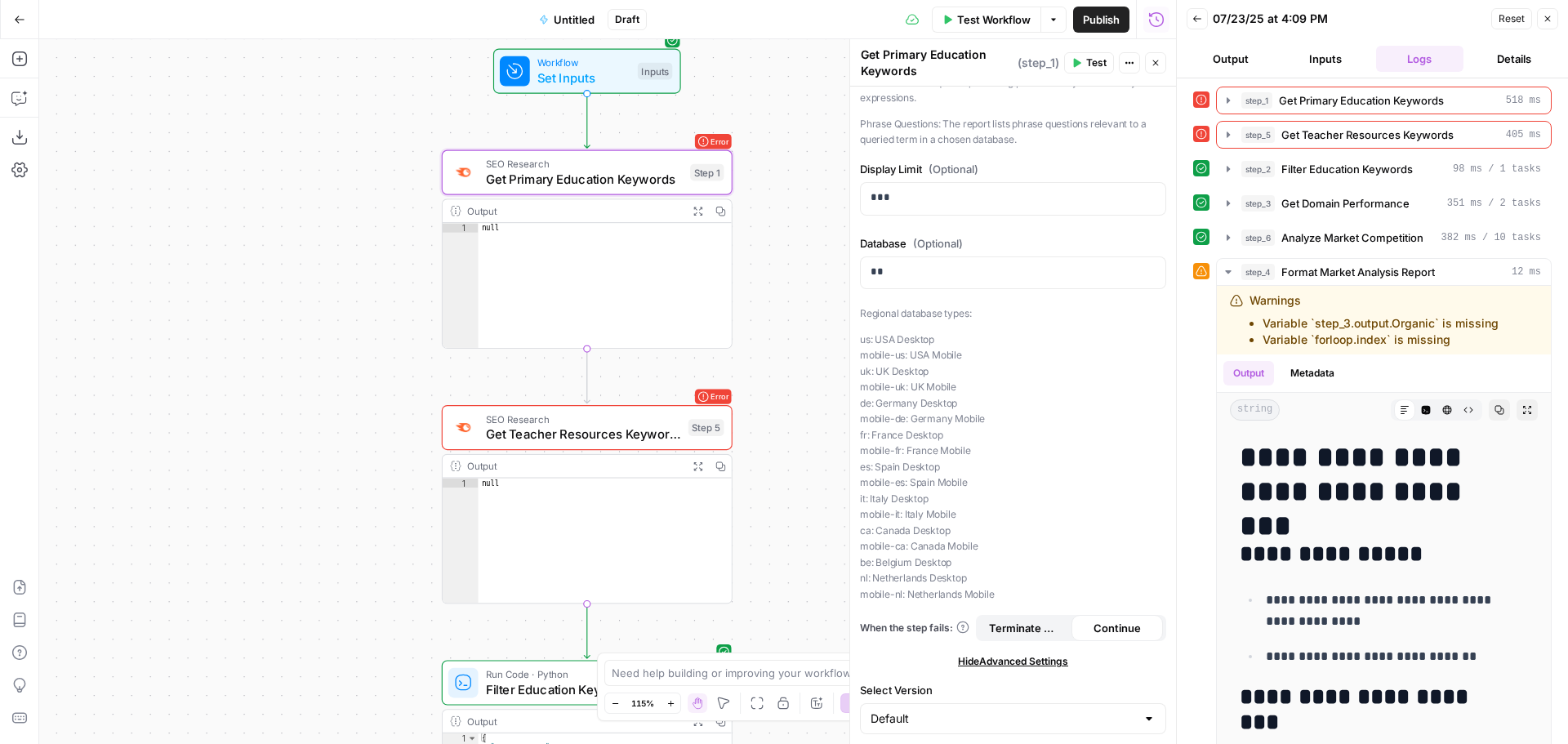 scroll, scrollTop: 0, scrollLeft: 0, axis: both 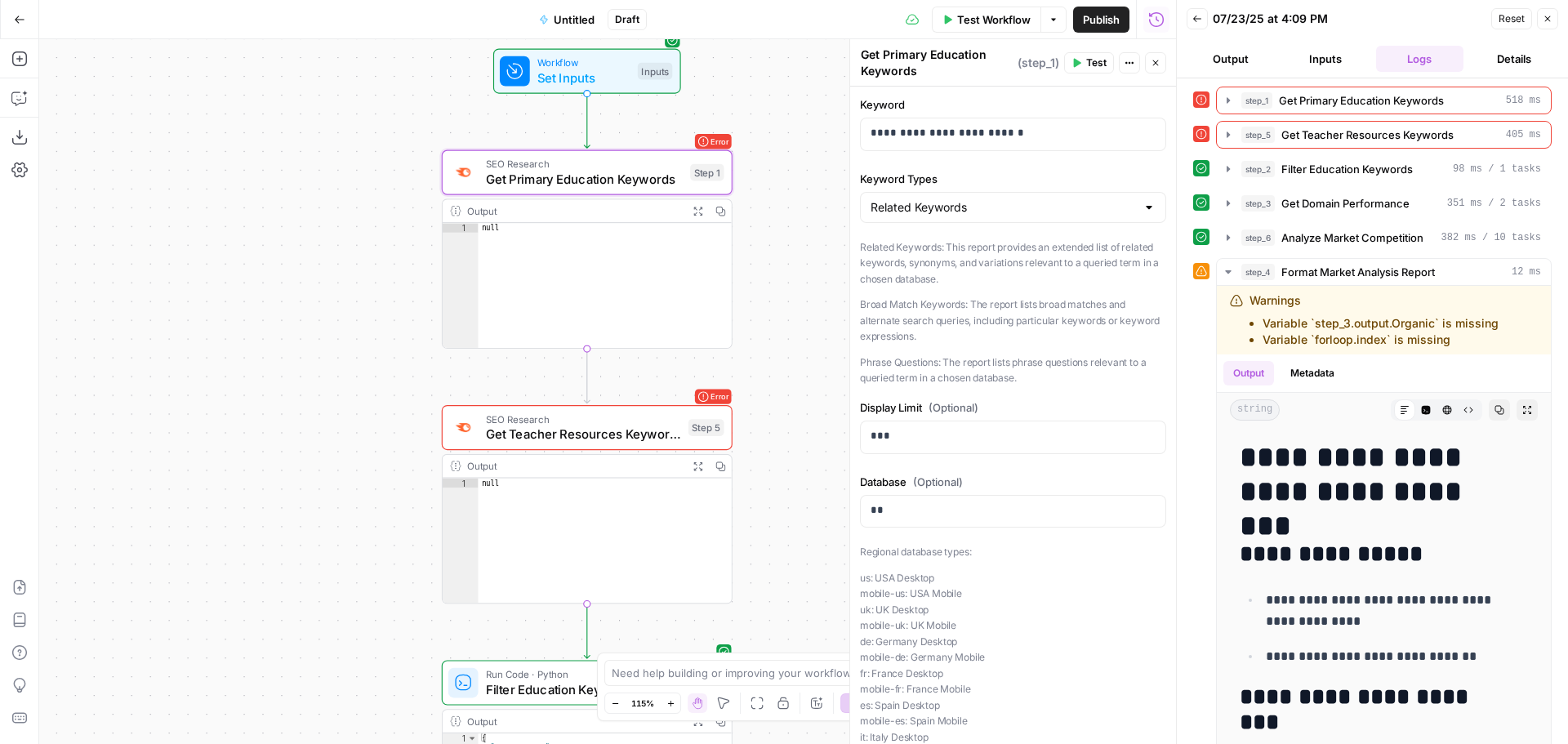 type on "****" 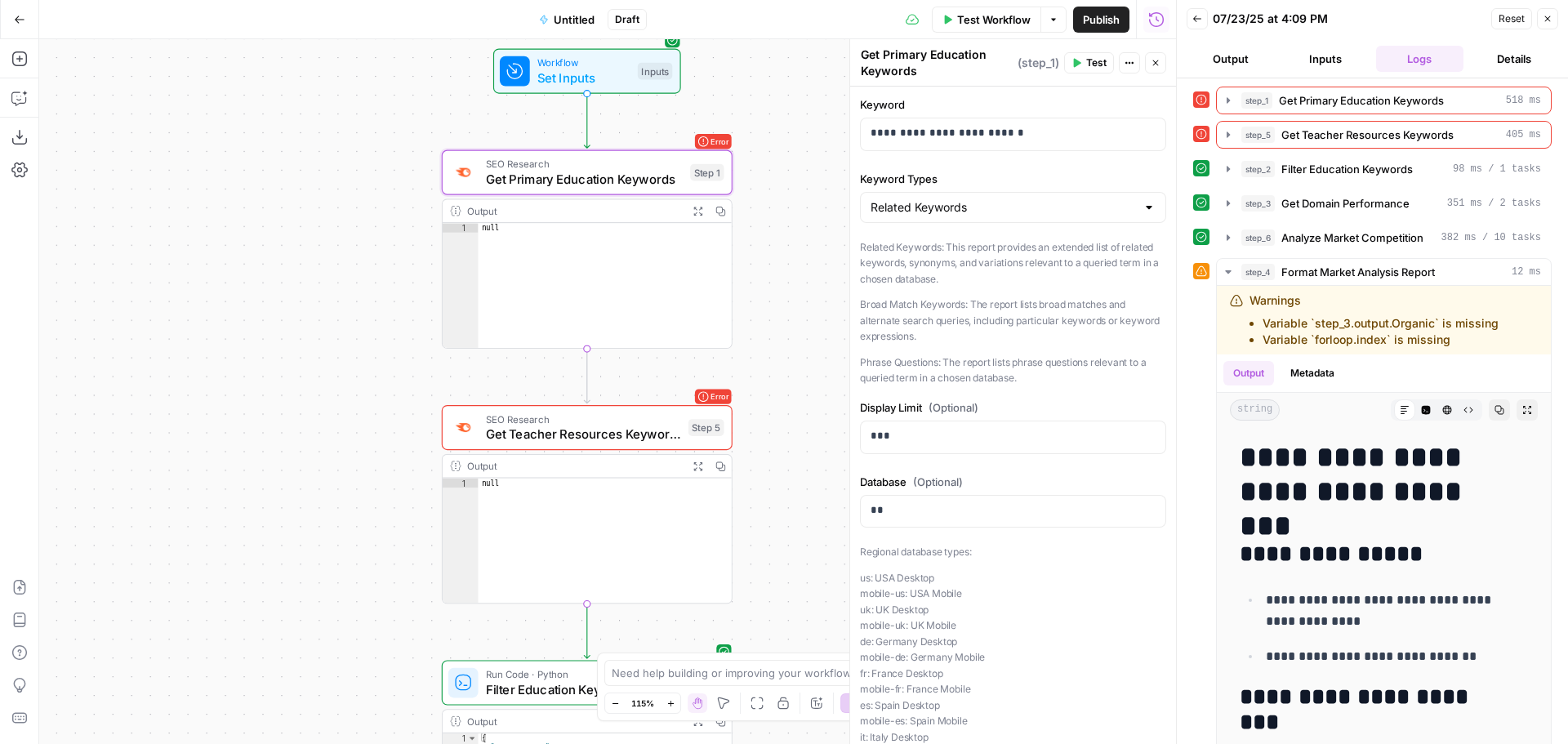 click on "null" at bounding box center (605, 295) 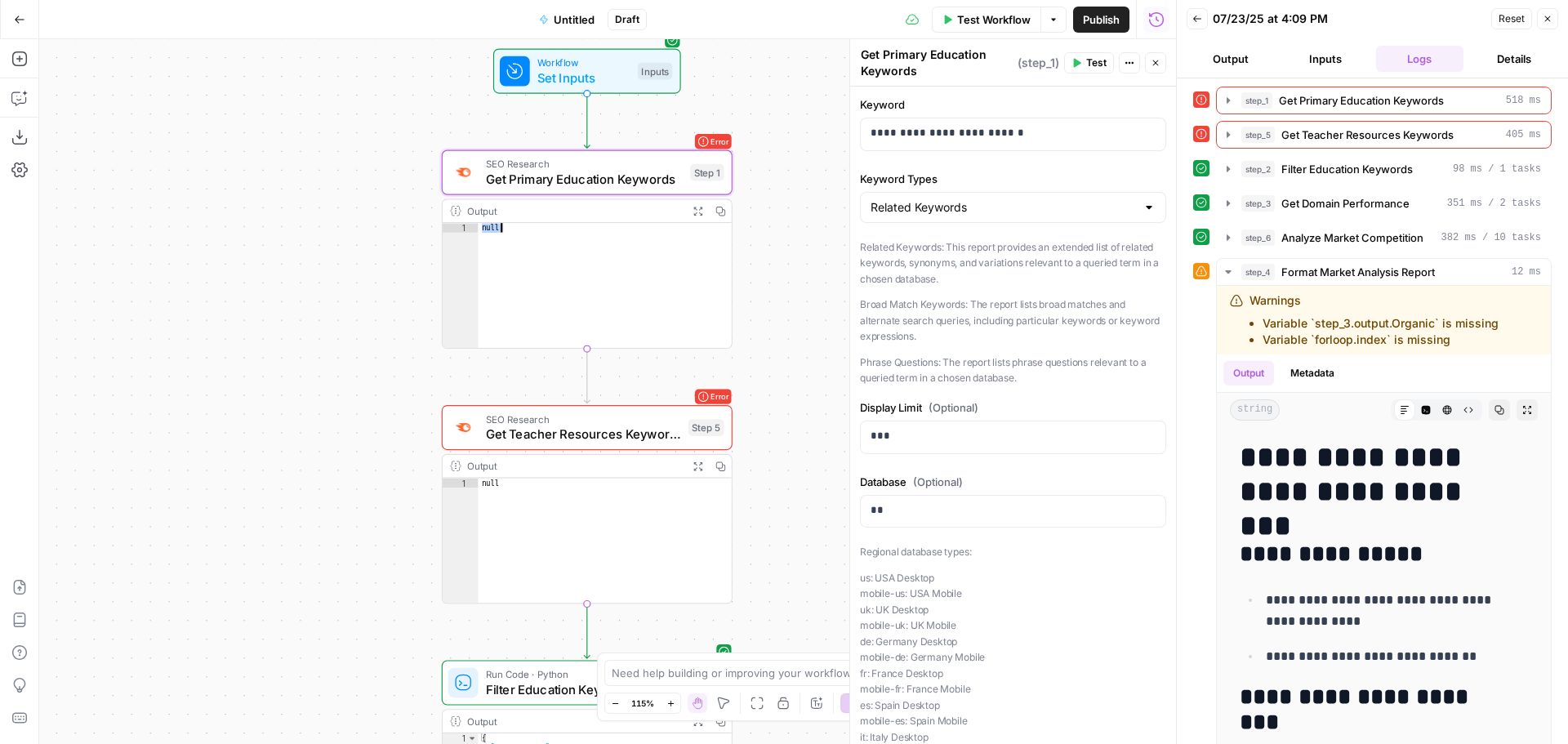 click on "null" at bounding box center [605, 295] 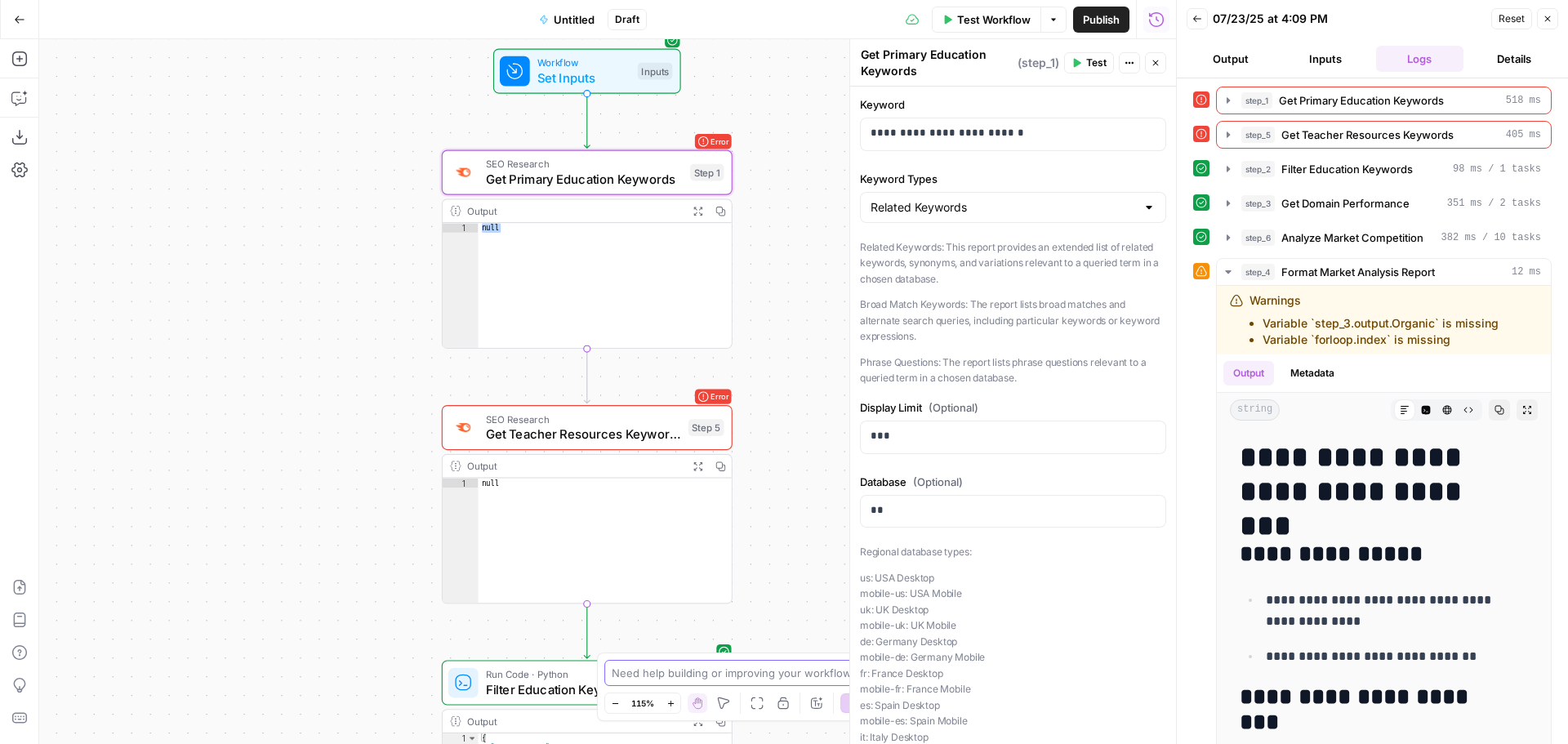 click at bounding box center (775, 673) 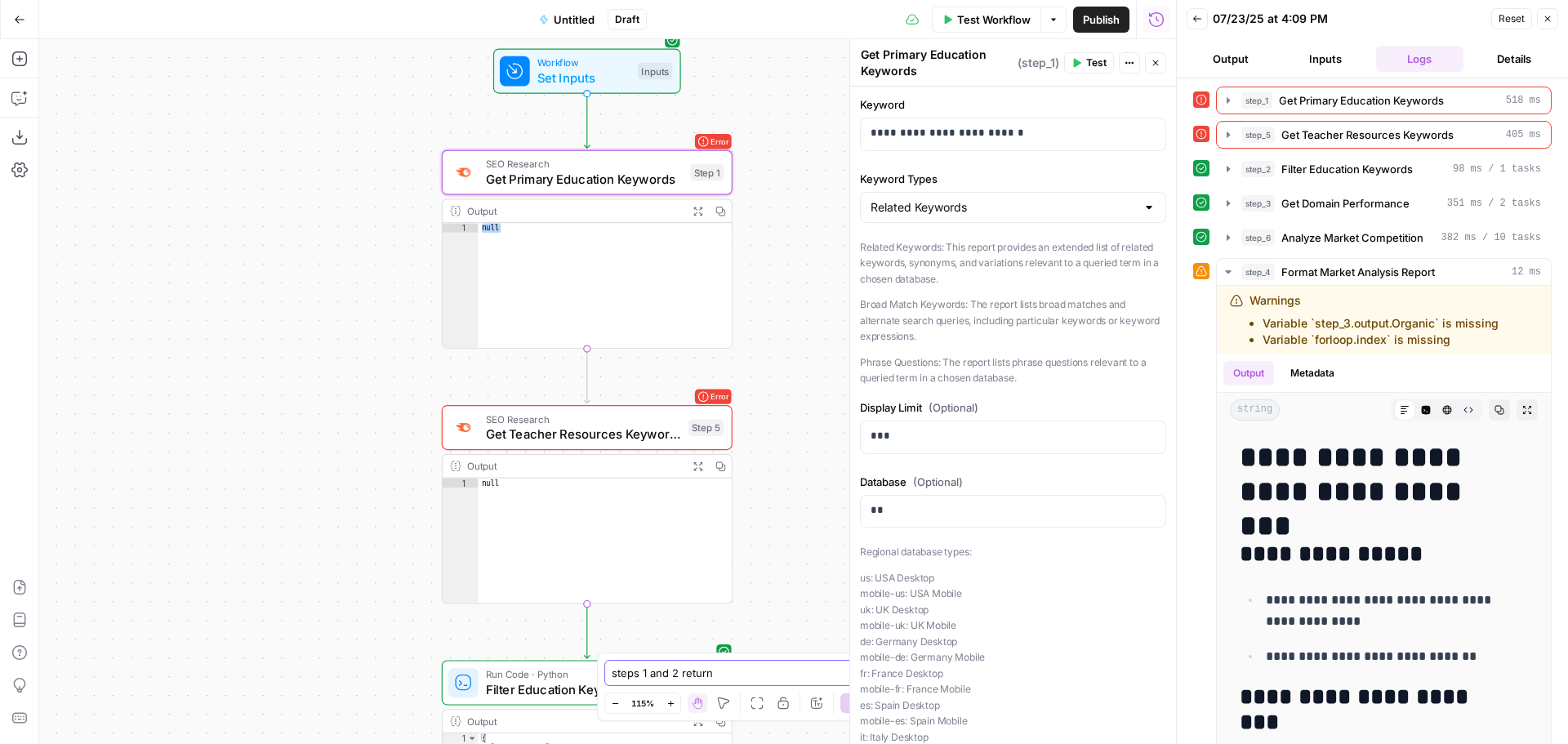 paste on "null" 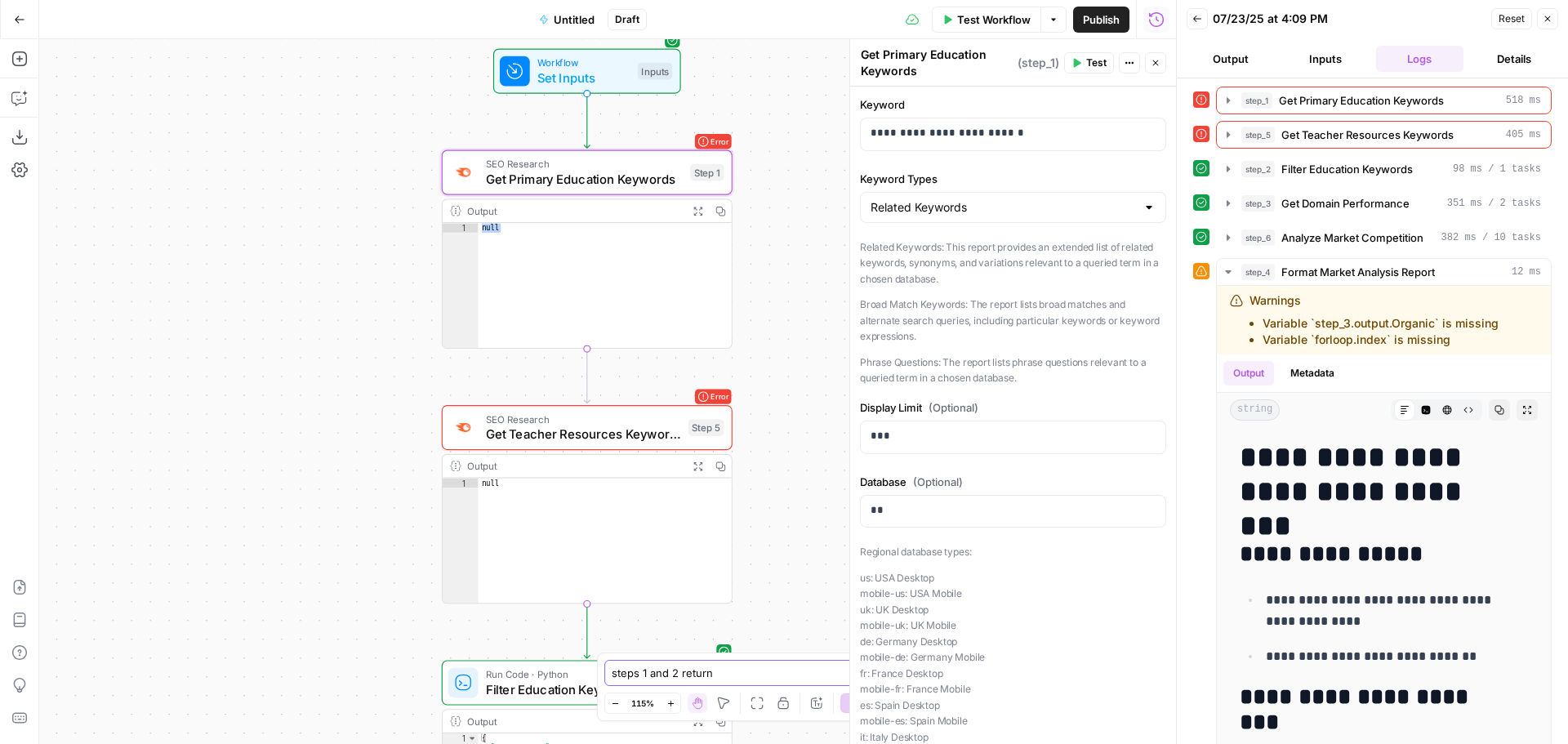 type on "steps 1 and 2 return null" 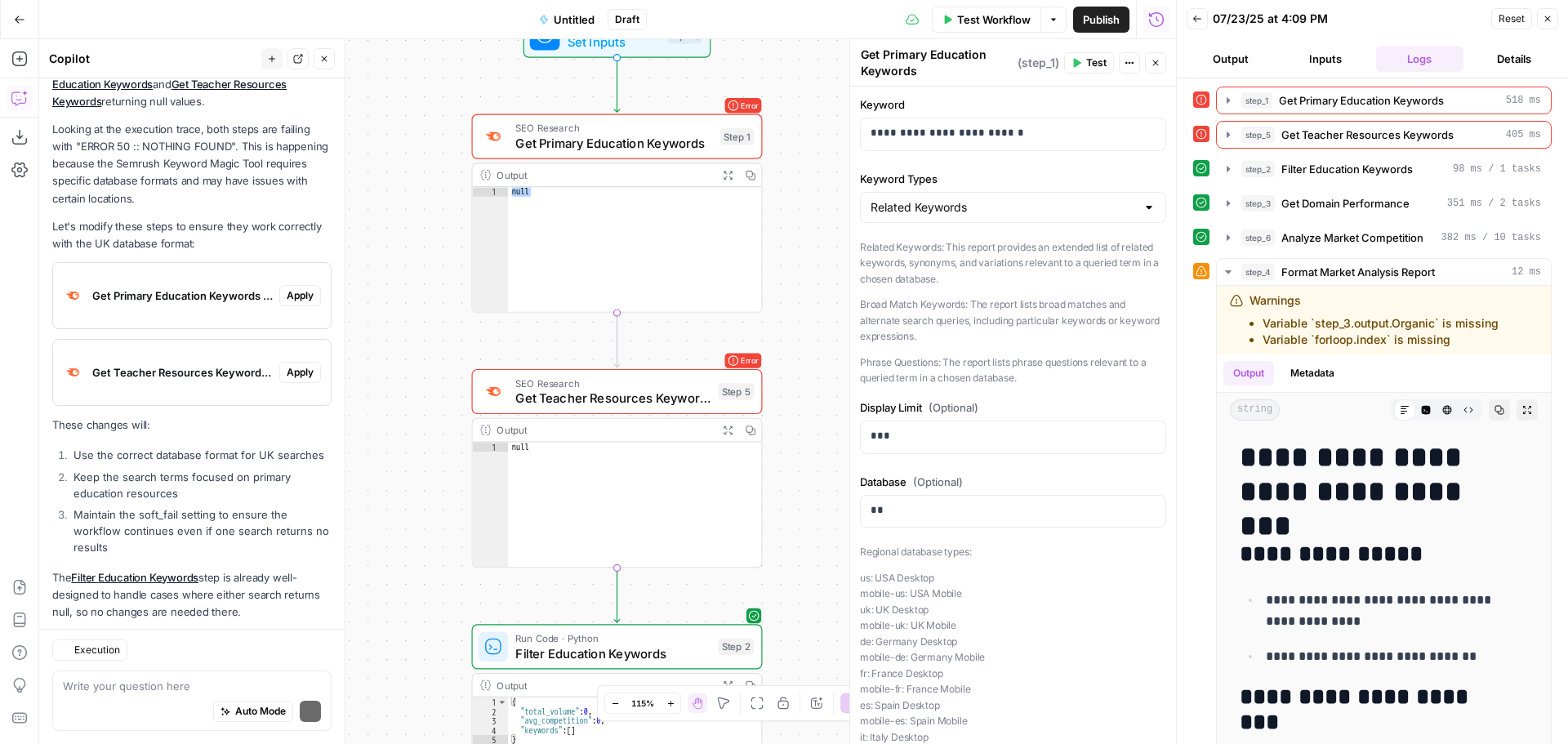 scroll, scrollTop: 173, scrollLeft: 0, axis: vertical 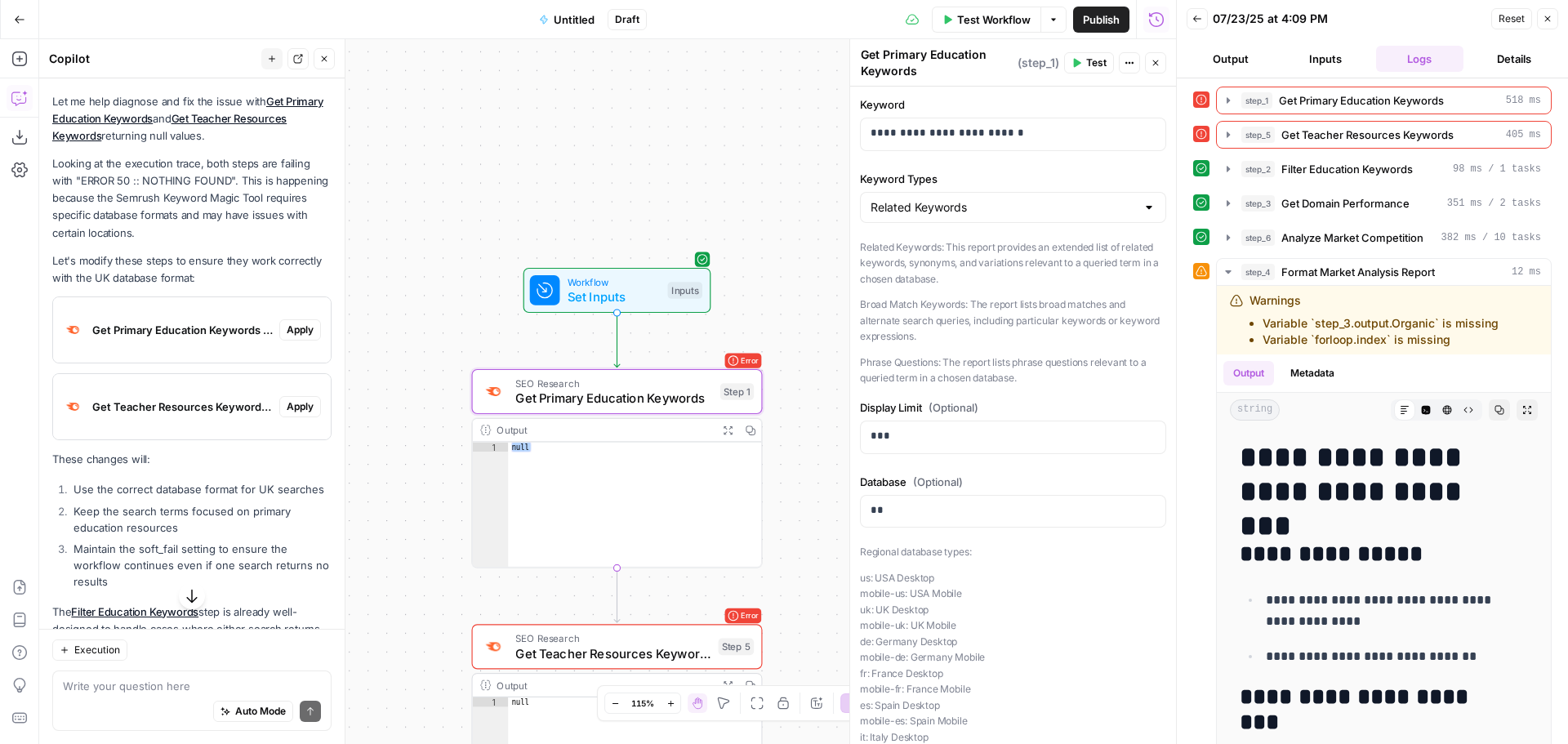click on "Apply" at bounding box center (300, 330) 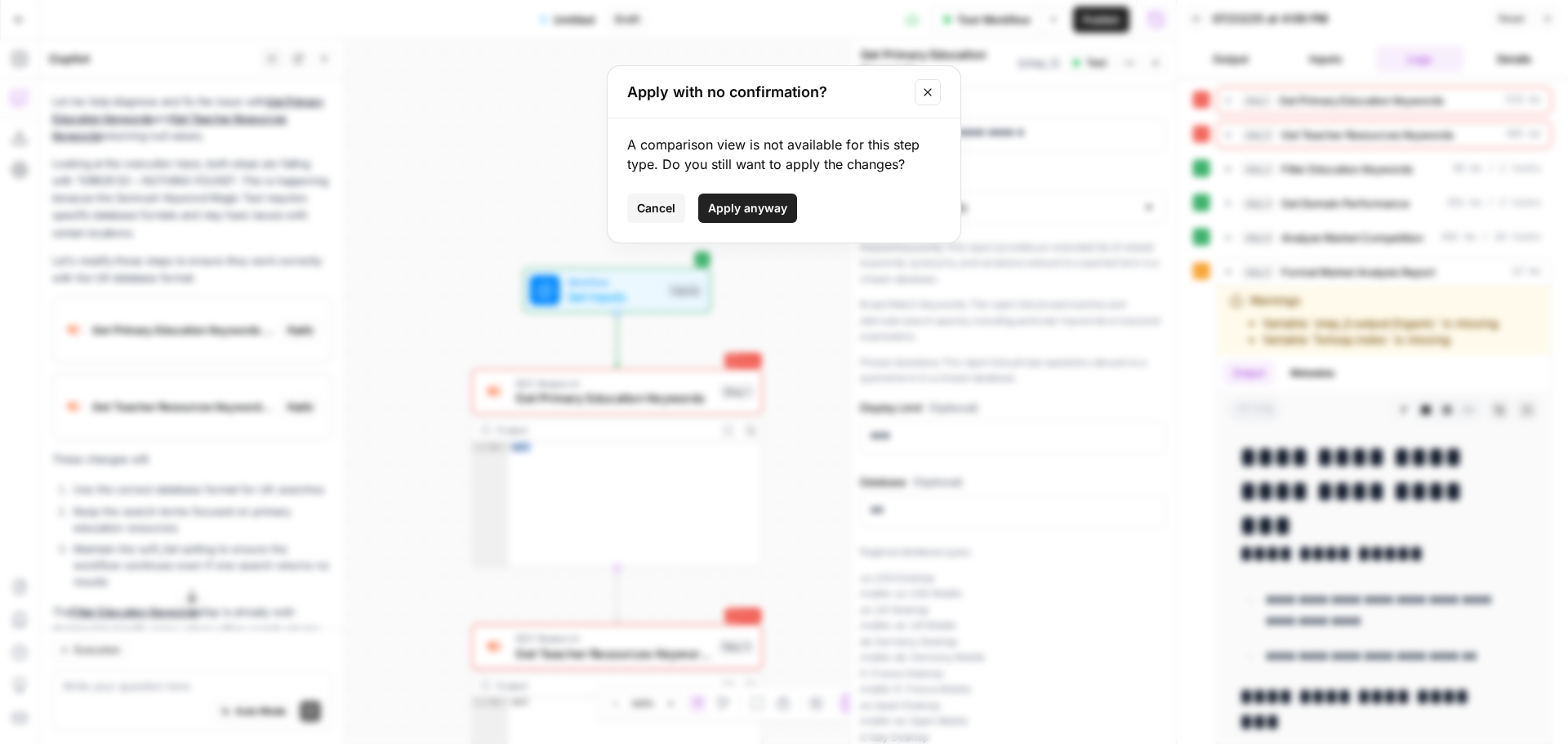 click on "Apply anyway" at bounding box center (747, 208) 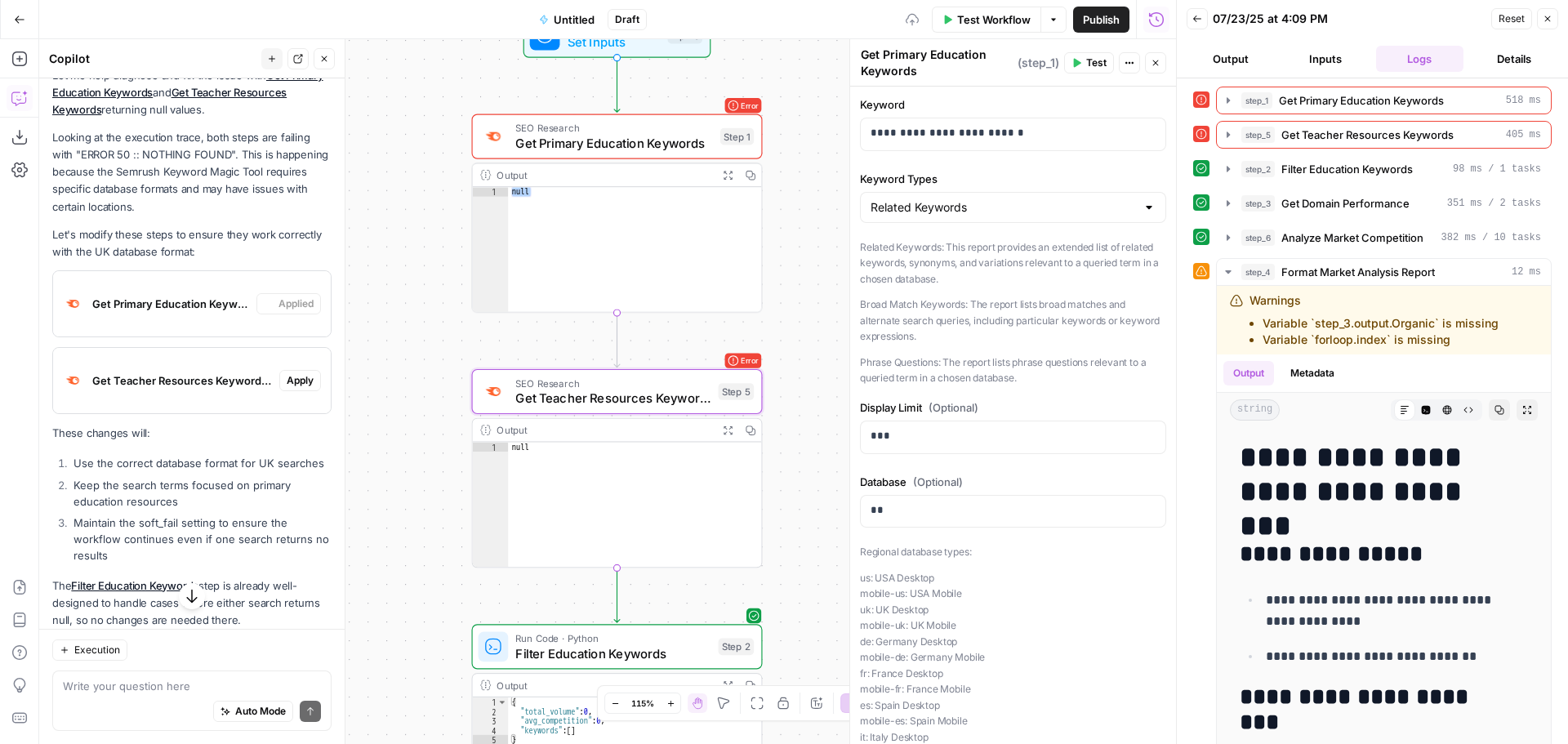 scroll, scrollTop: 173, scrollLeft: 0, axis: vertical 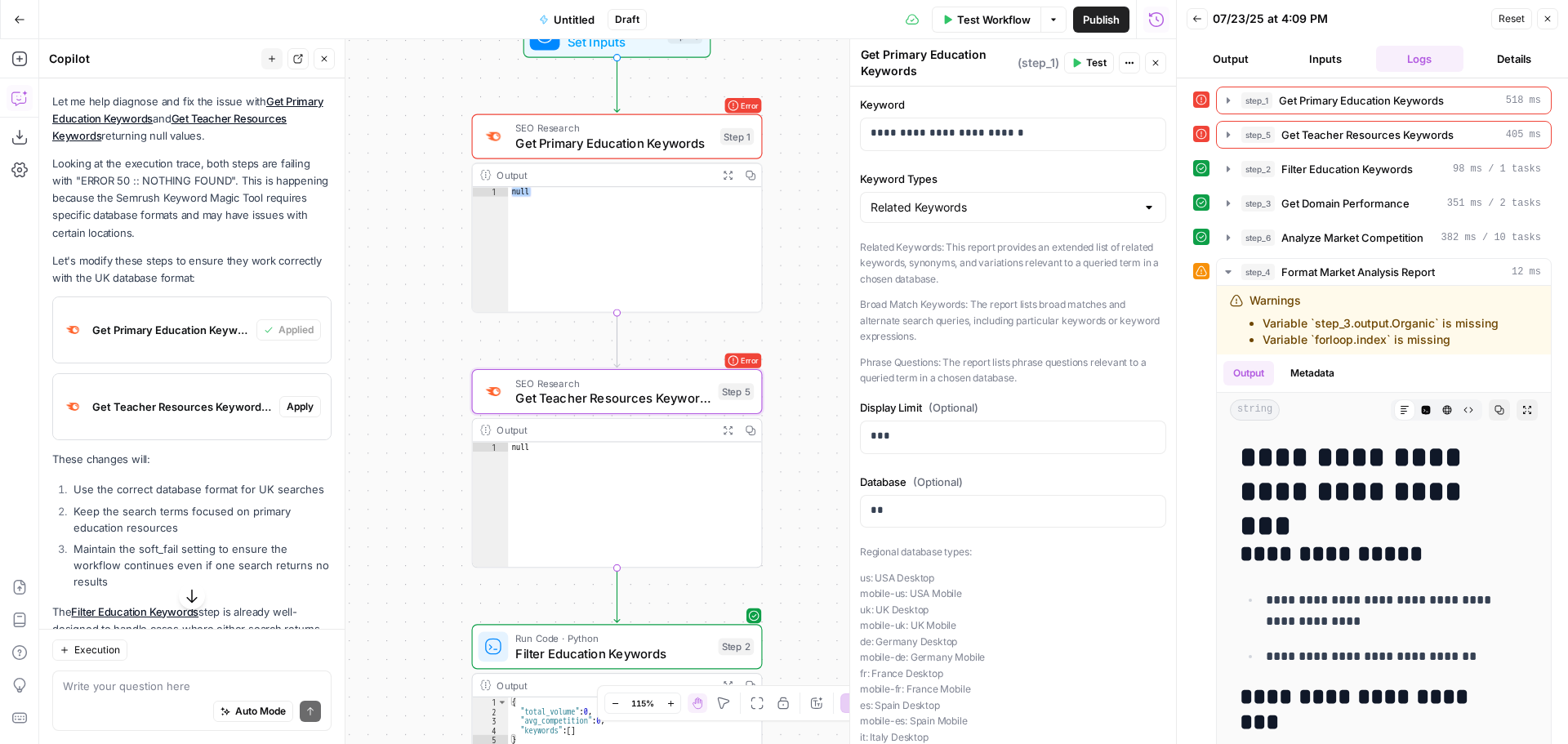 click on "Apply" at bounding box center (300, 407) 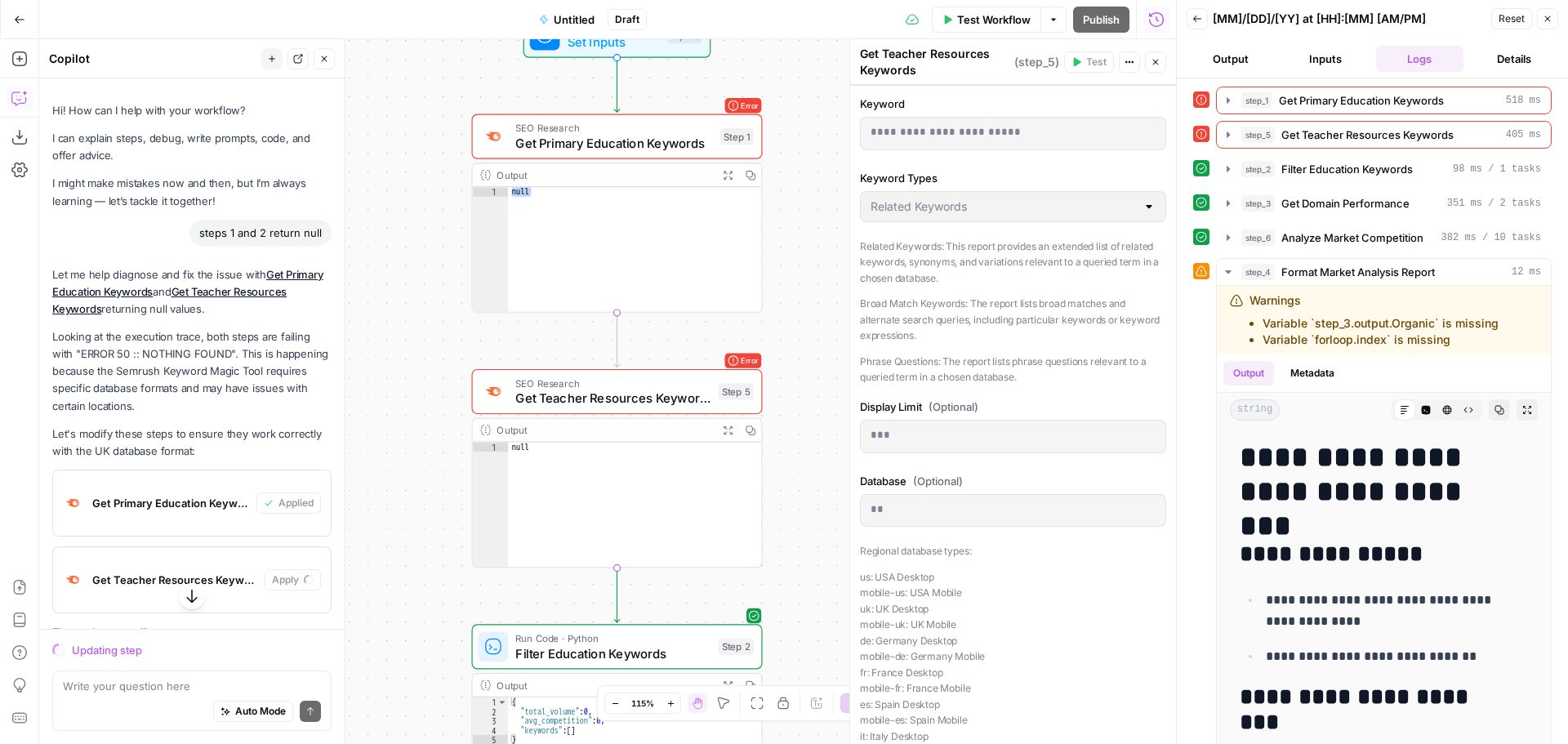 scroll, scrollTop: 0, scrollLeft: 0, axis: both 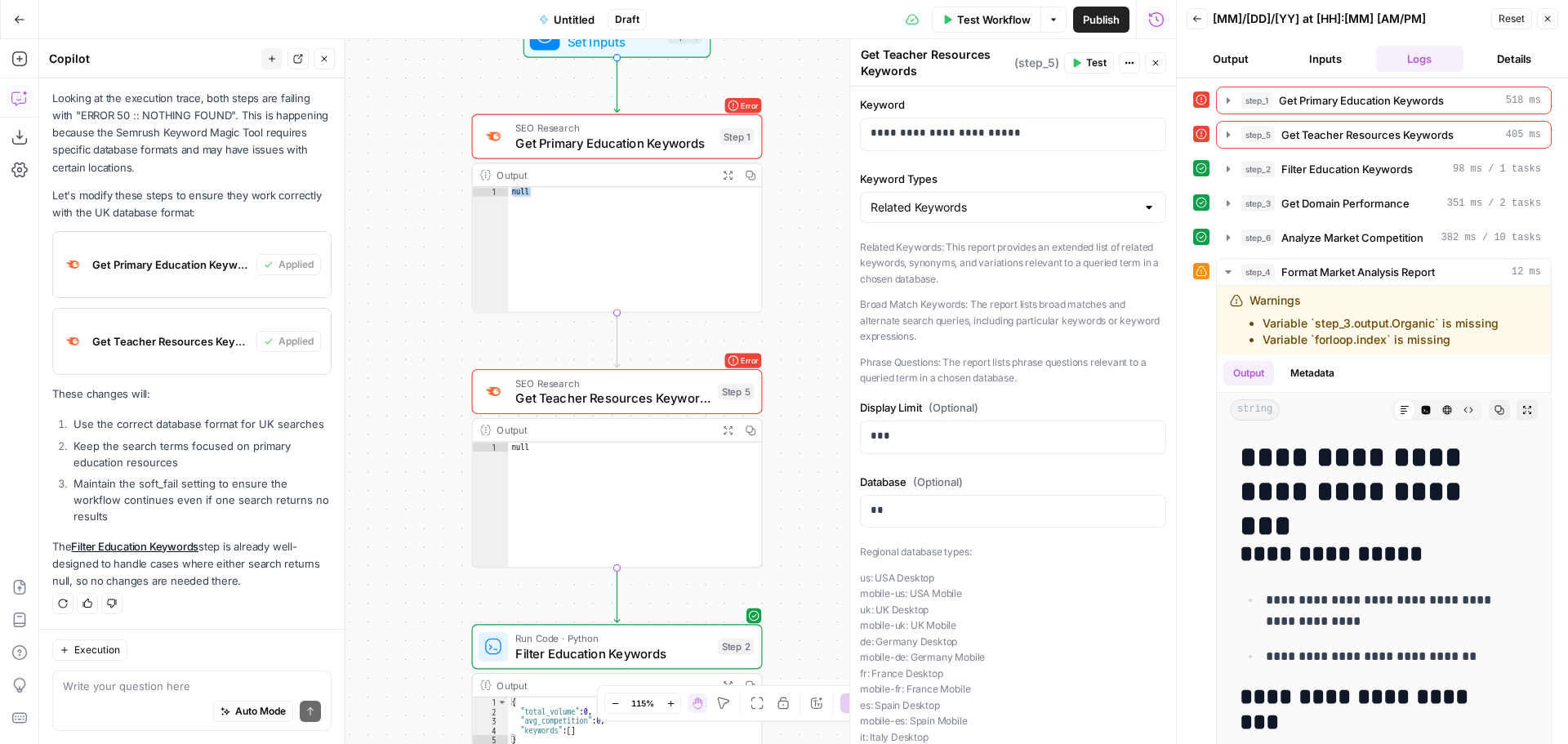 click on "Test Workflow" at bounding box center [994, 20] 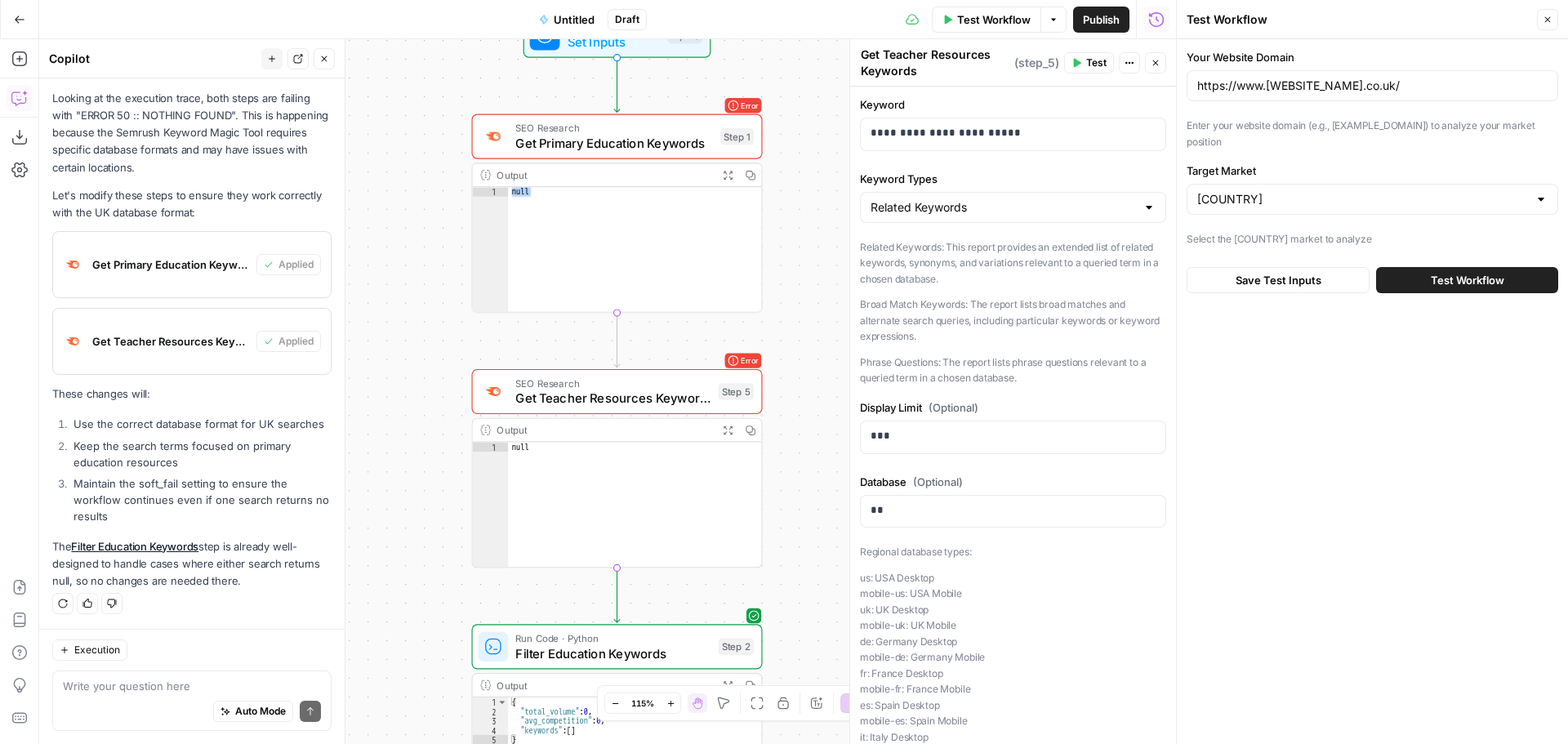 click on "Test Workflow" at bounding box center (1467, 280) 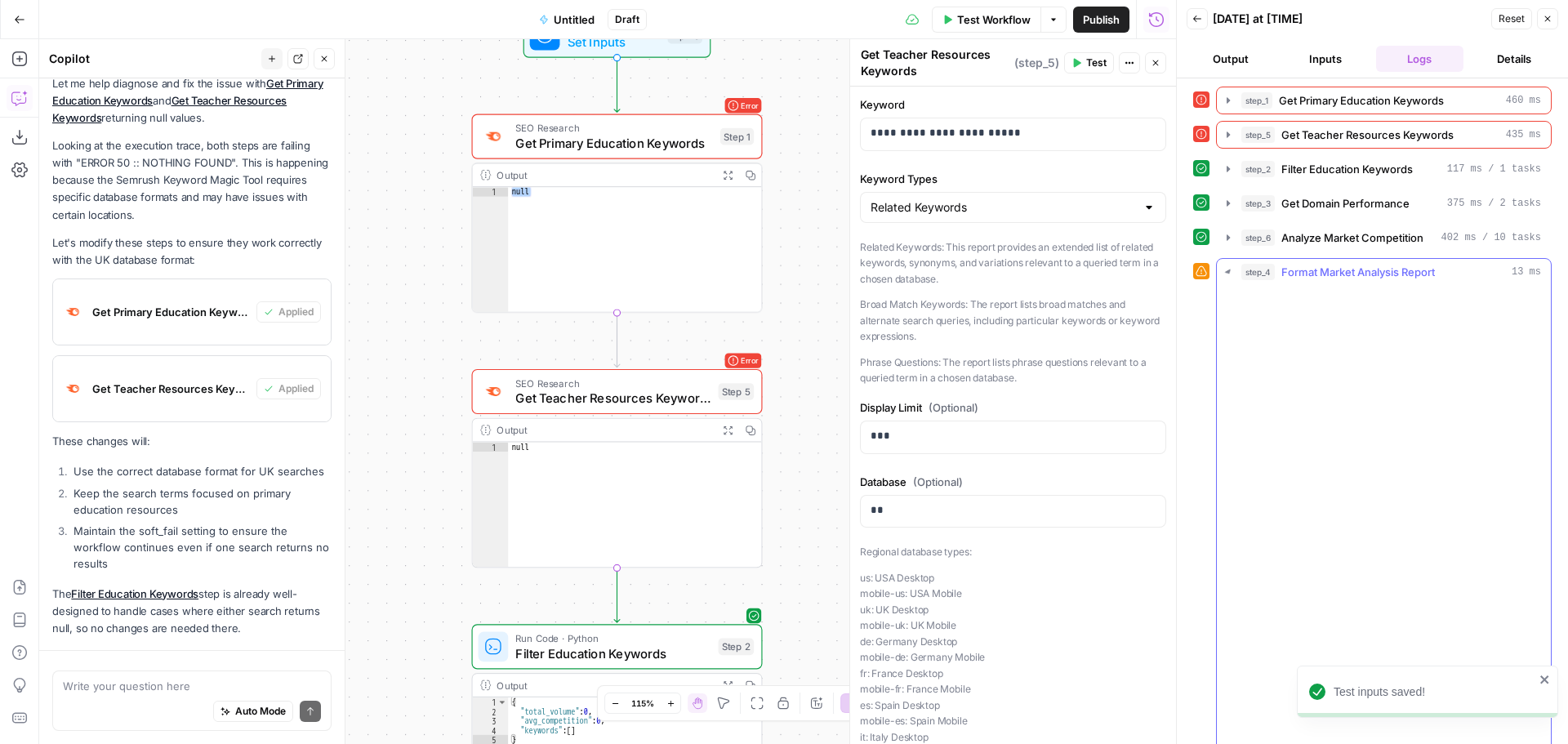 scroll, scrollTop: 255, scrollLeft: 0, axis: vertical 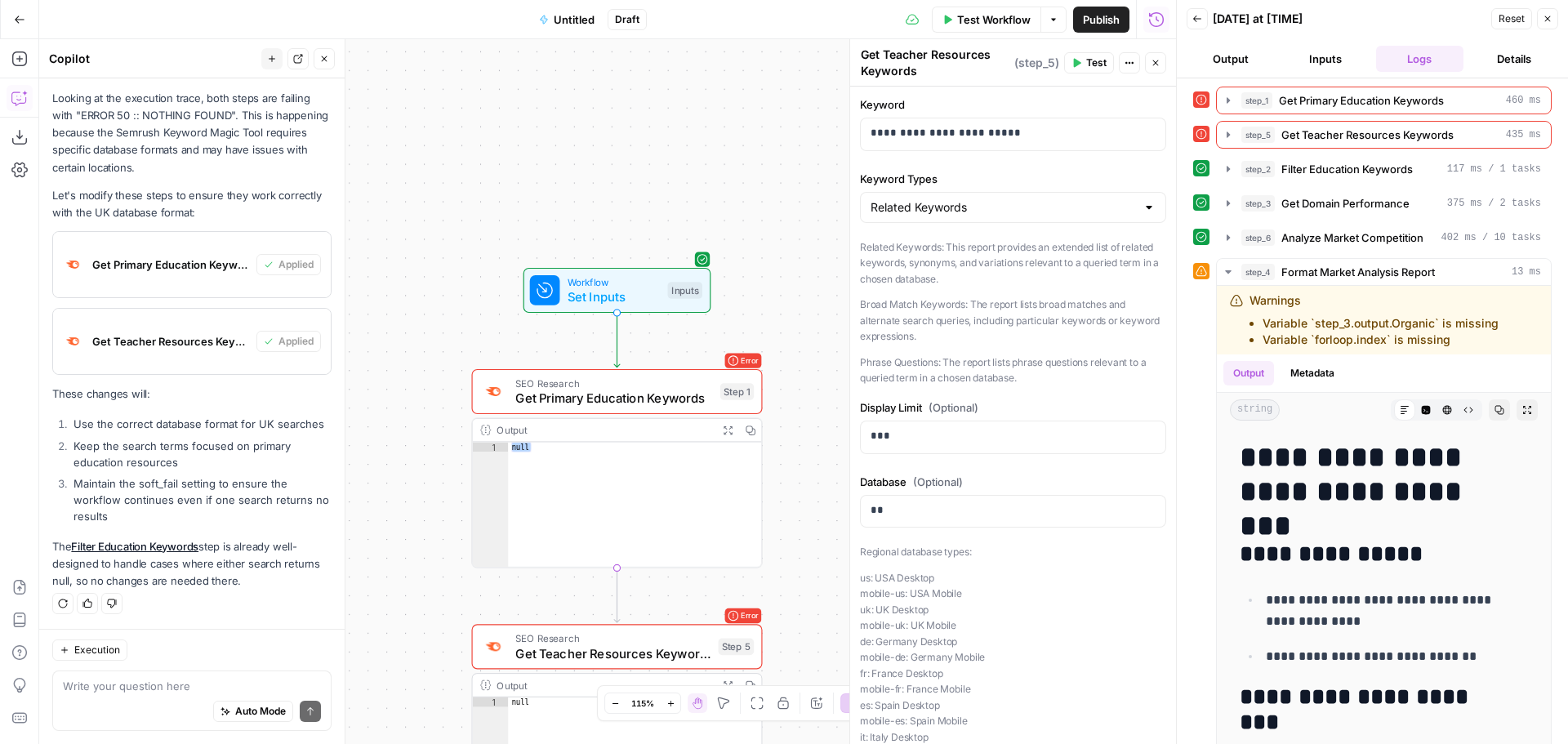 click 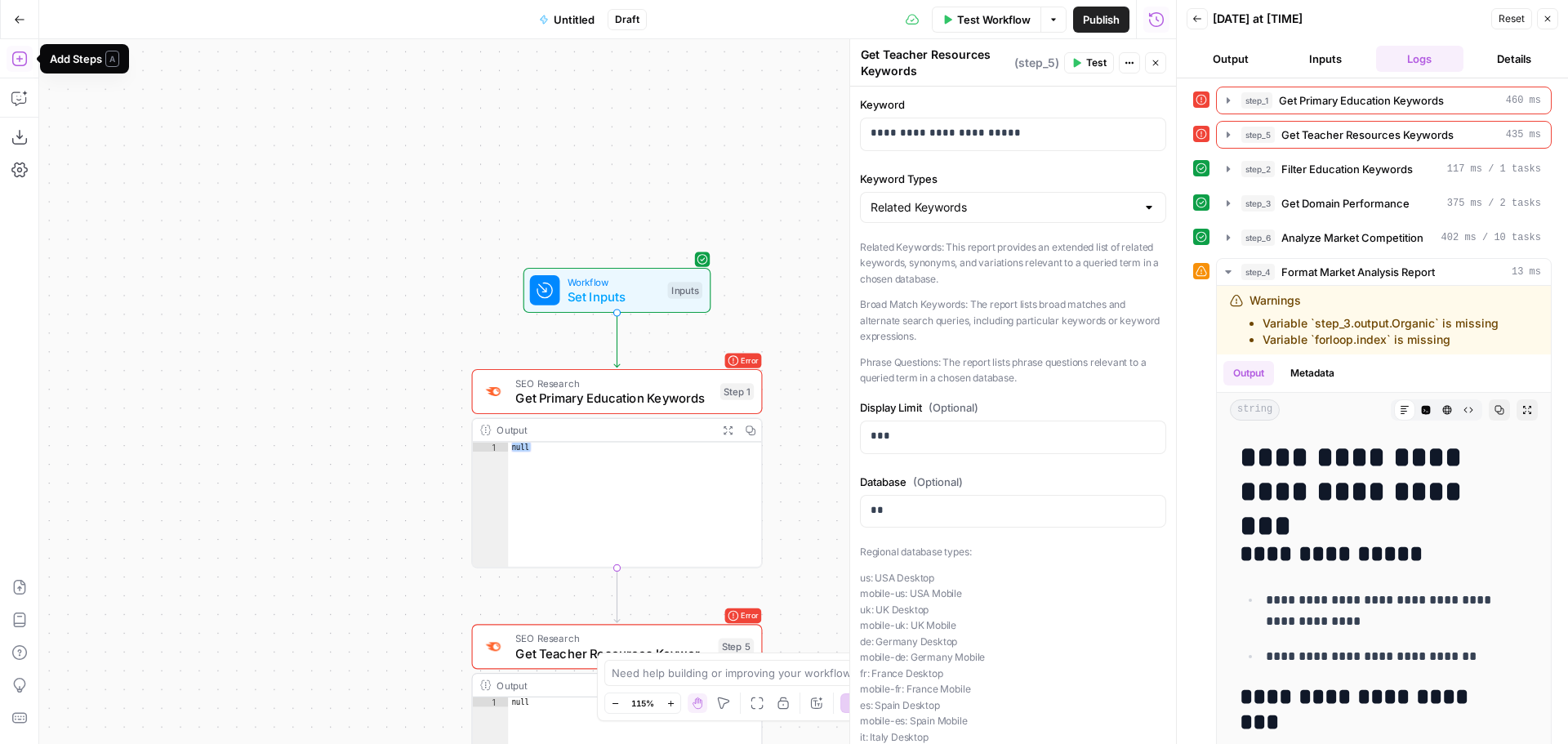 click 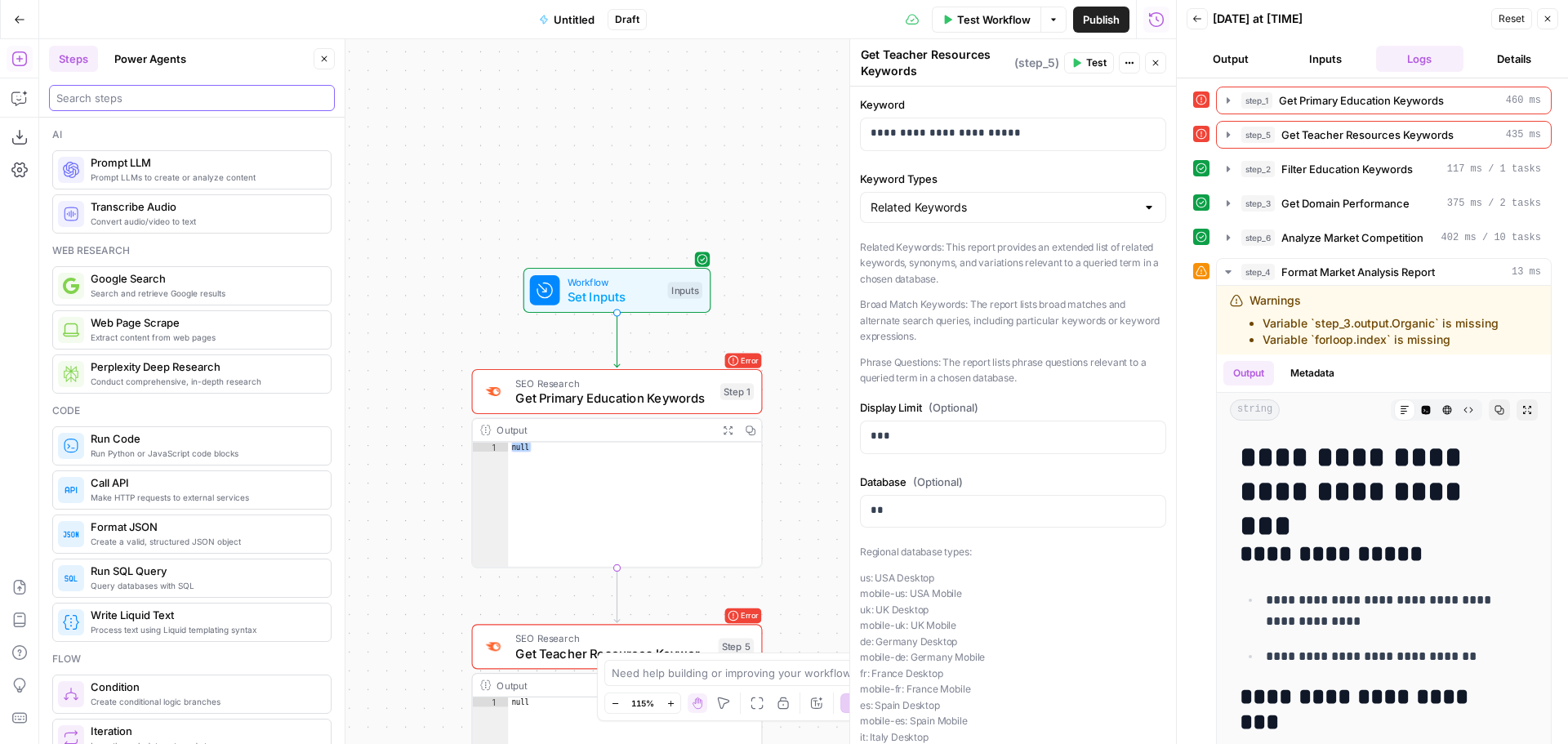 click at bounding box center (192, 98) 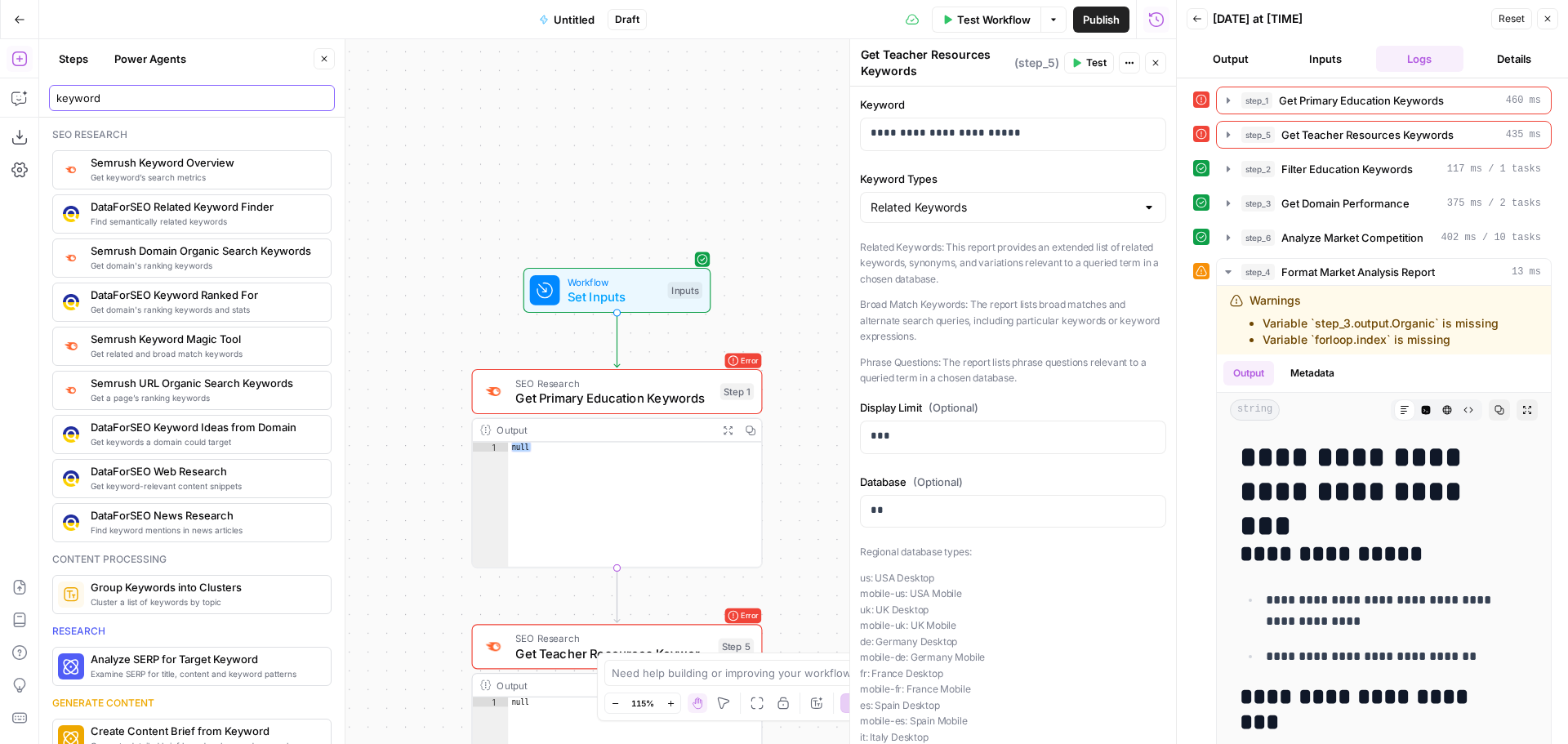 type on "keyword" 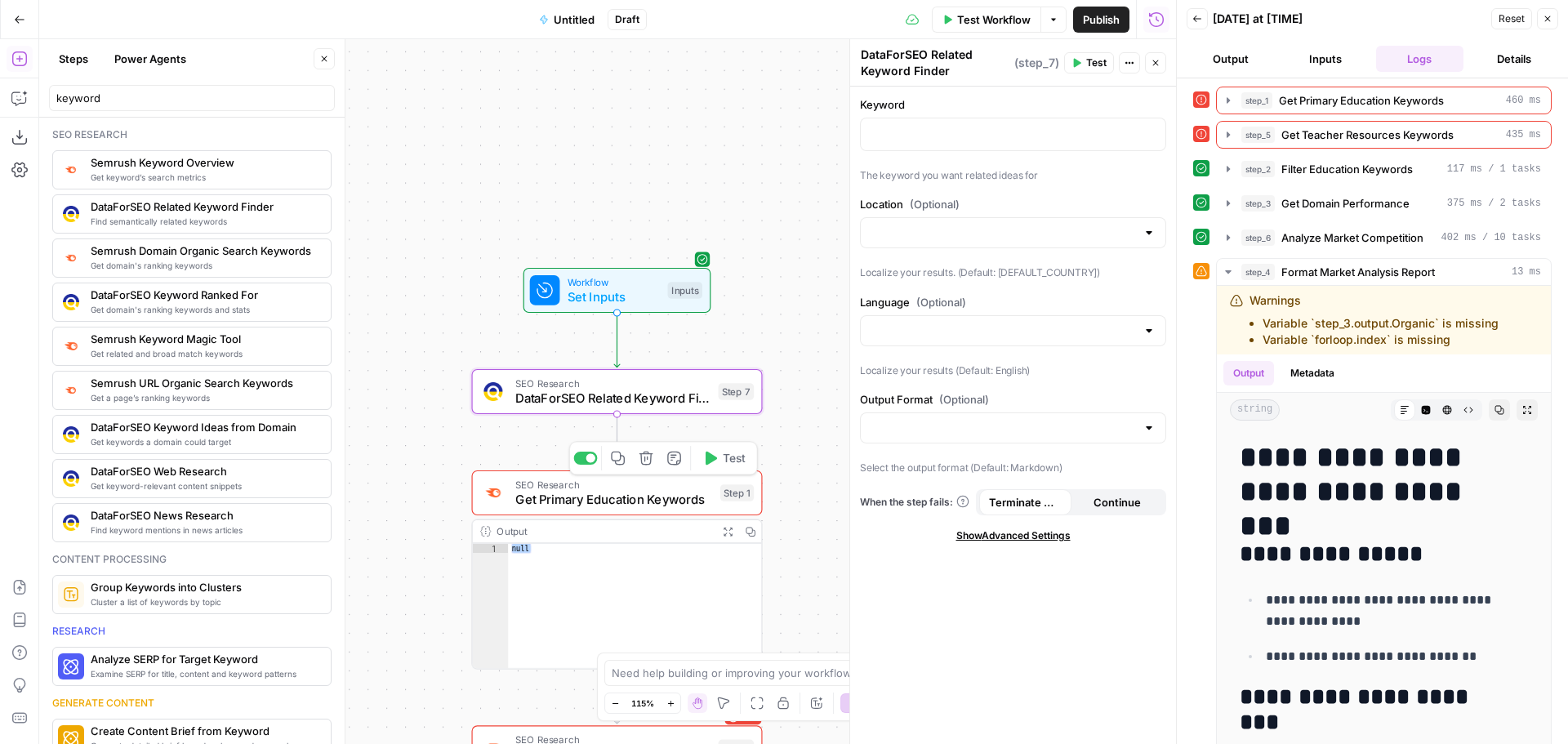 click on "Get Primary Education Keywords" at bounding box center [613, 499] 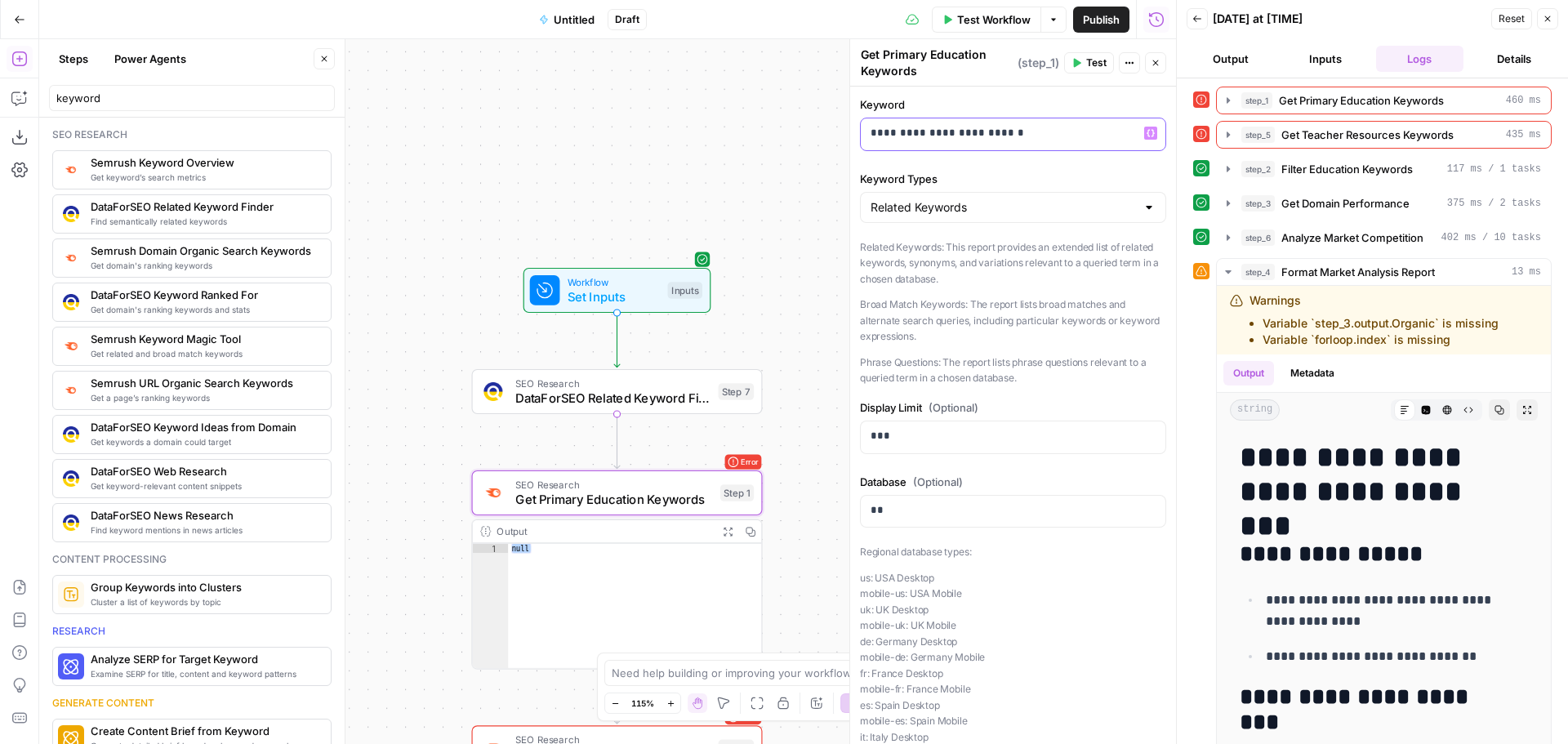 click on "**********" at bounding box center (1007, 133) 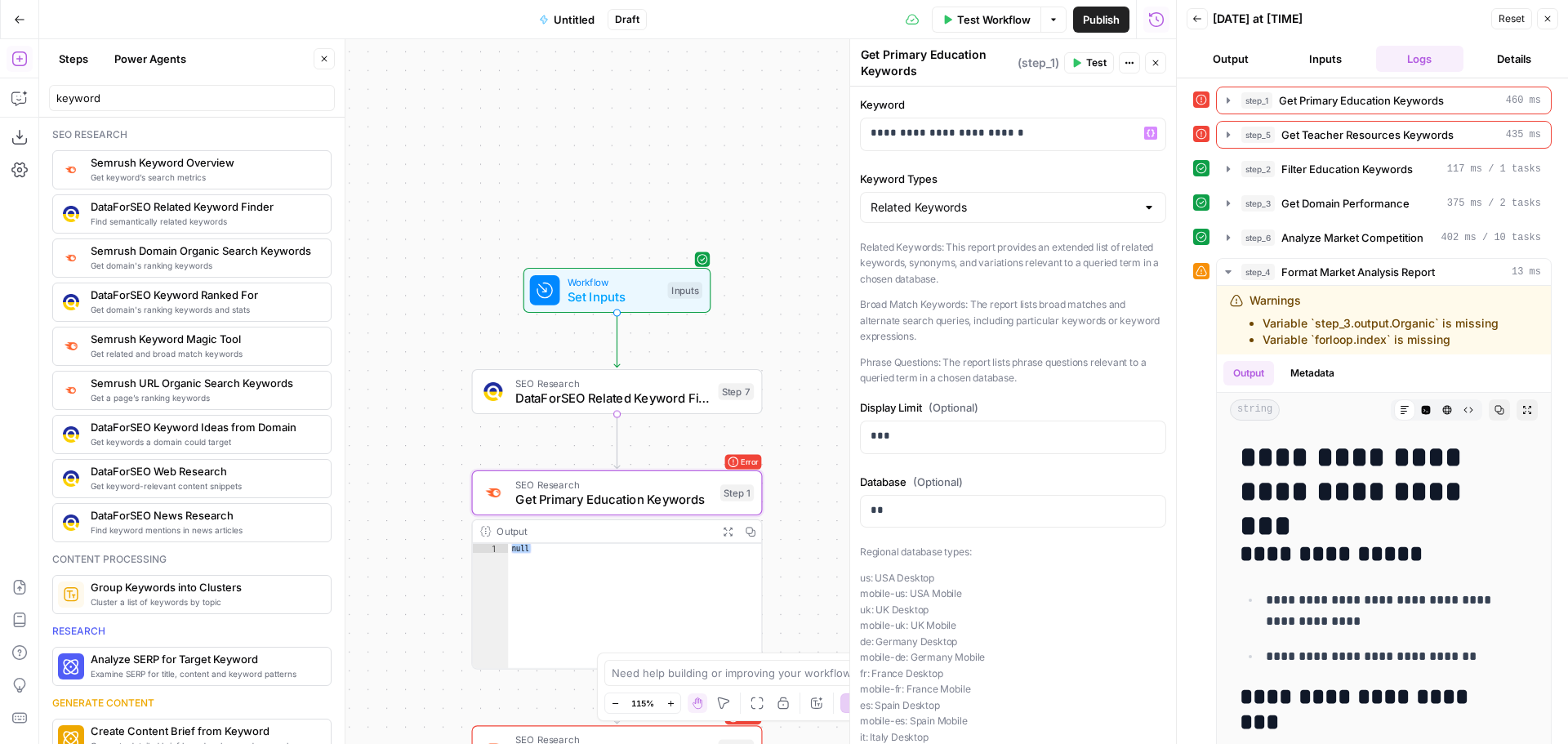 click on "DataForSEO Related Keyword Finder" at bounding box center (612, 398) 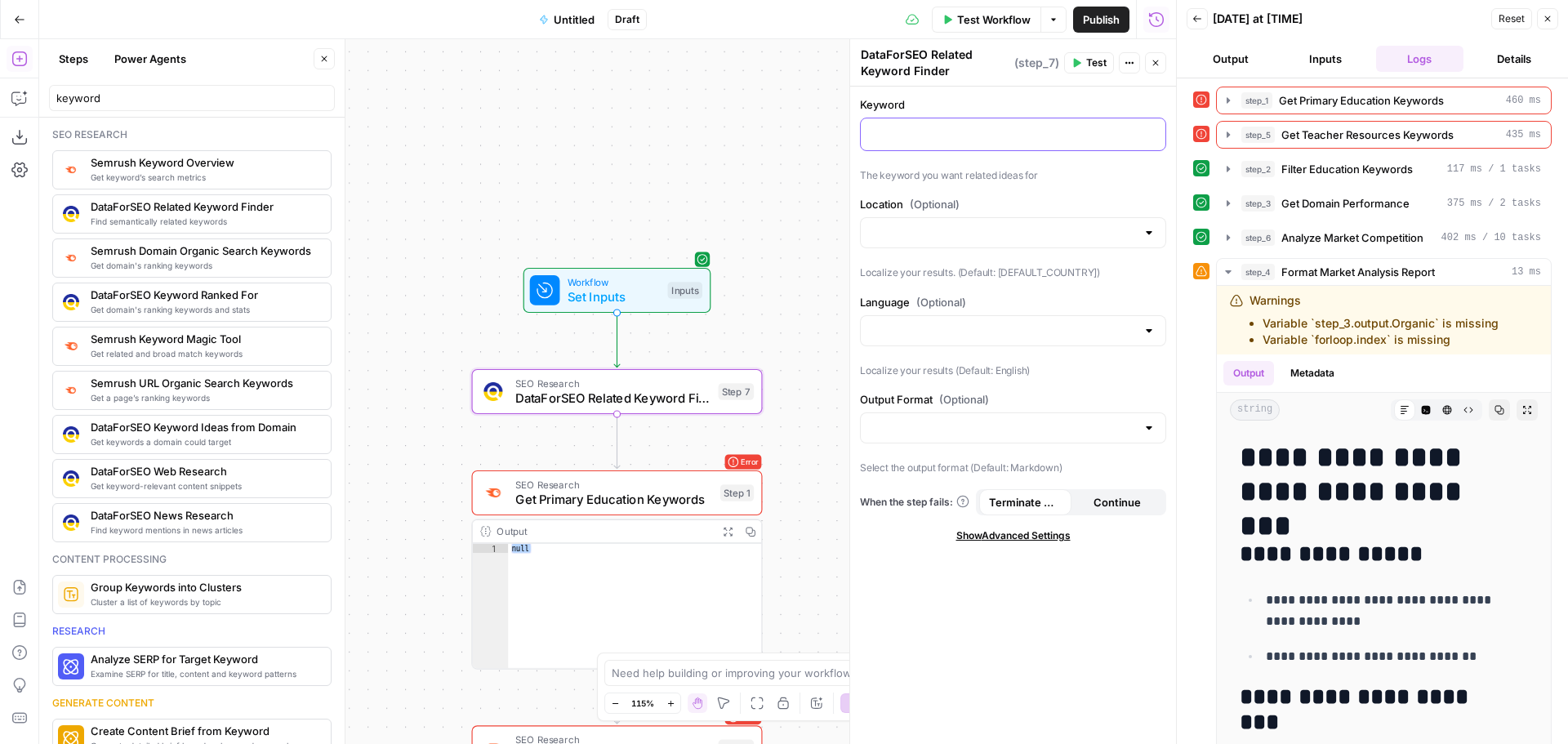 click at bounding box center (1013, 133) 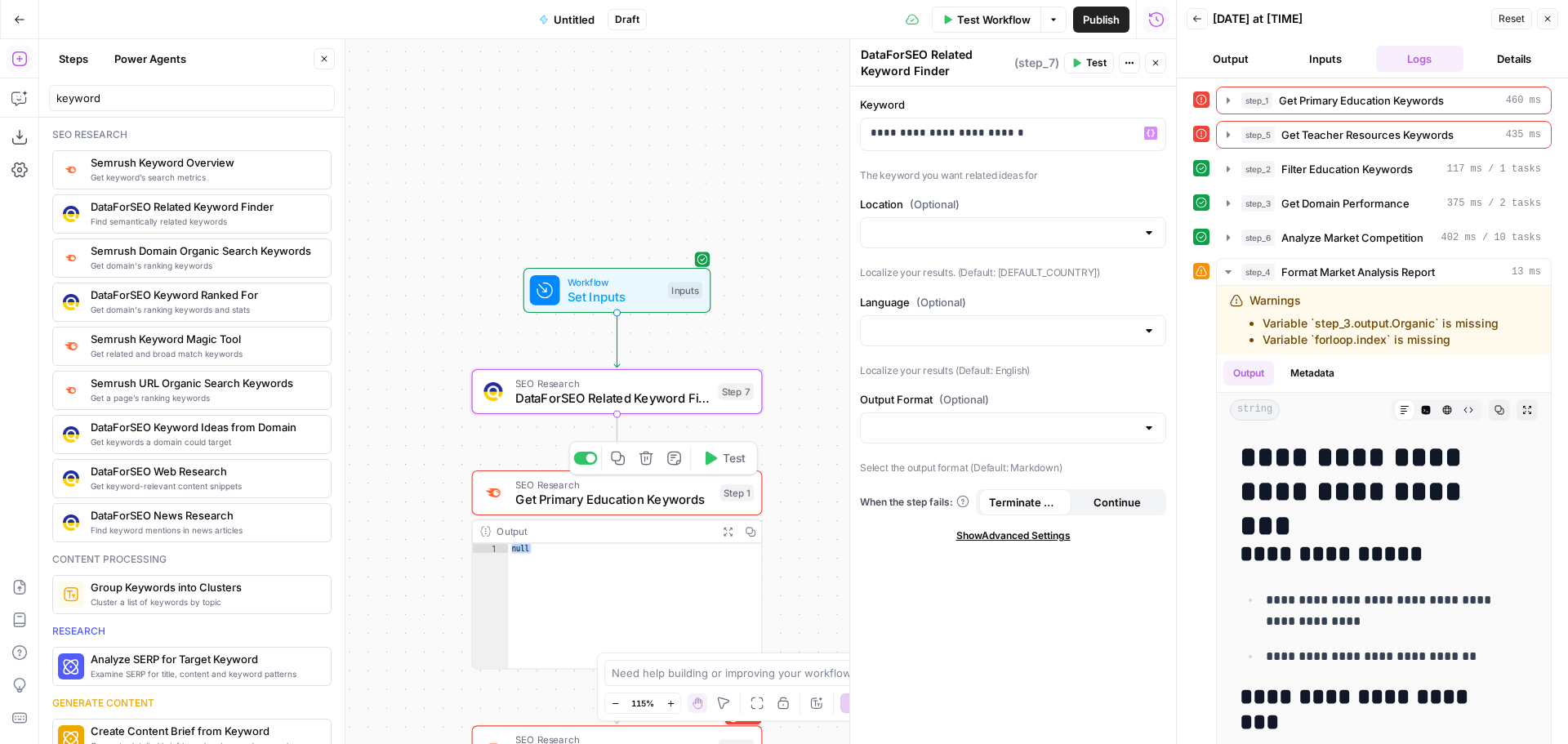 click on "Get Primary Education Keywords" at bounding box center (613, 499) 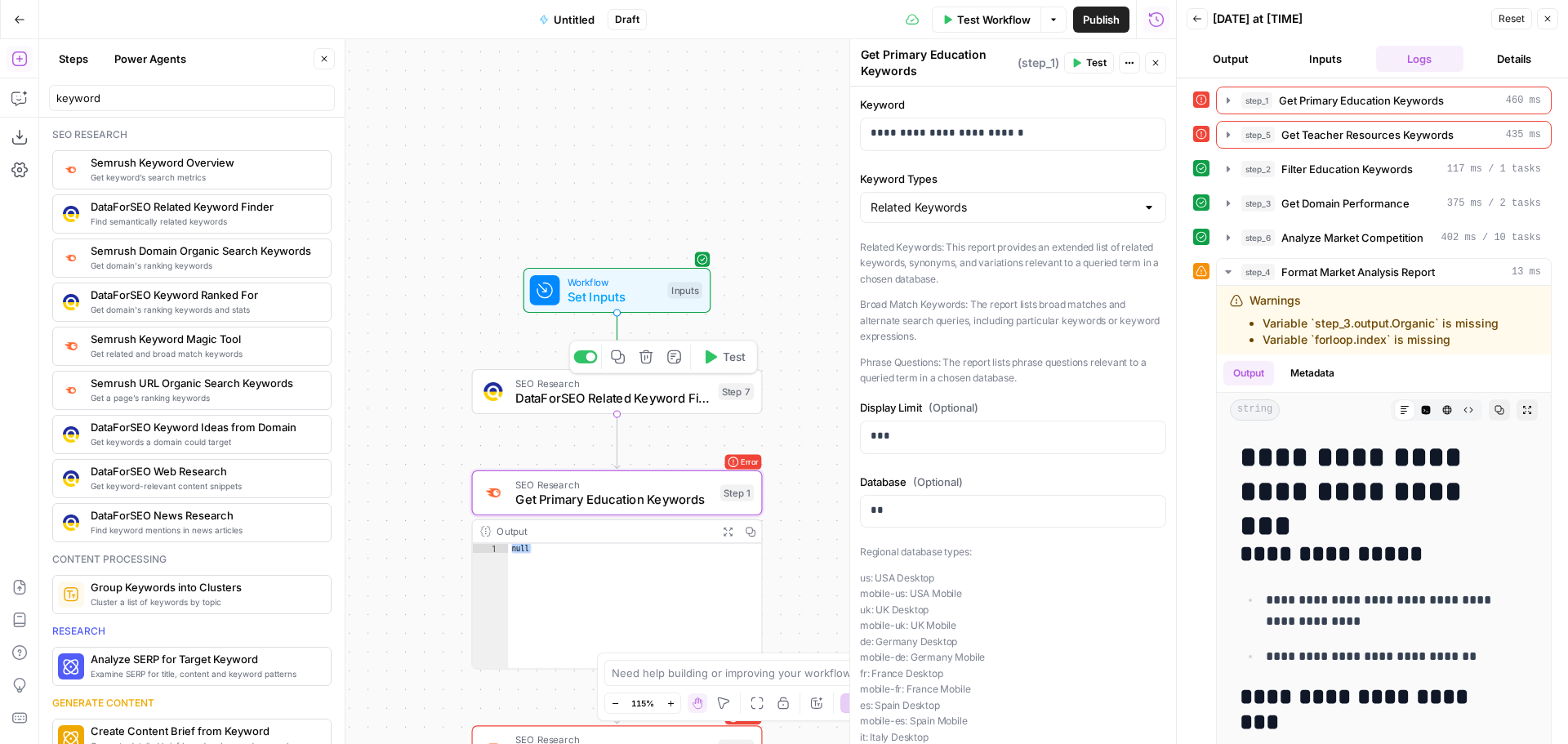 click on "DataForSEO Related Keyword Finder" at bounding box center [612, 398] 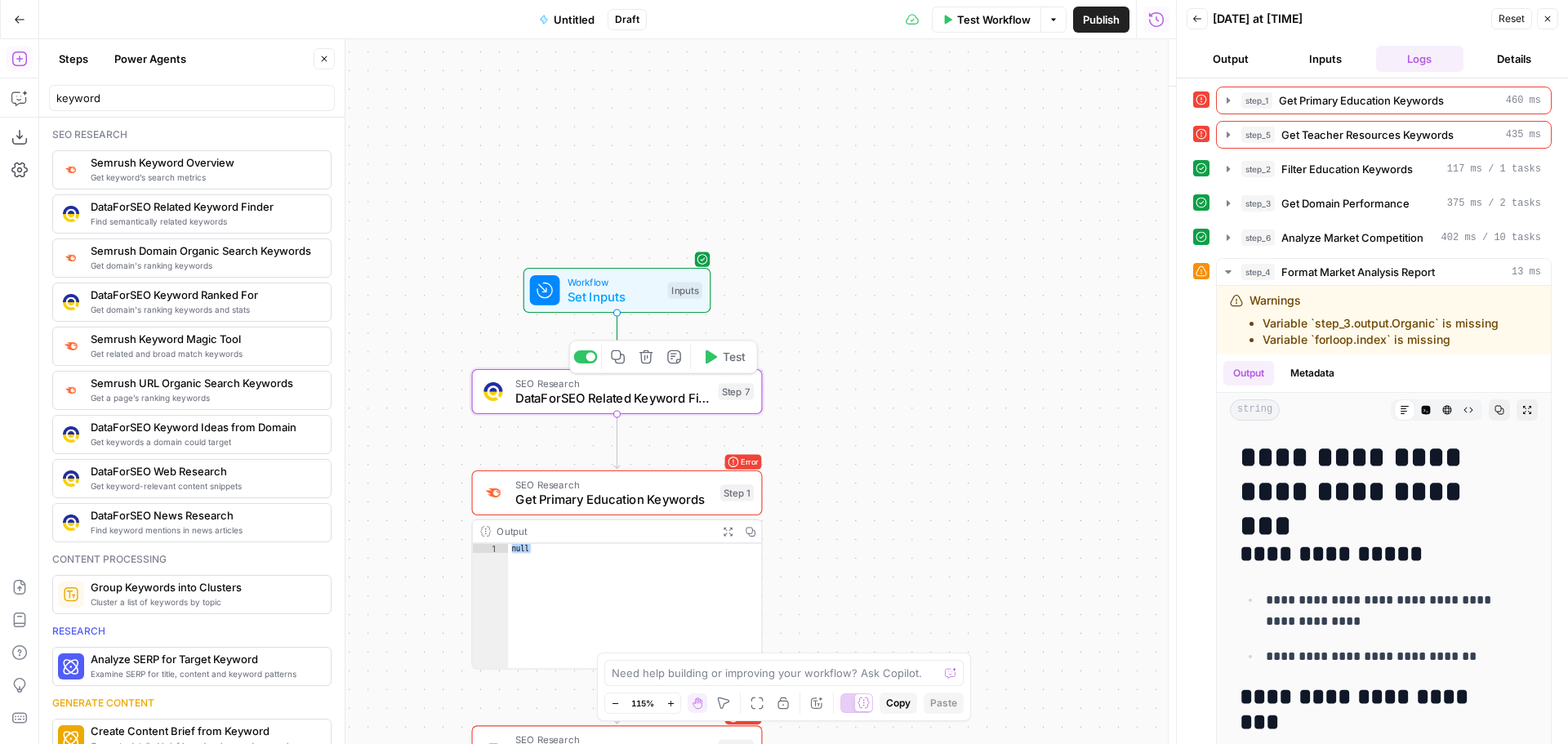 type on "DataForSEO Related Keyword Finder" 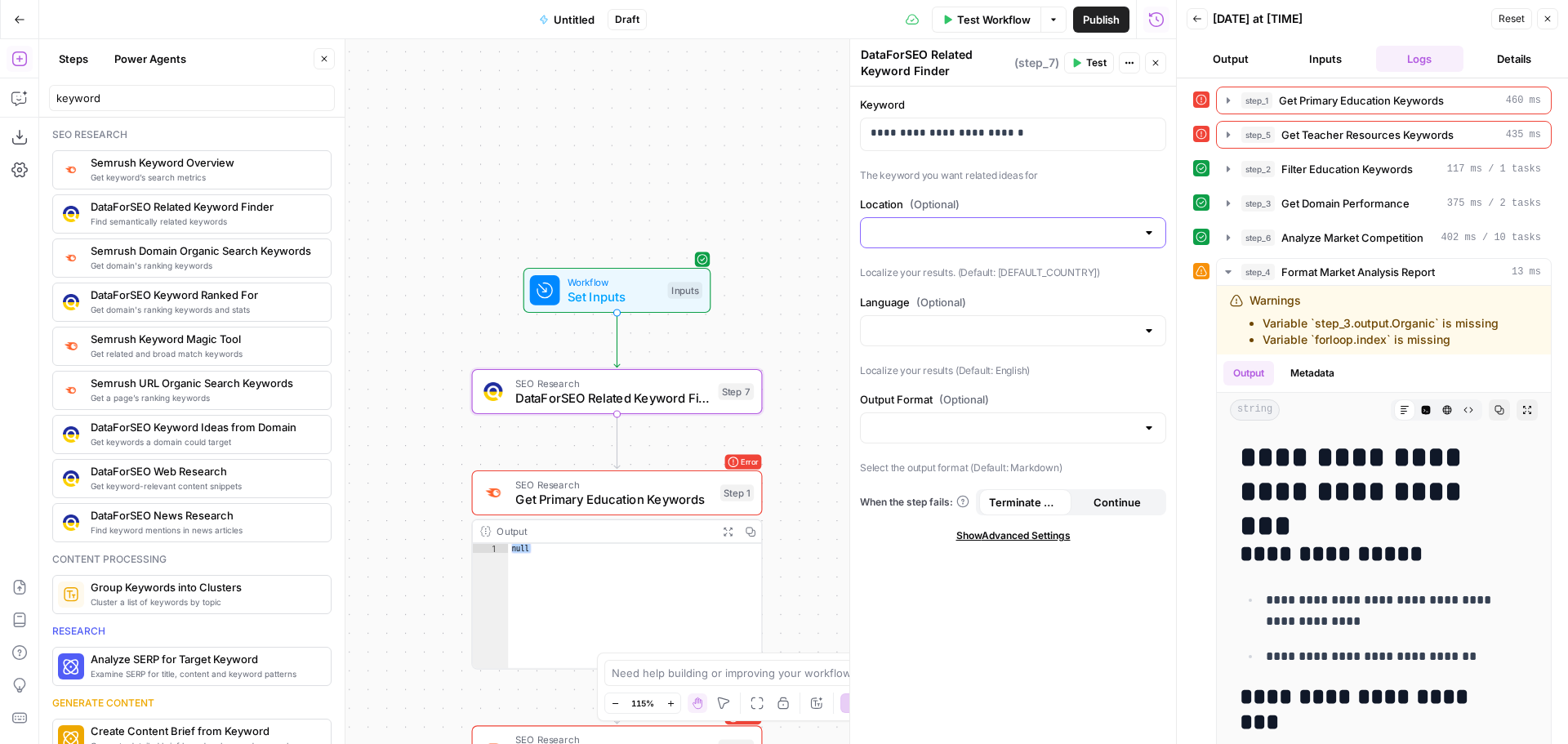 click on "Location   (Optional)" at bounding box center [1003, 233] 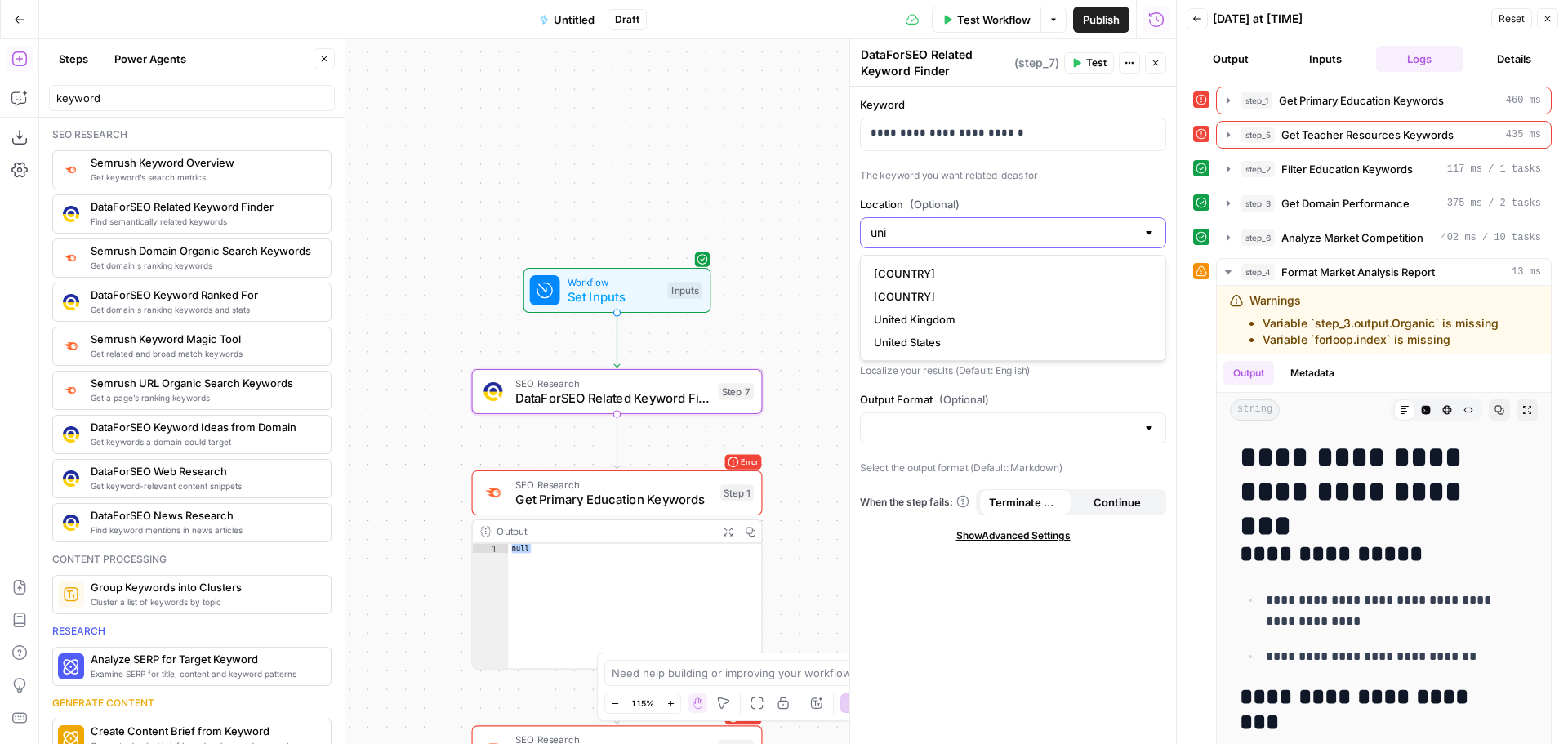 type on "uni" 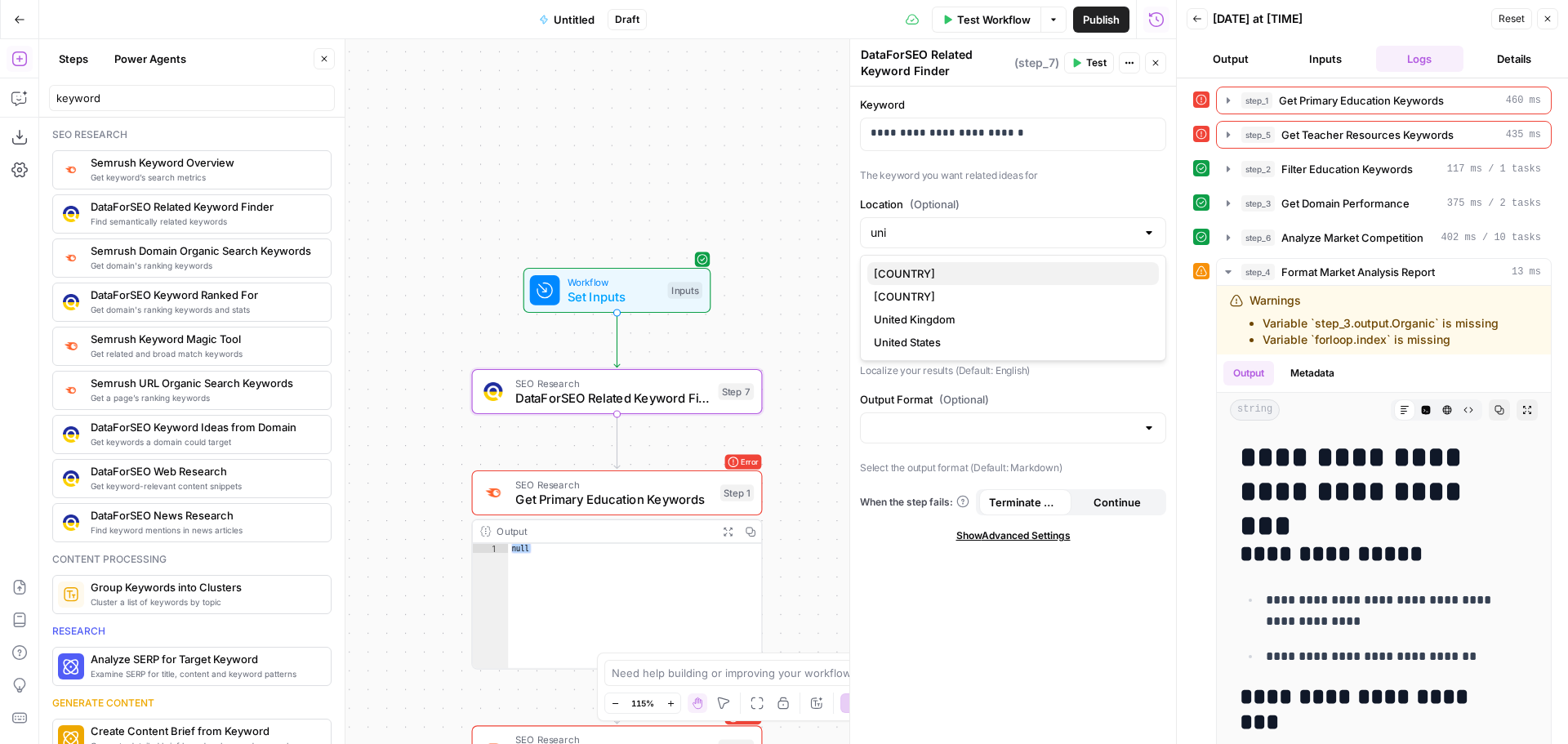 type 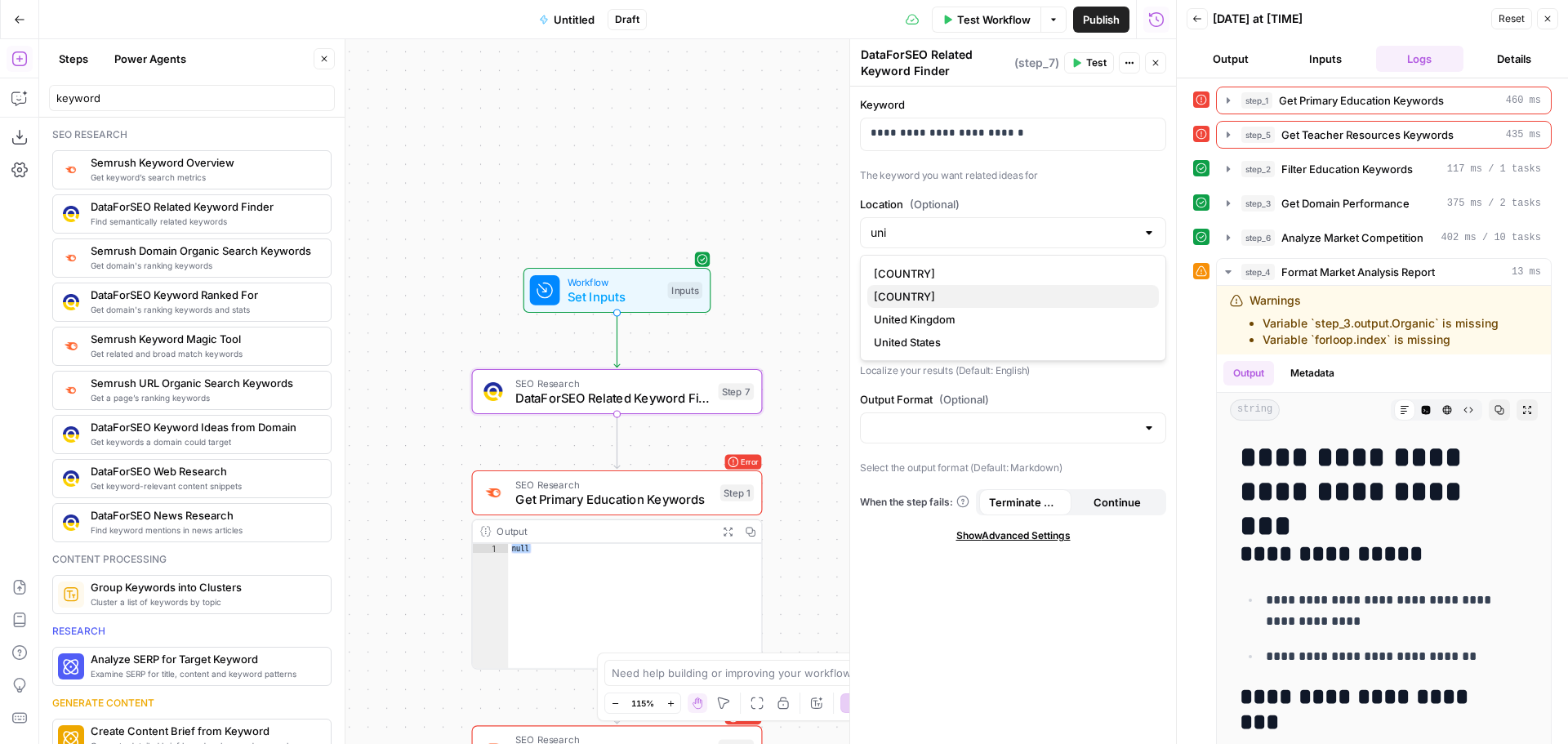type 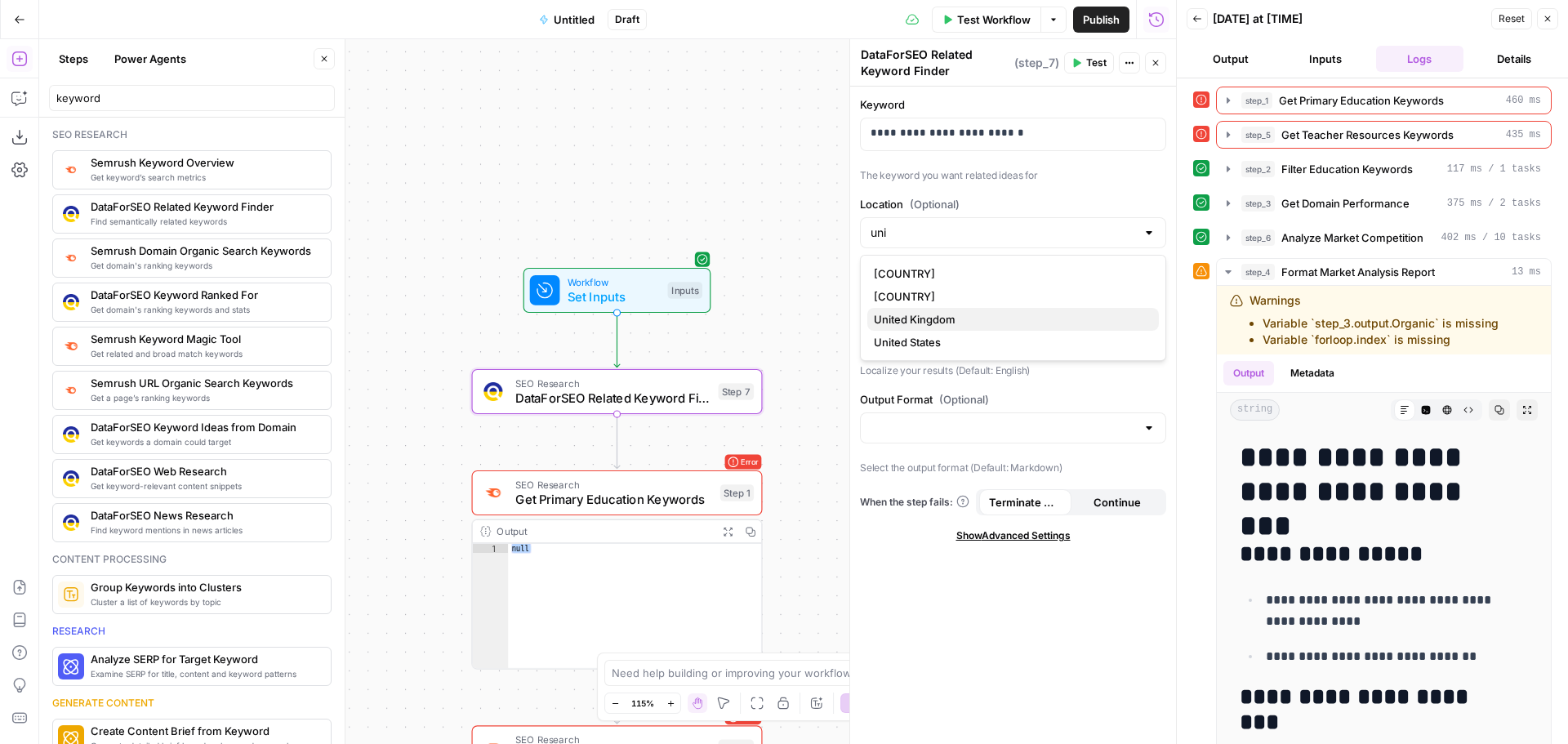 type 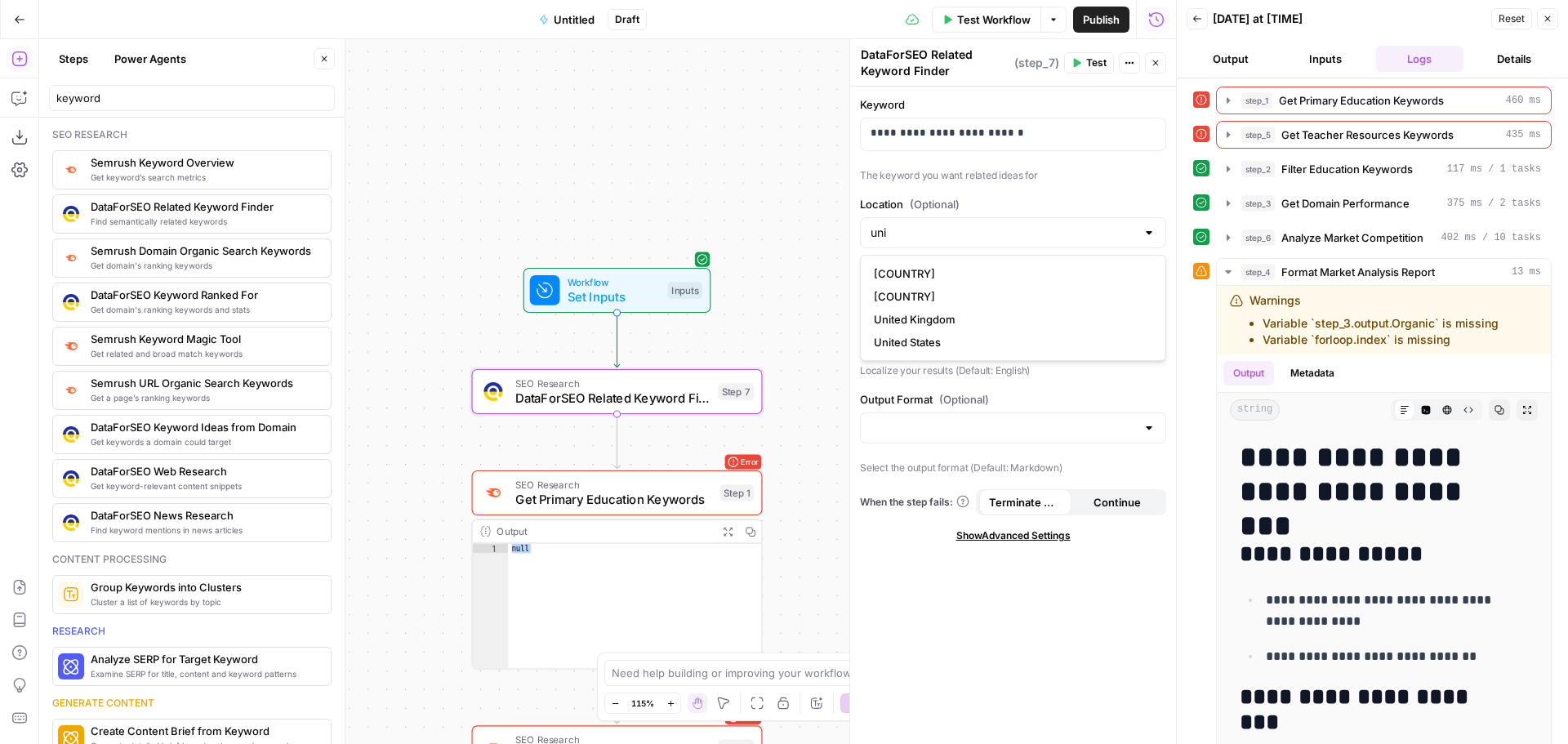 type on "United Kingdom" 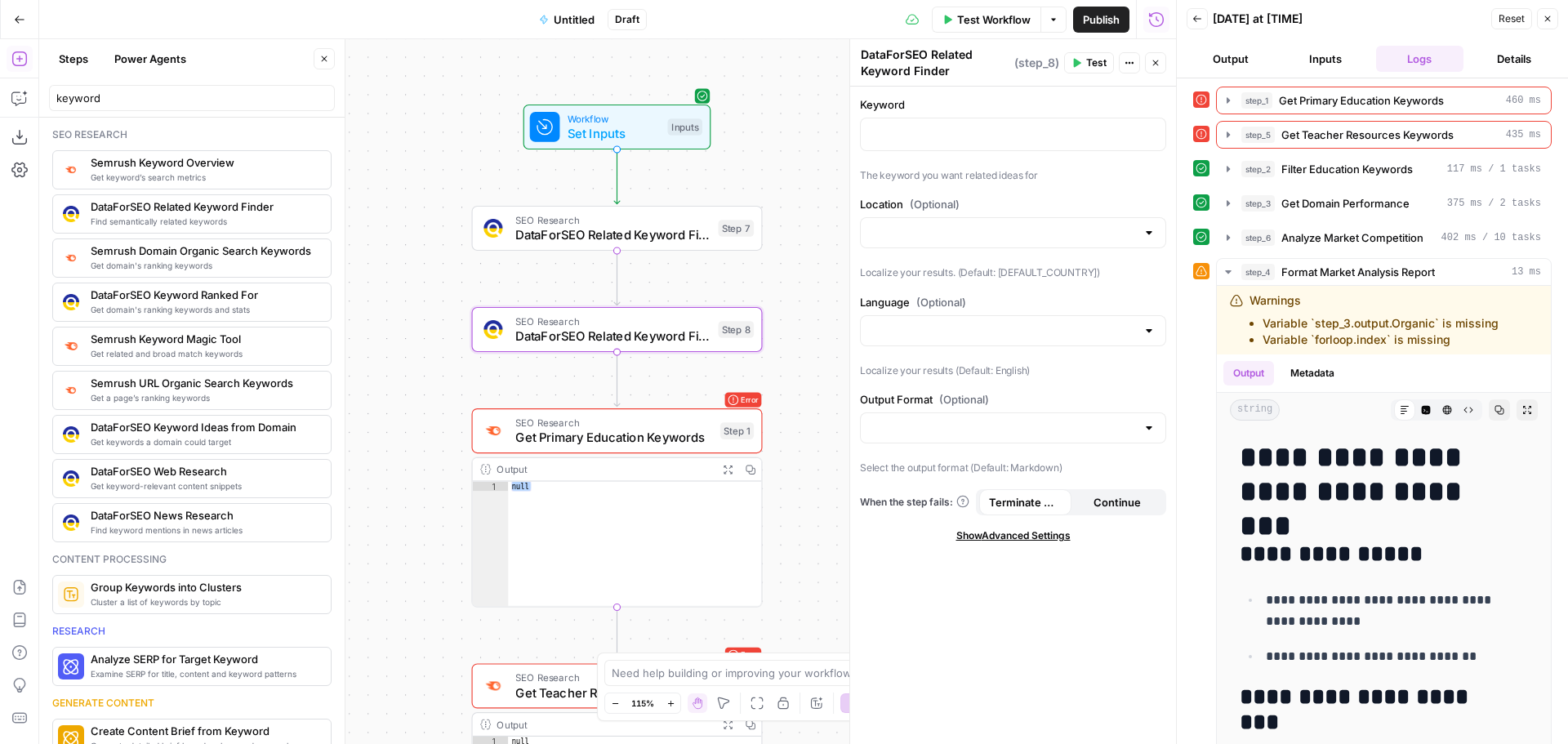 click on "Get Teacher Resources Keywords" at bounding box center [612, 692] 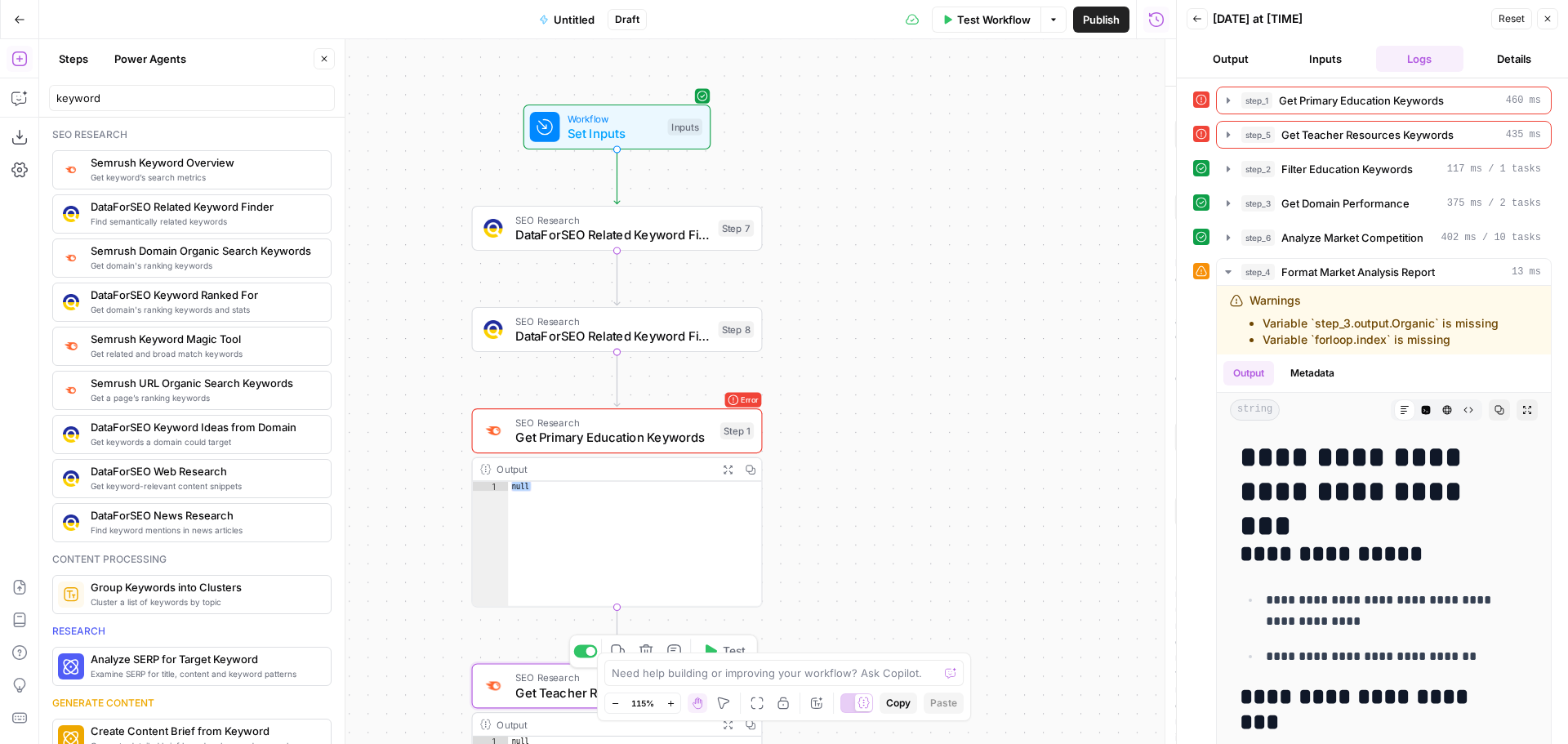 type on "Get Teacher Resources Keywords" 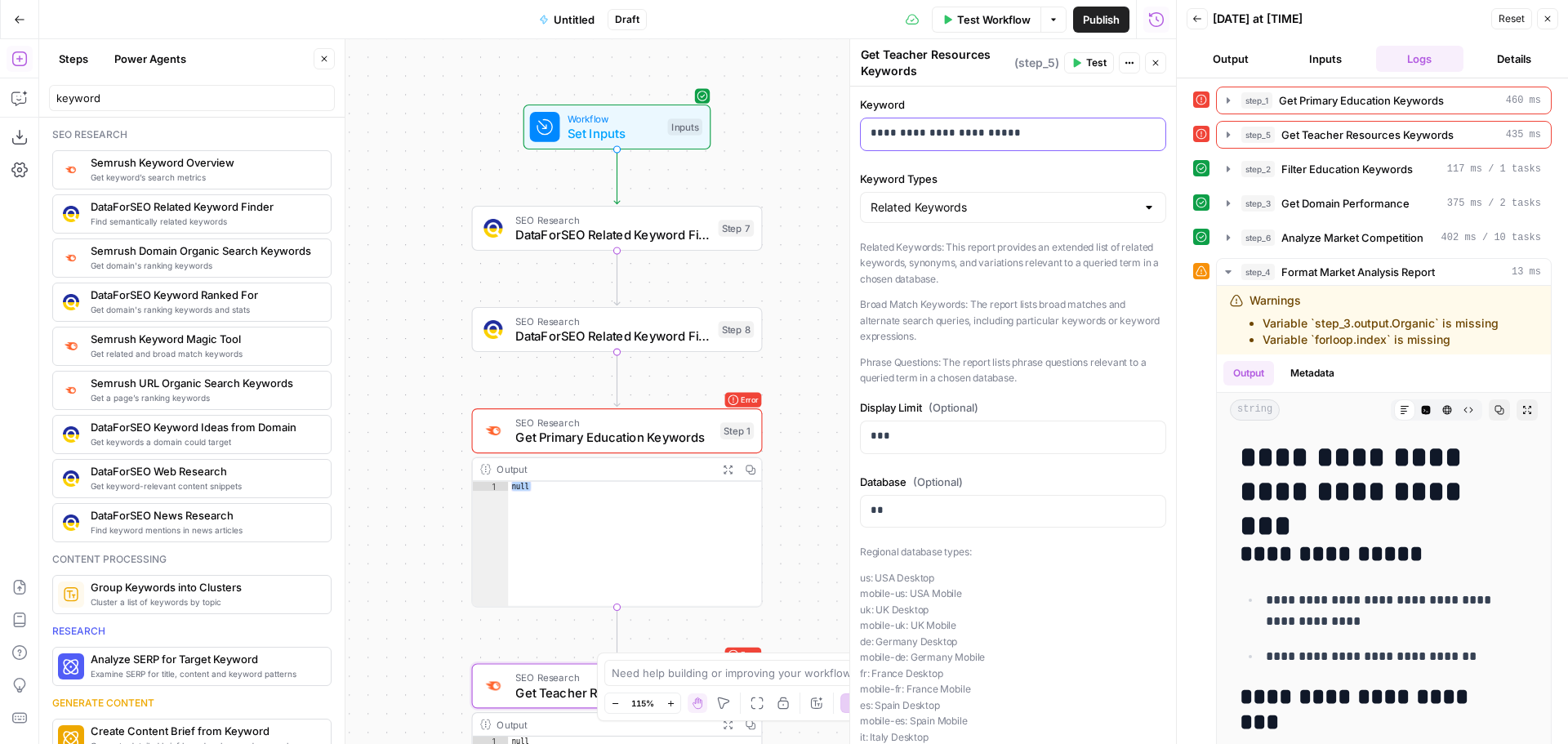 click on "**********" at bounding box center (1007, 133) 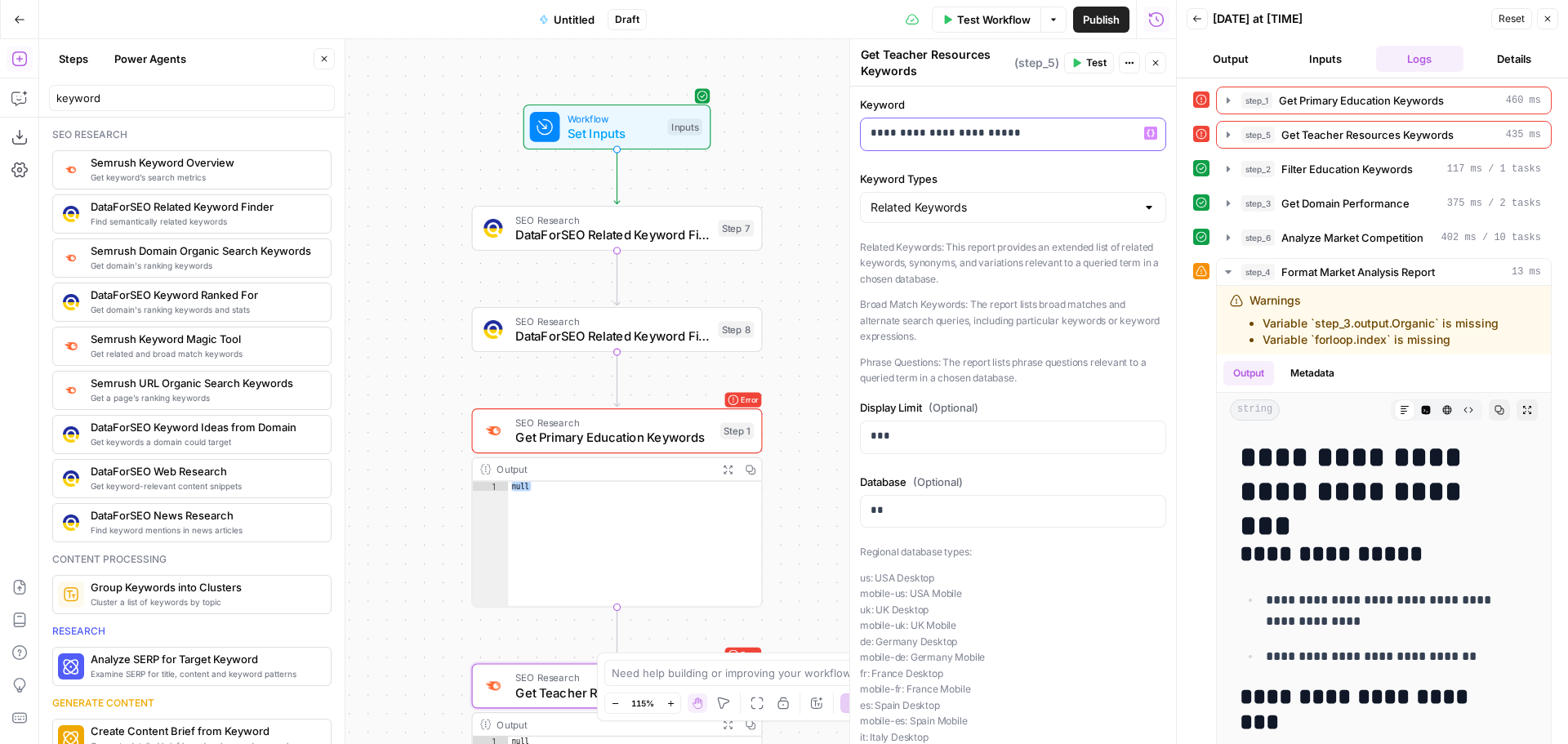 click on "**********" at bounding box center (1007, 133) 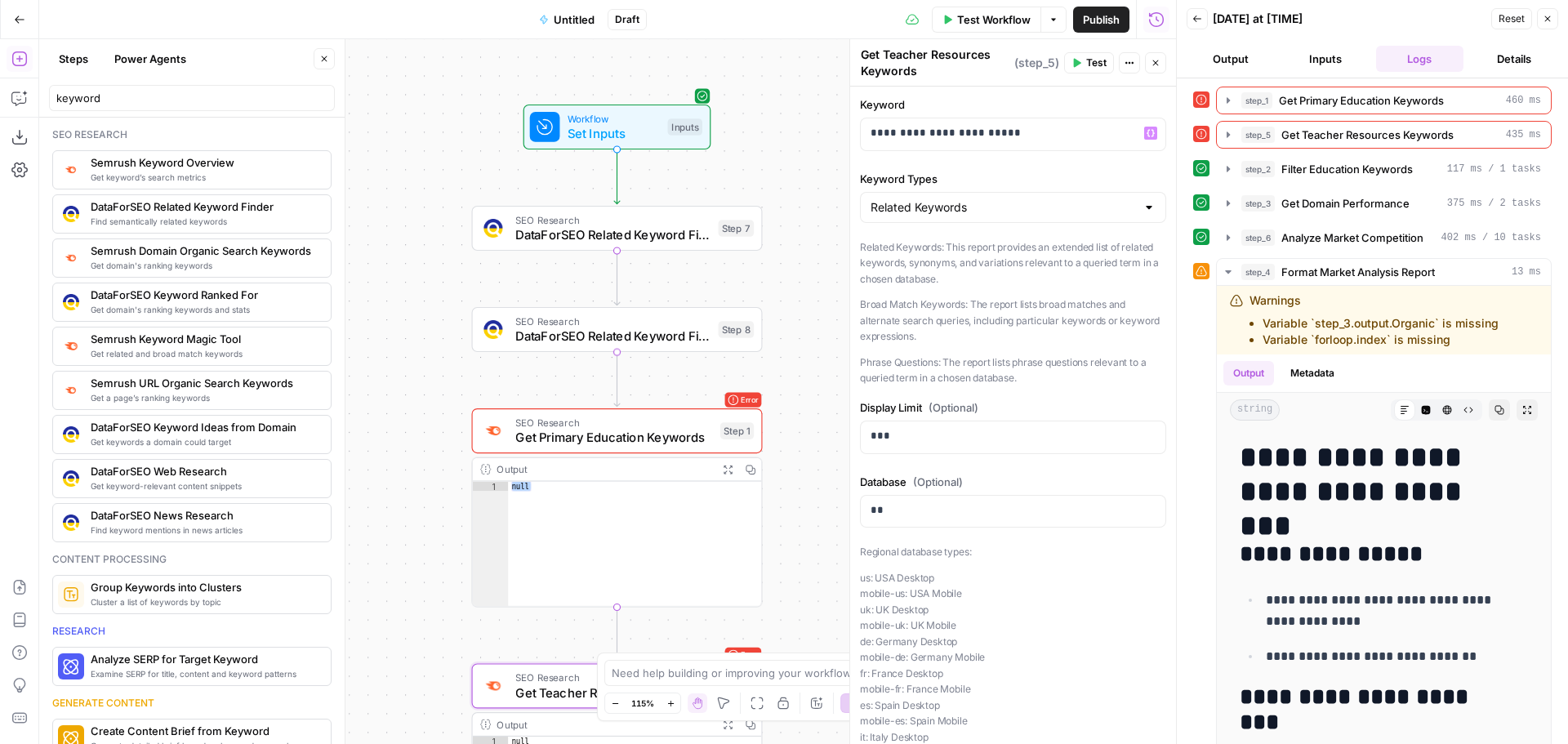 click on "DataForSEO Related Keyword Finder" at bounding box center (612, 336) 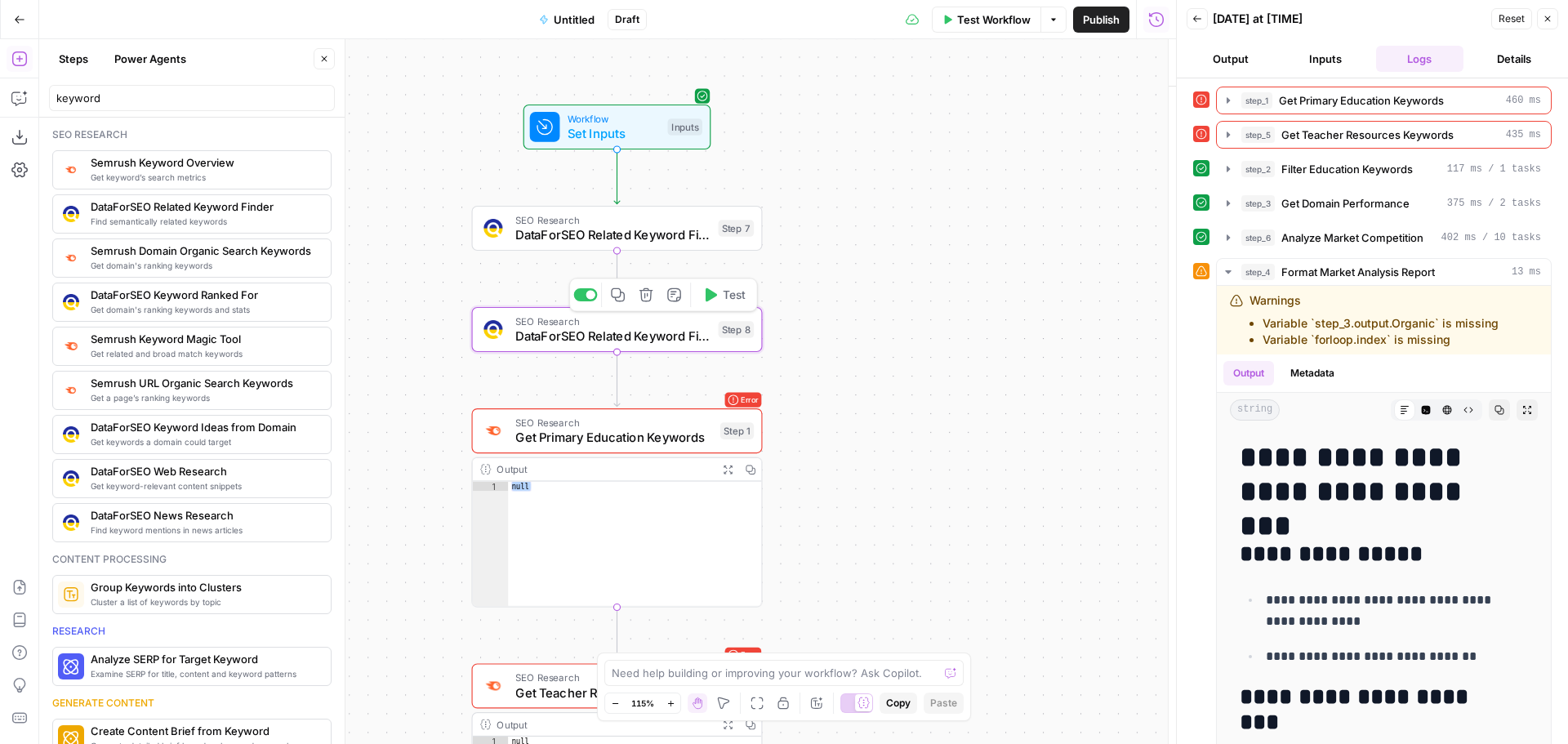 type on "DataForSEO Related Keyword Finder" 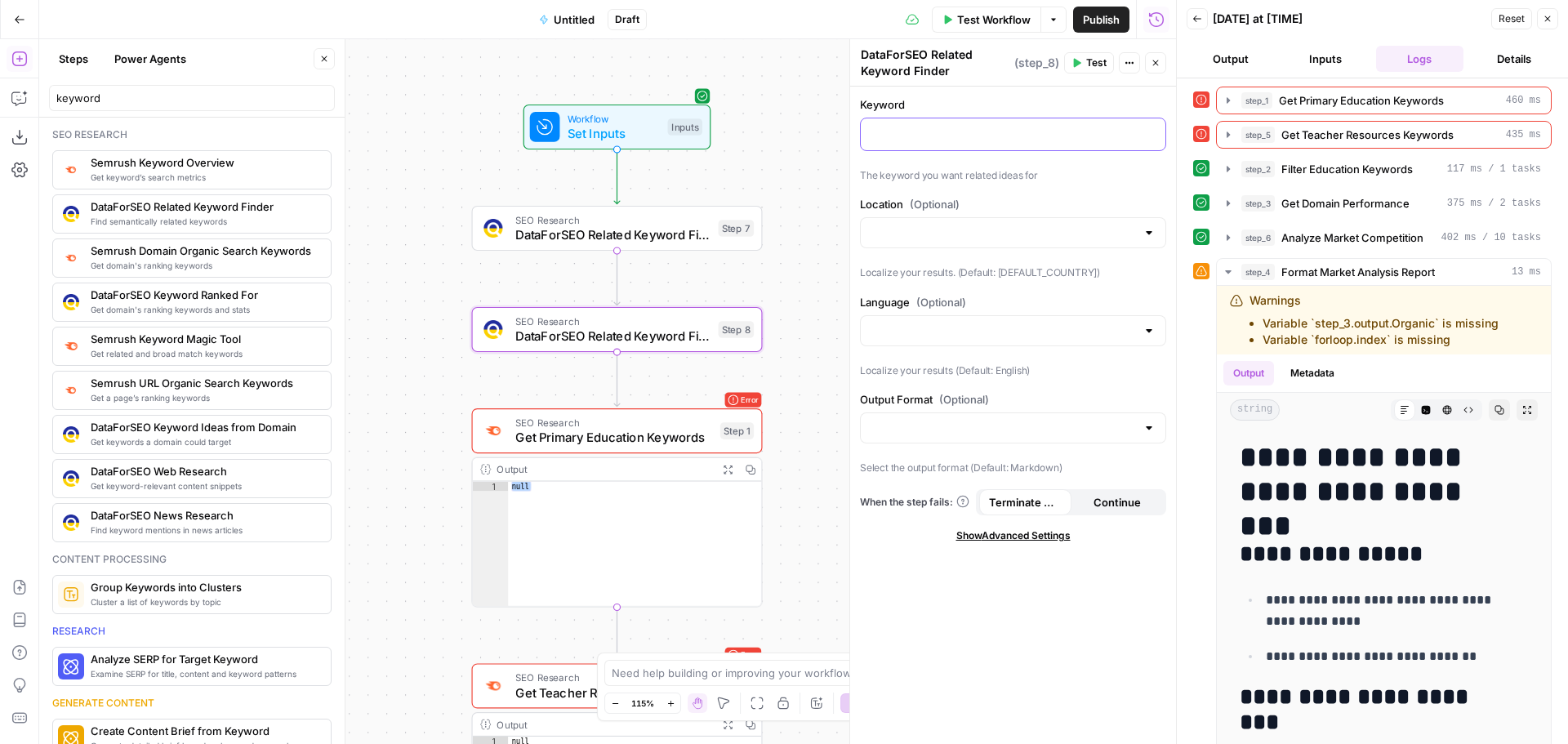click at bounding box center [1013, 133] 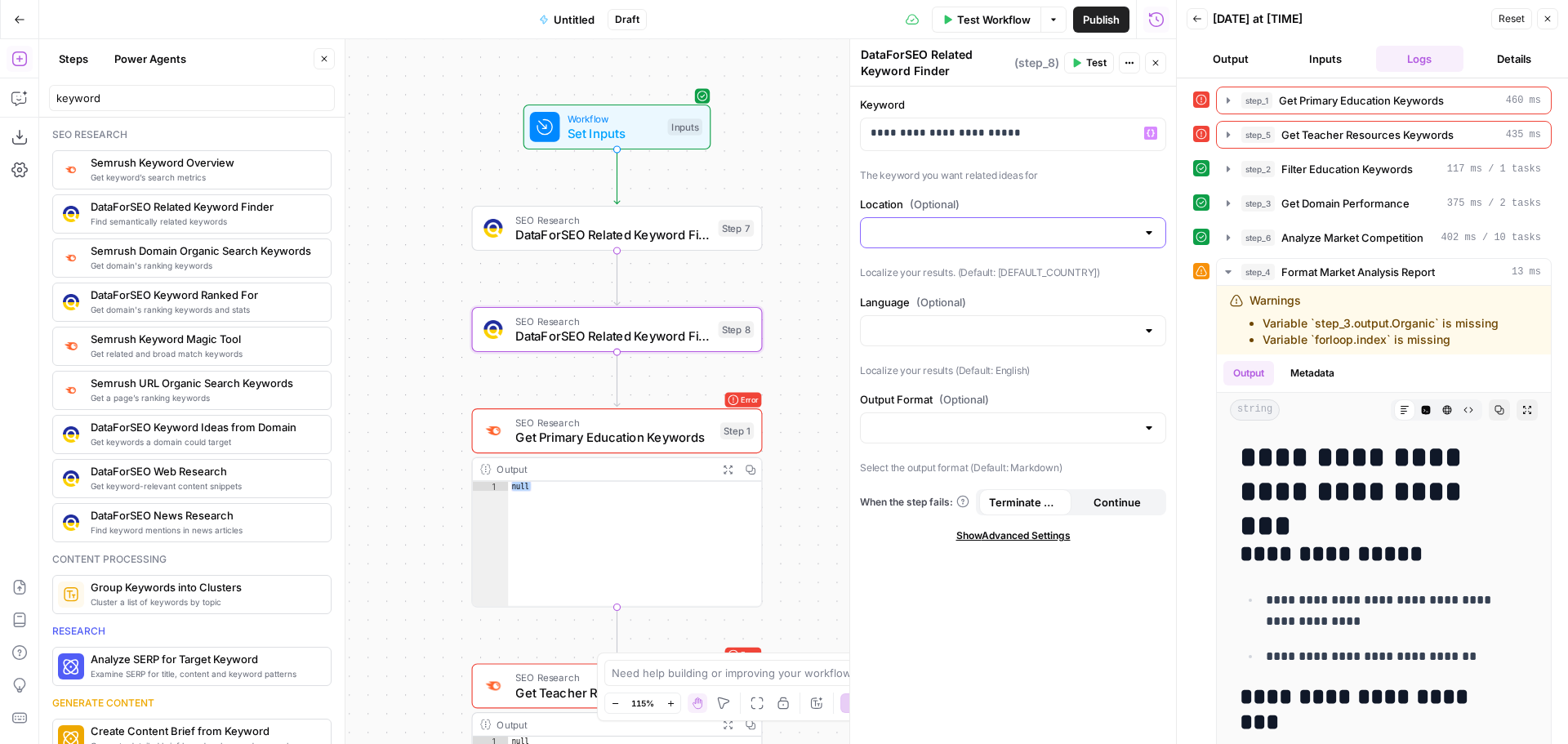 click on "Location   (Optional)" at bounding box center (1003, 233) 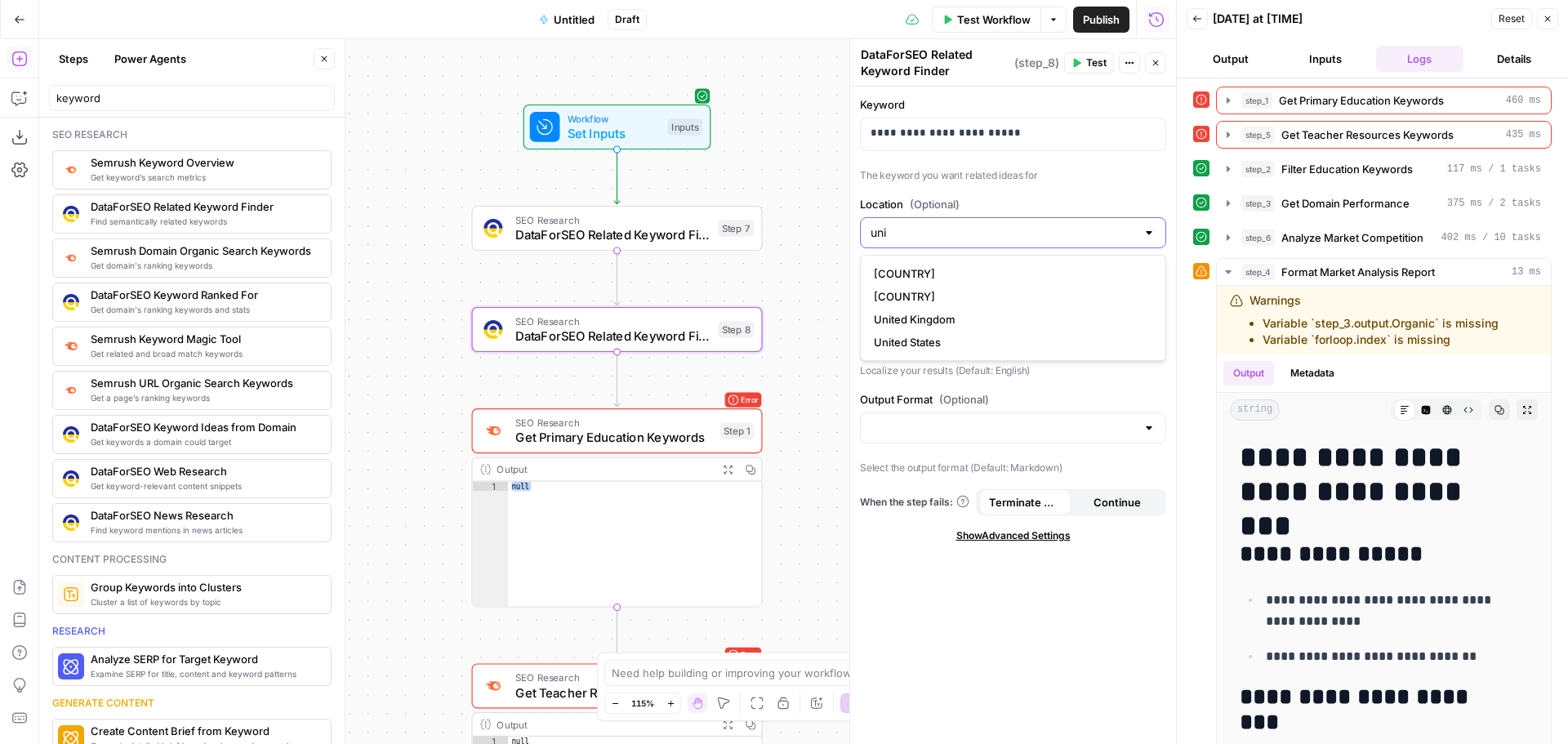 type on "uni" 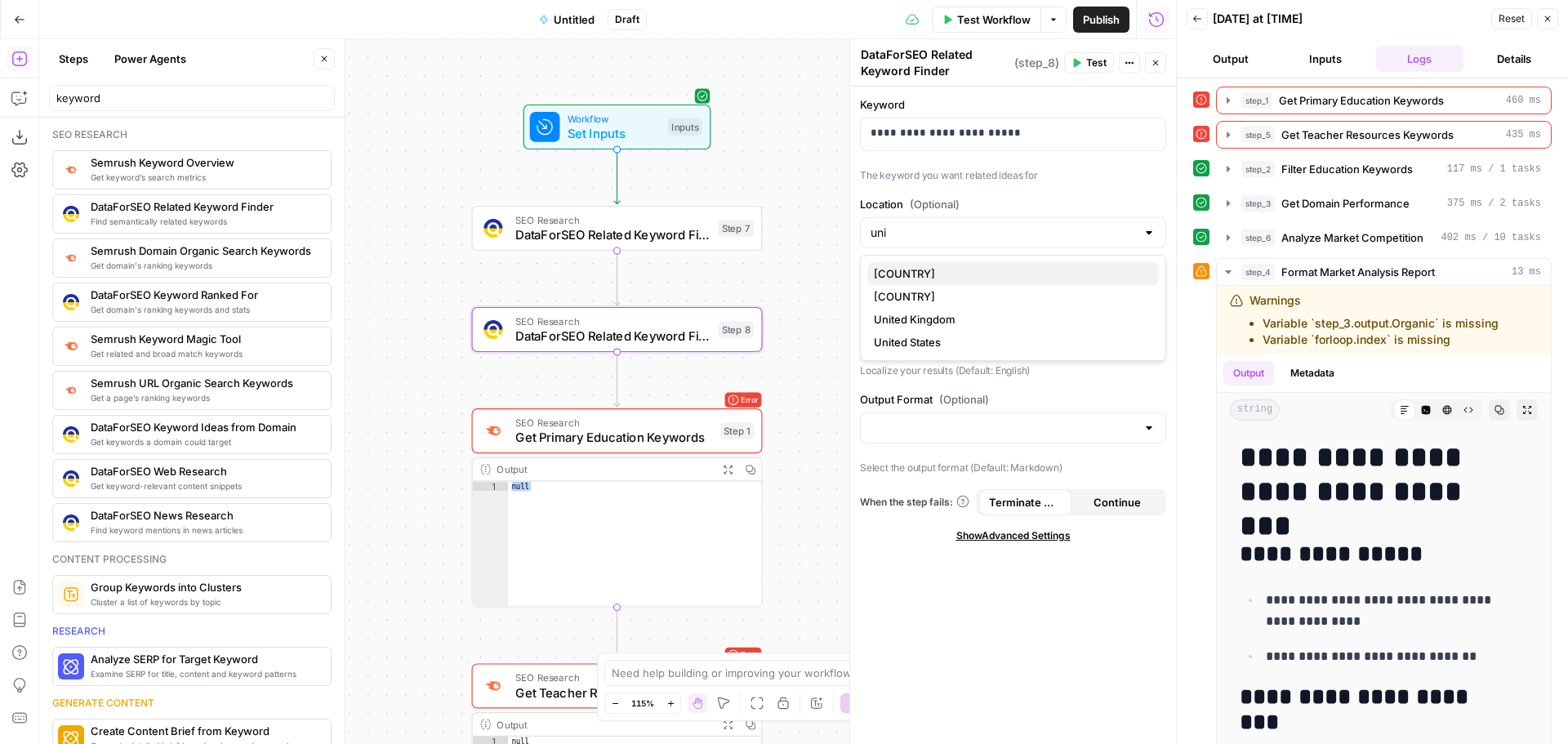 type 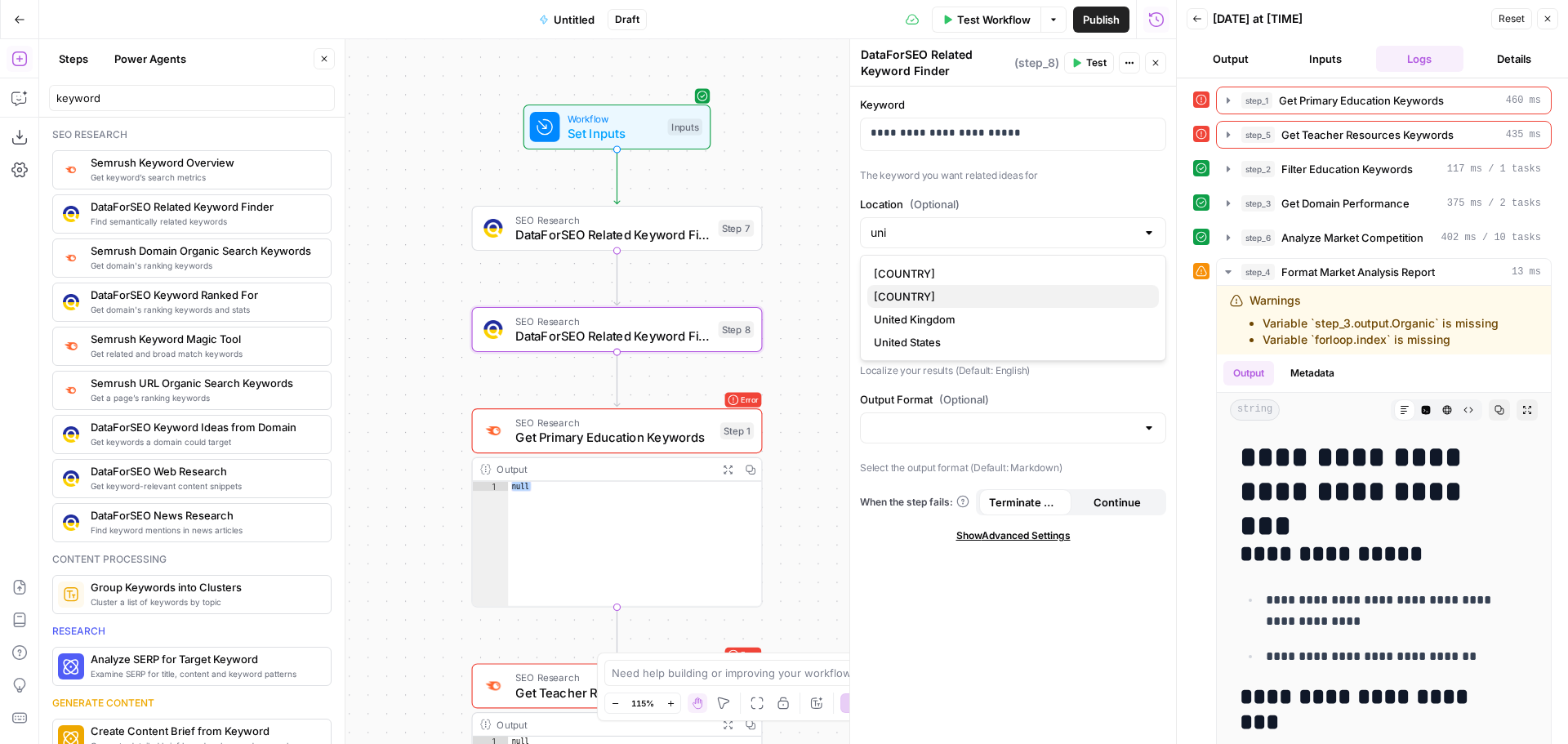 type 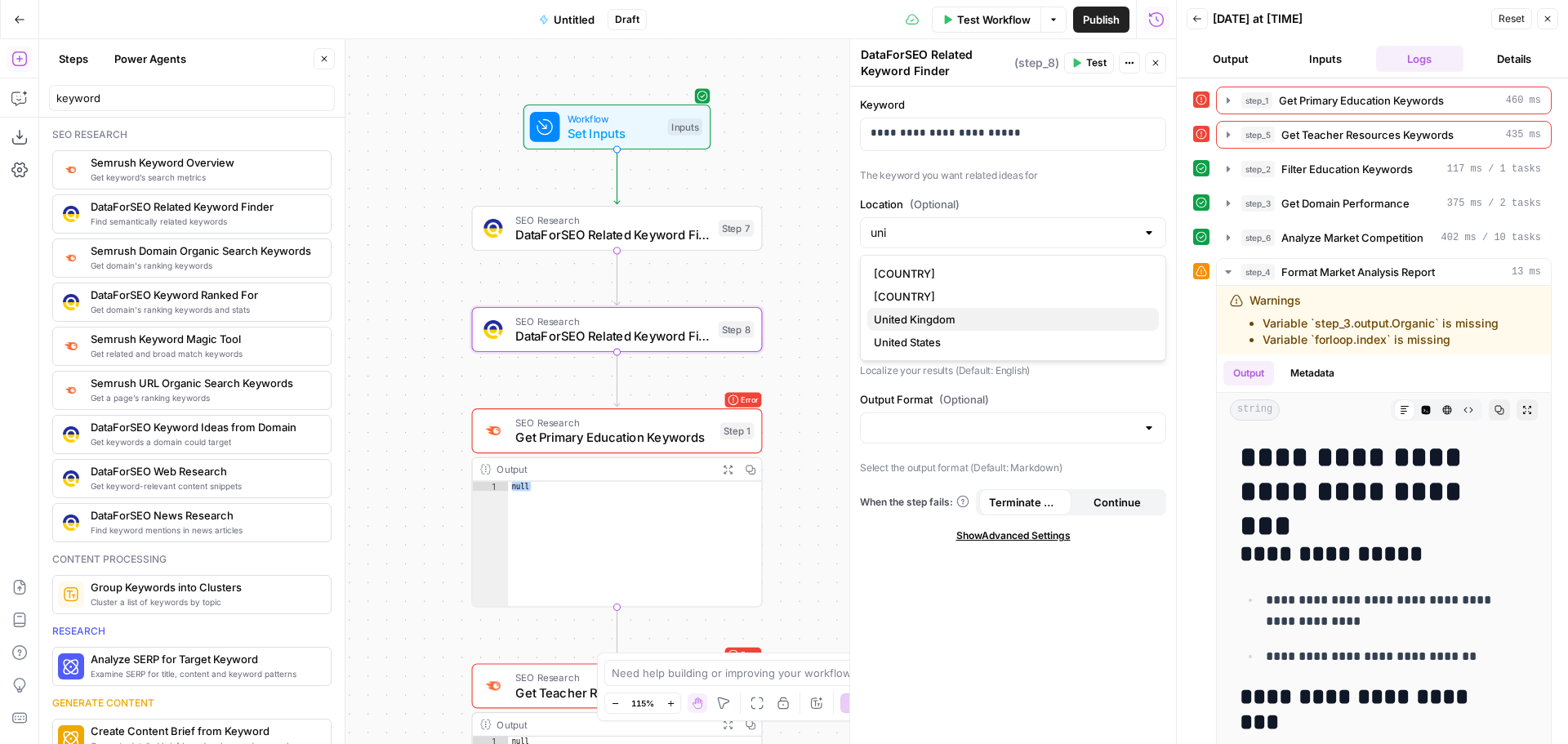 type 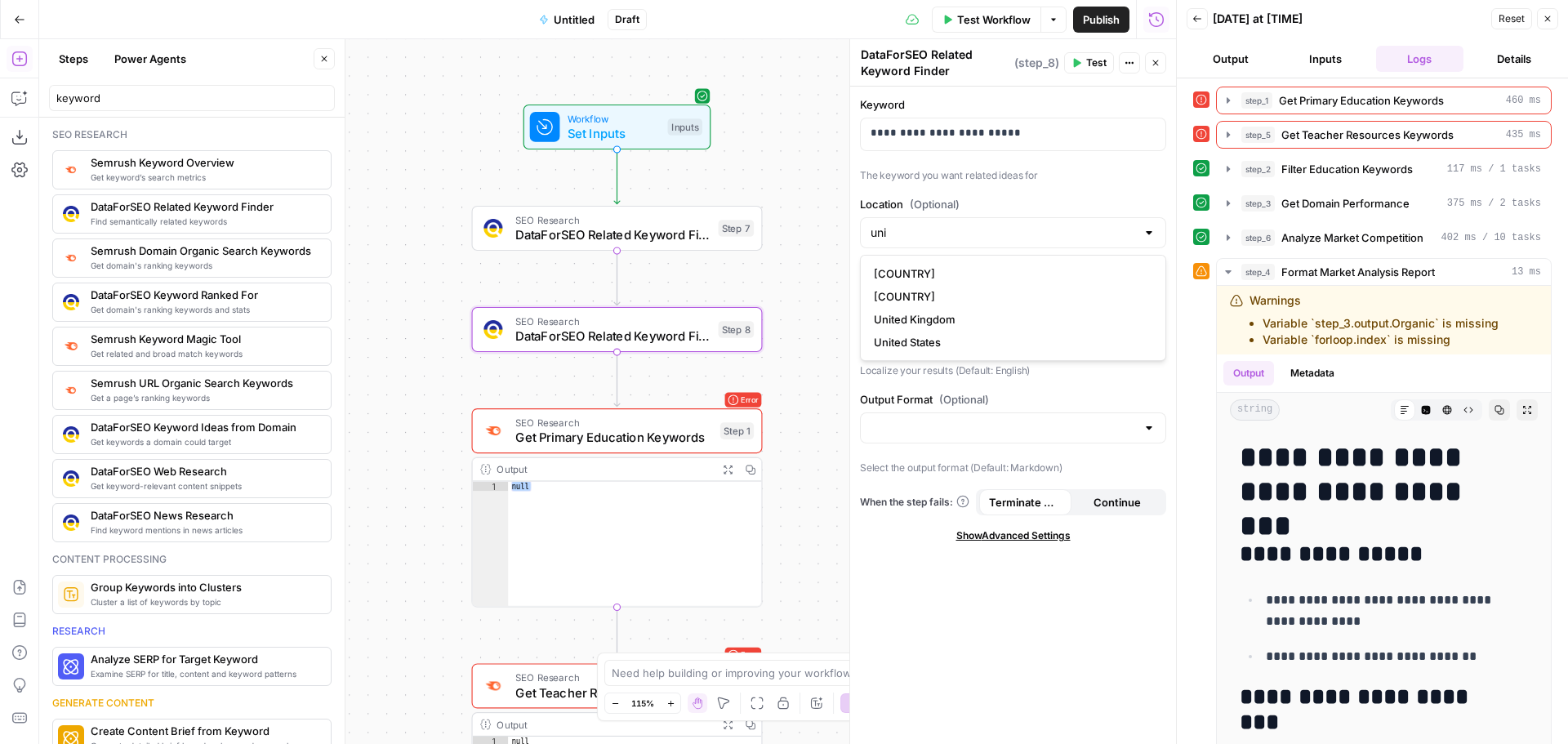 type on "United Kingdom" 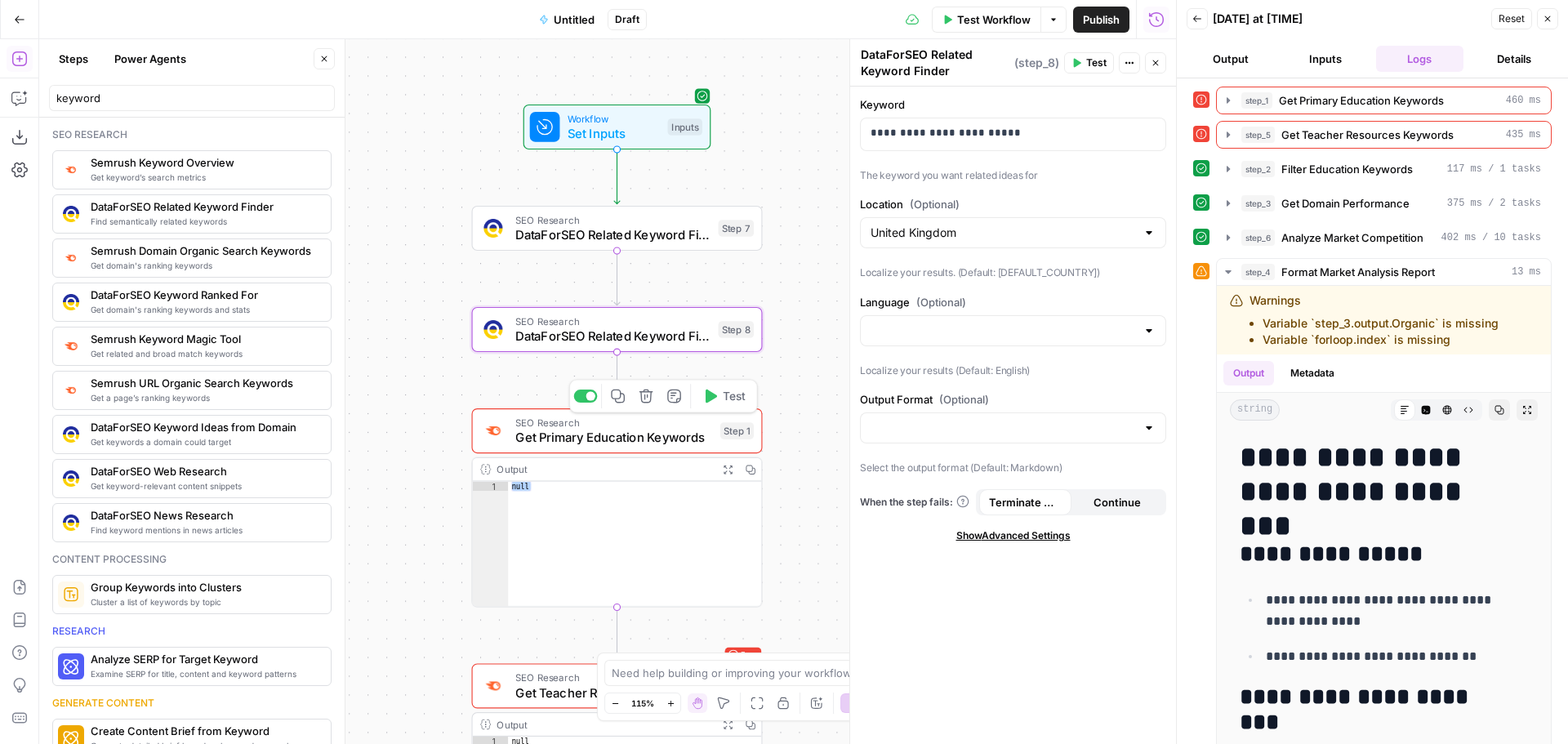 click 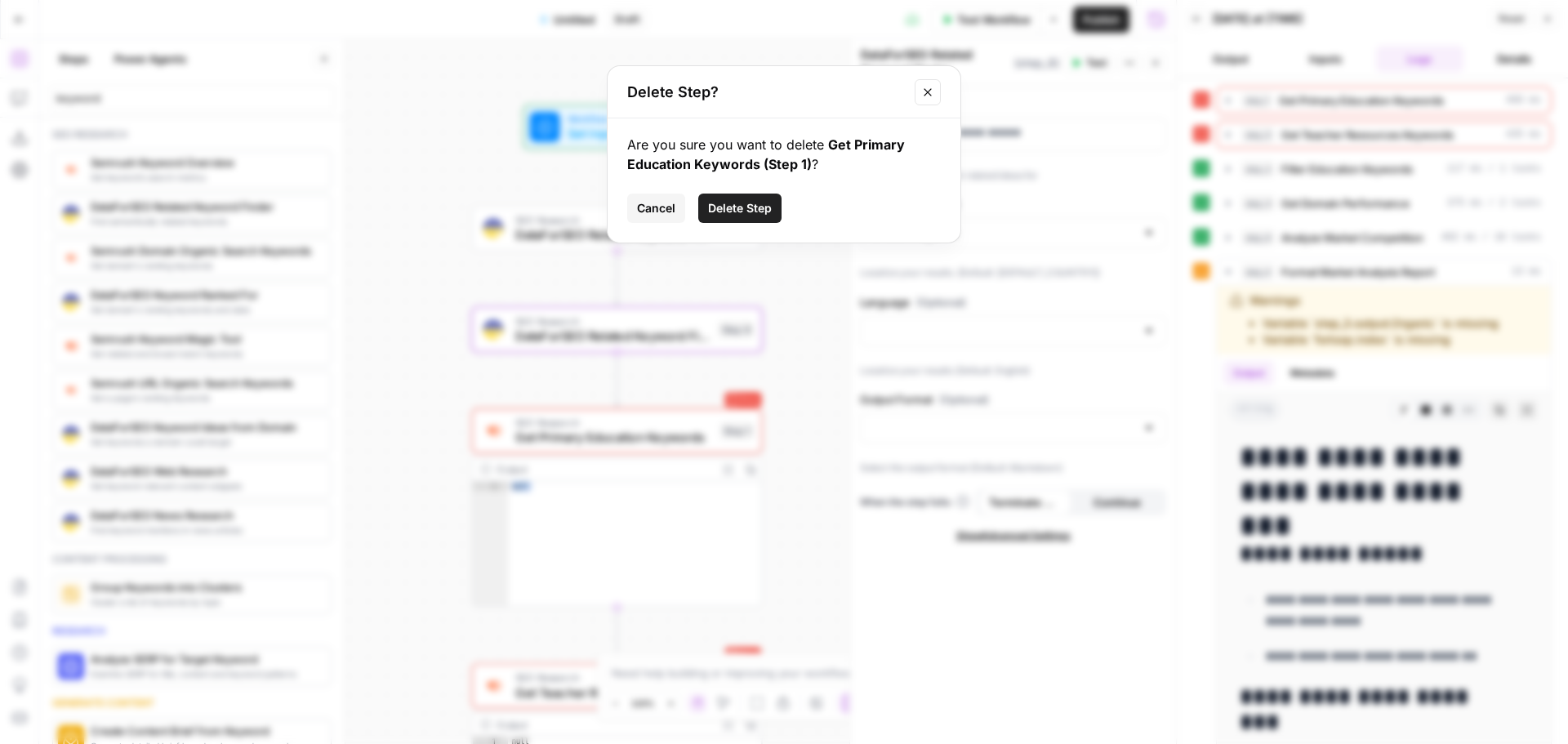click on "Delete Step" at bounding box center [740, 208] 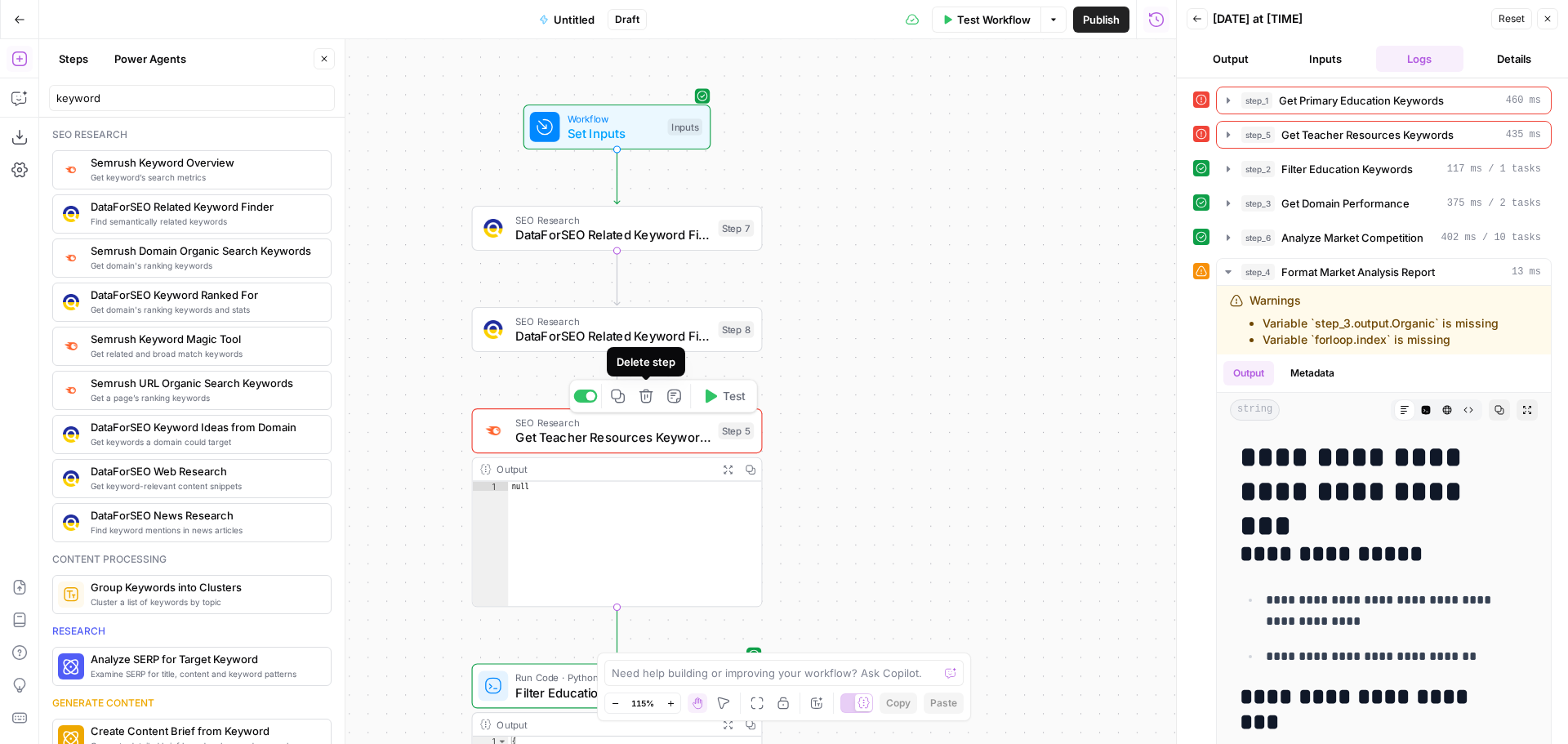 click 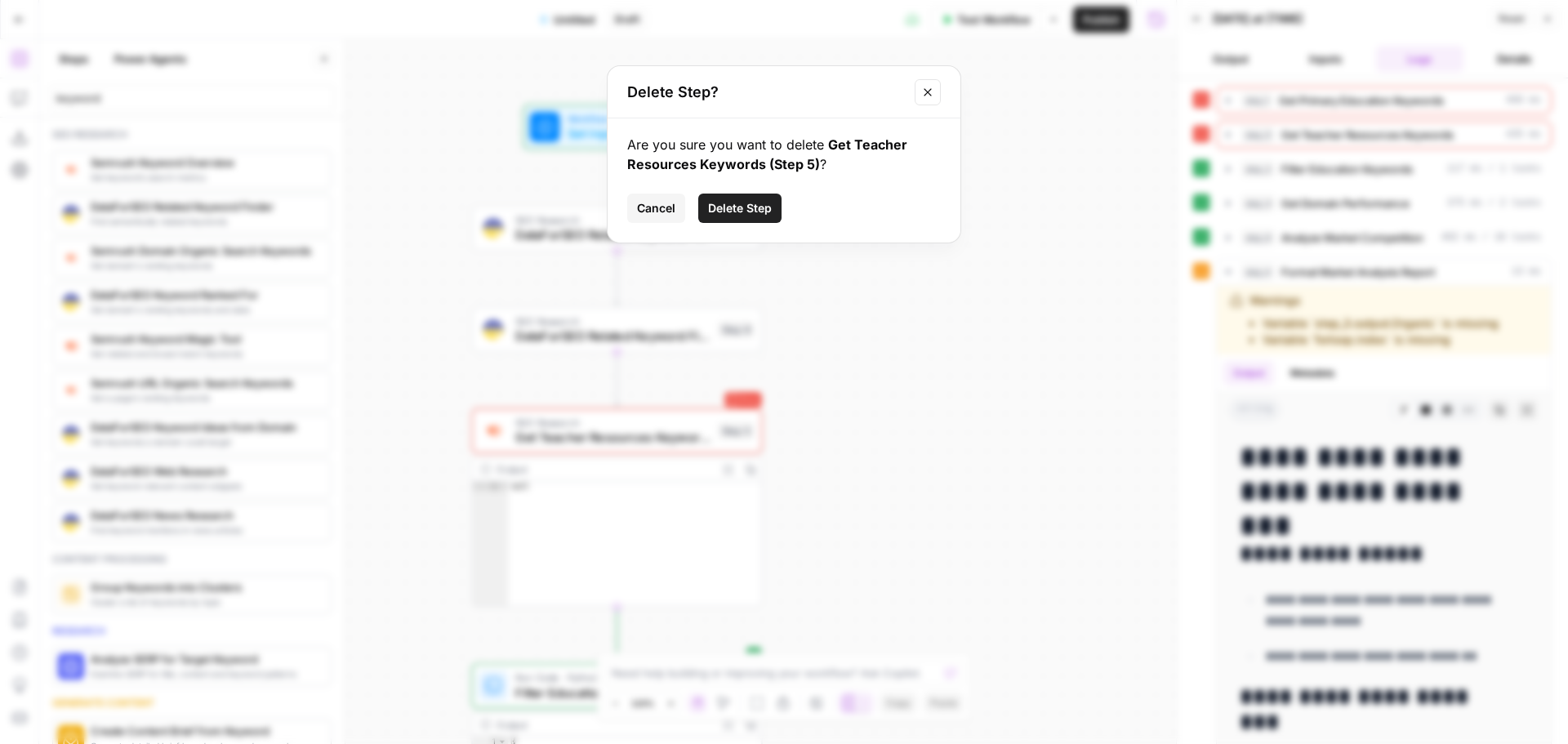 click on "Delete Step" at bounding box center [740, 208] 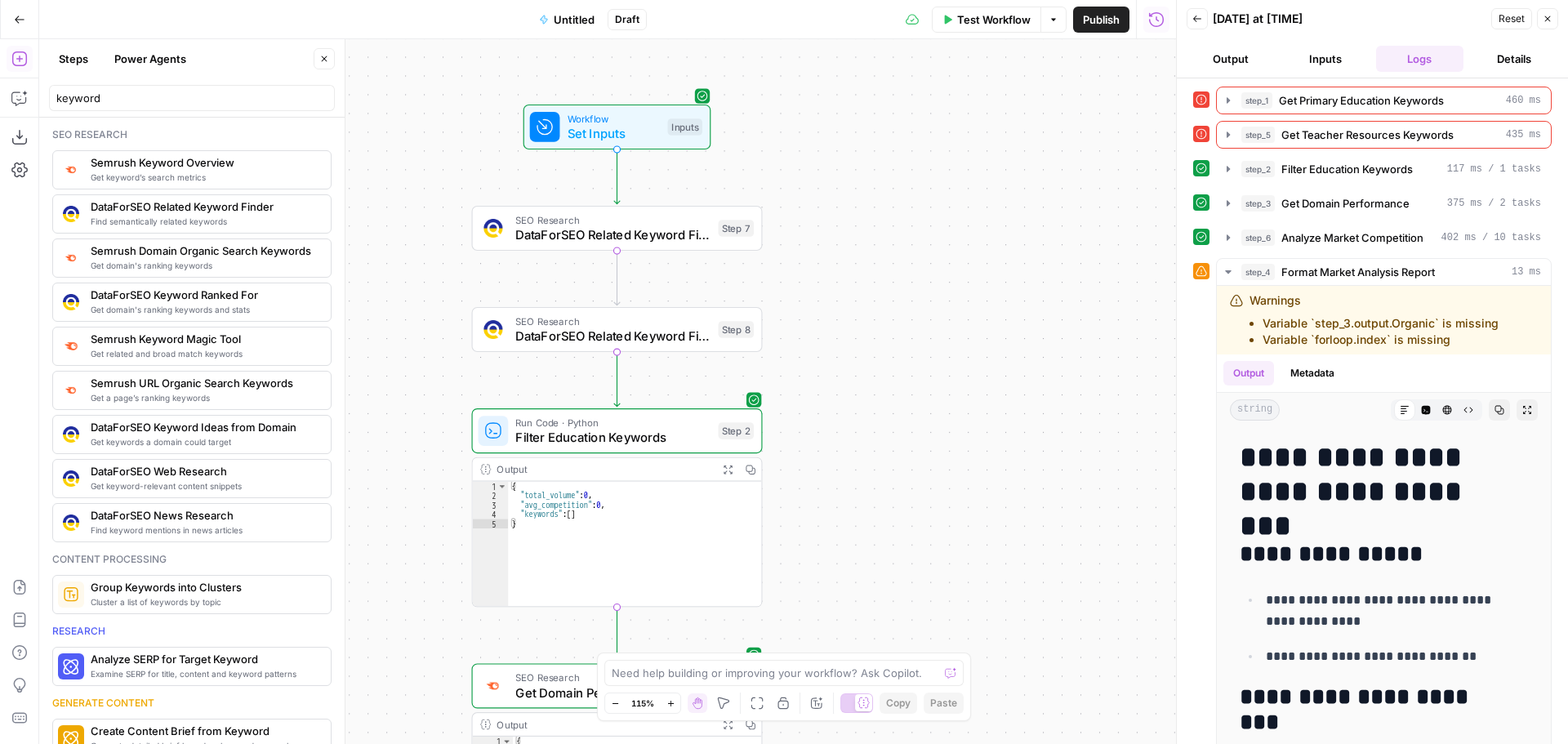 click on "Test Workflow" at bounding box center (994, 20) 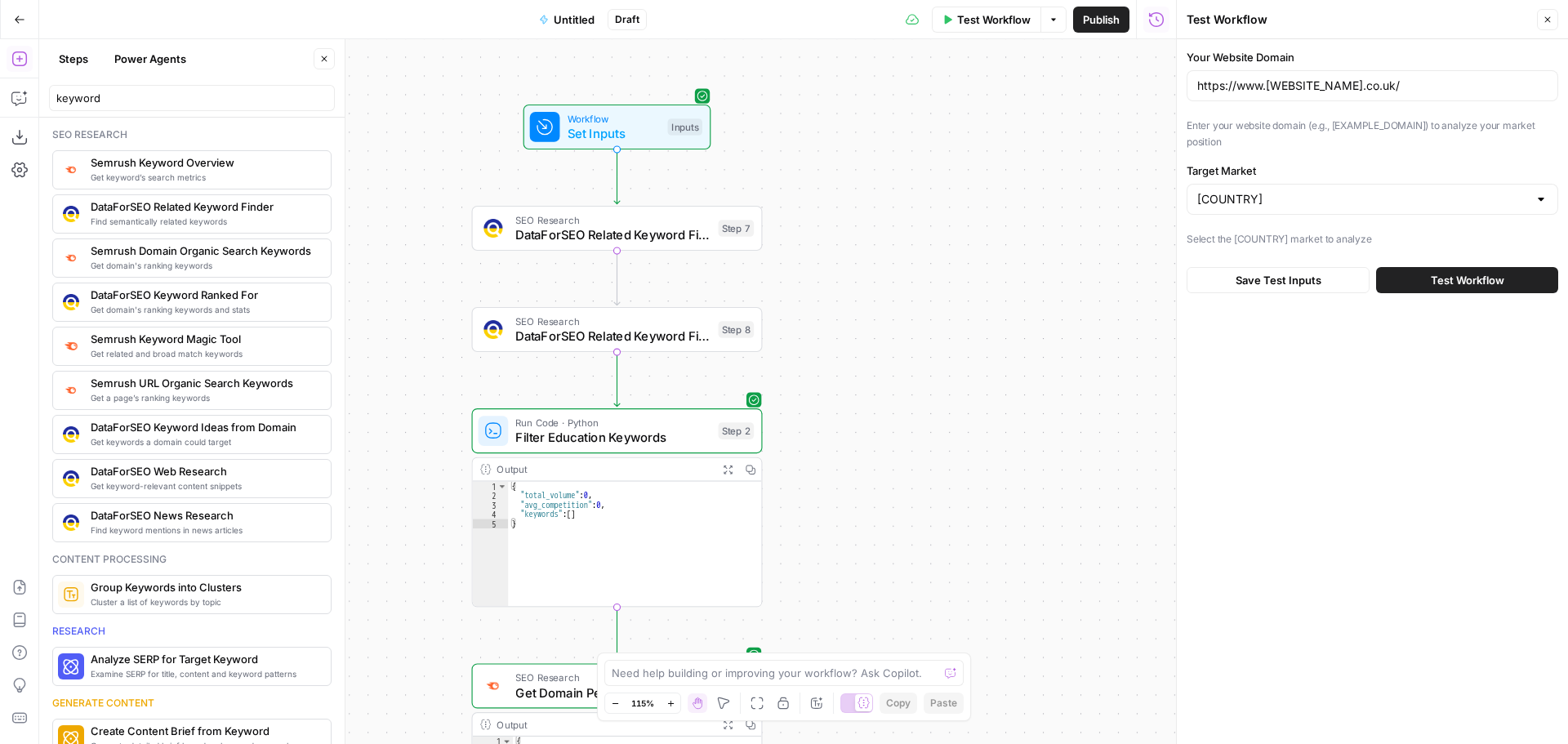 click on "Test Workflow" at bounding box center [1467, 280] 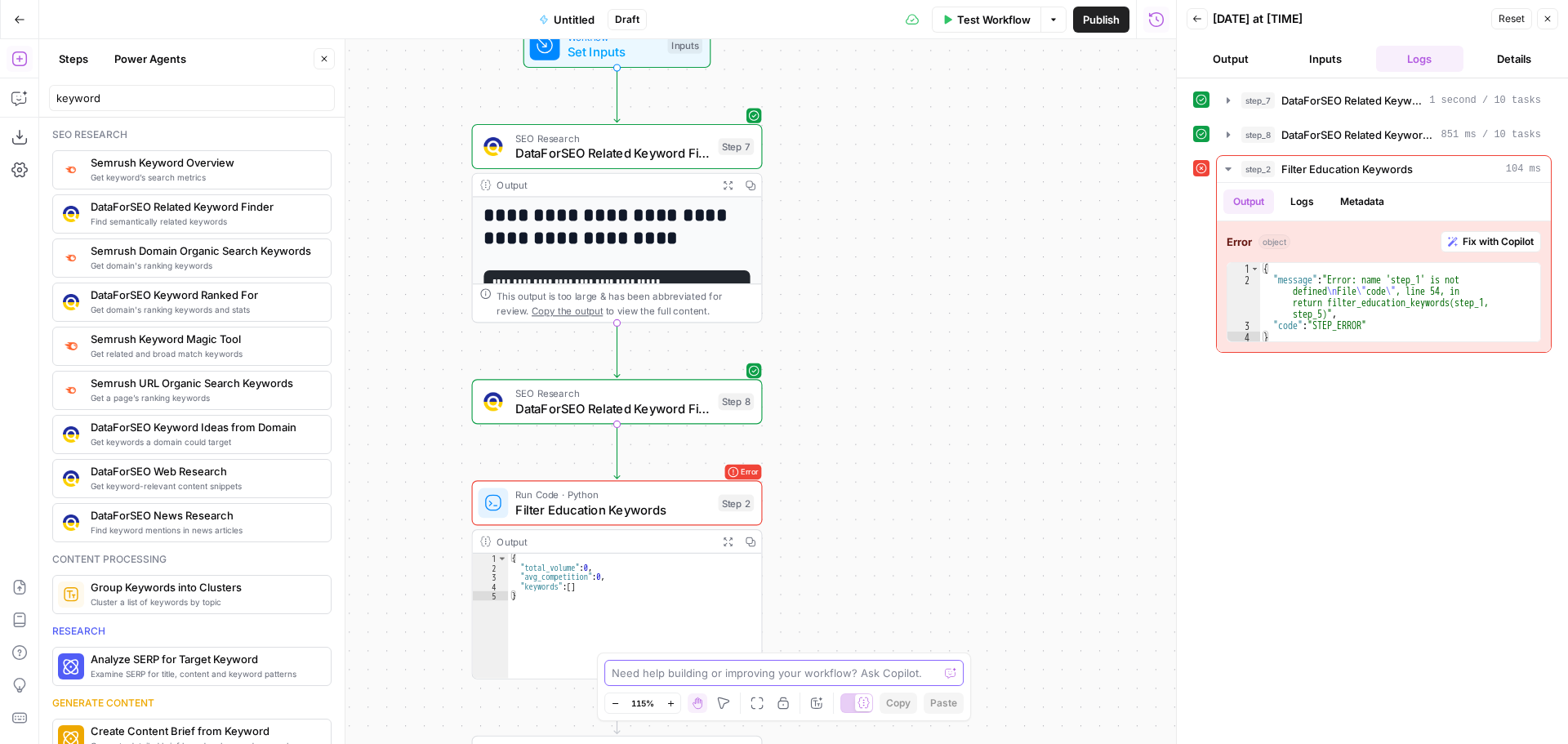 click at bounding box center [775, 673] 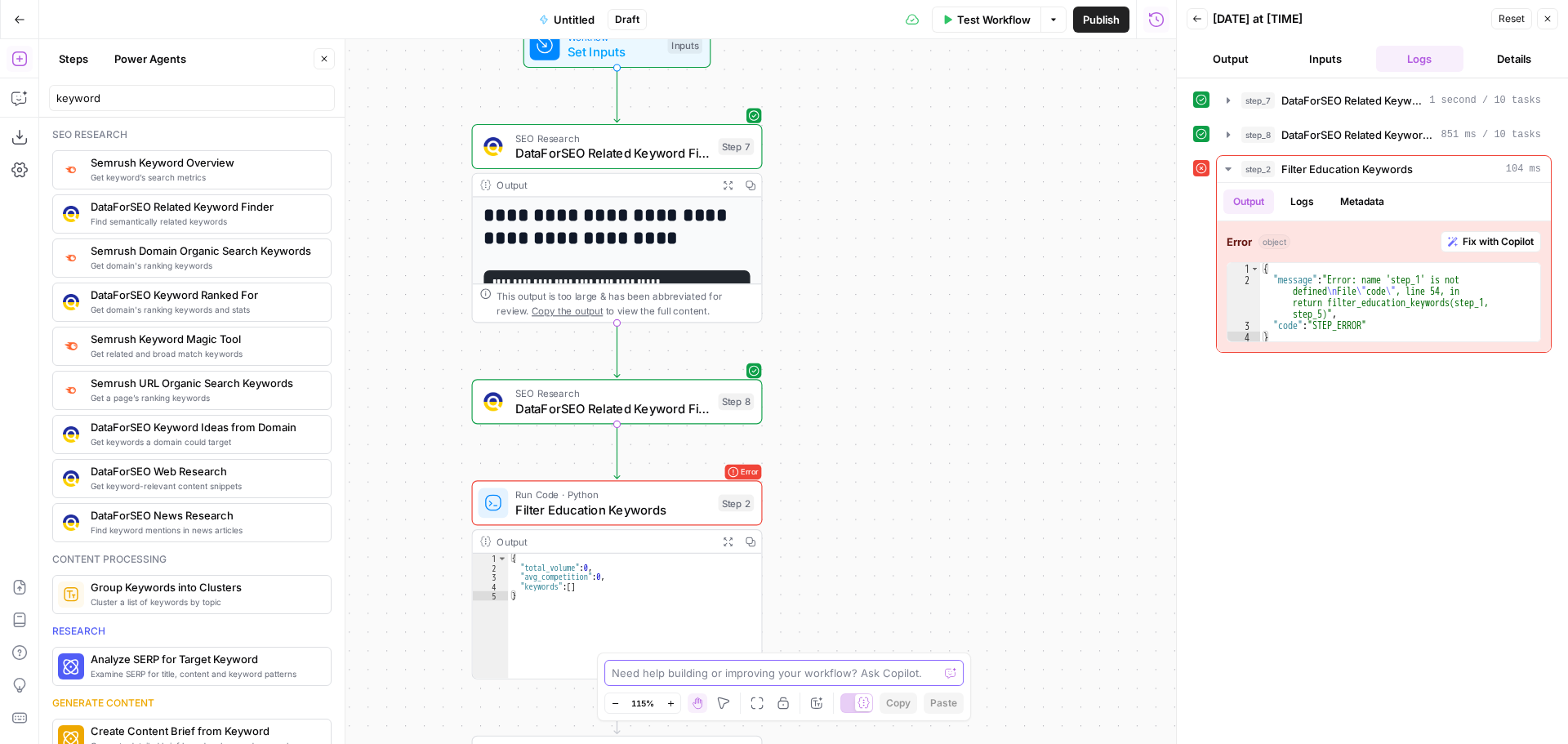 type on "b" 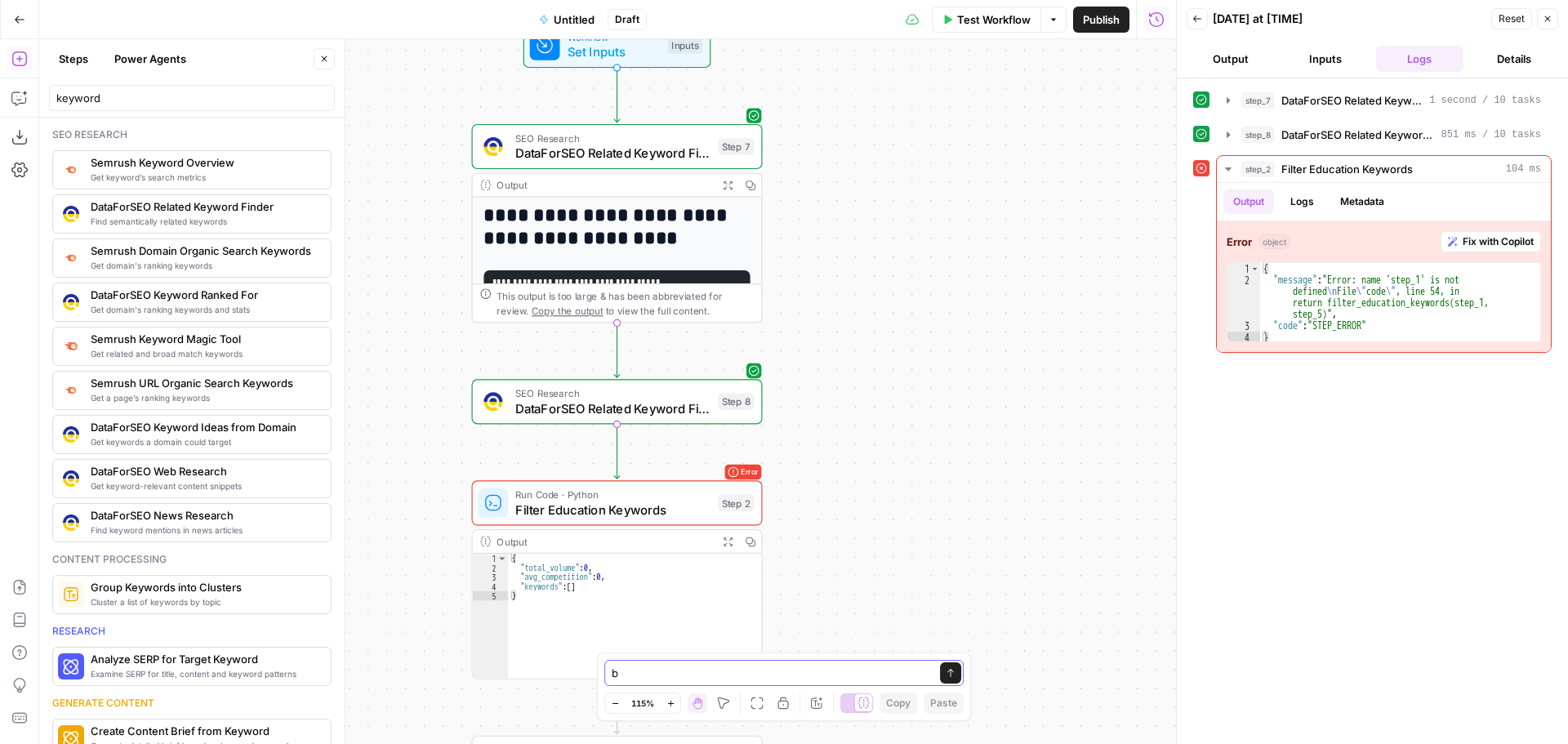 type 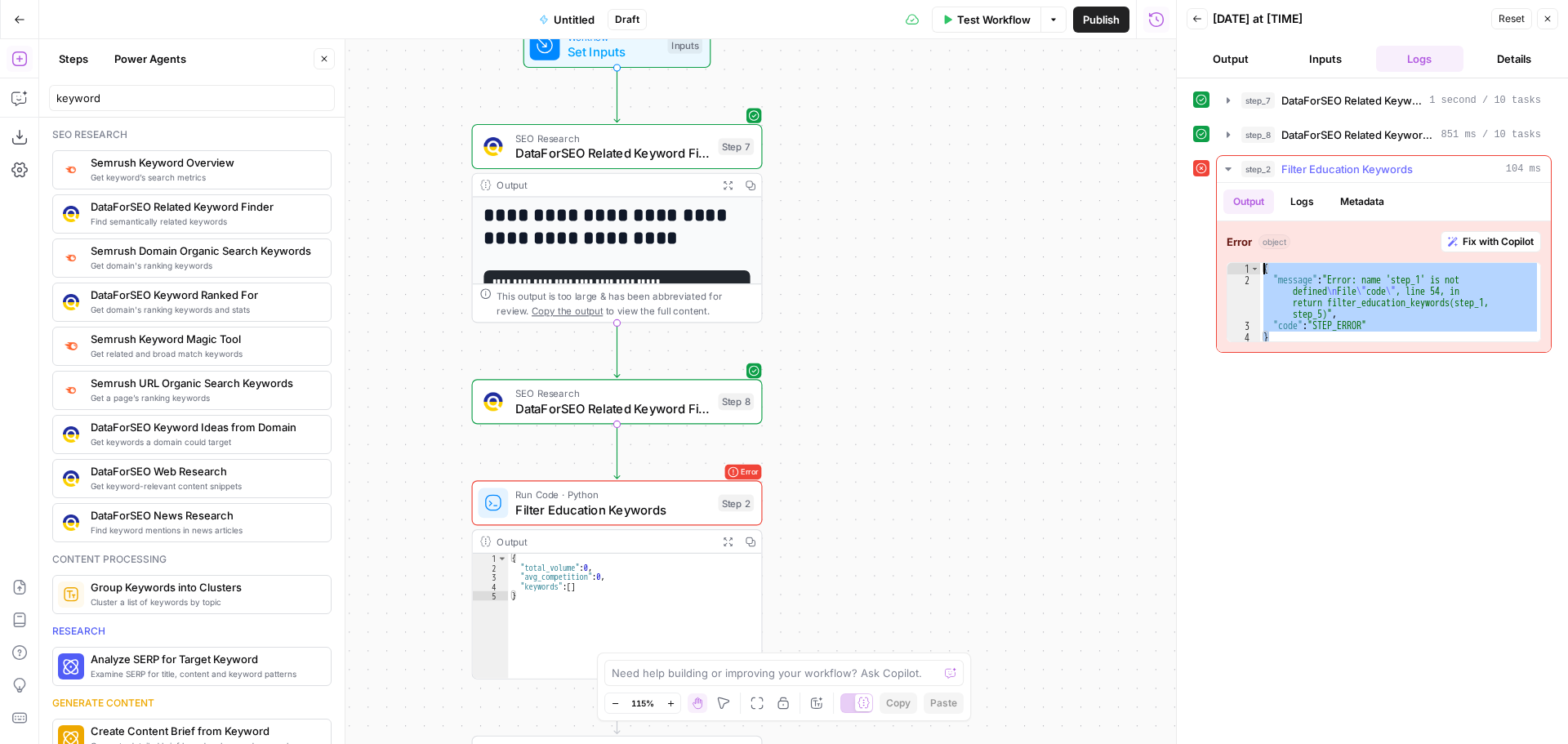 drag, startPoint x: 1310, startPoint y: 336, endPoint x: 1229, endPoint y: 258, distance: 112.44999 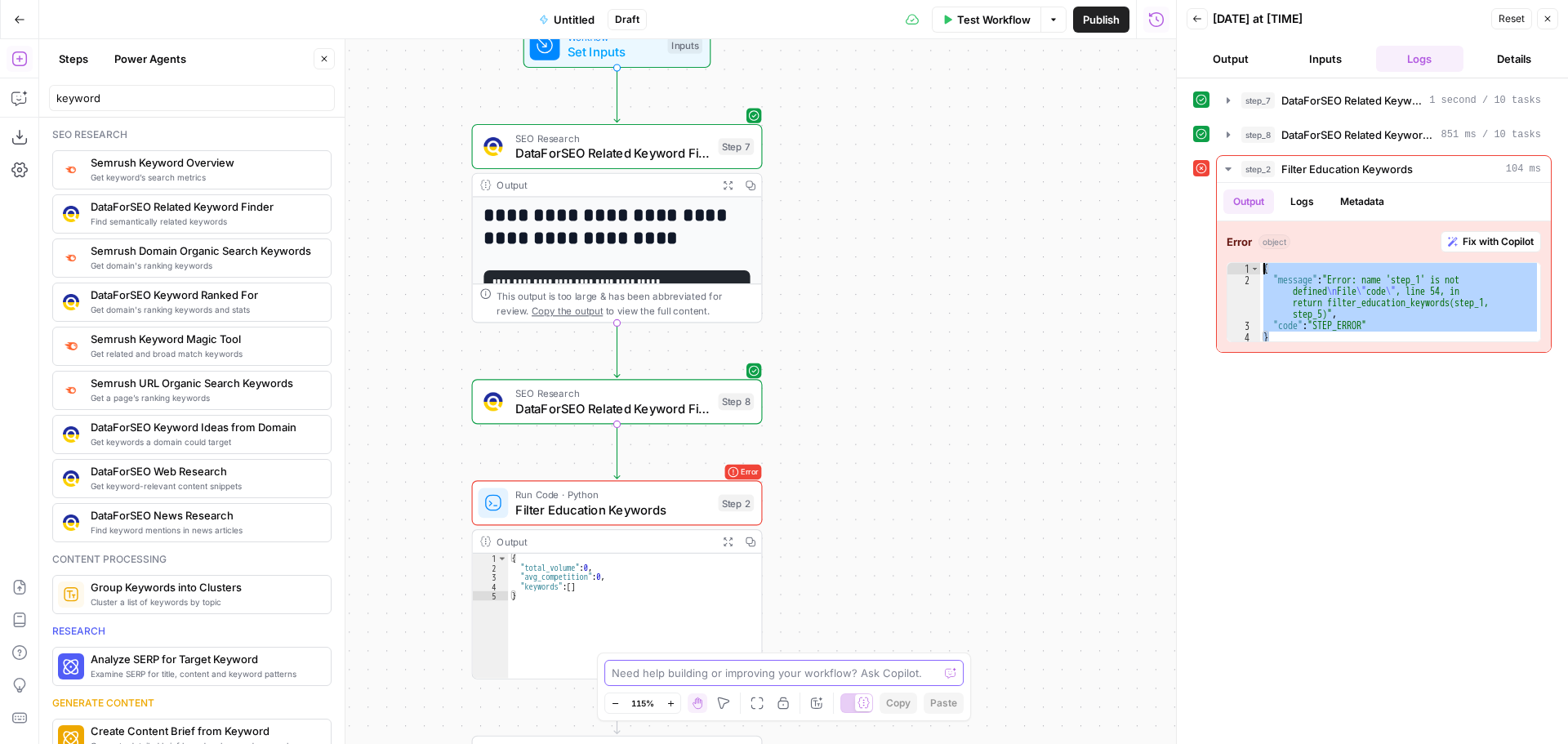 click at bounding box center (775, 673) 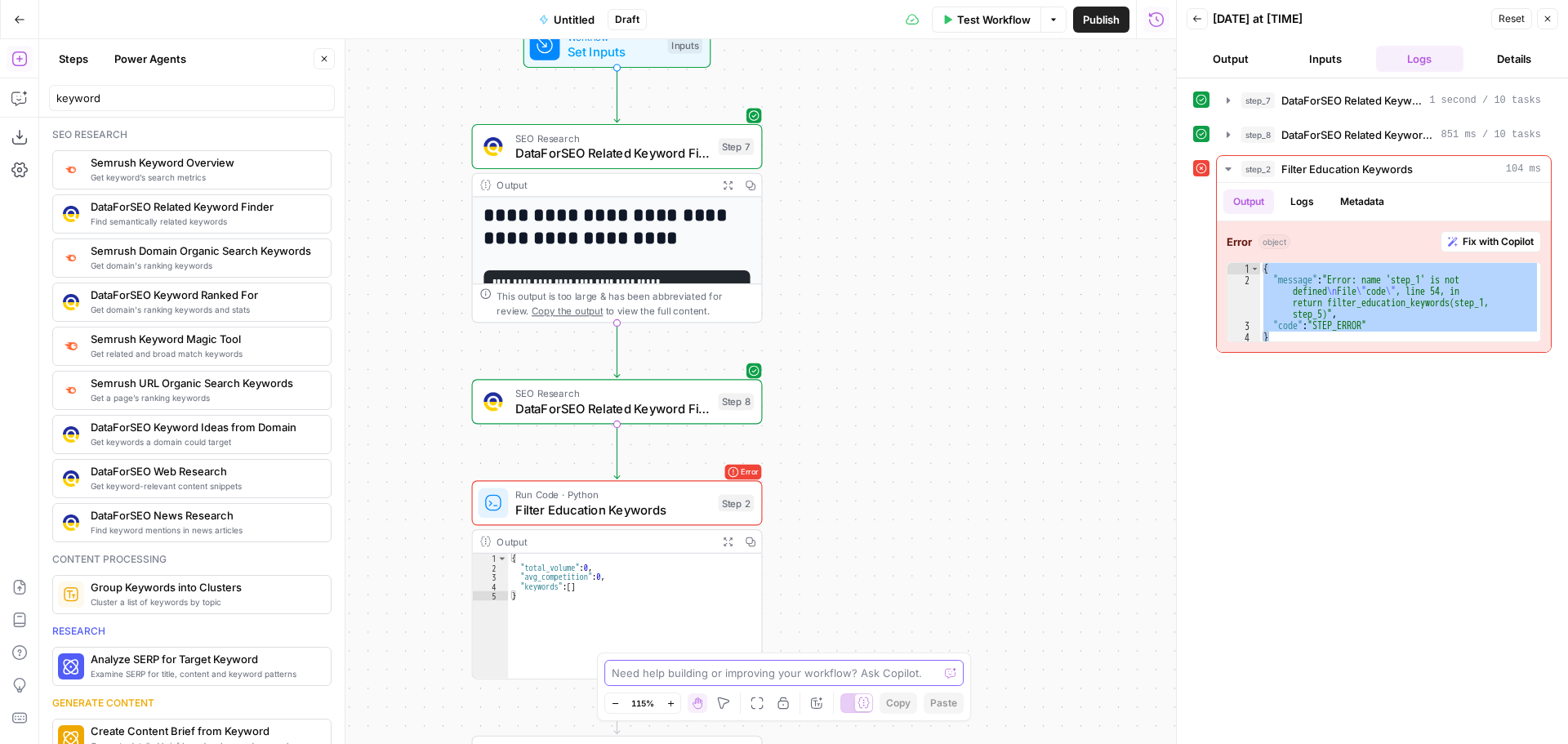 paste on "{
"message": "Error: name 'step_1' is not defined\nFile \"code\", line 54, in     return filter_education_keywords(step_1, step_5)",
"code": "STEP_ERROR"
}" 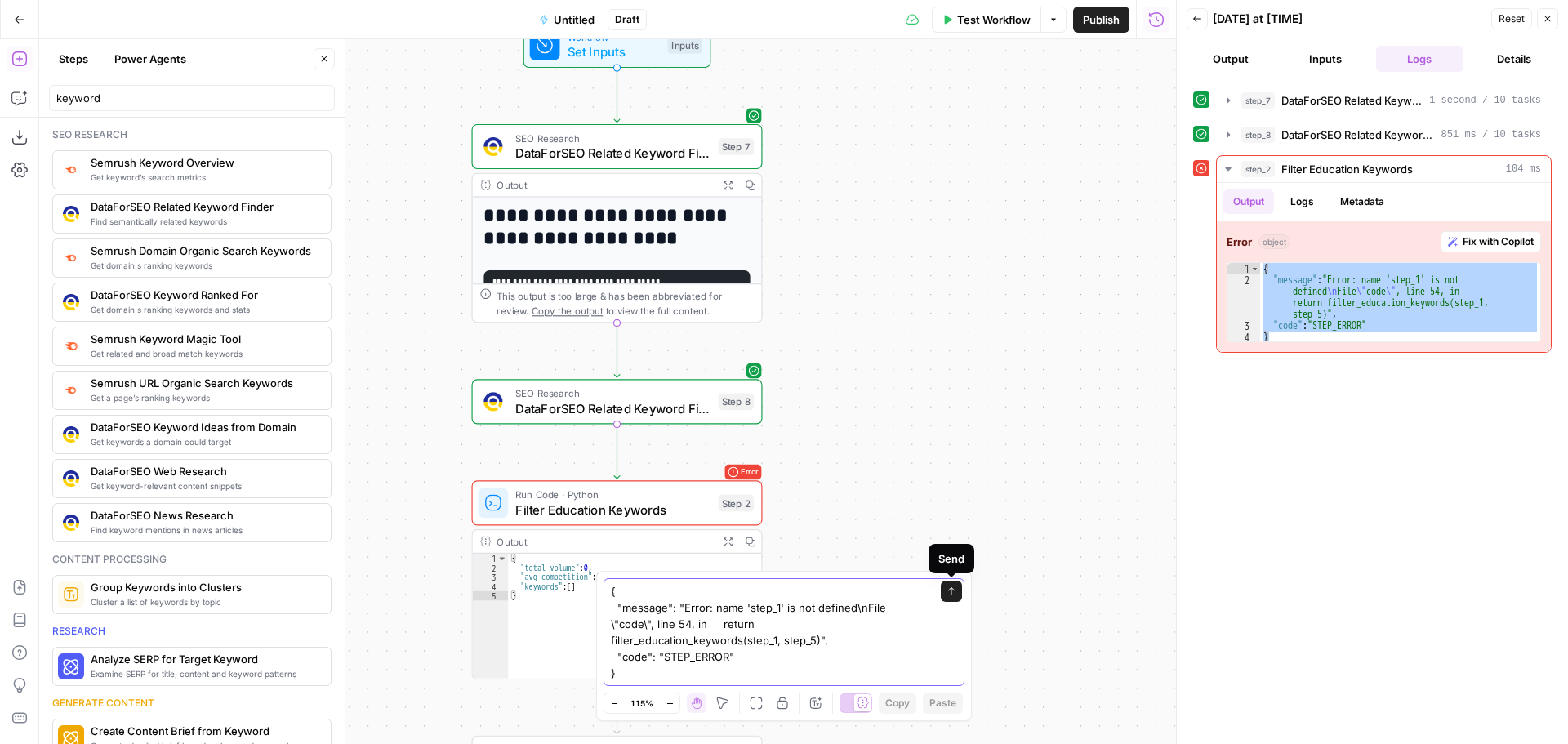 type on "{
"message": "Error: name 'step_1' is not defined\nFile \"code\", line 54, in     return filter_education_keywords(step_1, step_5)",
"code": "STEP_ERROR"
}" 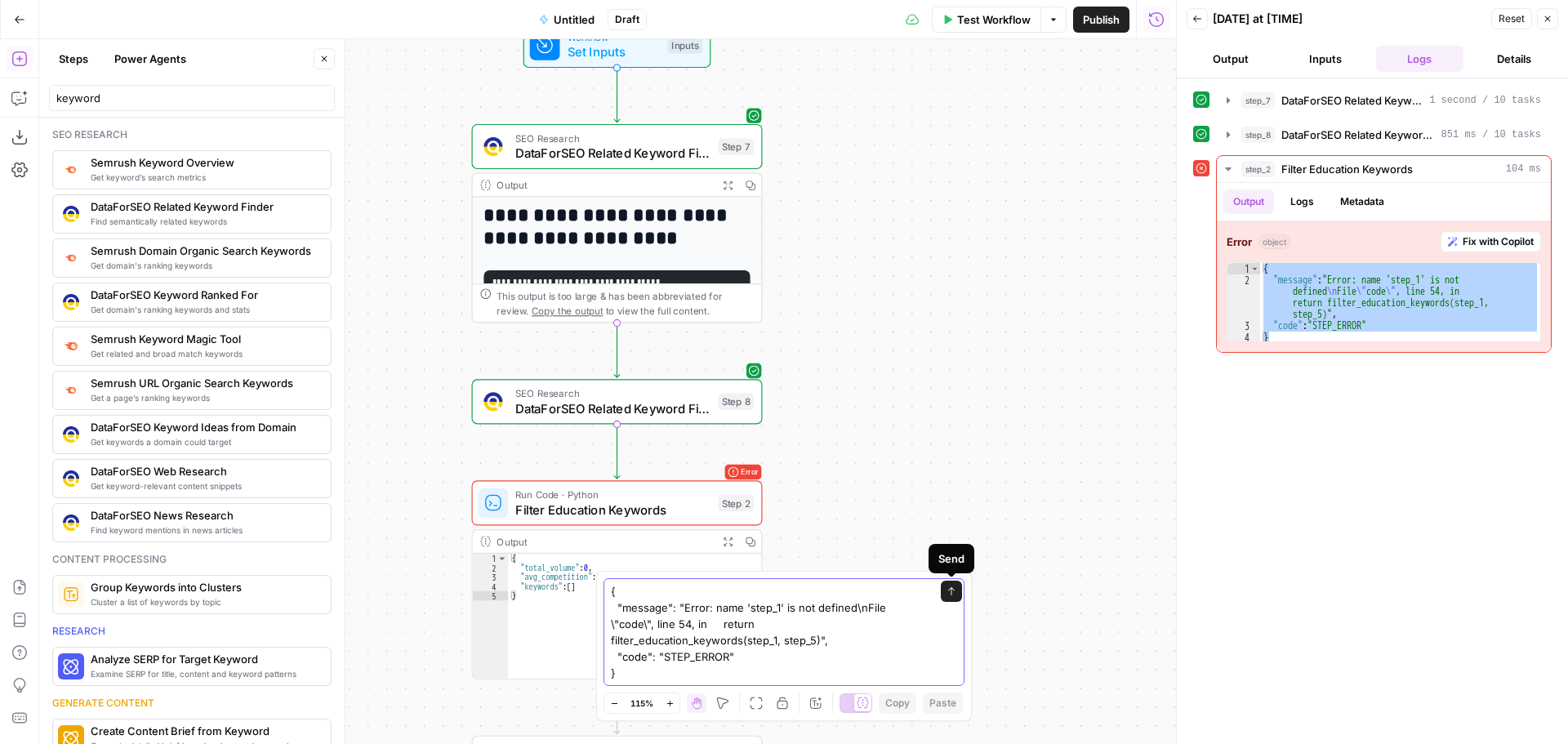 click 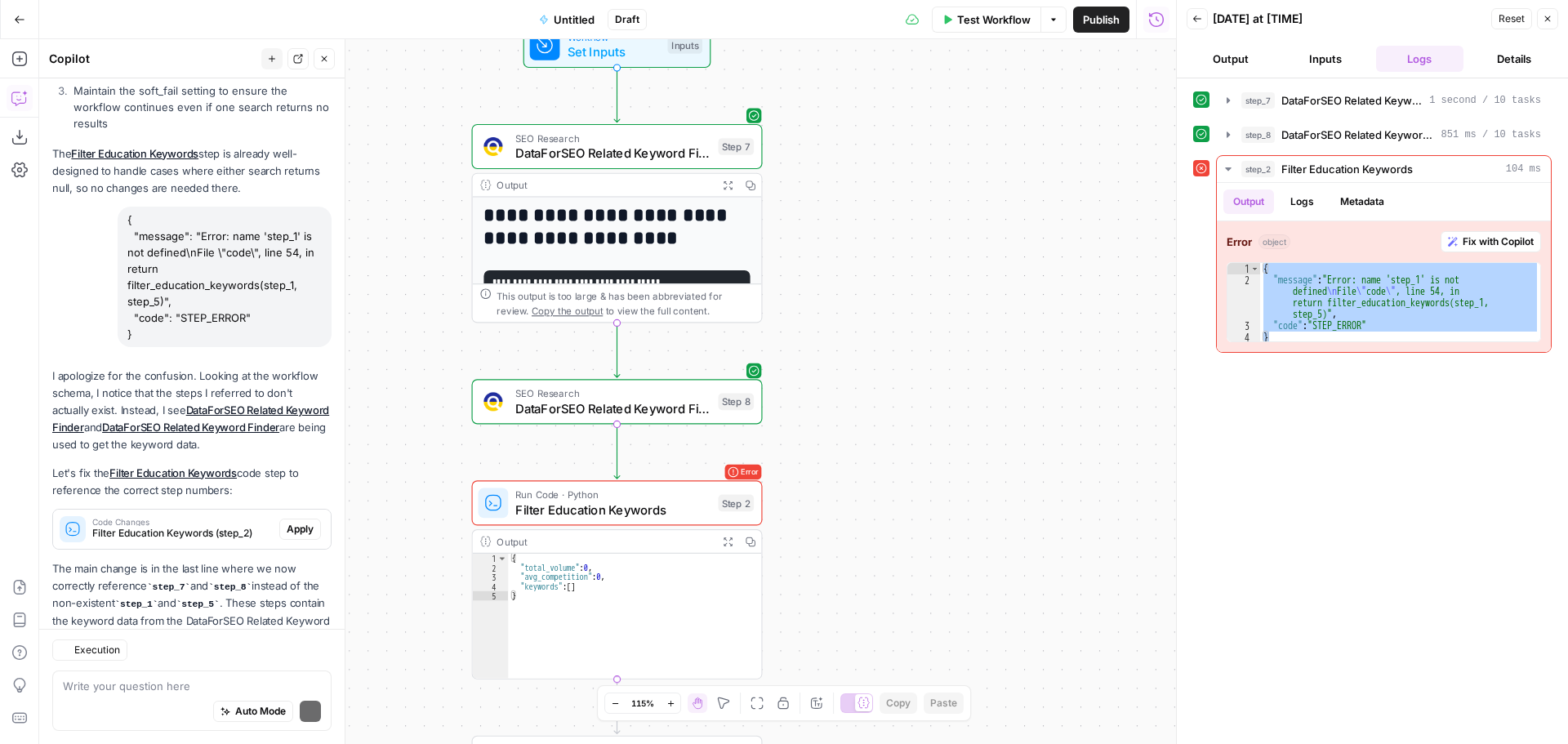 scroll, scrollTop: 659, scrollLeft: 0, axis: vertical 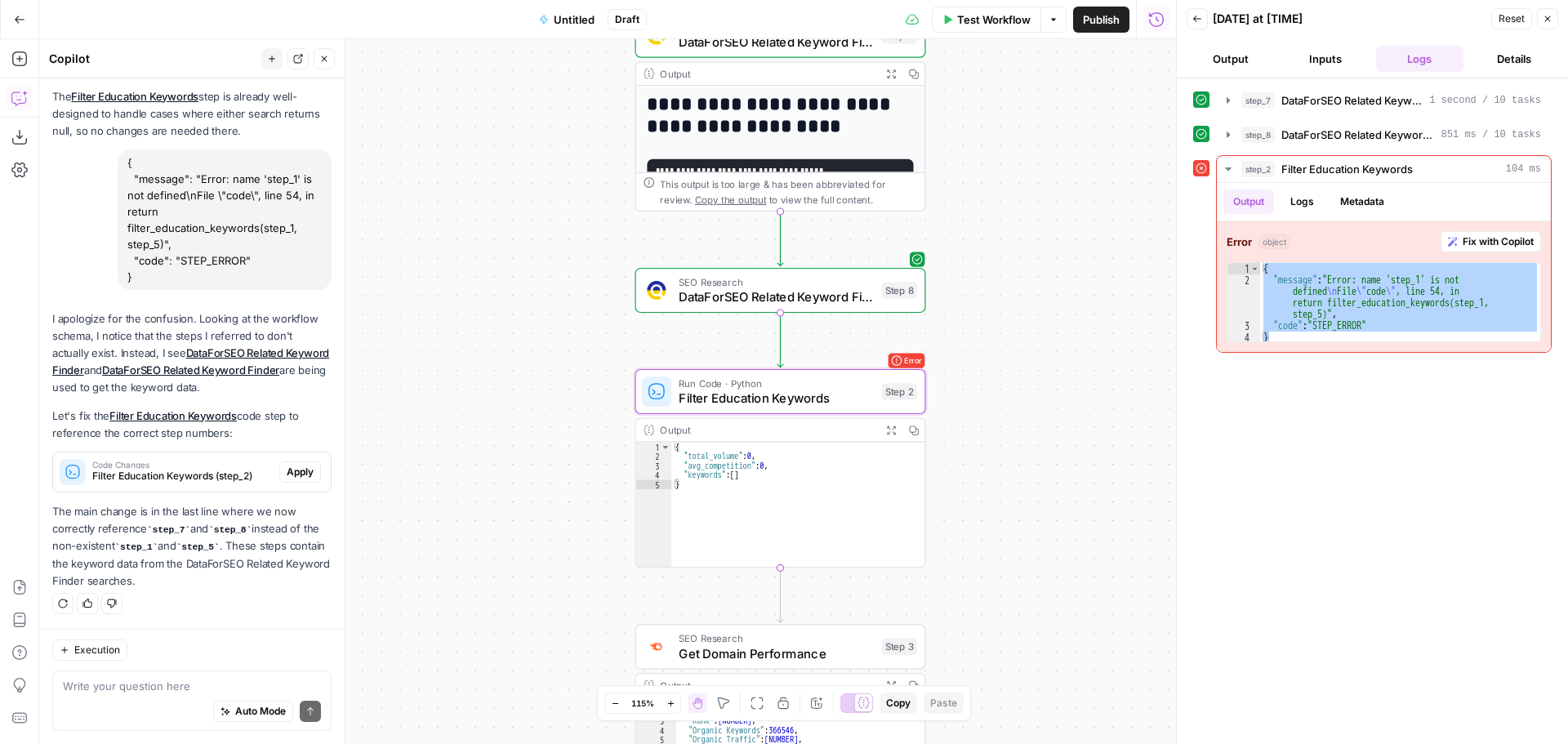 click on "Apply" at bounding box center (300, 472) 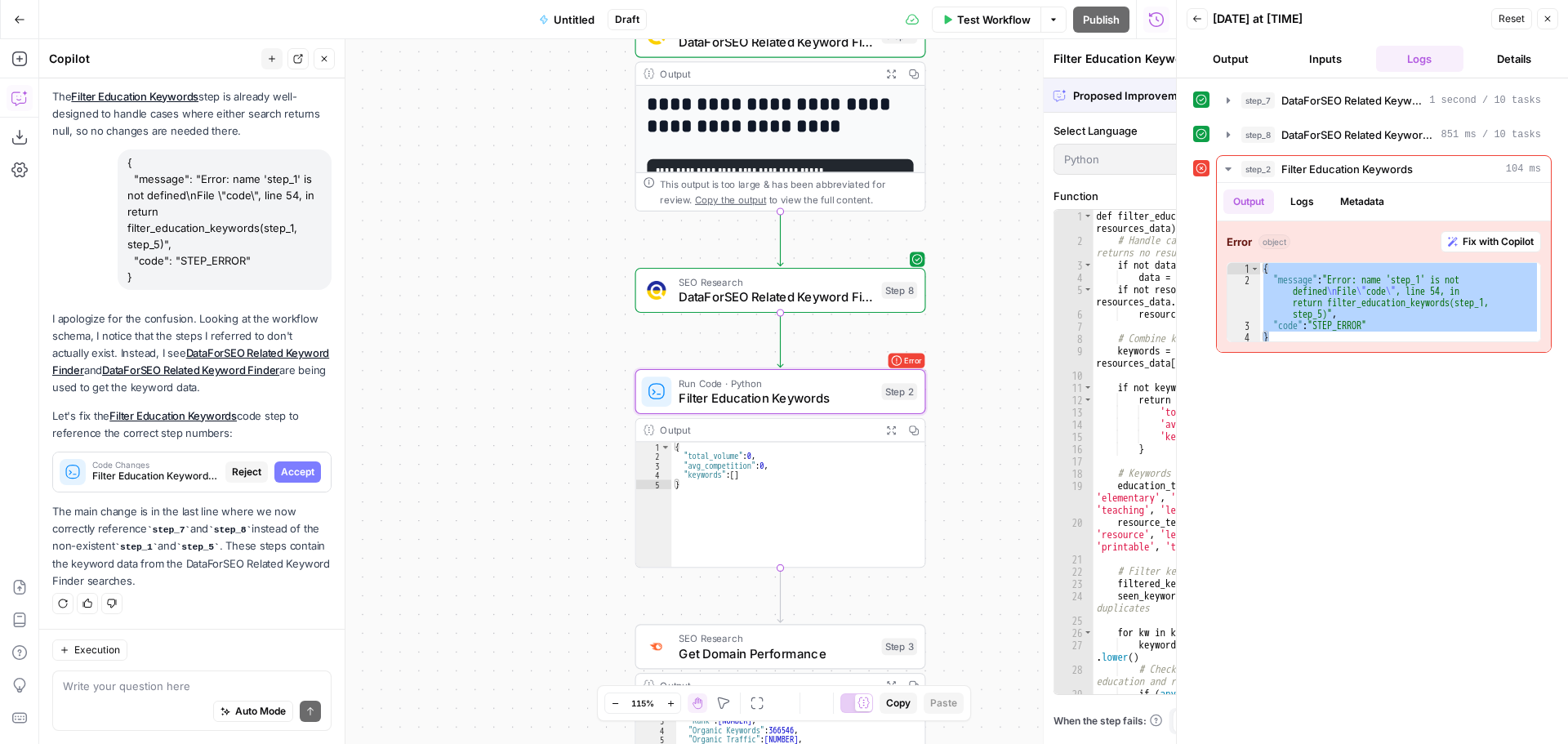 scroll, scrollTop: 633, scrollLeft: 0, axis: vertical 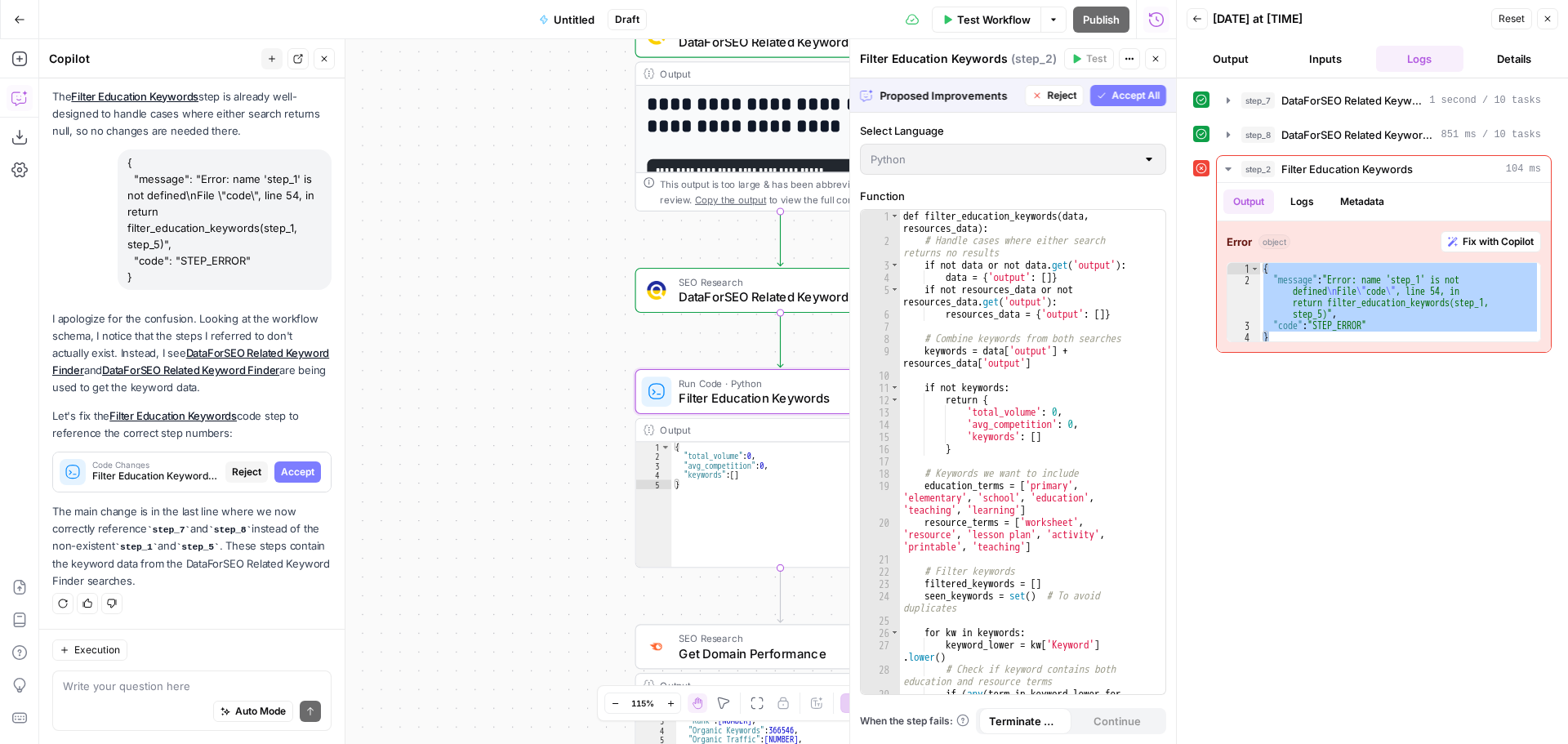 click on "Accept" at bounding box center (297, 472) 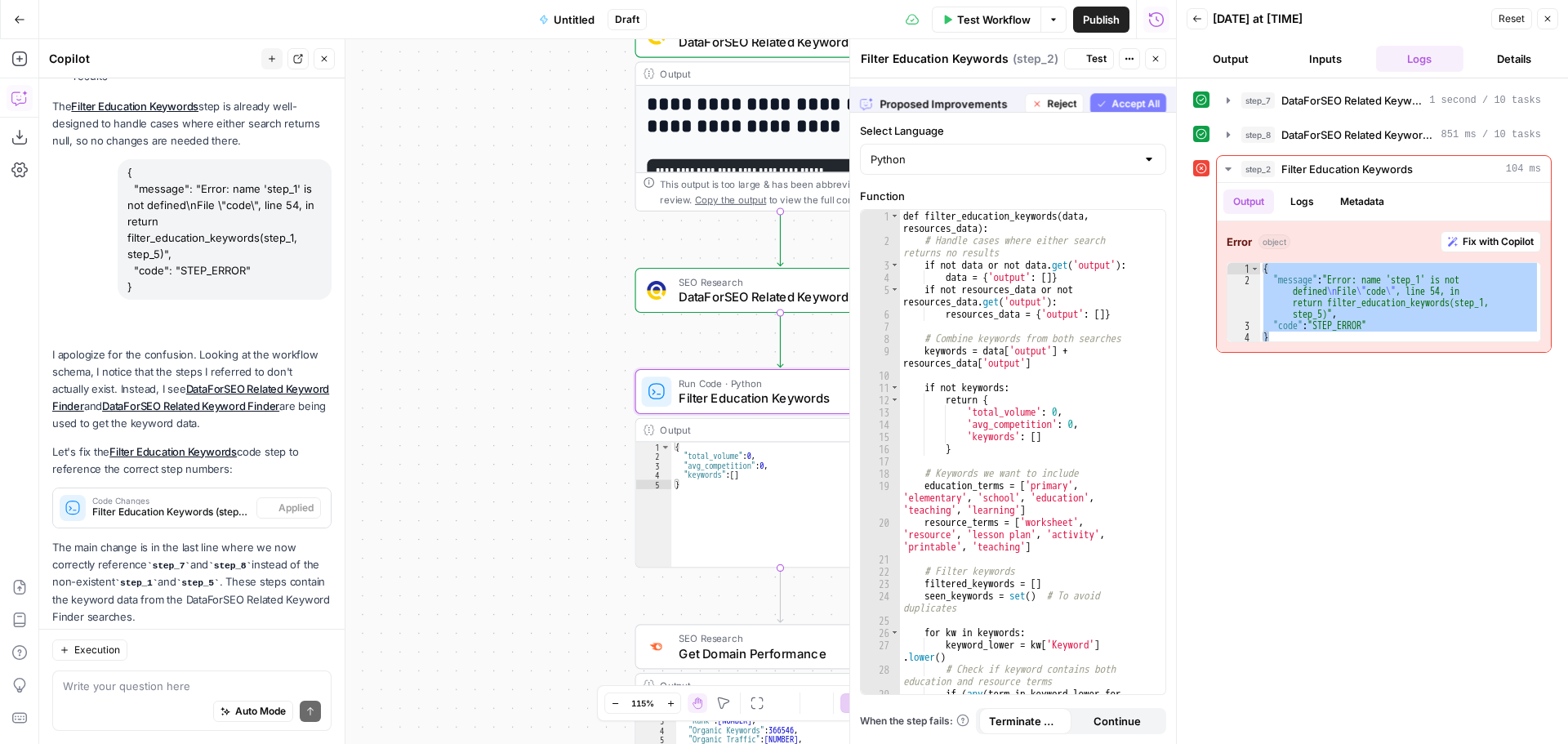 scroll, scrollTop: 685, scrollLeft: 0, axis: vertical 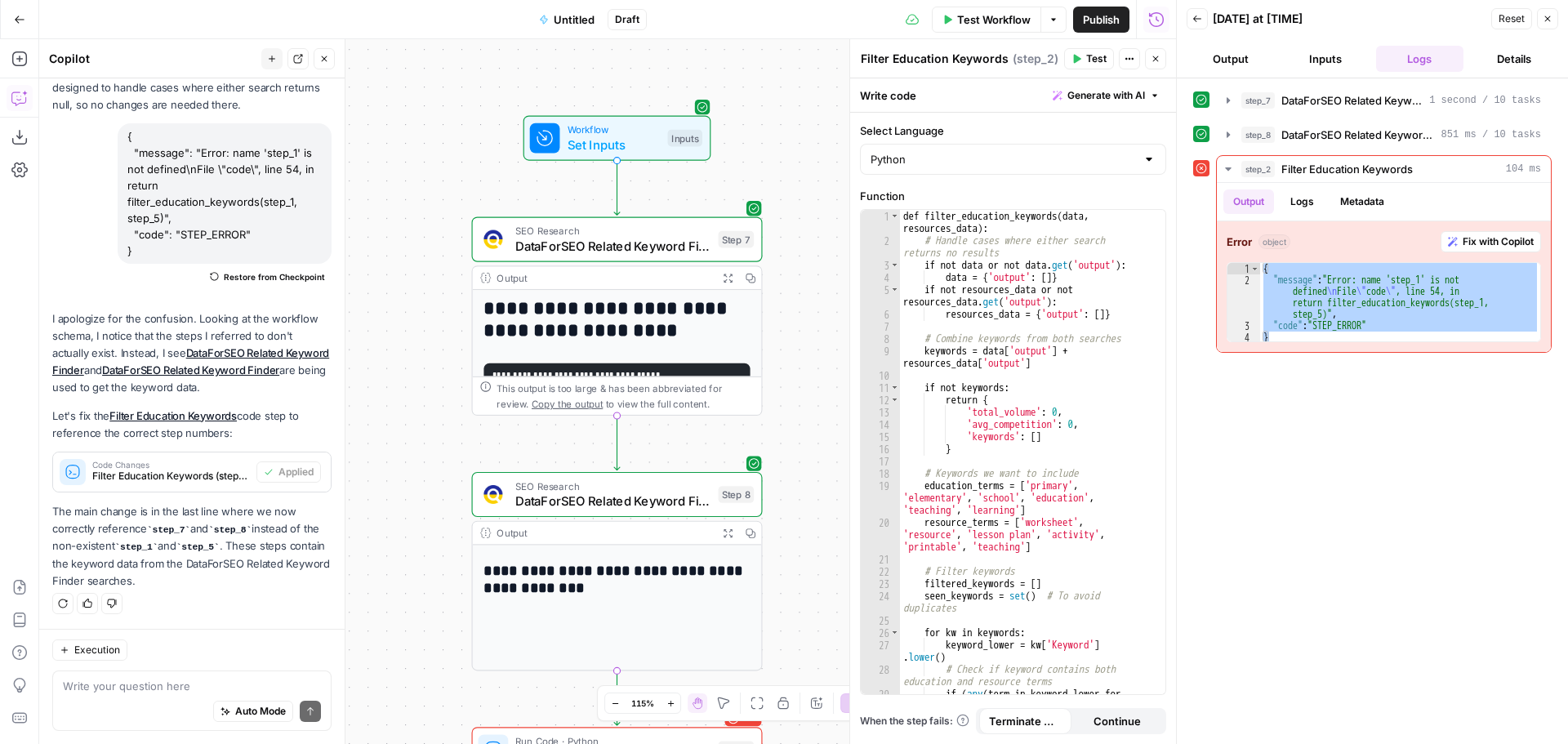 click on "Test Workflow" at bounding box center [994, 20] 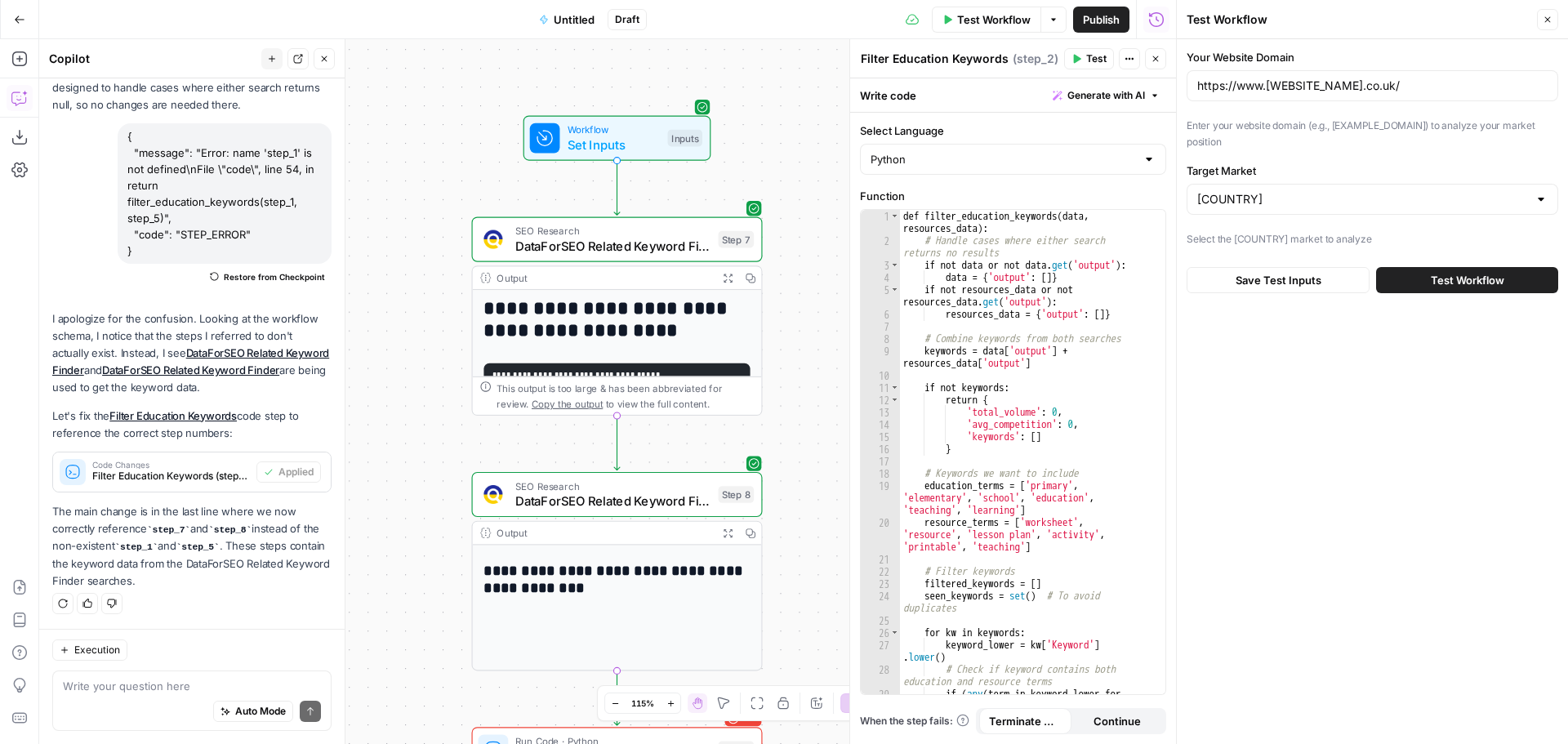 click on "Test Workflow" at bounding box center [1468, 280] 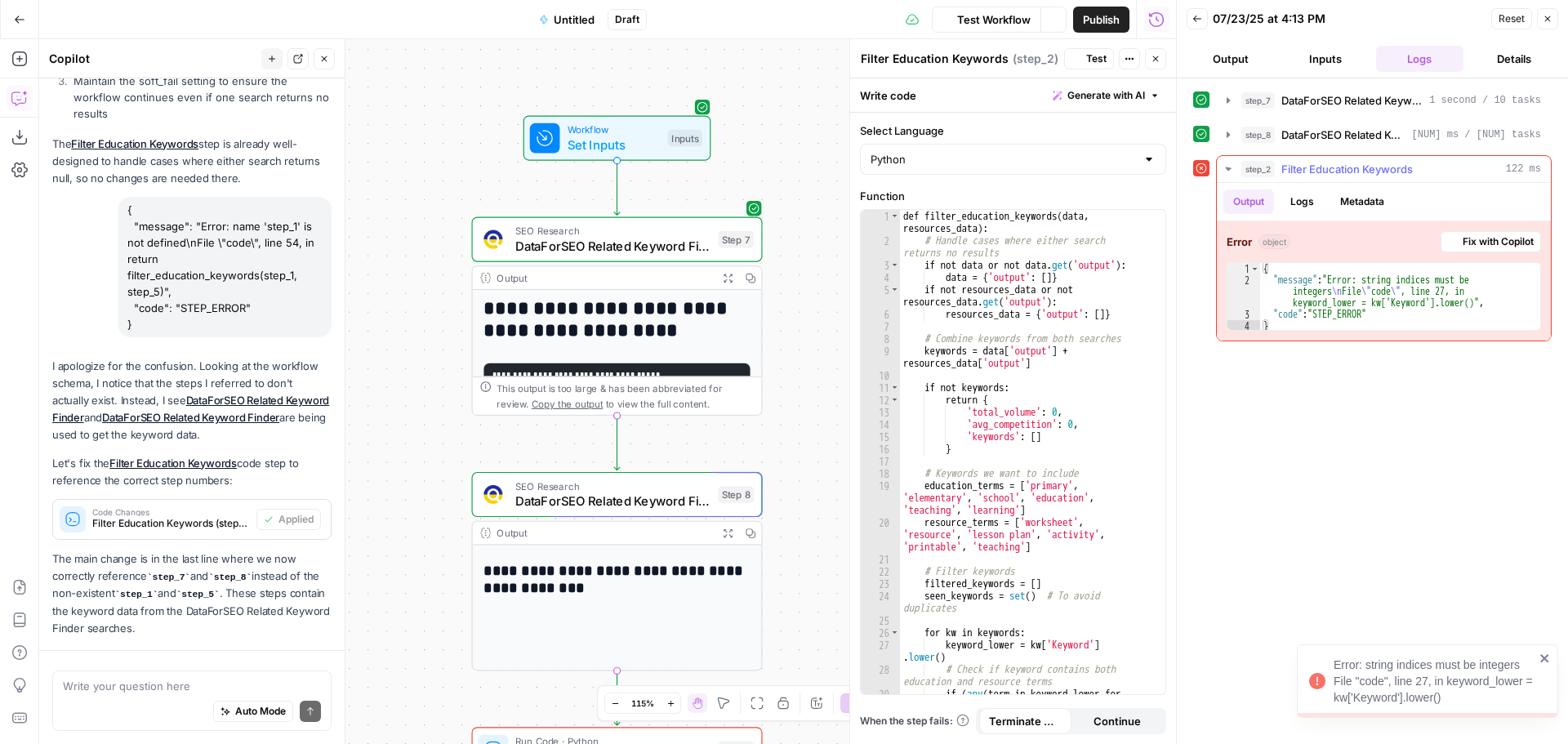 scroll, scrollTop: 685, scrollLeft: 0, axis: vertical 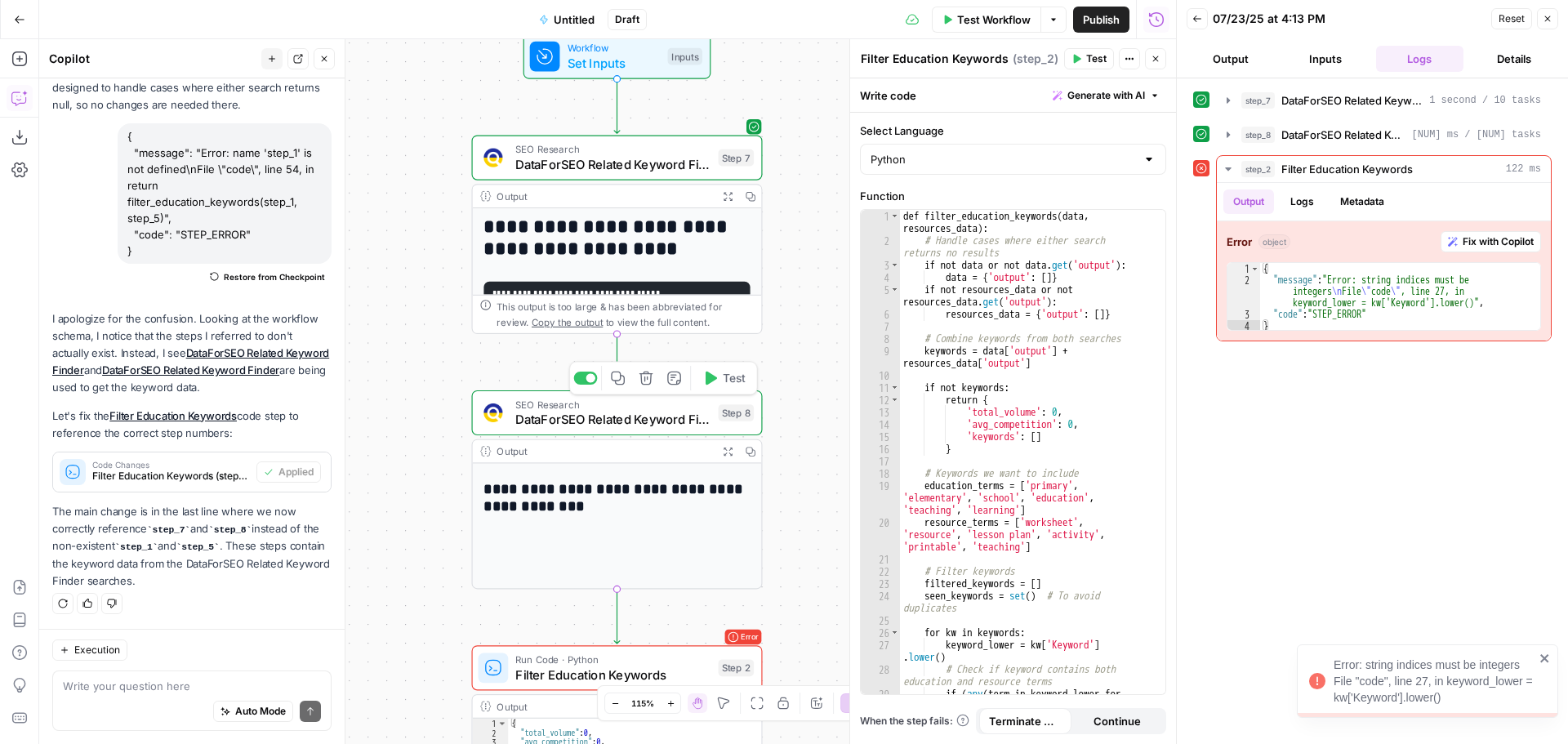 click on "DataForSEO Related Keyword Finder" at bounding box center [612, 419] 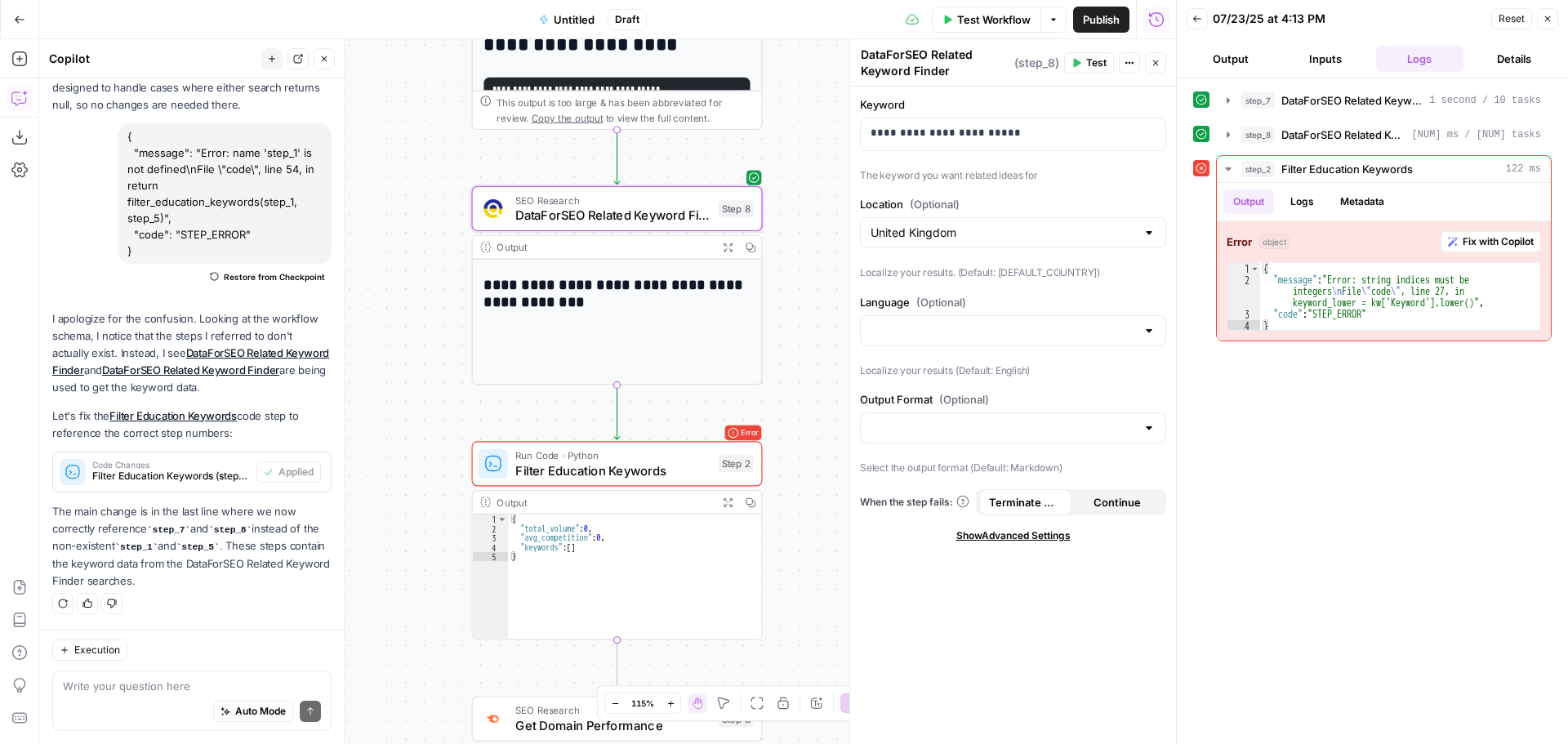 type on "*" 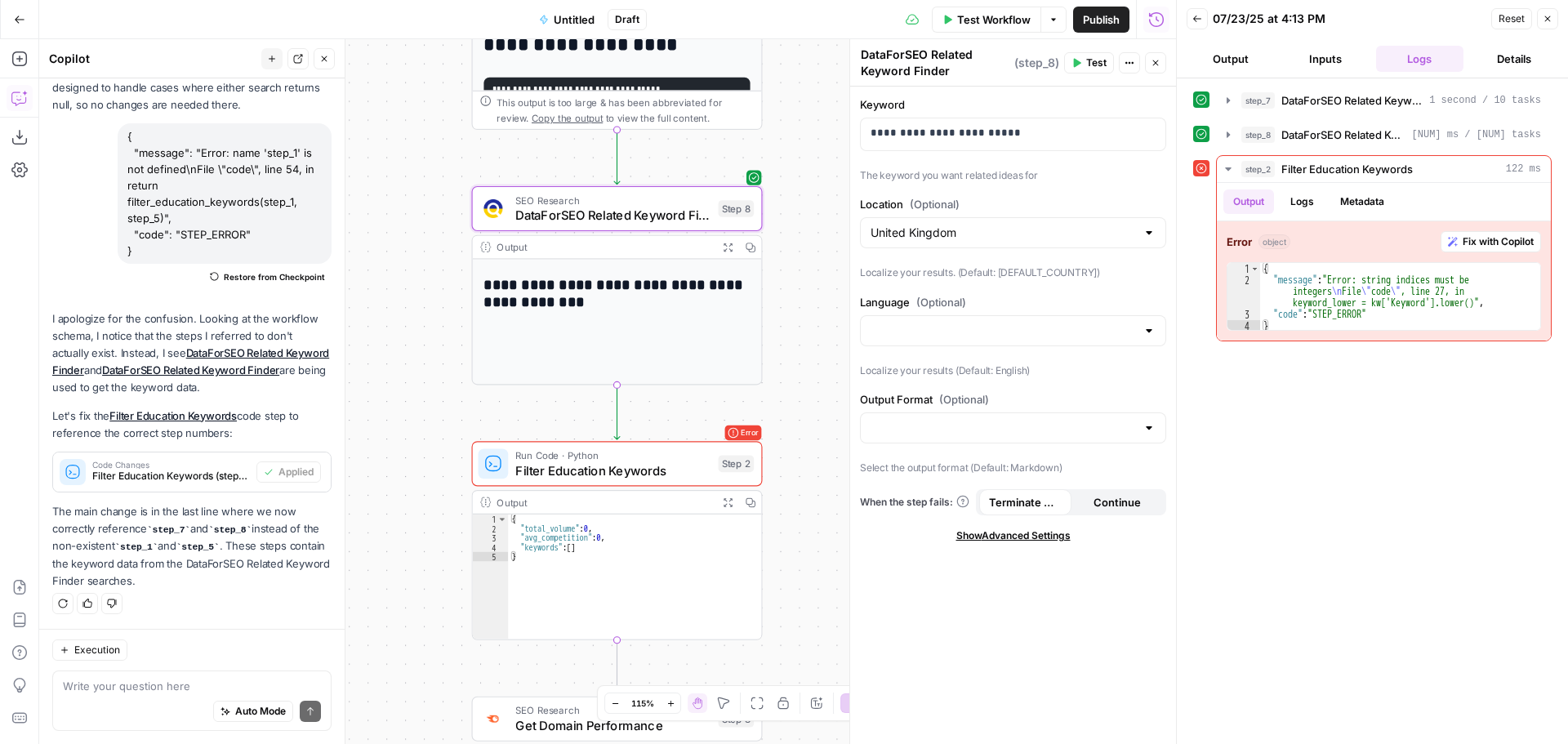 click on "{    "total_volume" :  0 ,    "avg_competition" :  0 ,    "keywords" :  [ ] }" at bounding box center [635, 586] 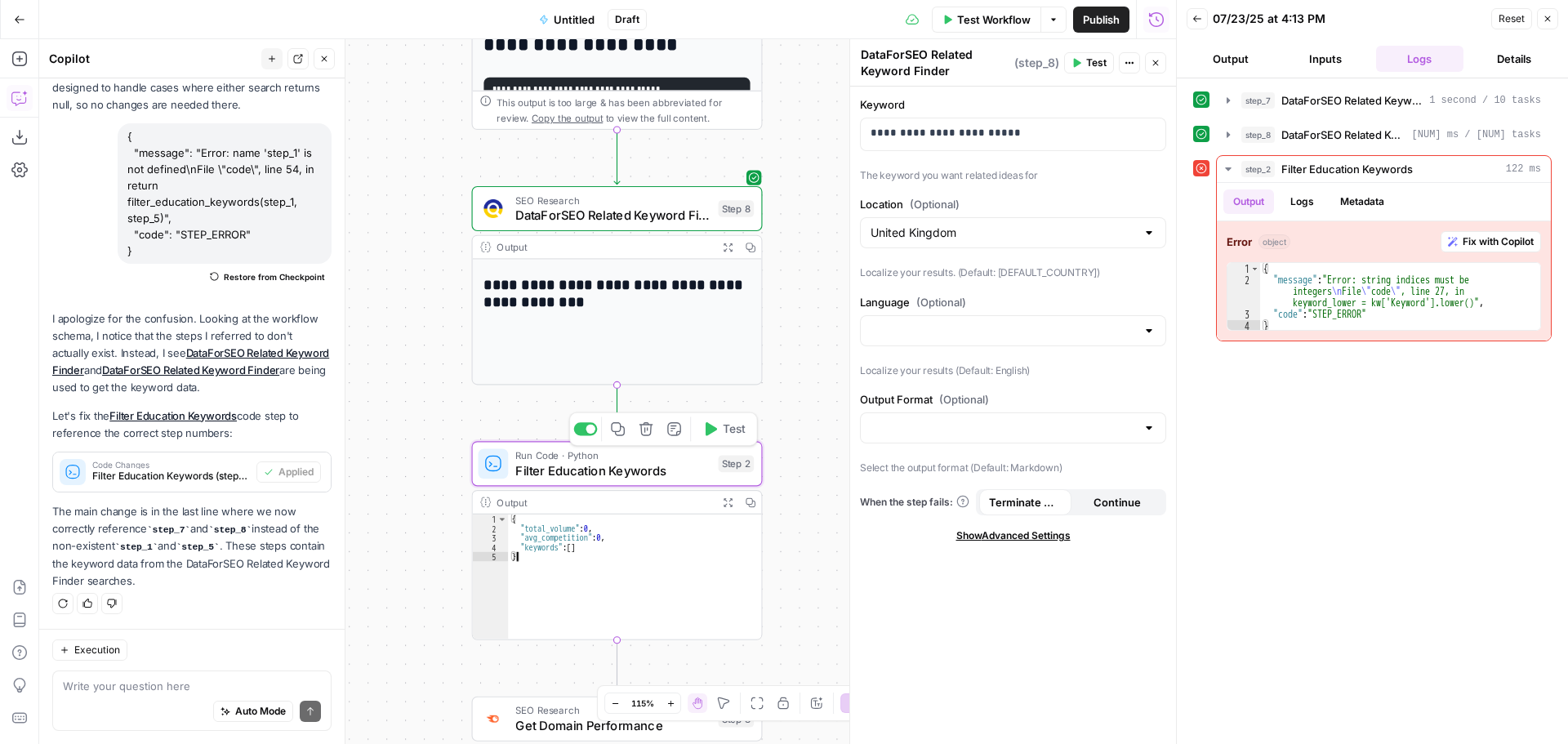 click on "Run Code · Python Filter Education Keywords Step 2 Copy step Delete step Add Note Test" at bounding box center [617, 463] 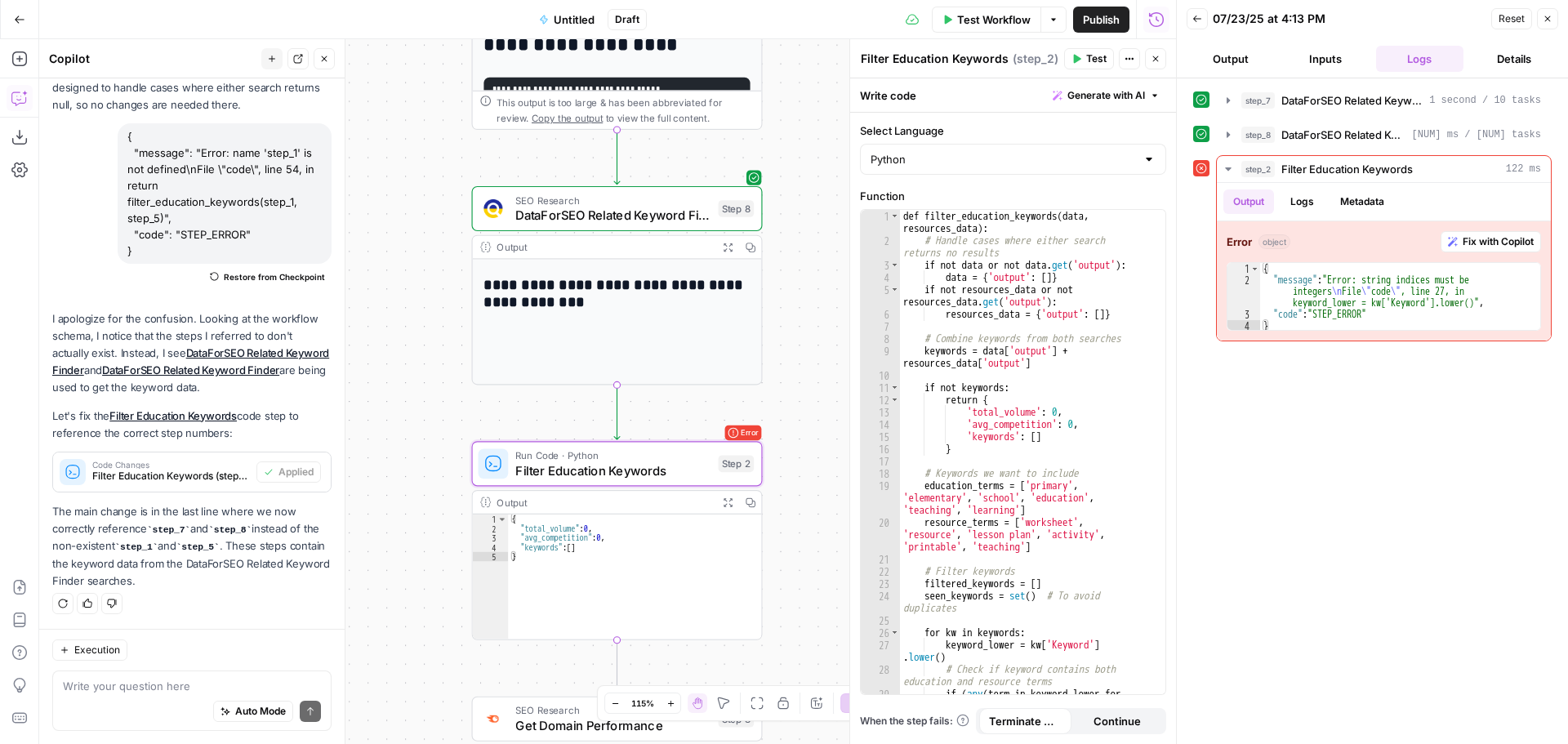 click on "Continue" at bounding box center (1117, 721) 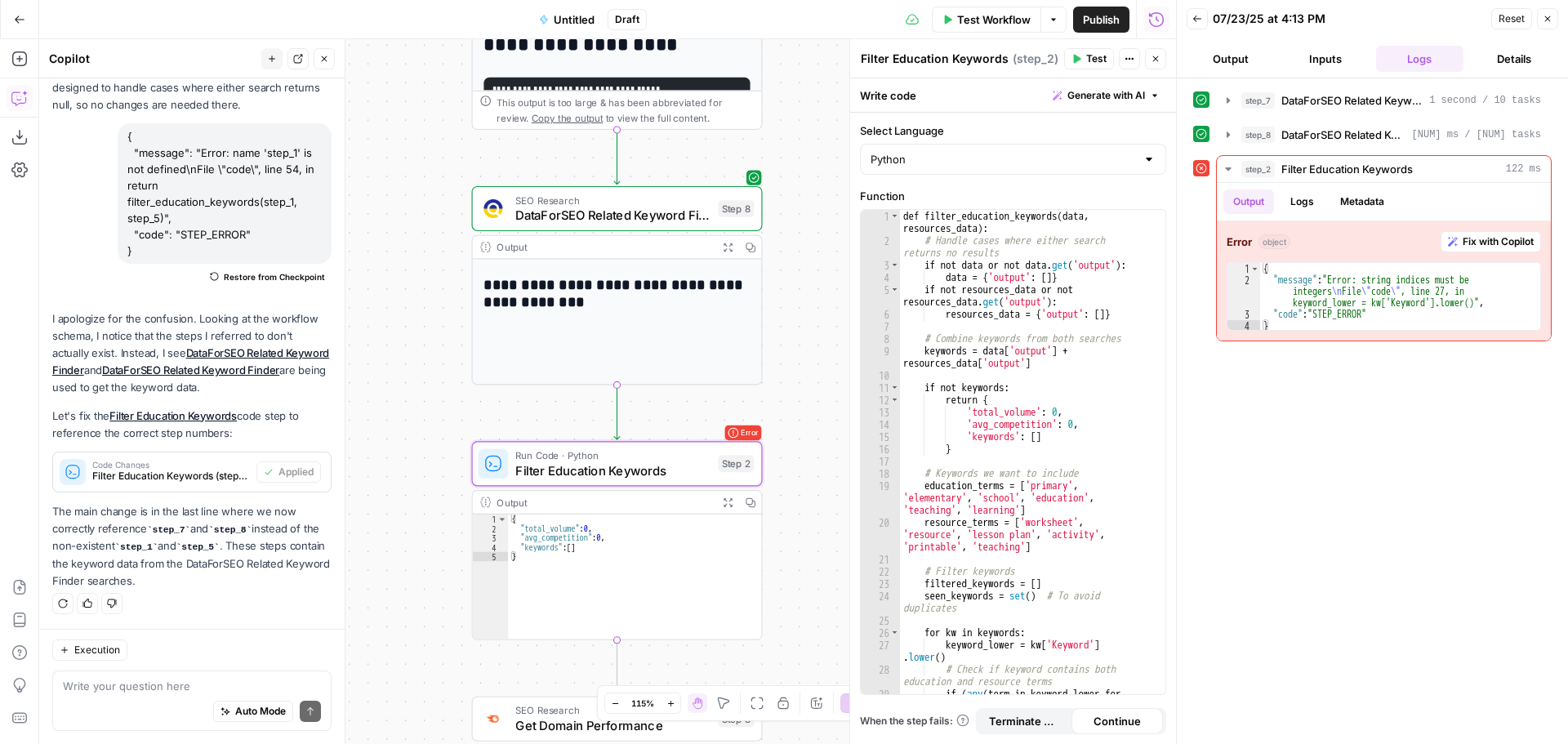 click on "Close" at bounding box center (1548, 19) 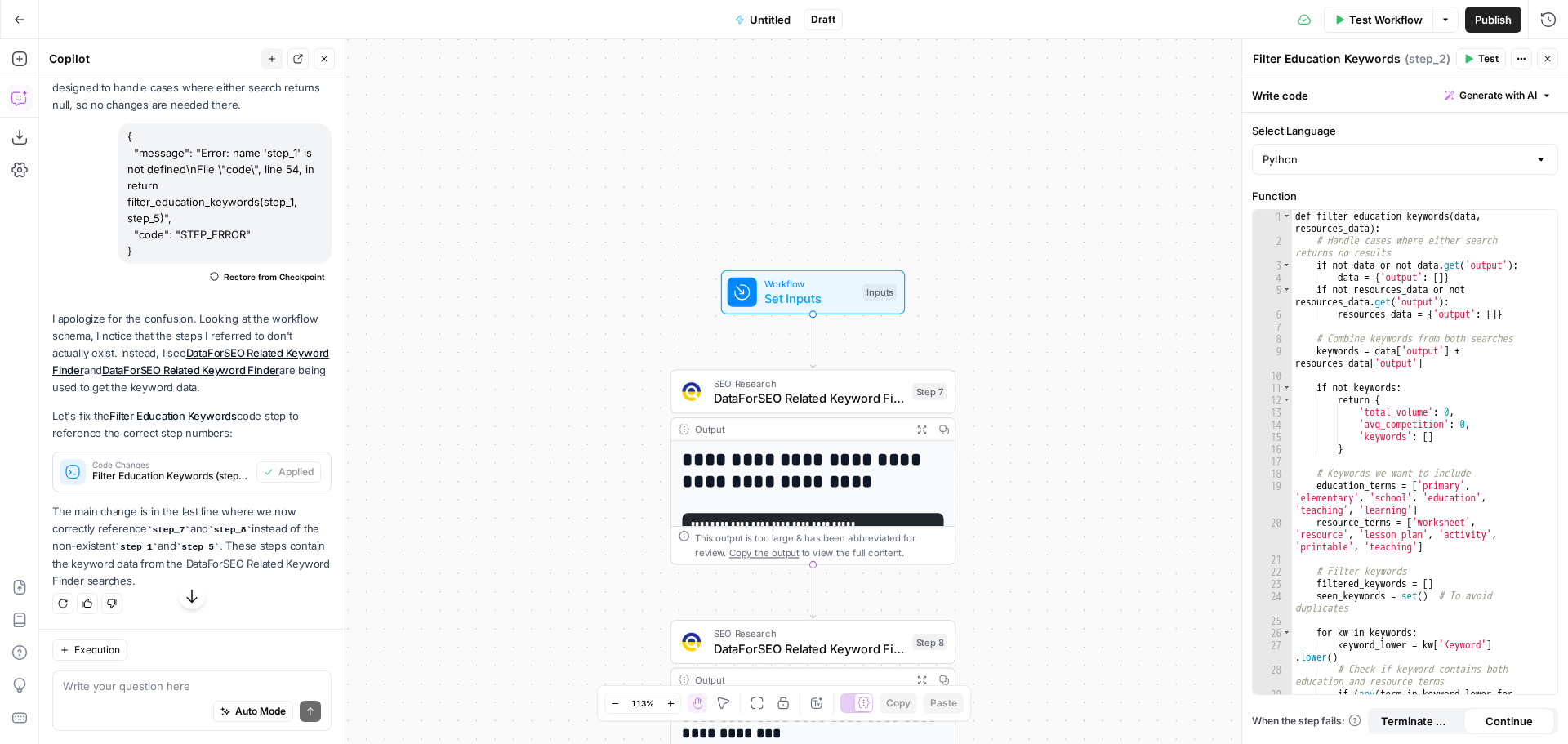 scroll, scrollTop: 685, scrollLeft: 0, axis: vertical 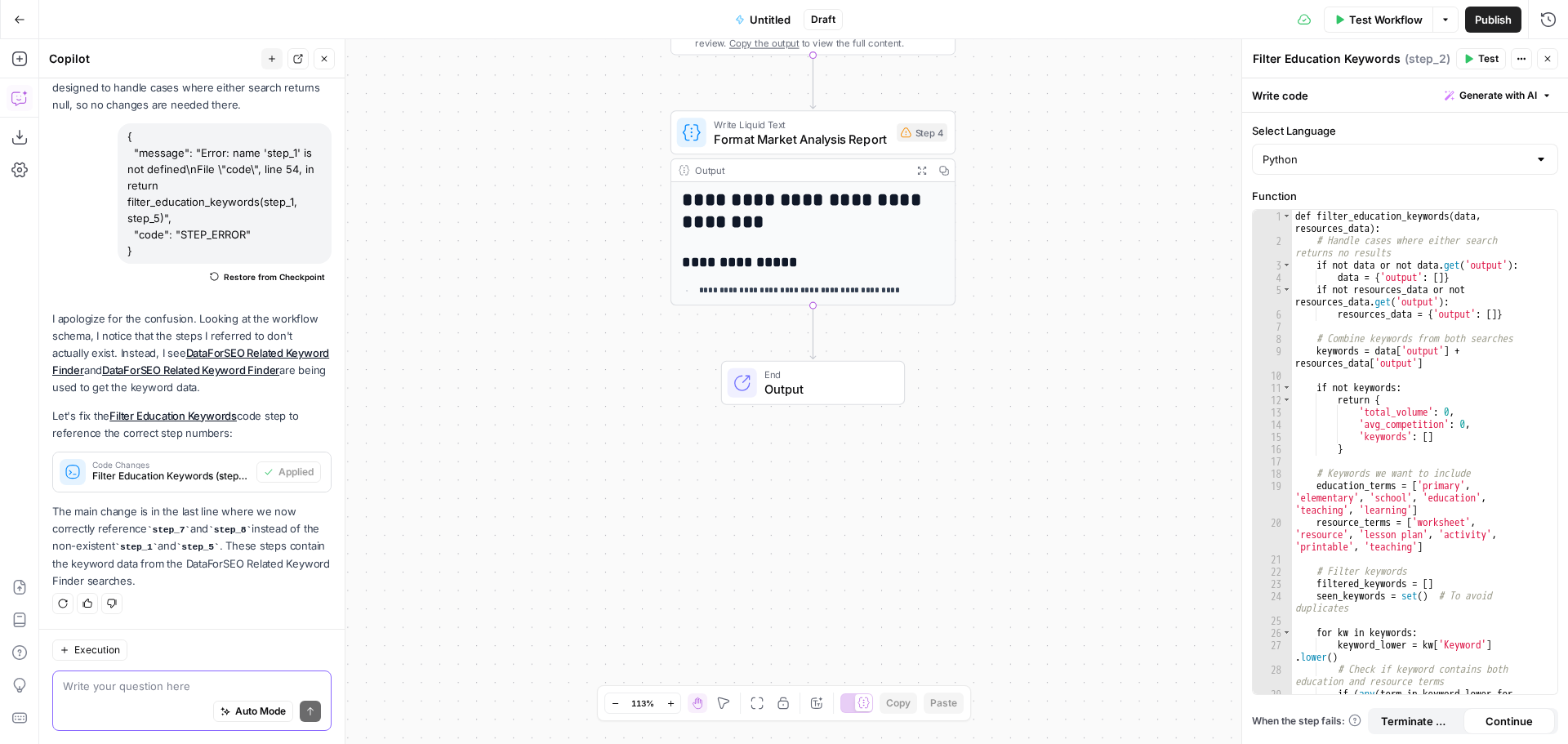 click at bounding box center (192, 686) 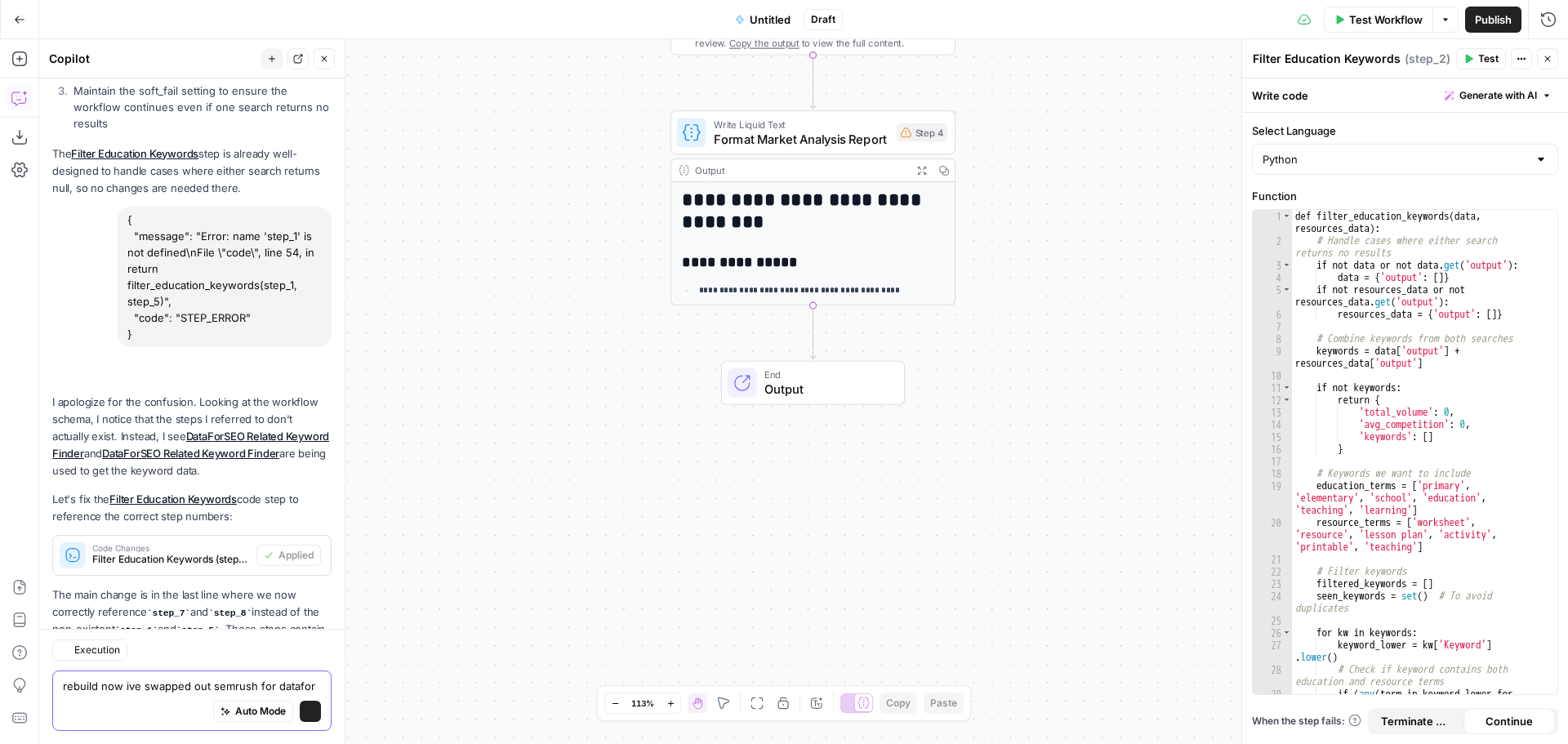 scroll, scrollTop: 702, scrollLeft: 0, axis: vertical 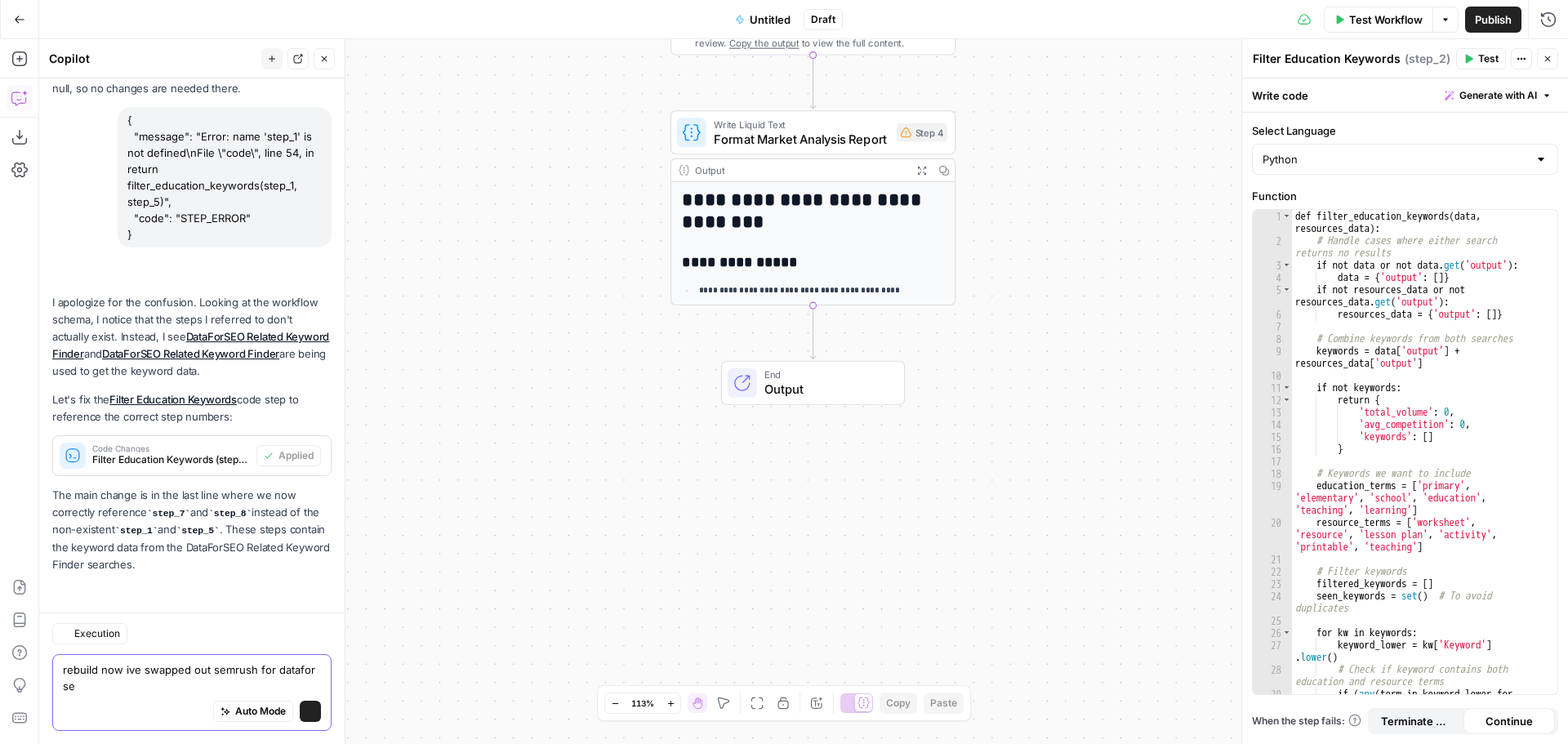 type on "rebuild now ive swapped out semrush for datafor seo" 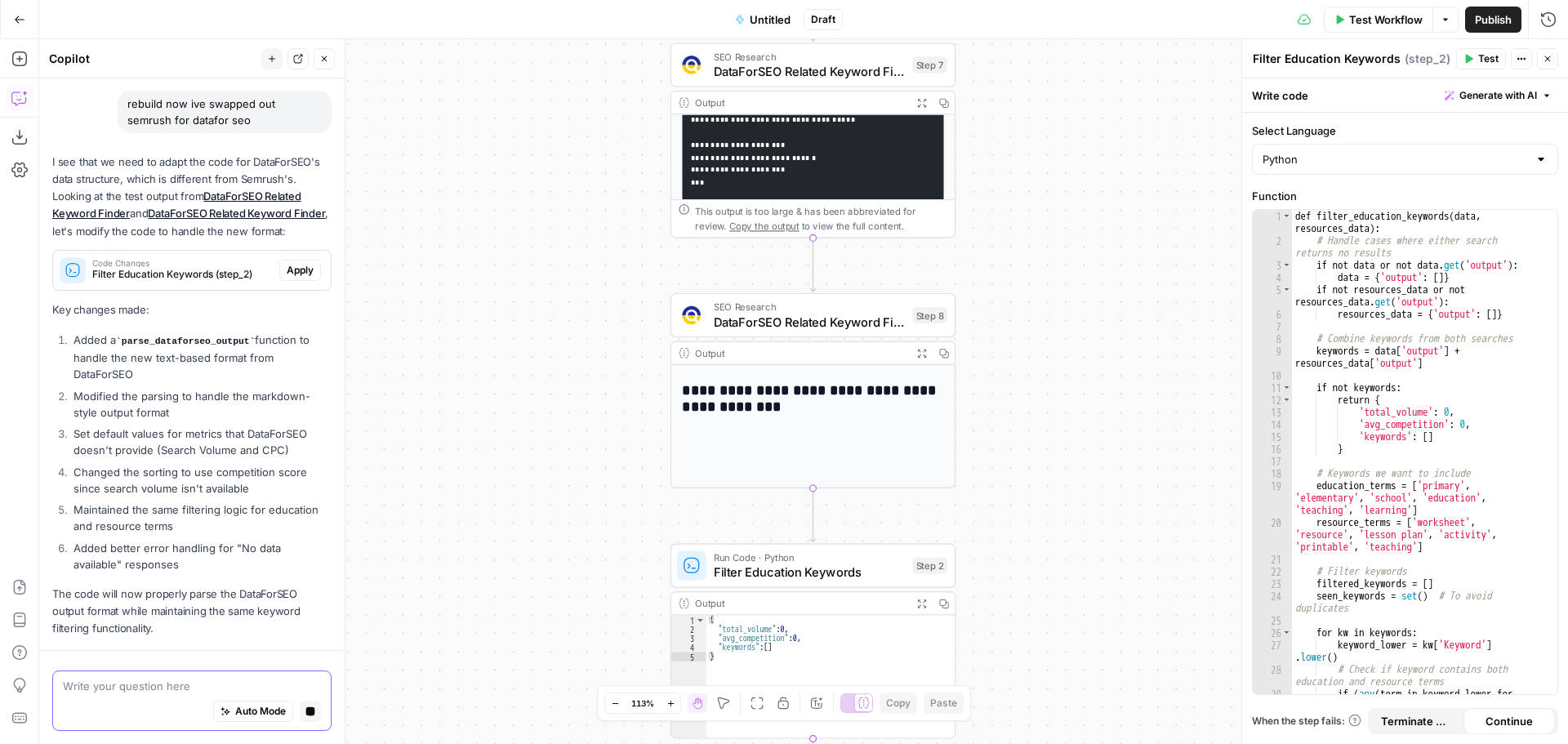 scroll, scrollTop: 1241, scrollLeft: 0, axis: vertical 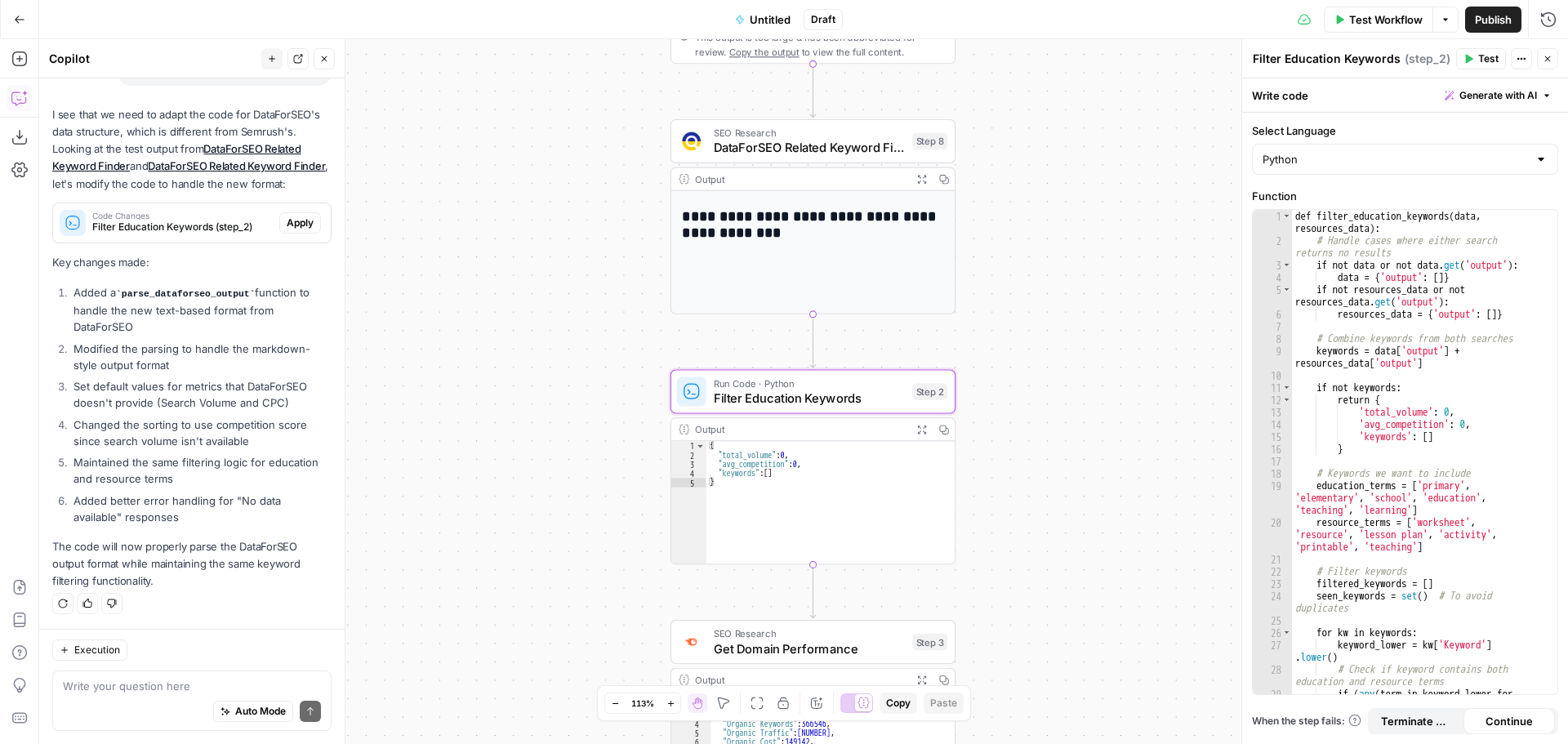 click on "Apply" at bounding box center (300, 223) 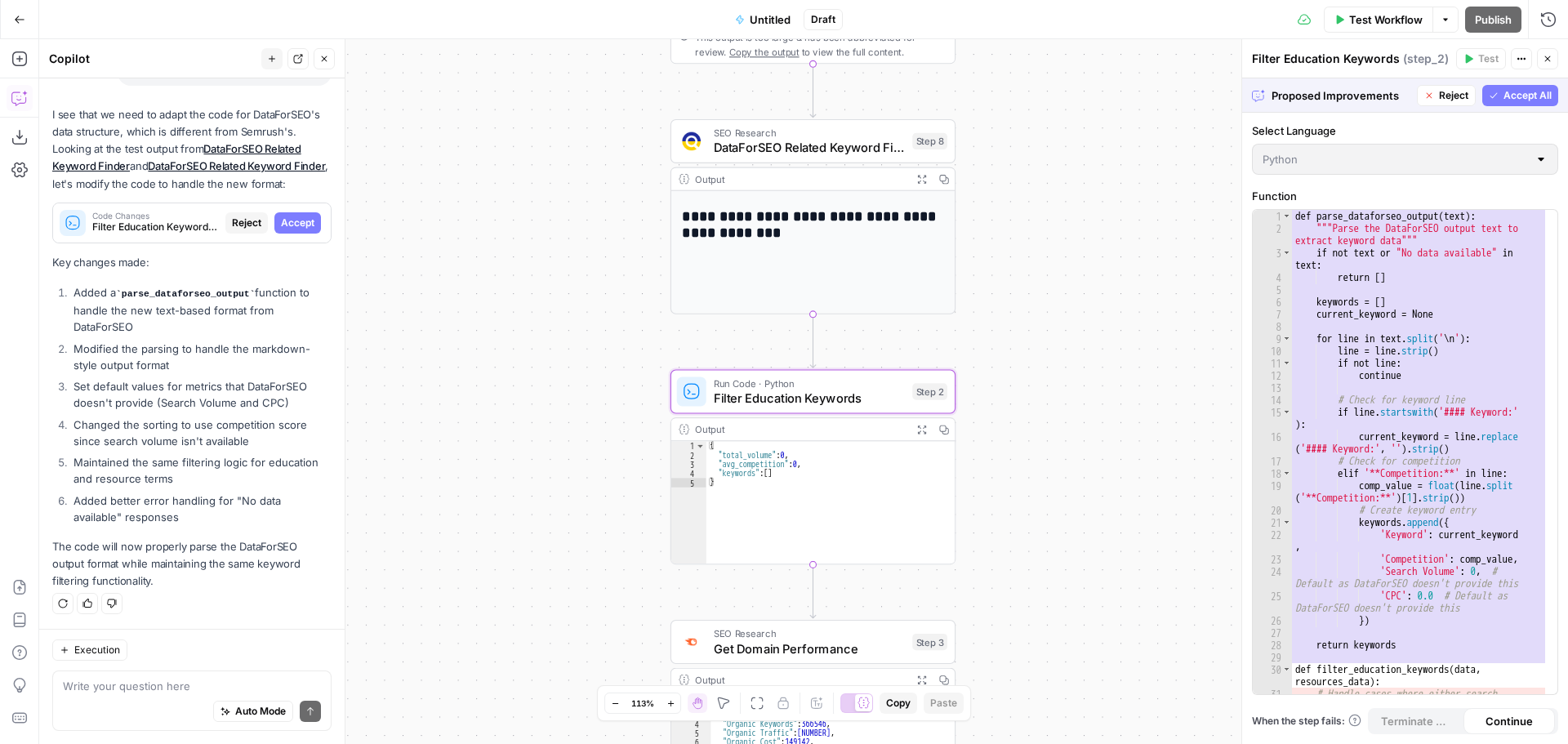 click on "Accept" at bounding box center (297, 223) 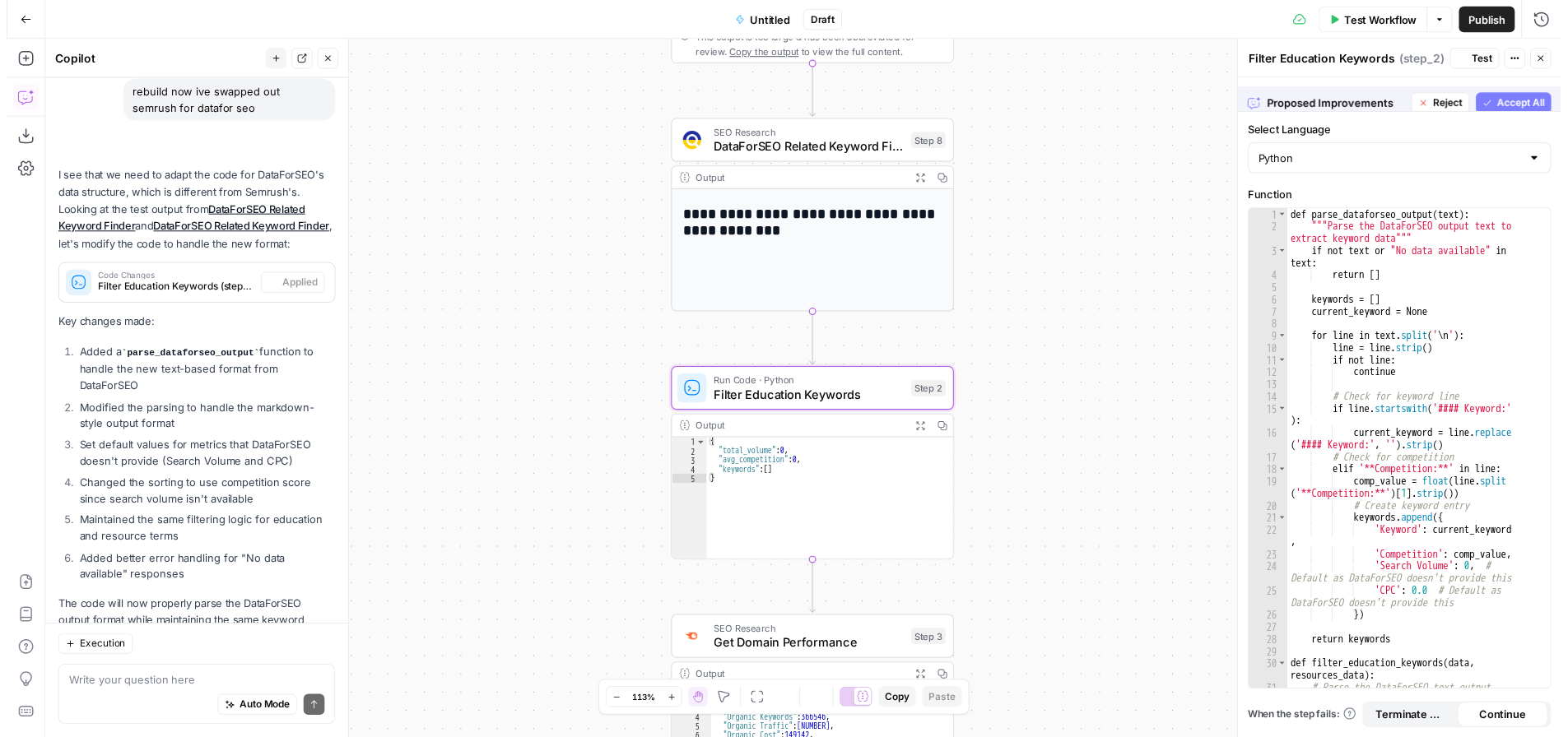 scroll, scrollTop: 1277, scrollLeft: 0, axis: vertical 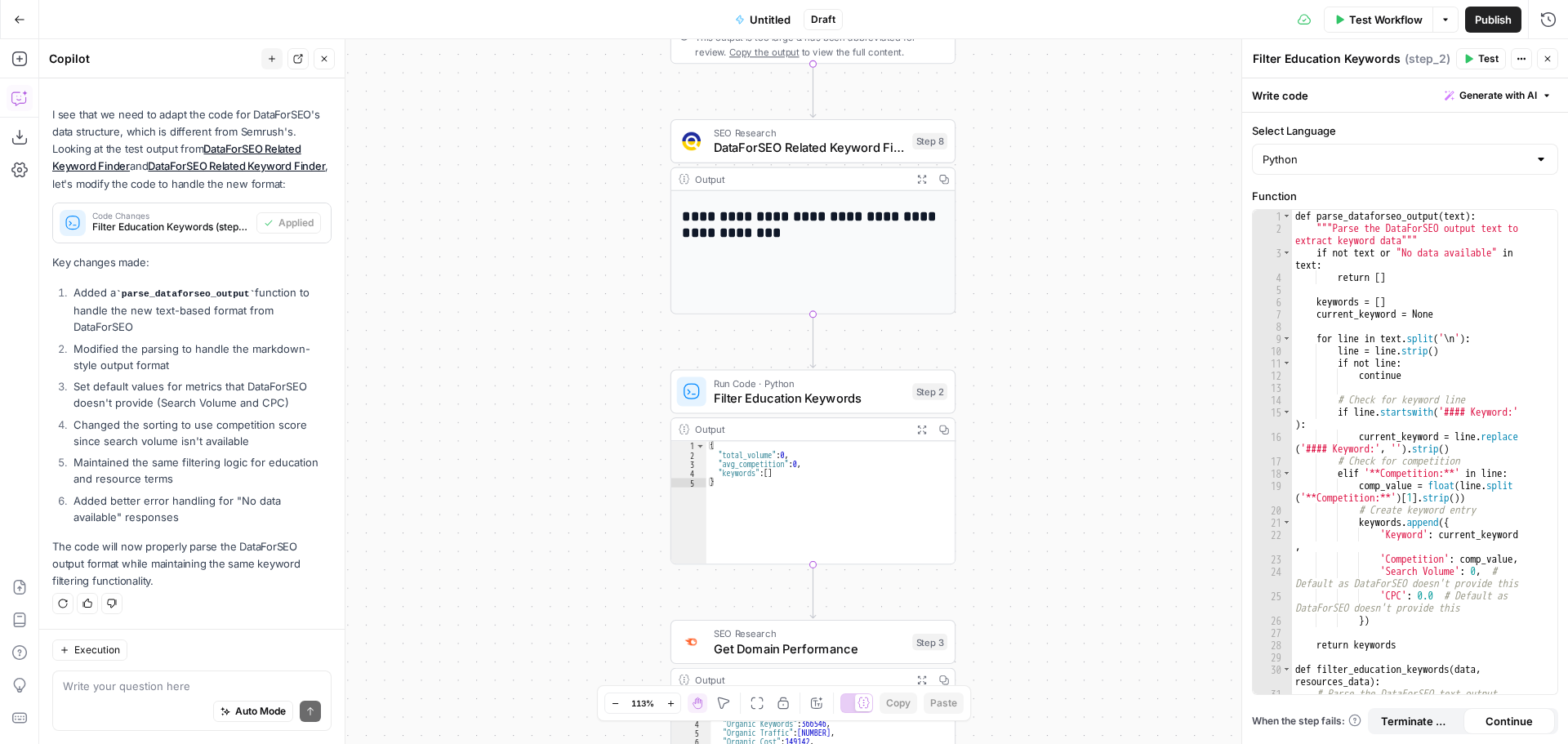click on "Test Workflow" at bounding box center (1386, 20) 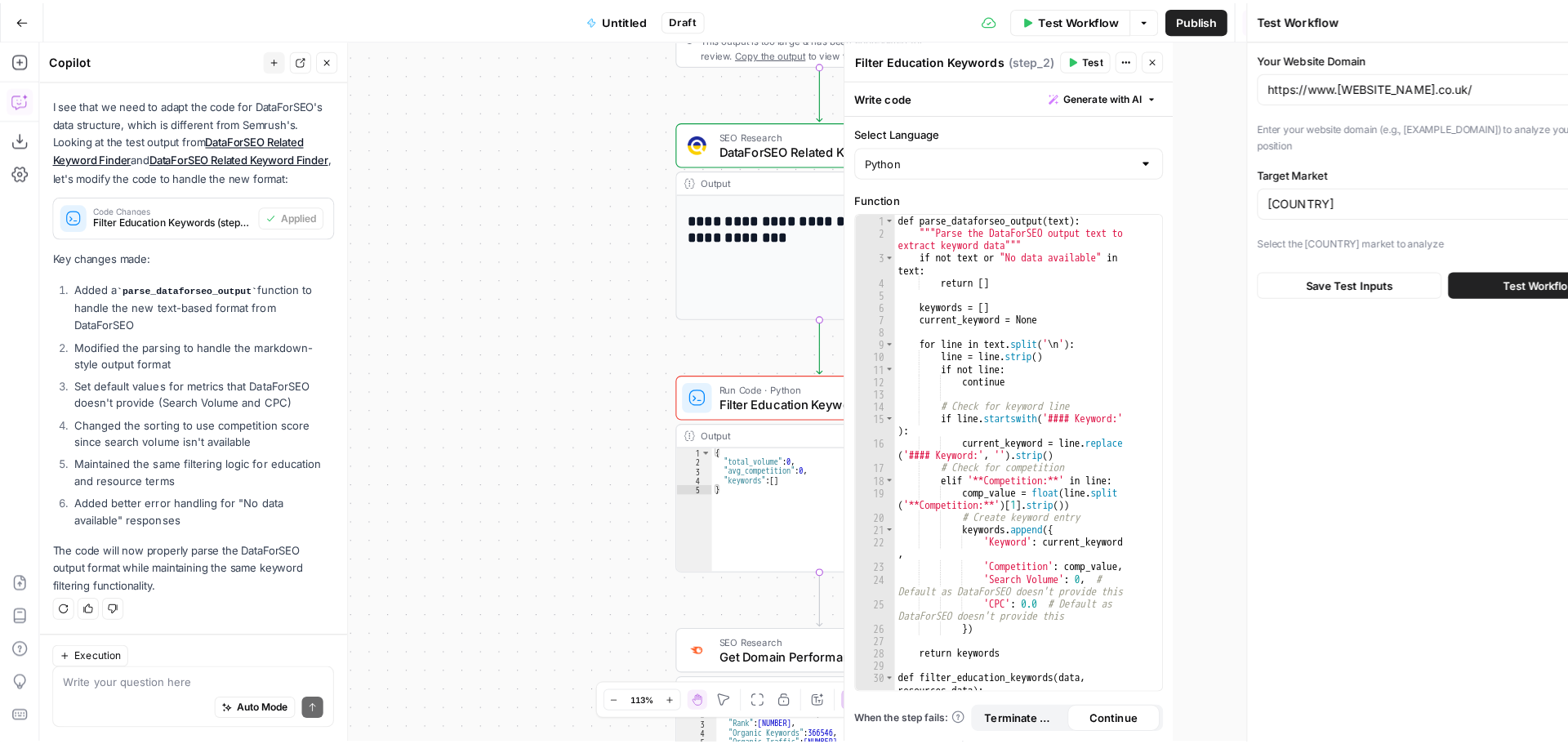 scroll, scrollTop: 1267, scrollLeft: 0, axis: vertical 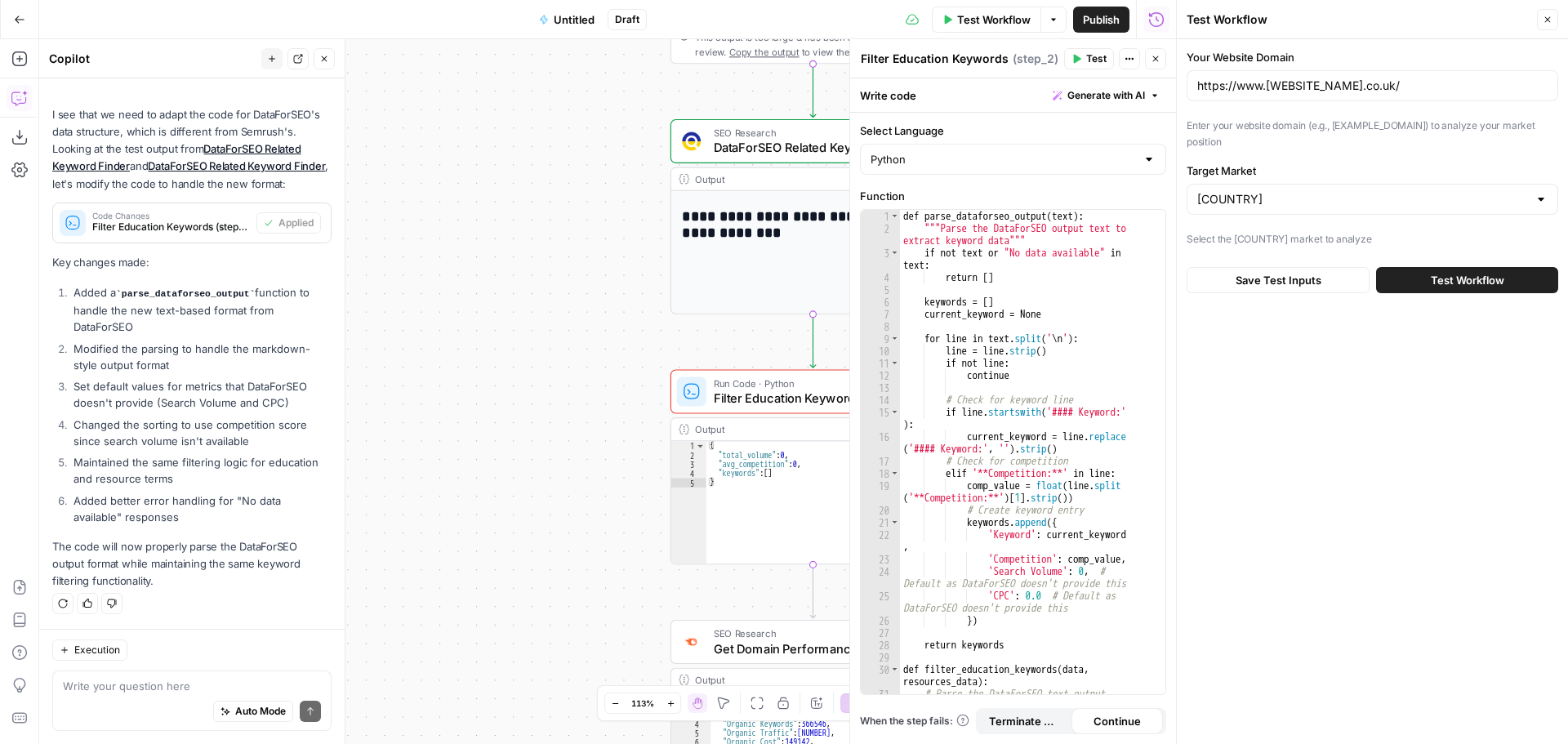 click on "Test Workflow" at bounding box center (1468, 280) 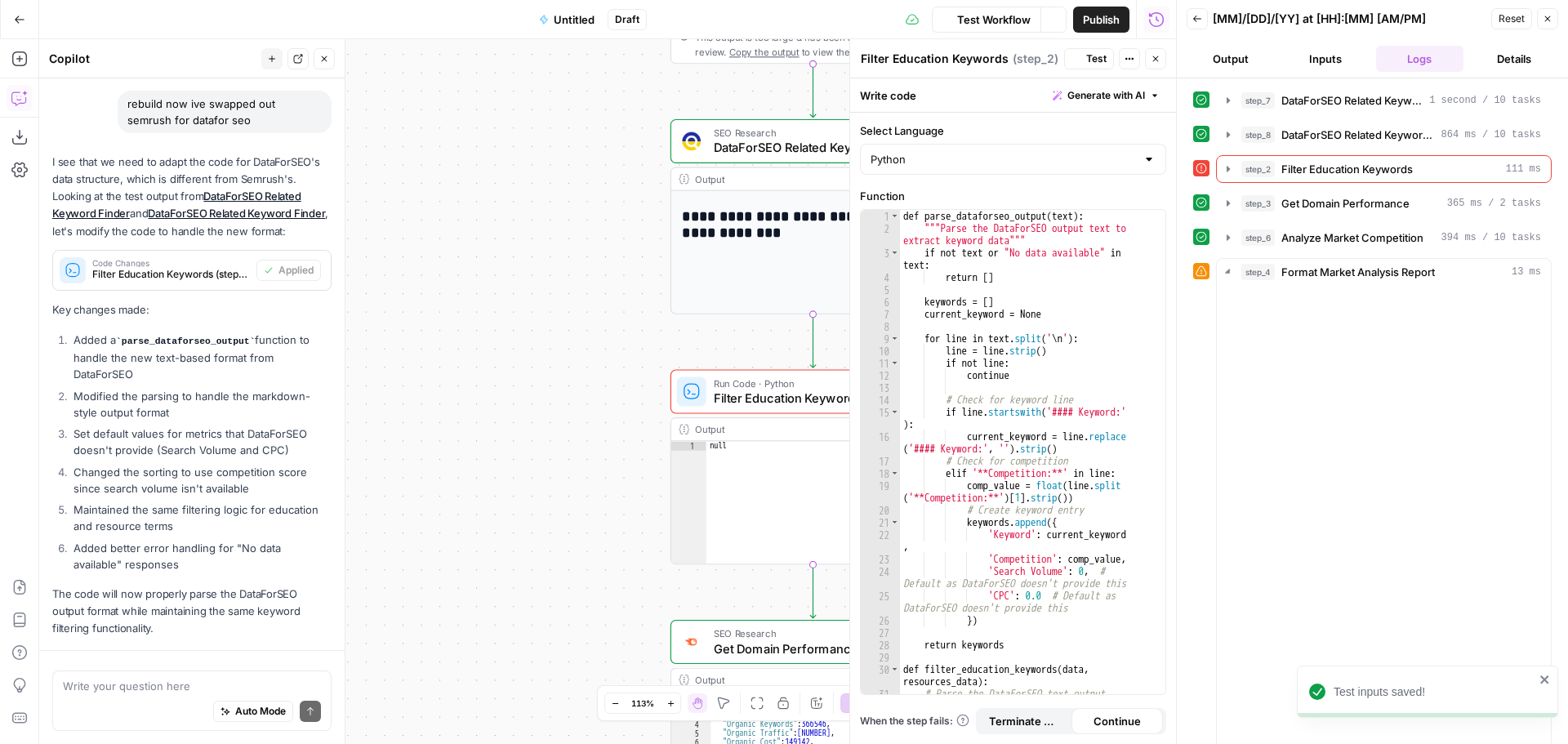 scroll, scrollTop: 1267, scrollLeft: 0, axis: vertical 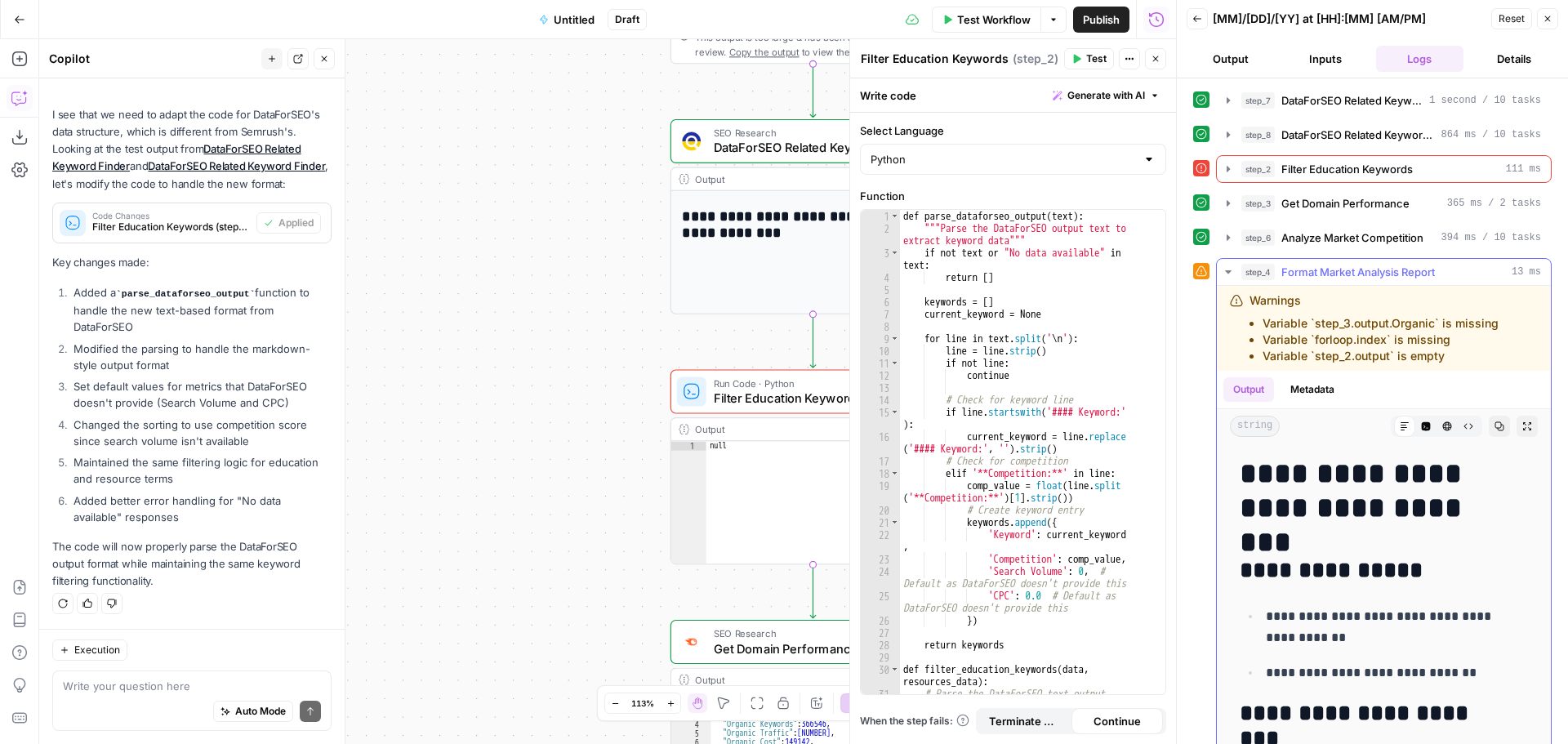 drag, startPoint x: 1447, startPoint y: 354, endPoint x: 1257, endPoint y: 325, distance: 192.20042 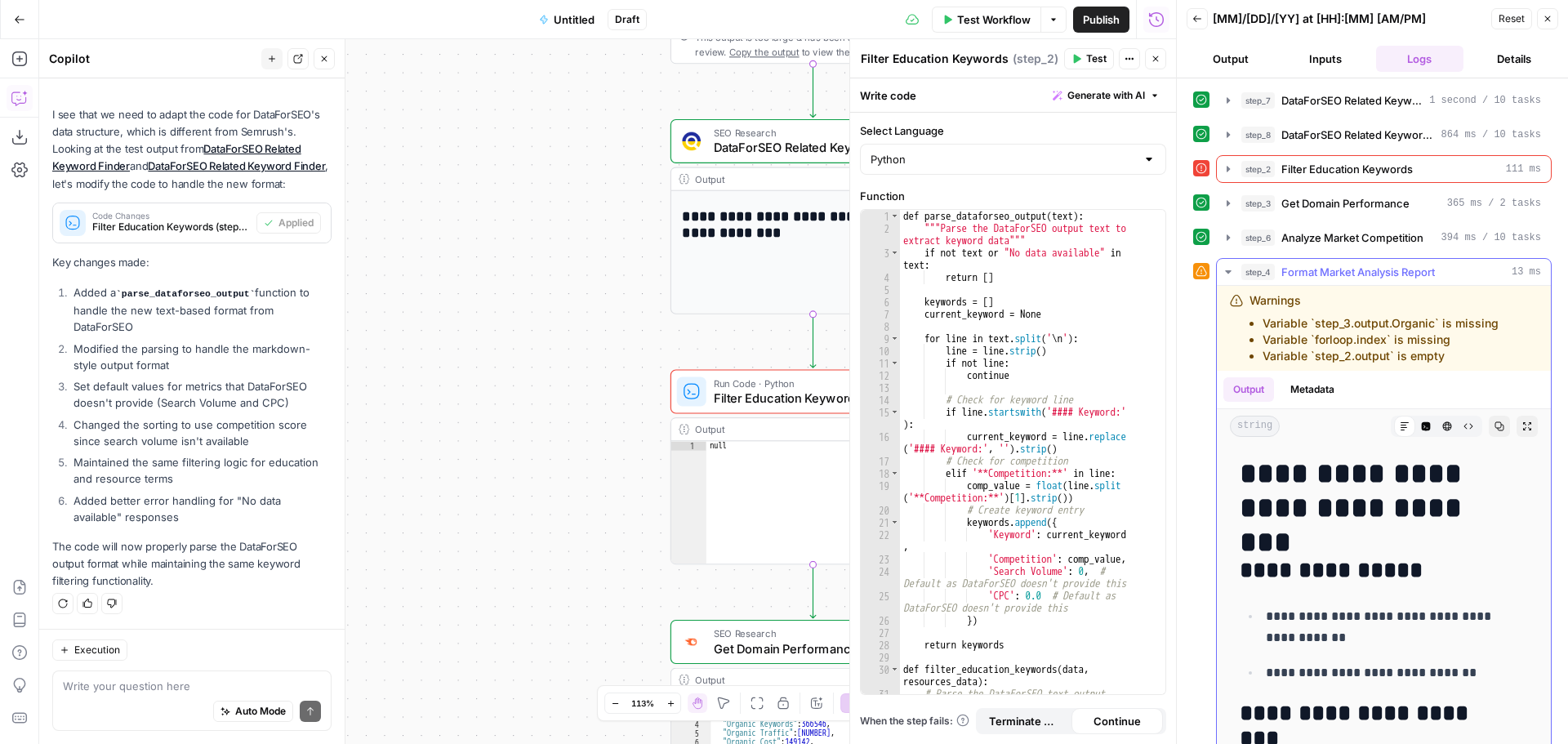 click on "Variable `step_3.output.Organic` is missing Variable `forloop.index` is missing Variable `step_2.output` is empty" at bounding box center (1374, 340) 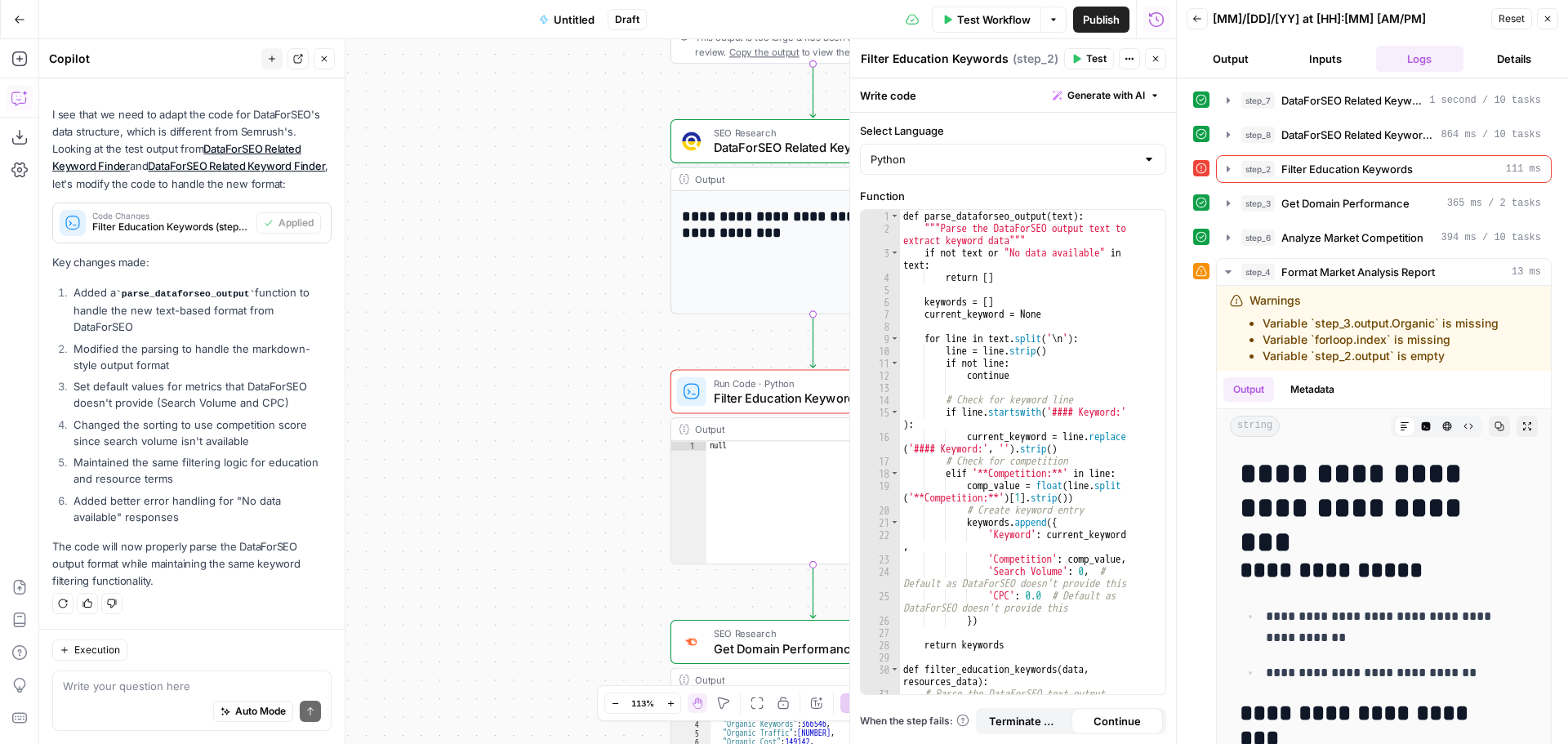 click on "Execution" at bounding box center [97, 650] 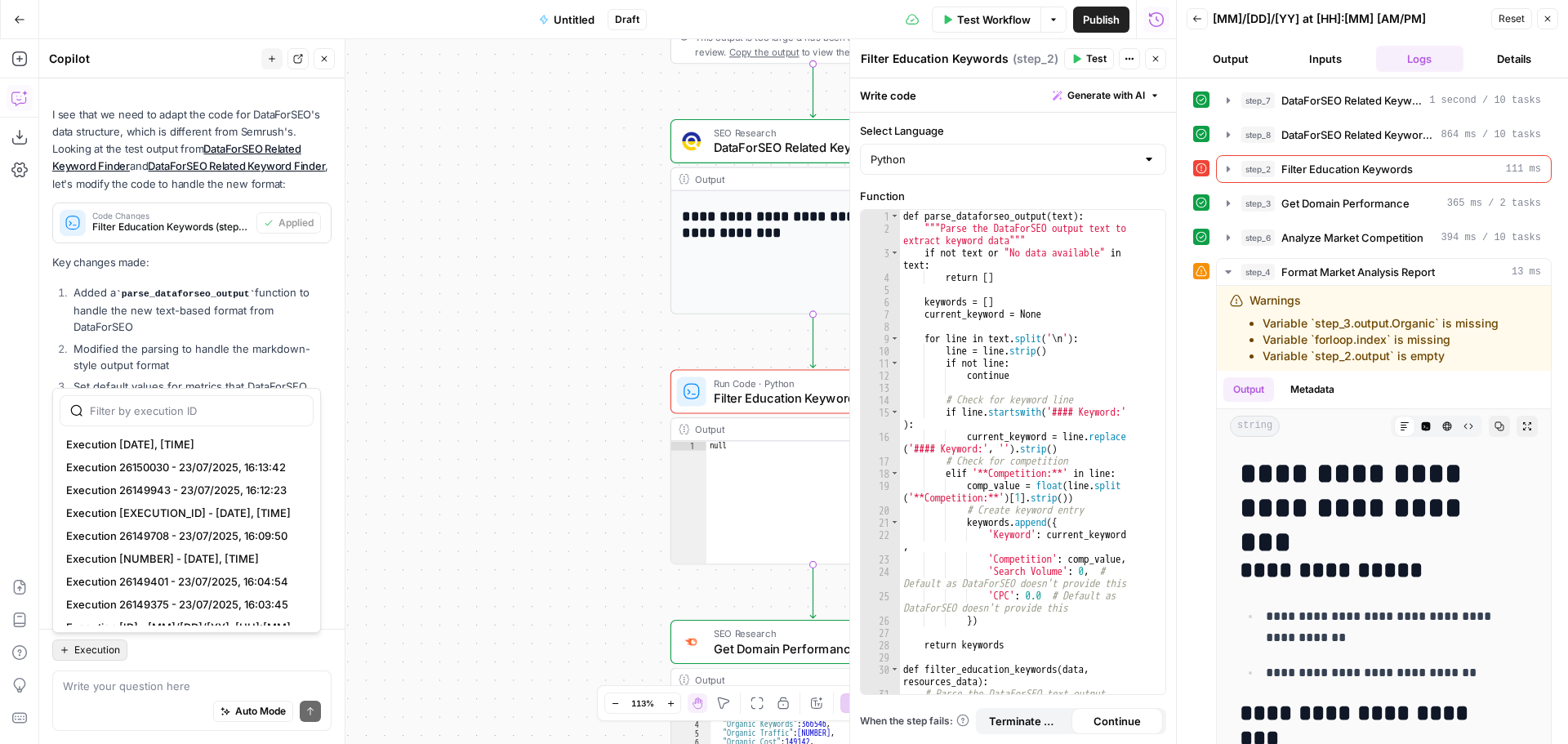 click on "Auto Mode Send" at bounding box center (192, 712) 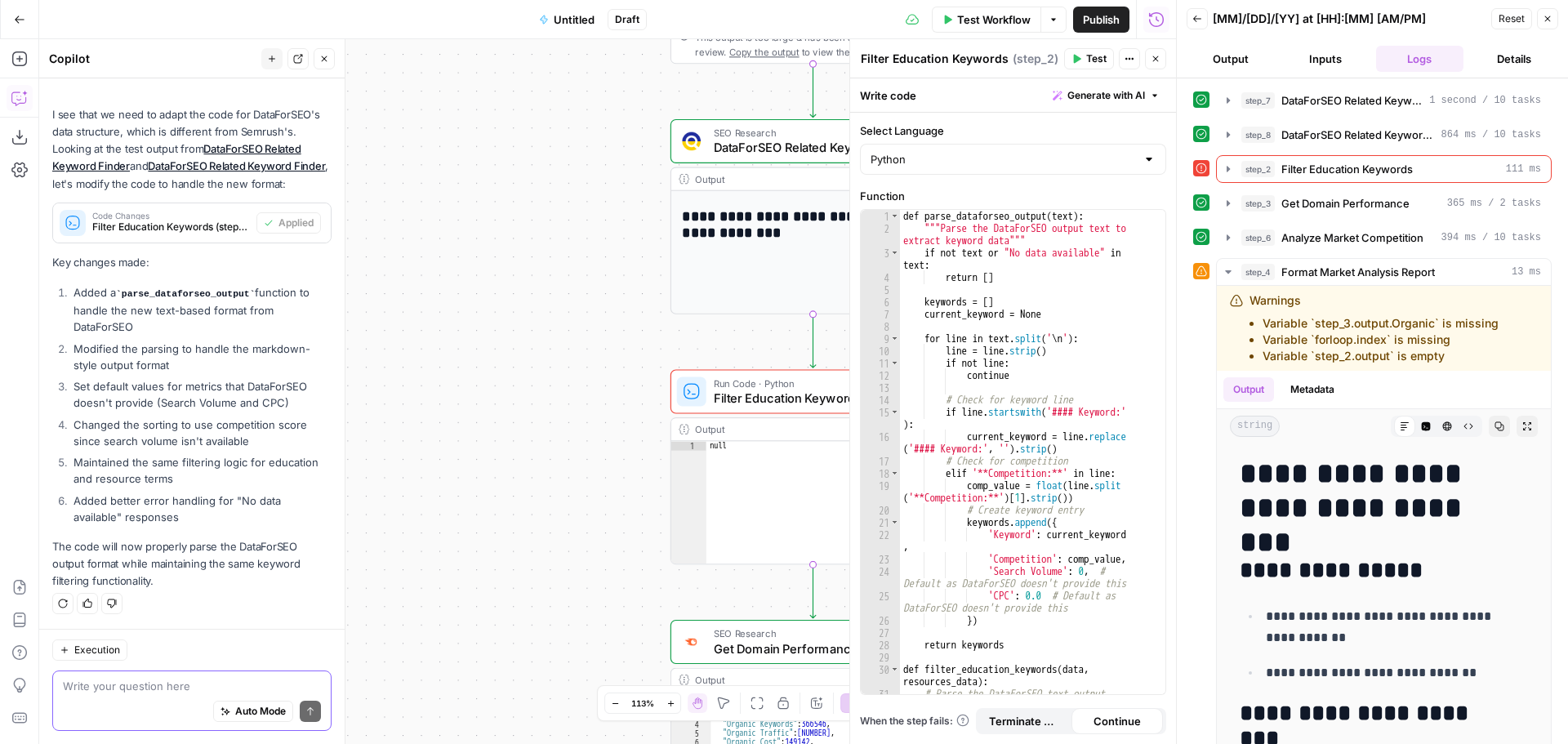 paste on "Variable `step_3.output.Organic` is missing
Variable `forloop.index` is missing
Variable `step_2.output` is empty" 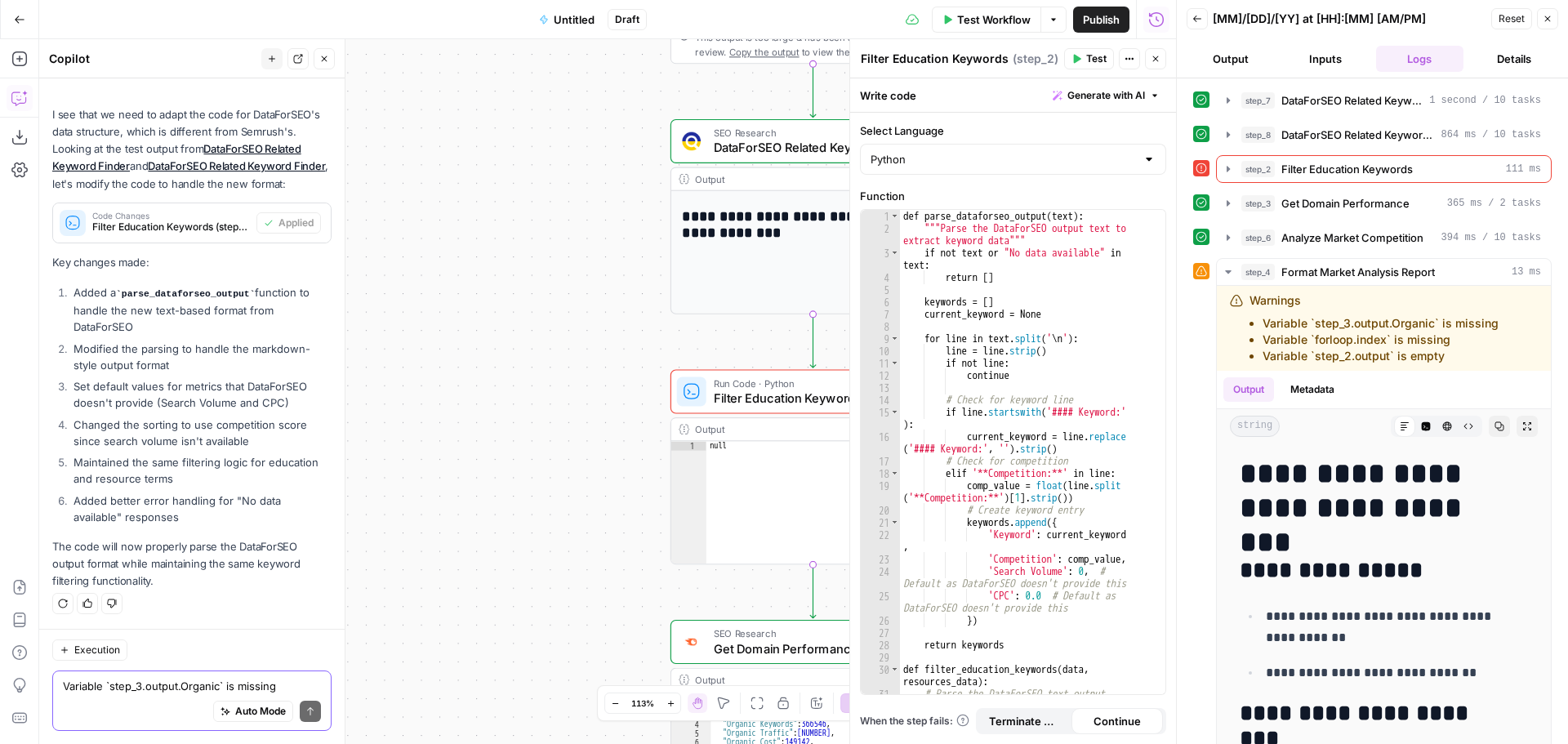 scroll, scrollTop: 1300, scrollLeft: 0, axis: vertical 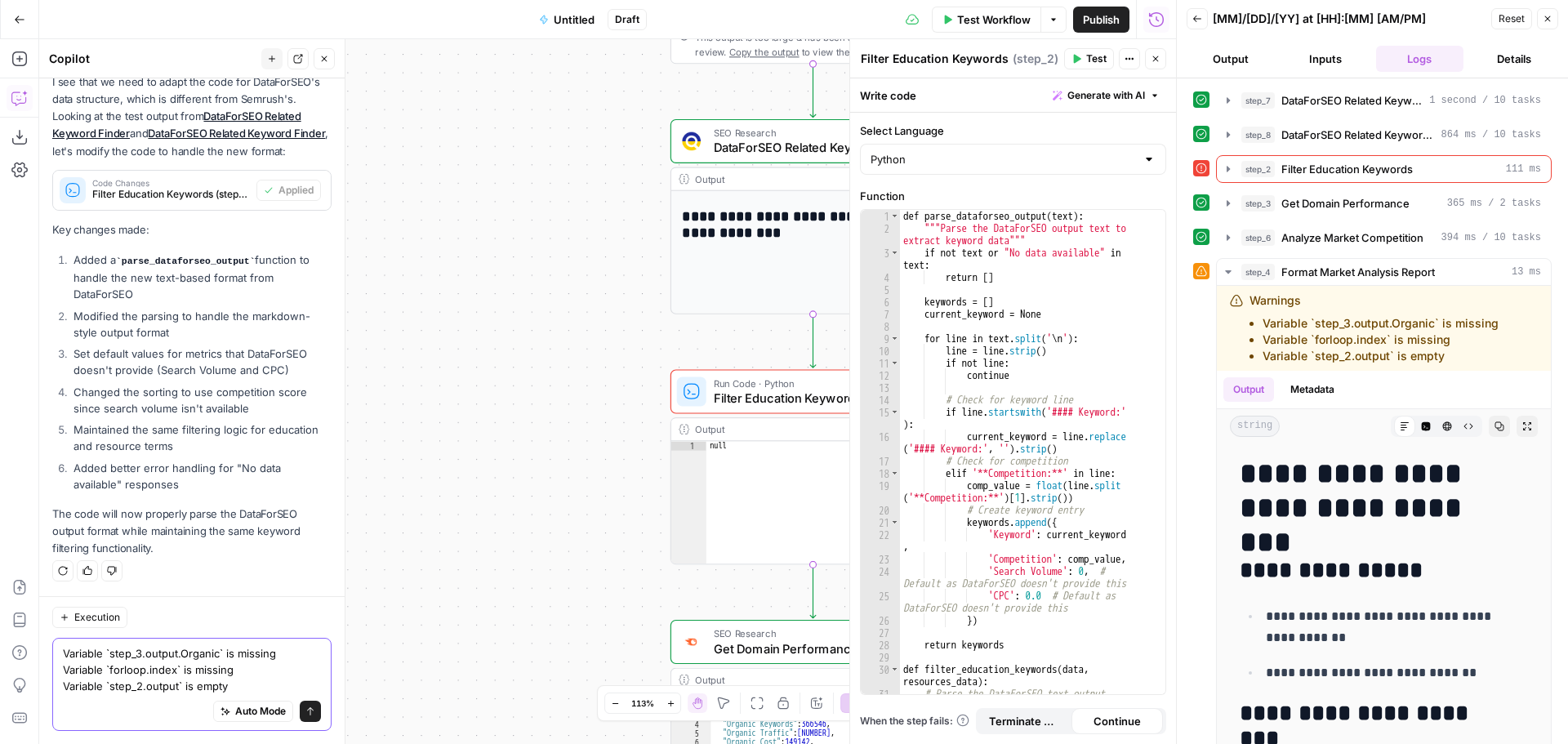 type on "Variable `step_3.output.Organic` is missing
Variable `forloop.index` is missing
Variable `step_2.output` is empty" 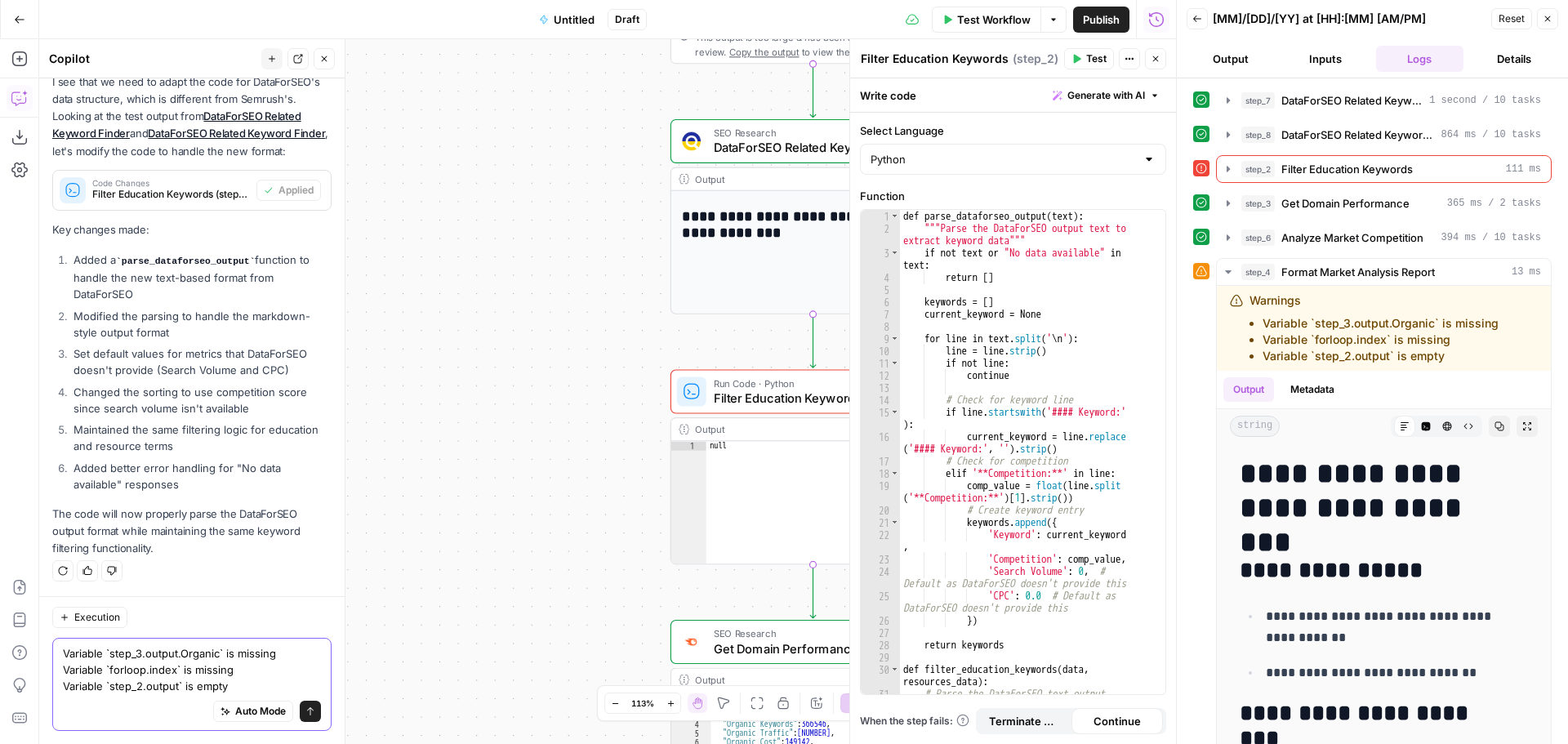 click on "Send" at bounding box center [310, 711] 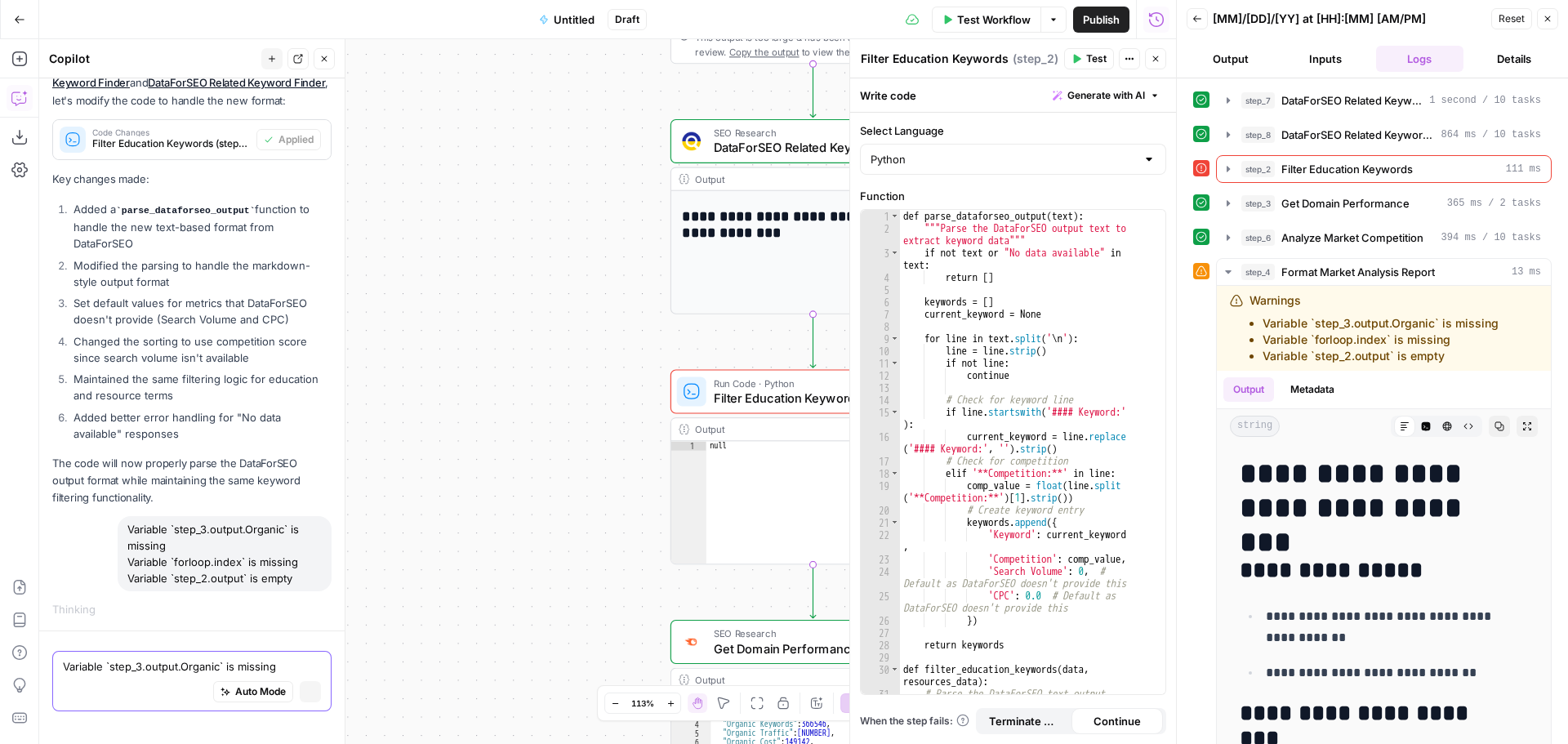 type 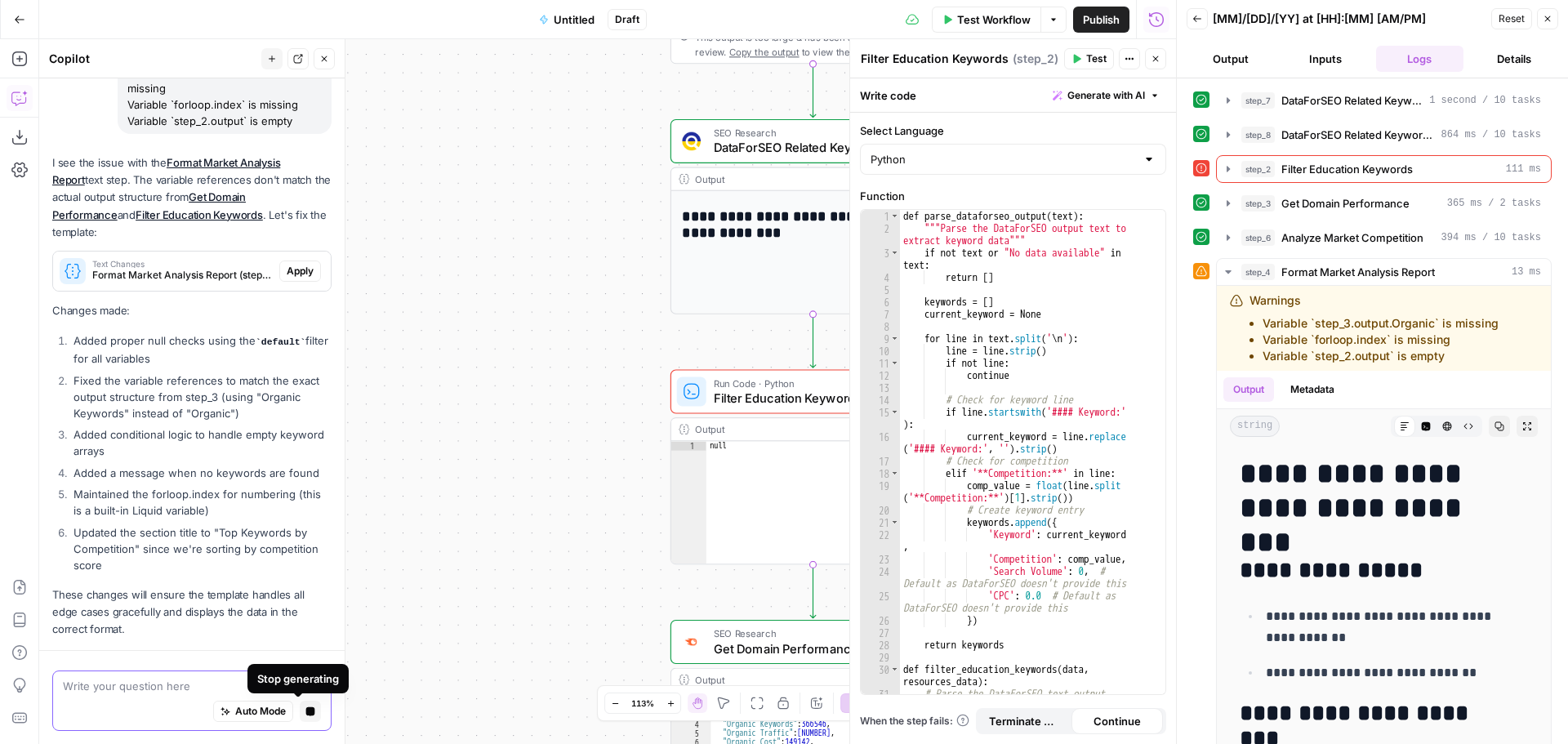 scroll, scrollTop: 1839, scrollLeft: 0, axis: vertical 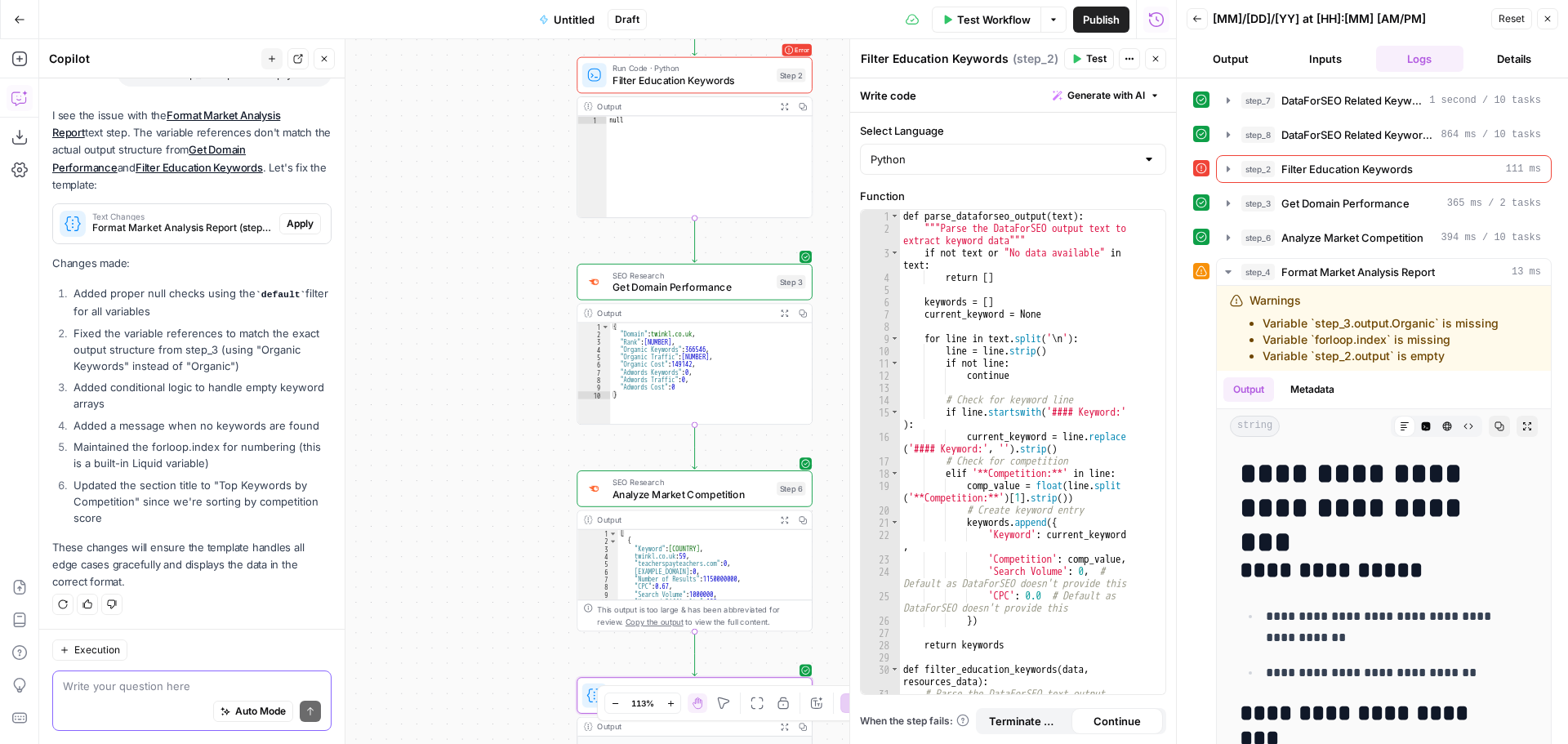 click on "Apply" at bounding box center (300, 224) 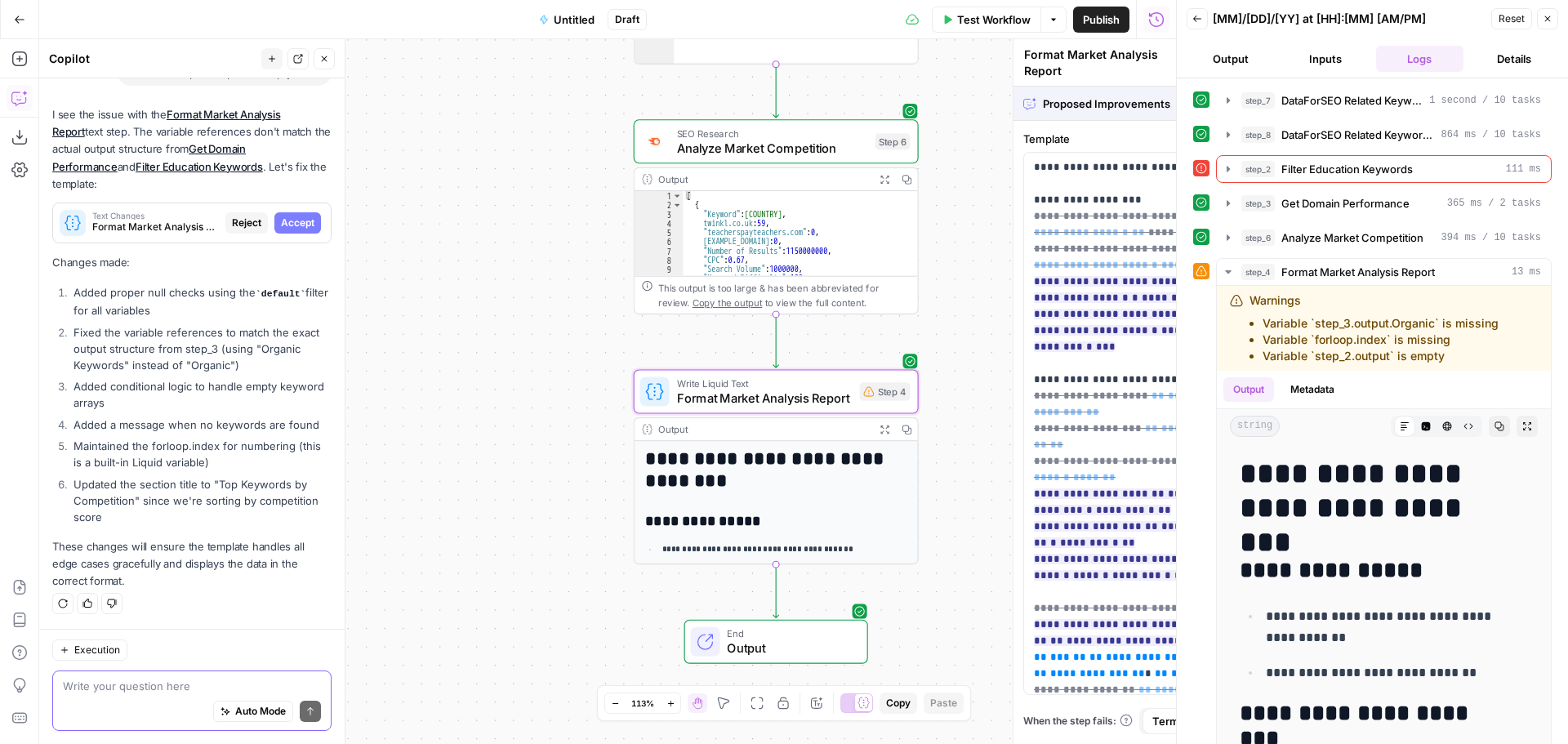 scroll, scrollTop: 1761, scrollLeft: 0, axis: vertical 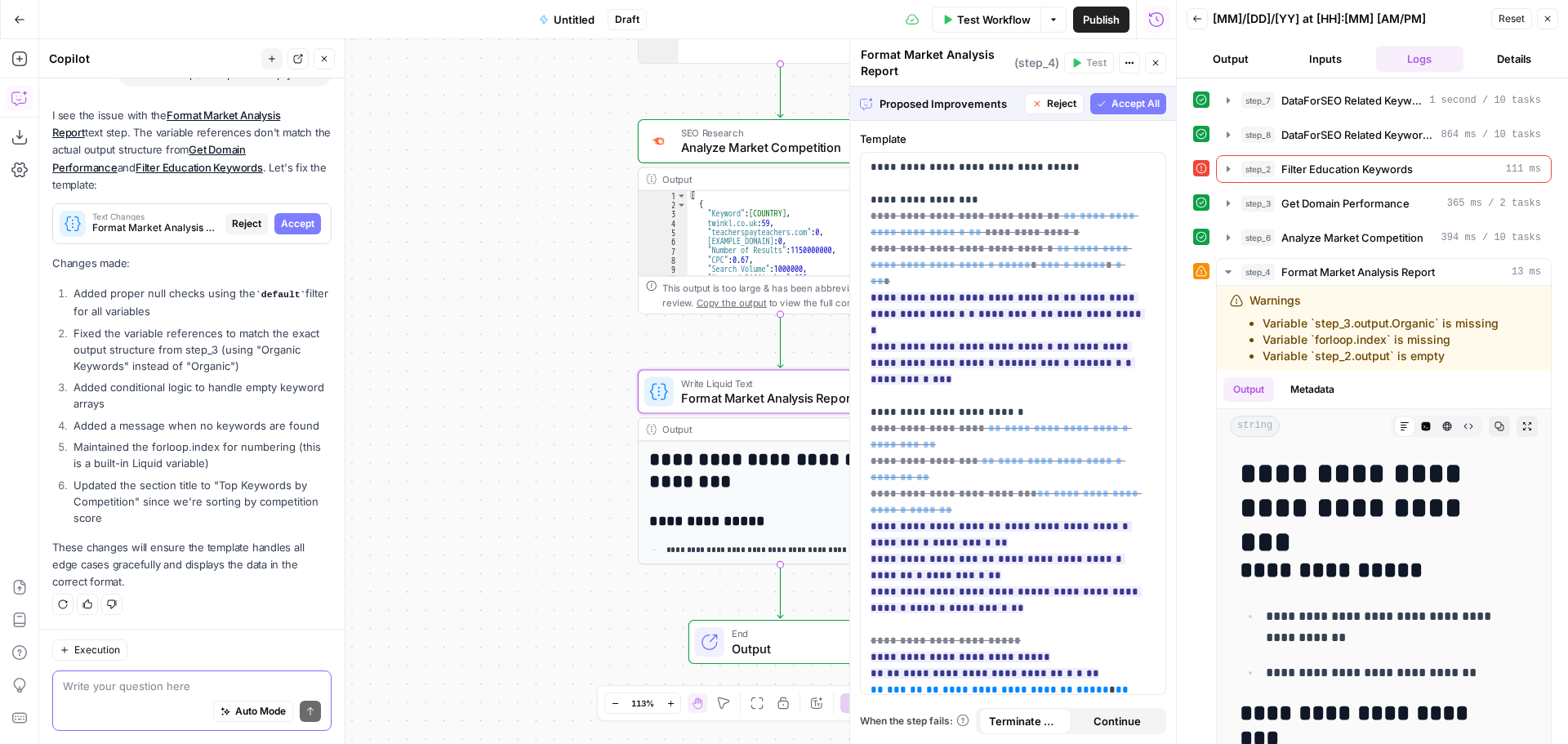 click on "Accept" at bounding box center (297, 224) 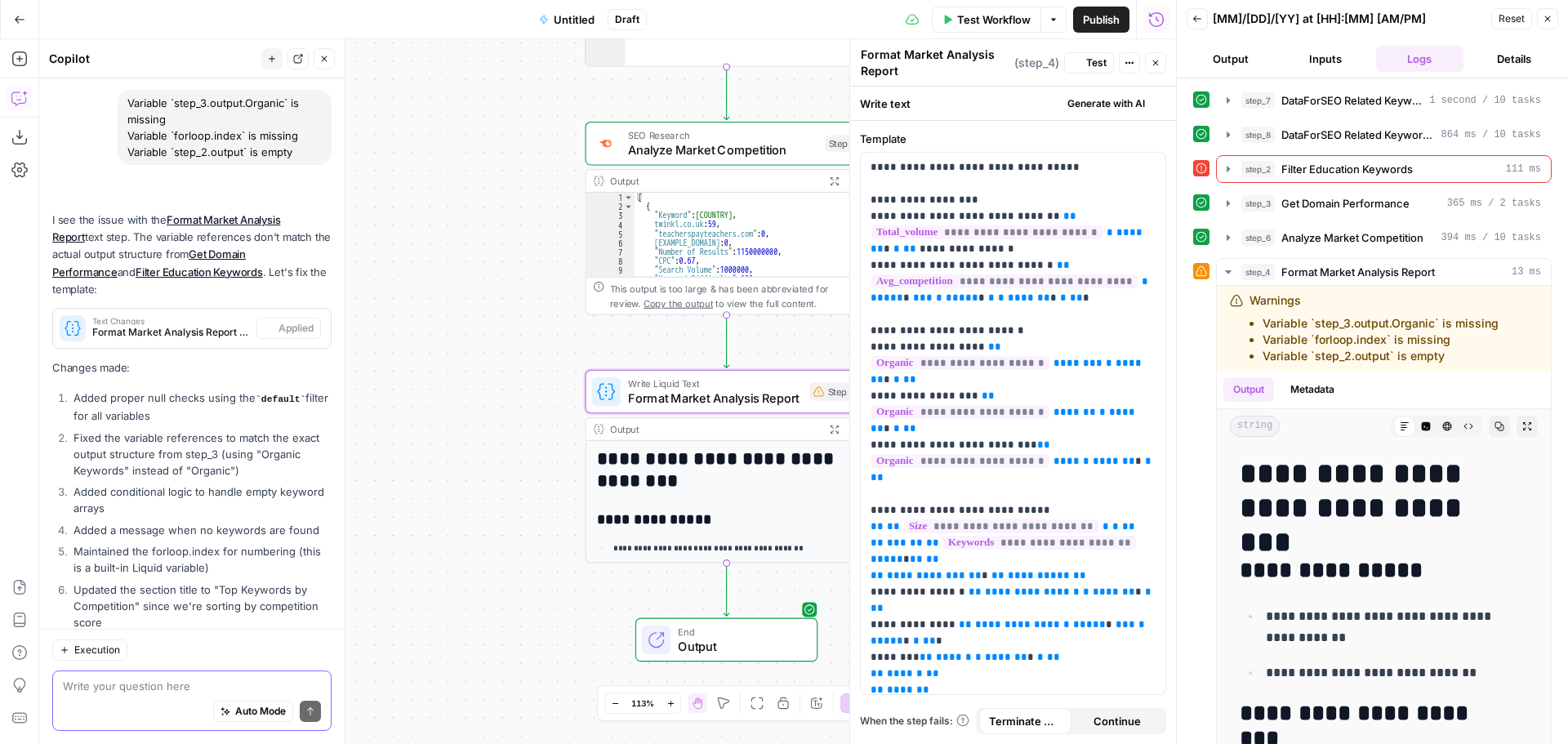 scroll, scrollTop: 1865, scrollLeft: 0, axis: vertical 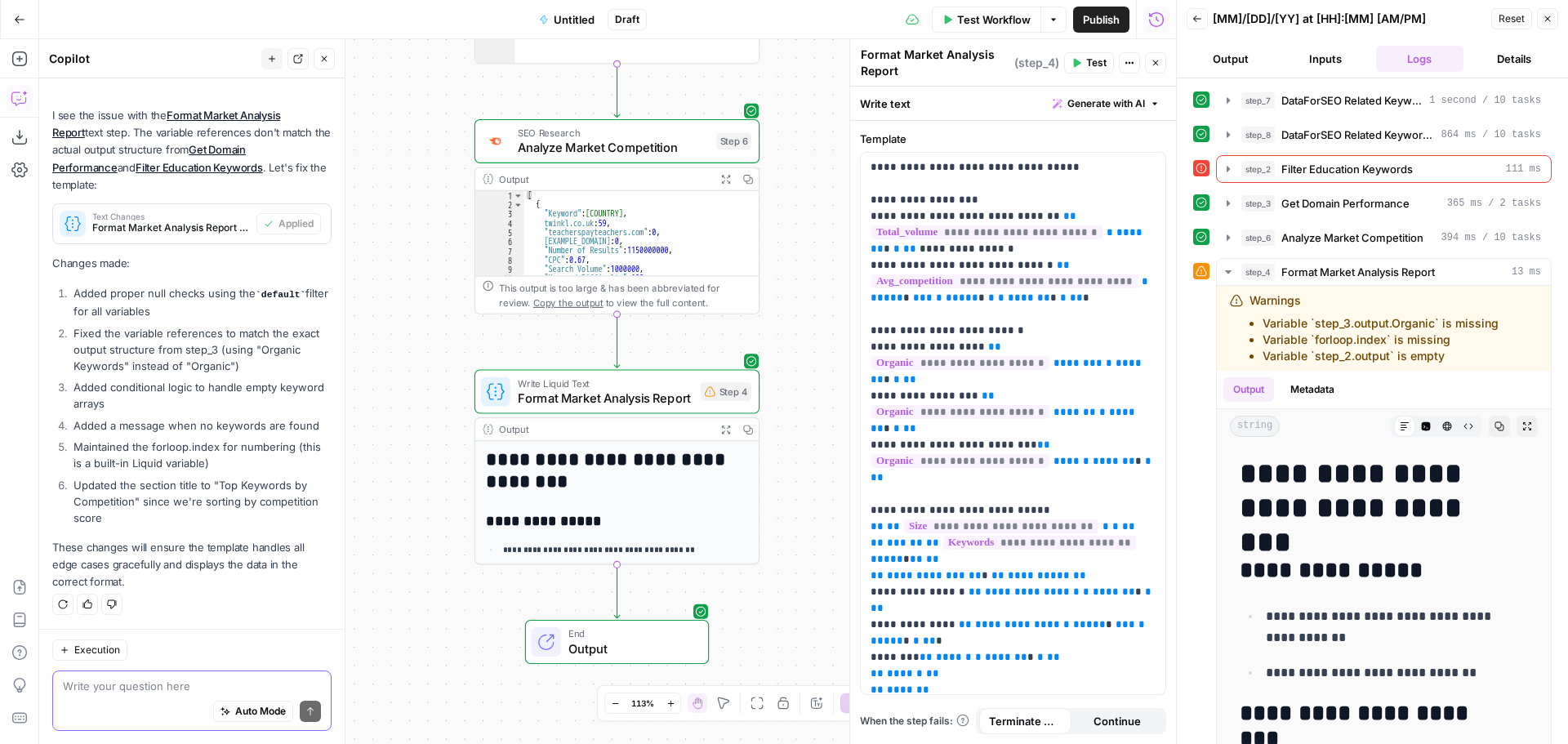 click on "Test Workflow" at bounding box center [994, 20] 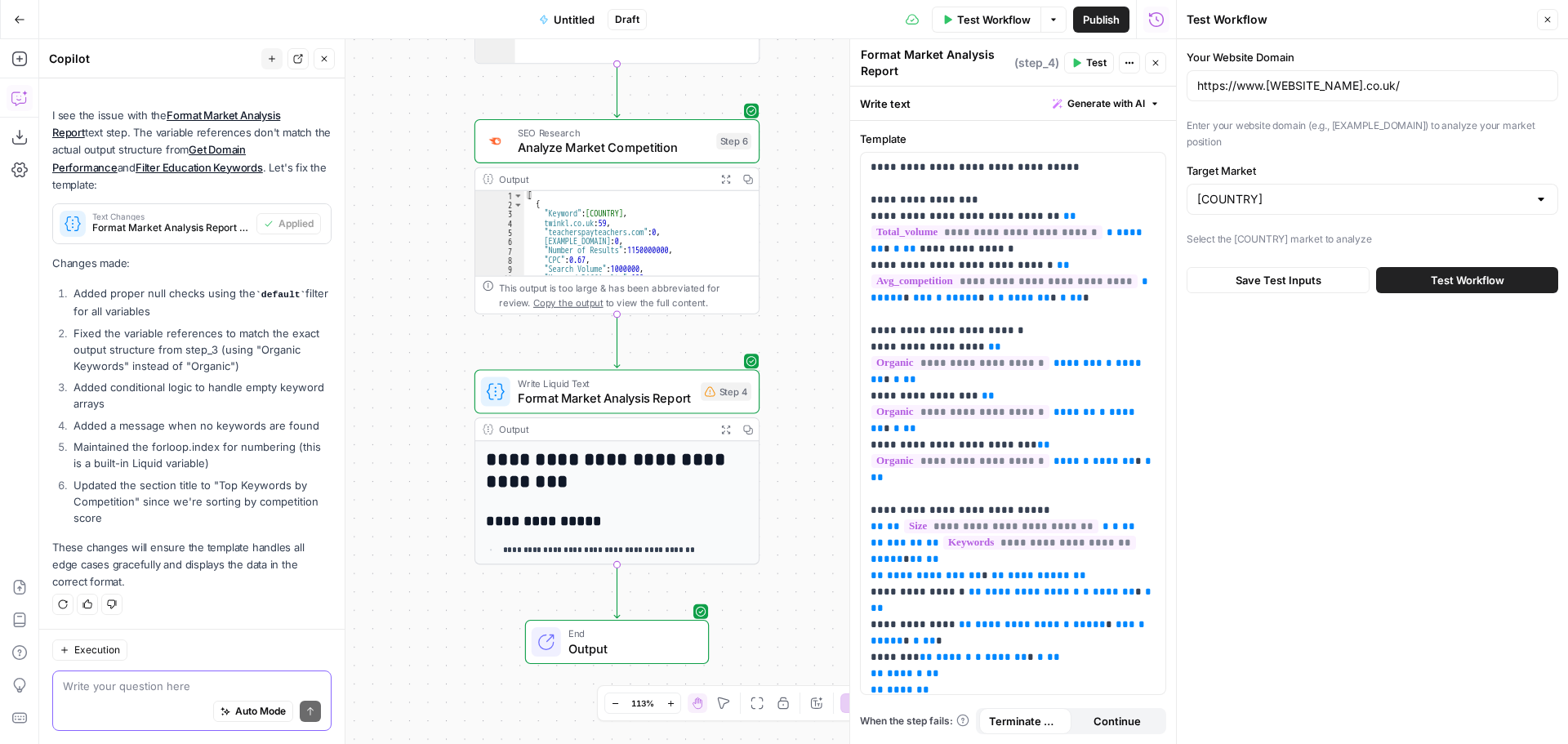 click on "Test Workflow" at bounding box center [1468, 280] 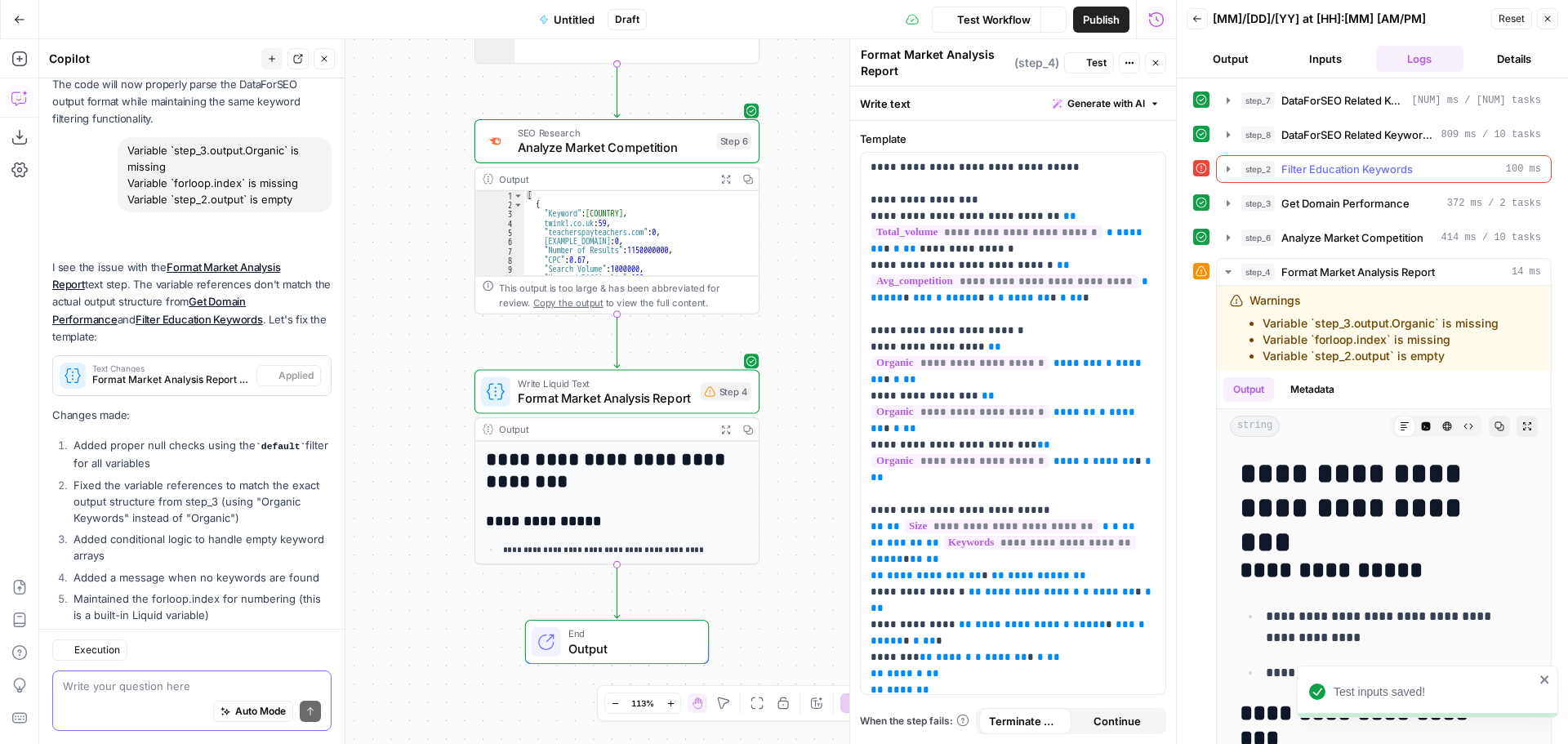 scroll, scrollTop: 1865, scrollLeft: 0, axis: vertical 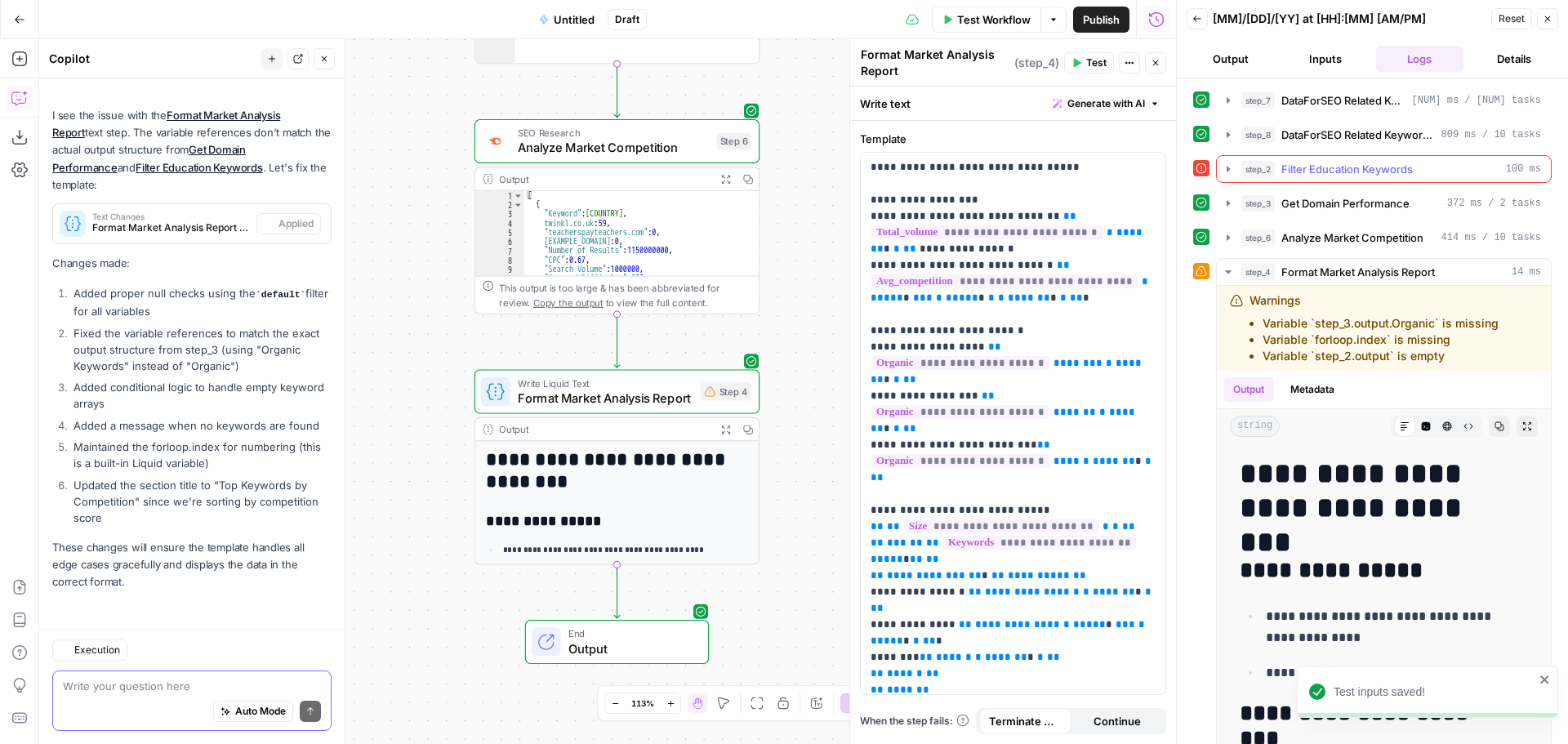 click on "Filter Education Keywords" at bounding box center (1347, 169) 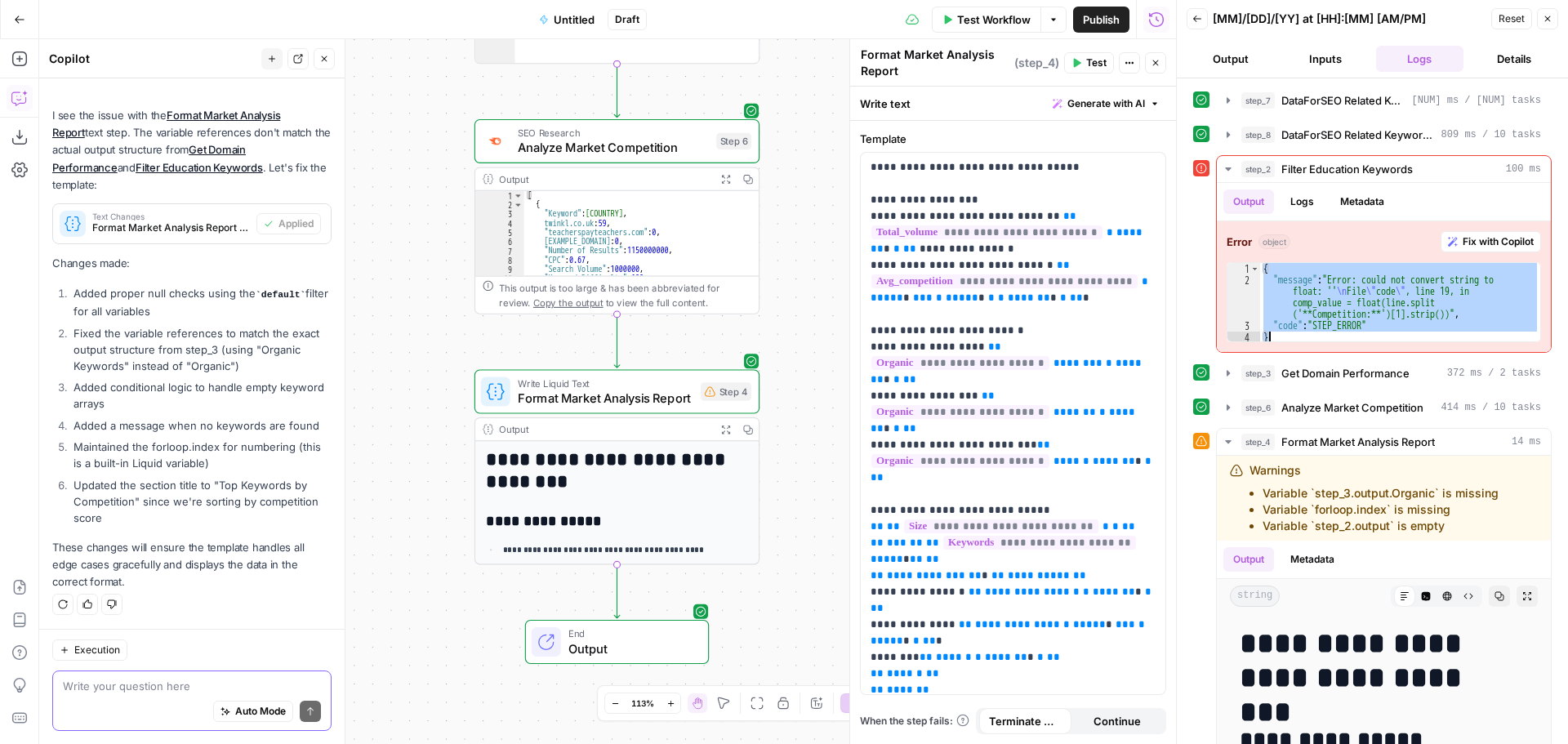 drag, startPoint x: 1263, startPoint y: 270, endPoint x: 1386, endPoint y: 359, distance: 151.82226 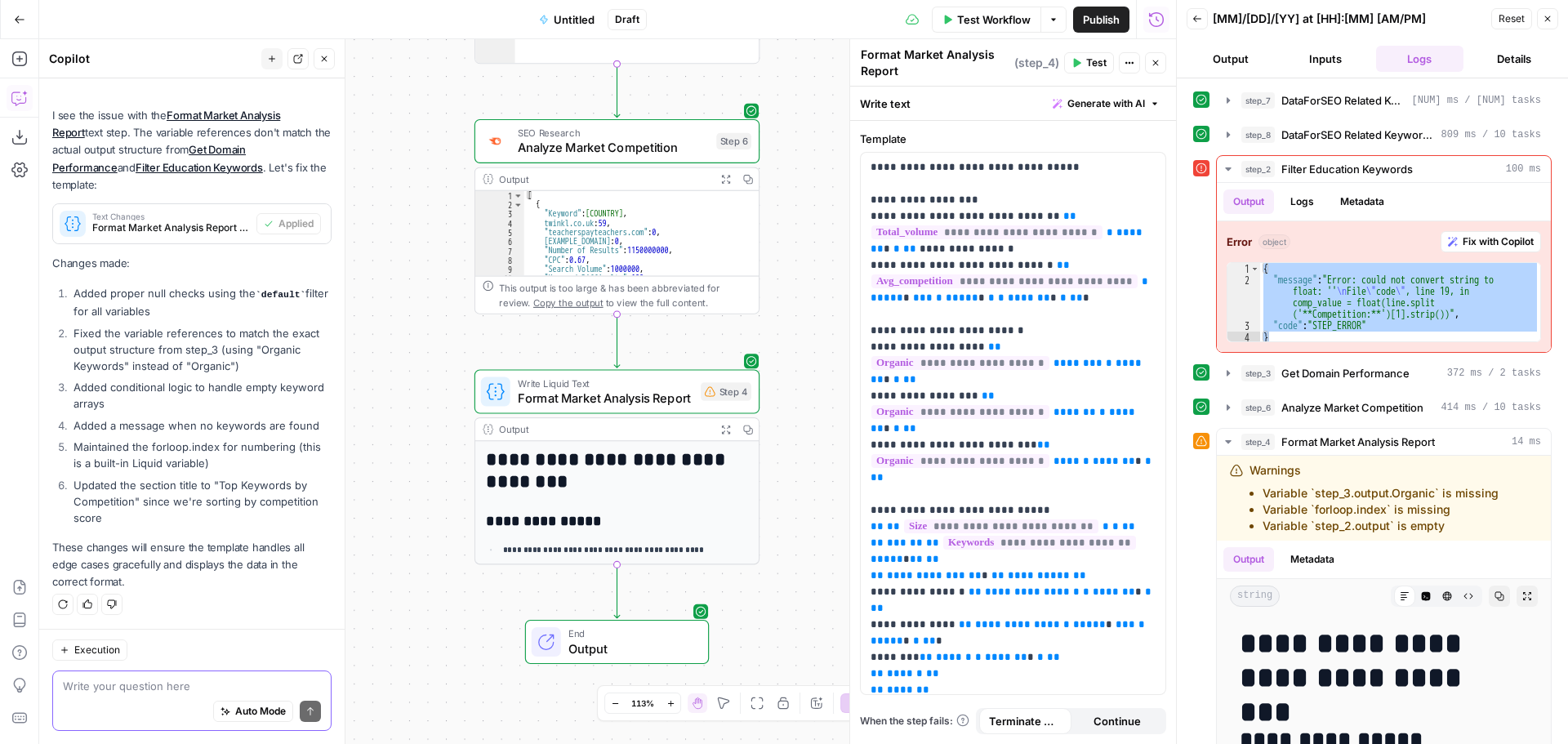 click on "Auto Mode Send" at bounding box center (192, 712) 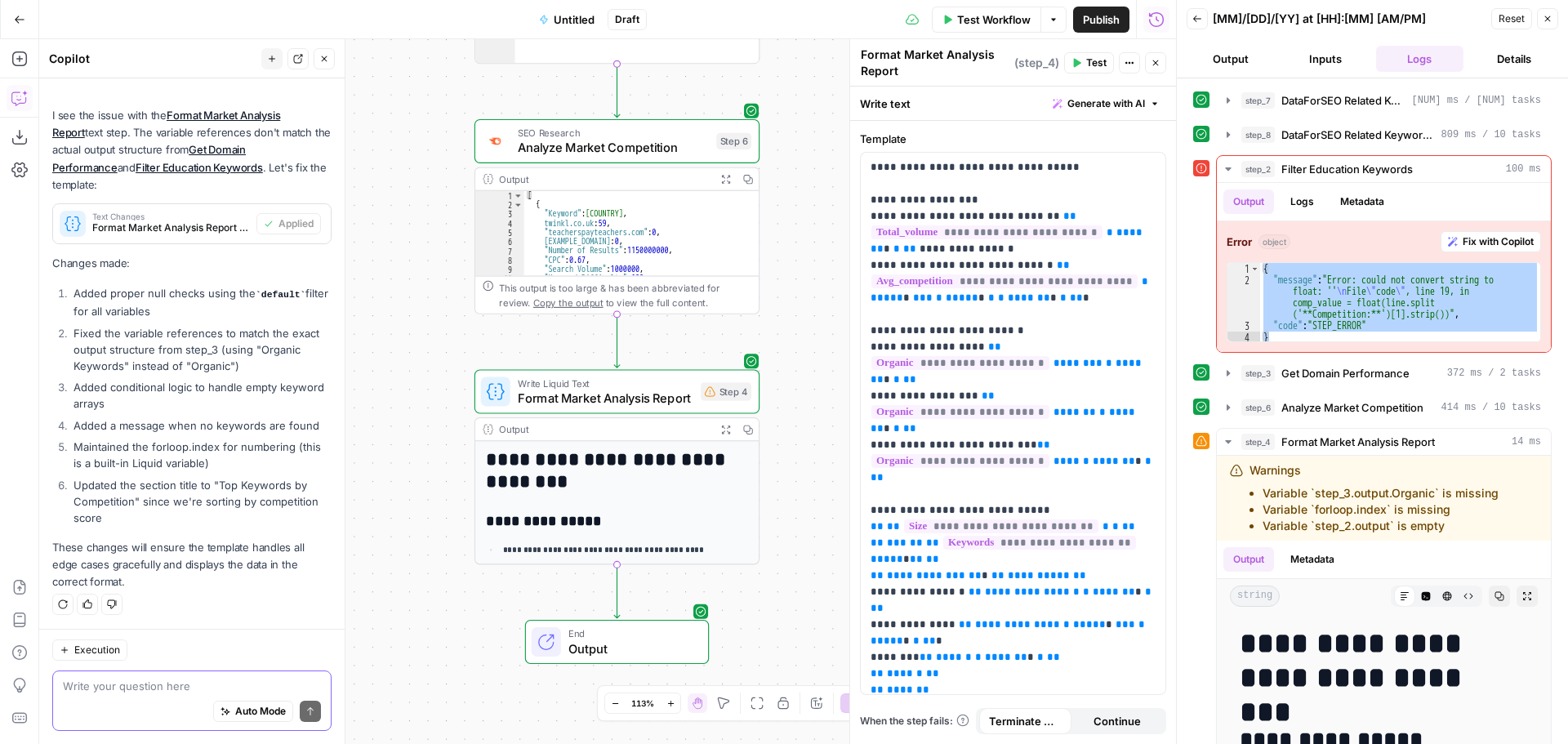 drag, startPoint x: 121, startPoint y: 694, endPoint x: 102, endPoint y: 690, distance: 19.416488 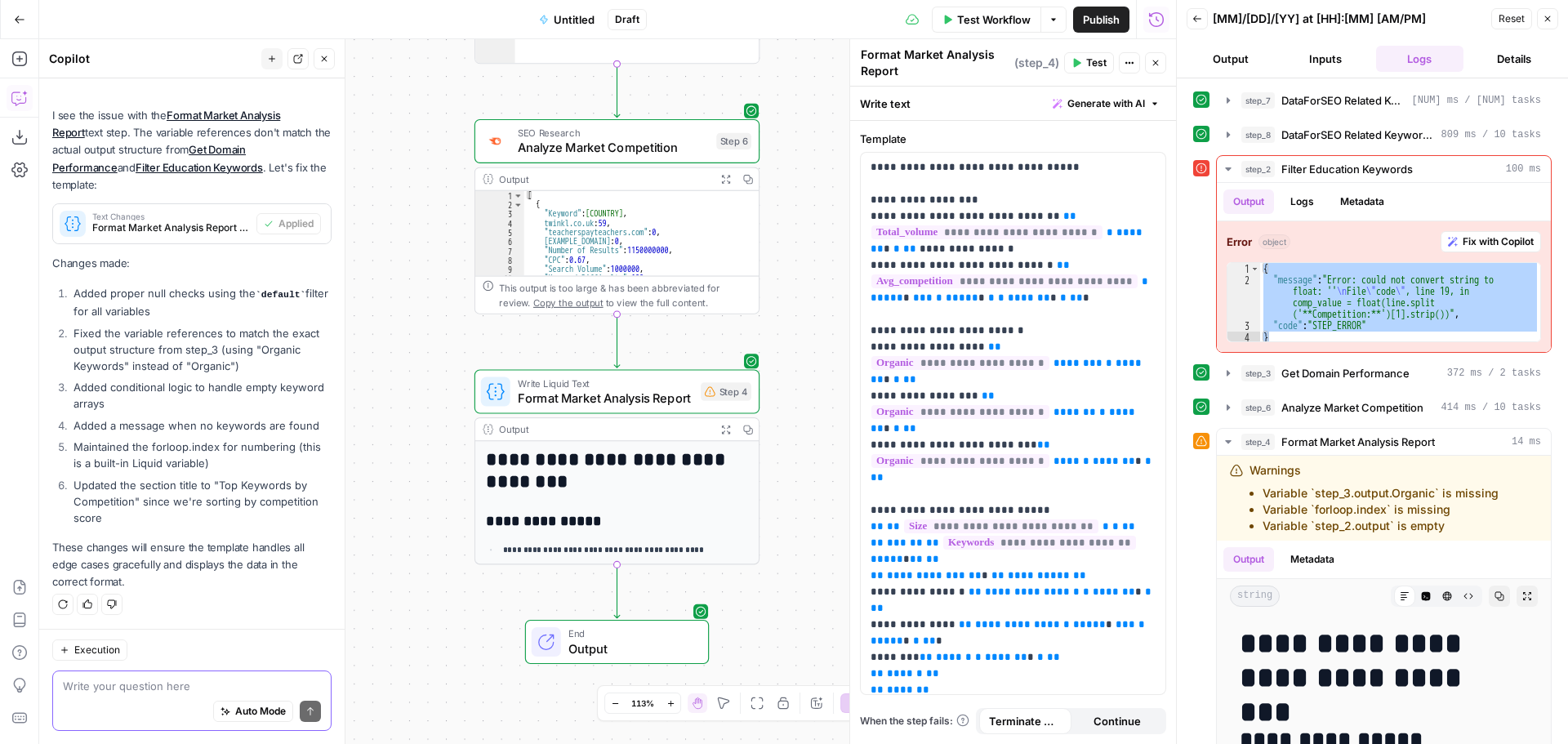 paste on "{
"message": "Error: could not convert string to float: ''\nFile \"code\", line 19, in                 comp_value = float(line.split('**Competition:**')[1].strip())",
"code": "STEP_ERROR"
}" 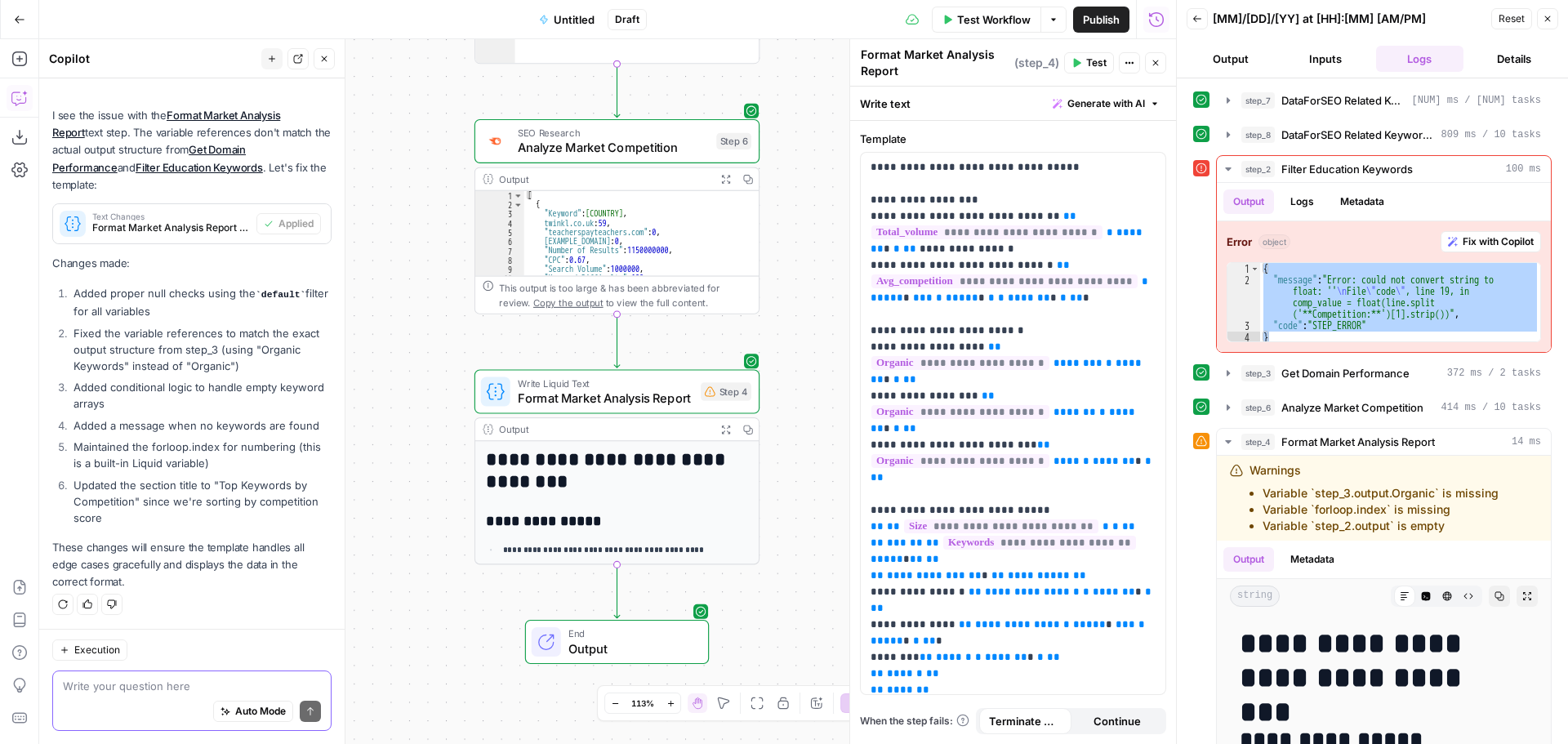 type on "{
"message": "Error: could not convert string to float: ''\nFile \"code\", line 19, in                 comp_value = float(line.split('**Competition:**')[1].strip())",
"code": "STEP_ERROR"
}" 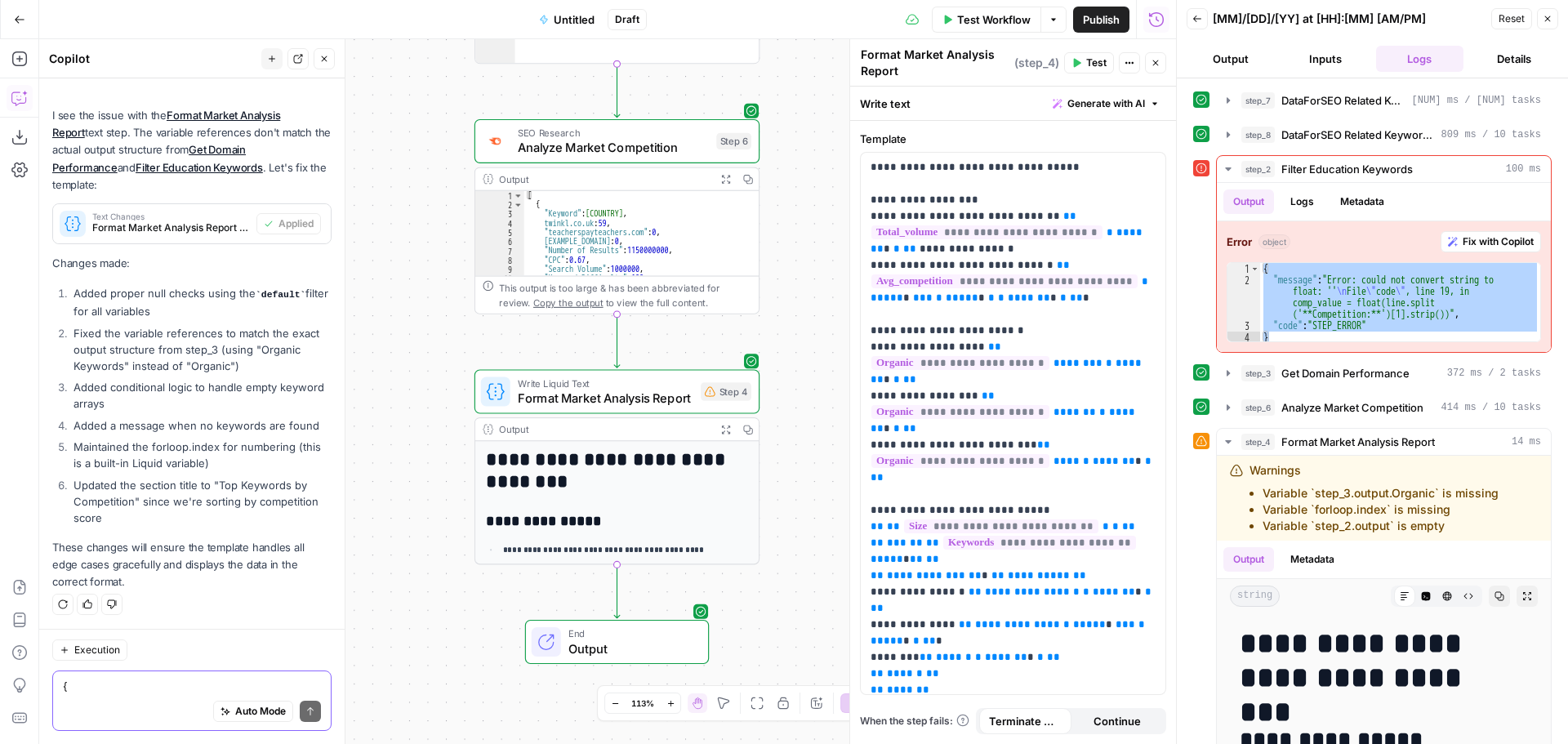 scroll, scrollTop: 1963, scrollLeft: 0, axis: vertical 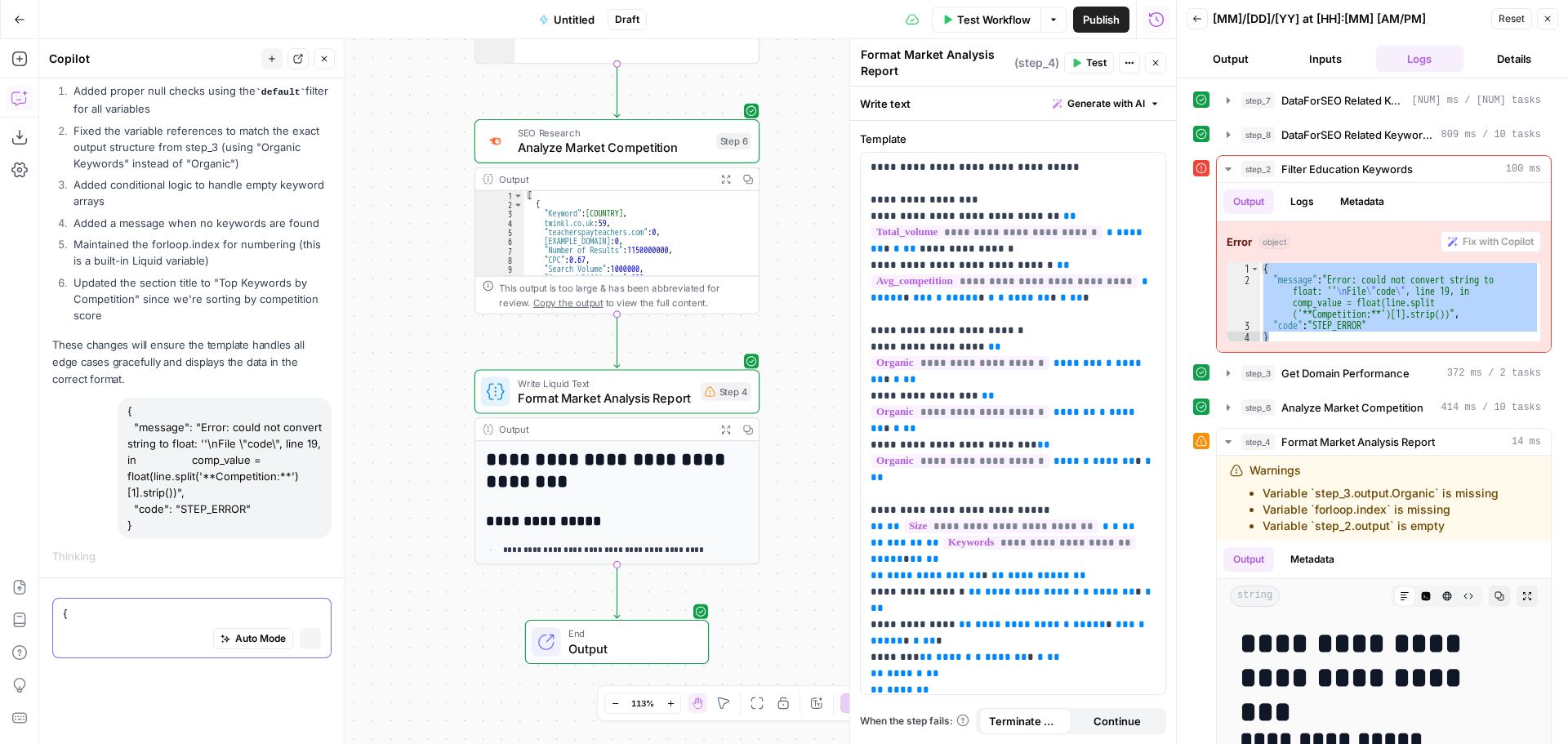 type 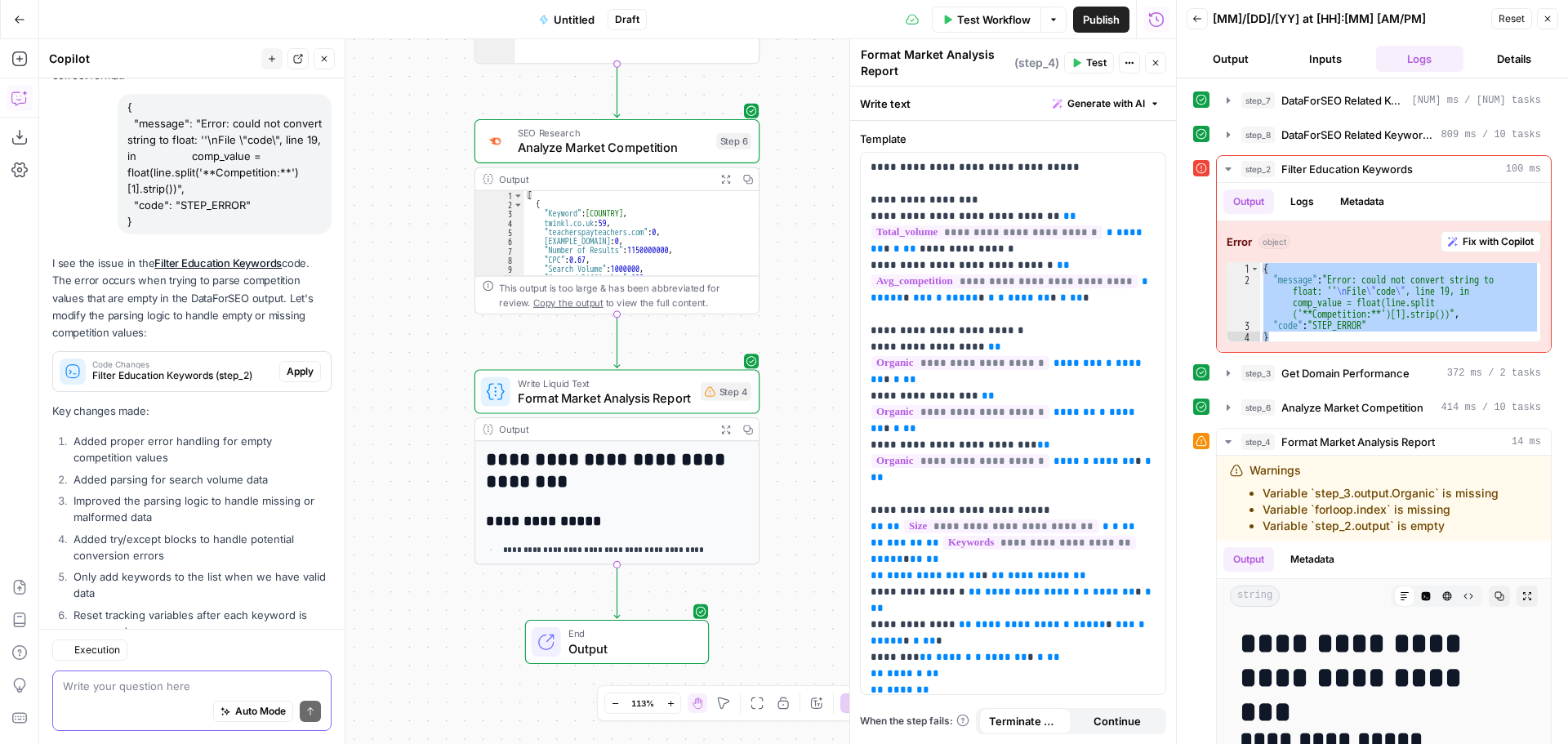 scroll, scrollTop: 2524, scrollLeft: 0, axis: vertical 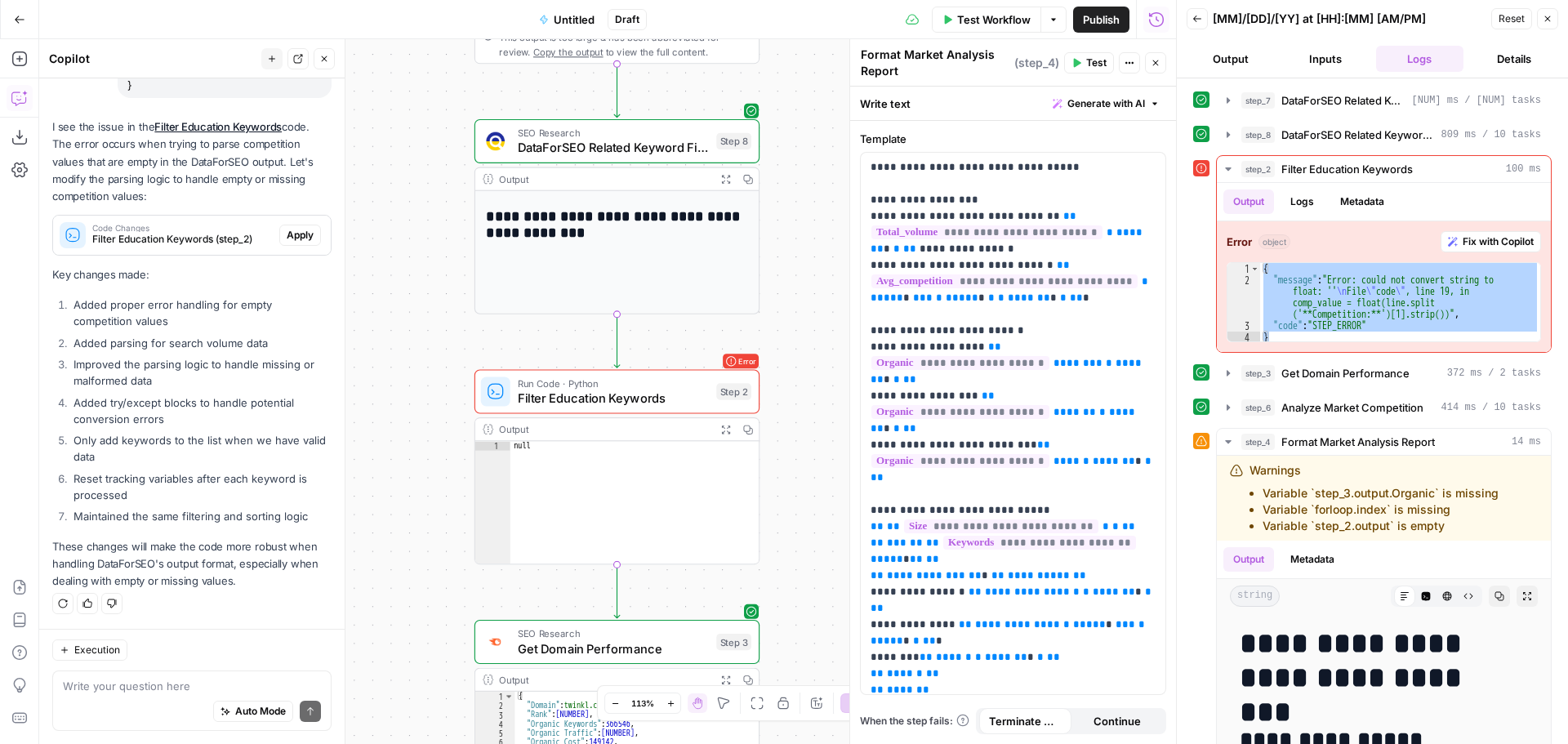 click on "Test Workflow" at bounding box center [994, 20] 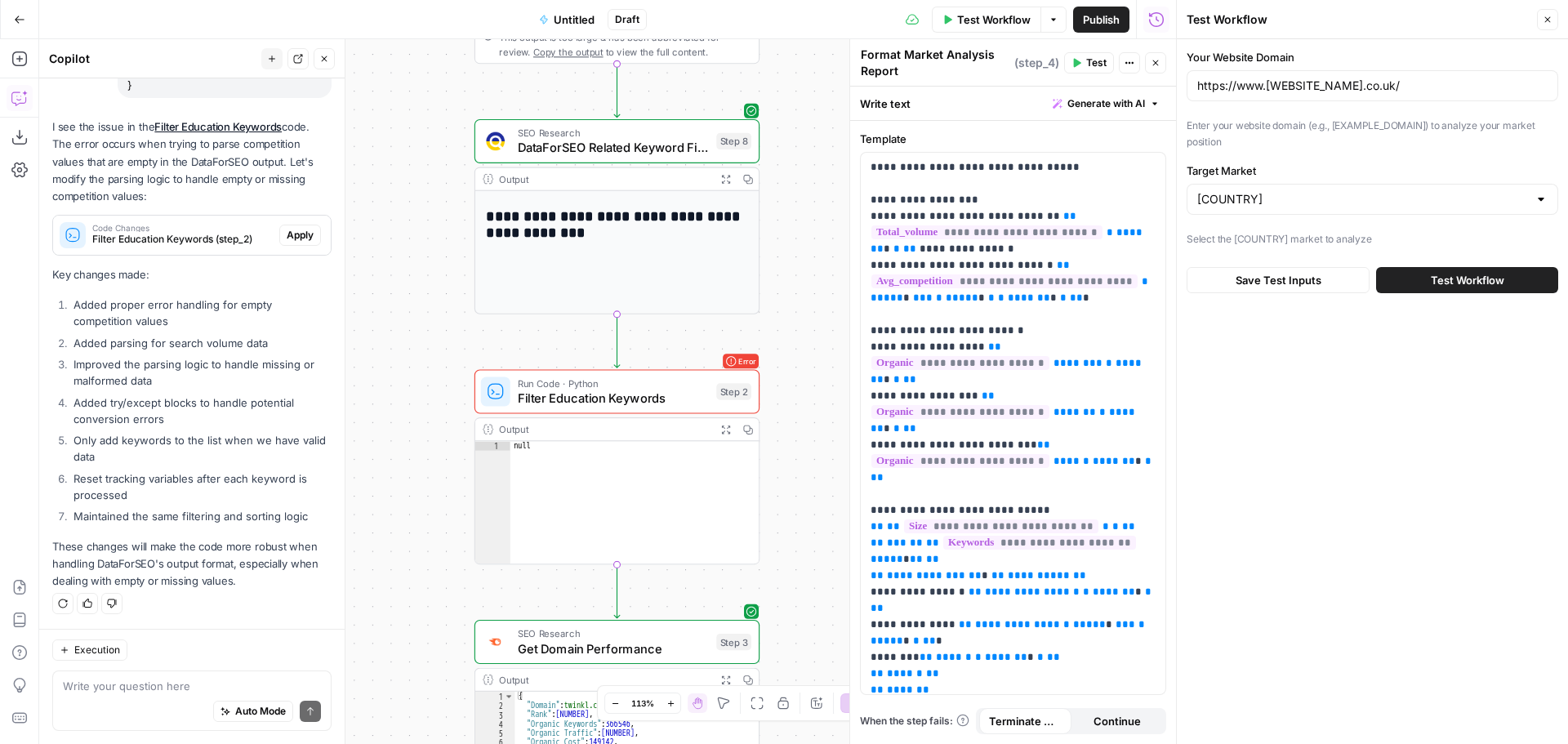 click on "Test Workflow" at bounding box center [1467, 280] 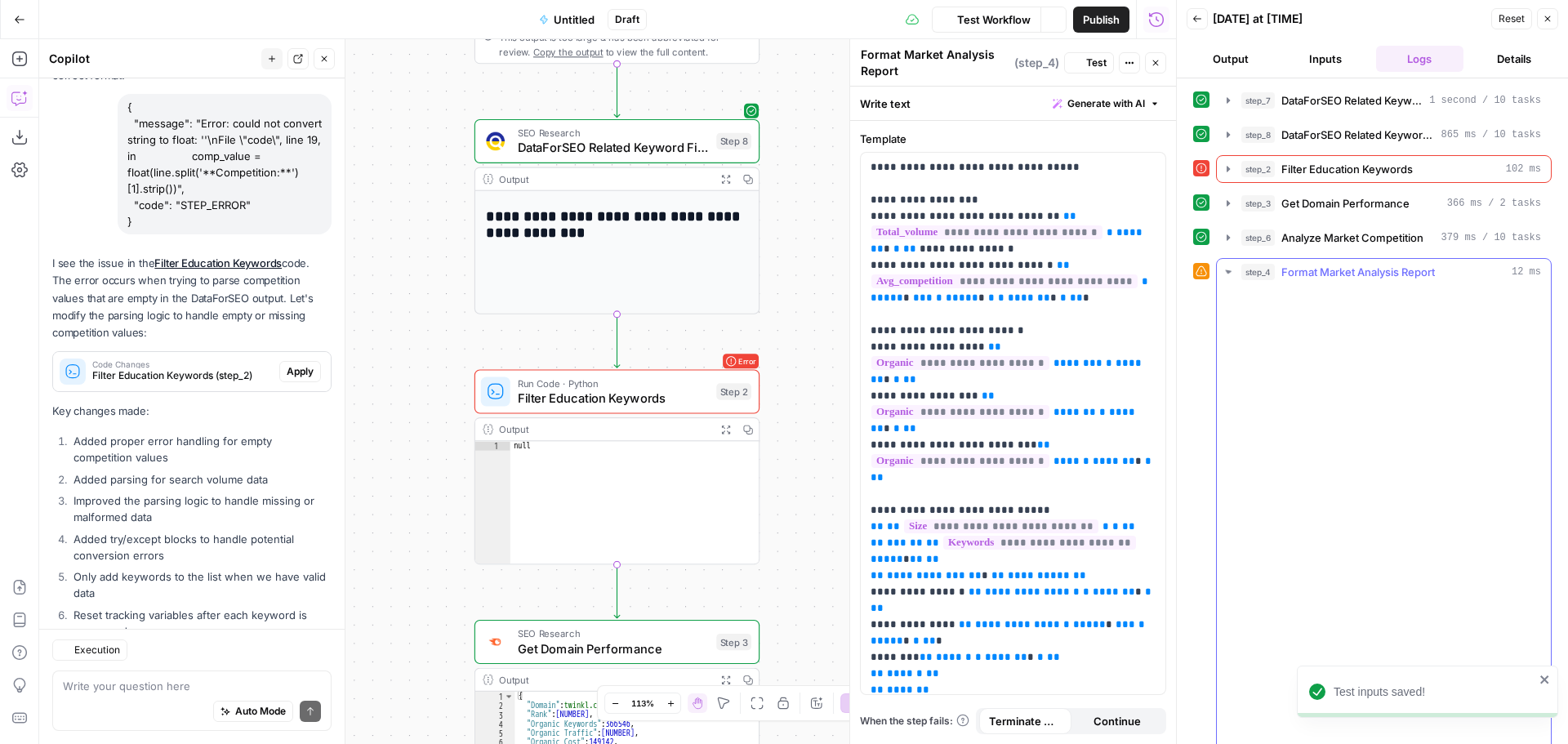 scroll, scrollTop: 2524, scrollLeft: 0, axis: vertical 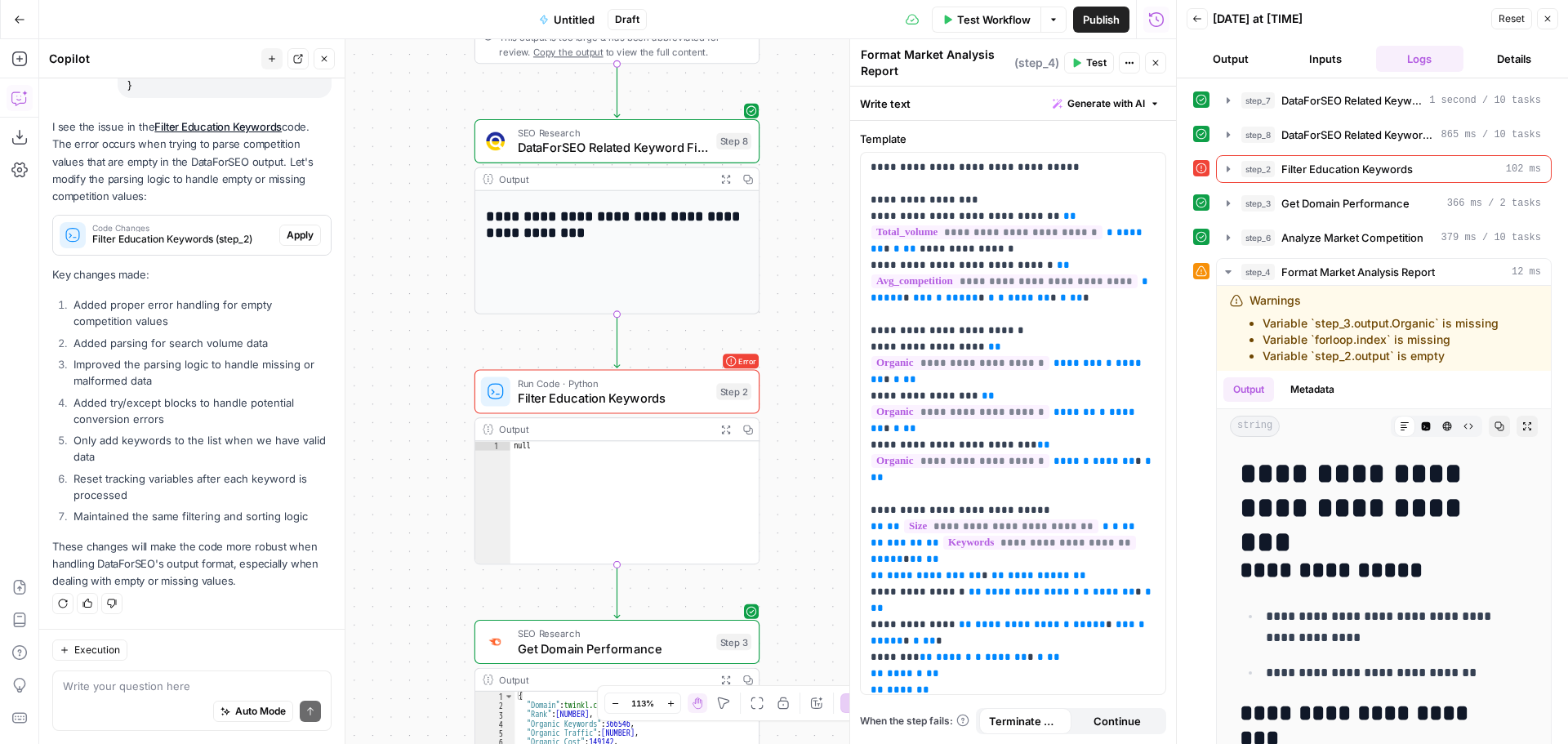click 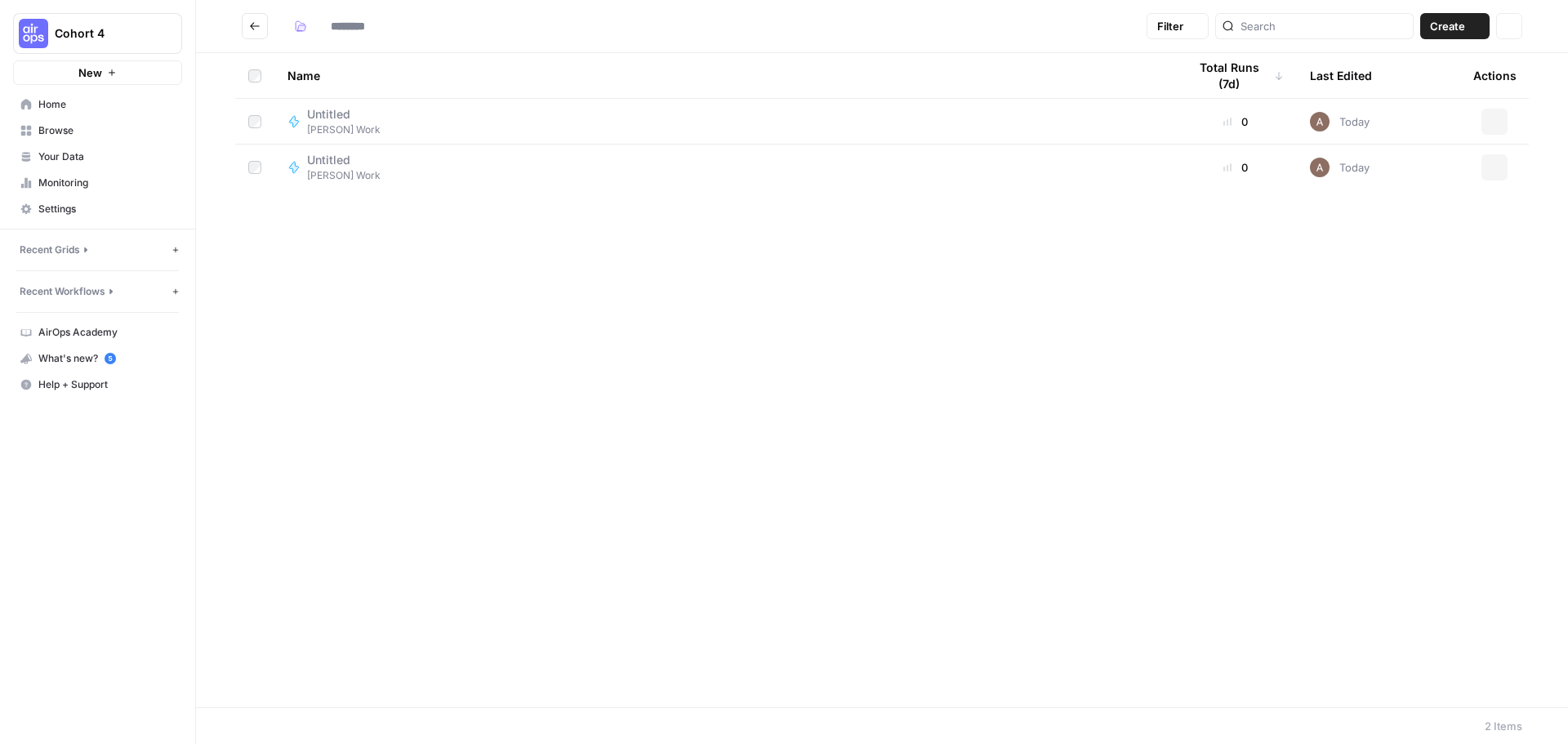 type on "**********" 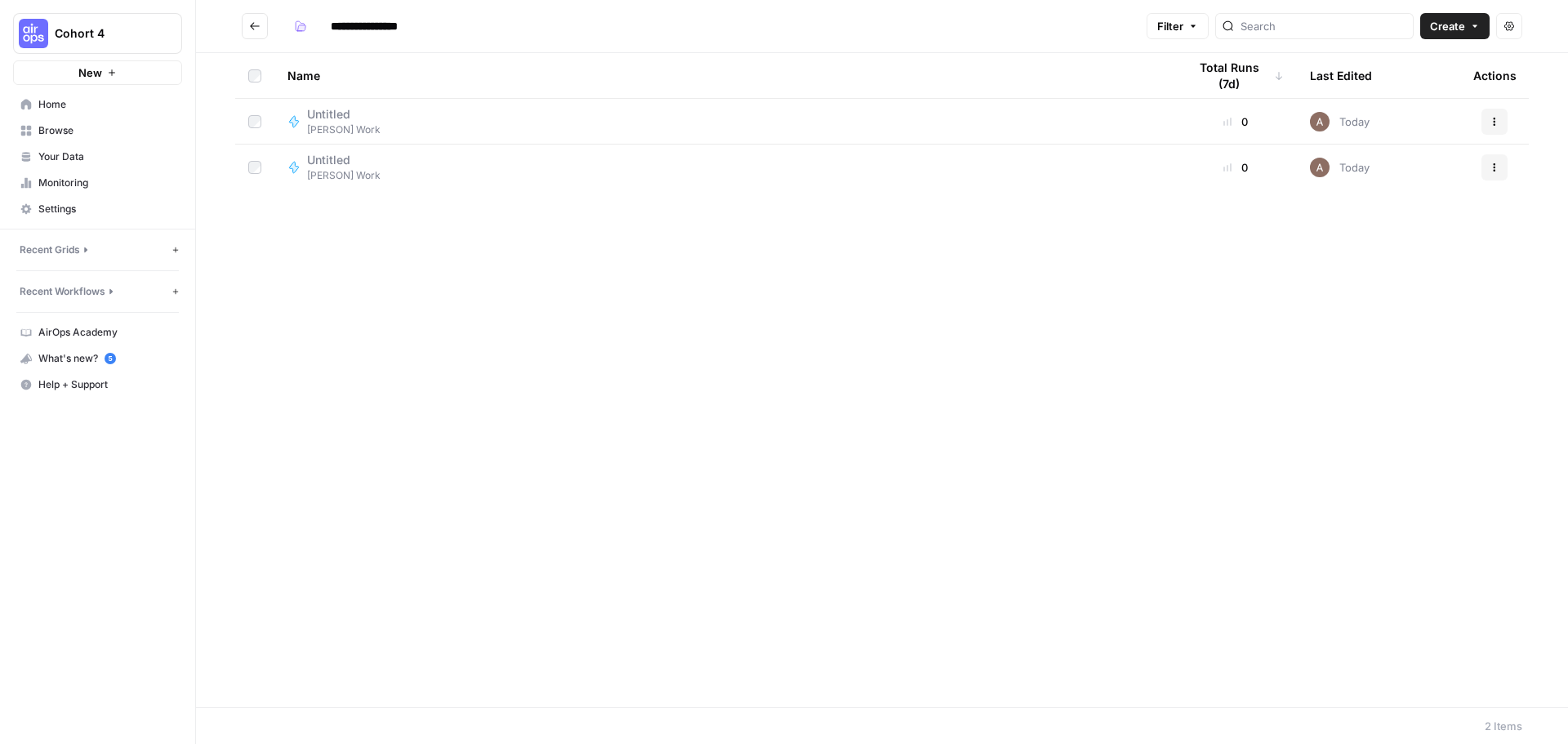 click on "Create" at bounding box center (1447, 26) 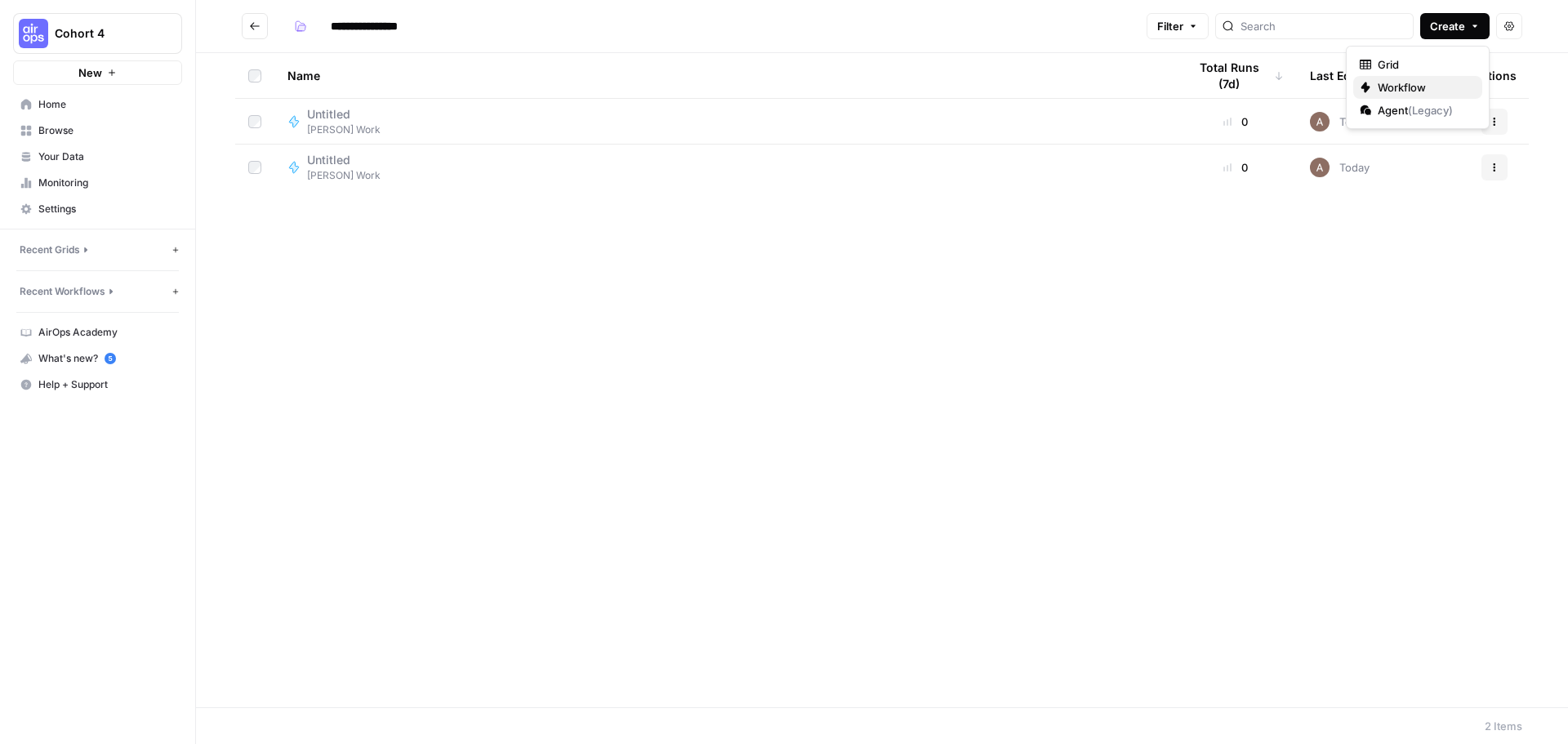 click on "Workflow" at bounding box center [1423, 87] 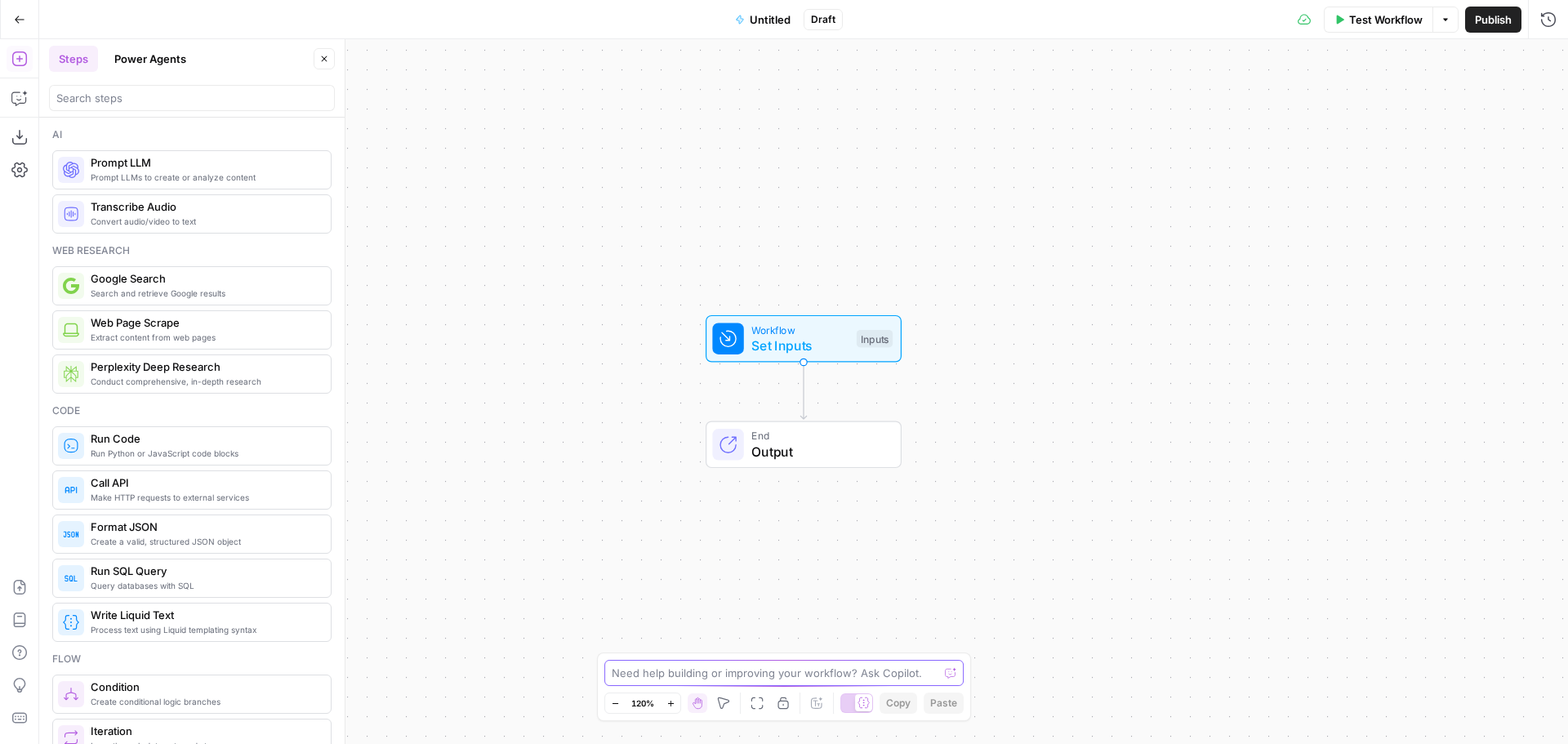 click at bounding box center [775, 673] 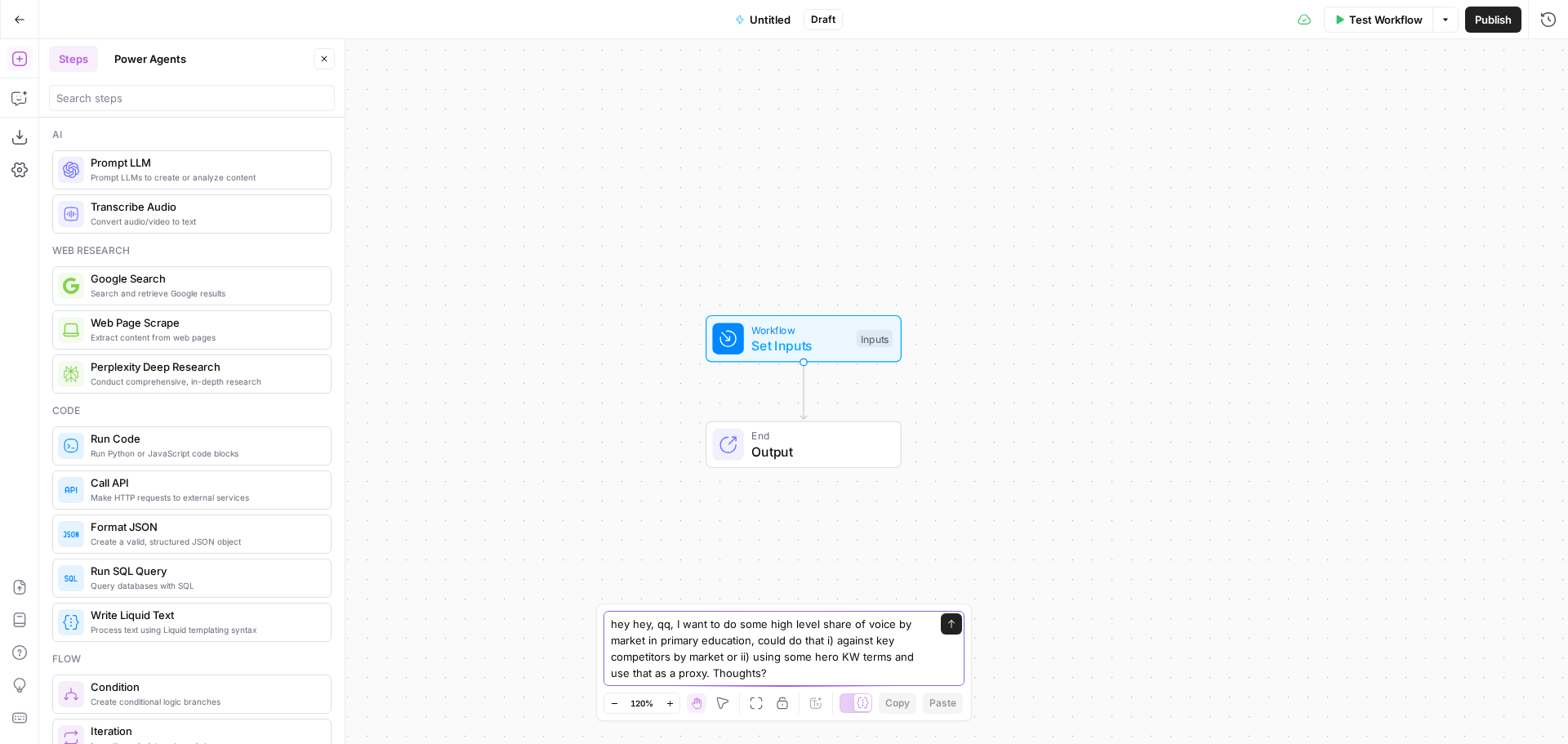 drag, startPoint x: 673, startPoint y: 610, endPoint x: 590, endPoint y: 615, distance: 83.150466 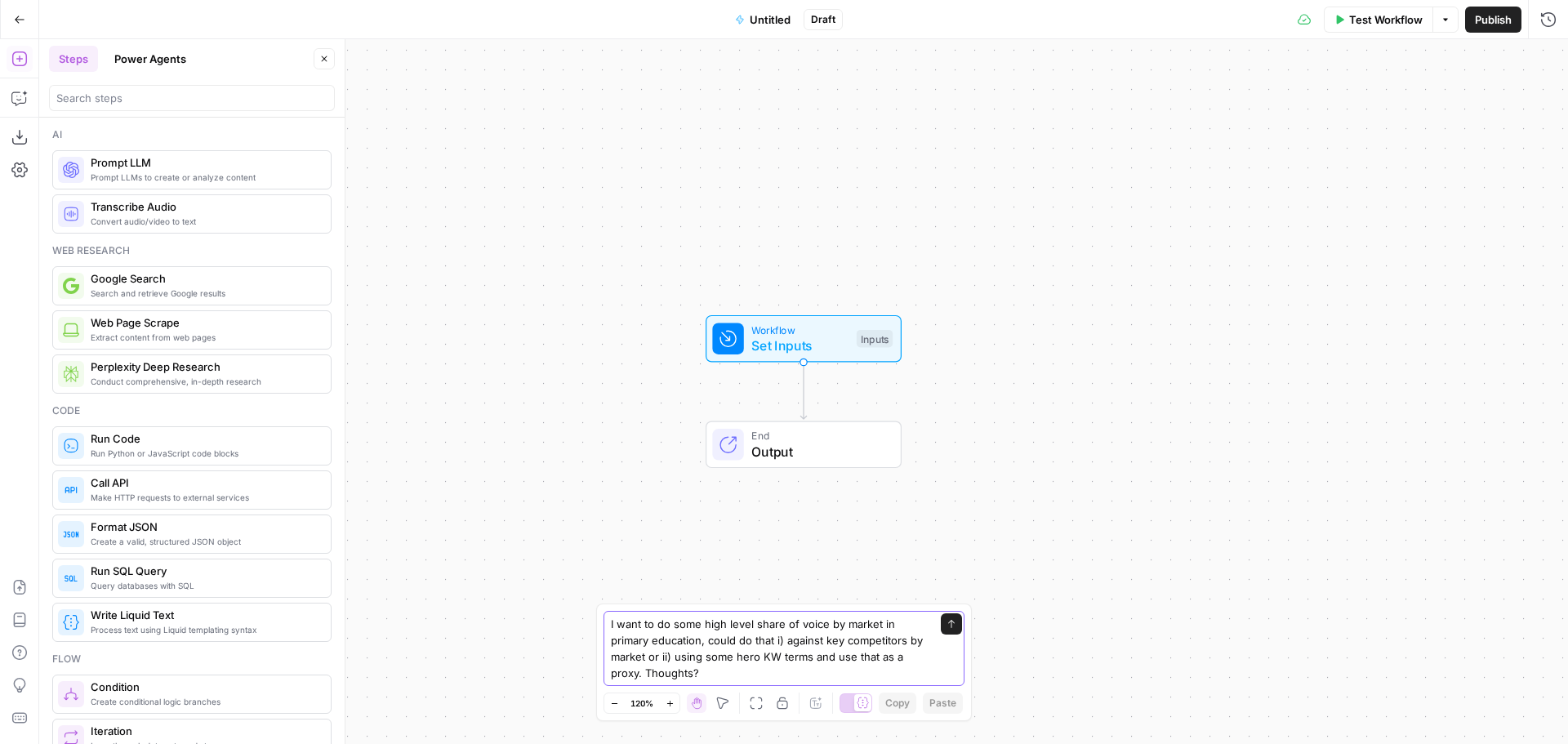 drag, startPoint x: 742, startPoint y: 655, endPoint x: 646, endPoint y: 653, distance: 96.02083 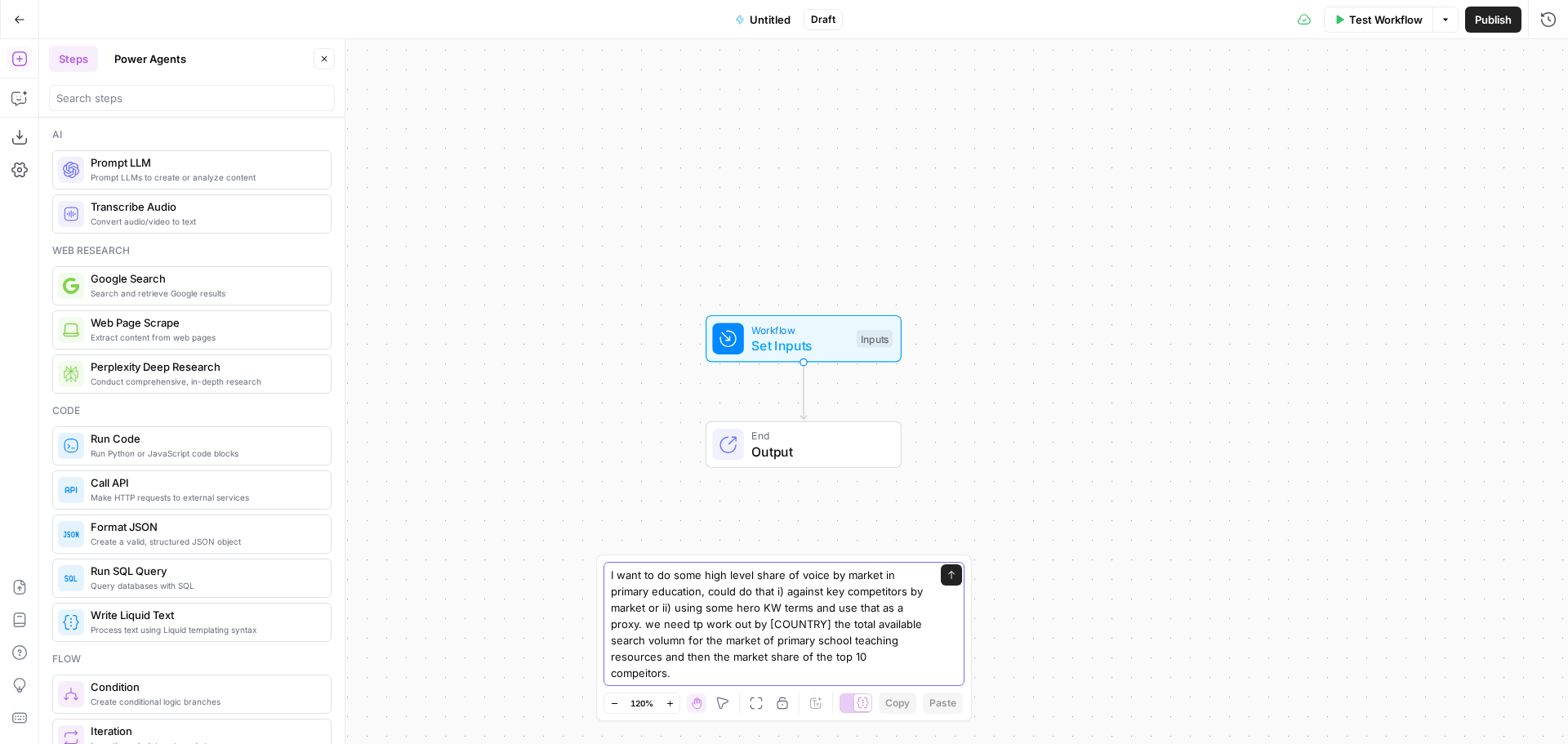 click on "I want to do some high level share of voice by market in primary education, could do that i) against key competitors by market or ii) using some hero KW terms and use that as a proxy. we need tp work out by country the total available search volumn for the market of primary school teaching resources and then the market share of the top 10 compeitors." at bounding box center [768, 624] 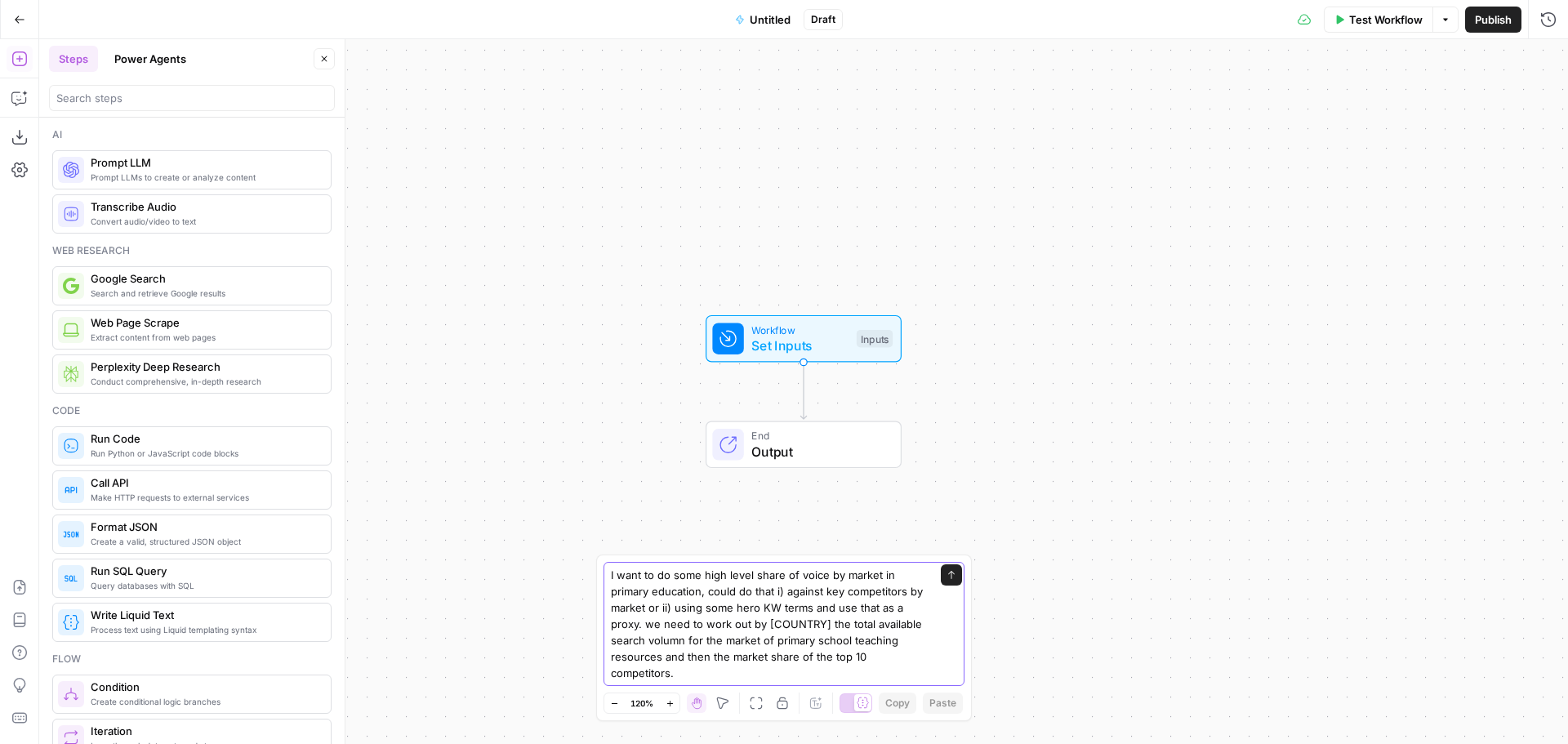 click on "I want to do some high level share of voice by market in primary education, could do that i) against key competitors by market or ii) using some hero KW terms and use that as a proxy. we need tp work out by country the total available search volumn for the market of primary school teaching resources and then the market share of the top 10 competitors." at bounding box center (768, 624) 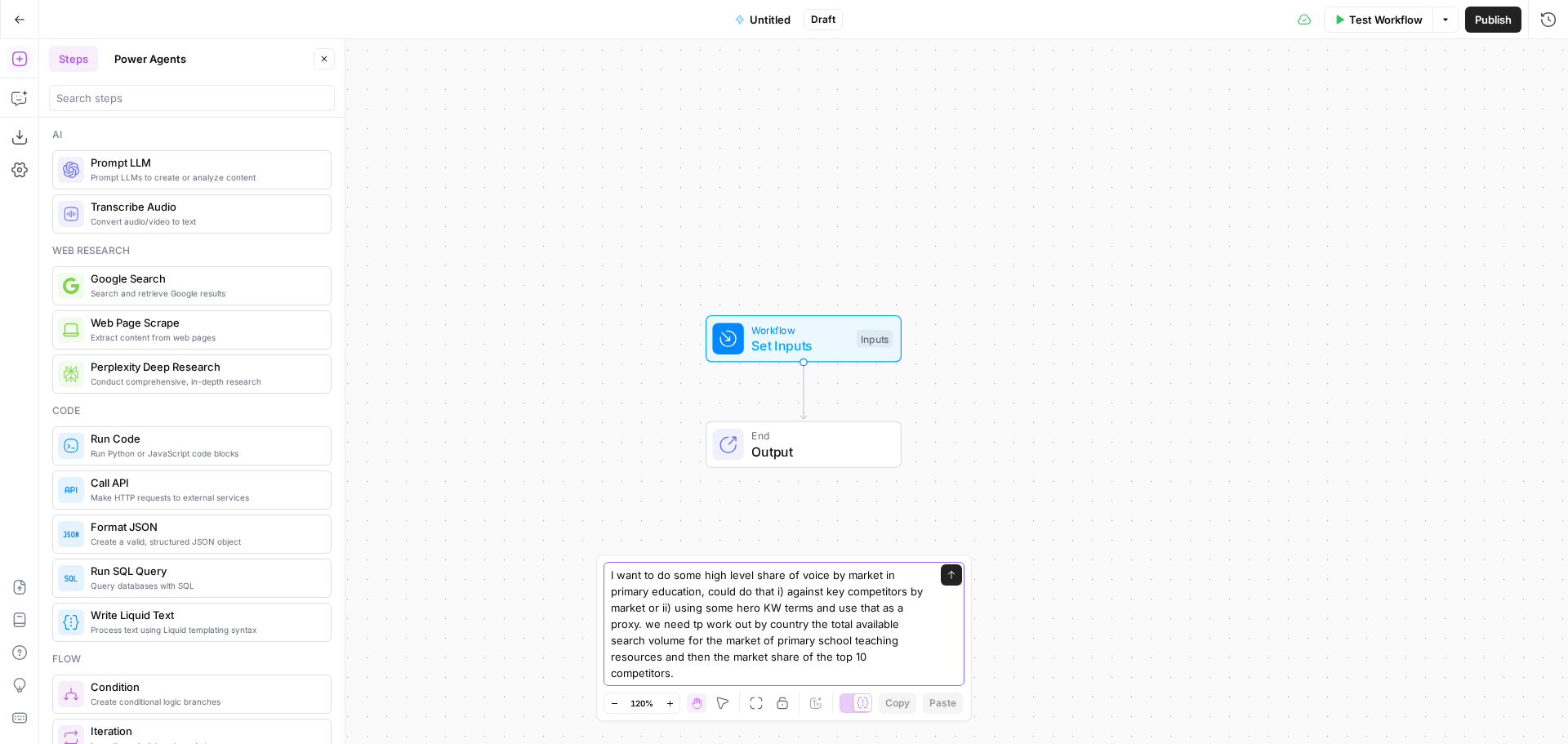 click on "I want to do some high level share of voice by market in primary education, could do that i) against key competitors by market or ii) using some hero KW terms and use that as a proxy. we need tp work out by country the total available search volume for the market of primary school teaching resources and then the market share of the top 10 competitors." at bounding box center [768, 624] 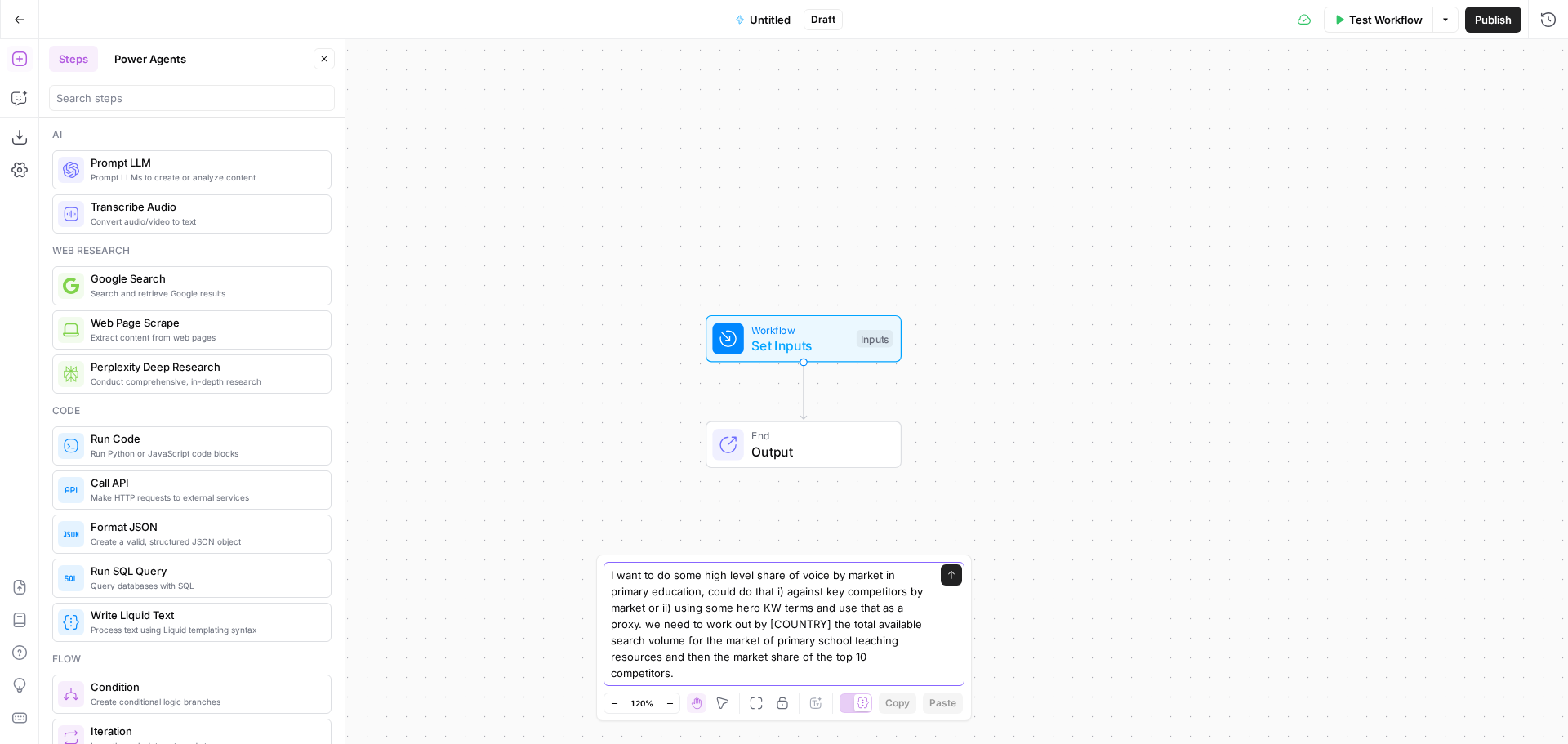 click on "I want to do some high level share of voice by market in primary education, could do that i) against key competitors by market or ii) using some hero KW terms and use that as a proxy. we need to work out by country the total available search volume for the market of primary school teaching resources and then the market share of the top 10 competitors." at bounding box center (768, 624) 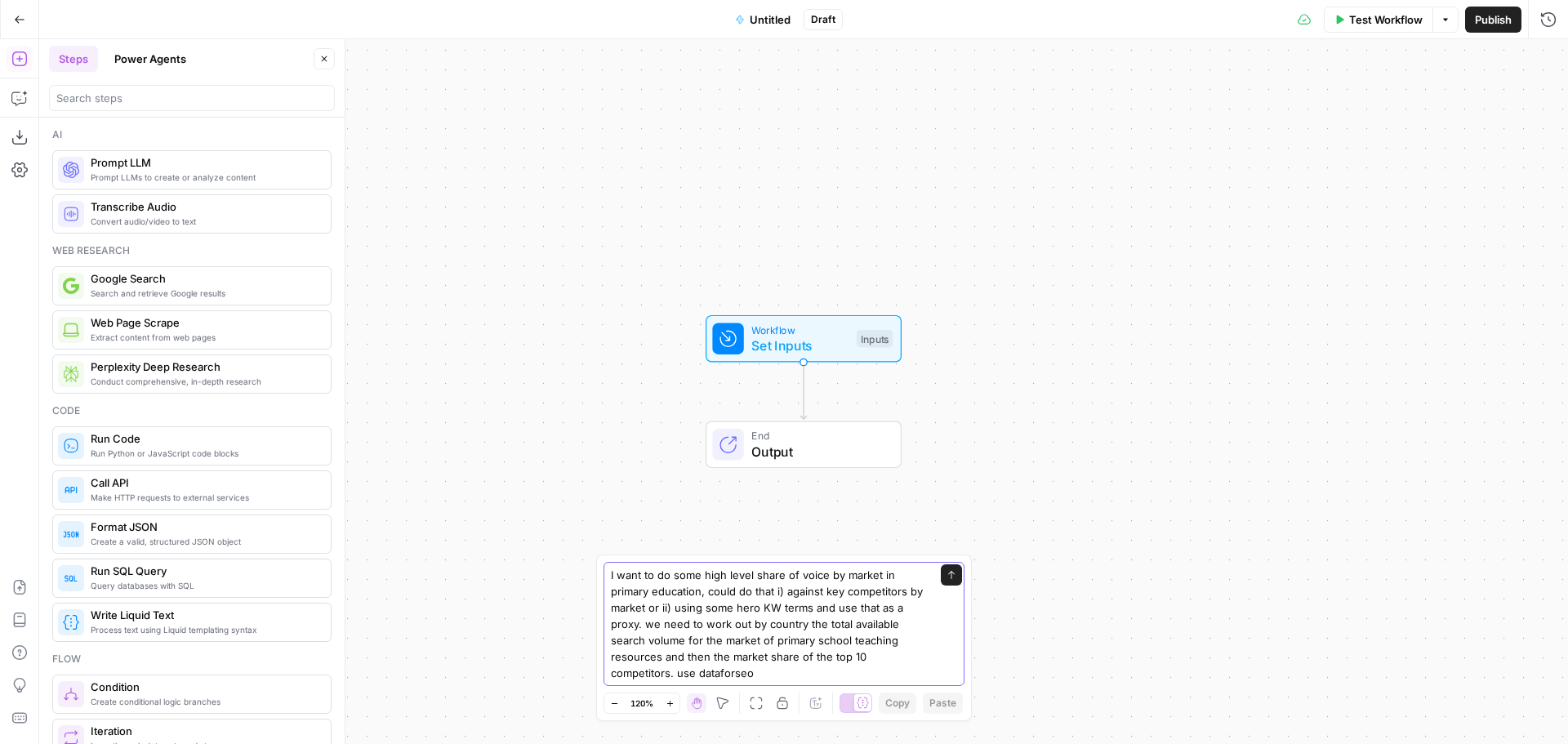 type on "I want to do some high level share of voice by market in primary education, could do that i) against key competitors by market or ii) using some hero KW terms and use that as a proxy. we need to work out by country the total available search volume for the market of primary school teaching resources and then the market share of the top 10 competitors. use dataforseo" 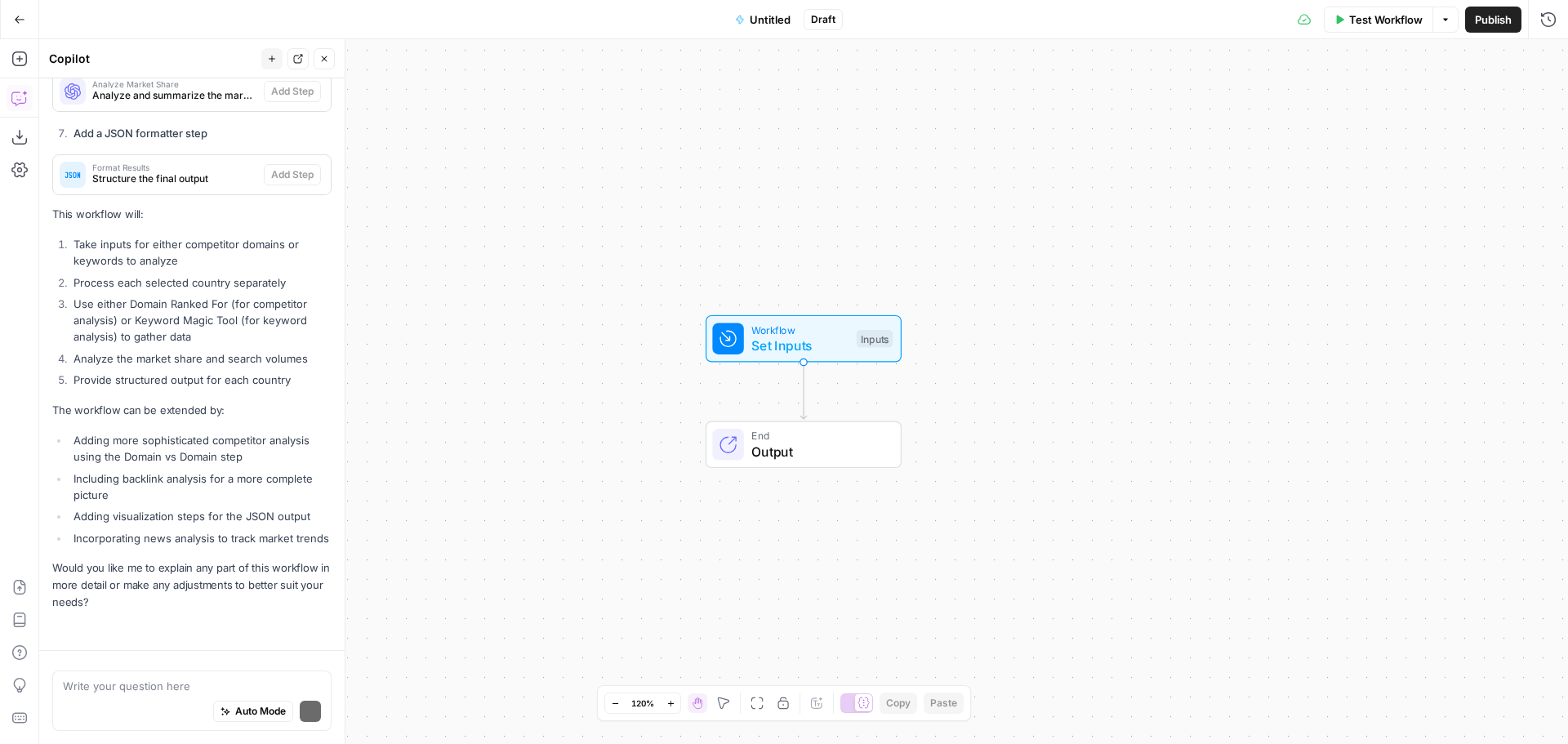 scroll, scrollTop: 1374, scrollLeft: 0, axis: vertical 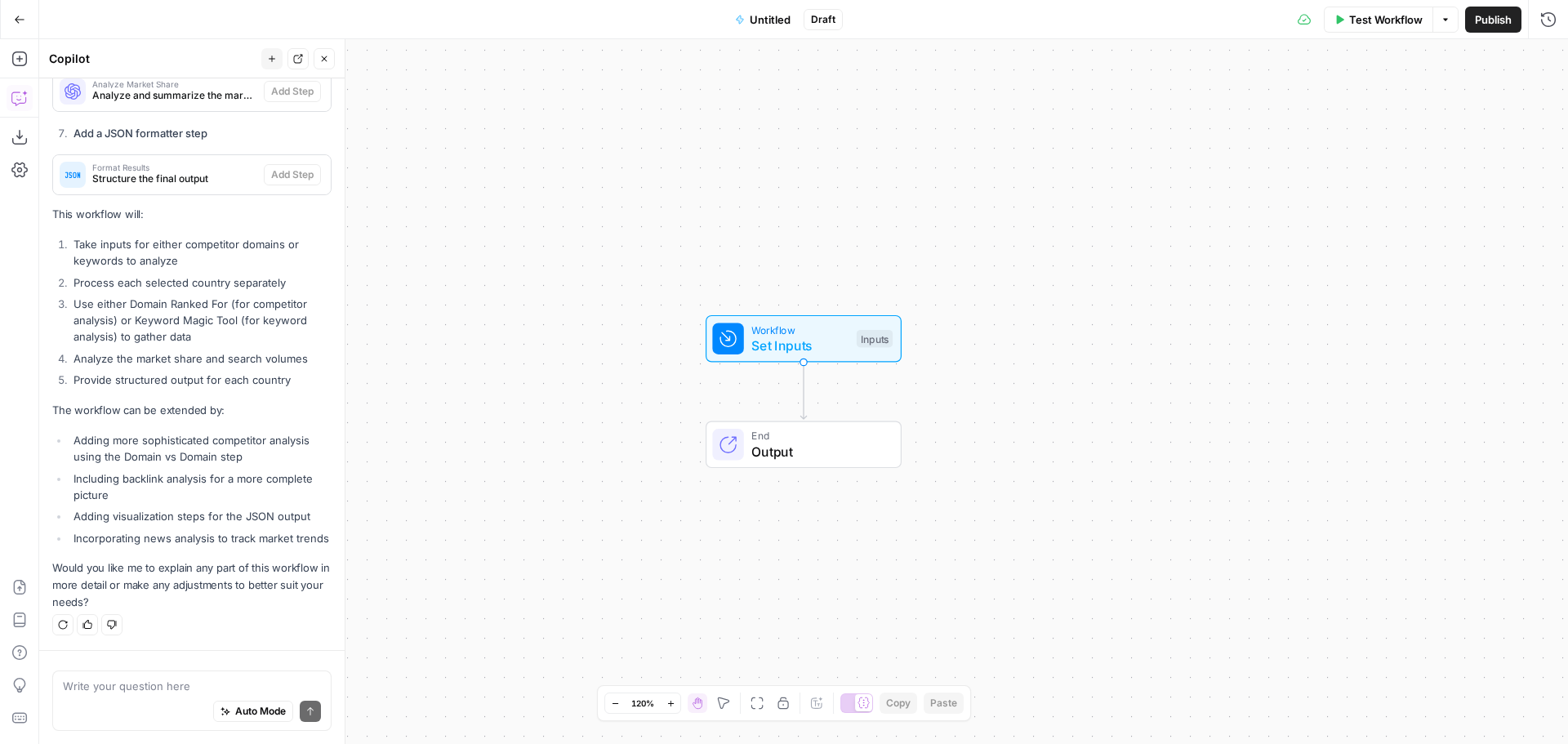 click at bounding box center [192, 686] 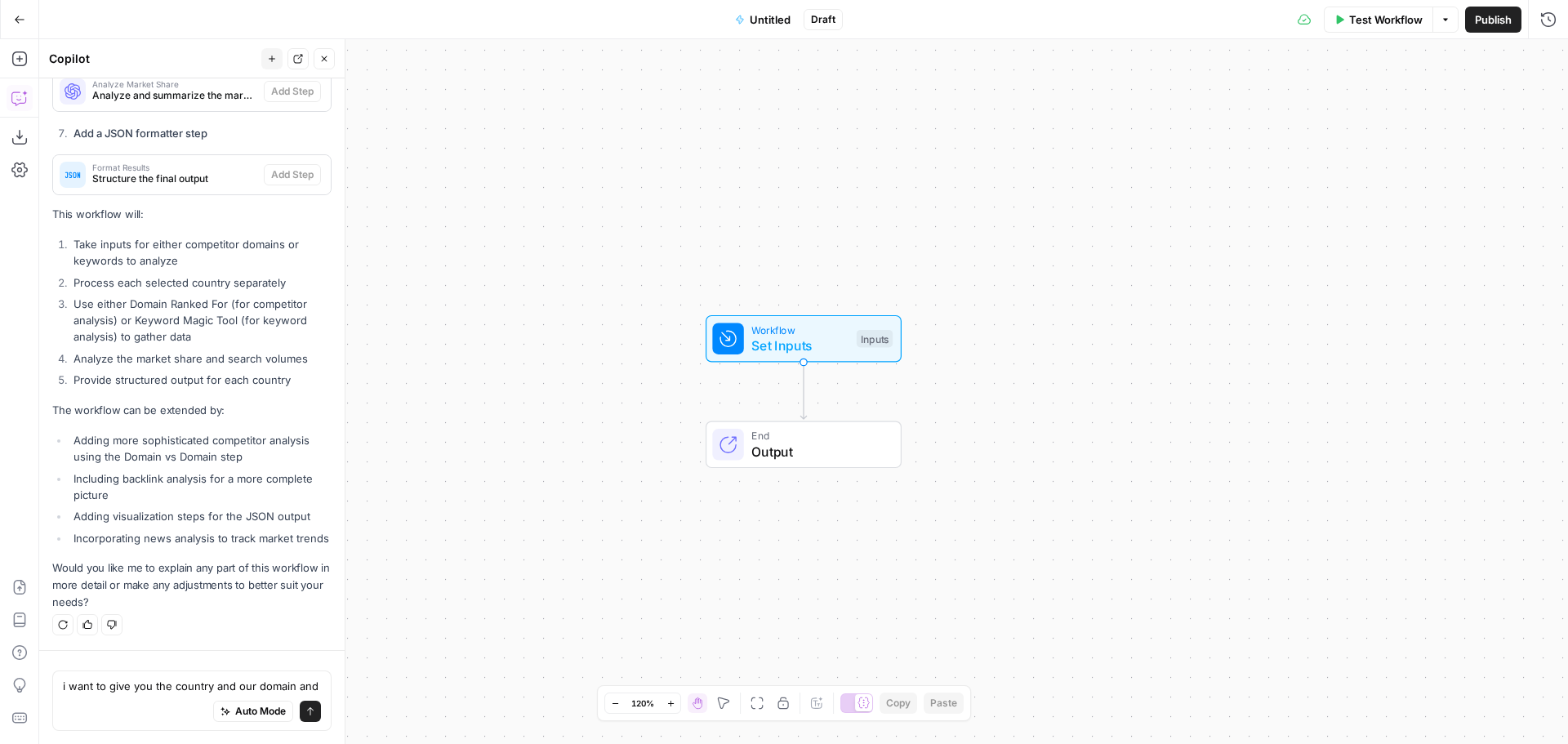 scroll, scrollTop: 1390, scrollLeft: 0, axis: vertical 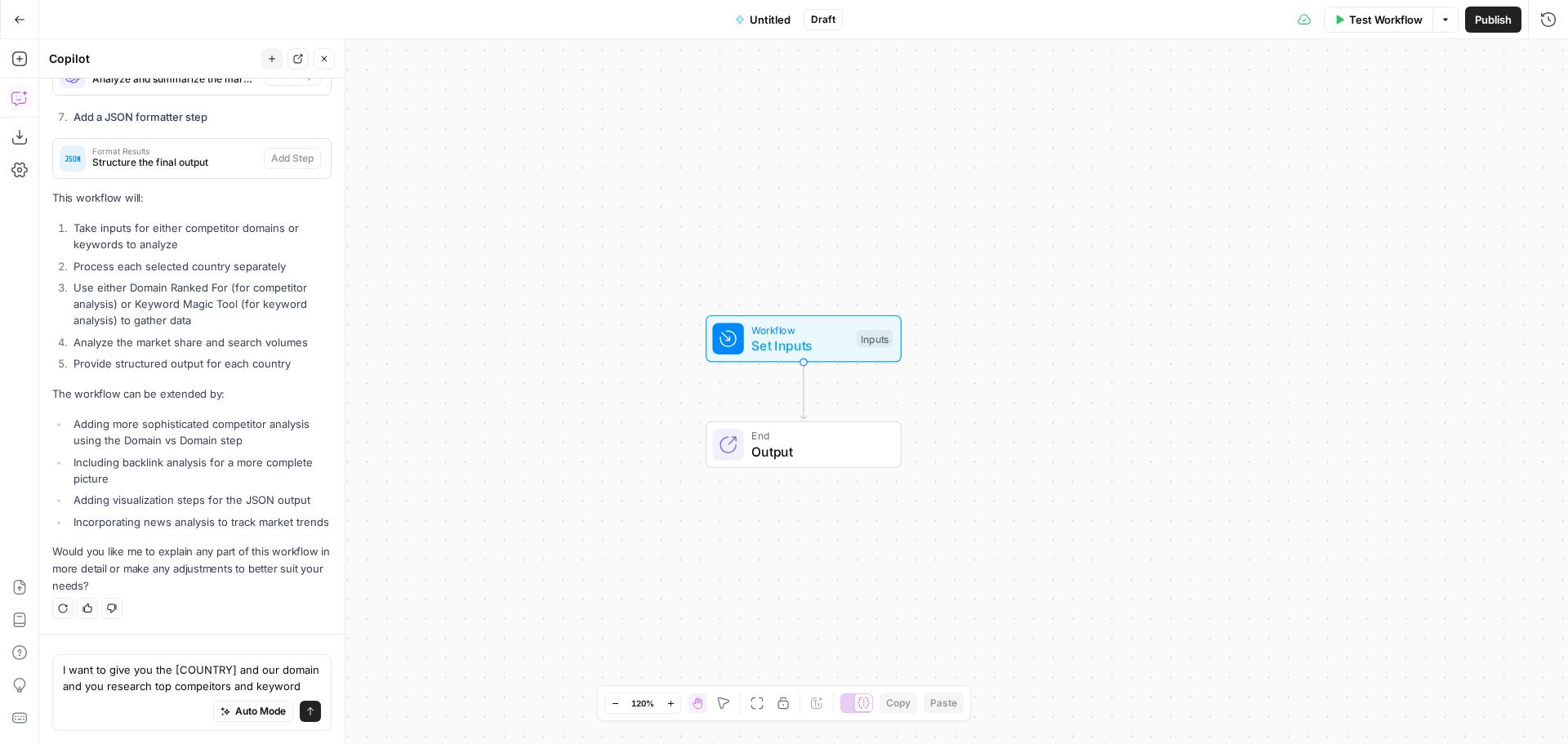type on "i want to give you the country and our domain and you research top compeitors and keywords" 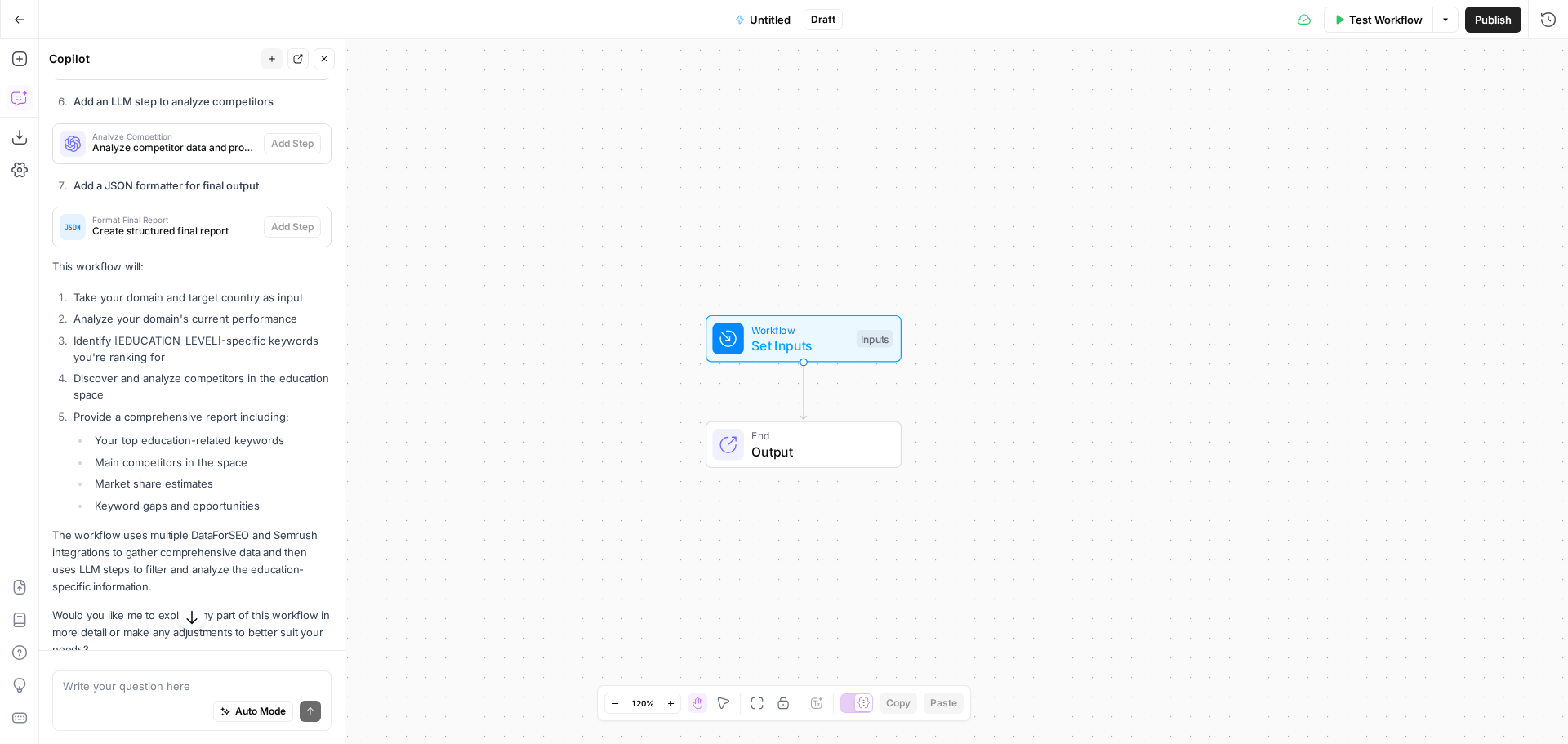 scroll, scrollTop: 2698, scrollLeft: 0, axis: vertical 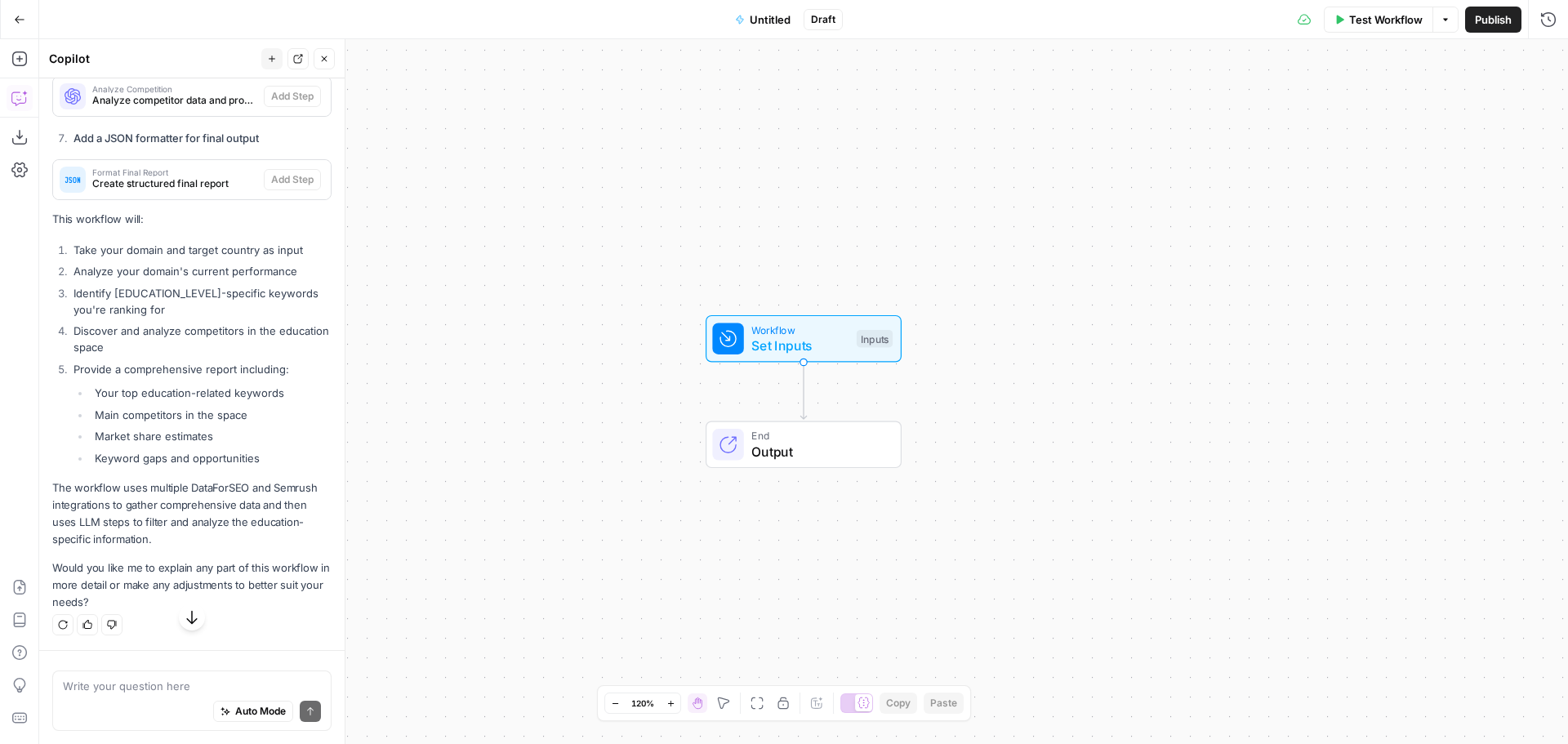 click at bounding box center [192, 686] 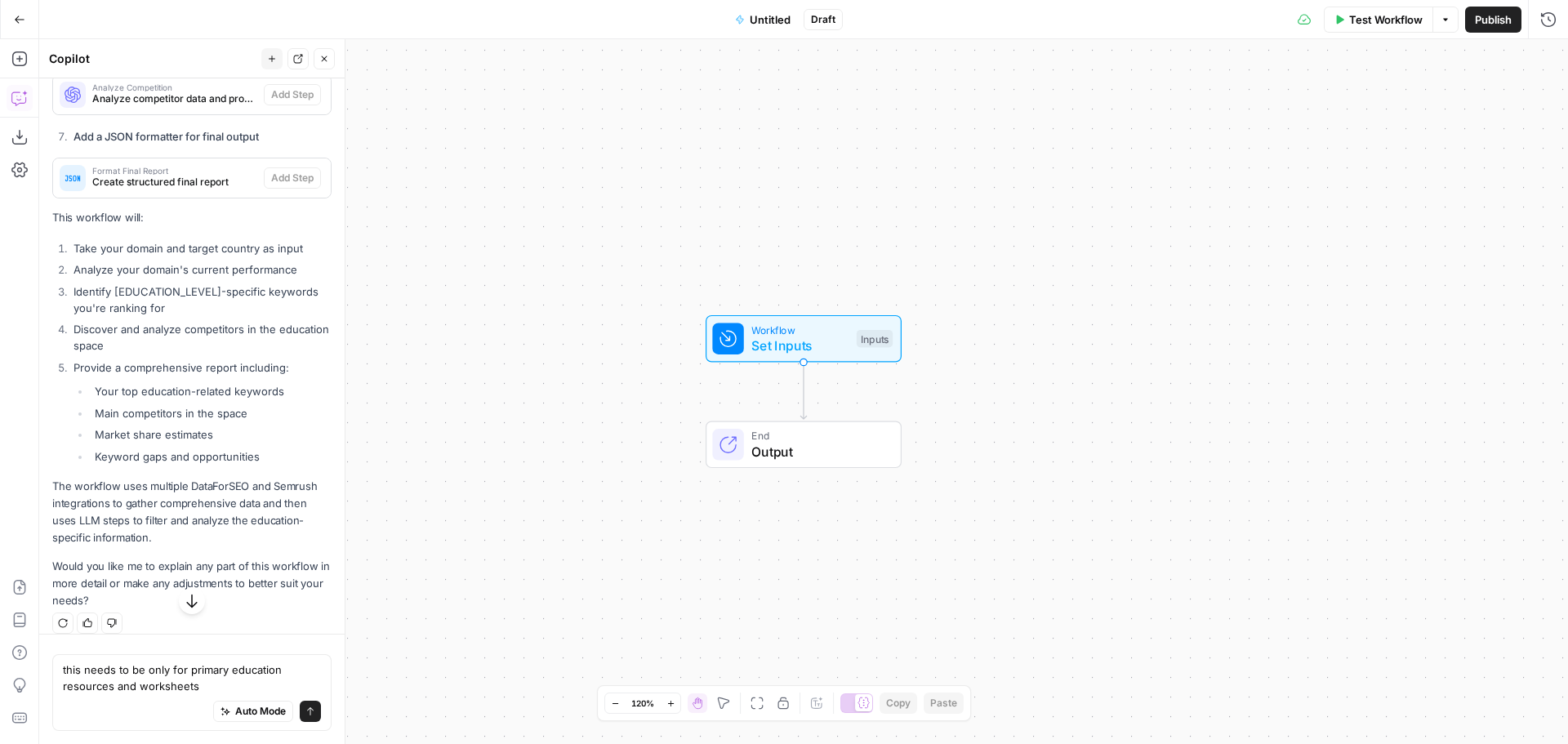 type on "this needs to be only for primary education resources and worksheets." 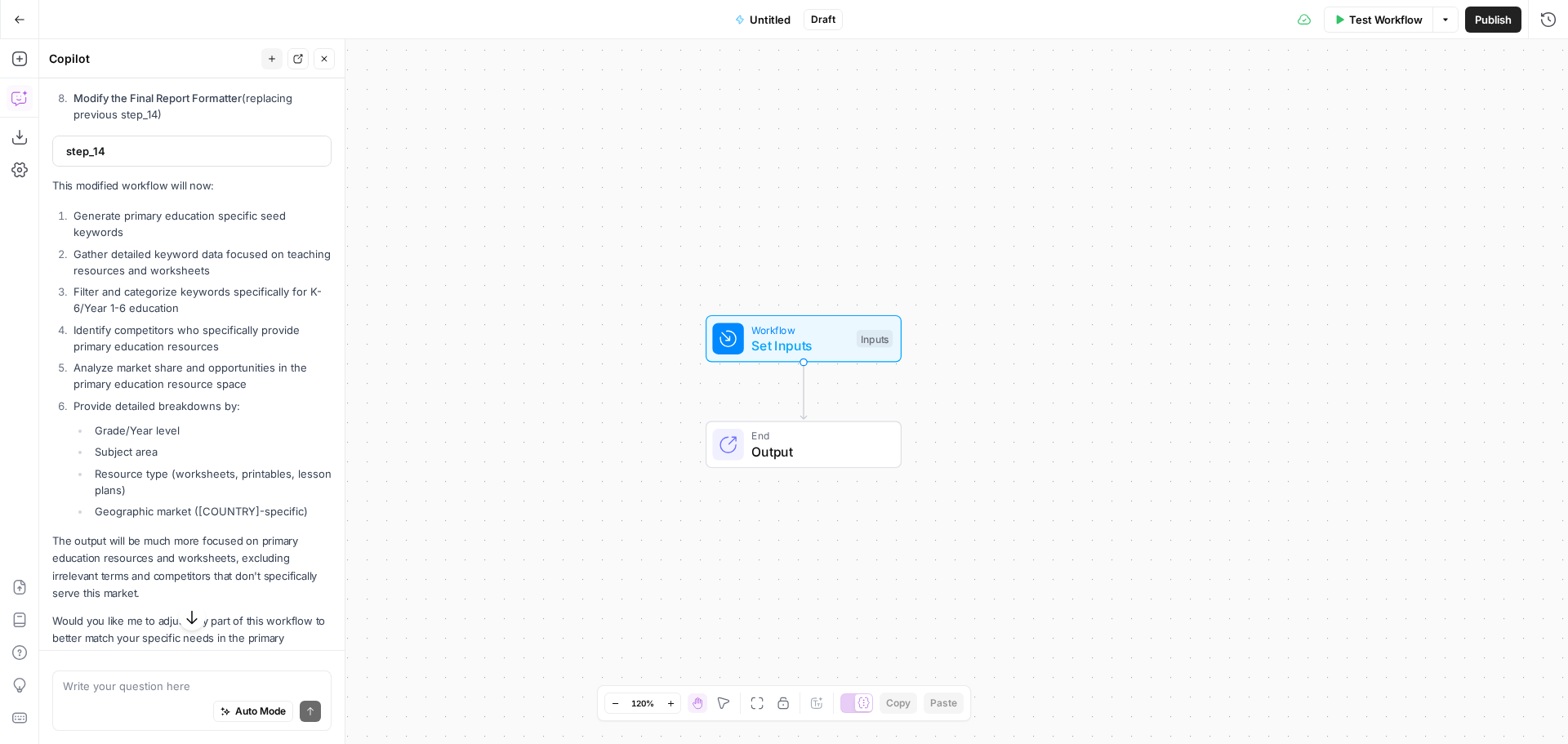 scroll, scrollTop: 4164, scrollLeft: 0, axis: vertical 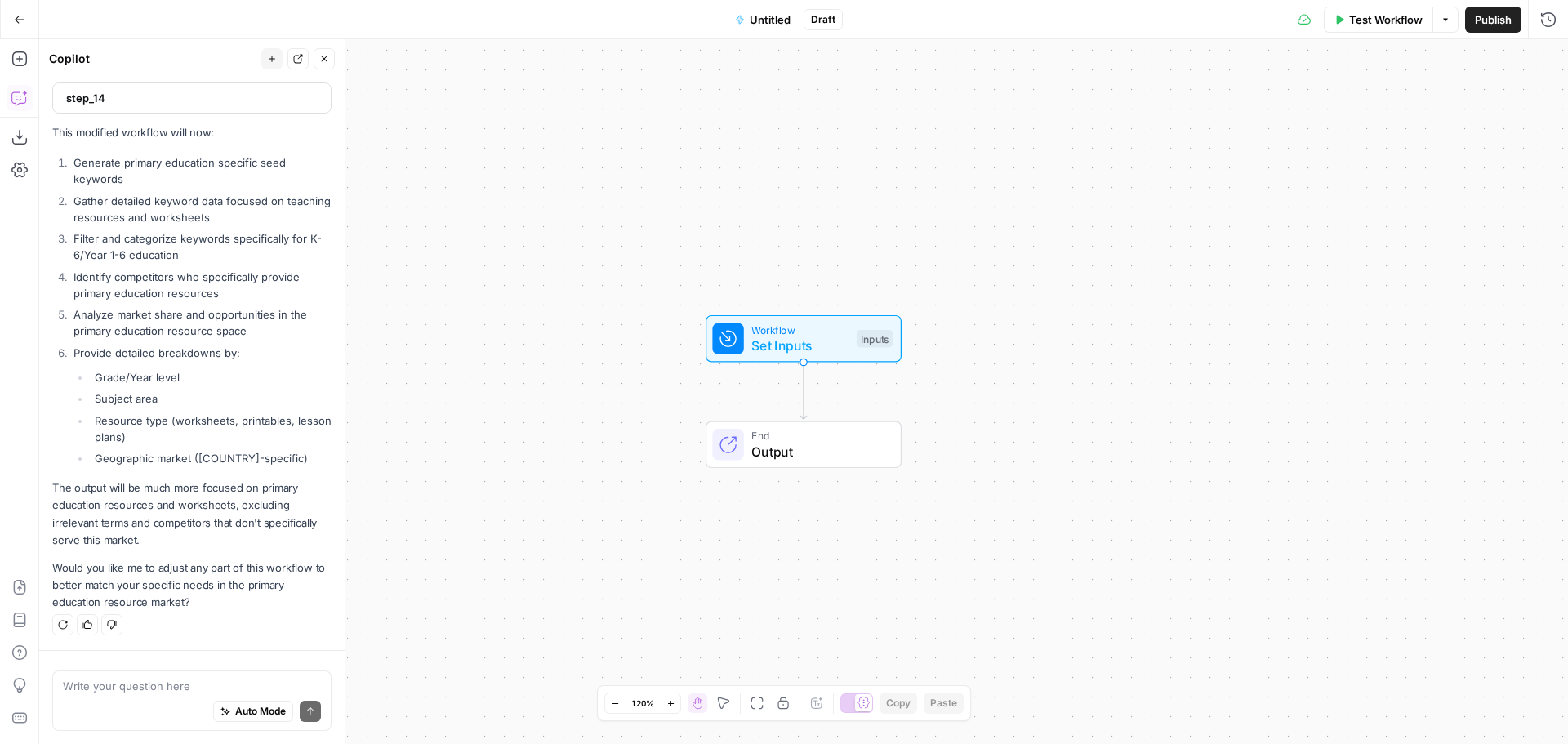 click at bounding box center [192, 686] 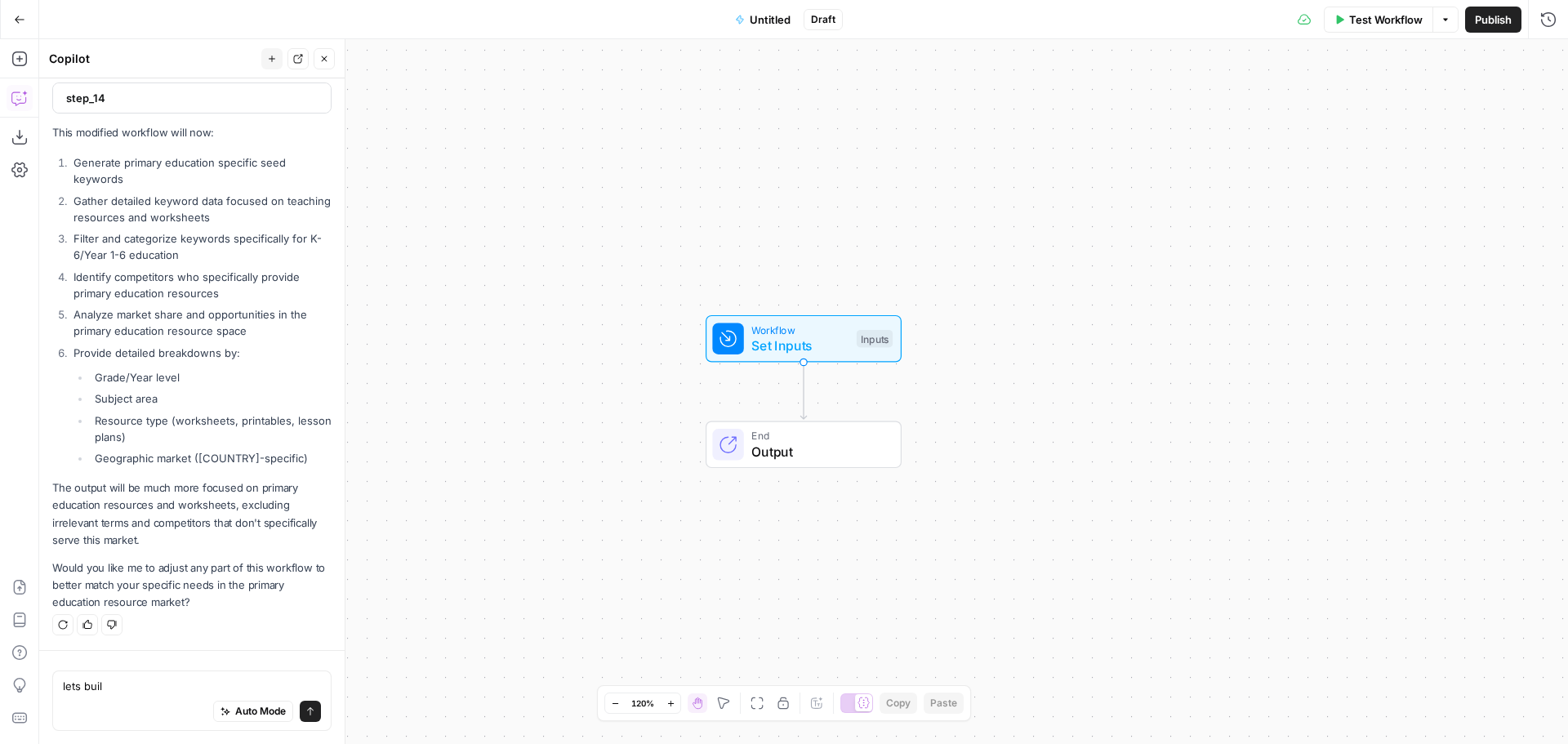 type on "lets build" 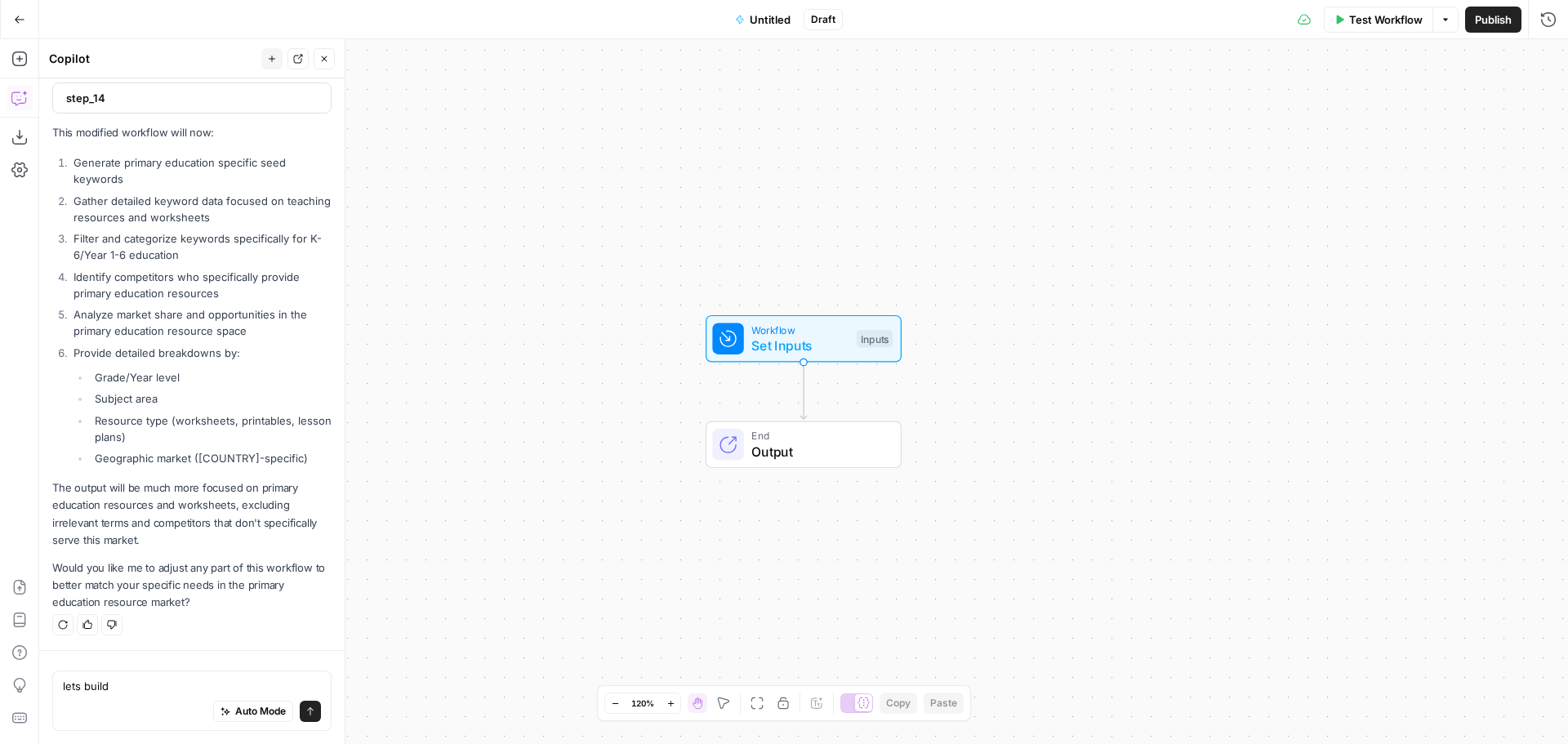 type 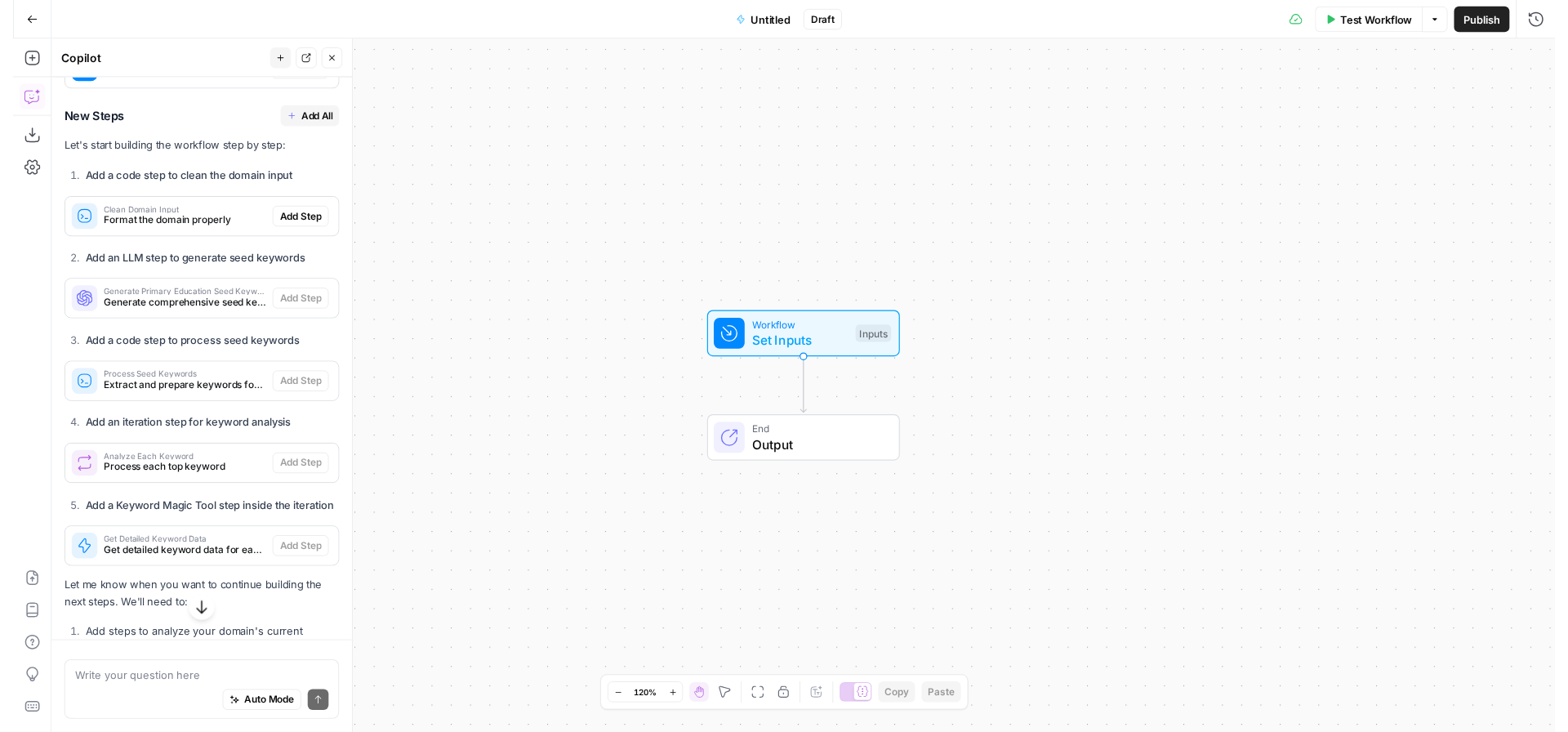 scroll, scrollTop: 4854, scrollLeft: 0, axis: vertical 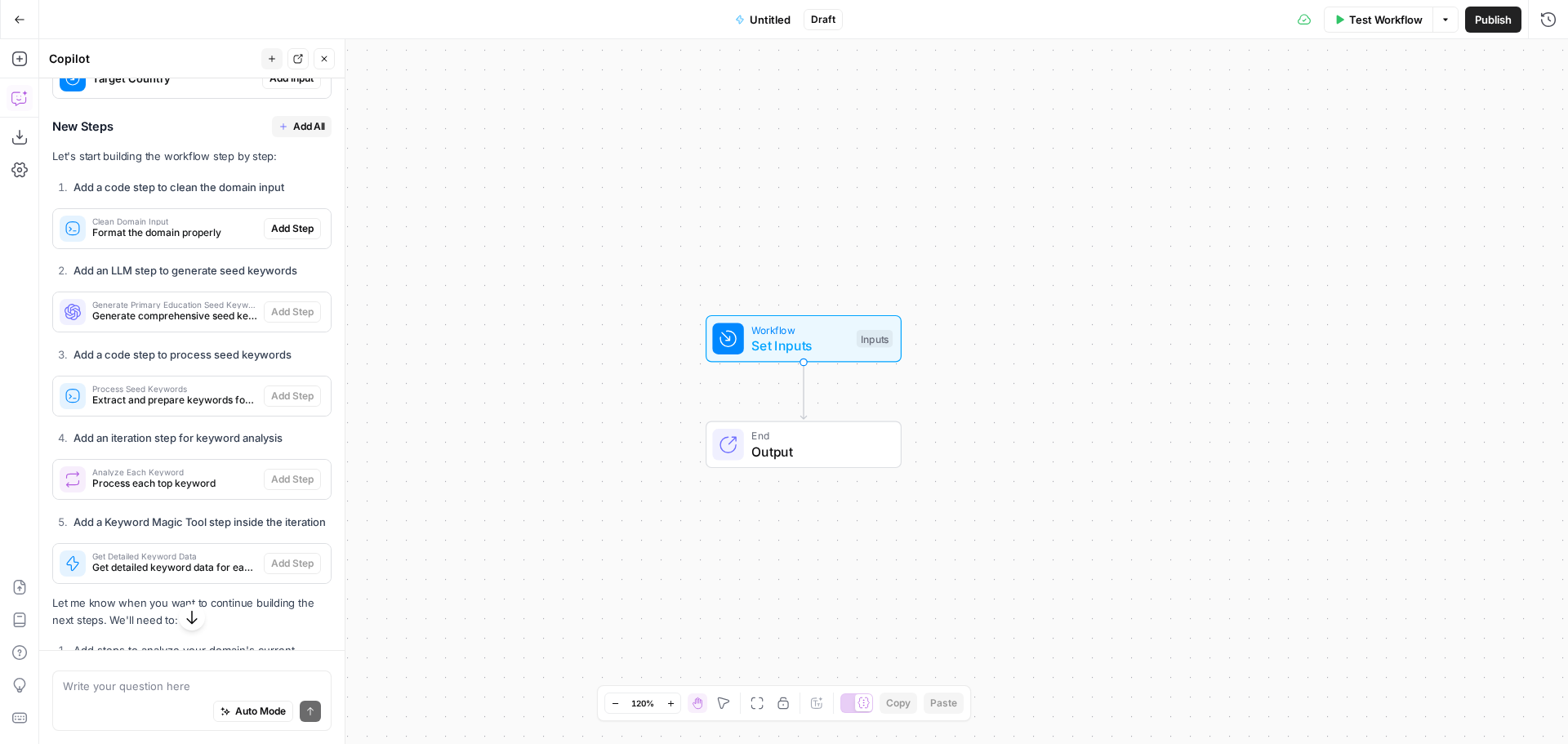 click on "Add All" at bounding box center (309, 127) 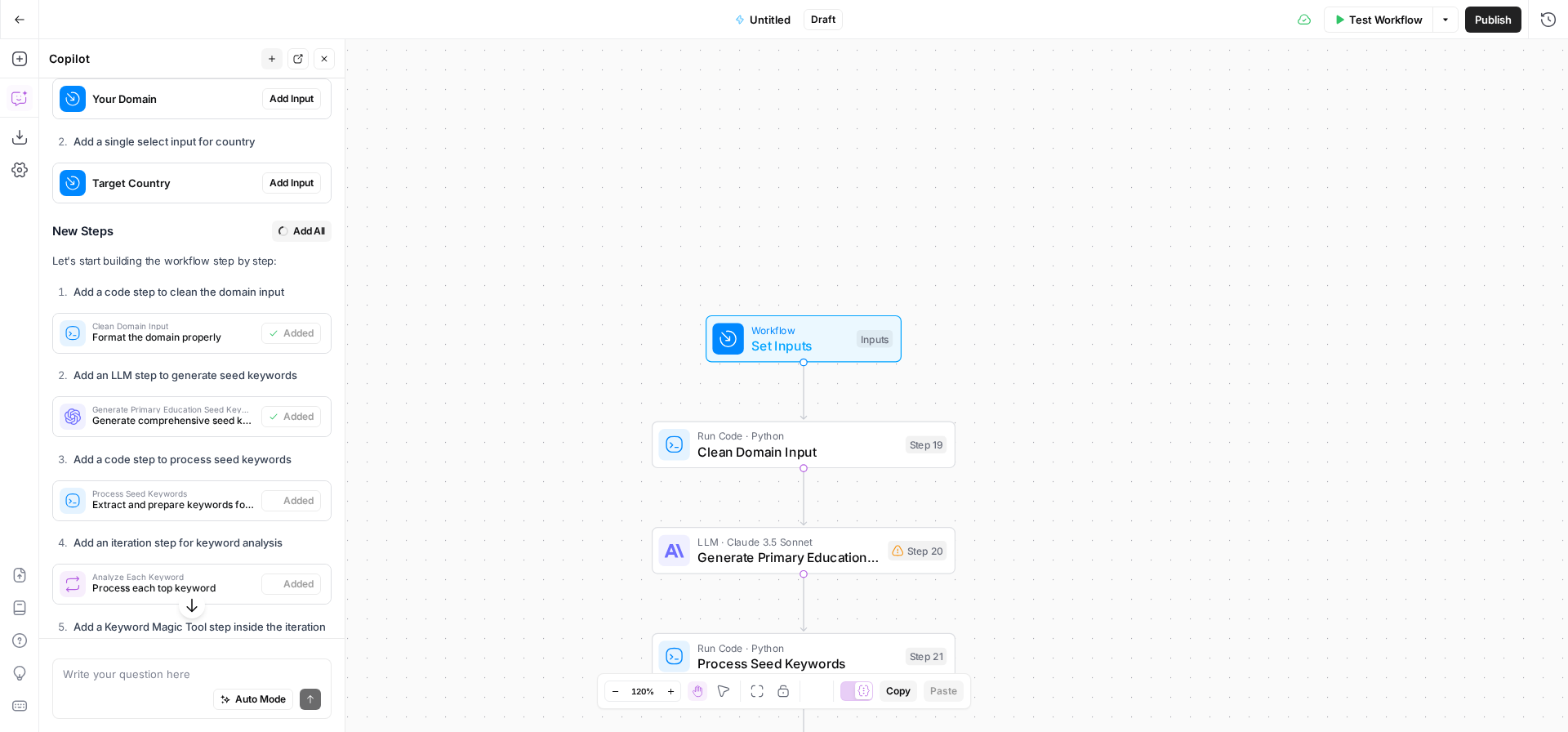 type on "Get Detailed Keyword Data" 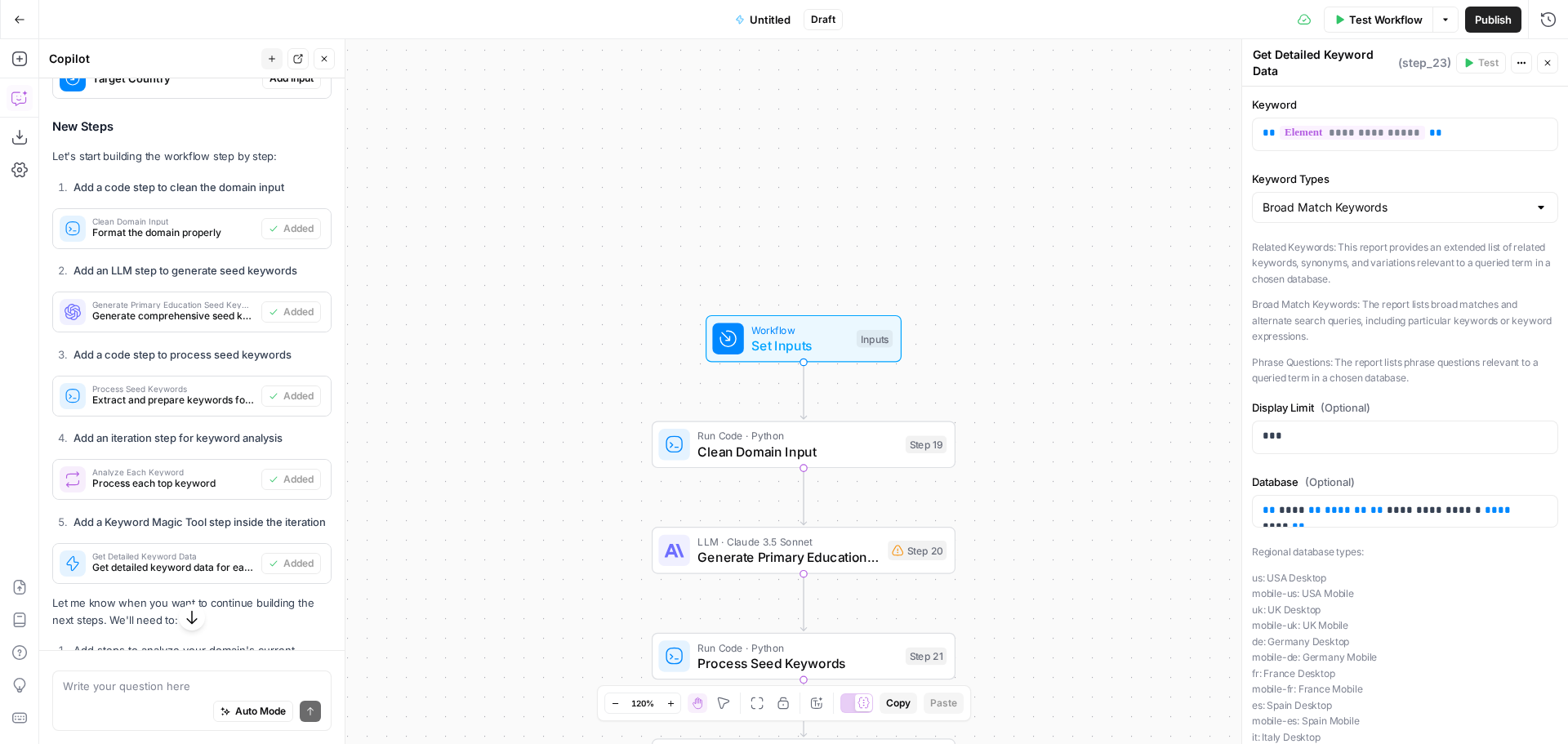 scroll, scrollTop: 4794, scrollLeft: 0, axis: vertical 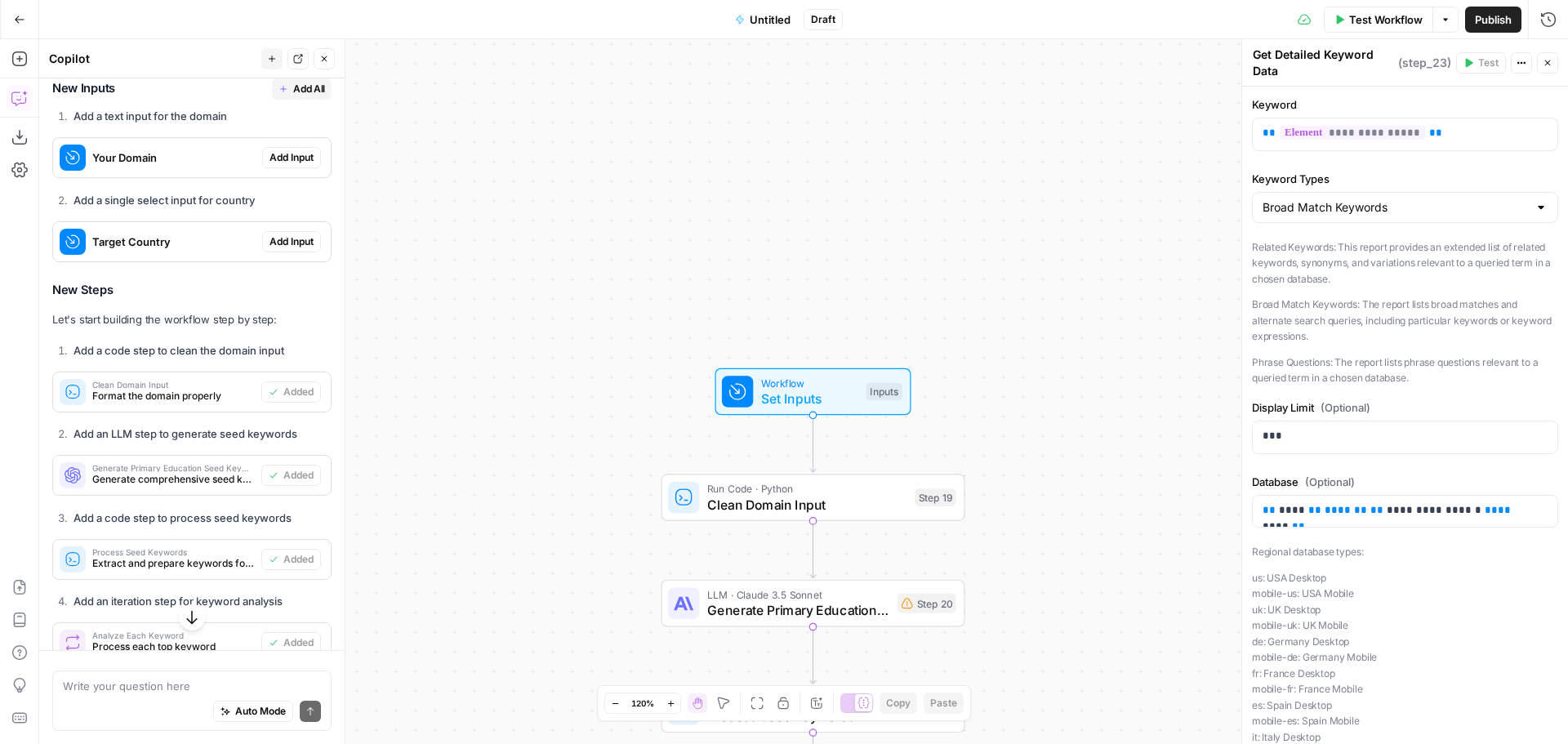 click on "Add All" at bounding box center [309, 89] 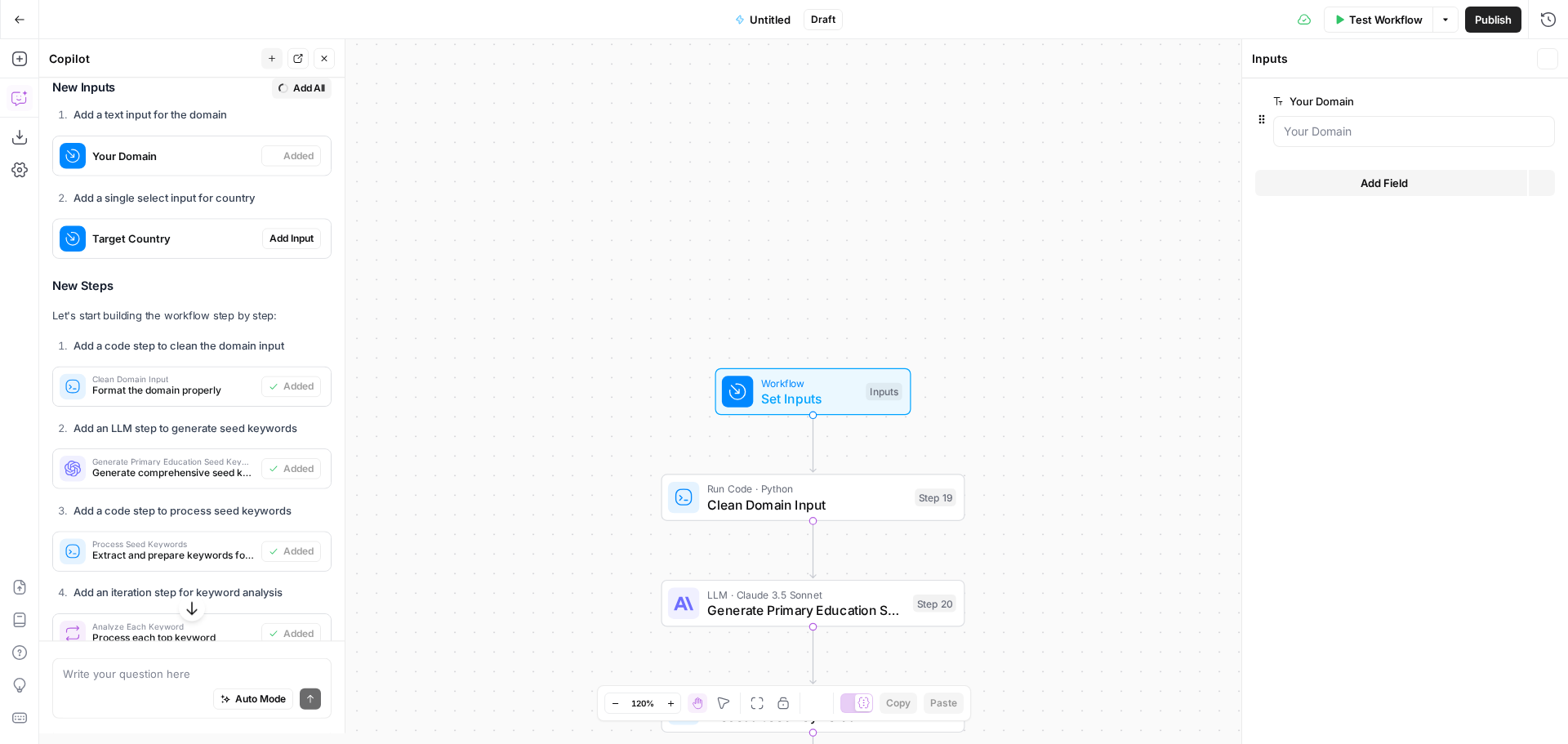 scroll, scrollTop: 4794, scrollLeft: 0, axis: vertical 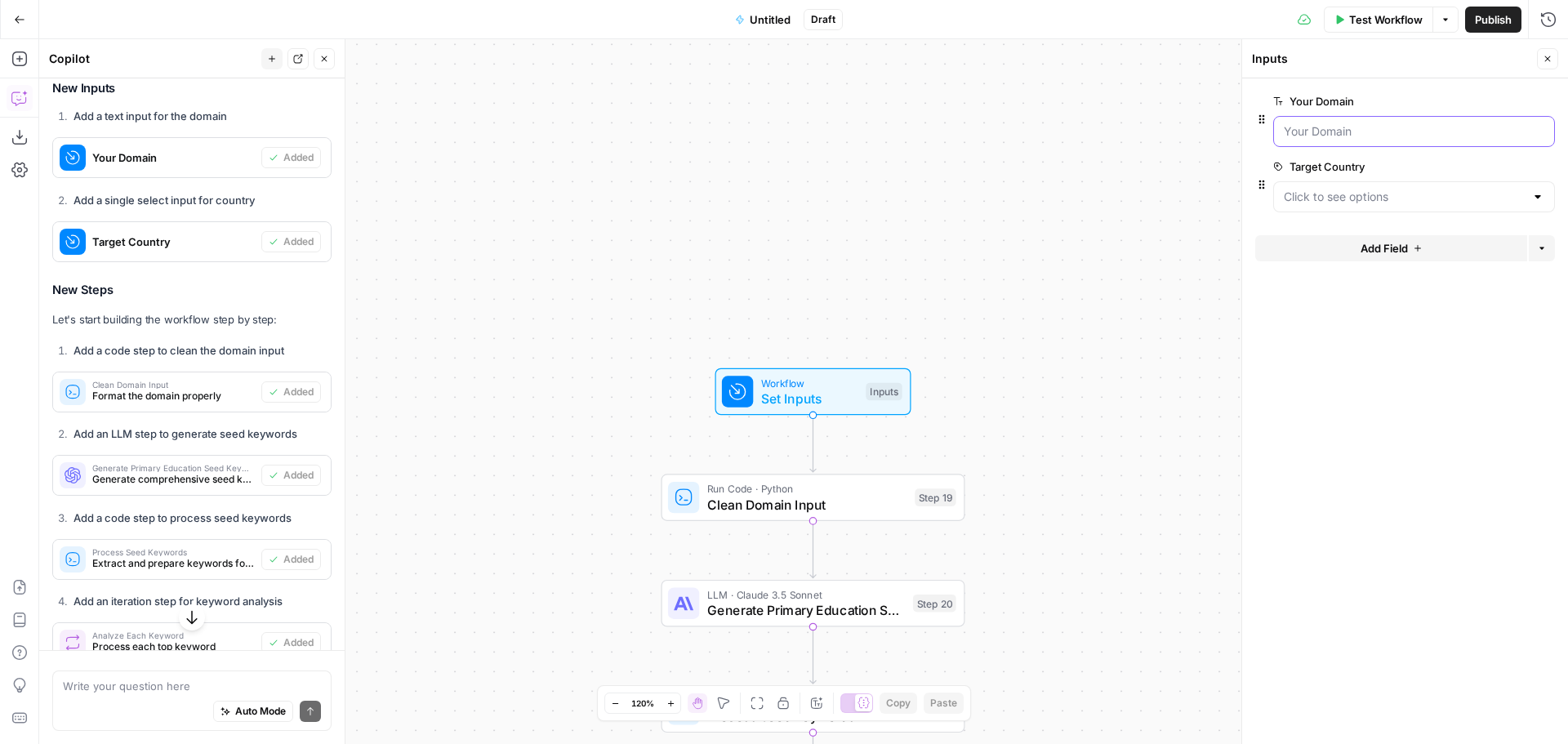 click on "Your Domain" at bounding box center [1414, 131] 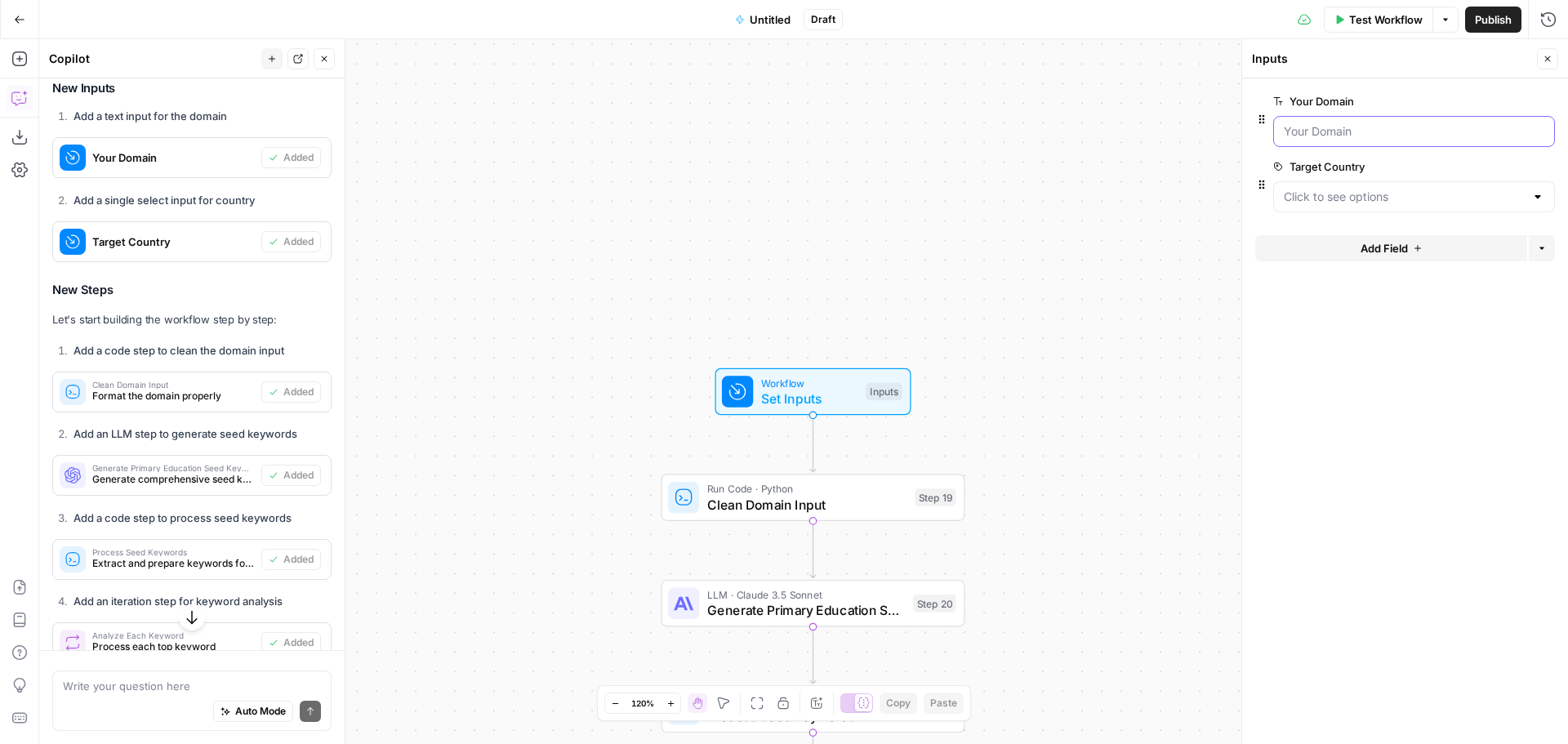 drag, startPoint x: 1345, startPoint y: 136, endPoint x: 1358, endPoint y: 126, distance: 16 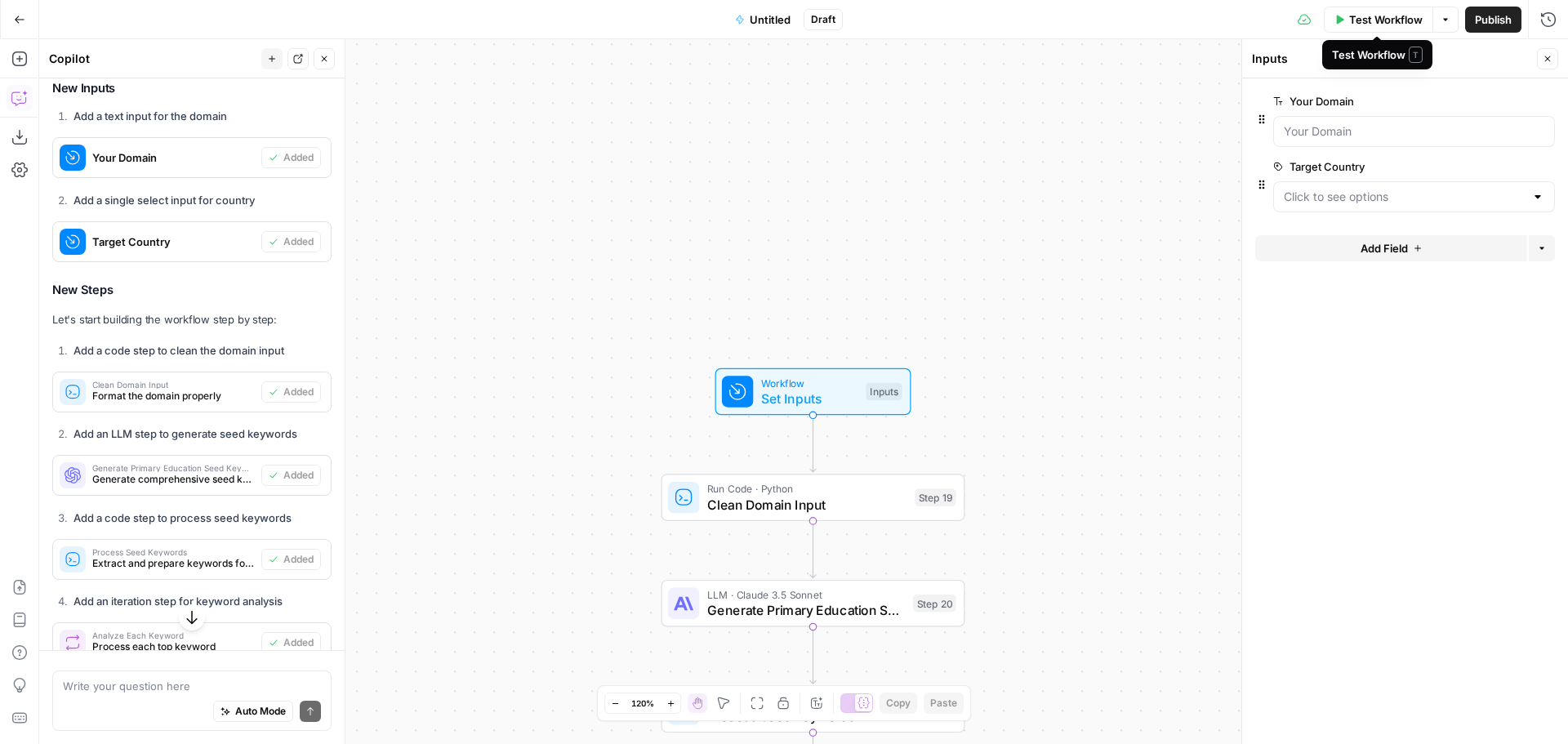 click on "Test Workflow" at bounding box center (1386, 20) 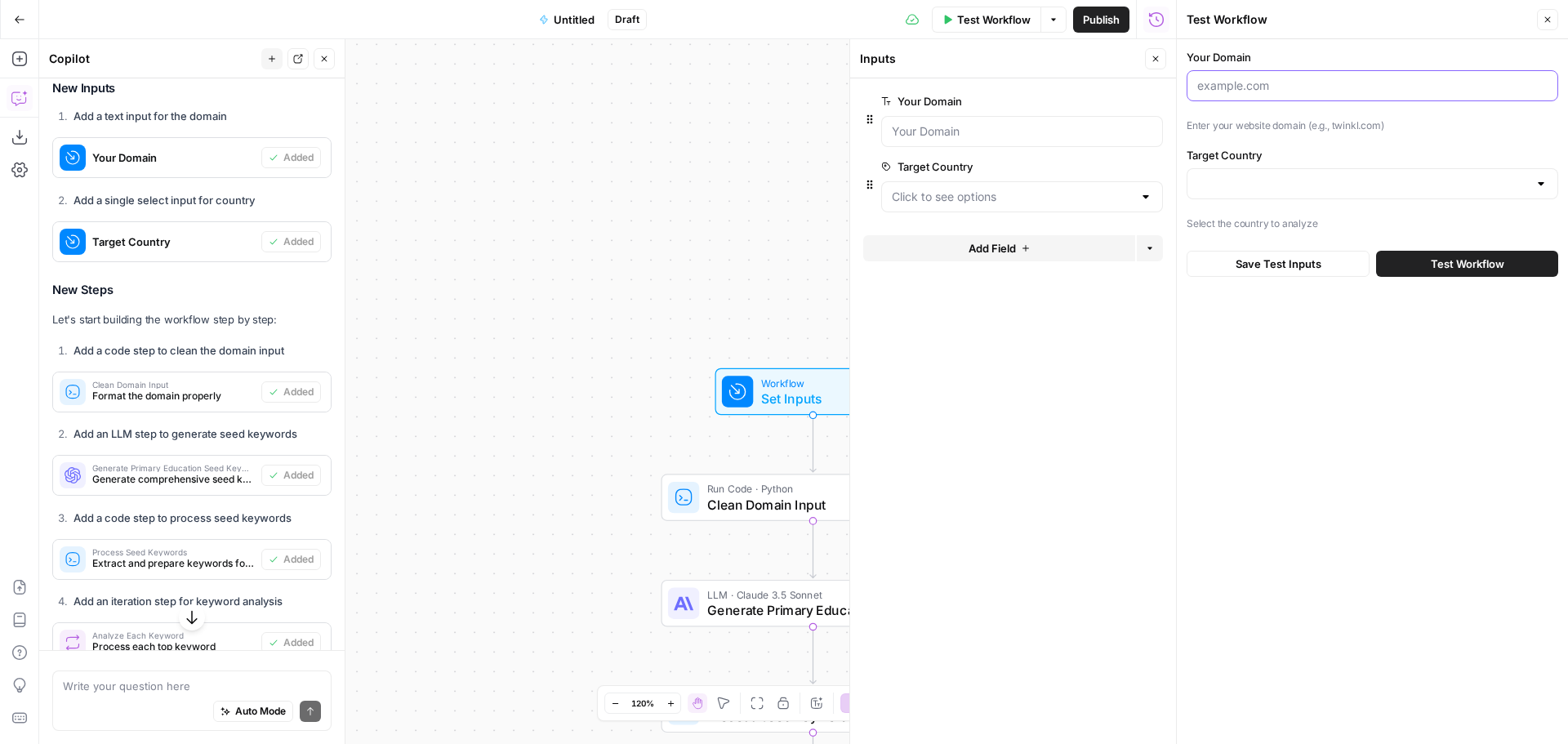 click on "Your Domain" at bounding box center [1372, 86] 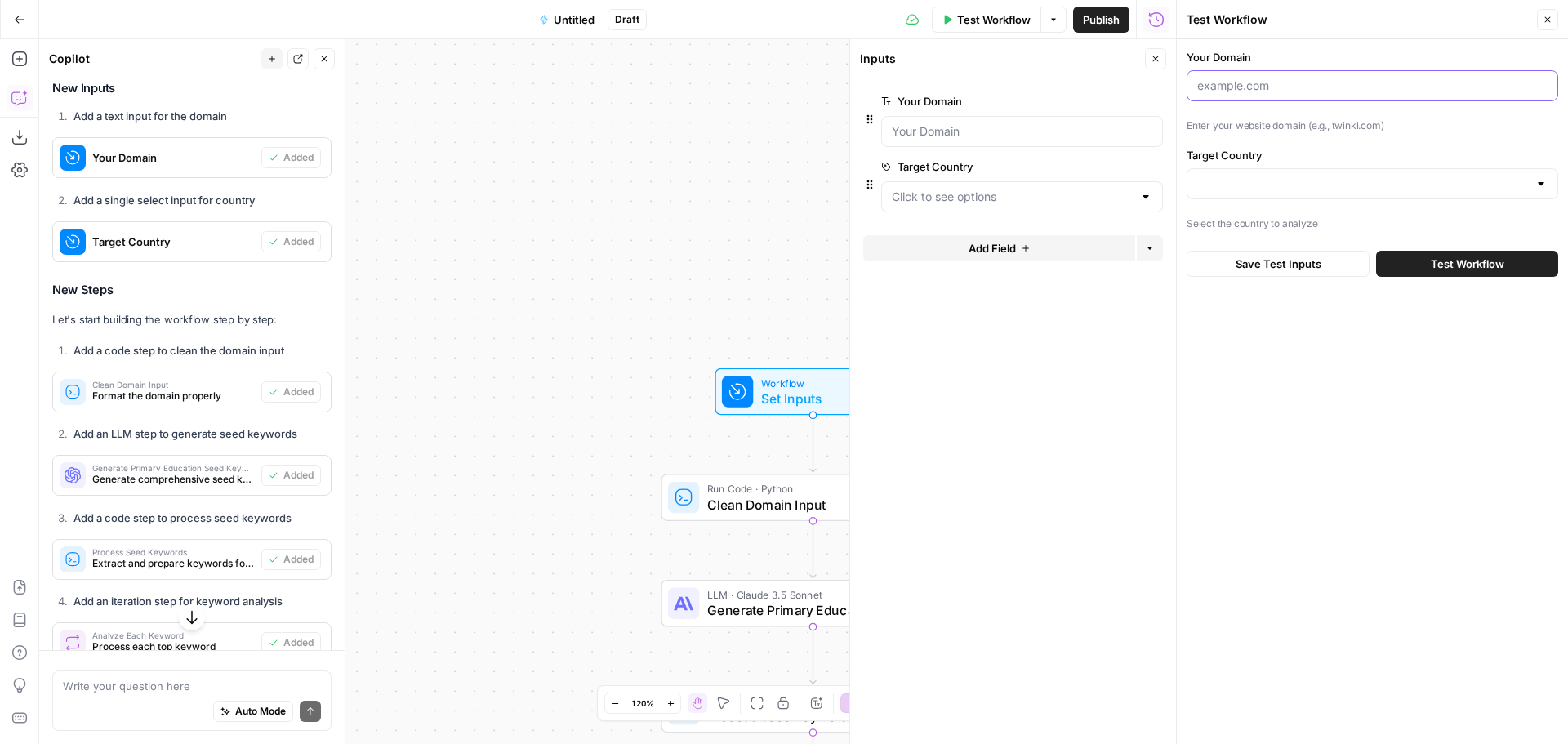 paste on "https://www.twinkl.co.uk/" 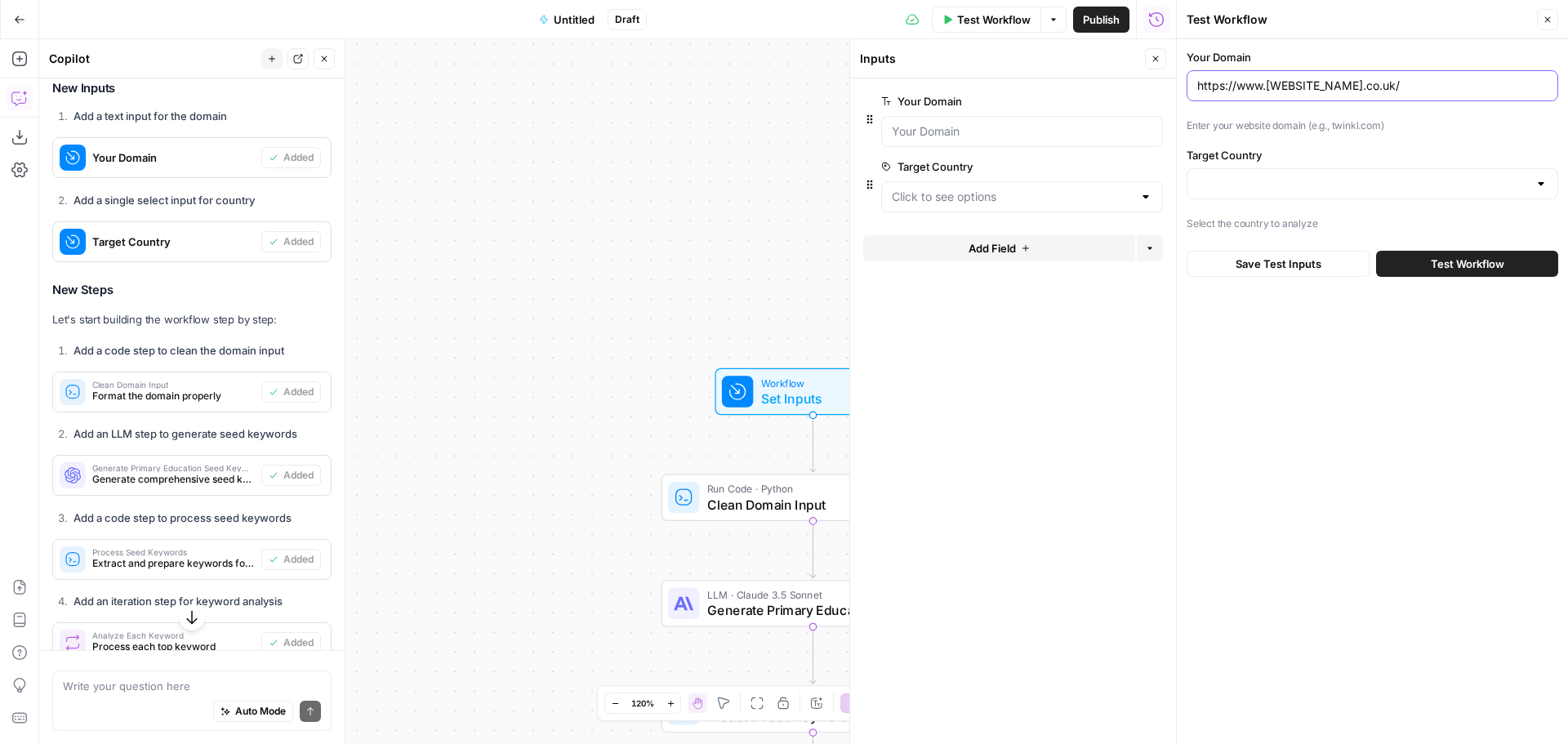 type on "https://www.twinkl.co.uk/" 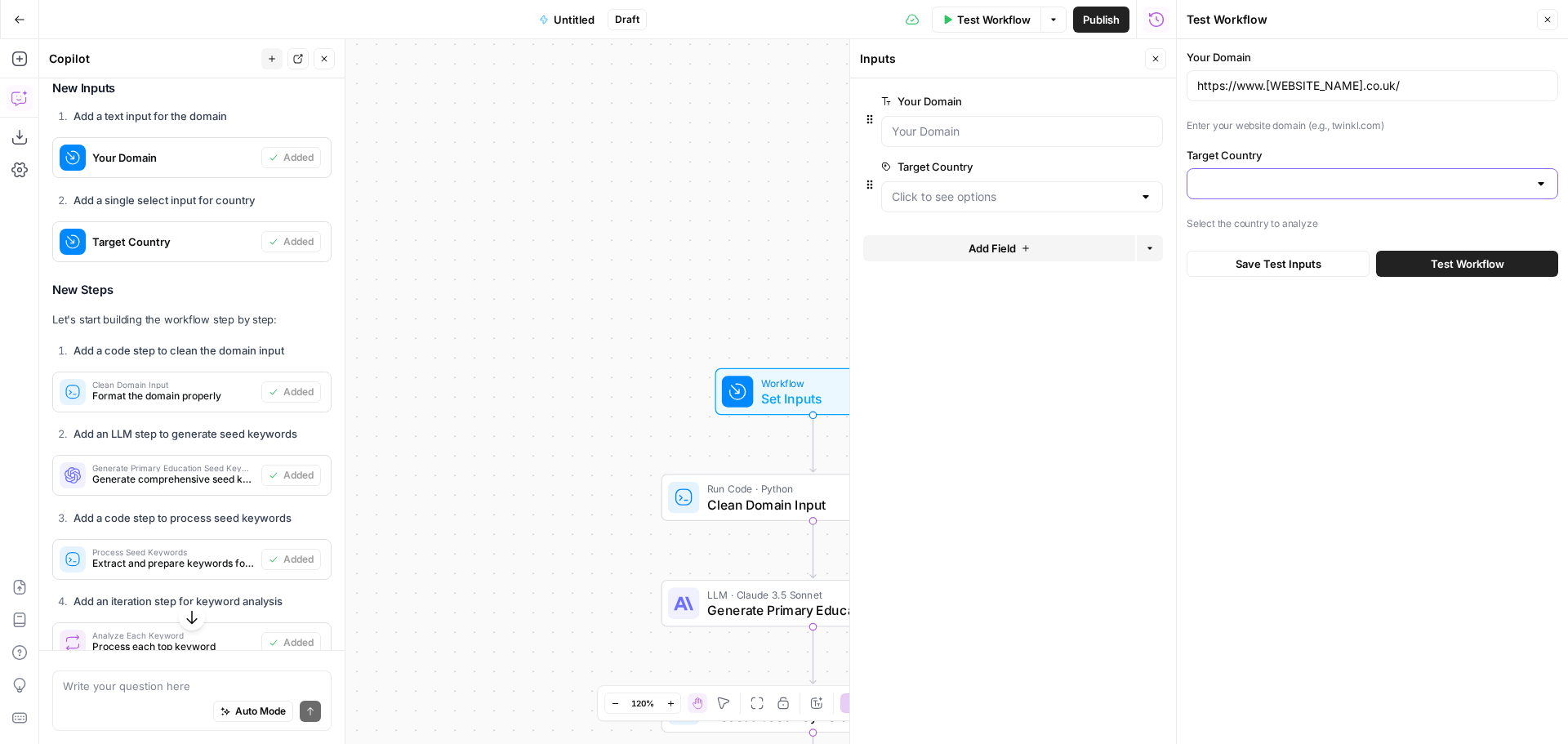 click on "Target Country" at bounding box center (1362, 184) 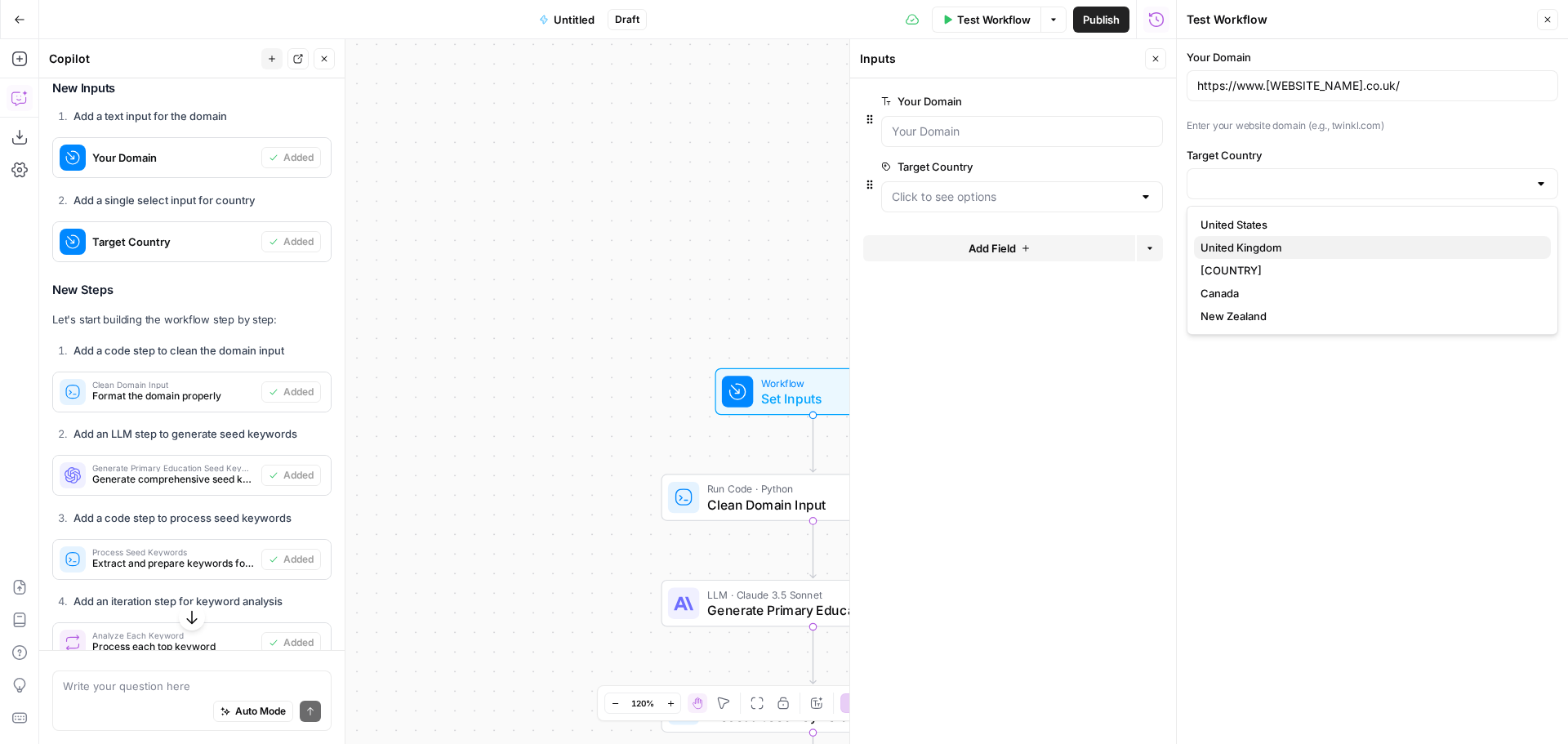 click on "United Kingdom" at bounding box center (1369, 247) 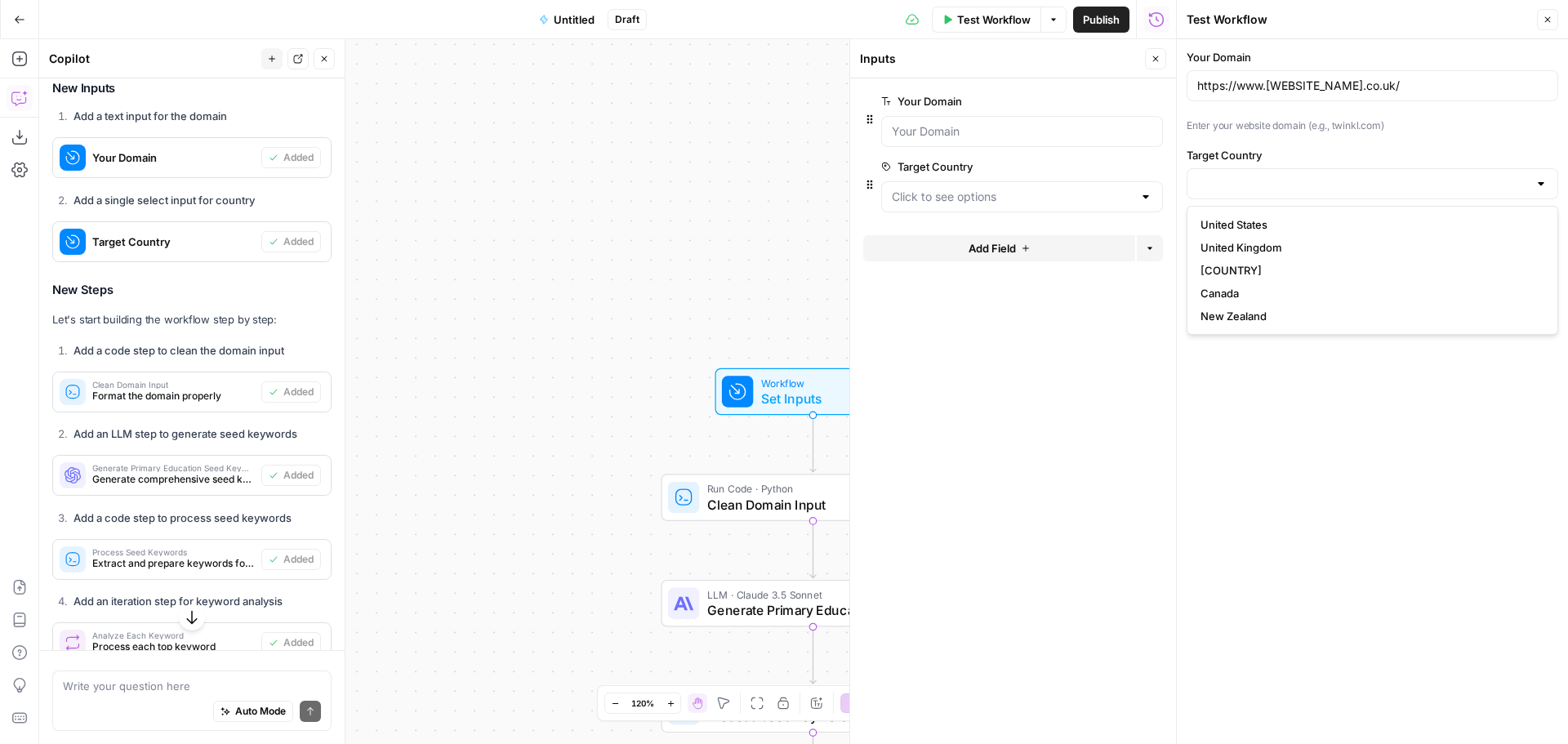 type on "United Kingdom" 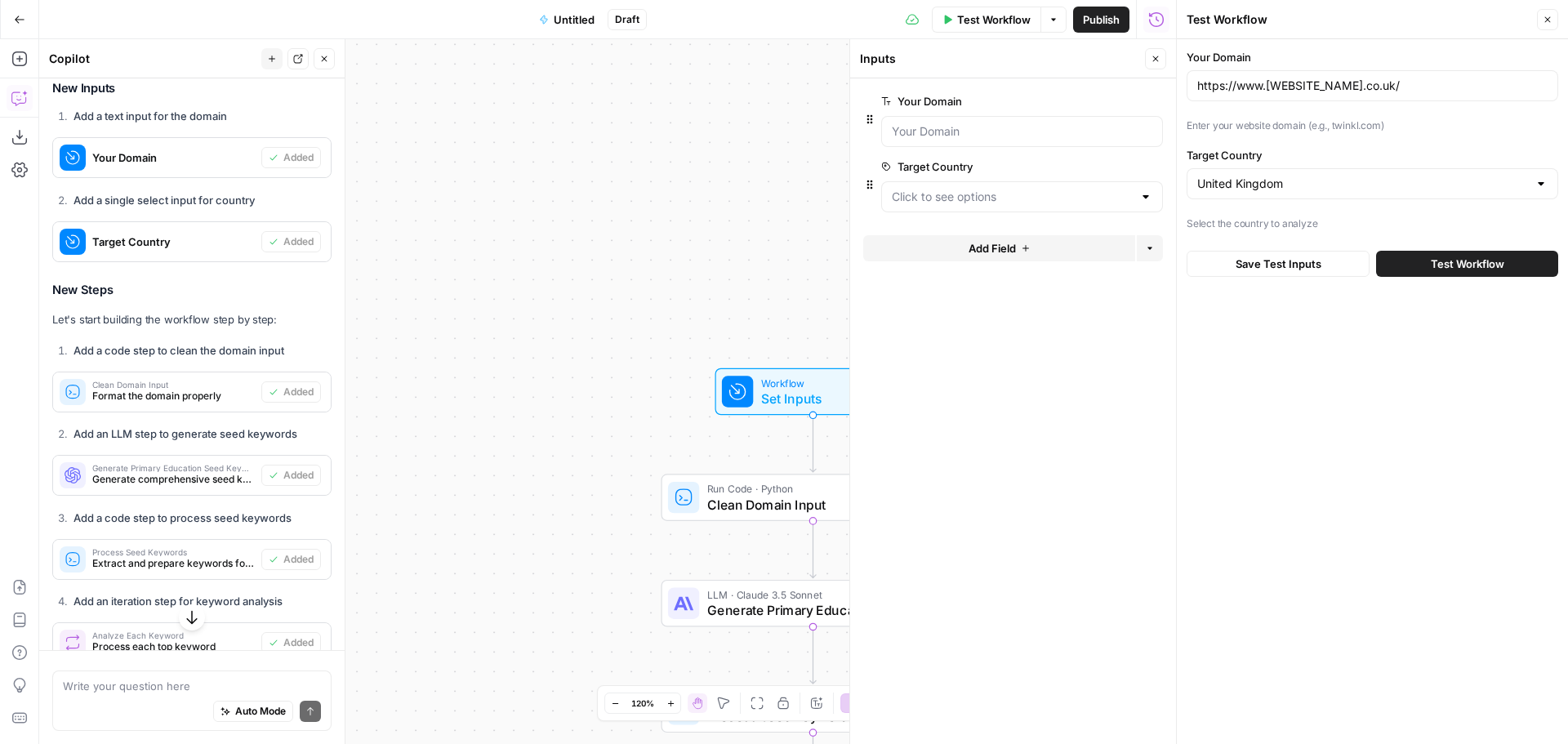 click on "Test Workflow" at bounding box center [1468, 264] 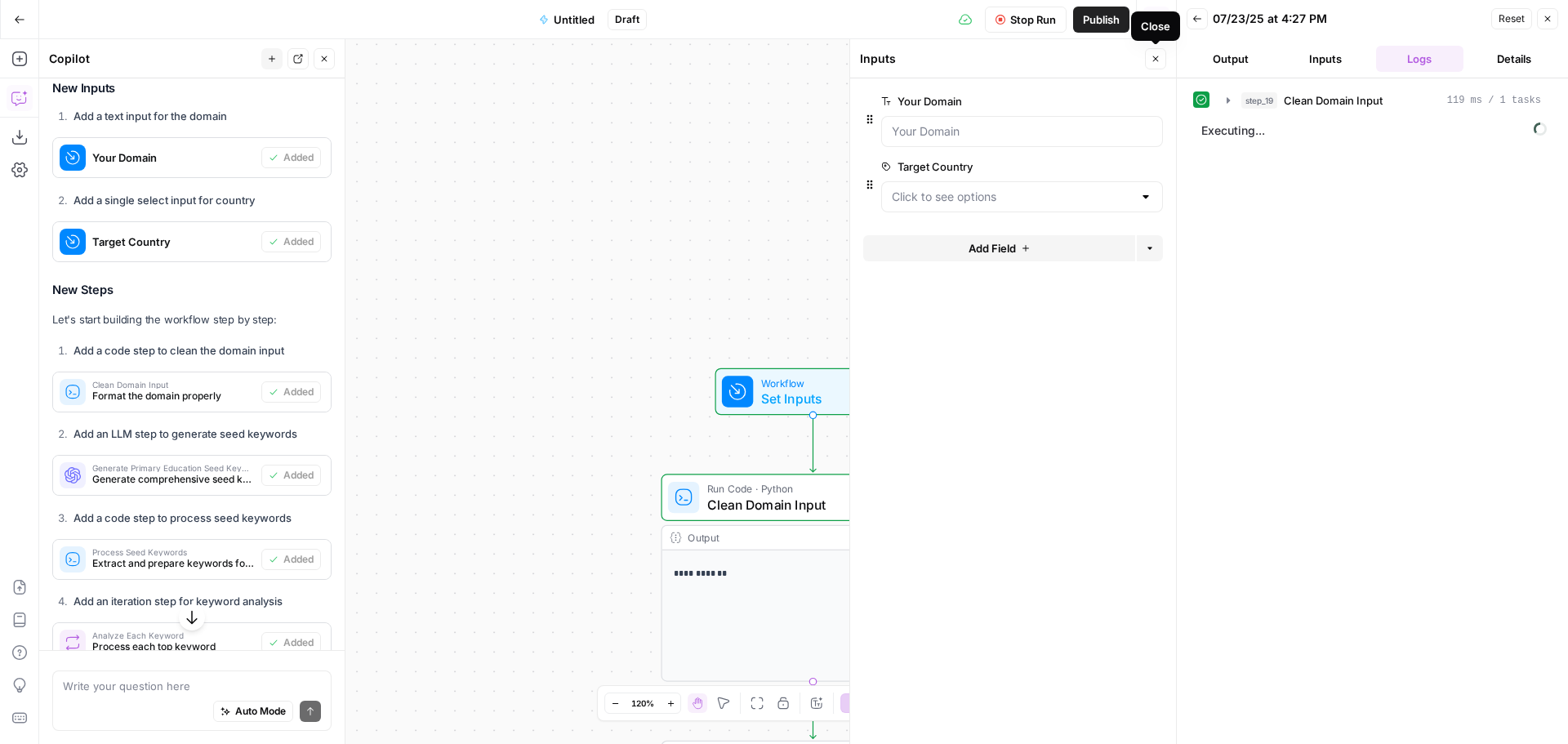 click 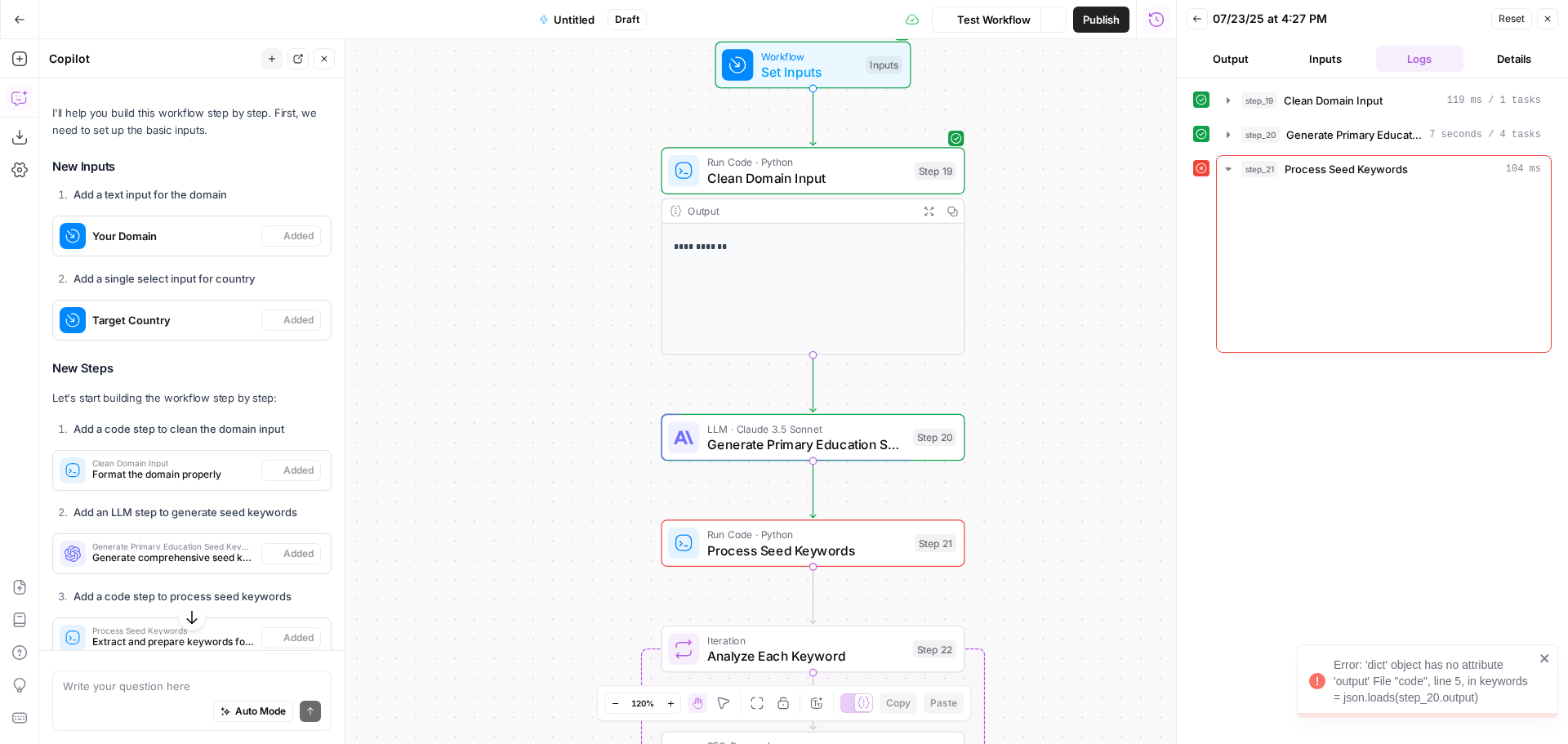 scroll, scrollTop: 4794, scrollLeft: 0, axis: vertical 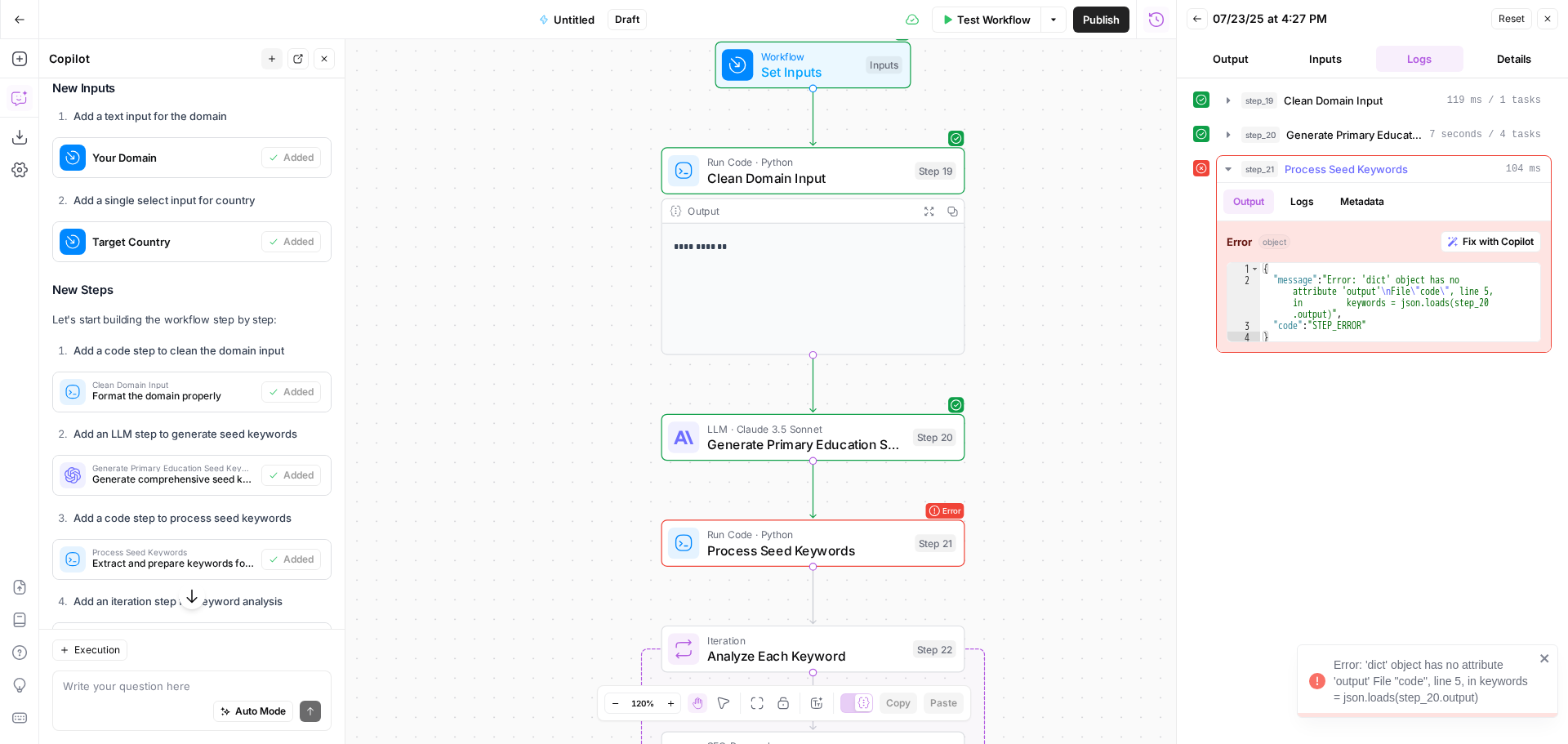 type on "*" 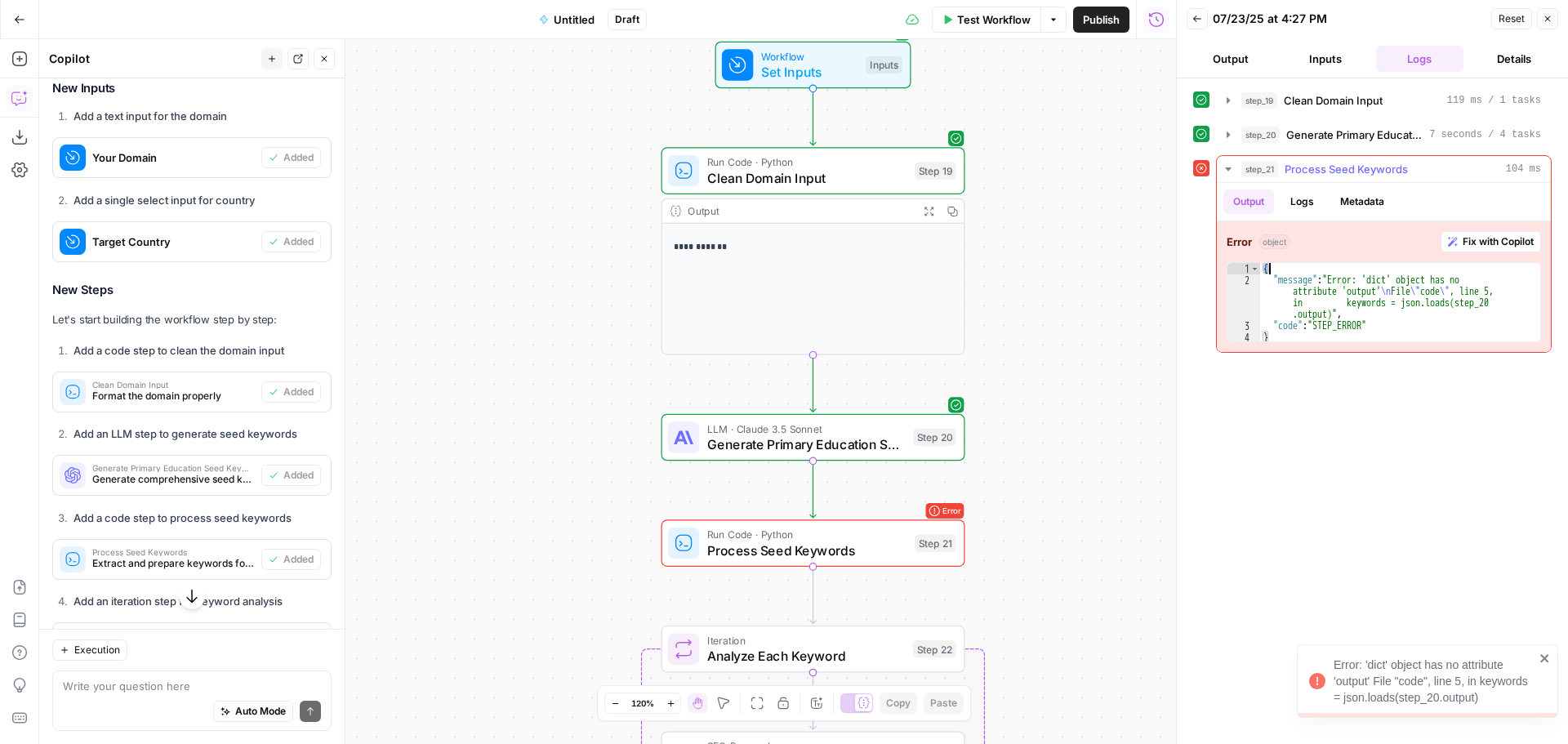 click on "{    "message" :  "Error: 'dict' object has no         attribute 'output' \n File  \" code \" , line 5,         in         keywords = json.loads(step_20        .output)" ,    "code" :  "STEP_ERROR" }" at bounding box center (1400, 314) 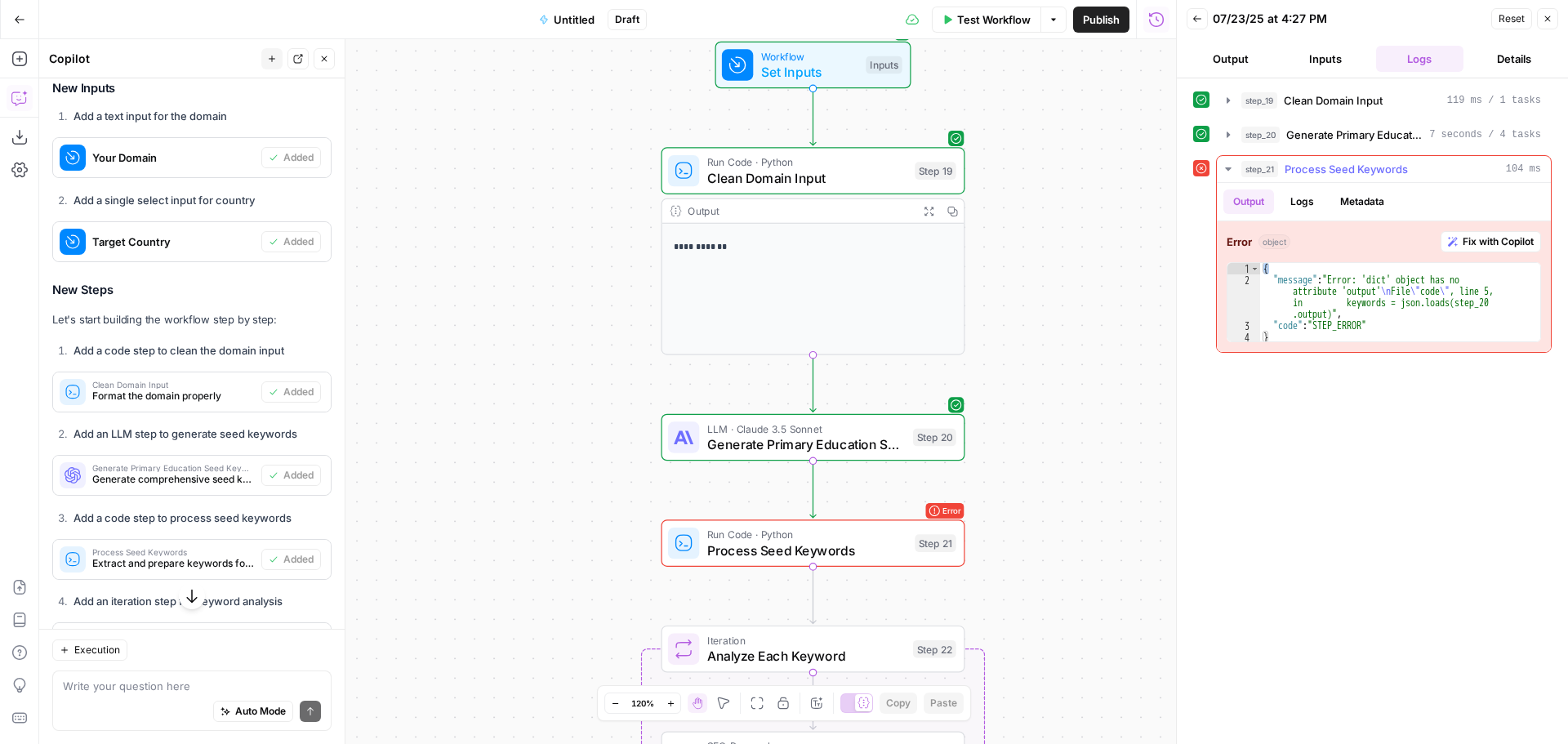 click on "Fix with Copilot" at bounding box center (1490, 242) 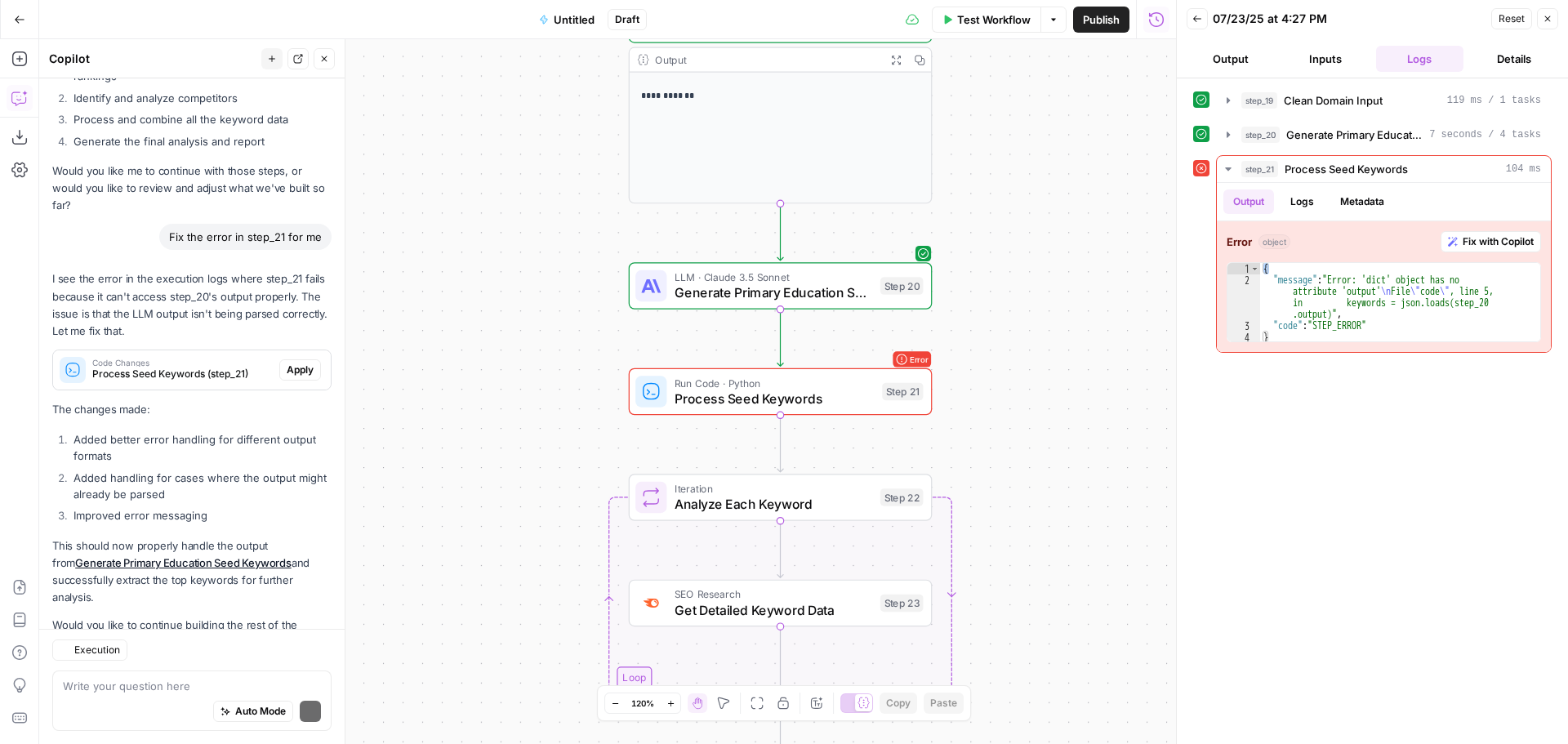 scroll, scrollTop: 5742, scrollLeft: 0, axis: vertical 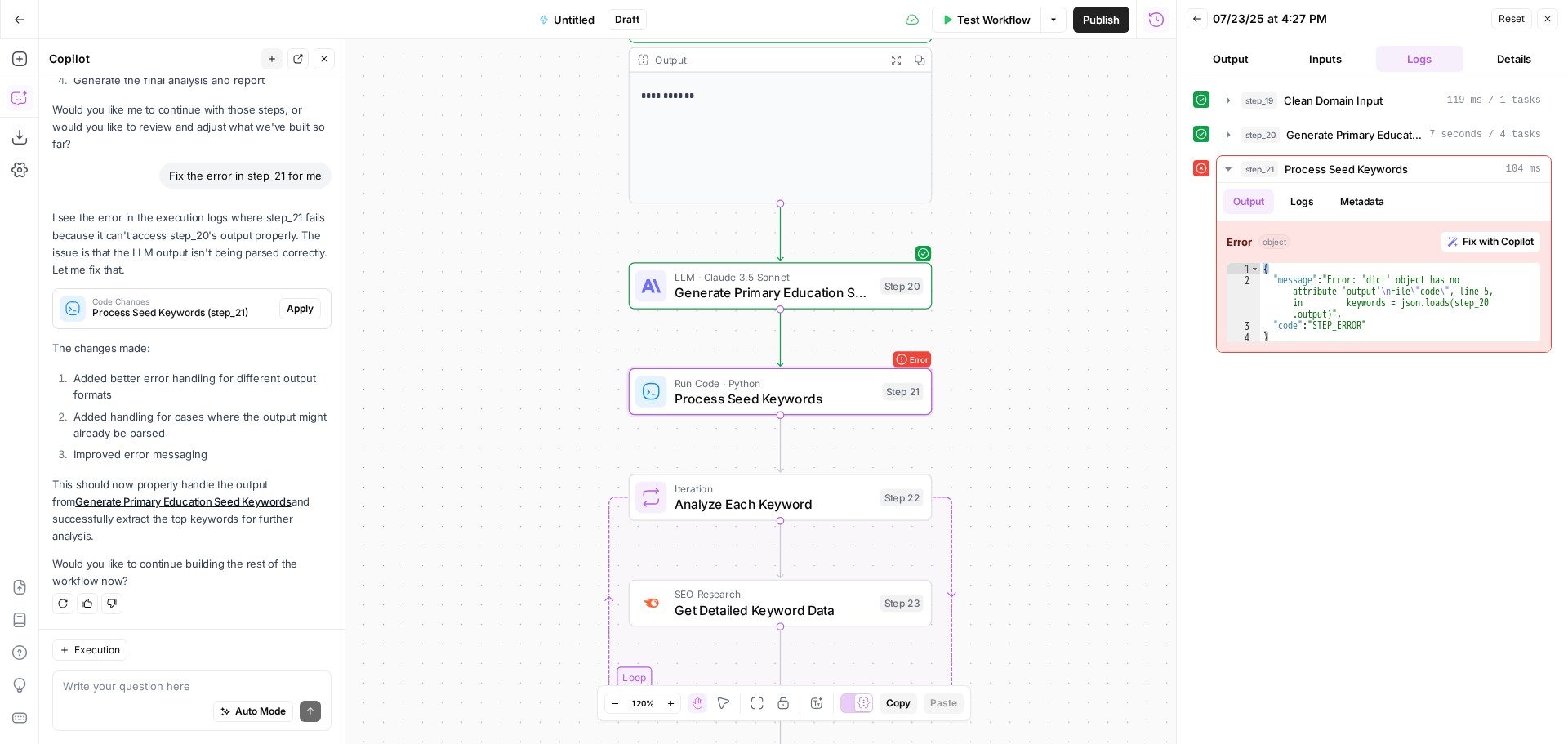 click on "Apply" at bounding box center [300, 309] 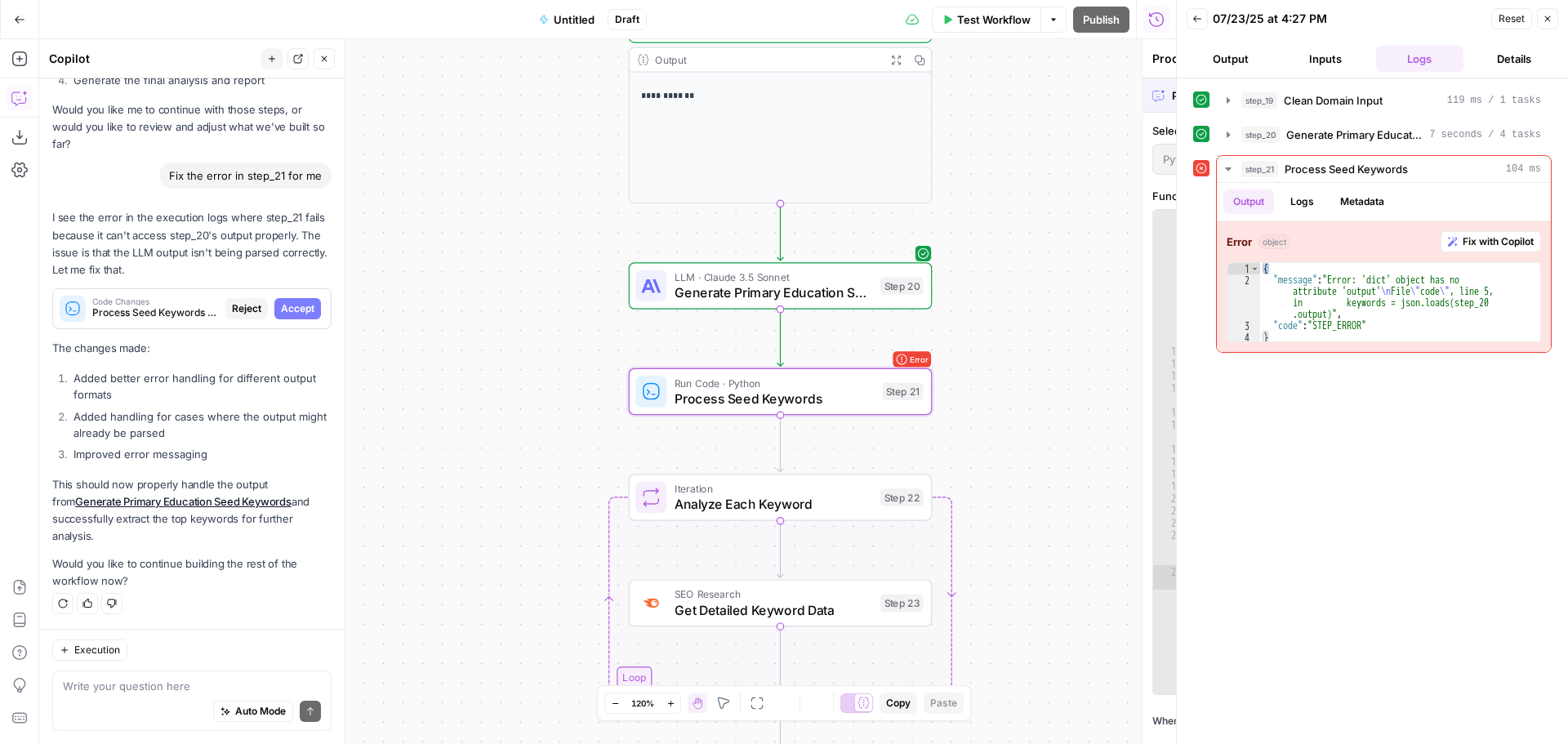 scroll, scrollTop: 5638, scrollLeft: 0, axis: vertical 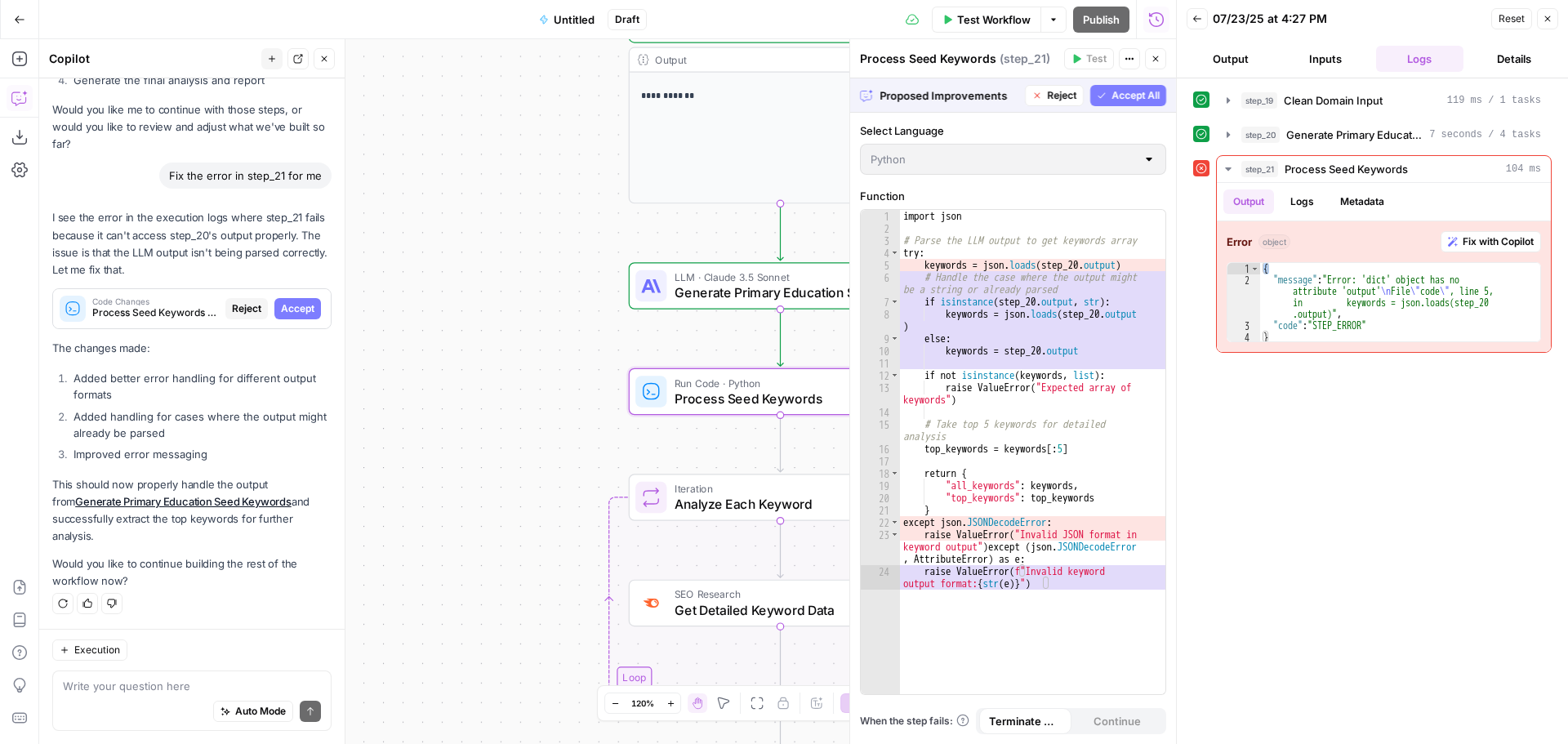 click on "Accept" at bounding box center (297, 309) 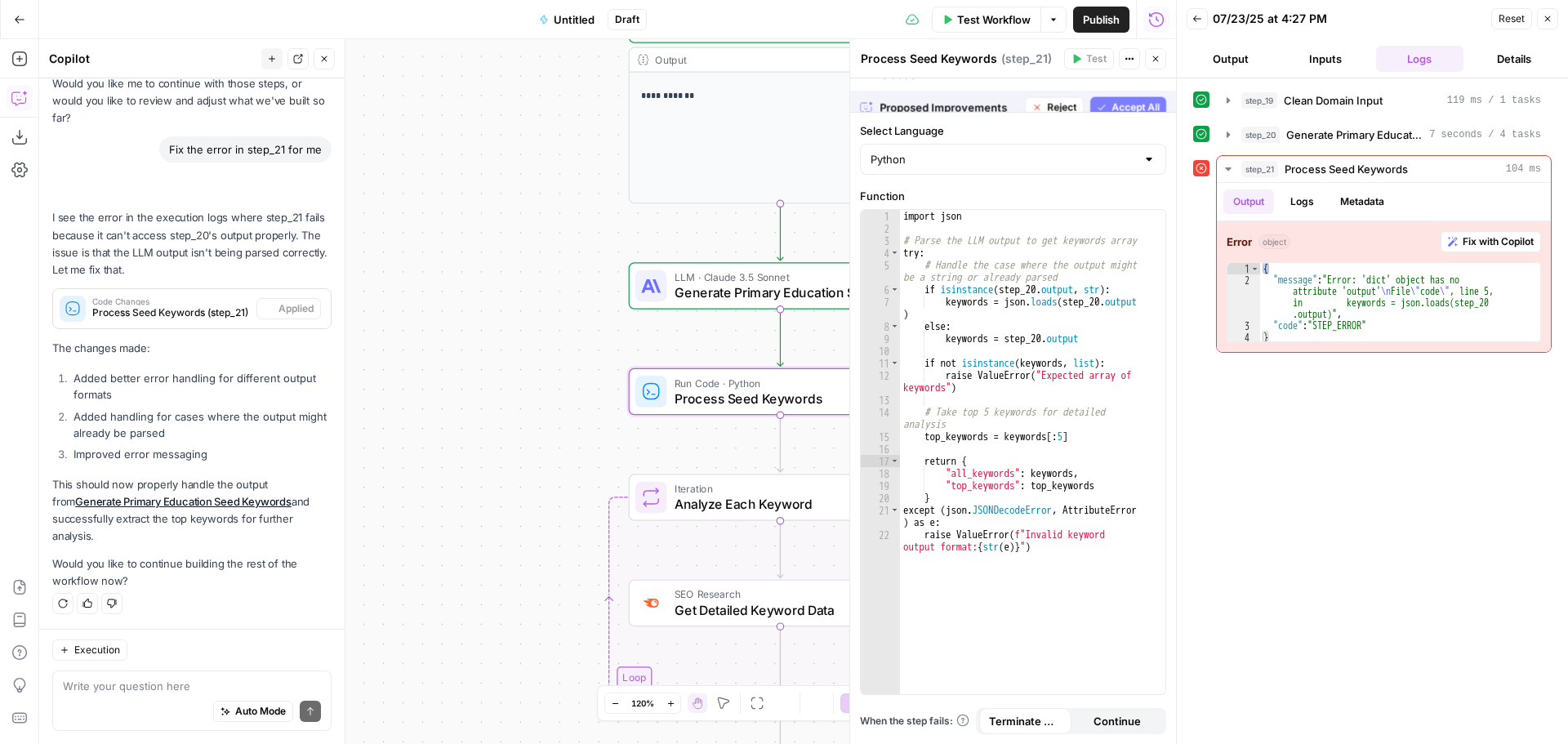 scroll, scrollTop: 5768, scrollLeft: 0, axis: vertical 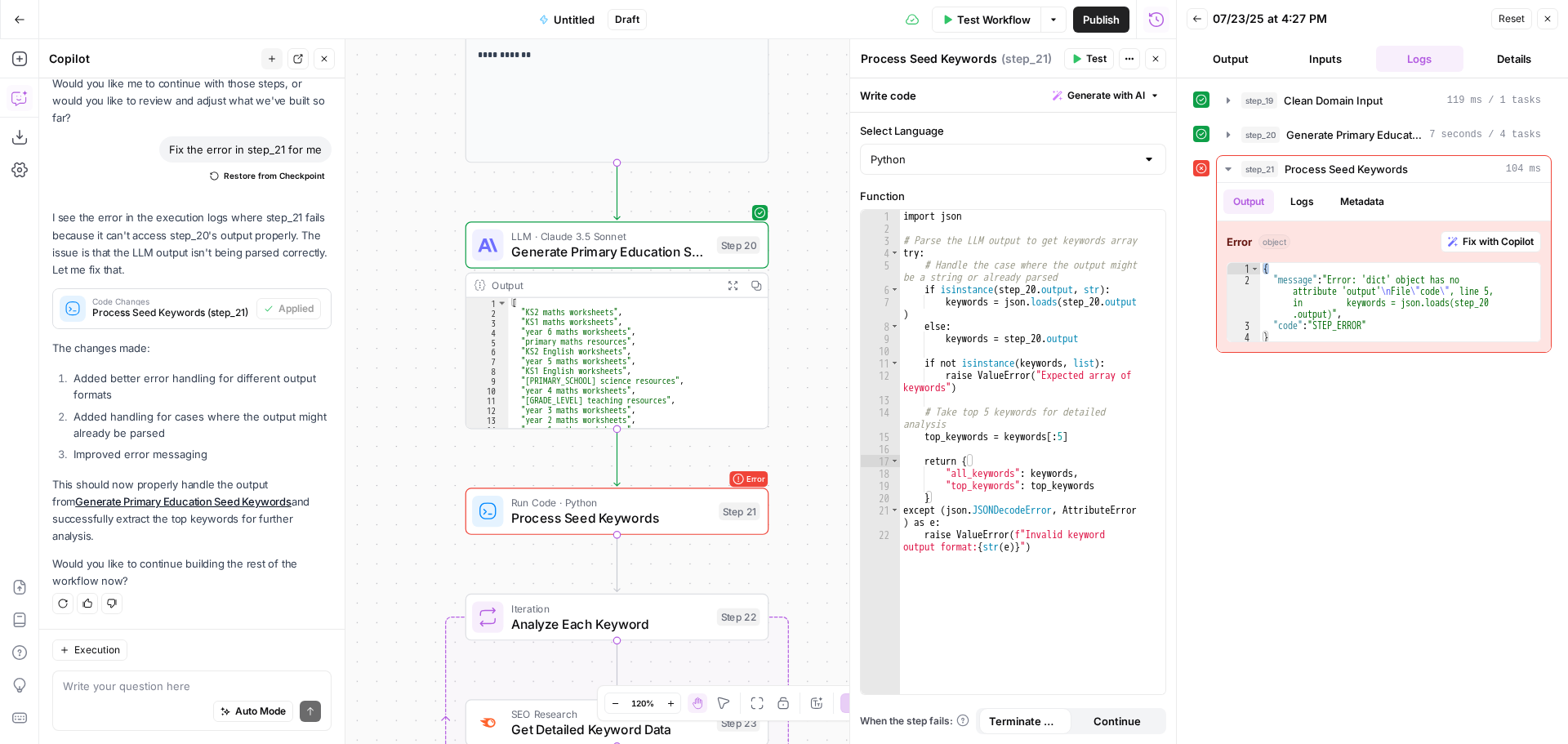 click on "Test Workflow" at bounding box center [994, 20] 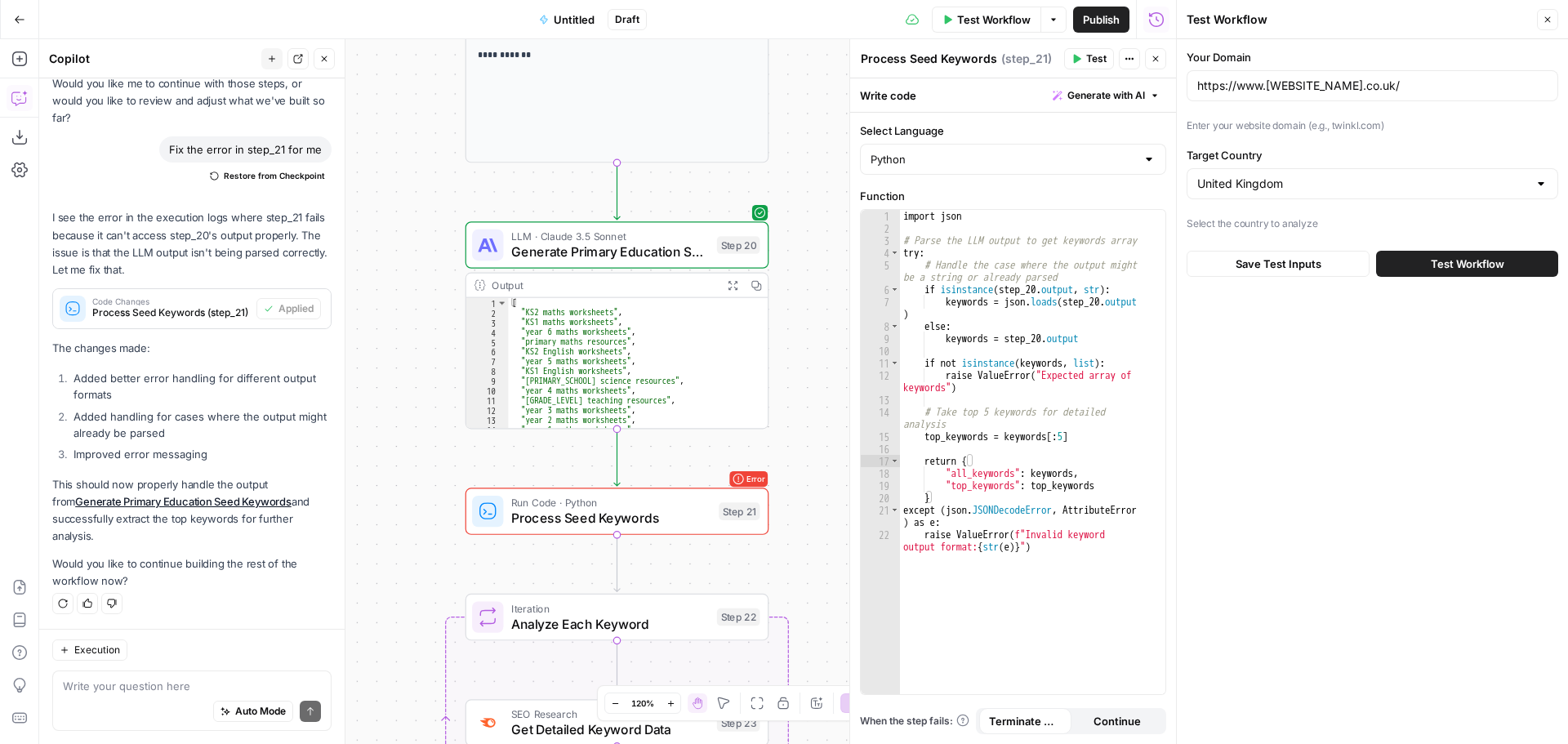 click on "Test Workflow" at bounding box center (1468, 264) 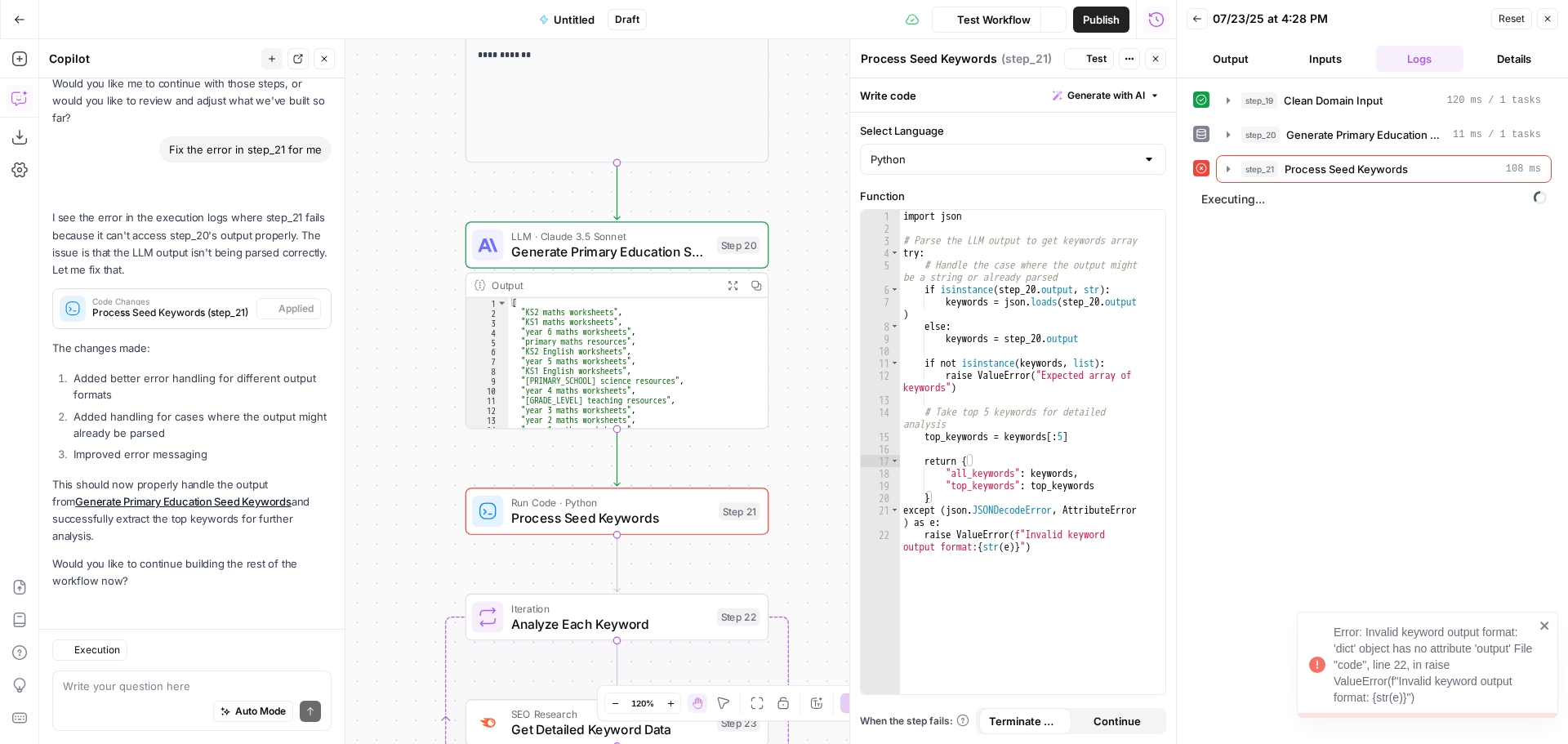 scroll, scrollTop: 5768, scrollLeft: 0, axis: vertical 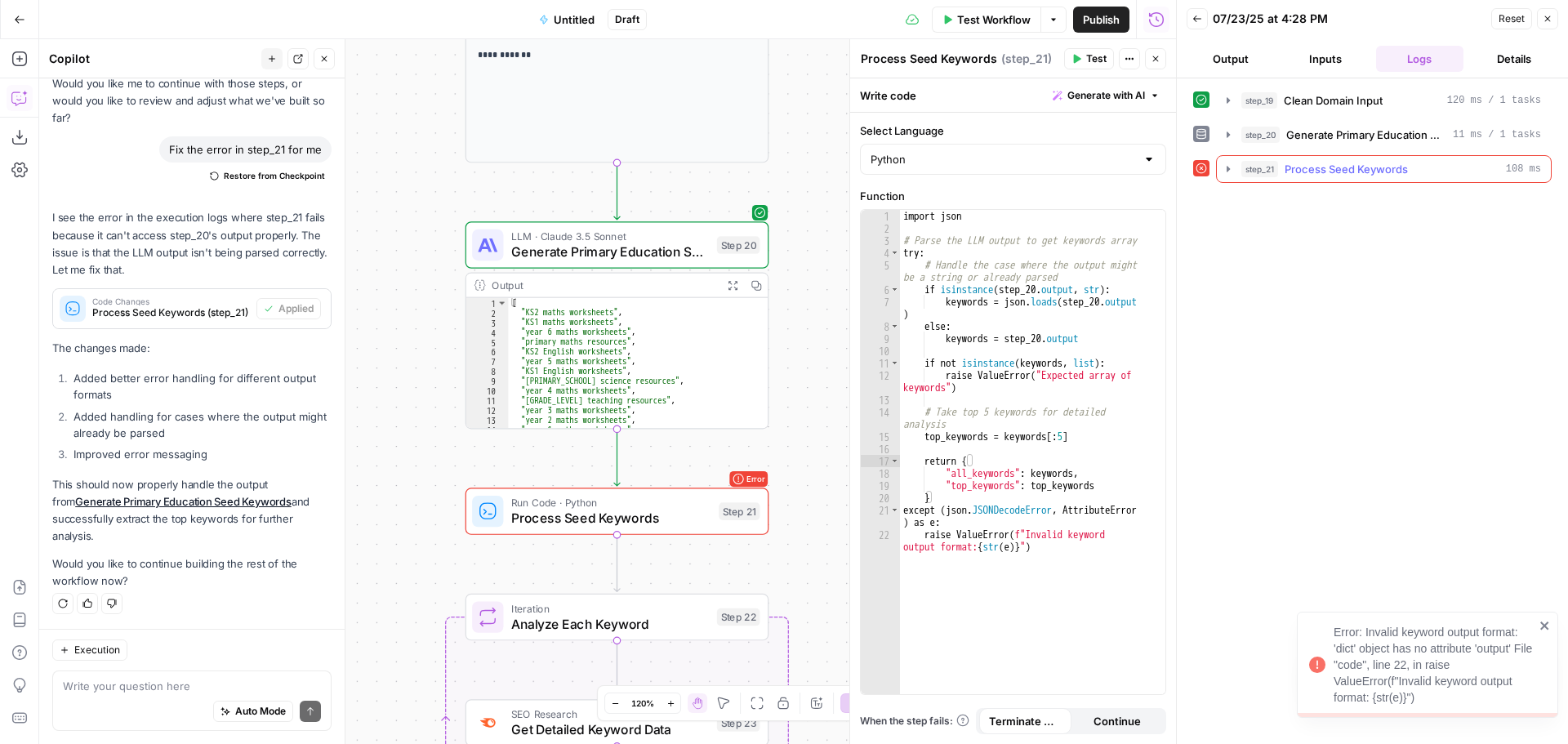 click on "Process Seed Keywords" at bounding box center [1346, 169] 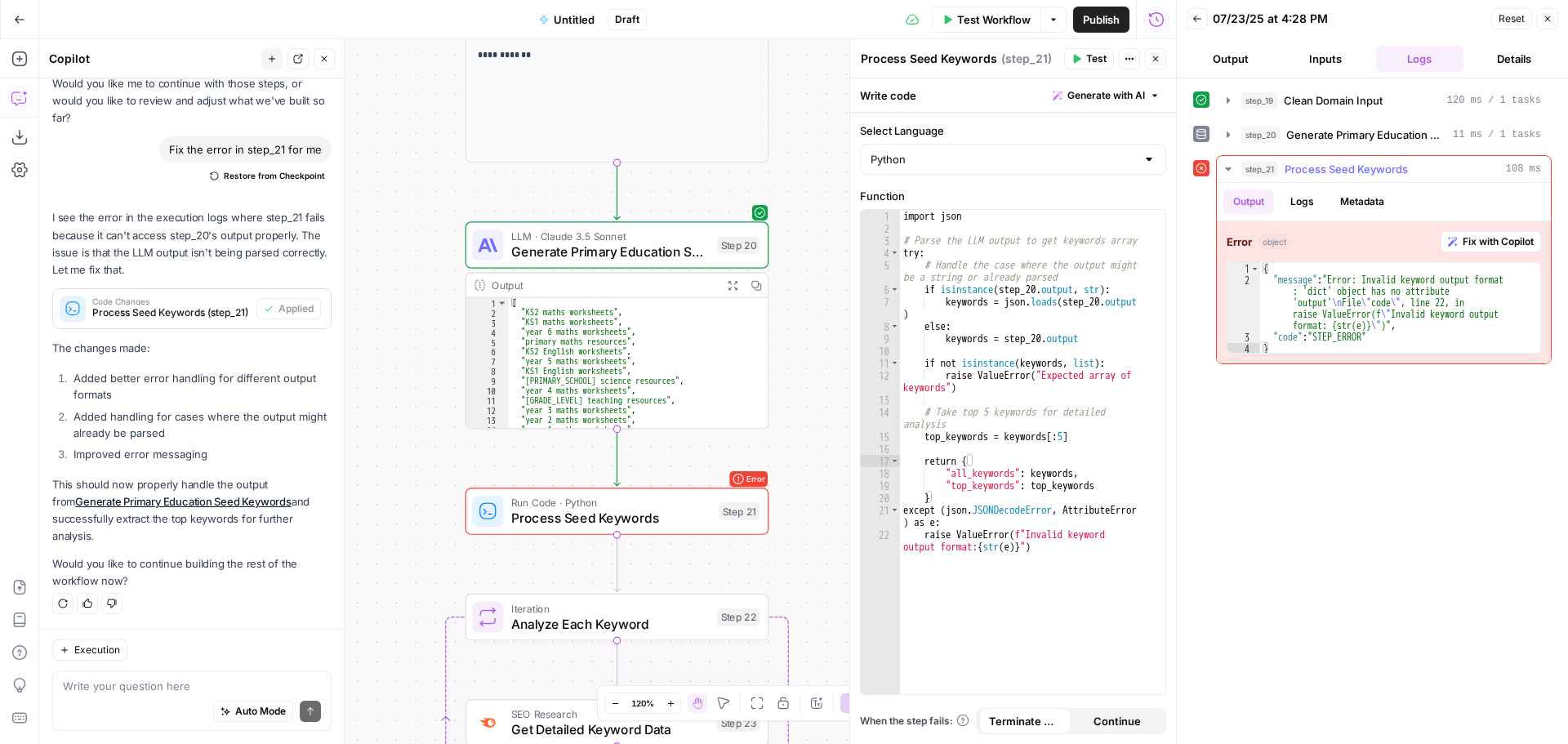 click on "Fix with Copilot" at bounding box center [1498, 242] 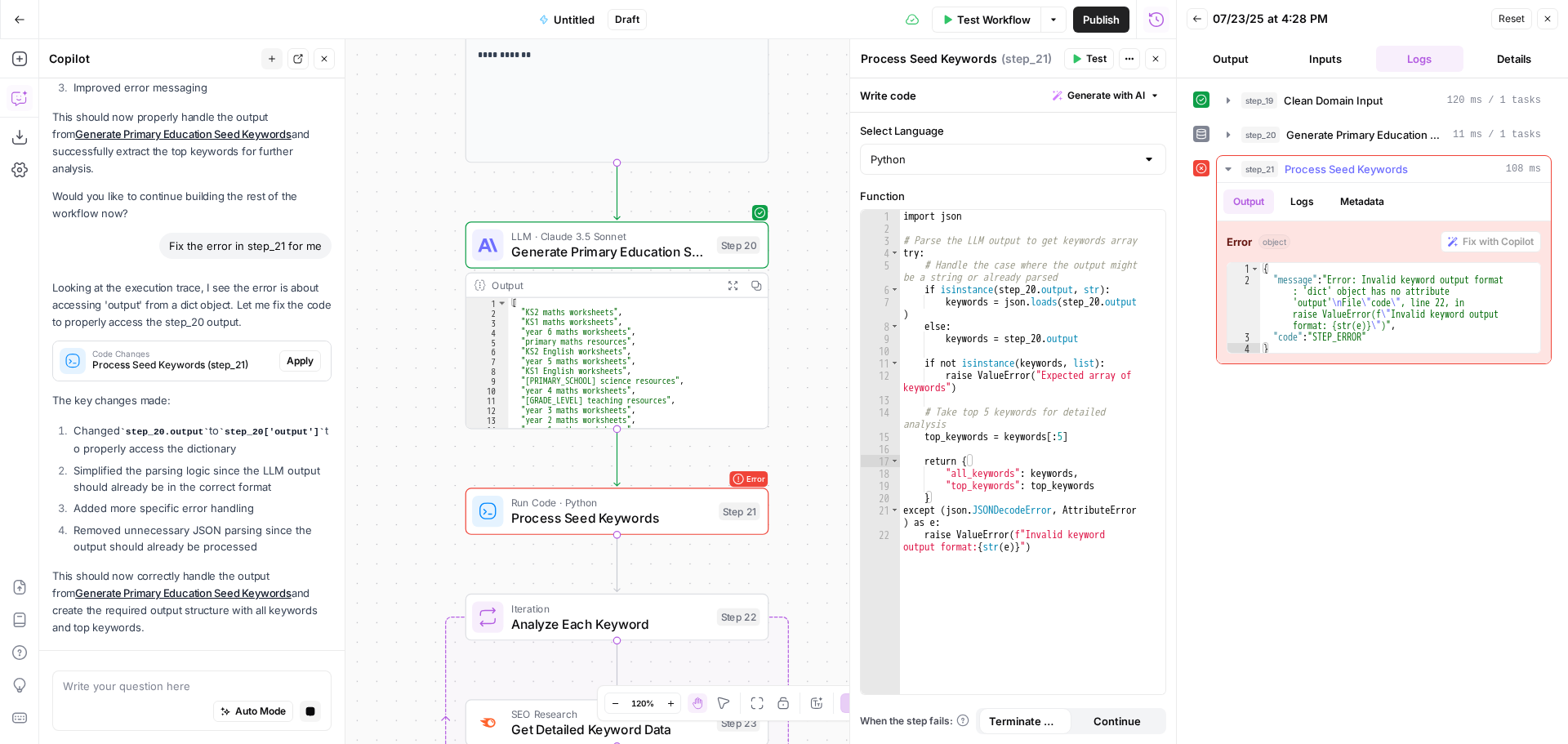 scroll, scrollTop: 6182, scrollLeft: 0, axis: vertical 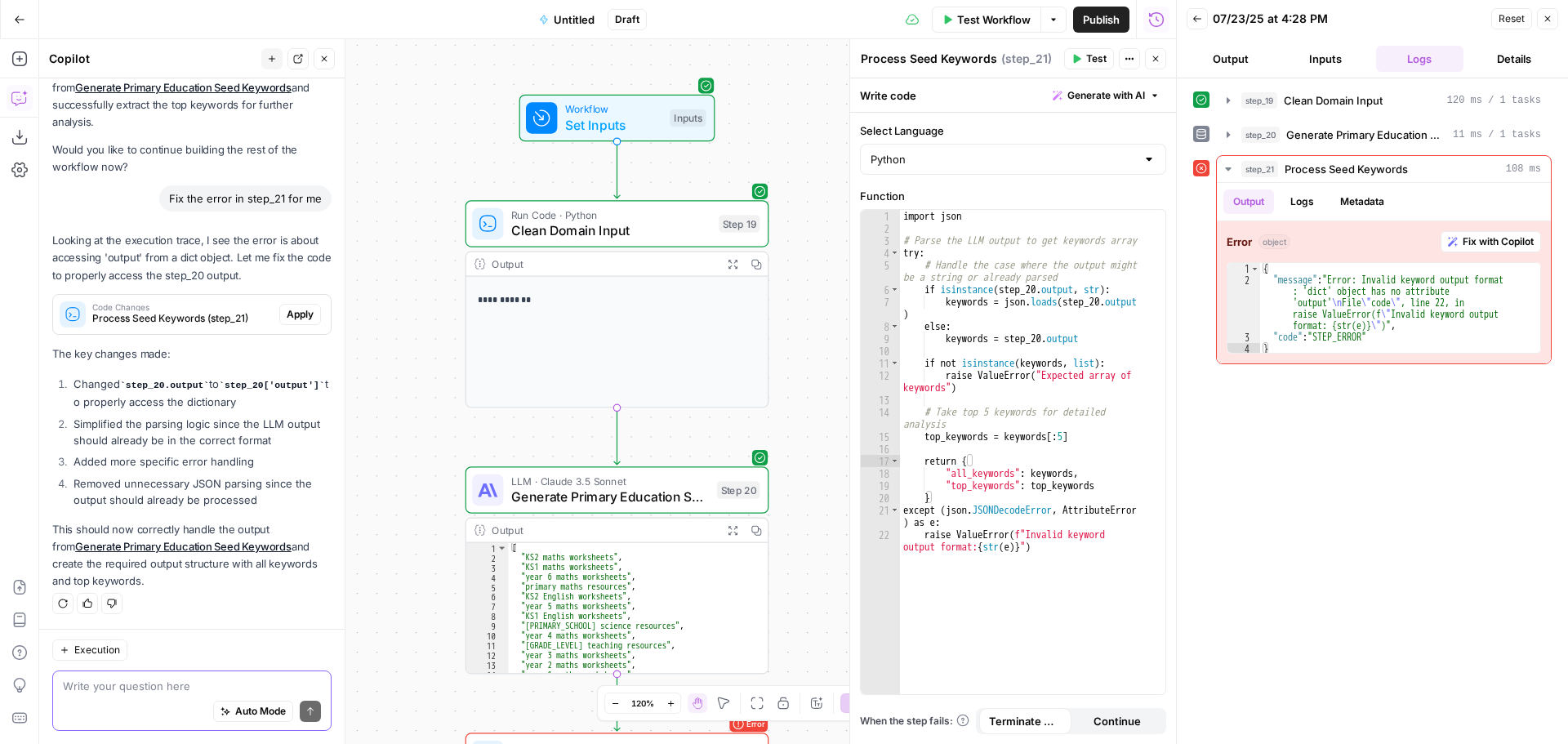 click at bounding box center (192, 686) 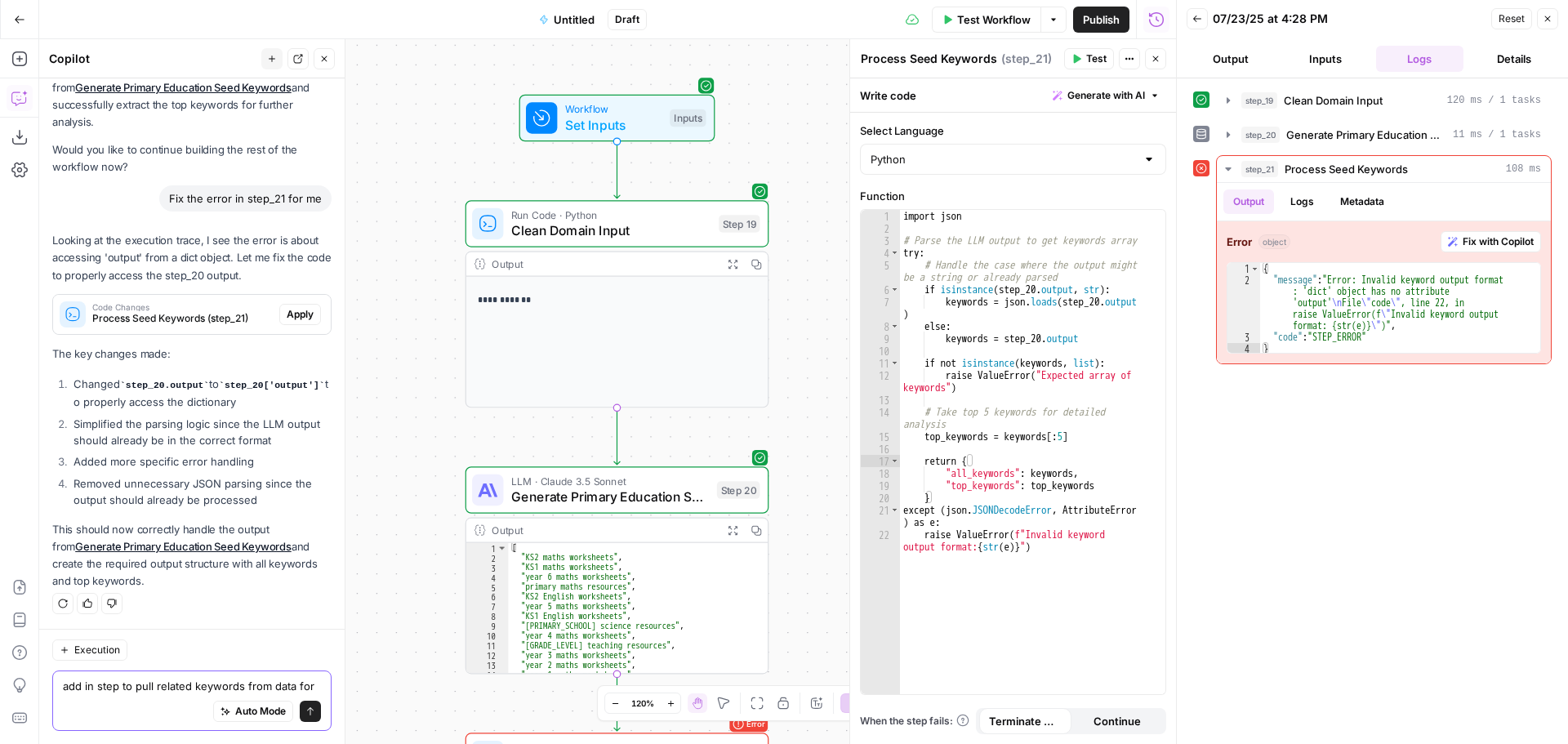 scroll, scrollTop: 6199, scrollLeft: 0, axis: vertical 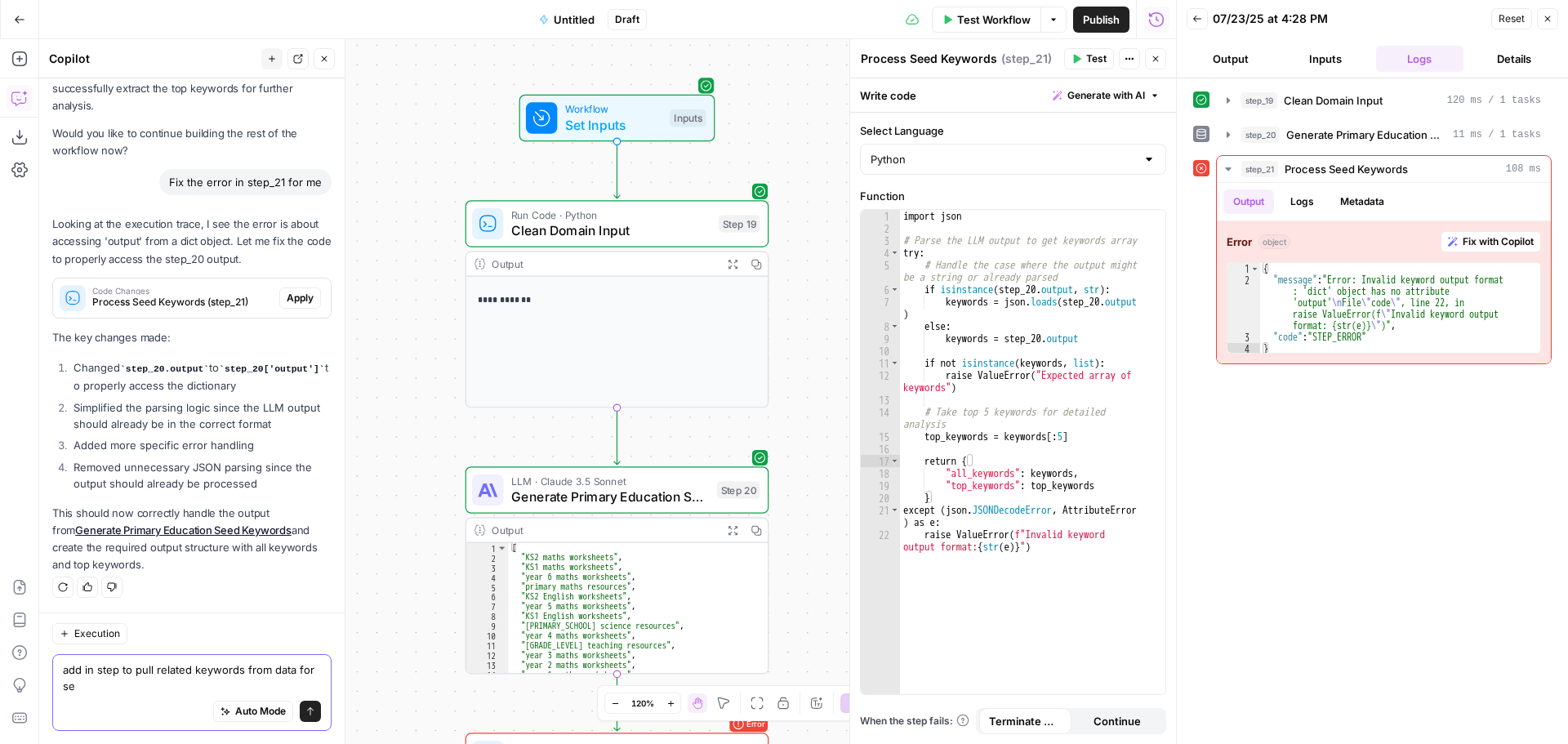 type on "add in step to pull related keywords from data for seo" 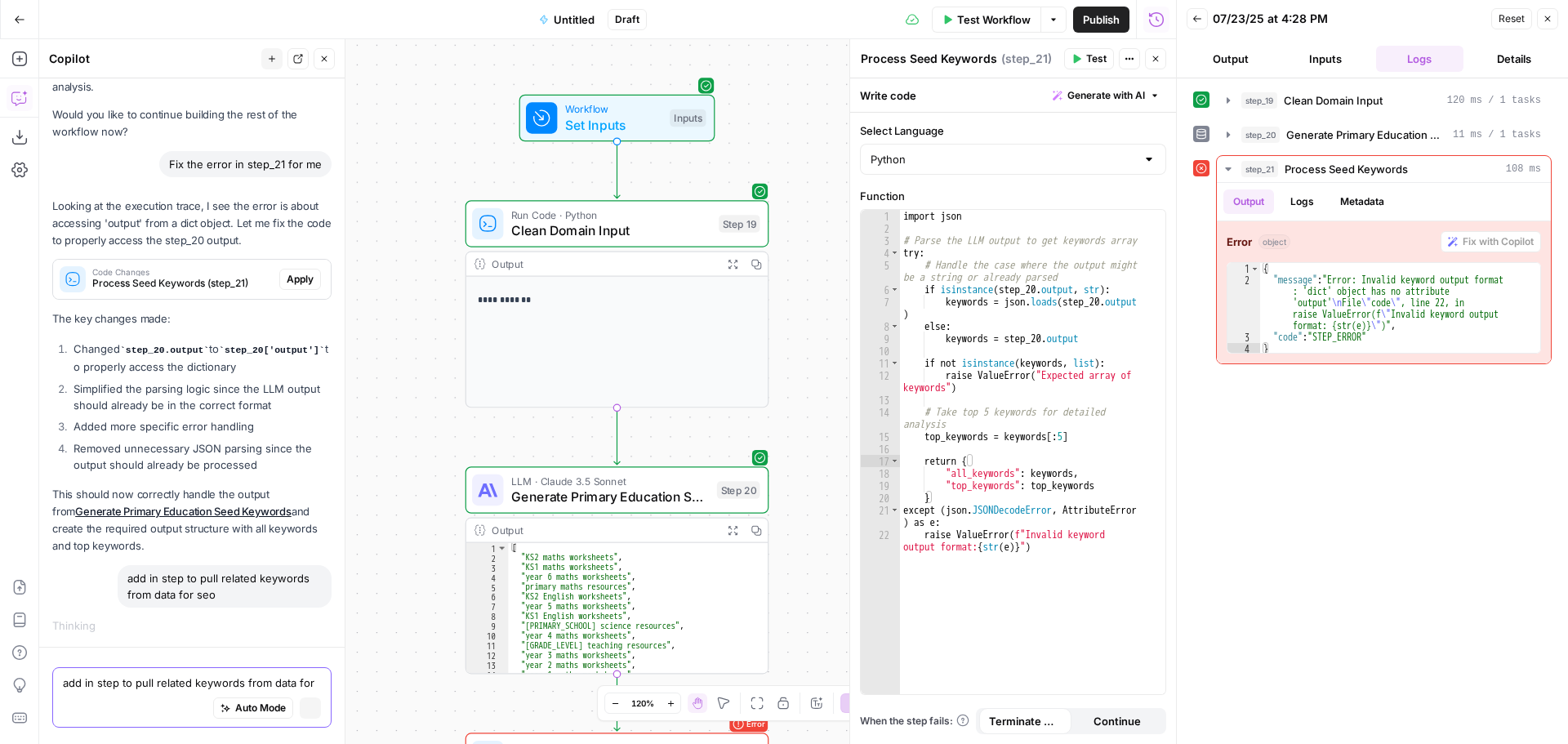 type 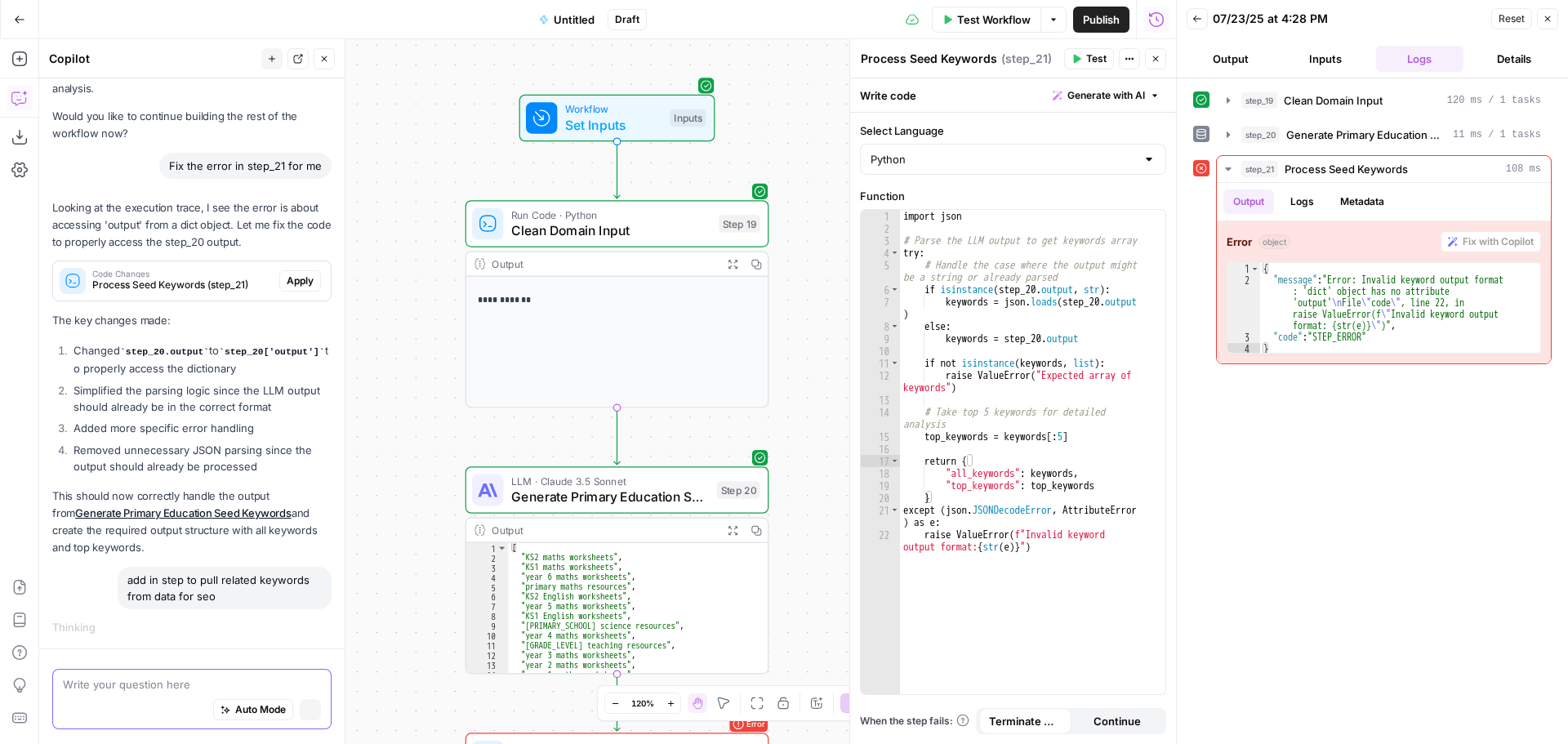 scroll, scrollTop: 6040, scrollLeft: 0, axis: vertical 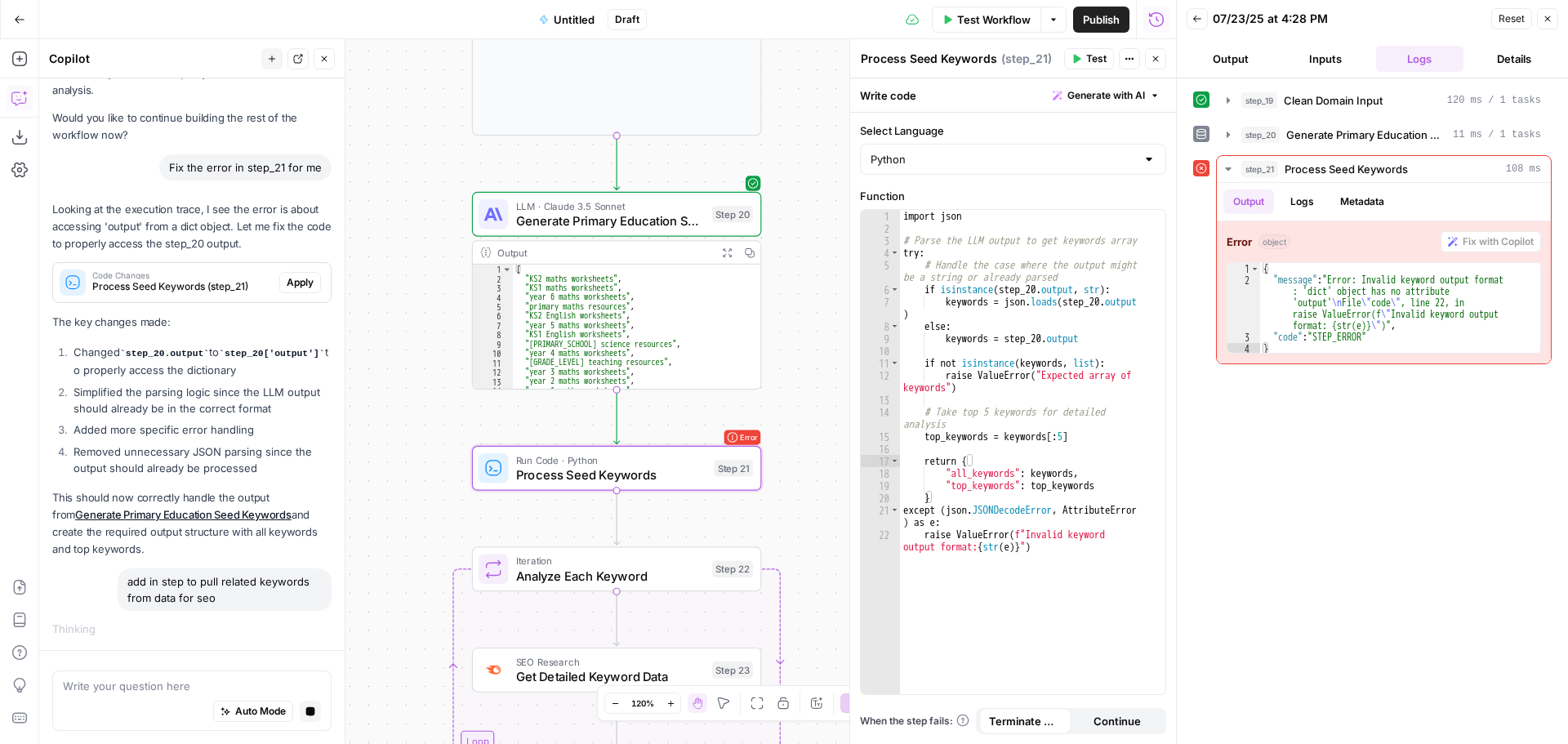 click on "Apply" at bounding box center [300, 283] 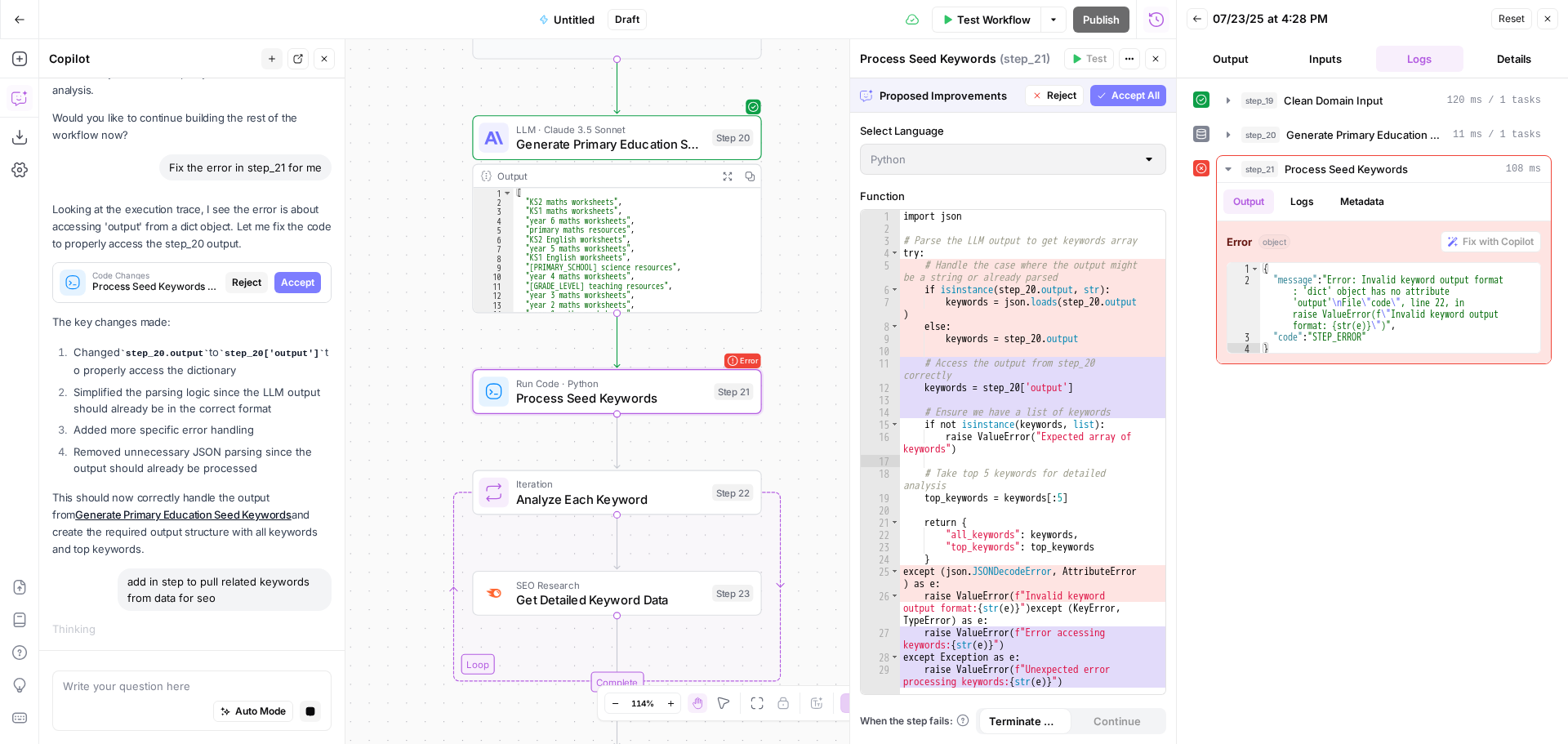click on "Accept" at bounding box center (297, 283) 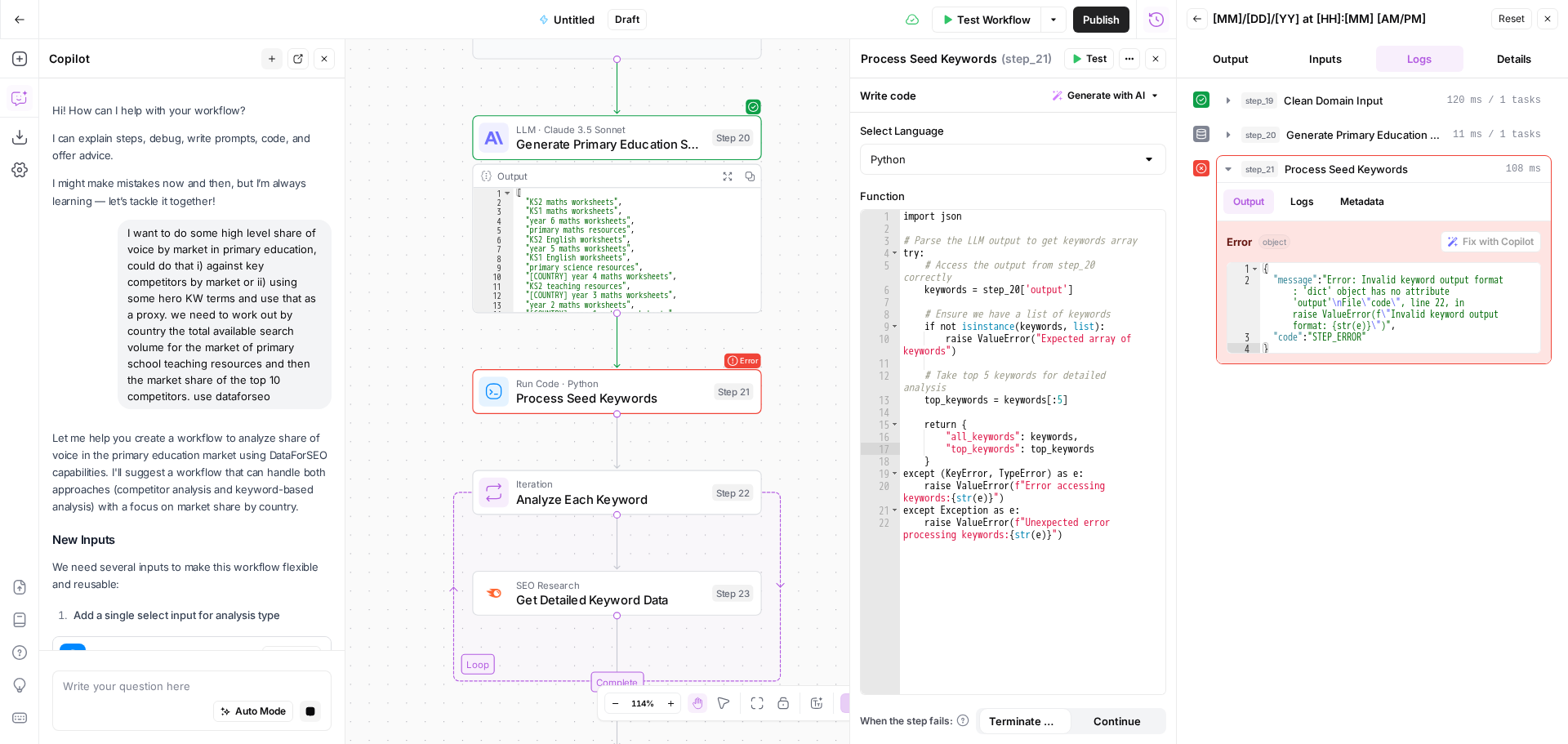 scroll, scrollTop: 0, scrollLeft: 0, axis: both 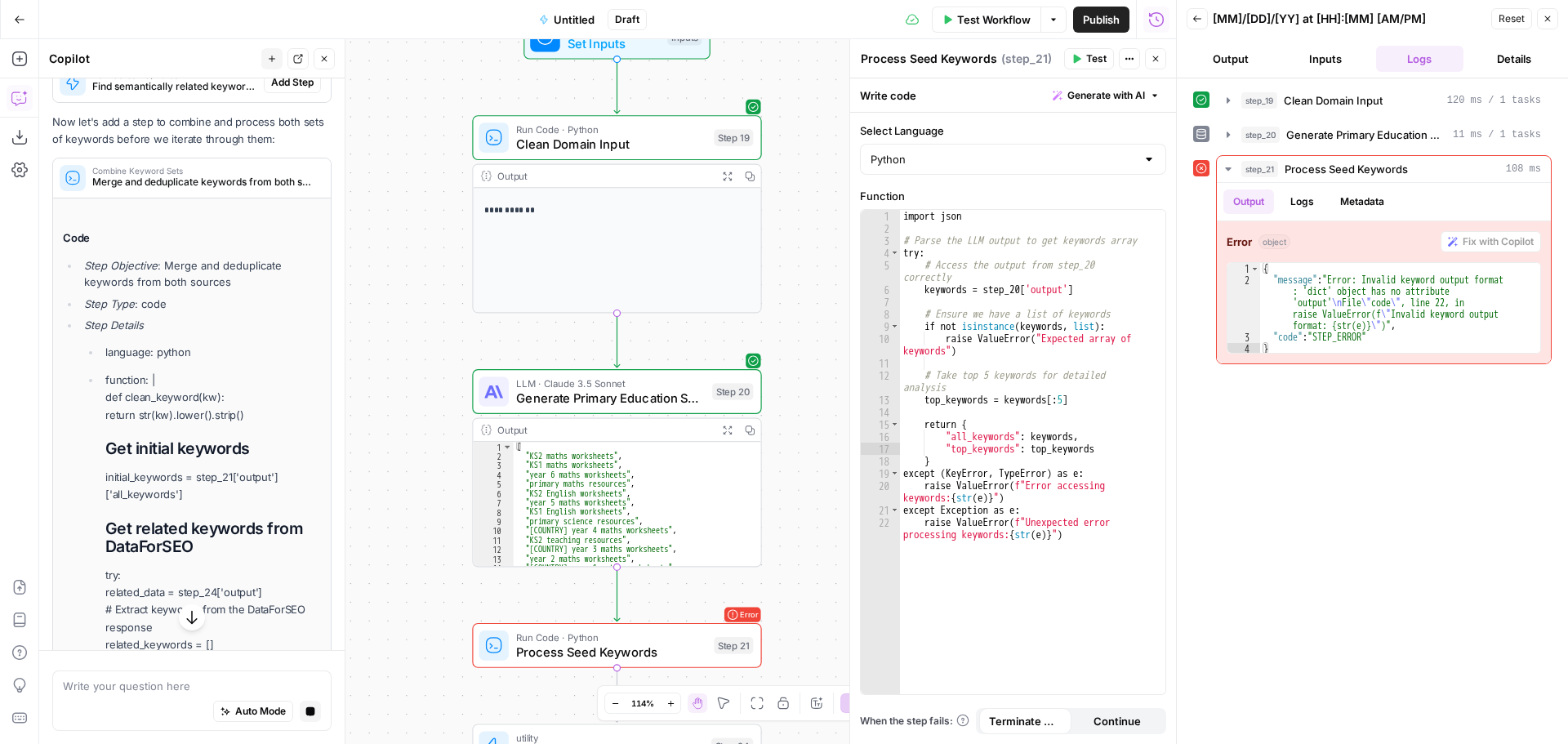 click on "Add Step" at bounding box center [292, 82] 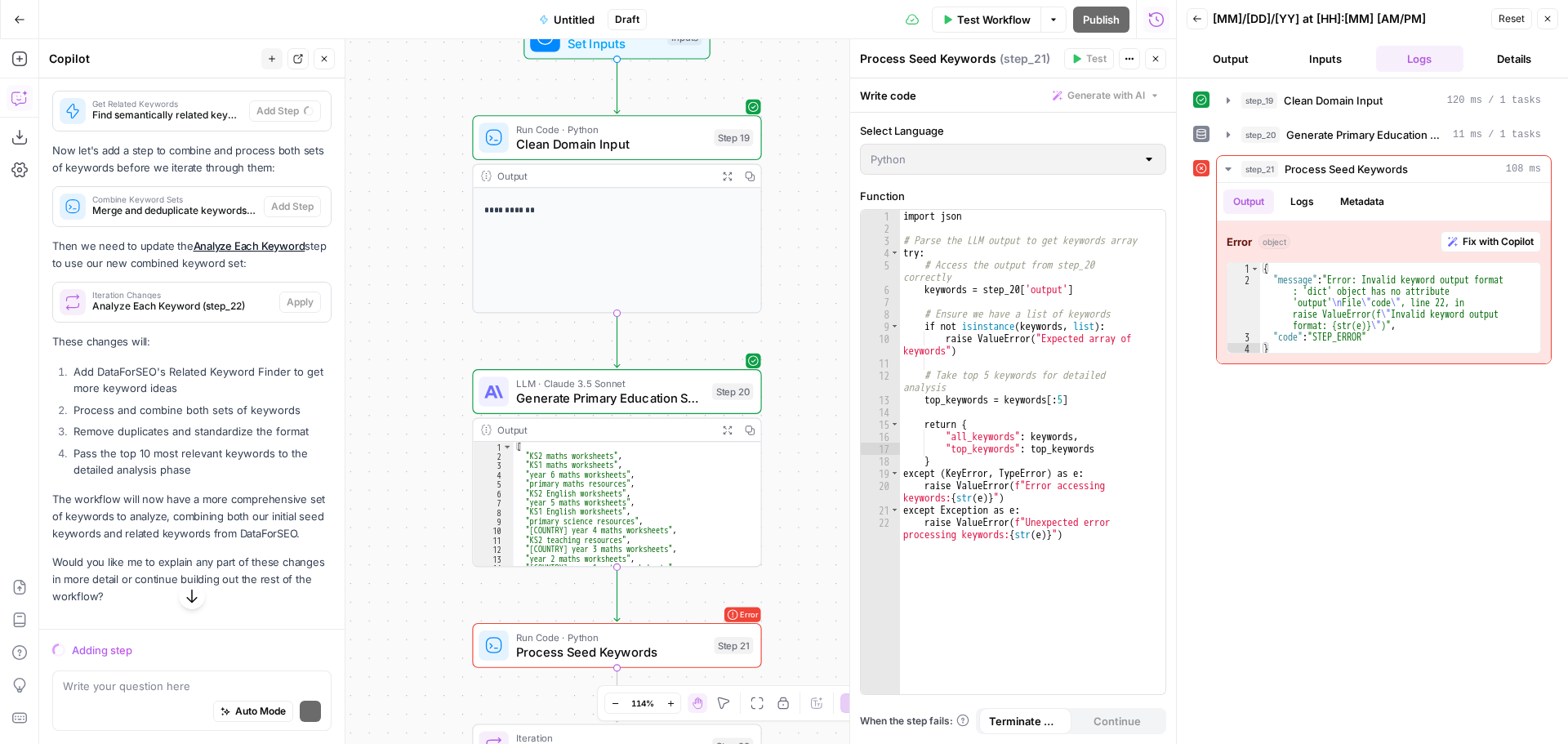 scroll, scrollTop: 6578, scrollLeft: 0, axis: vertical 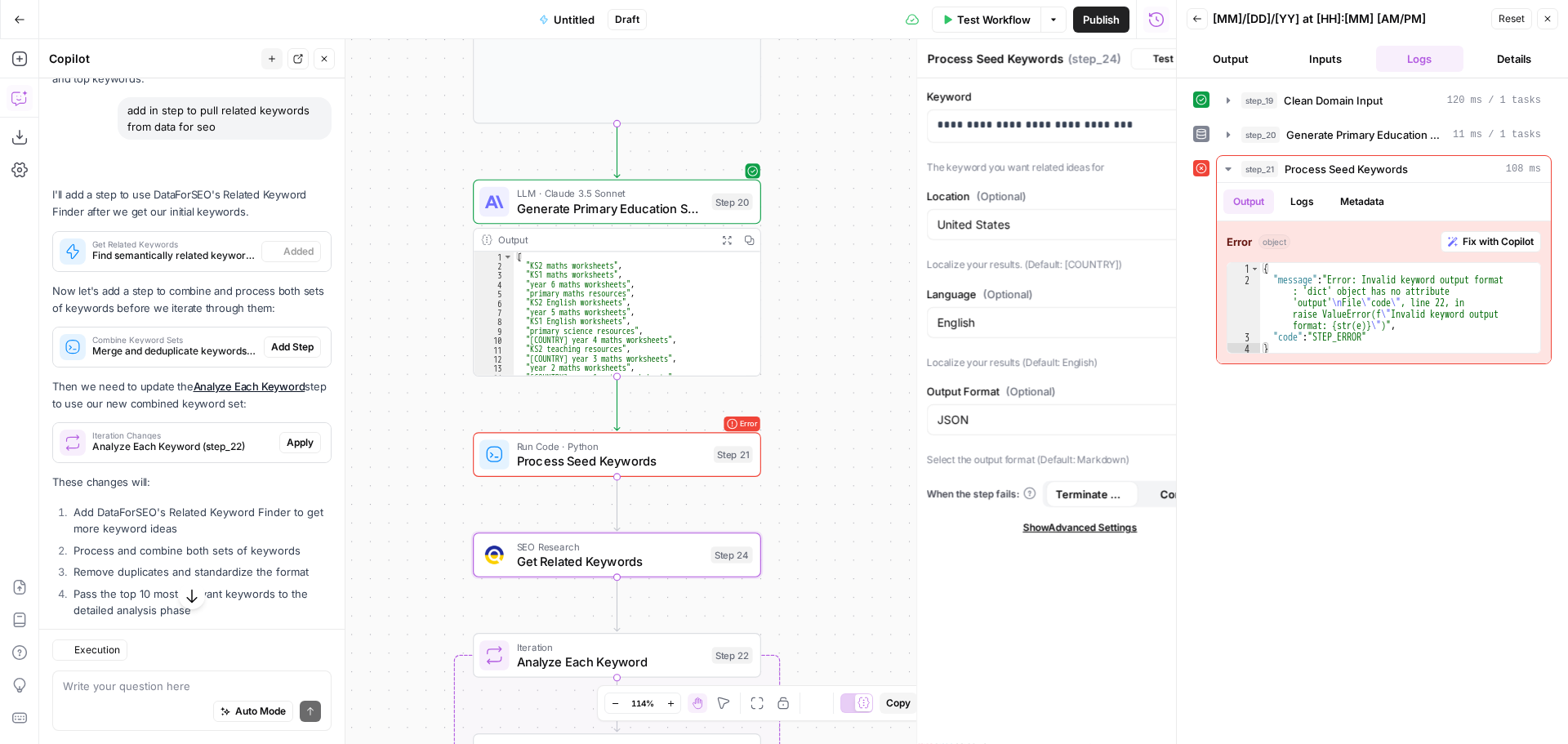 type on "Get Related Keywords" 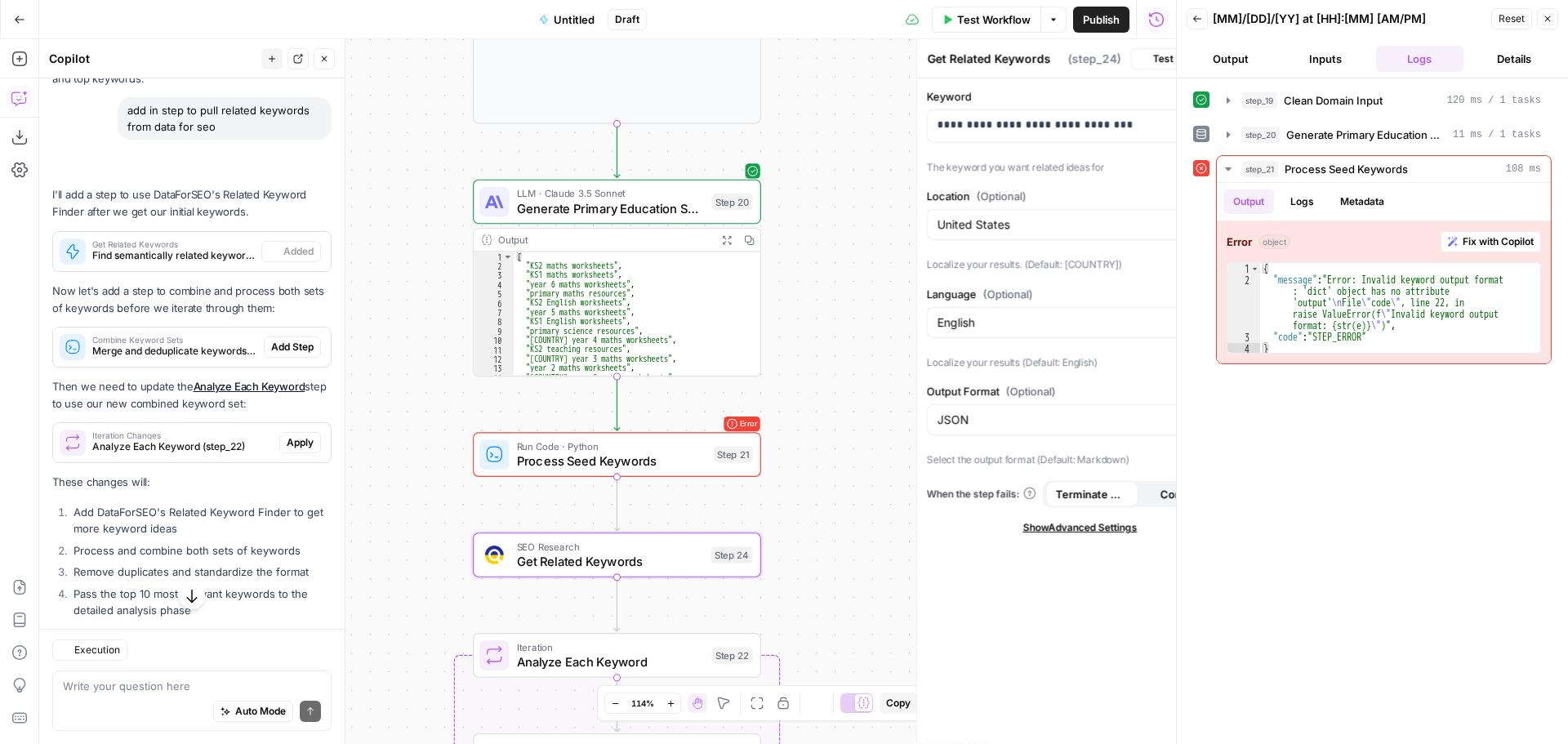 scroll, scrollTop: 6734, scrollLeft: 0, axis: vertical 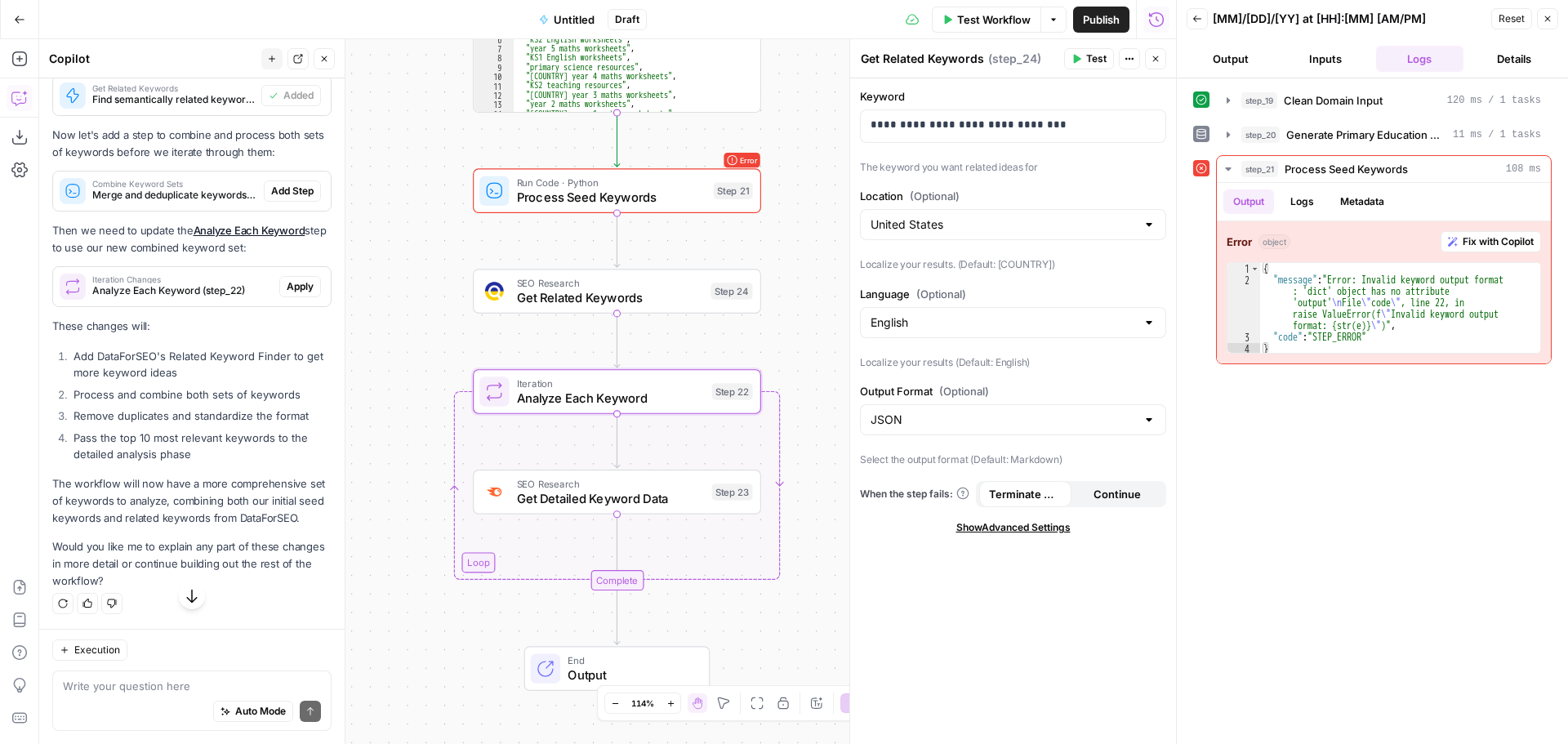 click on "Apply" at bounding box center [300, 287] 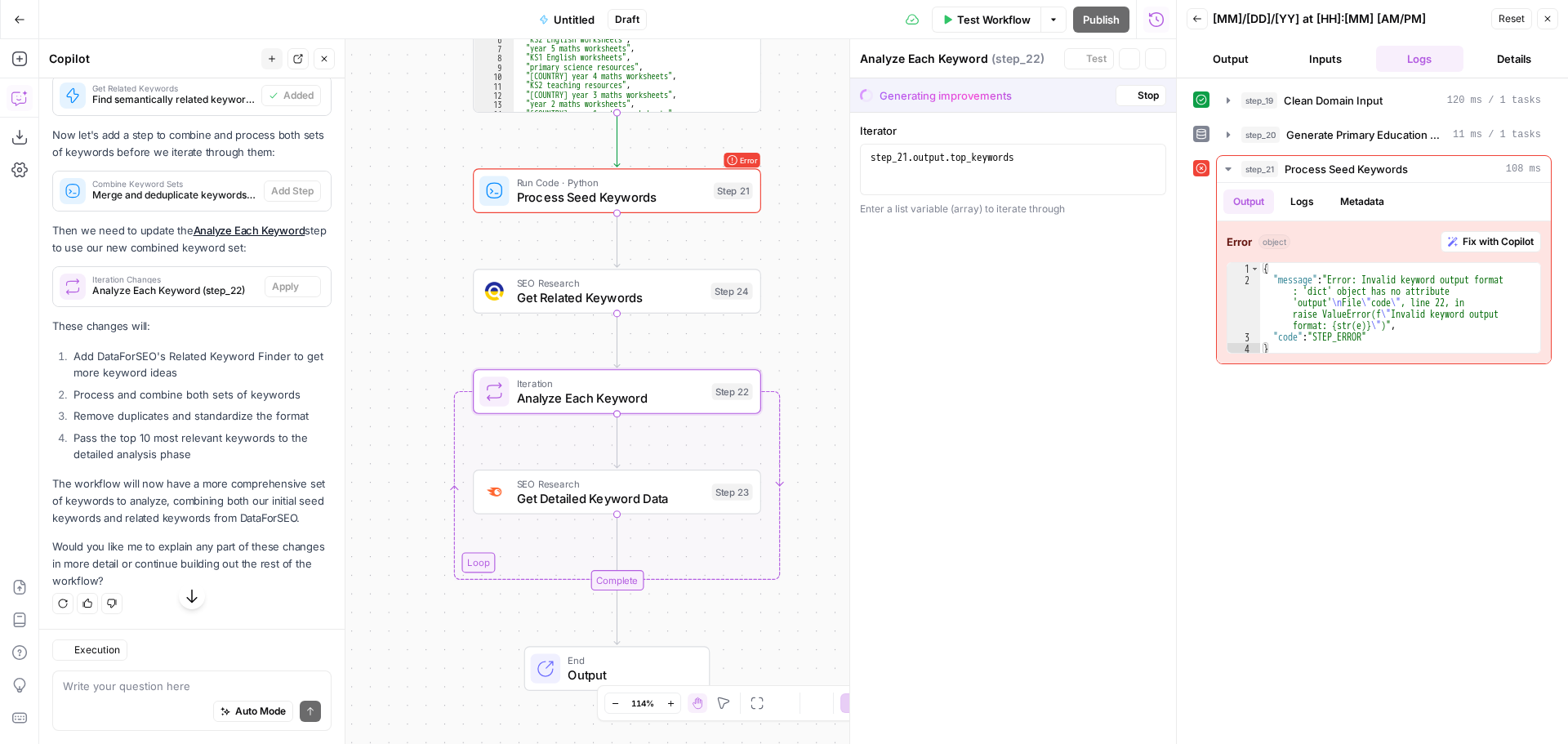 scroll, scrollTop: 6578, scrollLeft: 0, axis: vertical 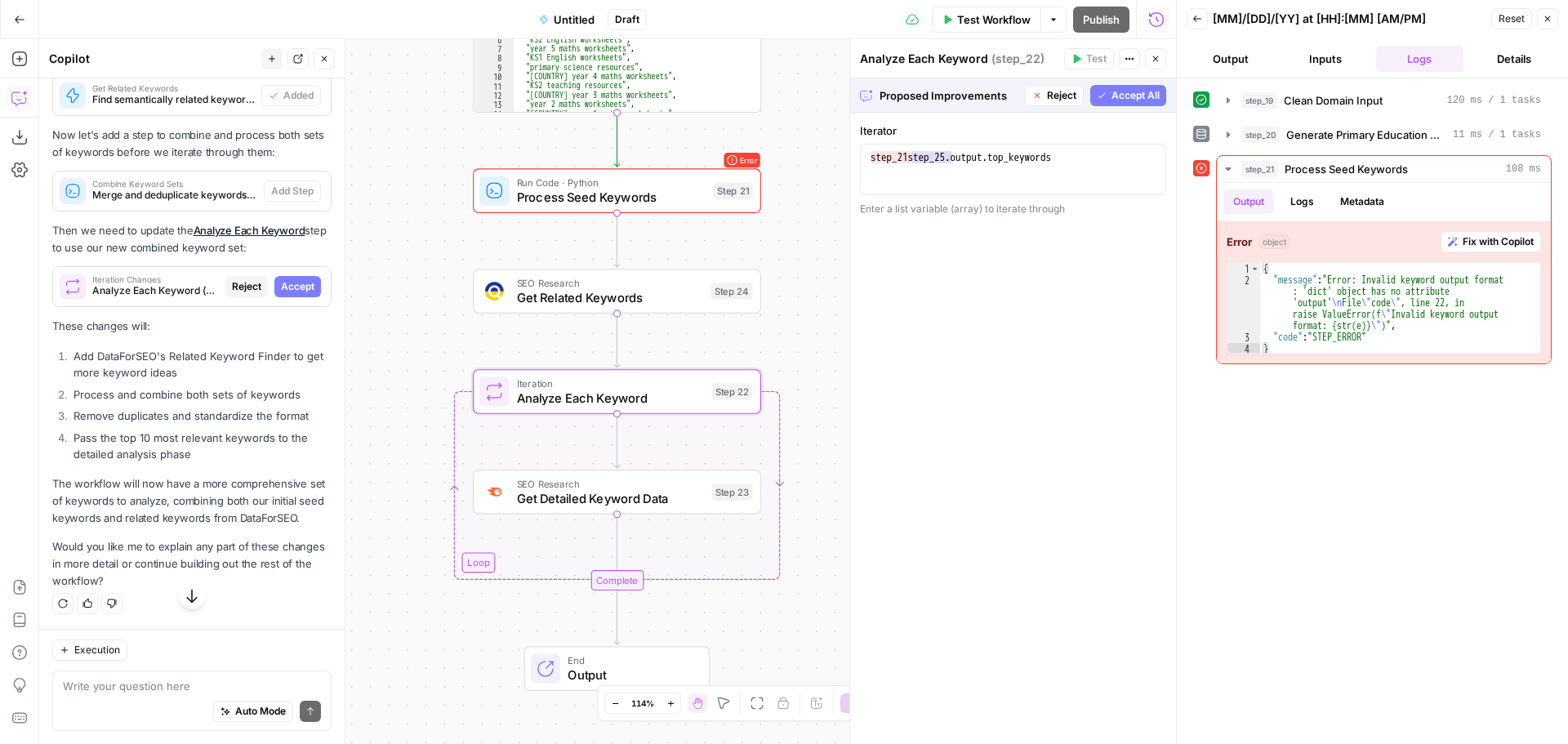 click on "Accept" at bounding box center [297, 287] 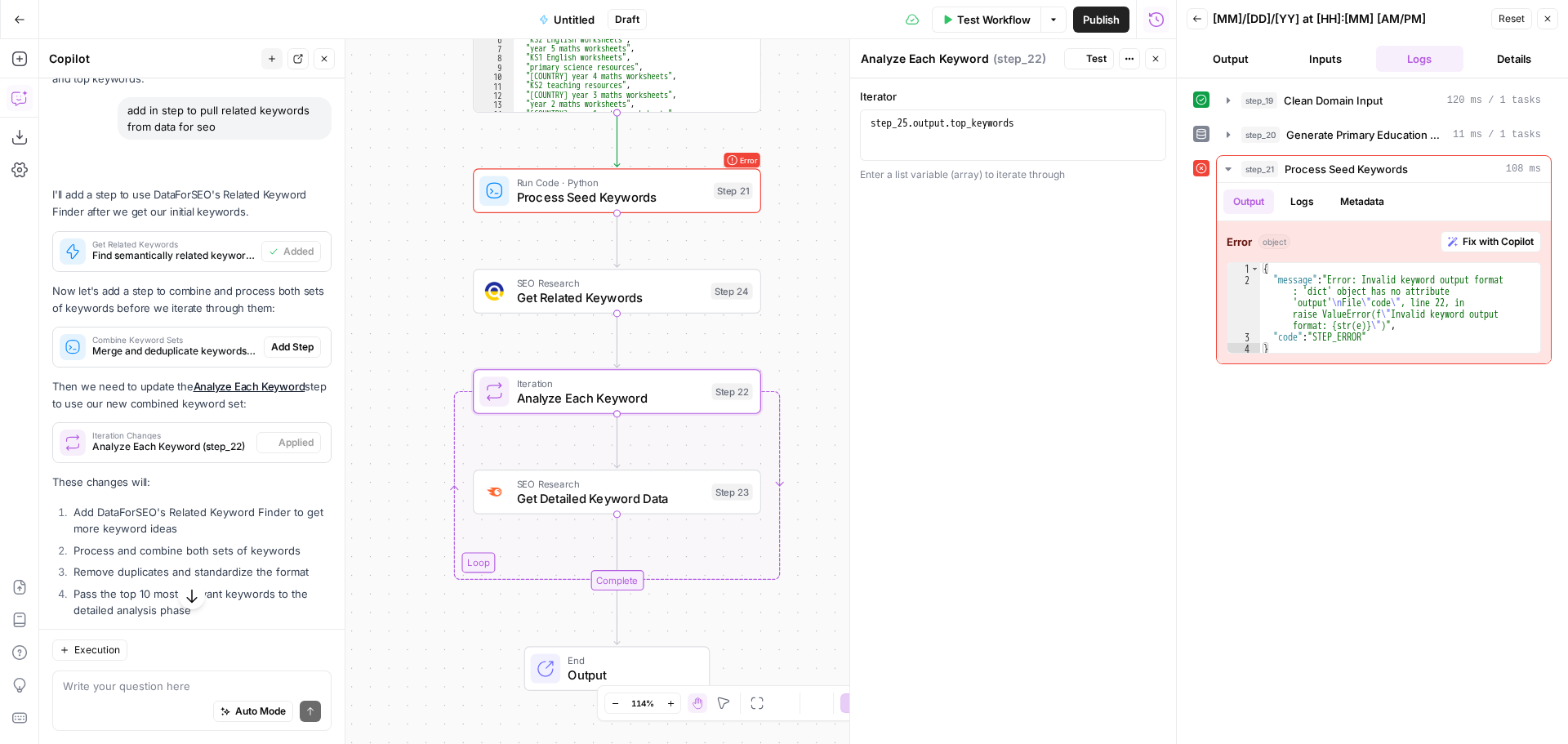 scroll, scrollTop: 6734, scrollLeft: 0, axis: vertical 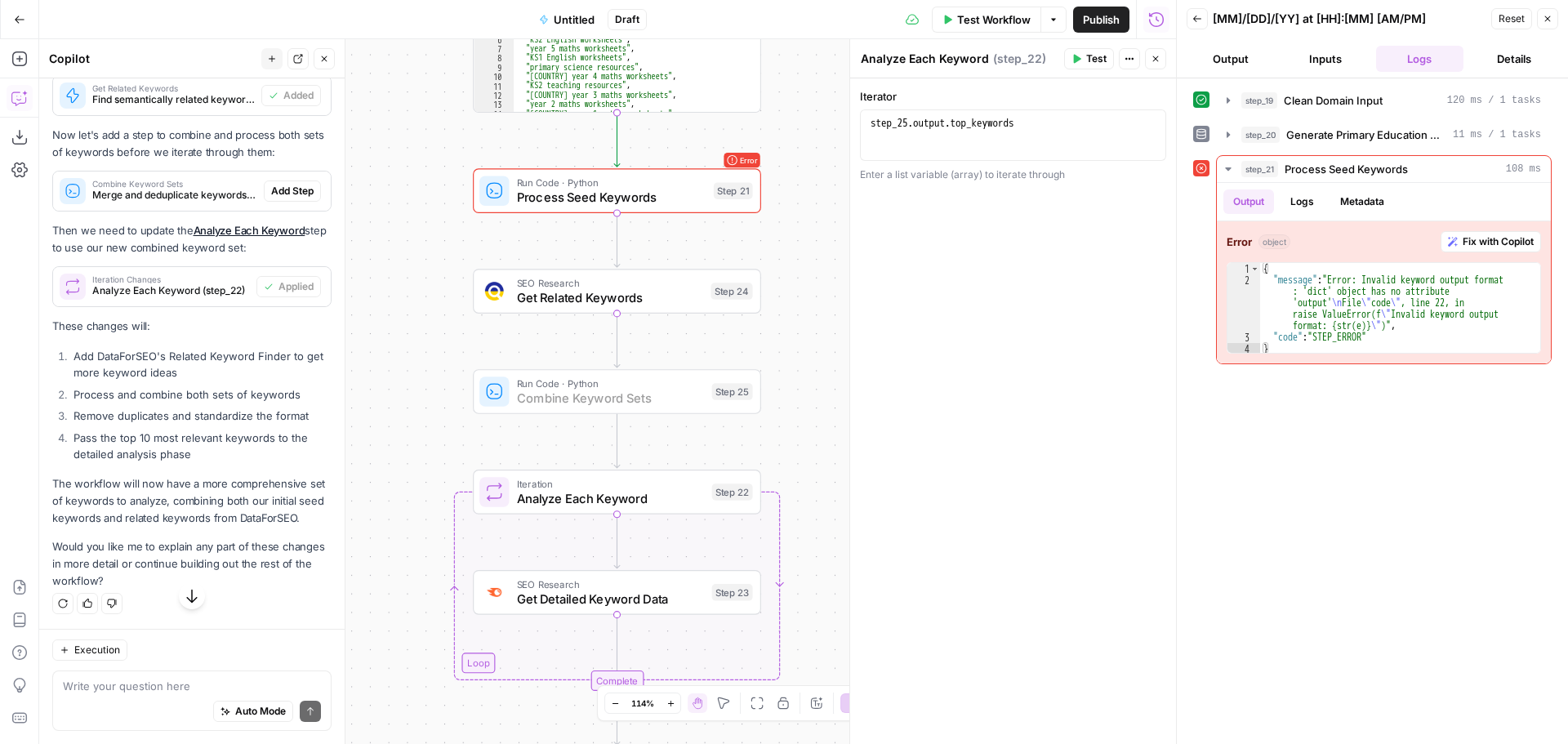 click on "Add Step" at bounding box center [292, 191] 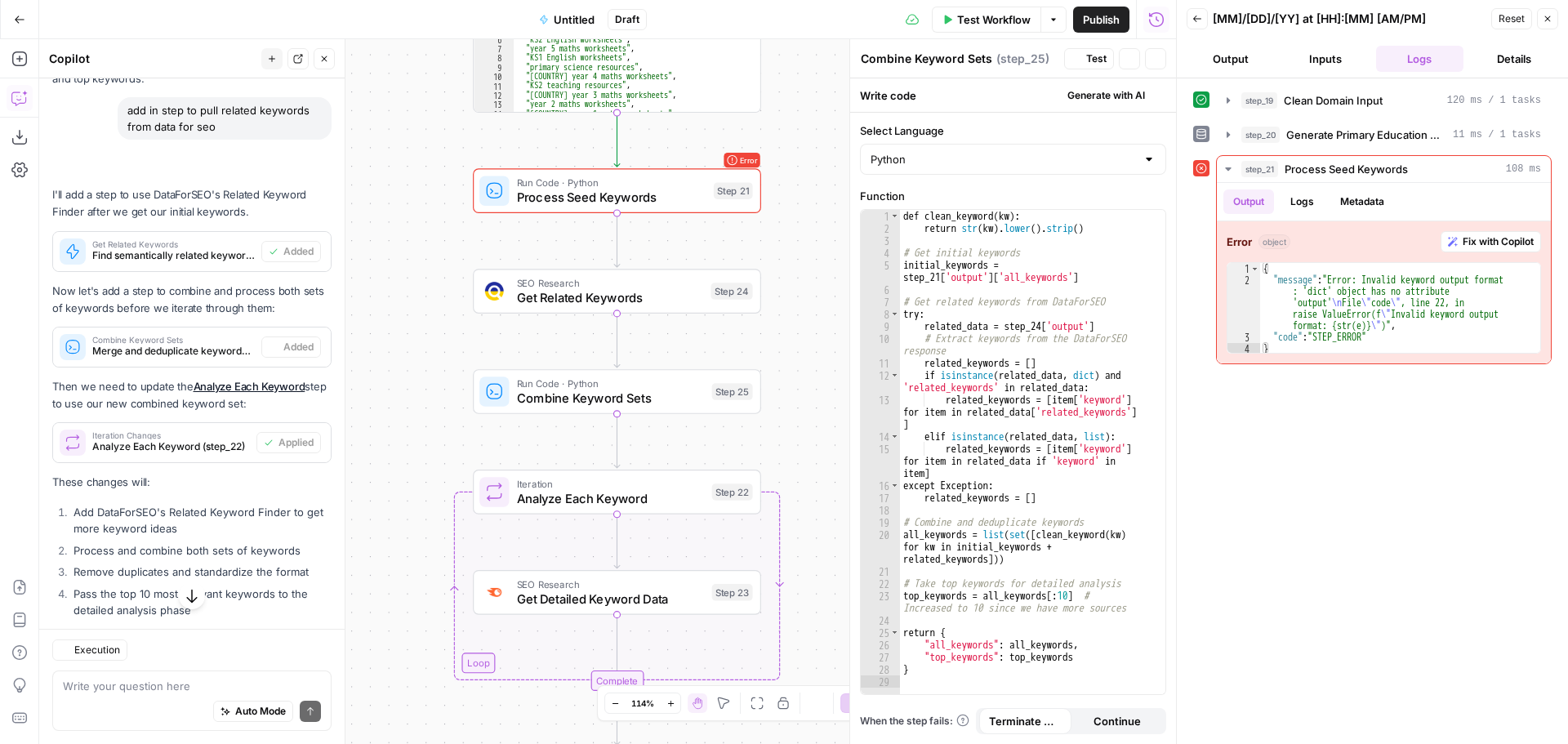 scroll, scrollTop: 6734, scrollLeft: 0, axis: vertical 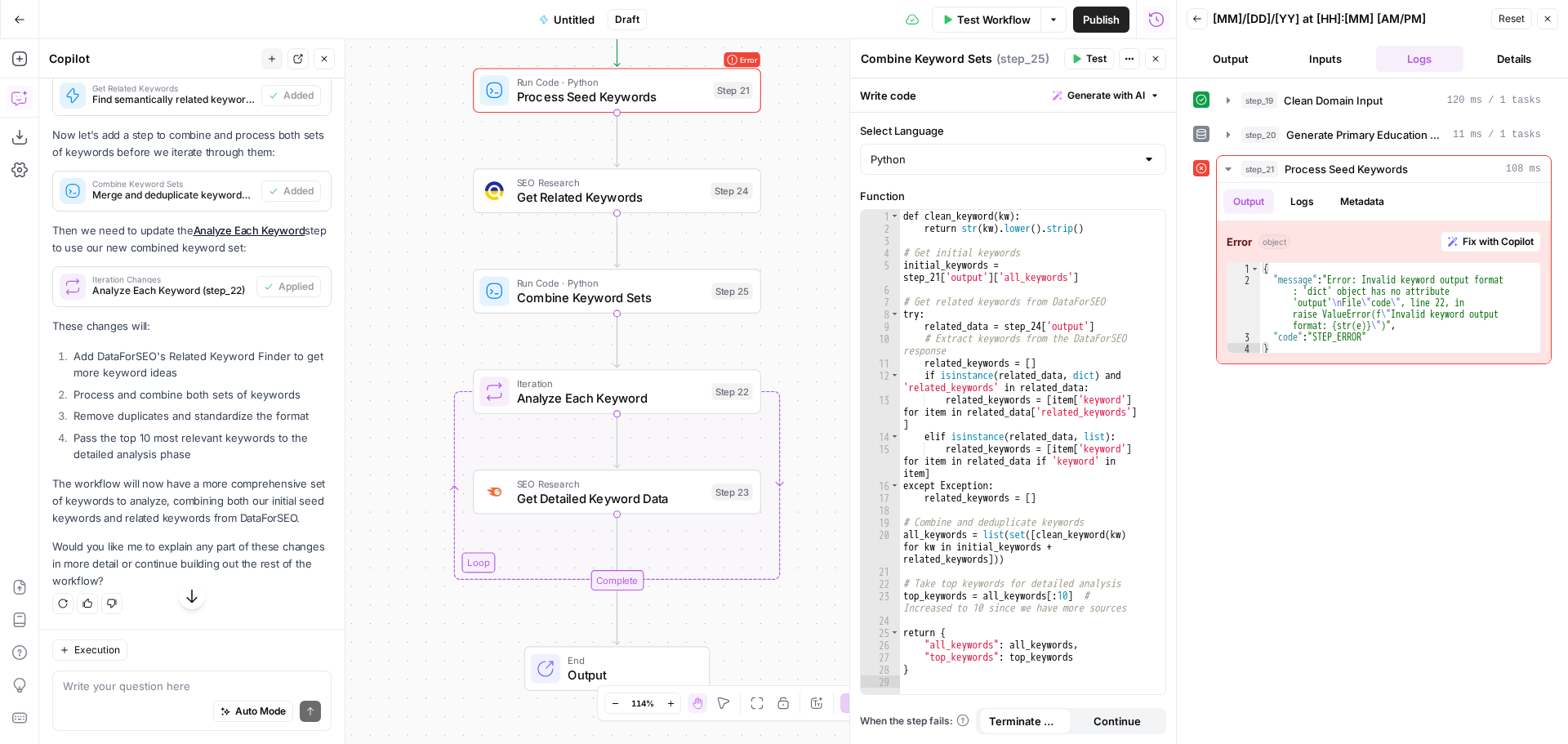 click on "Test Workflow" at bounding box center (994, 20) 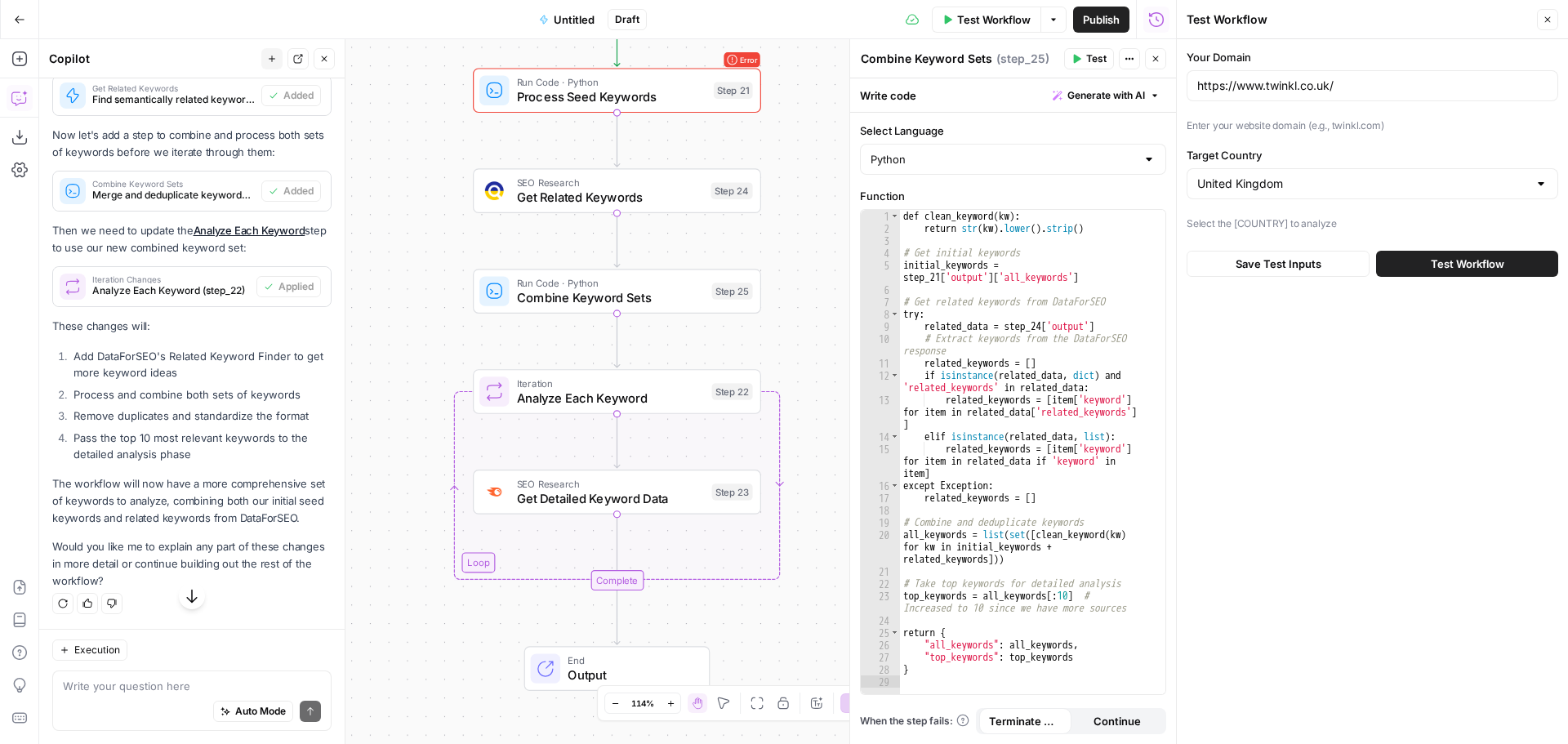 click on "Test Workflow" at bounding box center (1468, 264) 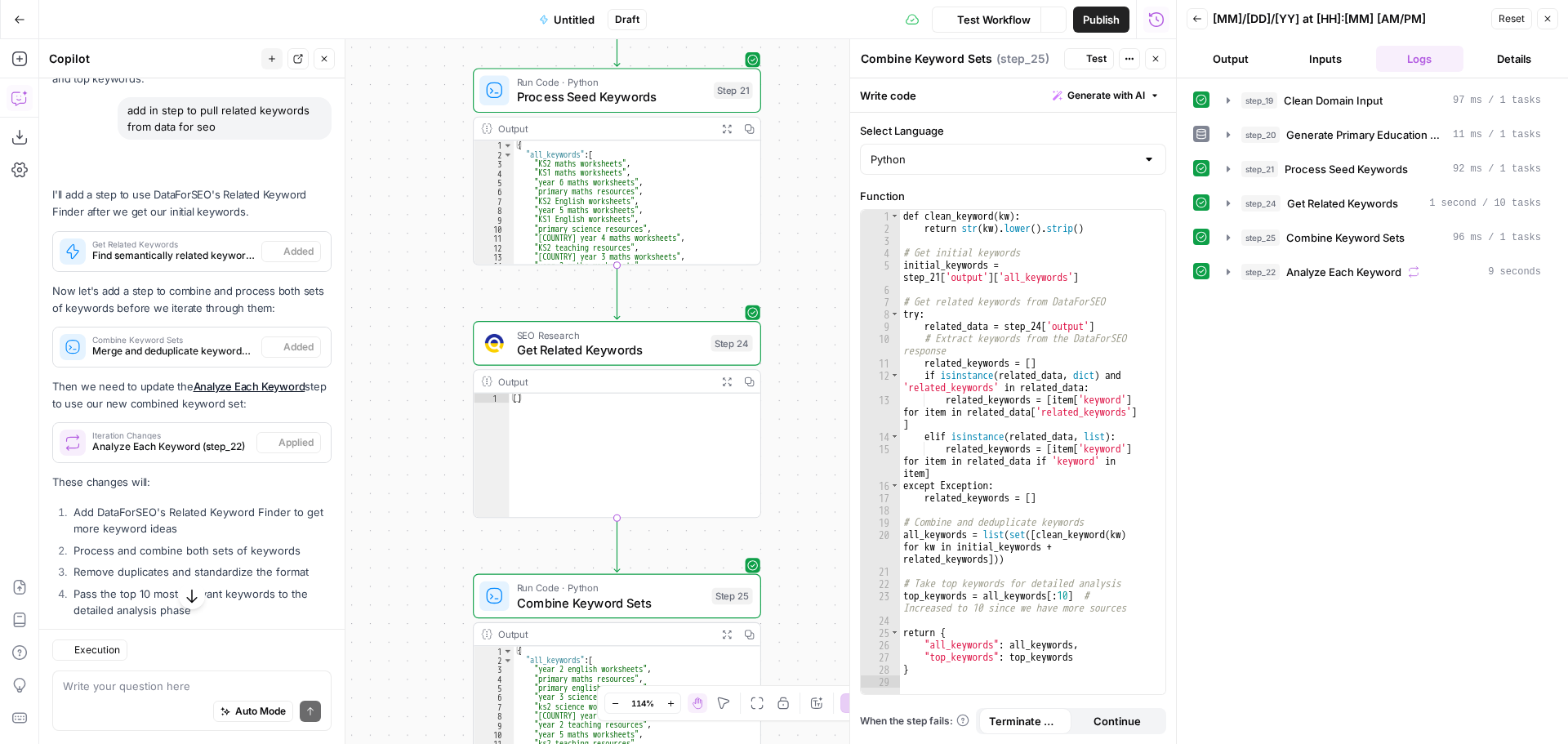 scroll, scrollTop: 6734, scrollLeft: 0, axis: vertical 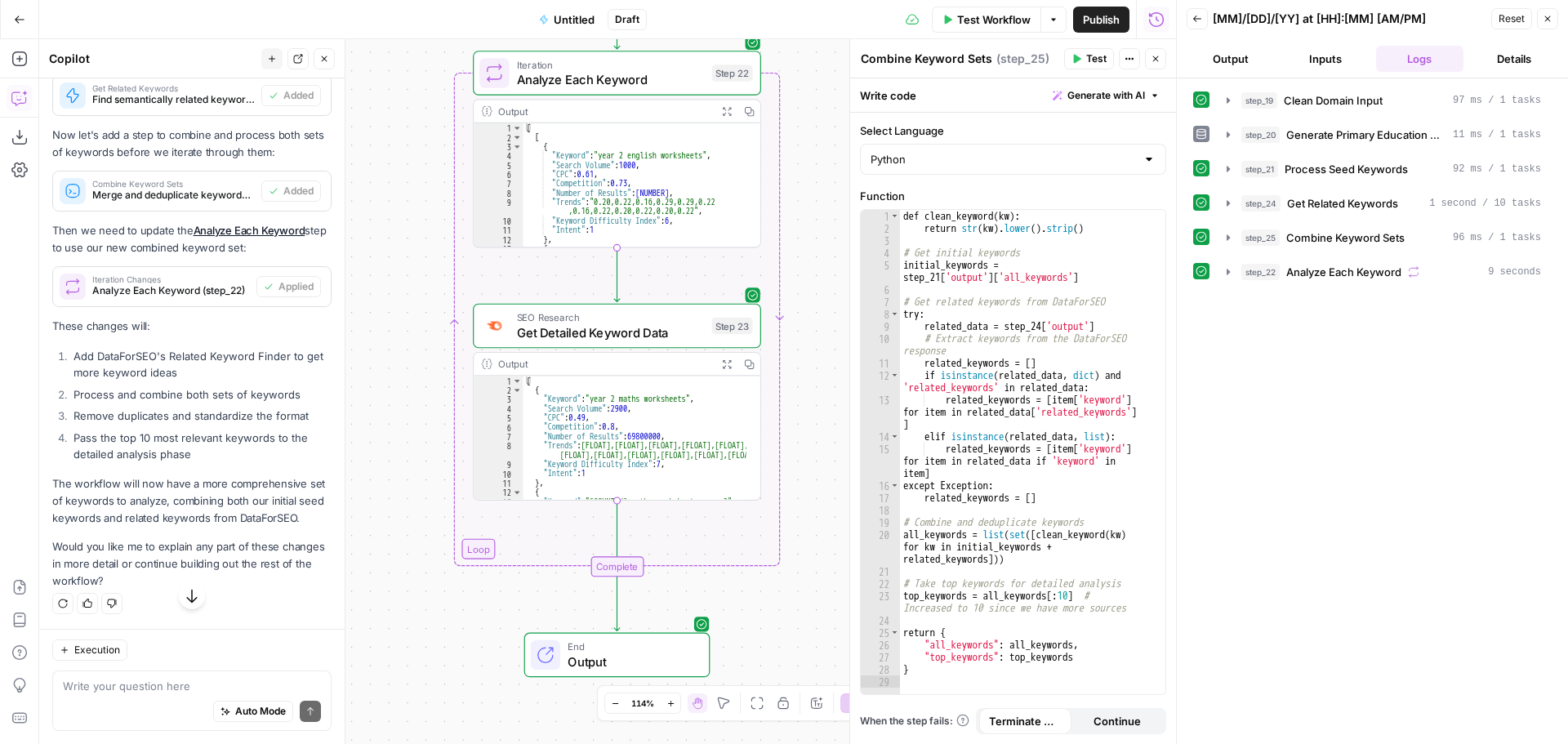 click on "Output" at bounding box center [1231, 59] 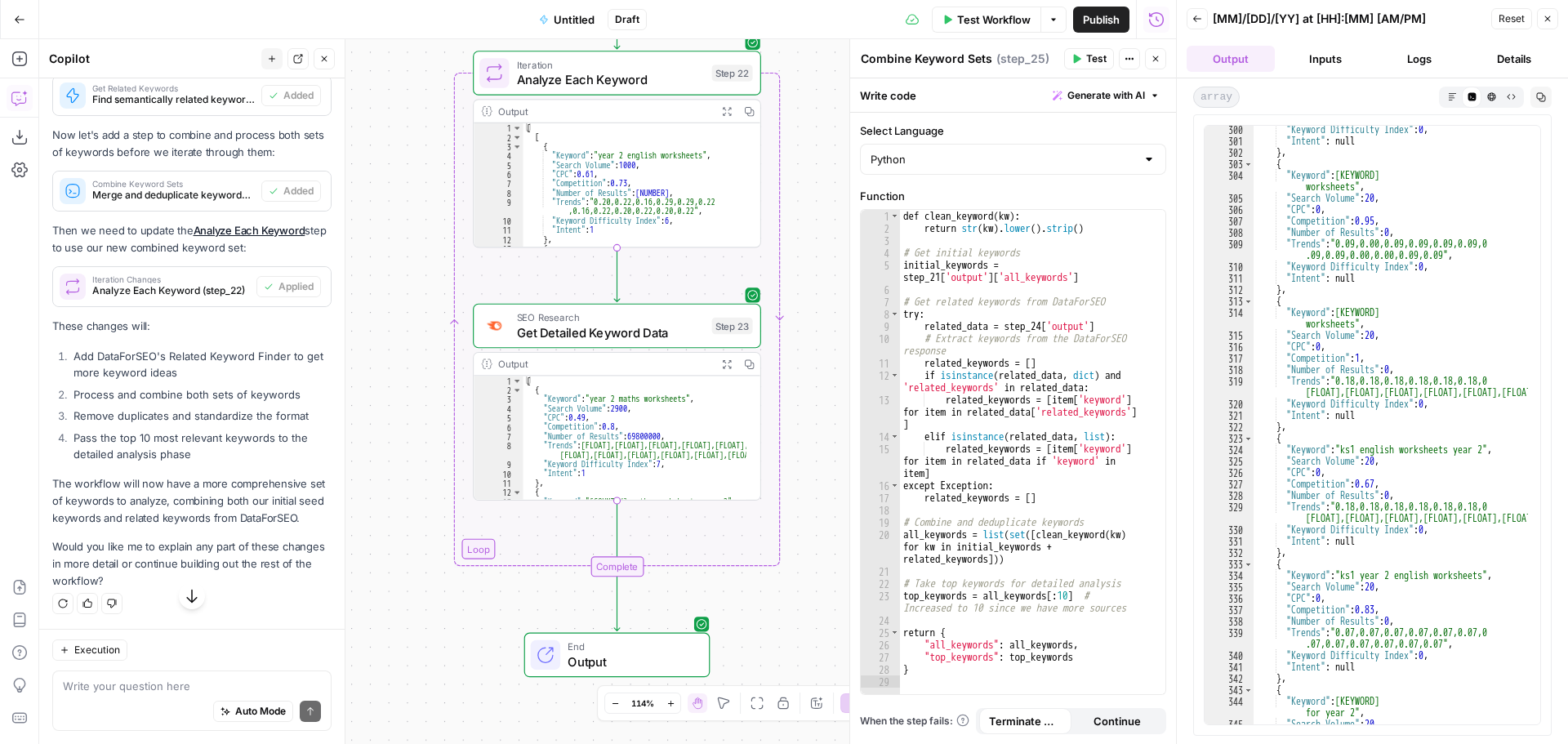 scroll, scrollTop: 2219, scrollLeft: 0, axis: vertical 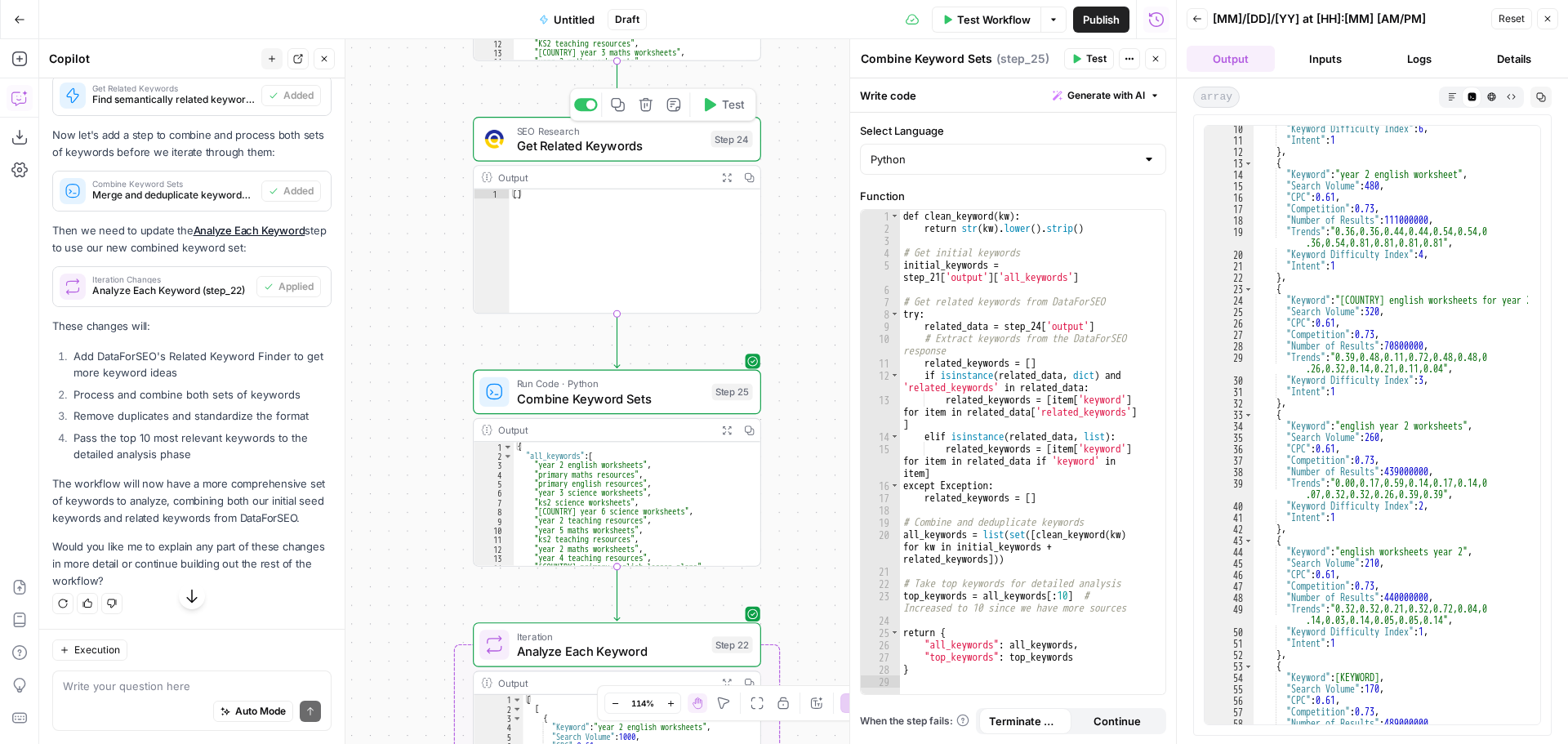 click on "Get Related Keywords" at bounding box center (610, 145) 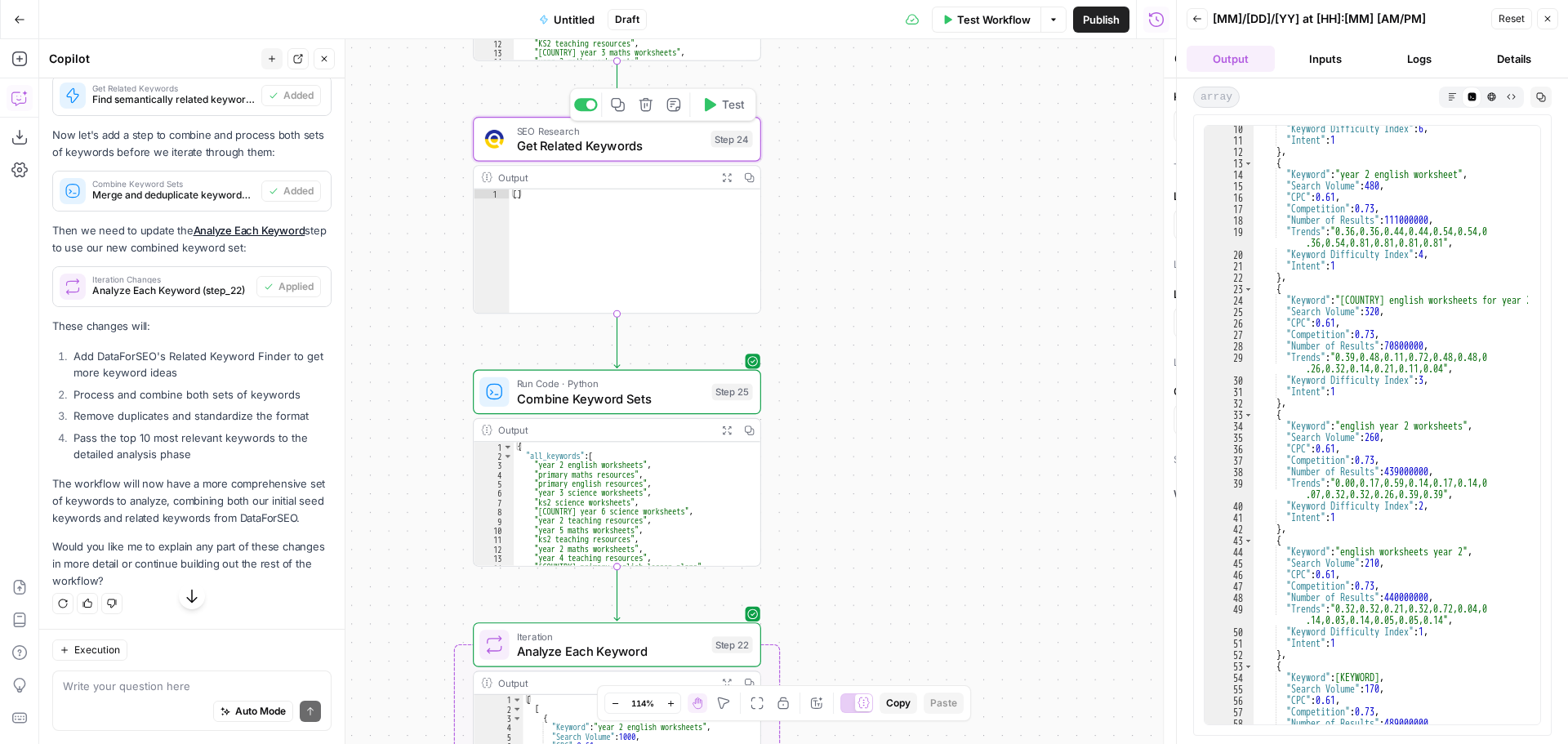 type on "Get Related Keywords" 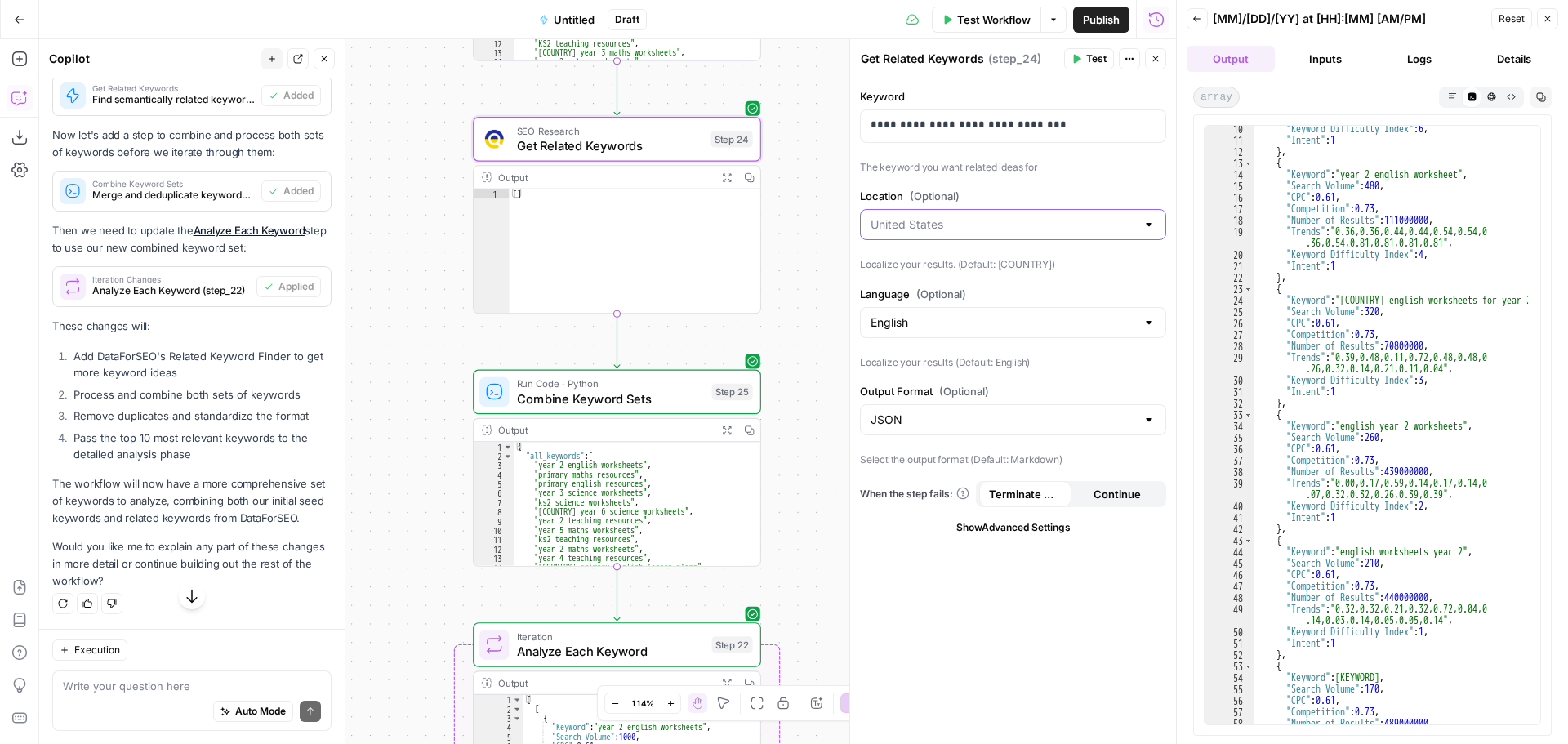 click on "Location   (Optional)" at bounding box center (1003, 225) 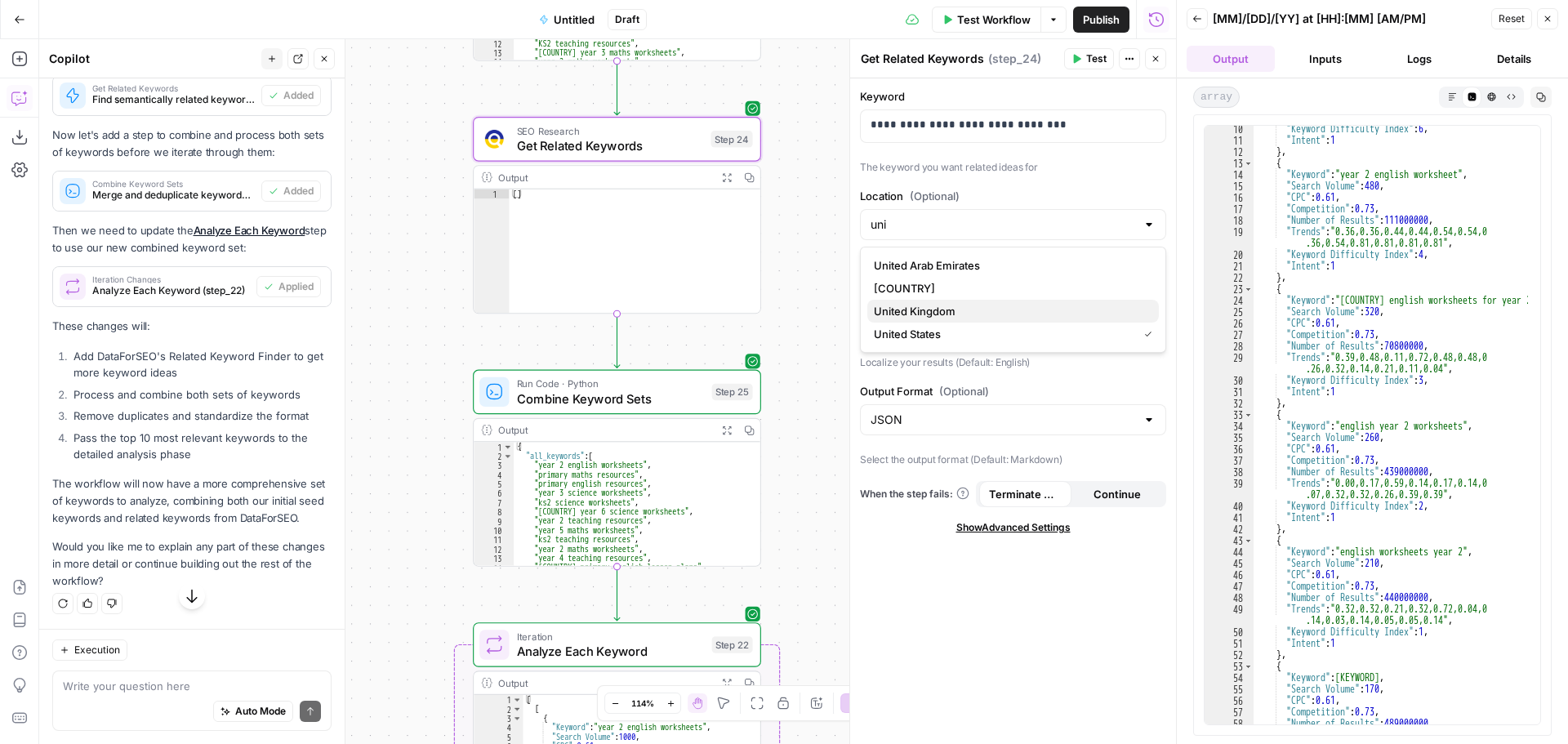 click on "United Kingdom" at bounding box center [1009, 311] 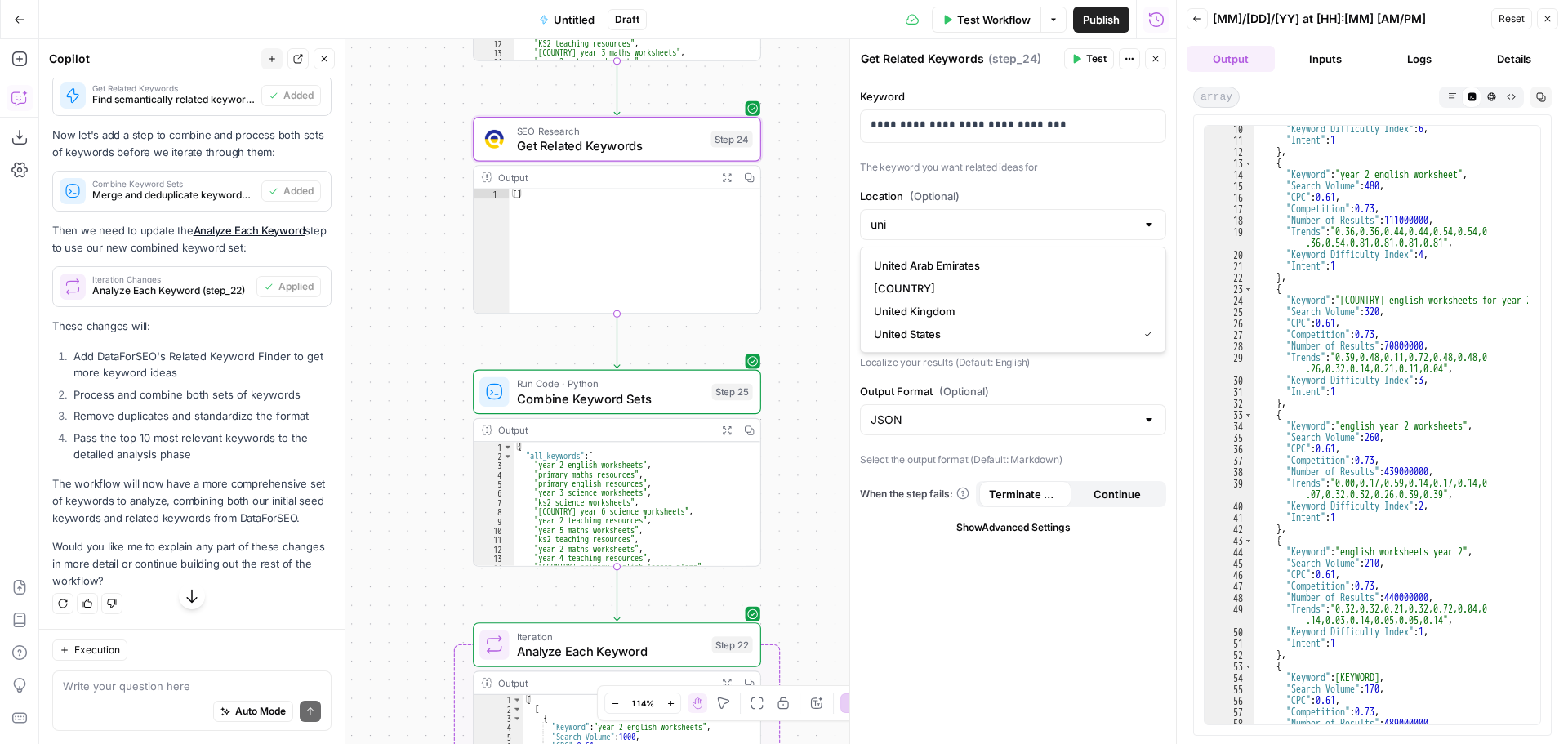 type on "United Kingdom" 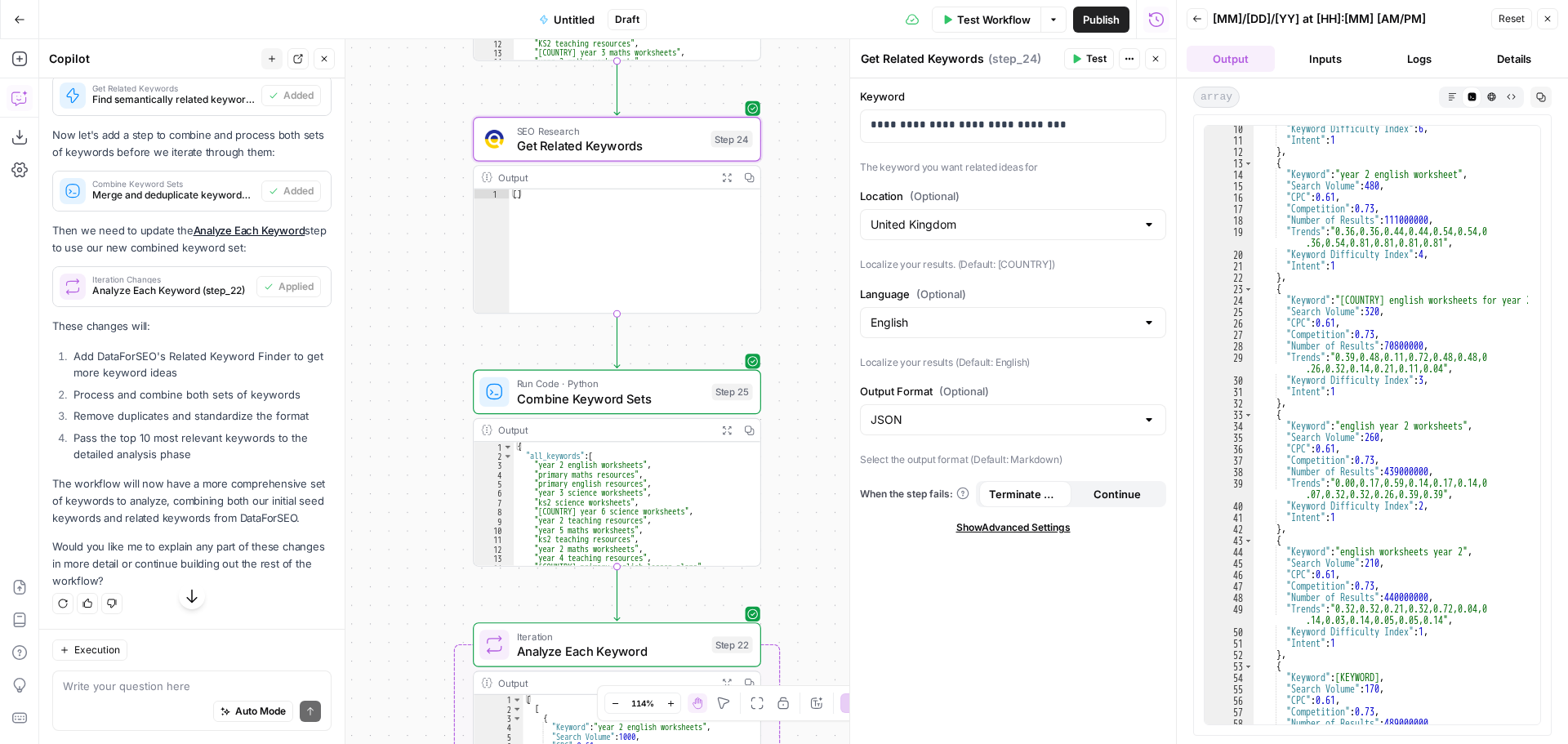 click on "Test Workflow" at bounding box center [994, 20] 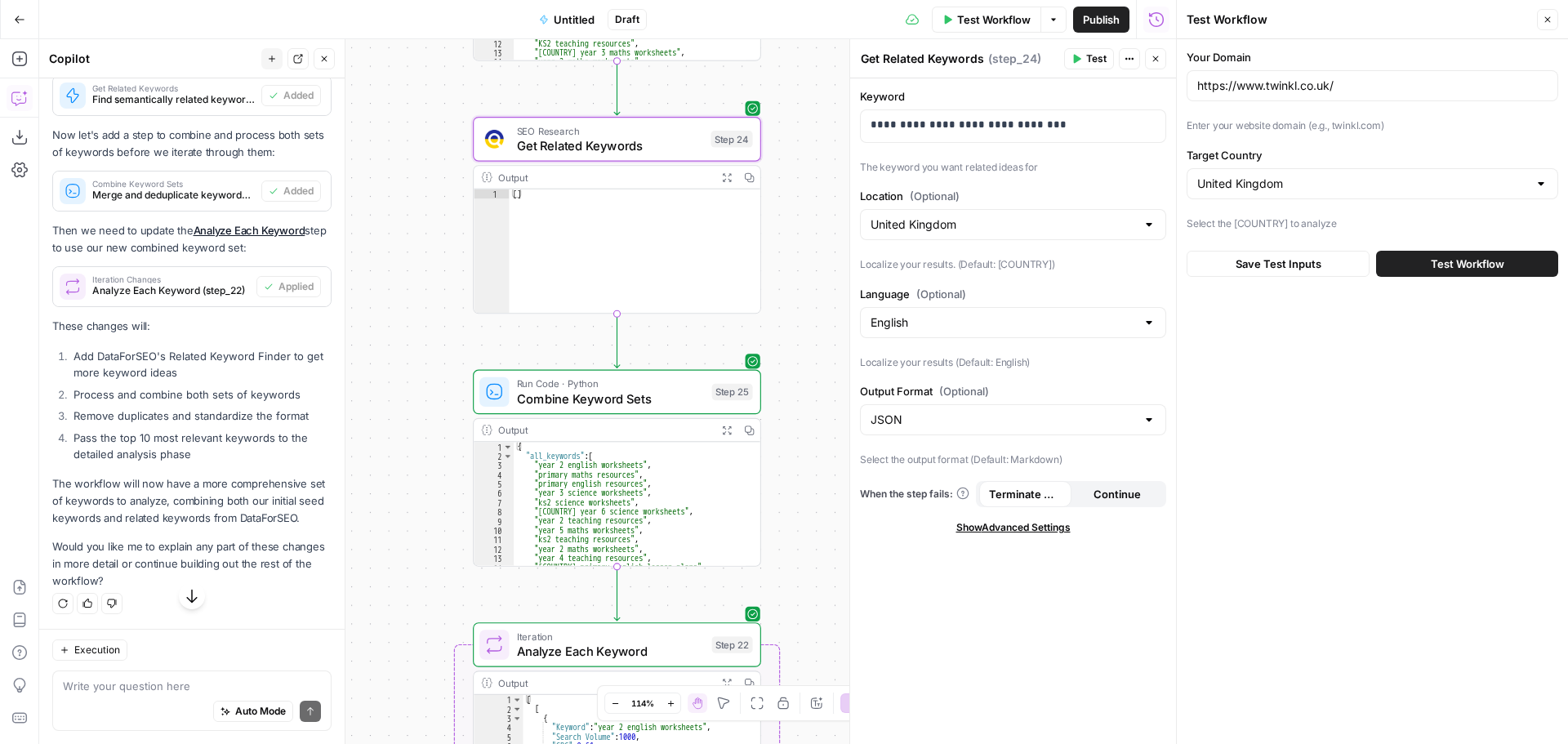 click on "Test Workflow" at bounding box center [1467, 264] 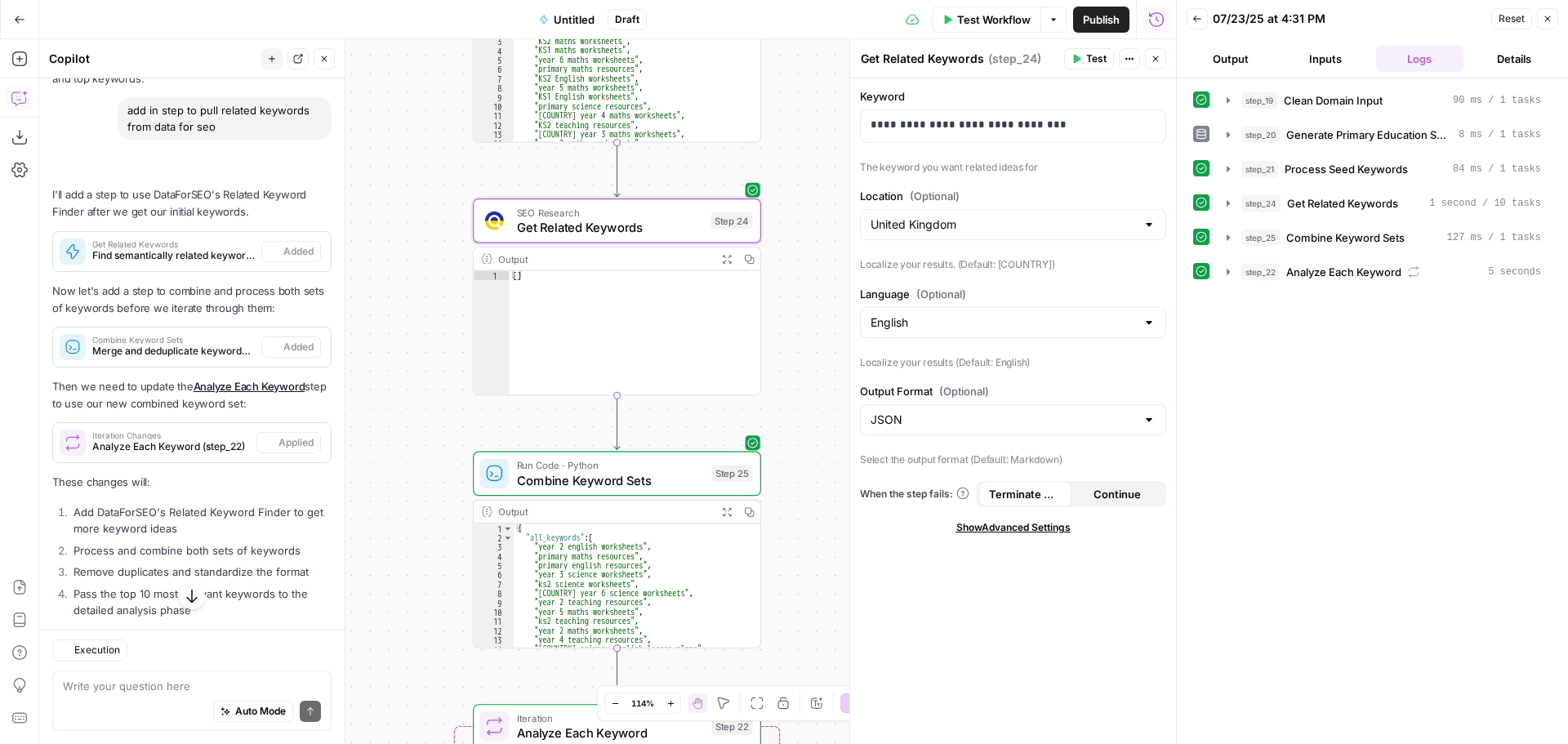 scroll, scrollTop: 6734, scrollLeft: 0, axis: vertical 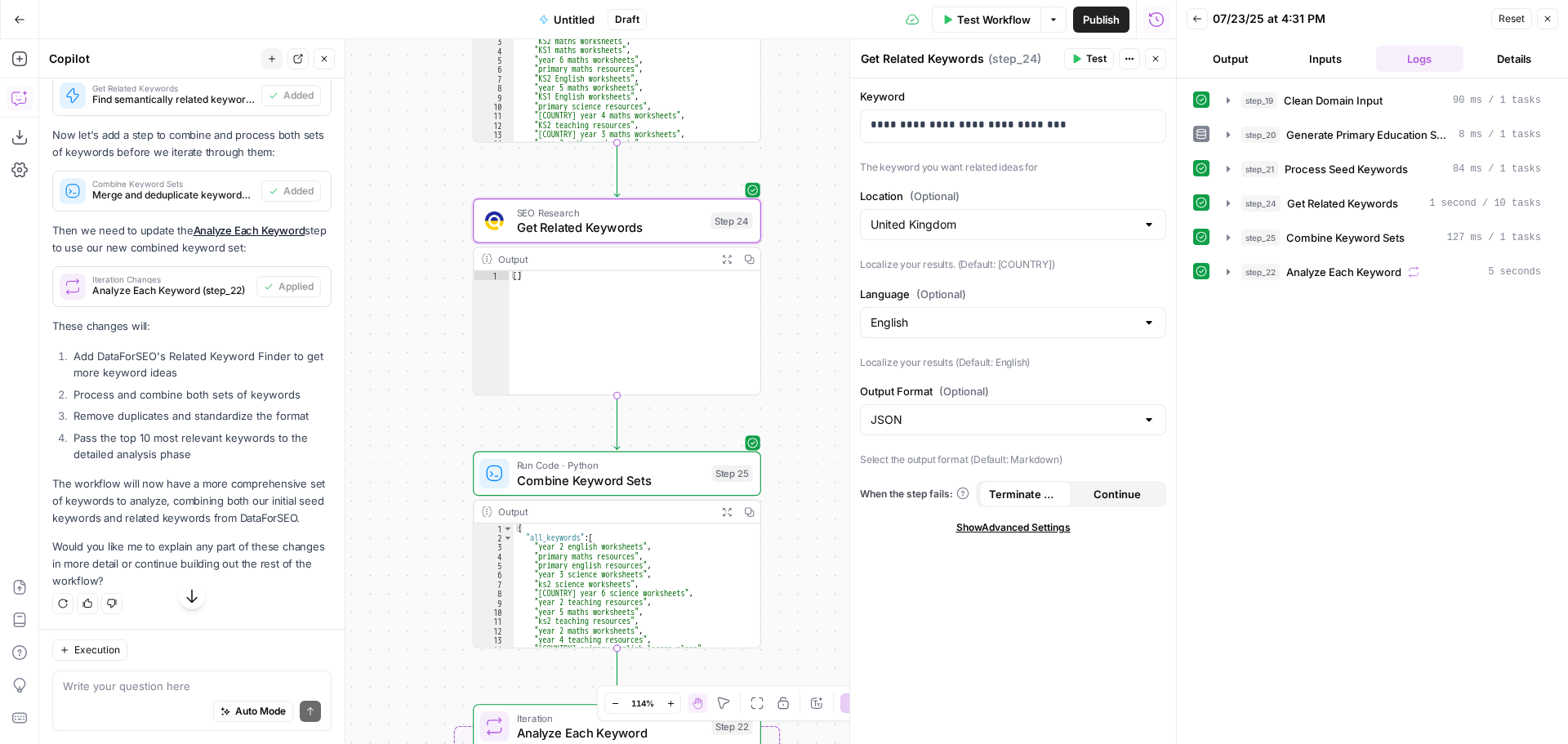 click on "Auto Mode Send" at bounding box center [192, 712] 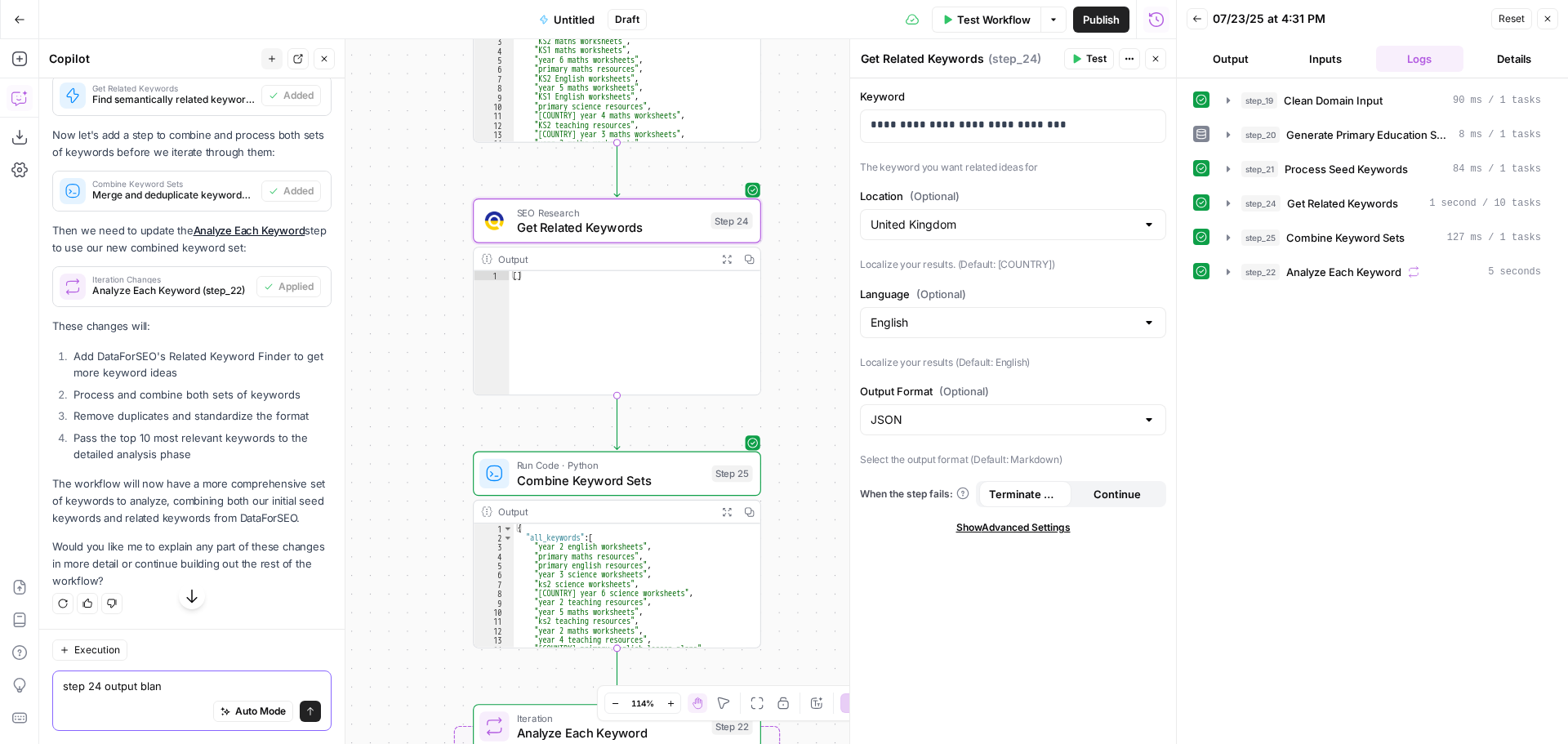 type on "step 24 output blank" 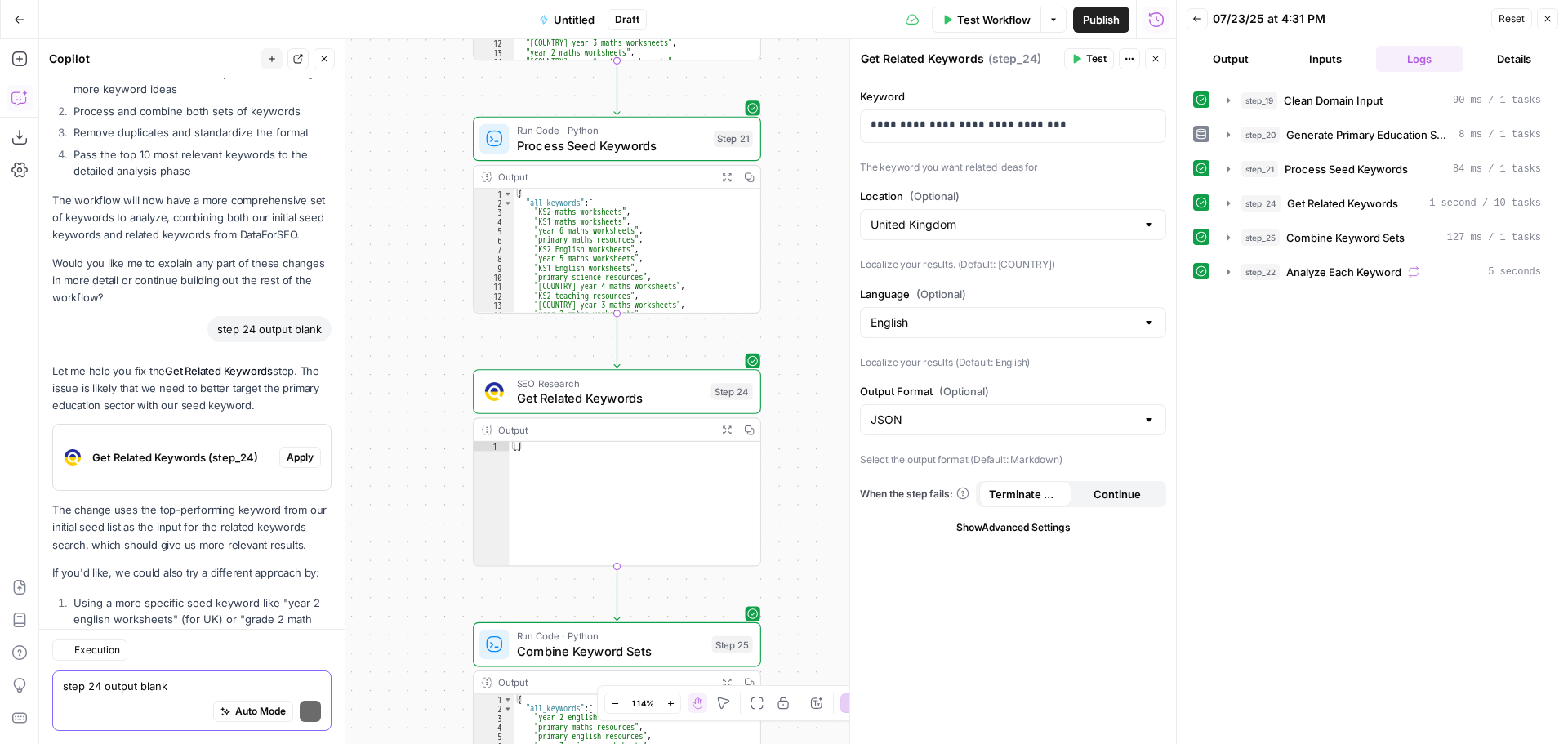 scroll, scrollTop: 7289, scrollLeft: 0, axis: vertical 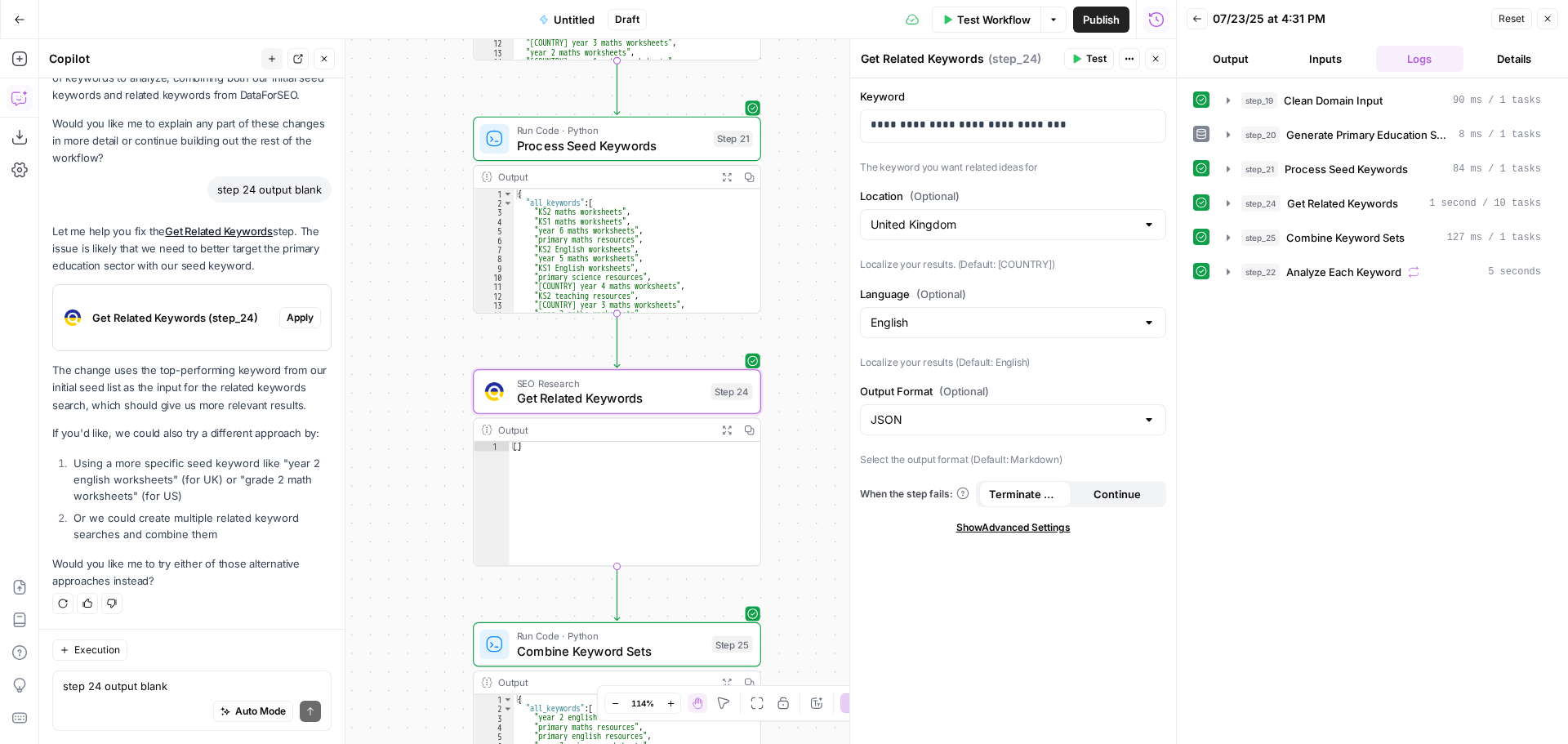 click on "Apply" at bounding box center (300, 318) 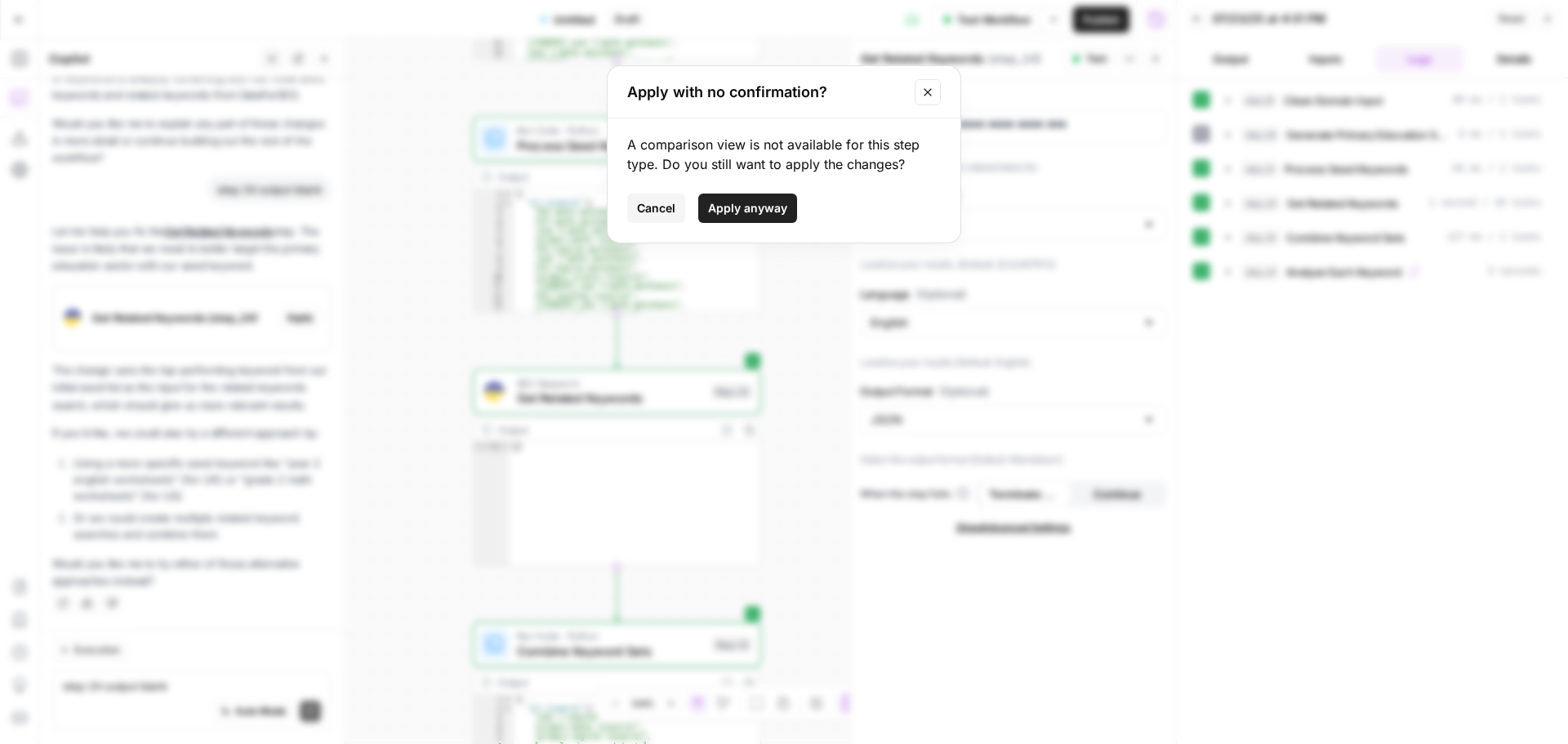 click on "Apply anyway" at bounding box center (747, 208) 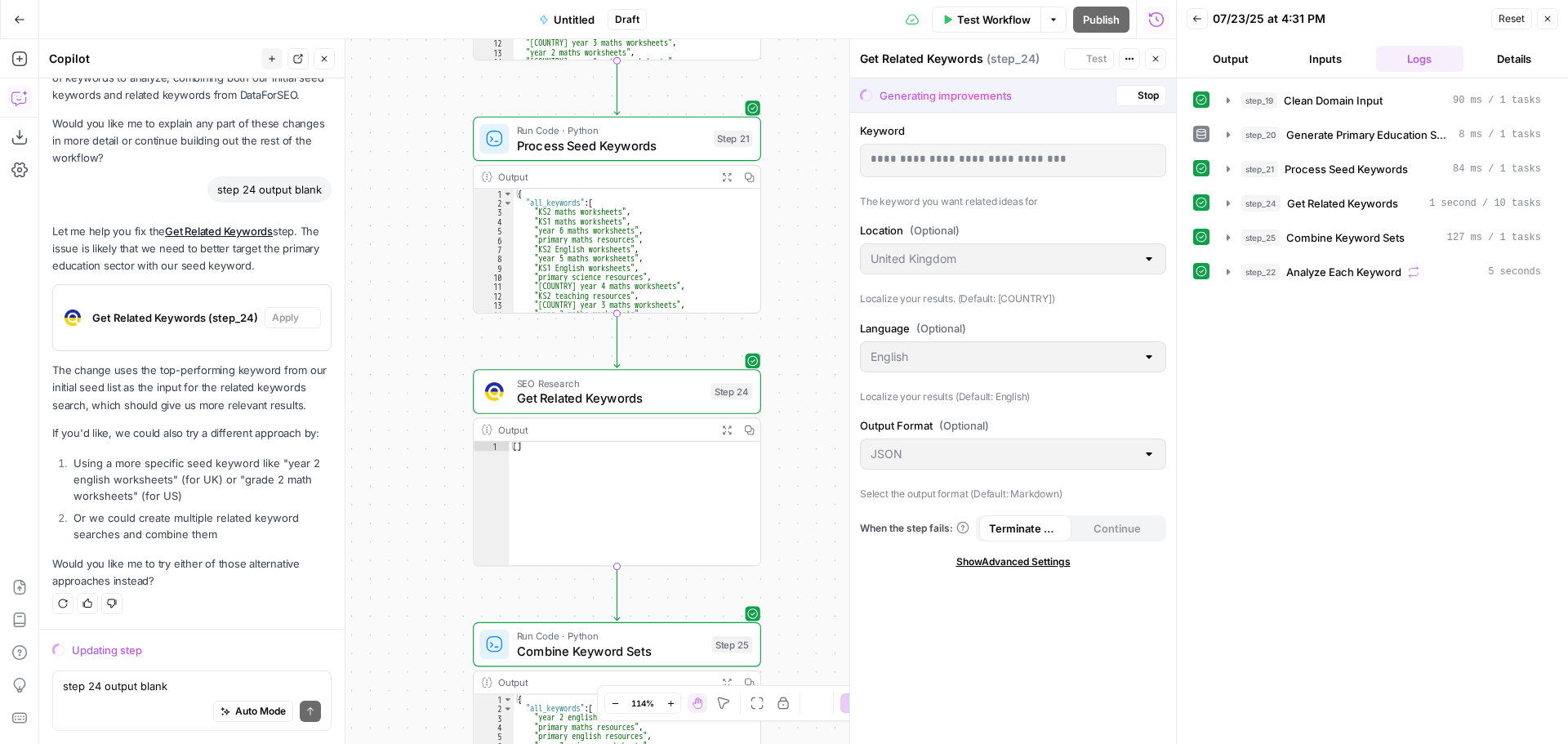 scroll, scrollTop: 7106, scrollLeft: 0, axis: vertical 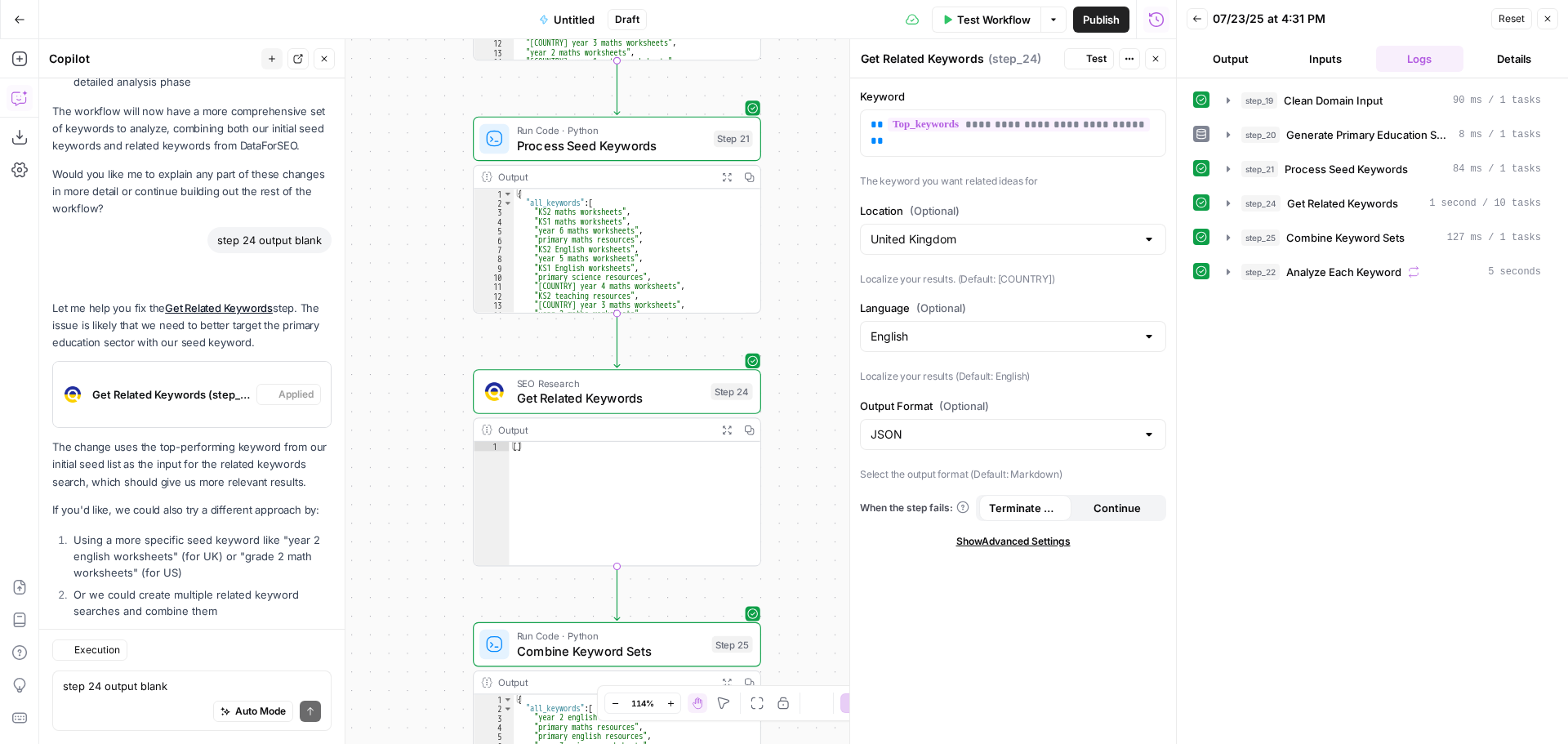type on "United States" 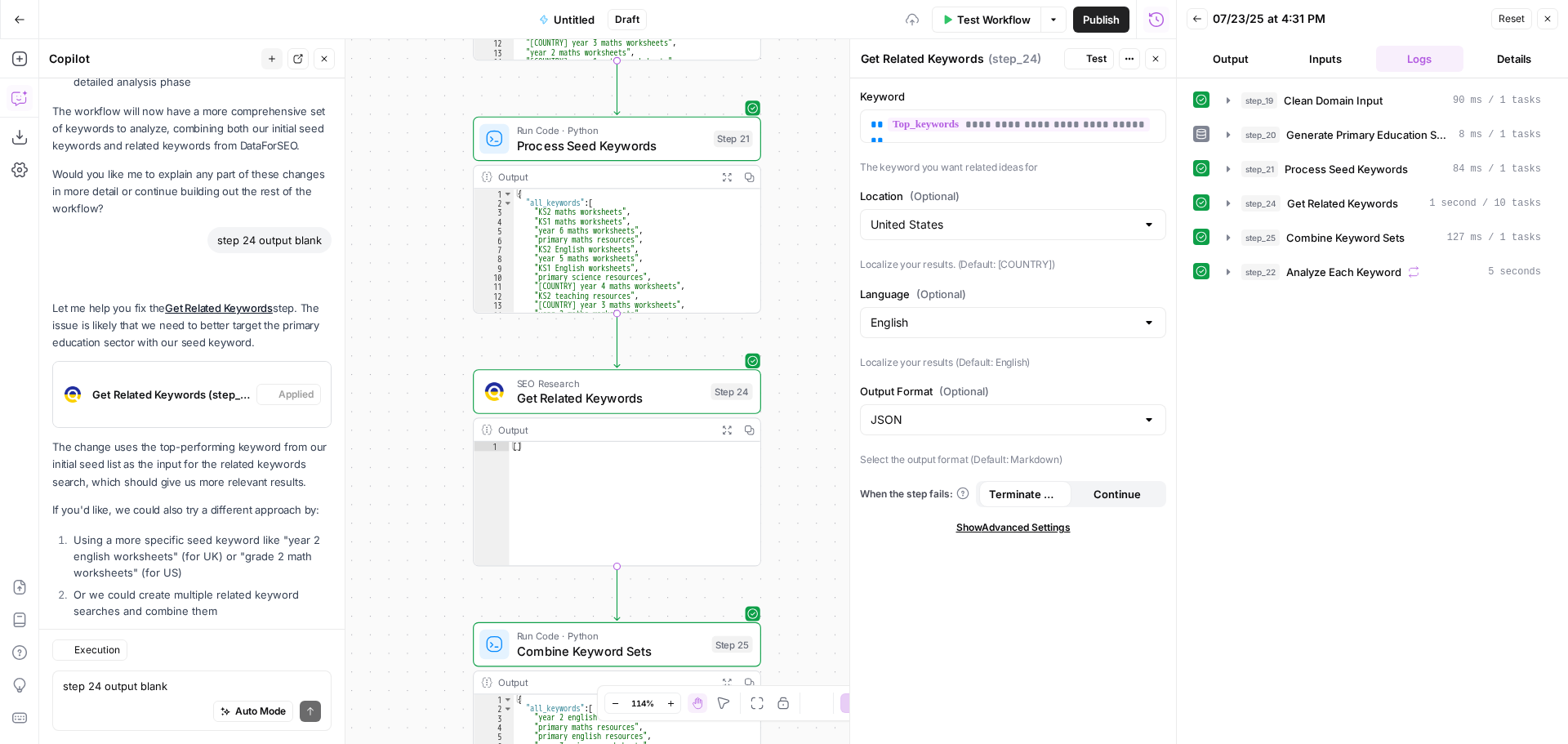 drag, startPoint x: 215, startPoint y: 537, endPoint x: 137, endPoint y: 520, distance: 79.83107 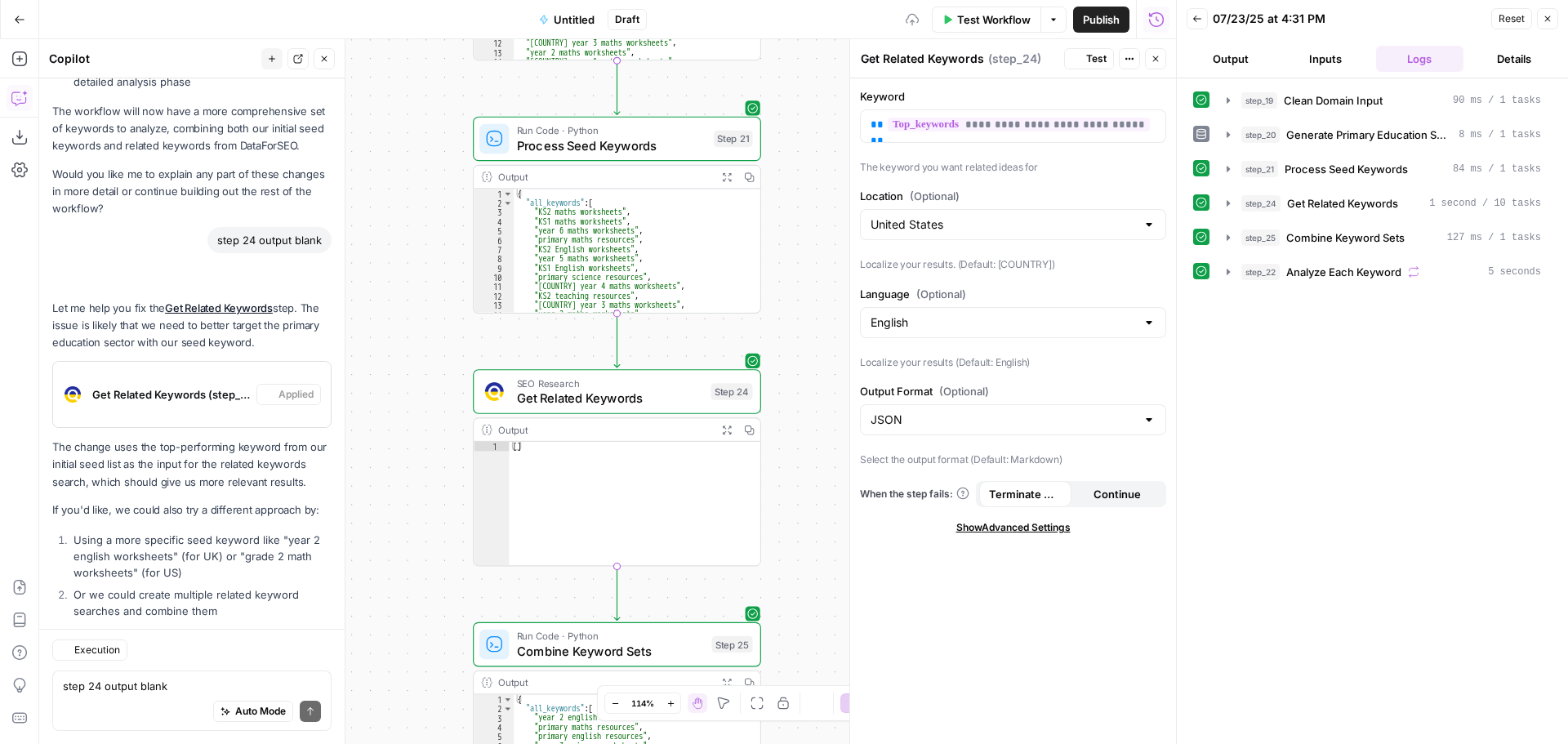 click on "Or we could create multiple related keyword searches and combine them" at bounding box center (200, 603) 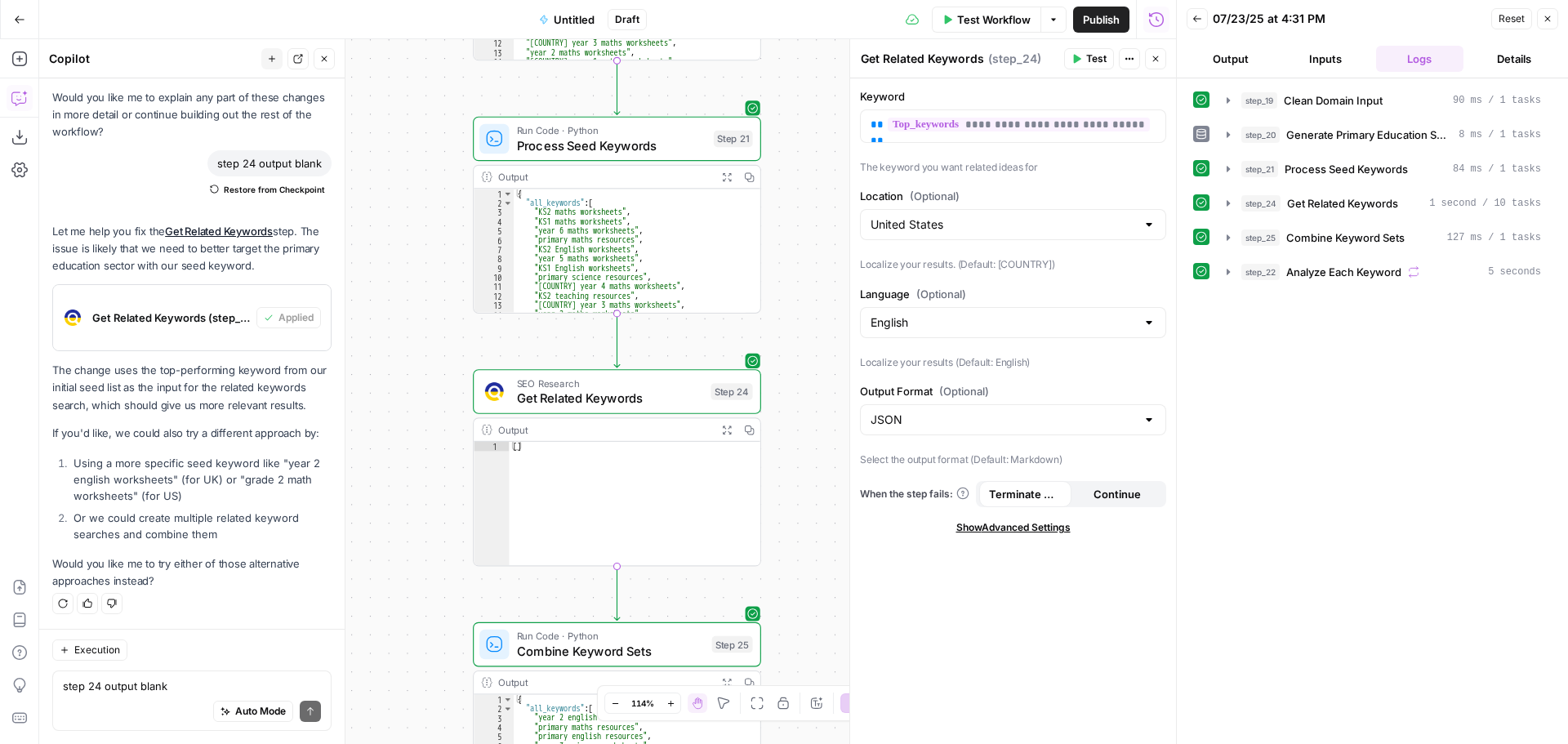 copy on "create multiple related keyword searches and combine them" 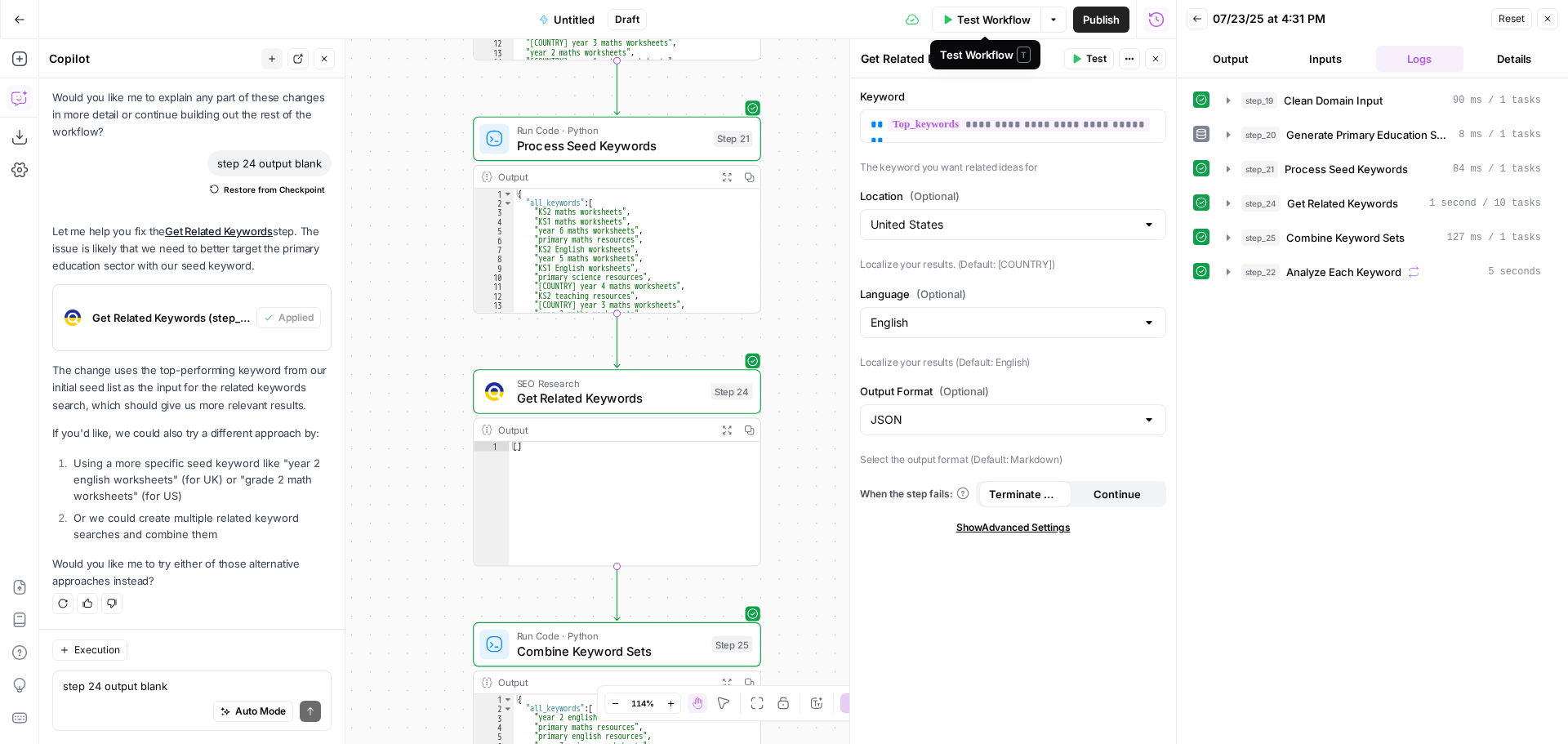 click on "Test Workflow" at bounding box center (994, 20) 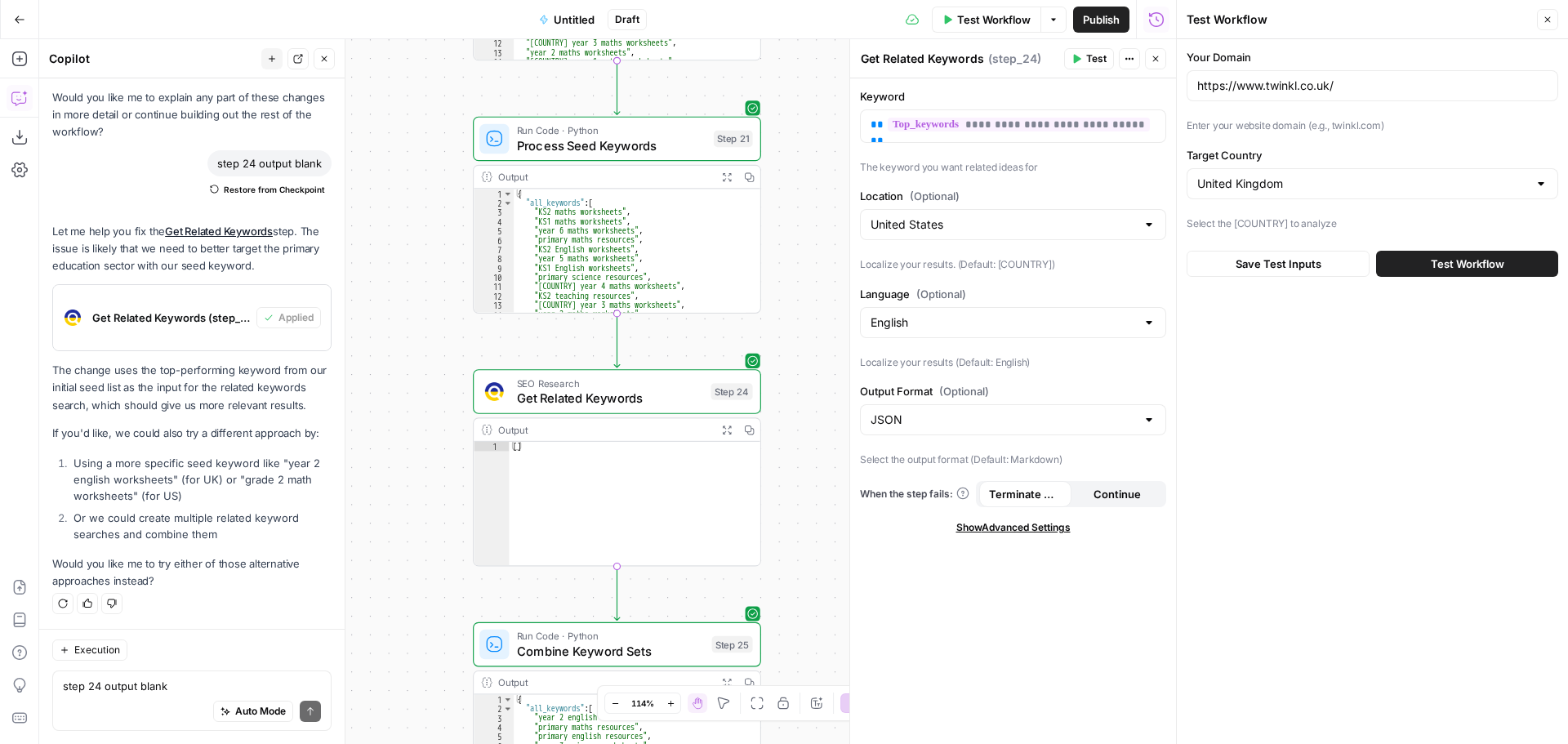 click on "Test Workflow" at bounding box center [1467, 264] 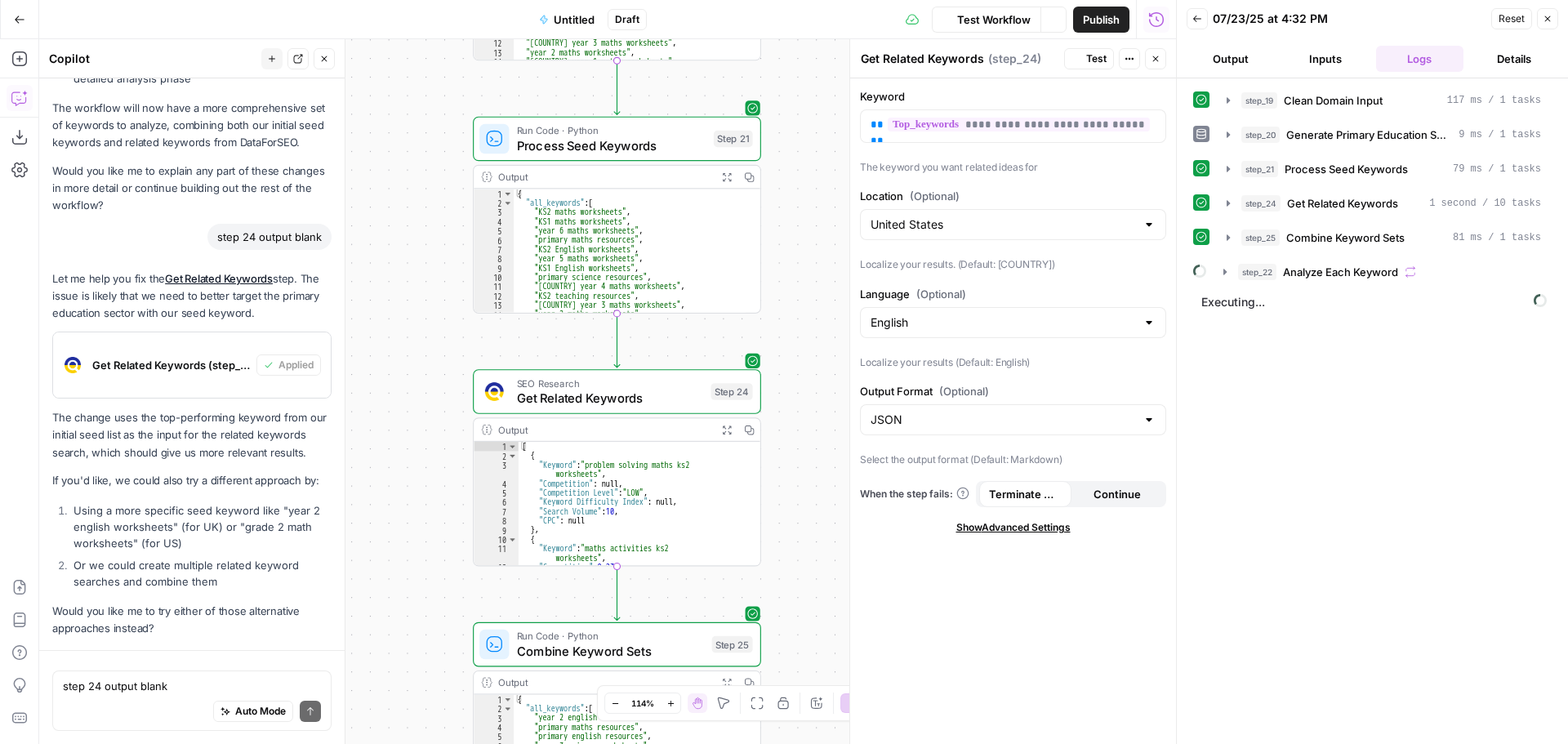 scroll, scrollTop: 7059, scrollLeft: 0, axis: vertical 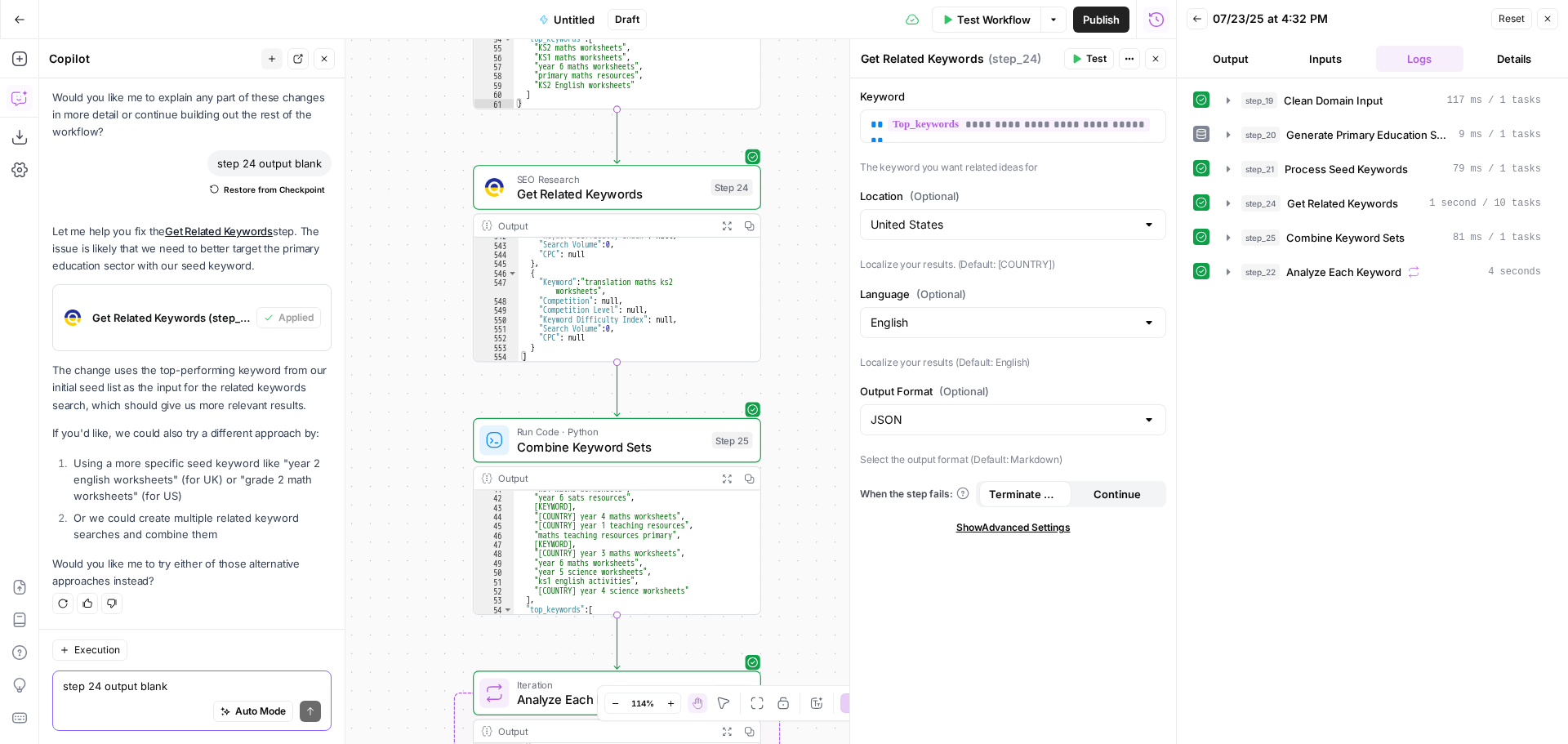 click on "step 24 output blank" at bounding box center (192, 686) 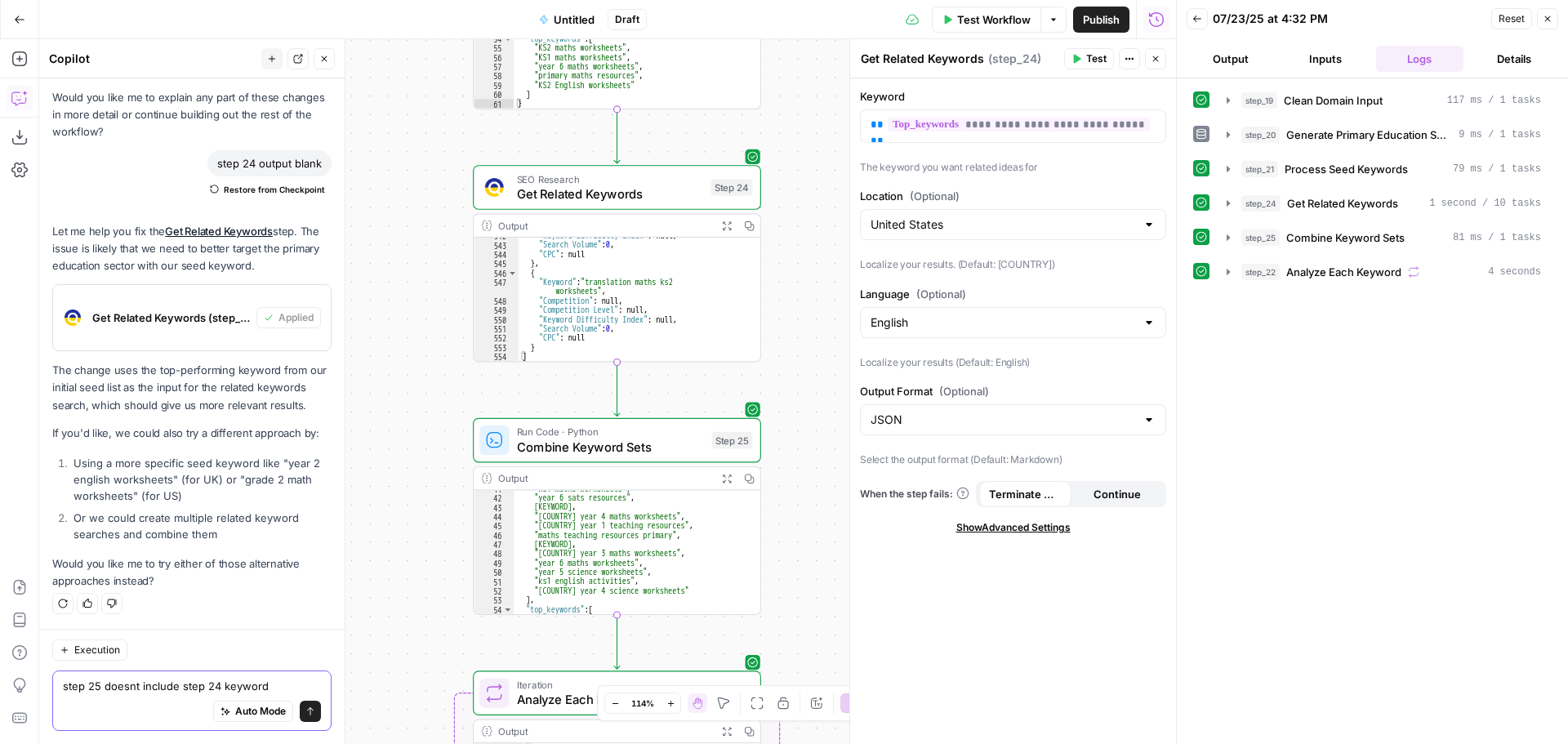 type on "step 25 doesnt include step 24 keywords" 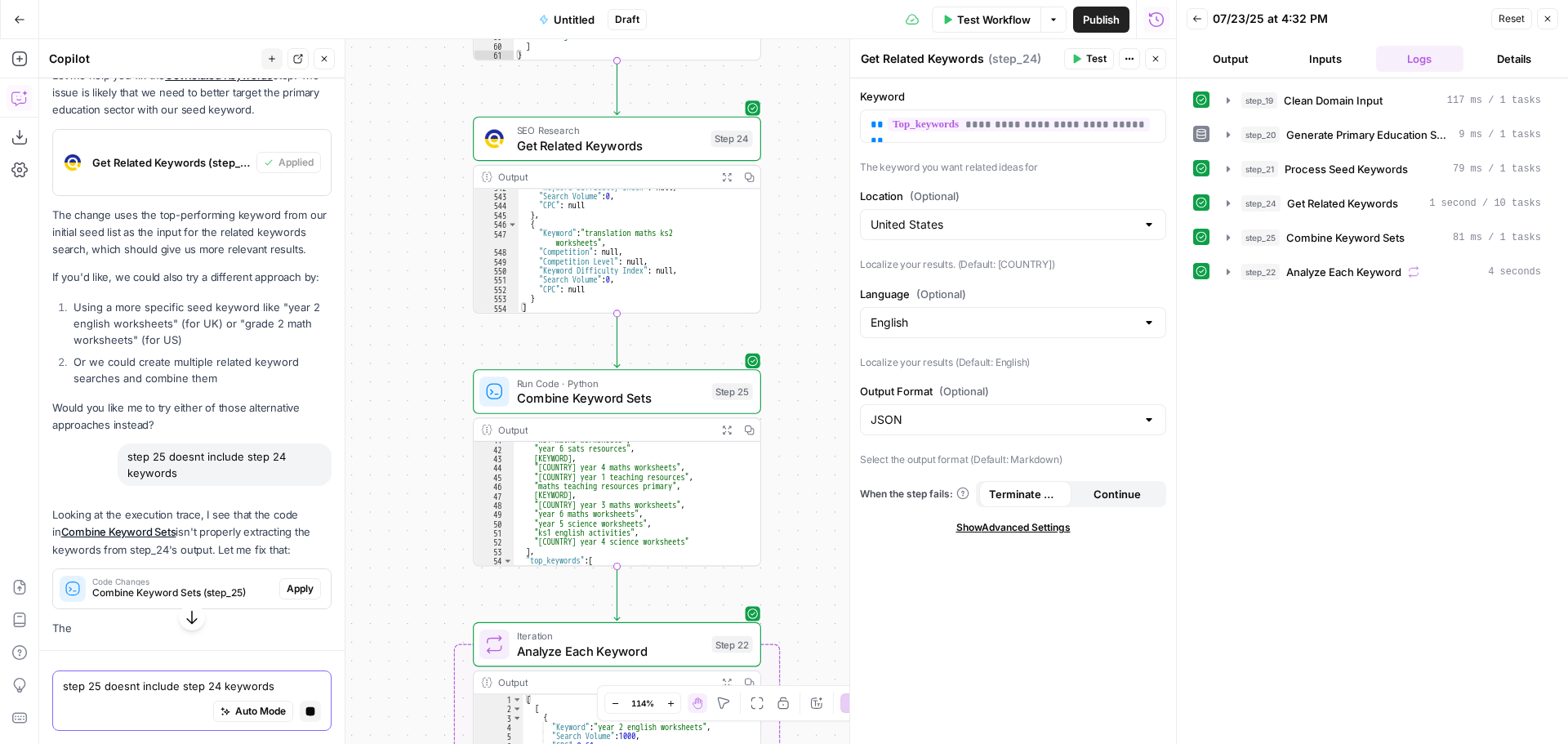 scroll, scrollTop: 7255, scrollLeft: 0, axis: vertical 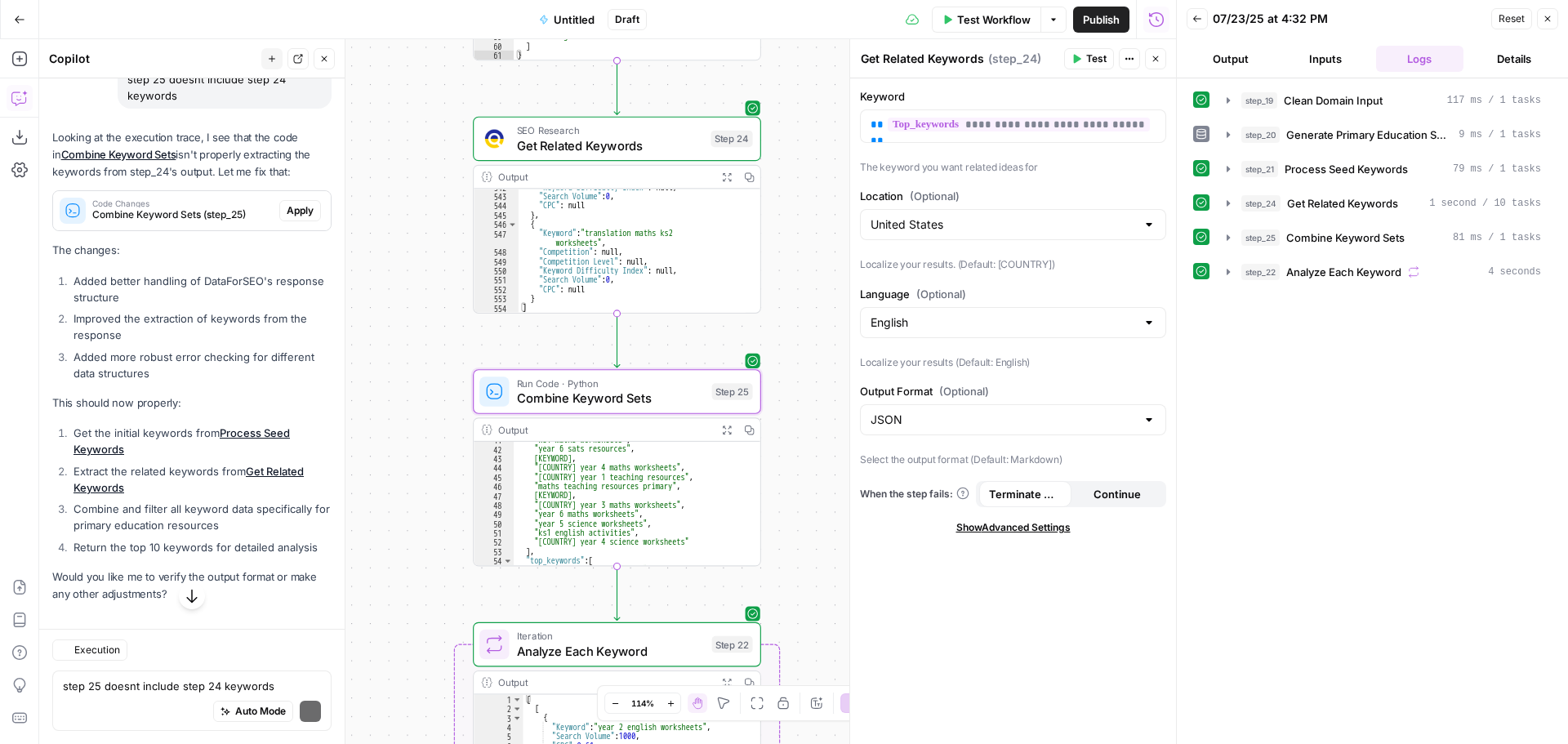 click on "Apply" at bounding box center (300, 211) 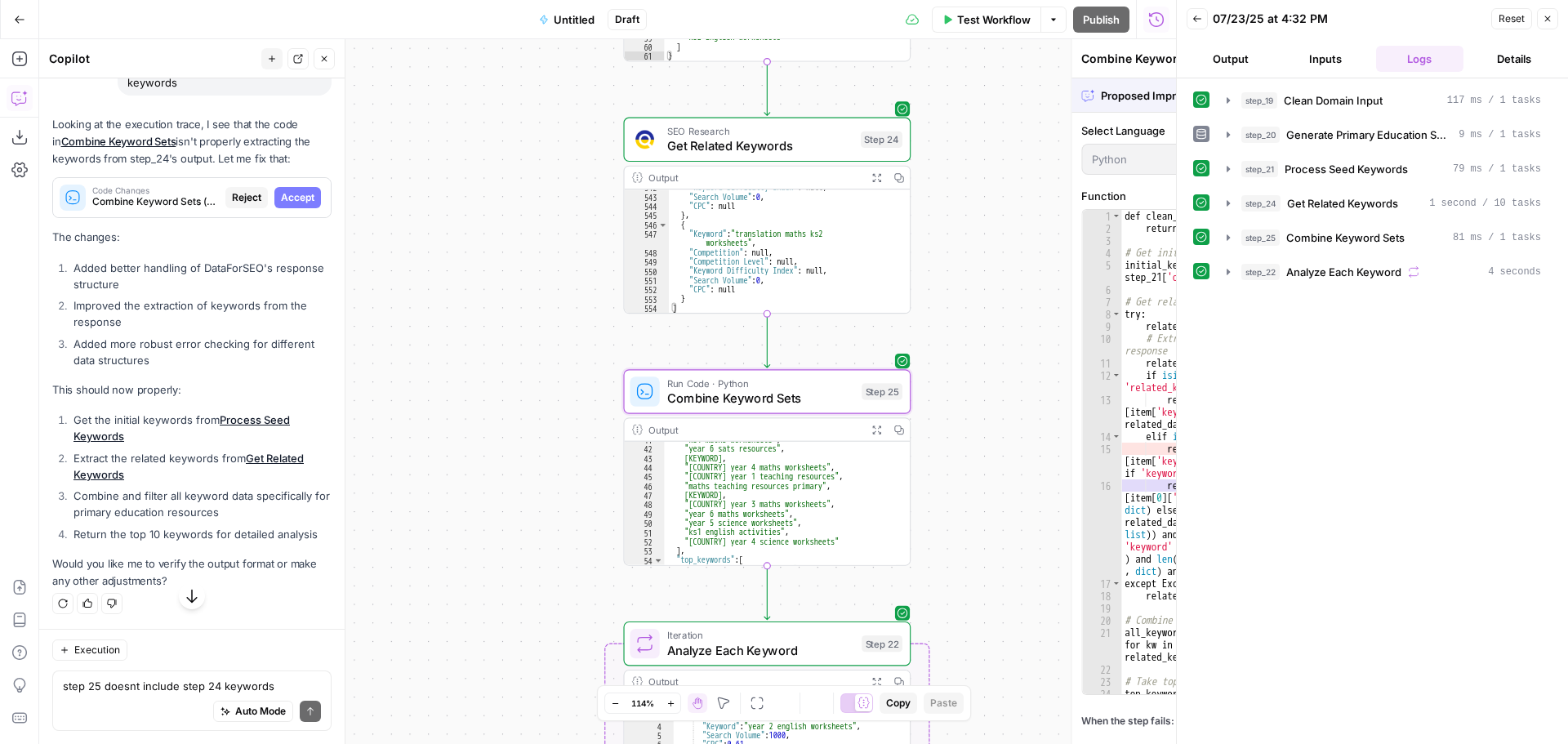 scroll, scrollTop: 7507, scrollLeft: 0, axis: vertical 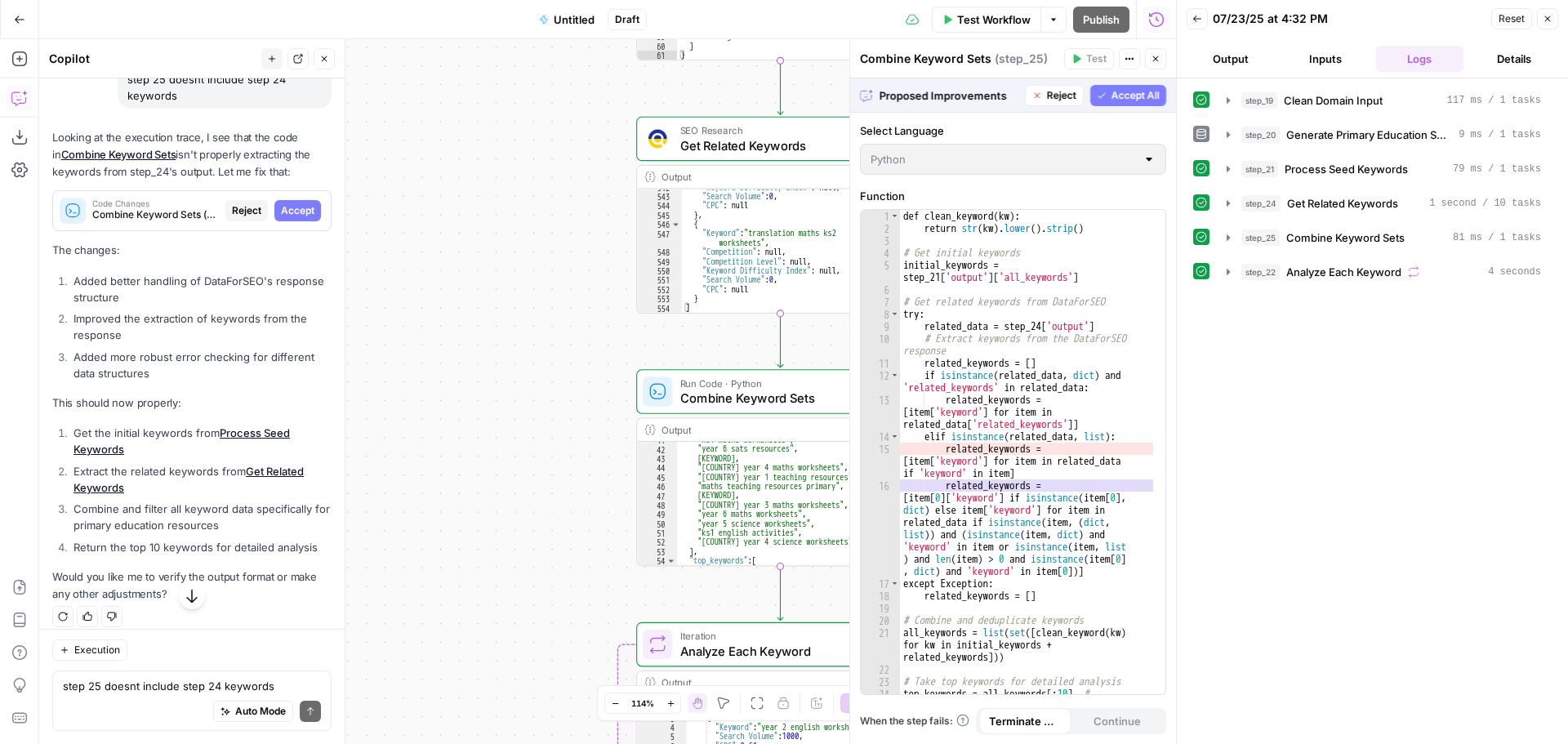 click on "Accept All" at bounding box center [1135, 96] 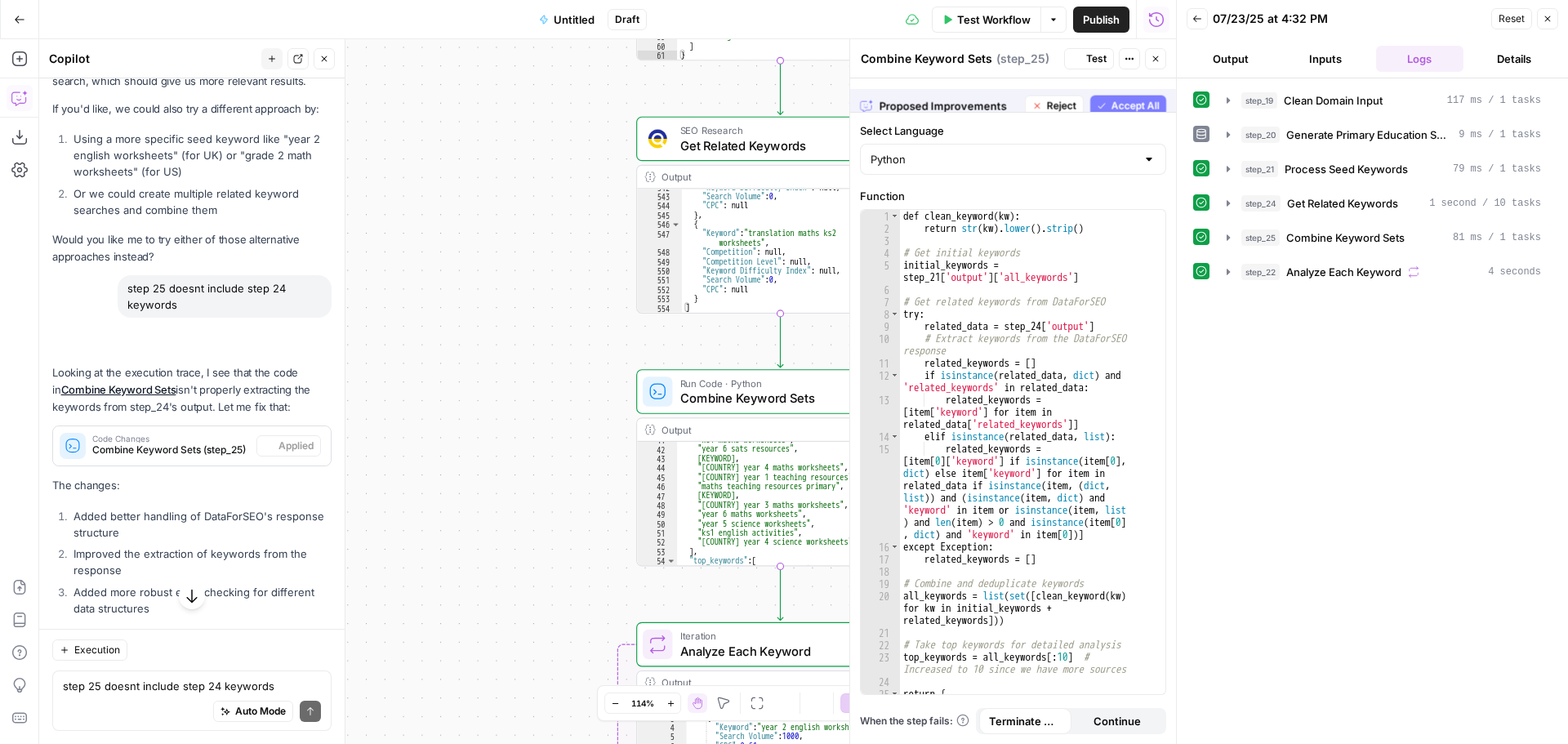 scroll, scrollTop: 7716, scrollLeft: 0, axis: vertical 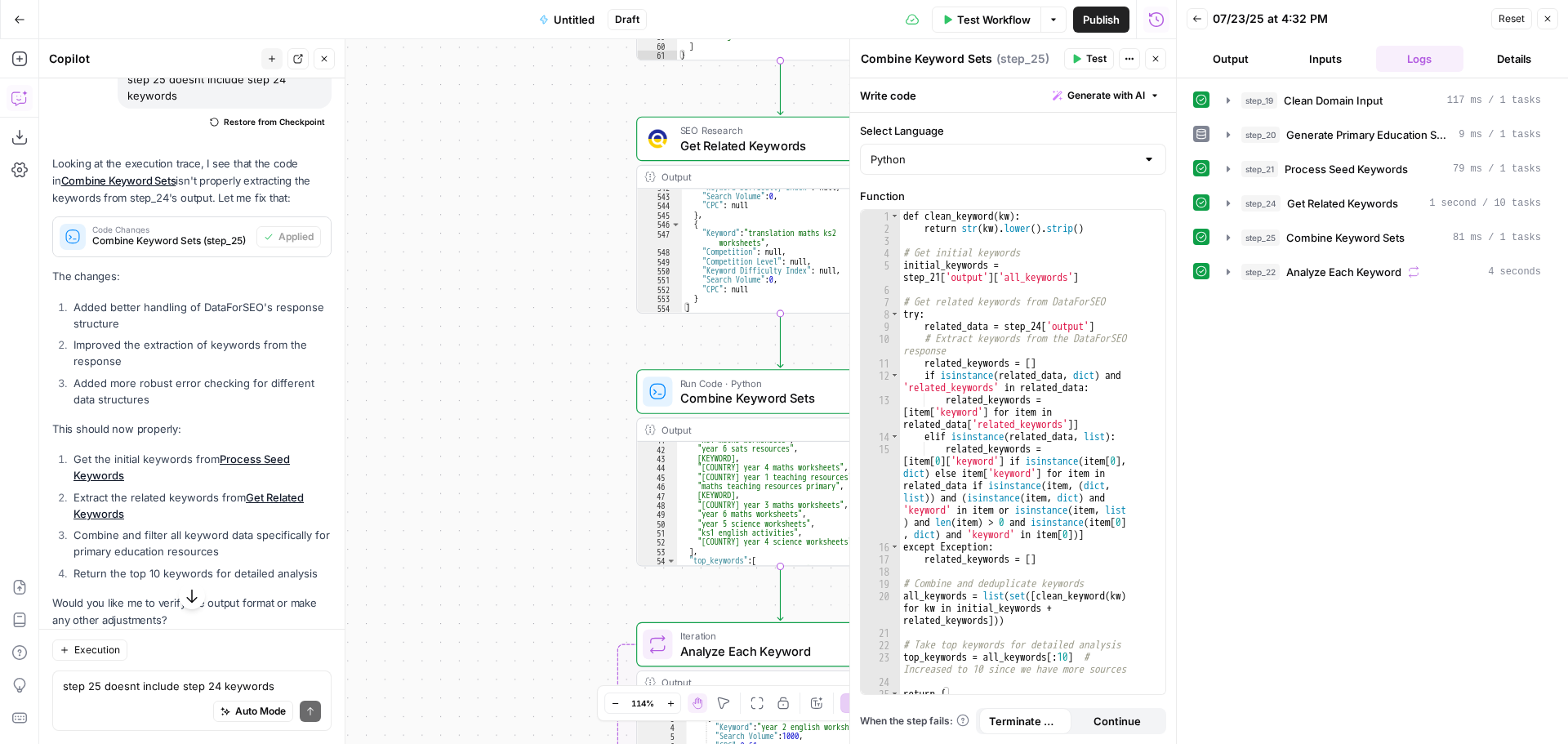click on "Test Workflow" at bounding box center (994, 20) 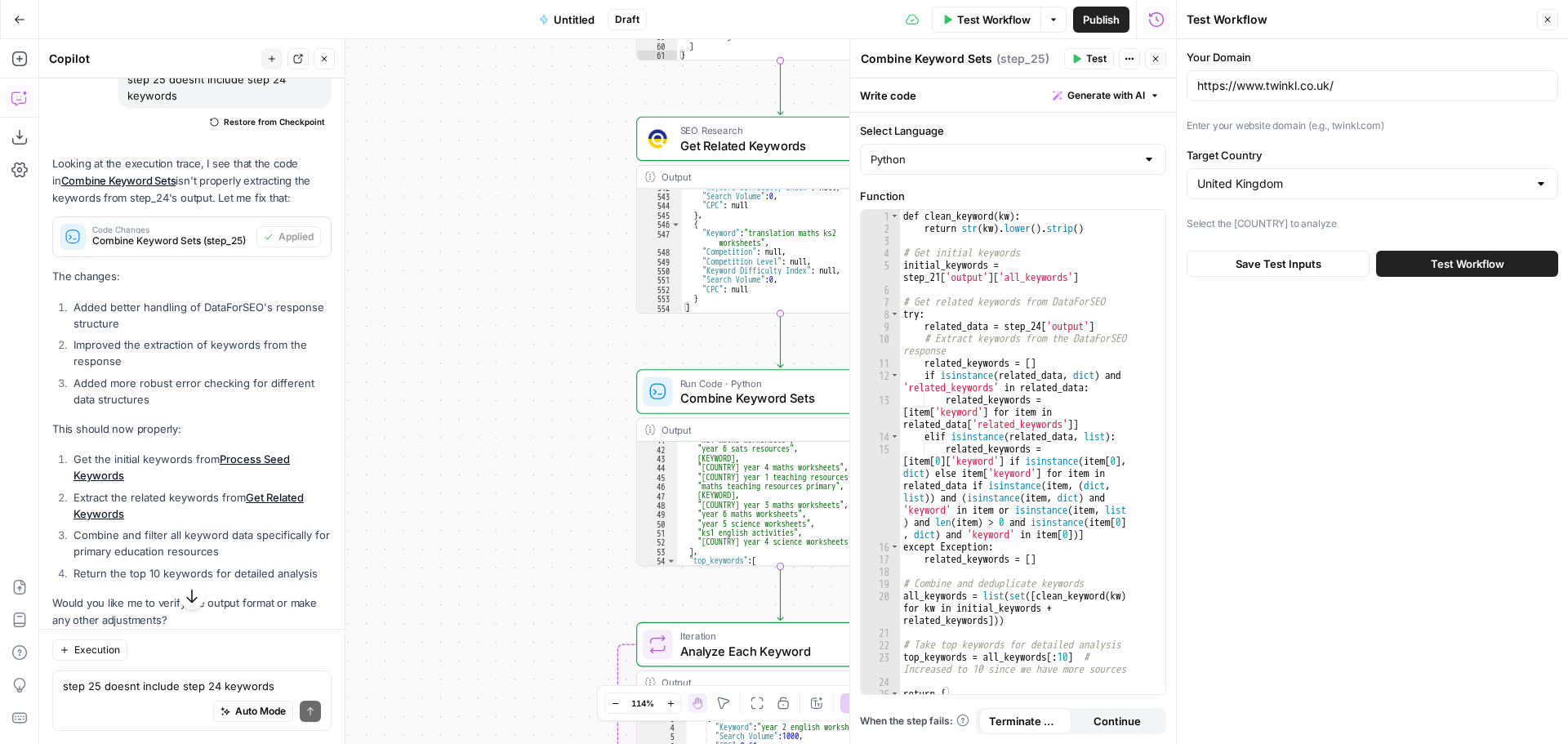 click on "Test Workflow" at bounding box center [1467, 264] 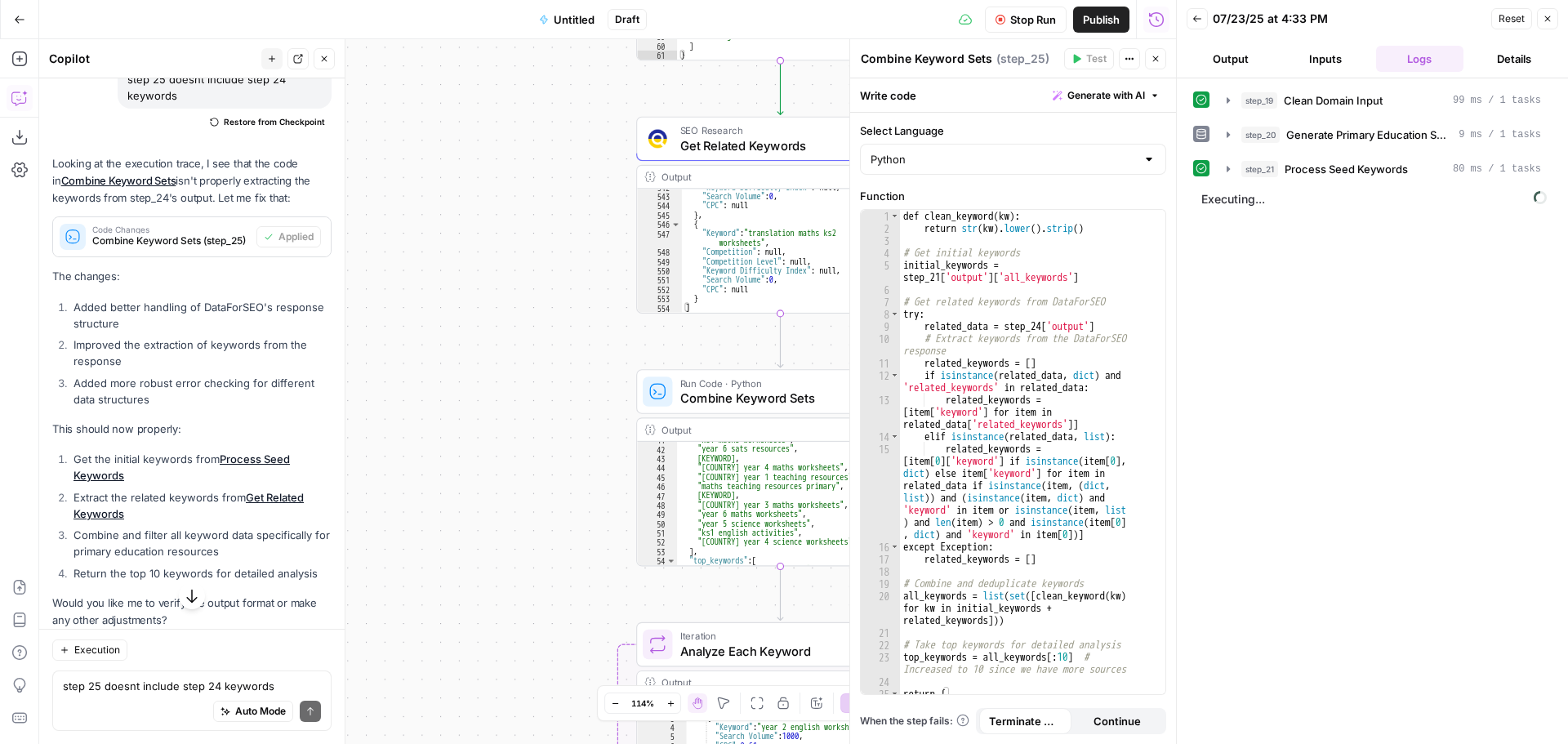 click 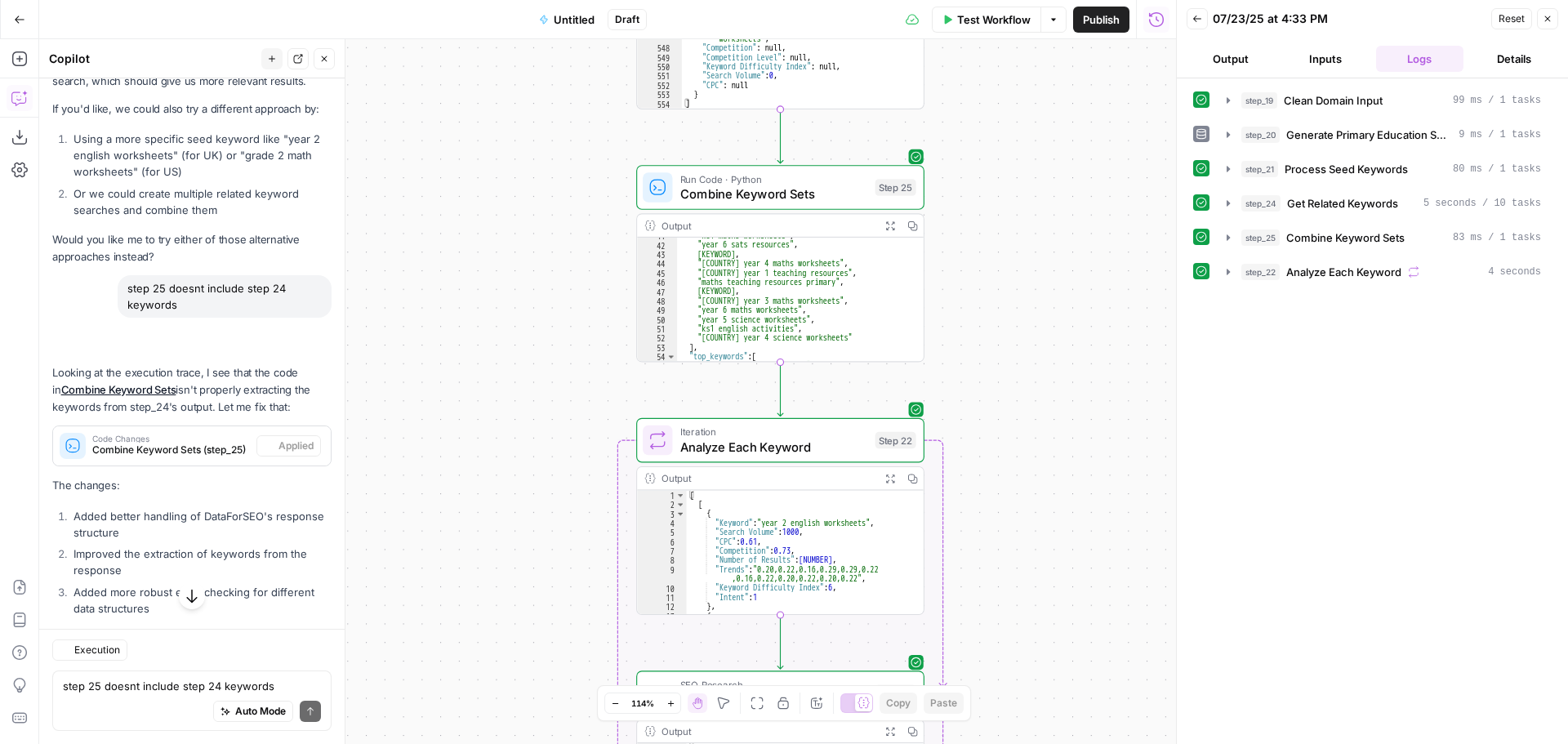 scroll, scrollTop: 7716, scrollLeft: 0, axis: vertical 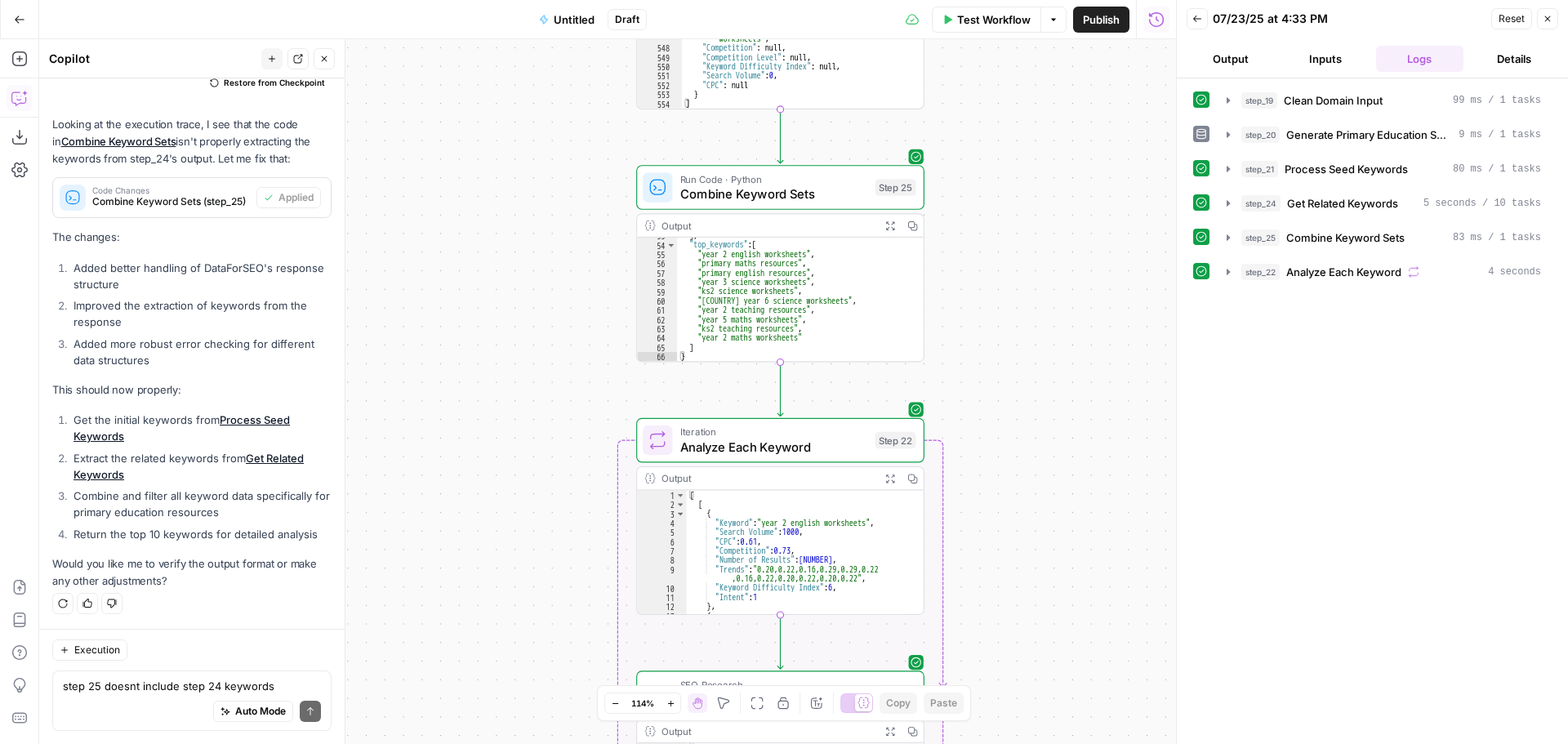 drag, startPoint x: 158, startPoint y: 564, endPoint x: 234, endPoint y: 567, distance: 76.05919 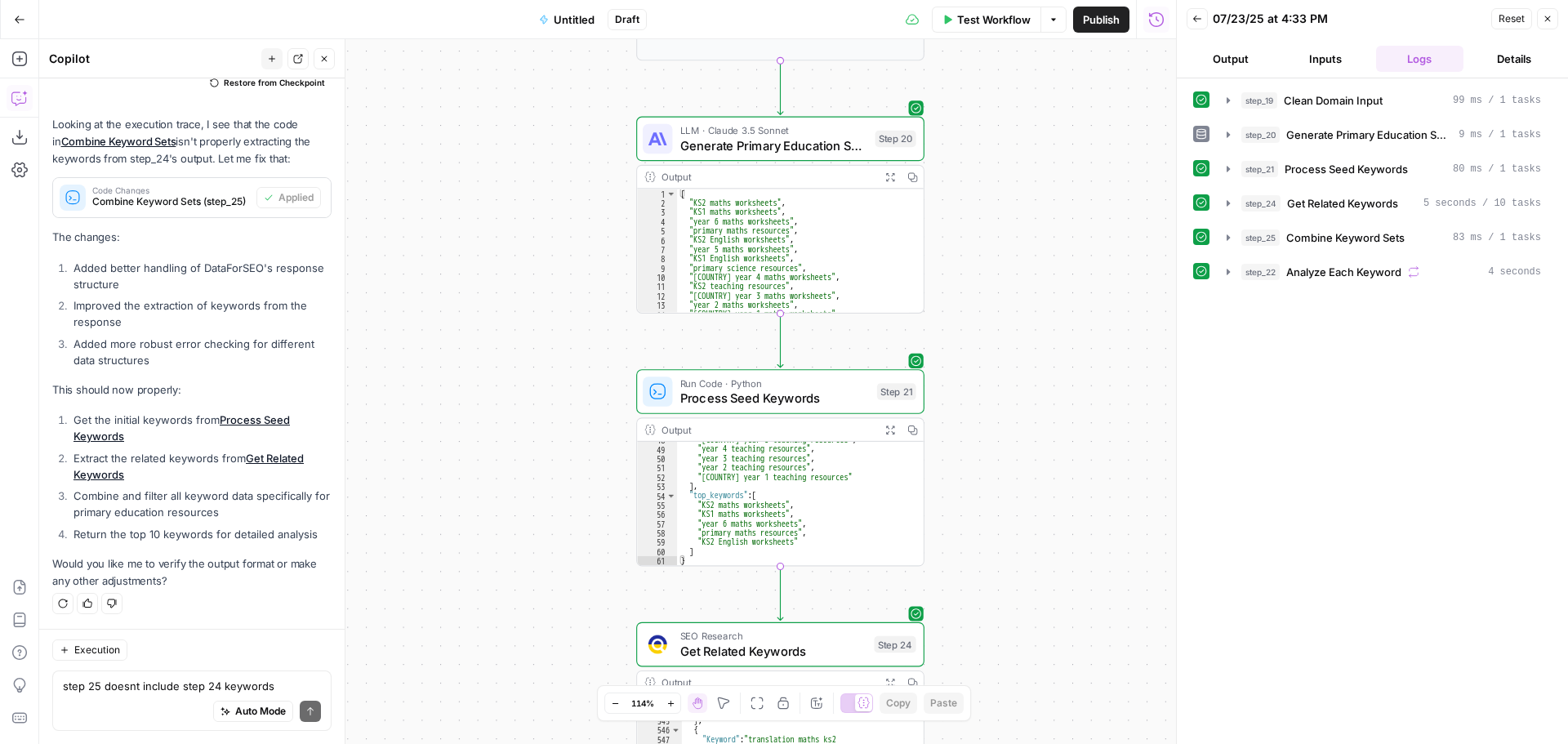 click on "Auto Mode Send" at bounding box center [192, 712] 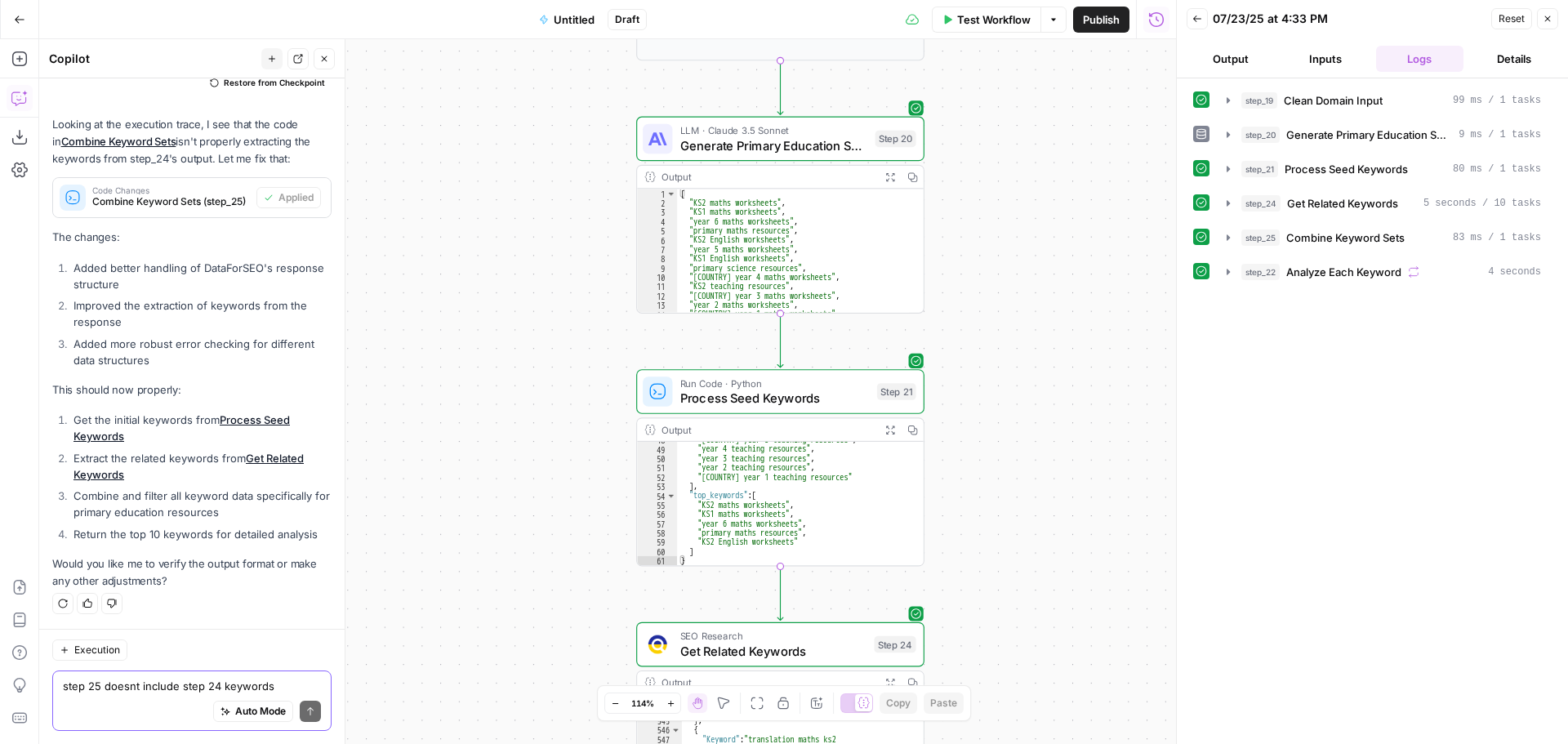 drag, startPoint x: 151, startPoint y: 695, endPoint x: 98, endPoint y: 688, distance: 53.46027 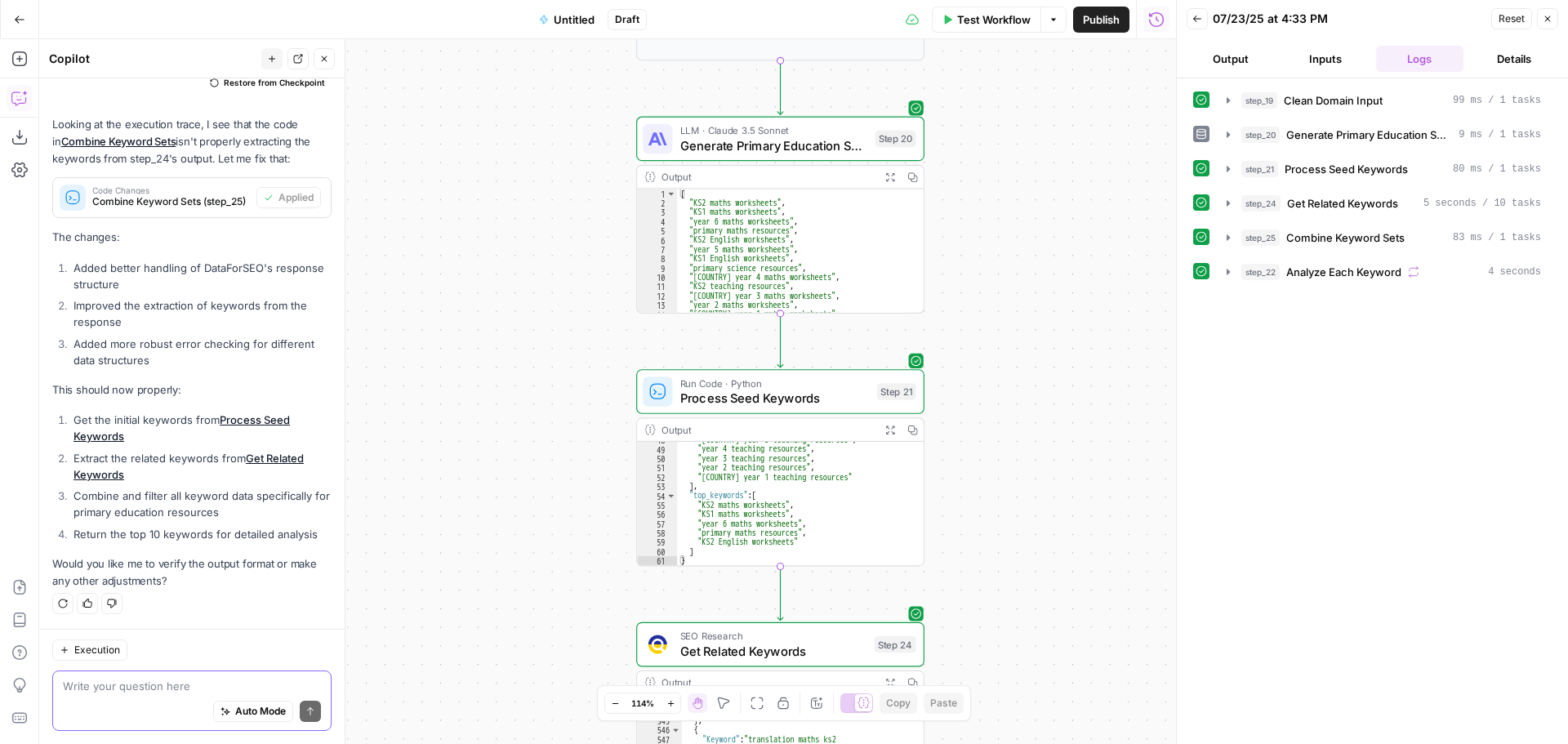 paste on "verify the output" 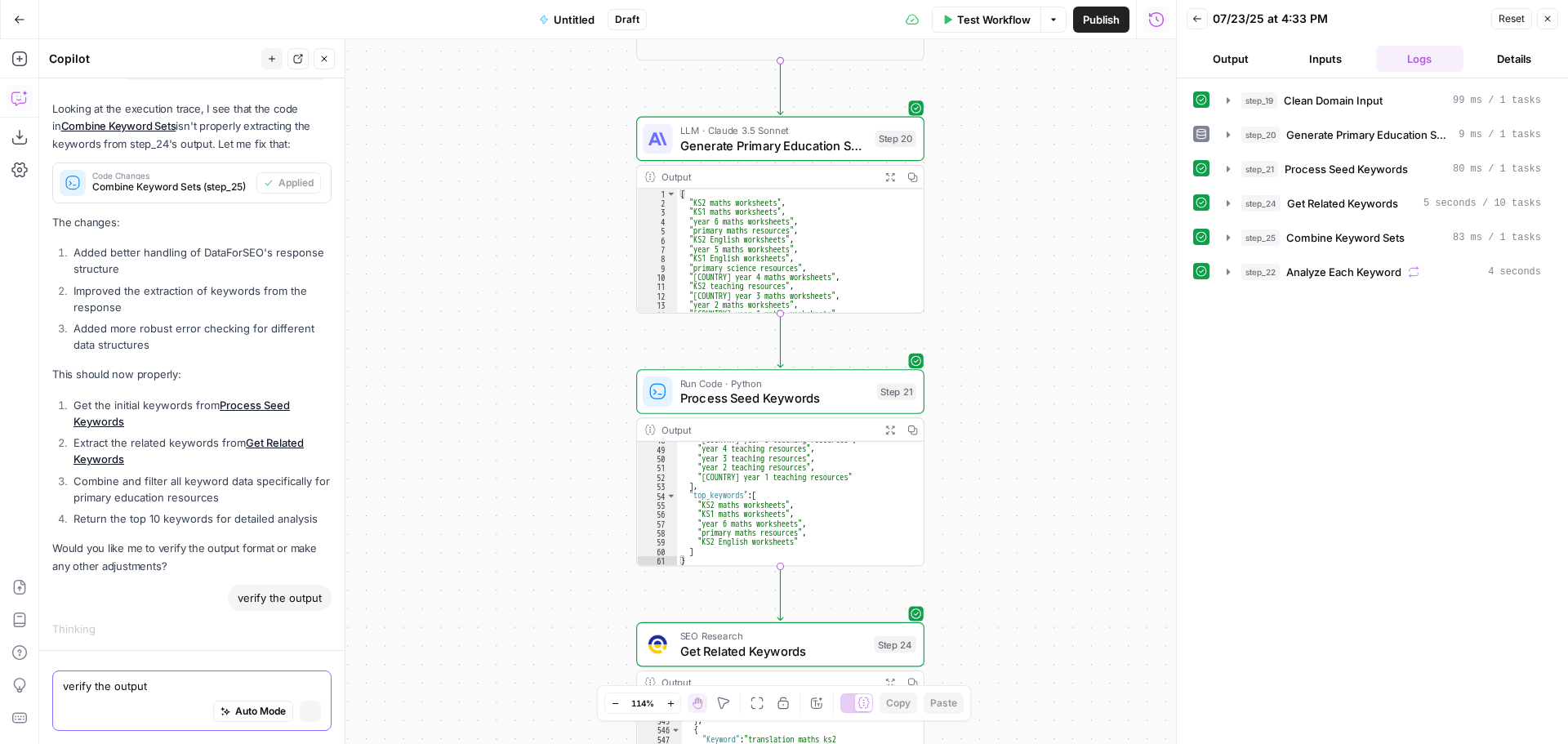 scroll, scrollTop: 7609, scrollLeft: 0, axis: vertical 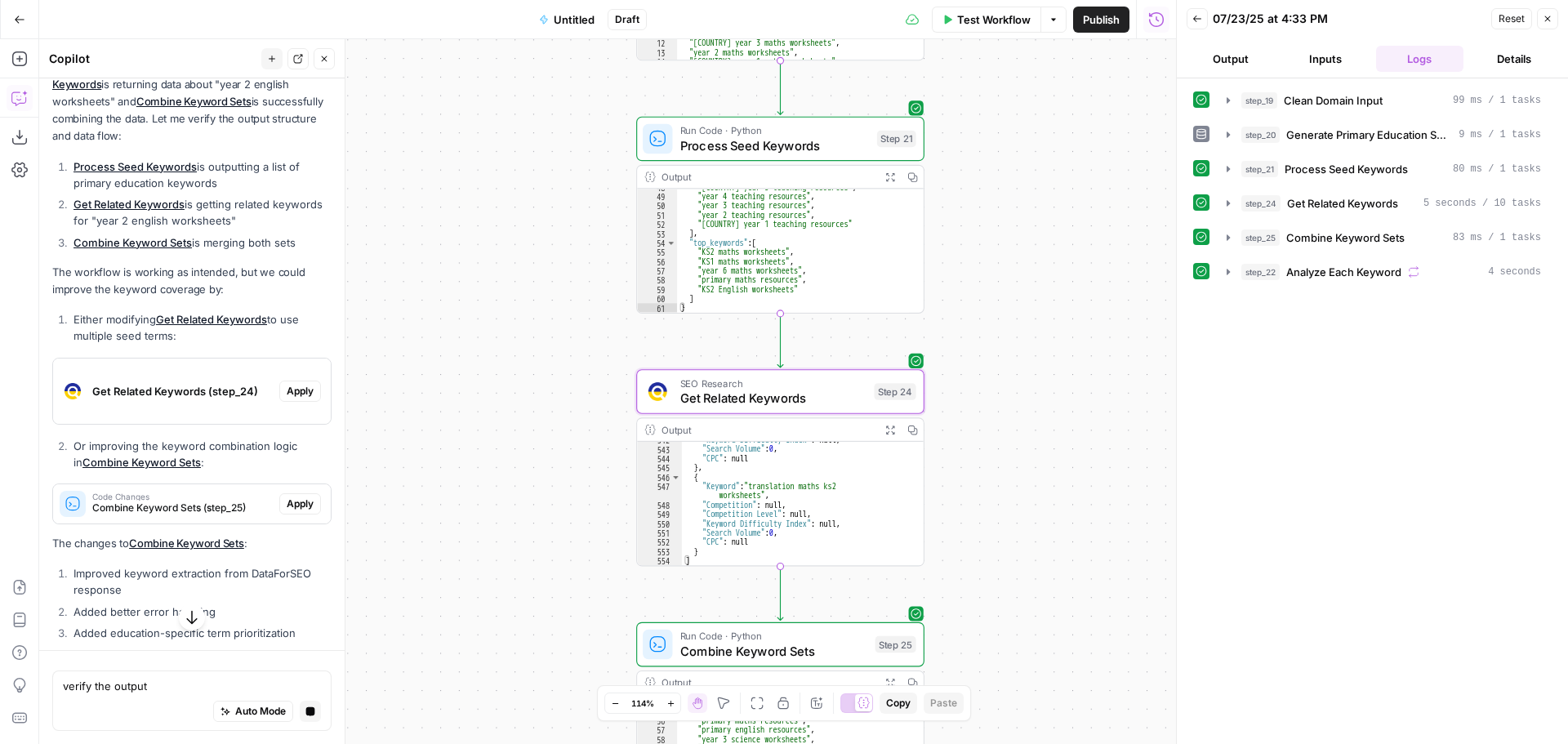 click on "Apply" at bounding box center (300, 391) 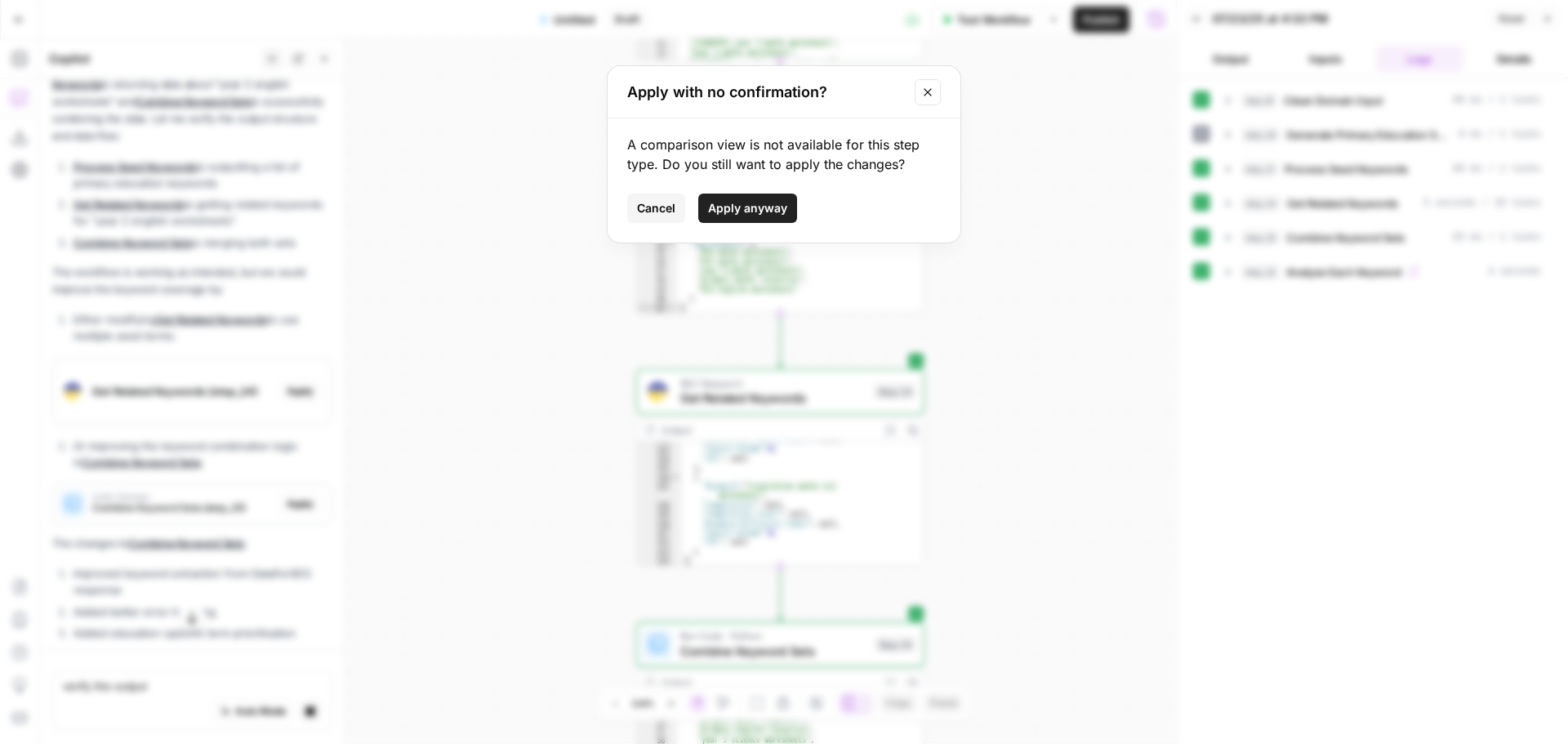 click on "Apply anyway" at bounding box center (747, 208) 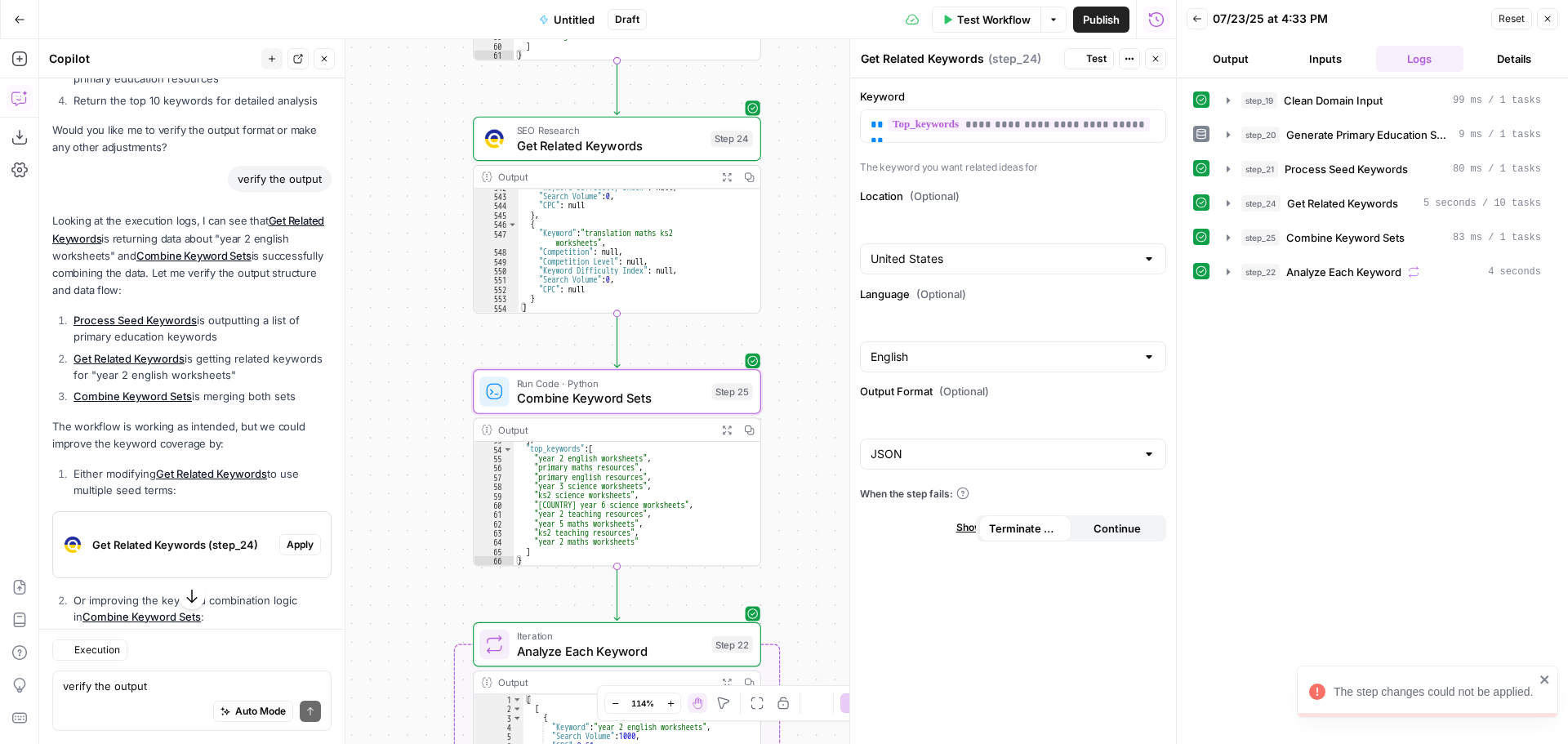 scroll, scrollTop: 8424, scrollLeft: 0, axis: vertical 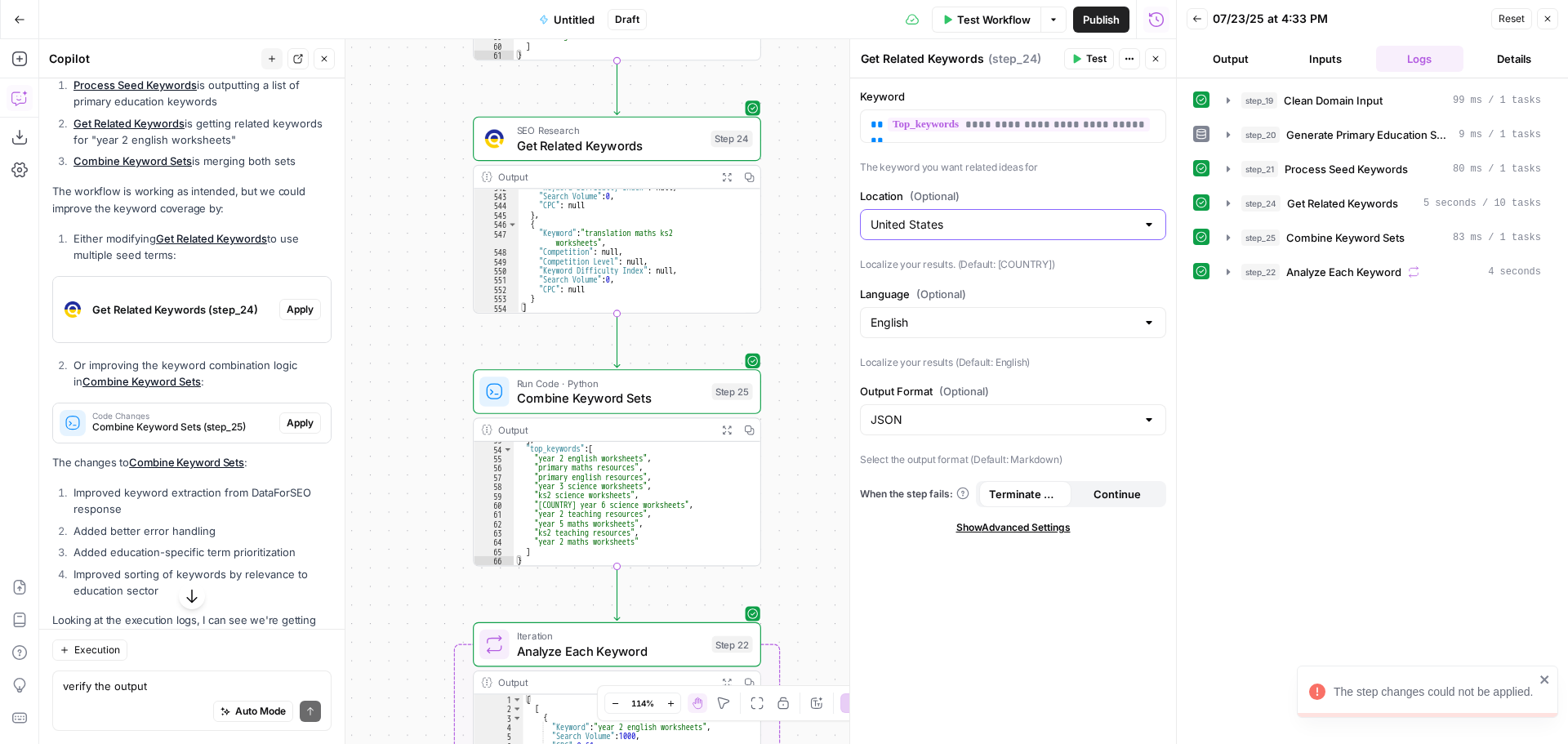 type 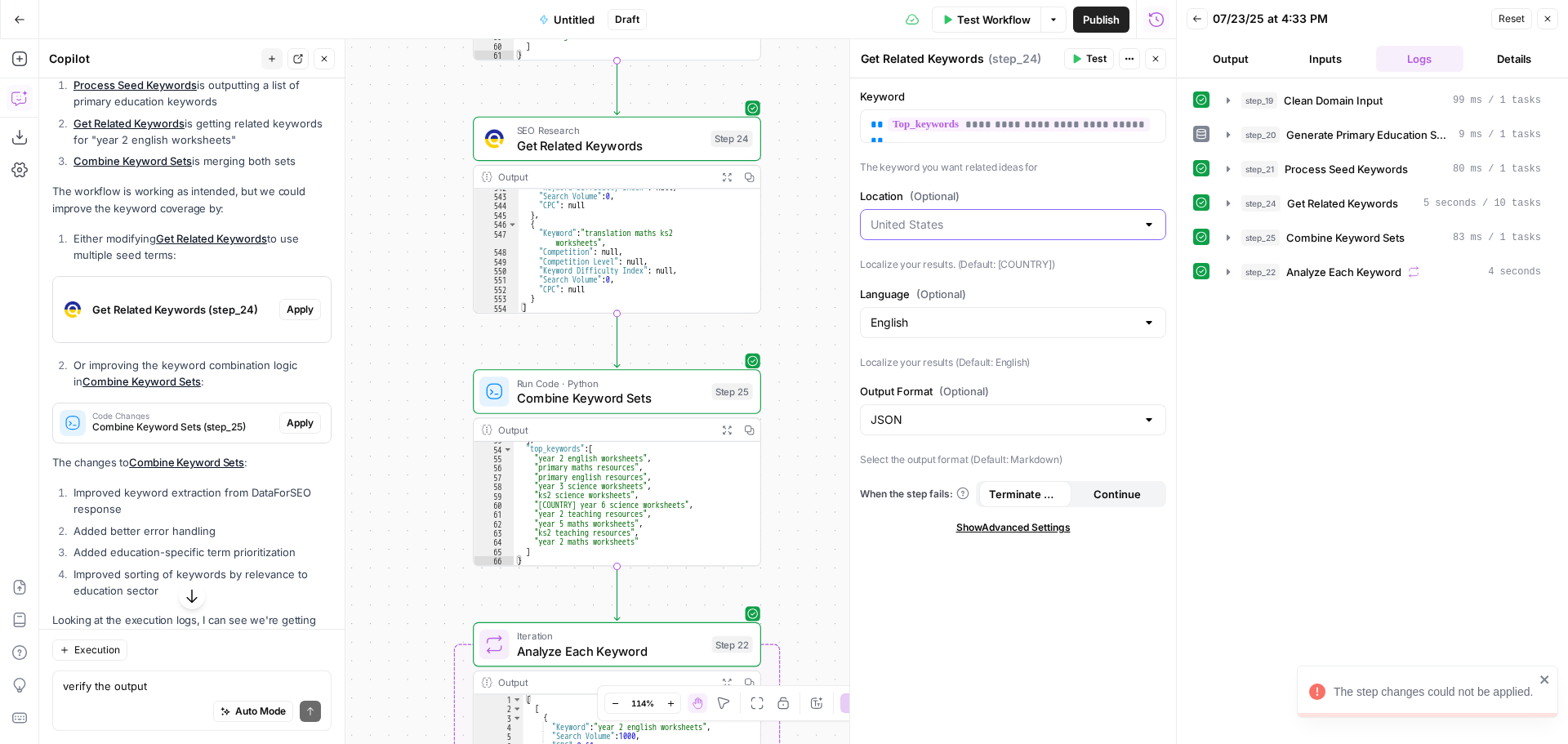 click on "Location   (Optional)" at bounding box center (1003, 225) 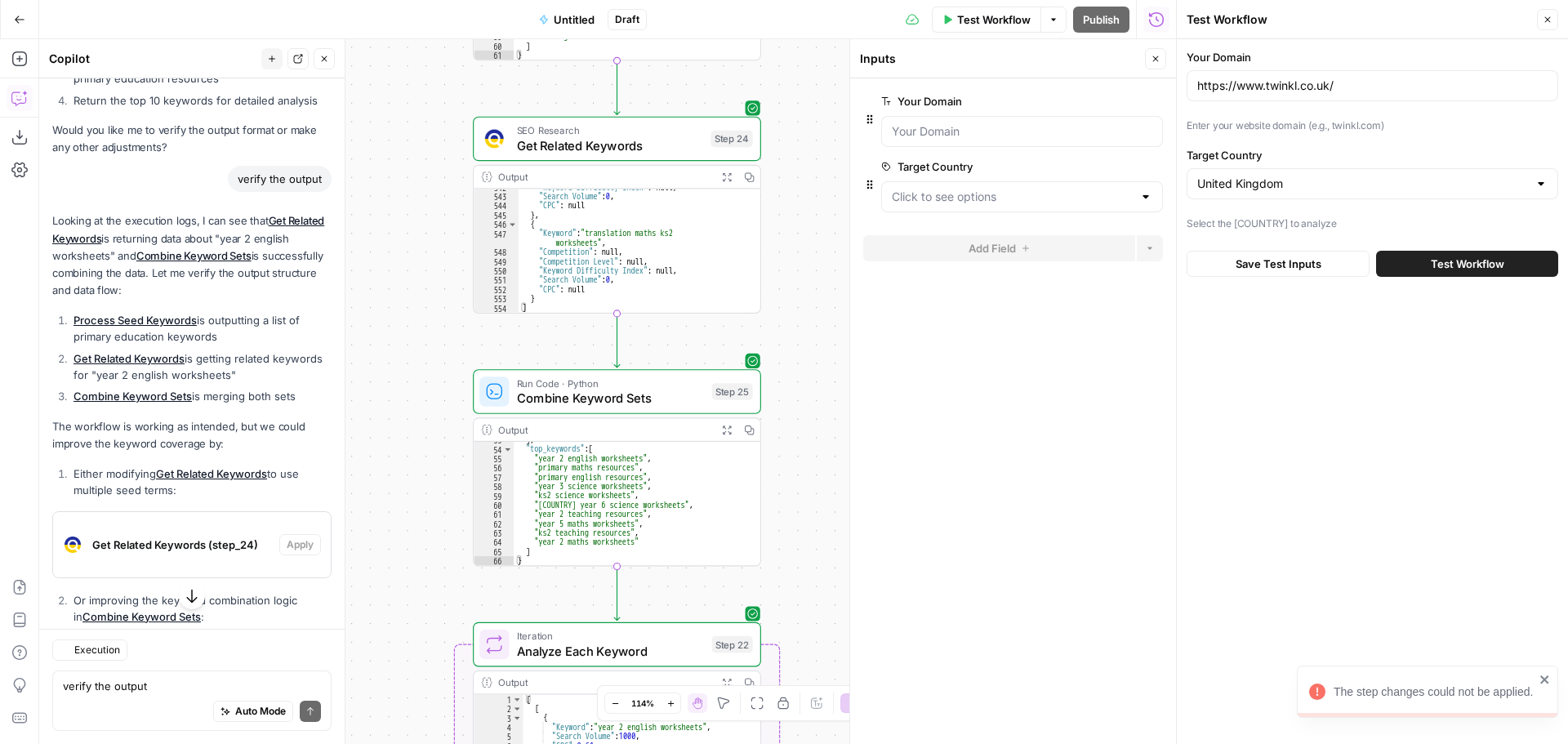 scroll, scrollTop: 8424, scrollLeft: 0, axis: vertical 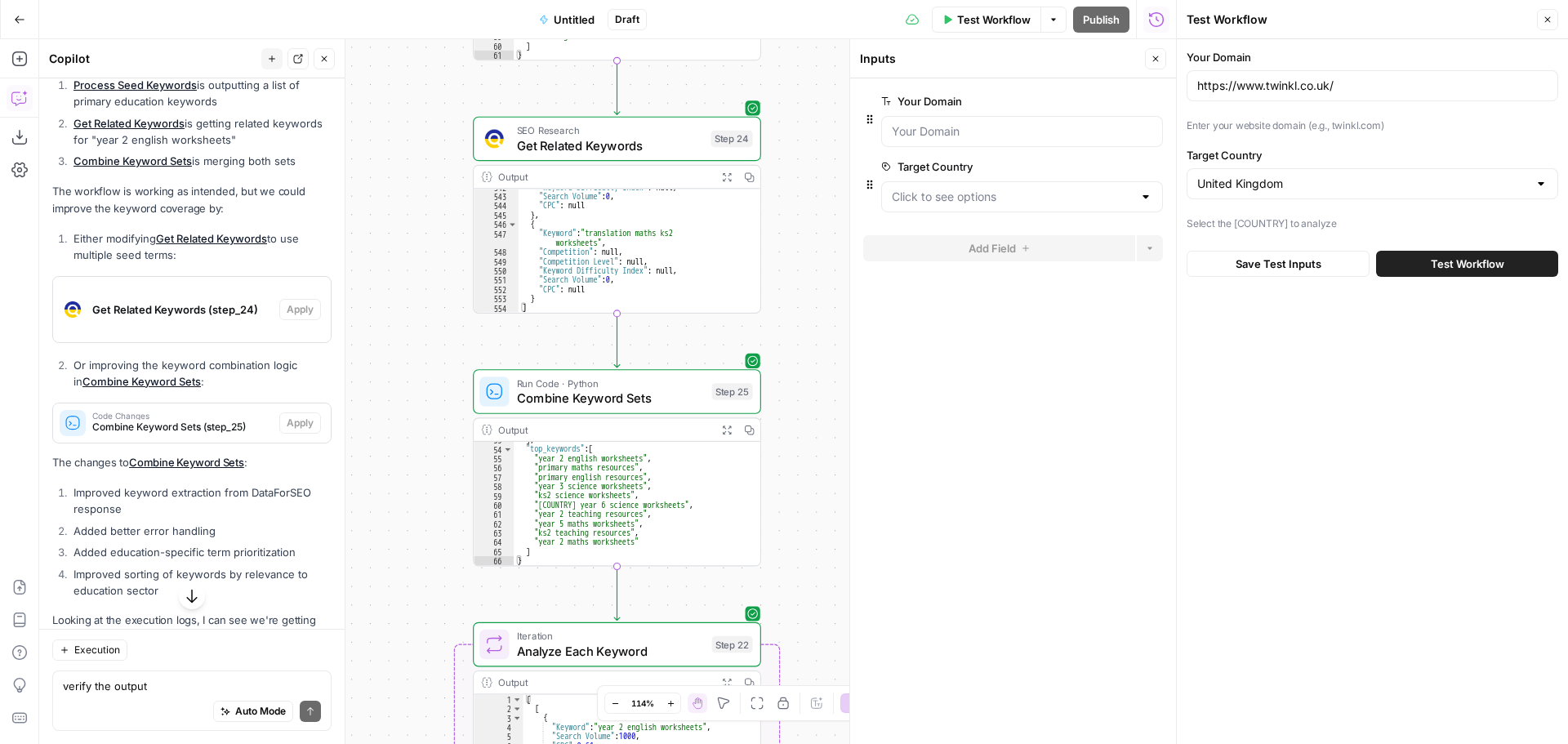 click on "Combine Keyword Sets" at bounding box center (611, 398) 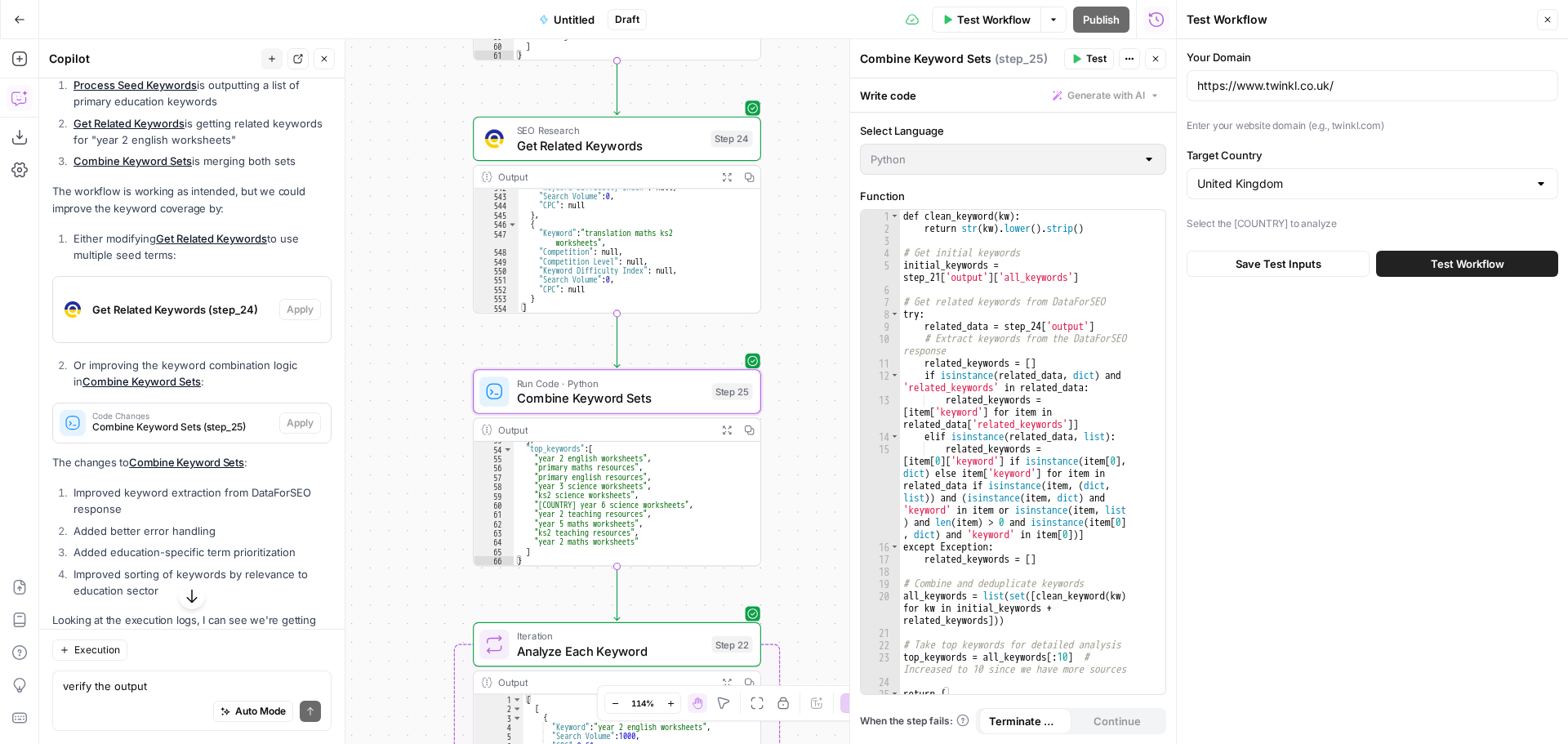 click on "Combine Keyword Sets" at bounding box center (611, 398) 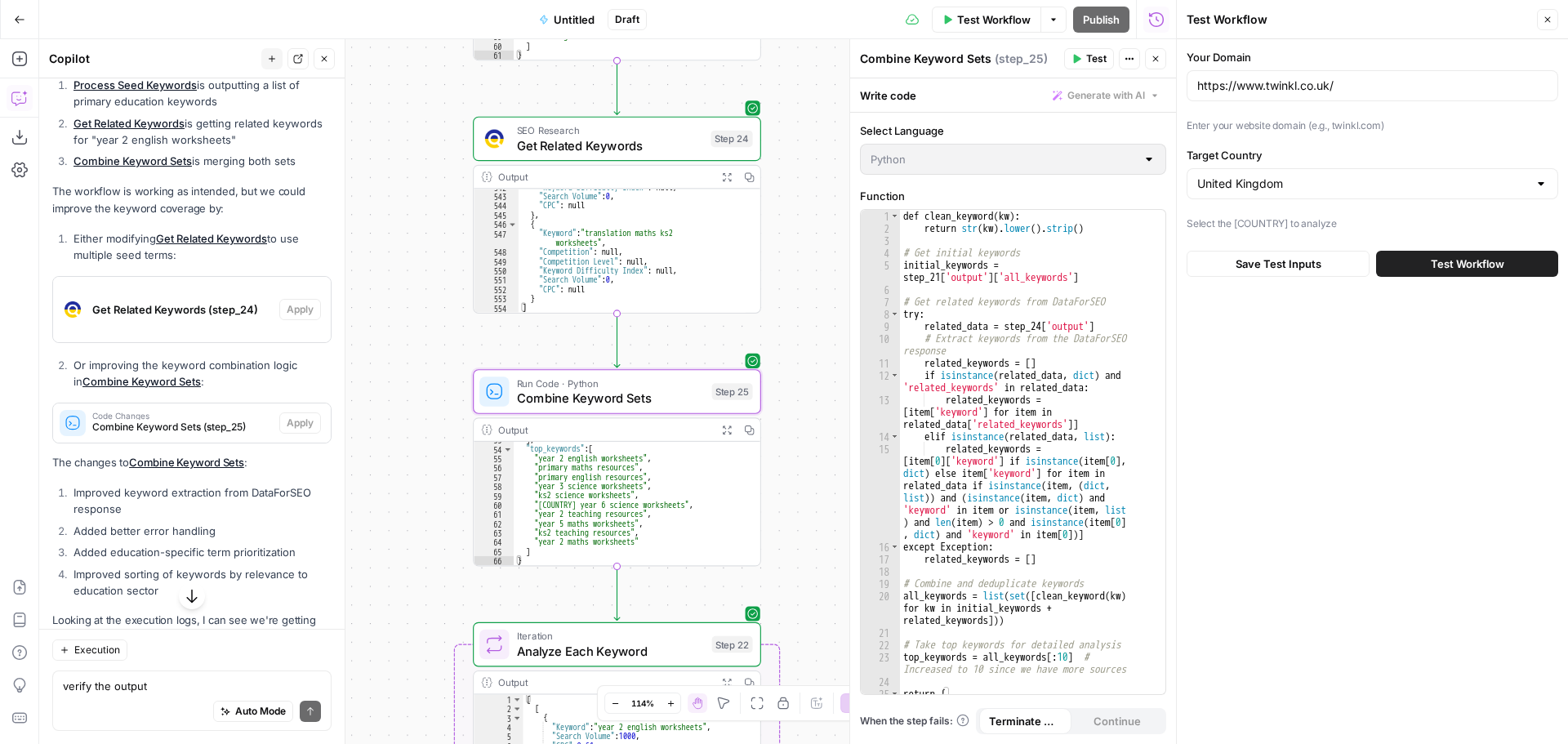 click on "Combine Keyword Sets" at bounding box center [611, 398] 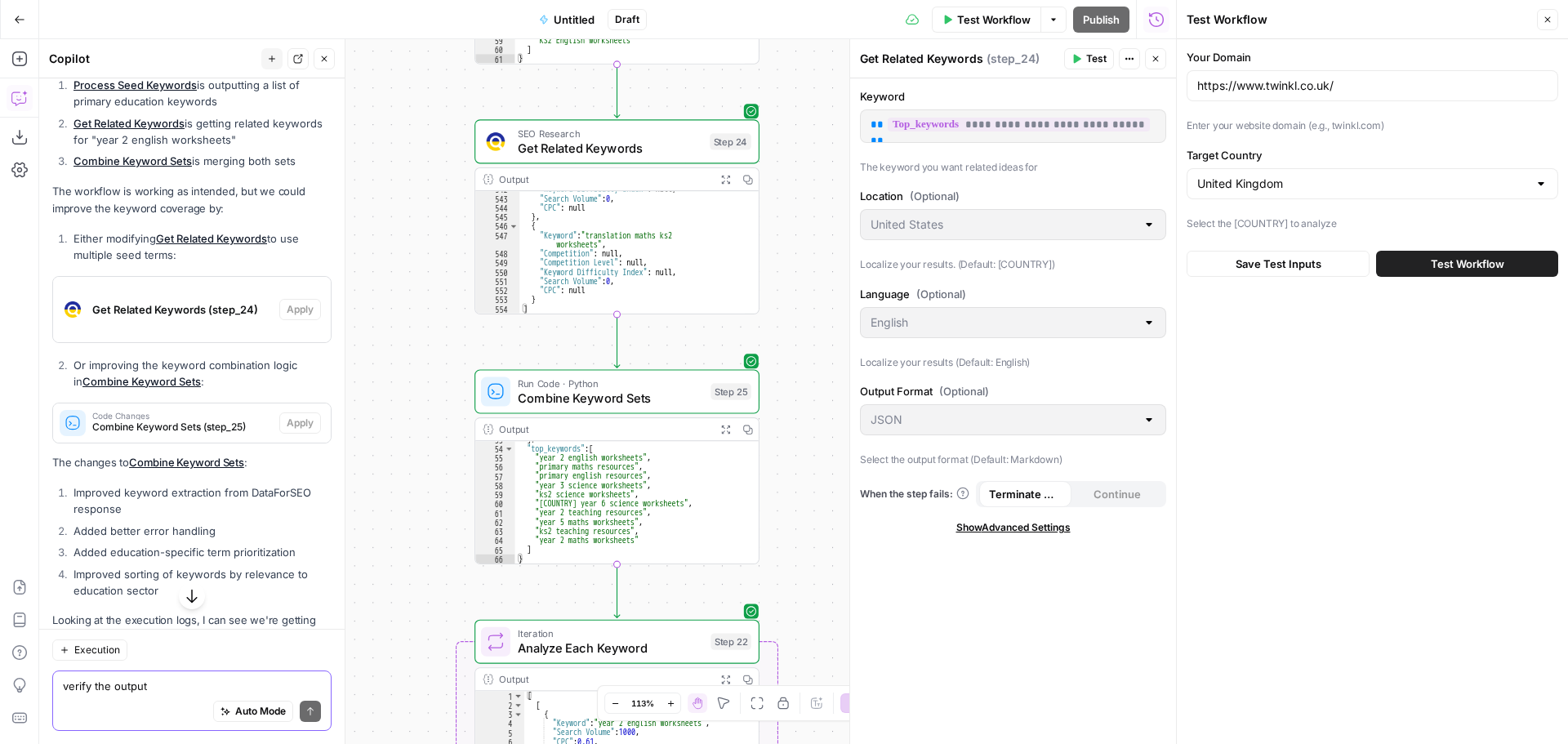click on "verify the output" at bounding box center [192, 686] 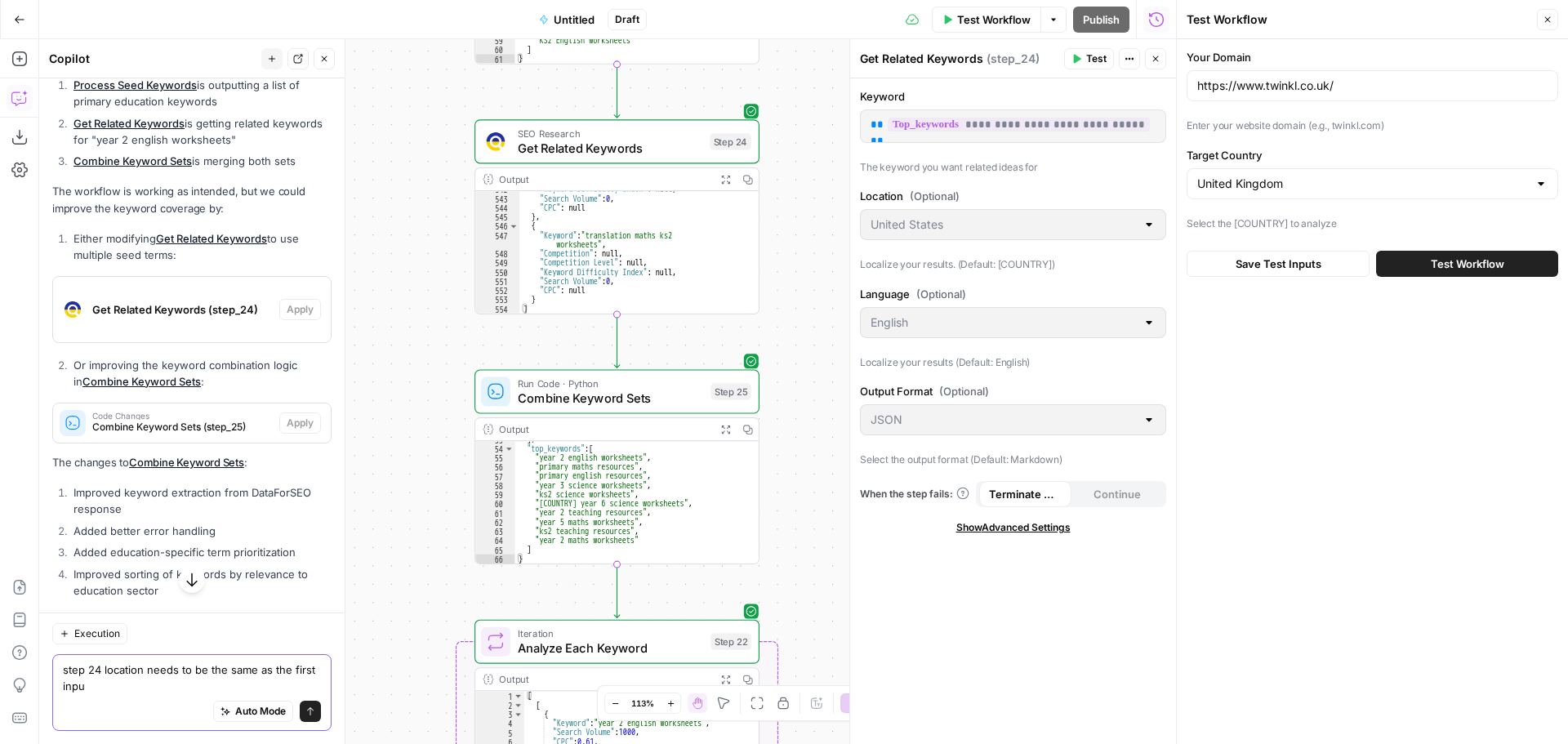 type on "step 24 location needs to be the same as the first input" 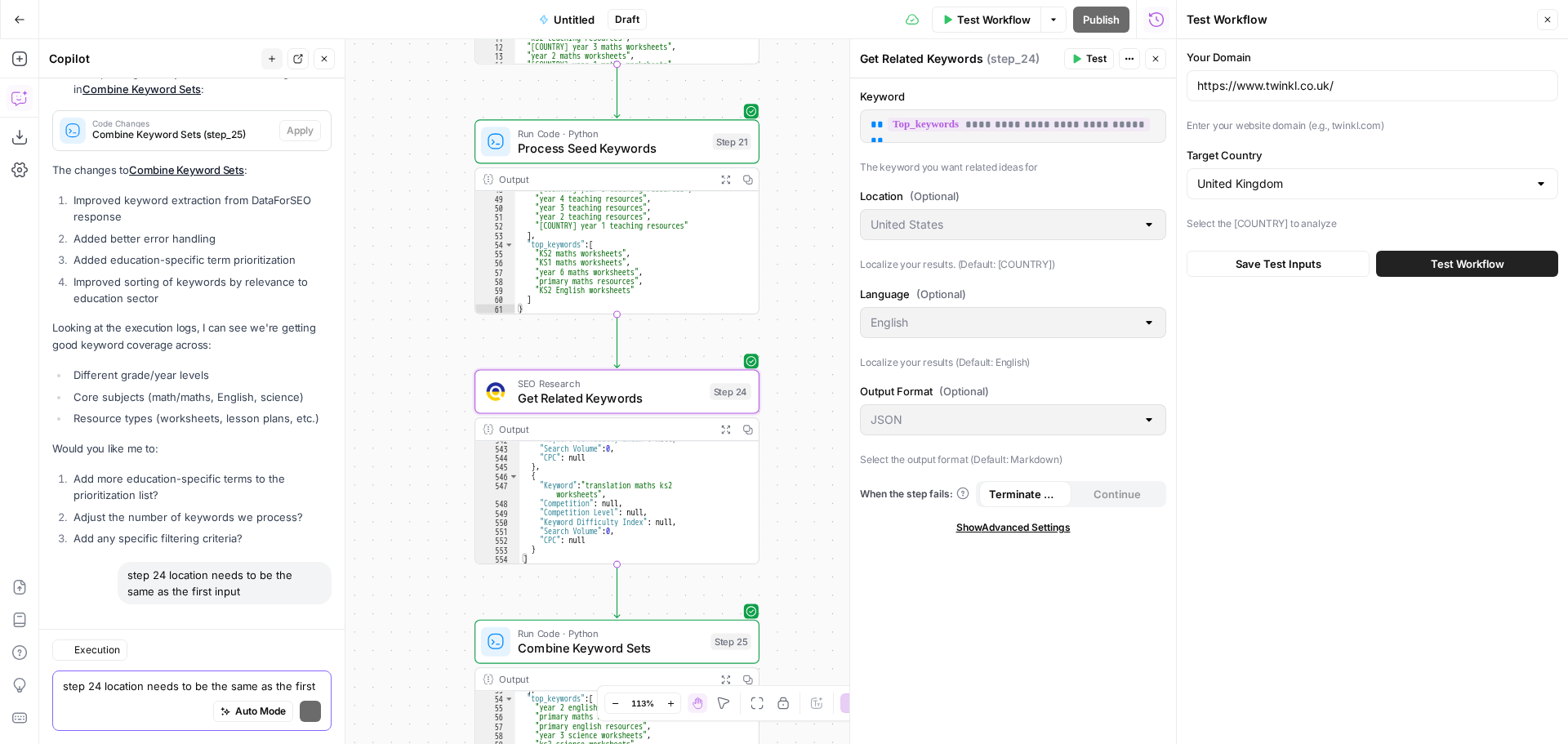 scroll, scrollTop: 9041, scrollLeft: 0, axis: vertical 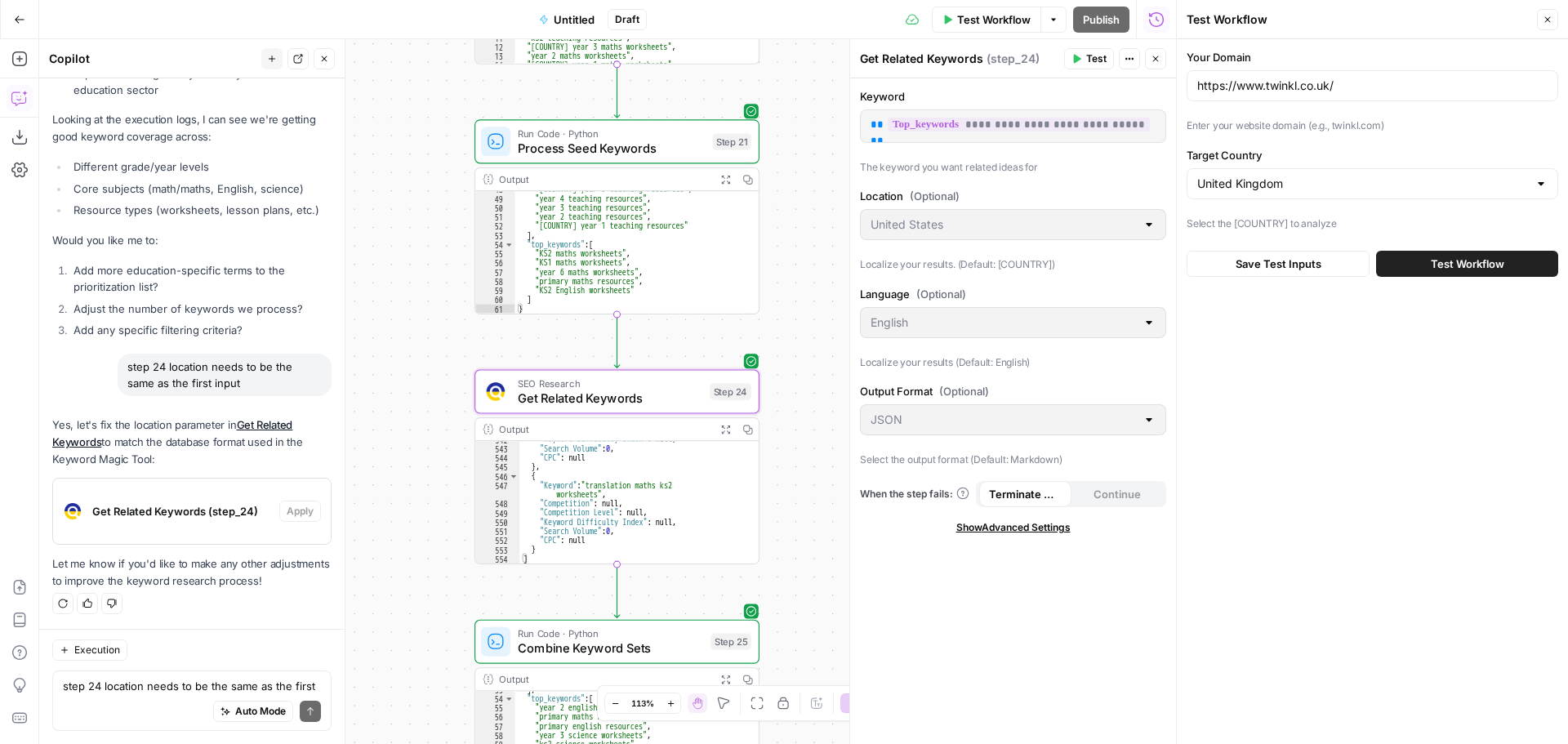 click on "Get Related Keywords (step_24) Apply" at bounding box center (192, 511) 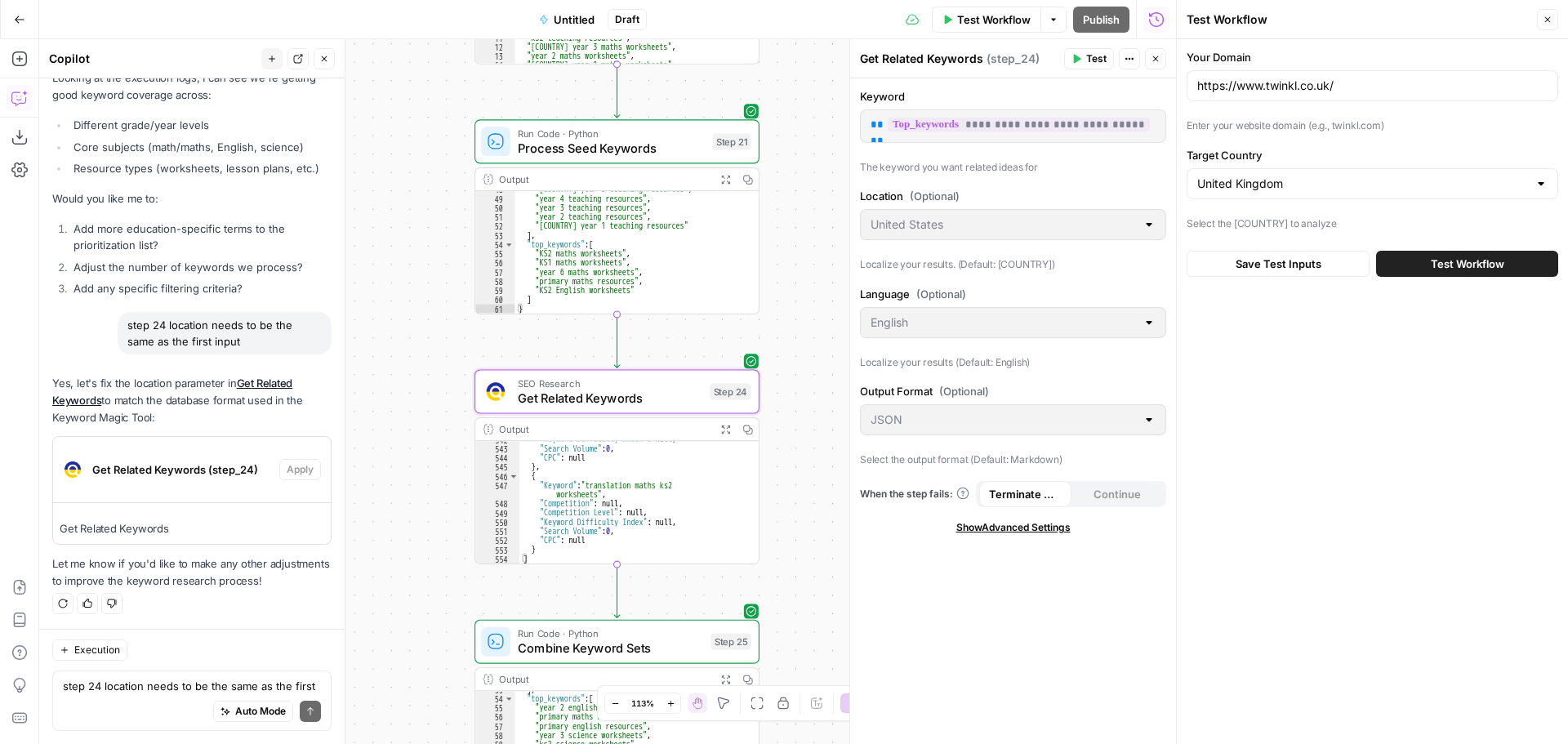 scroll, scrollTop: 9083, scrollLeft: 0, axis: vertical 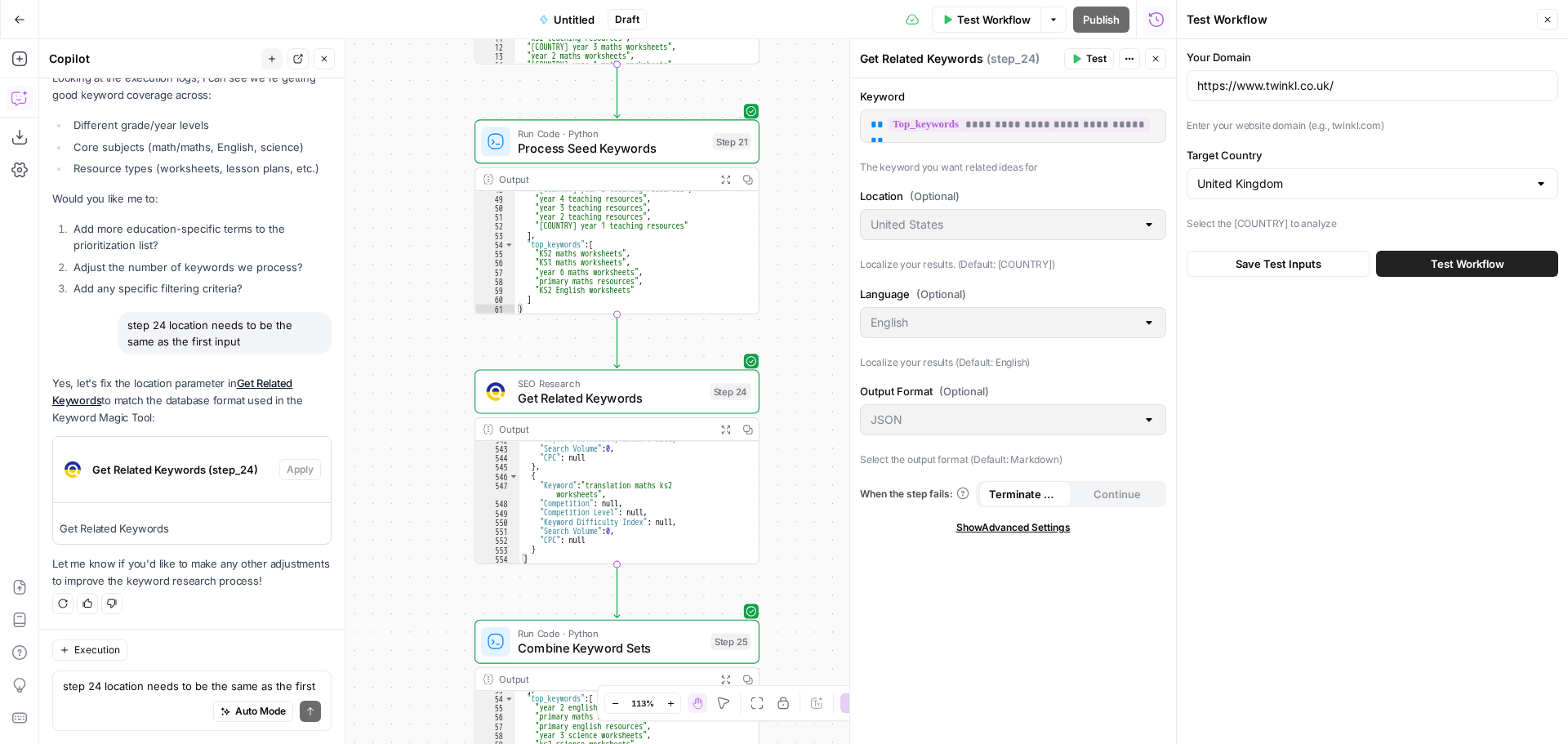 click on "Close" at bounding box center [1156, 59] 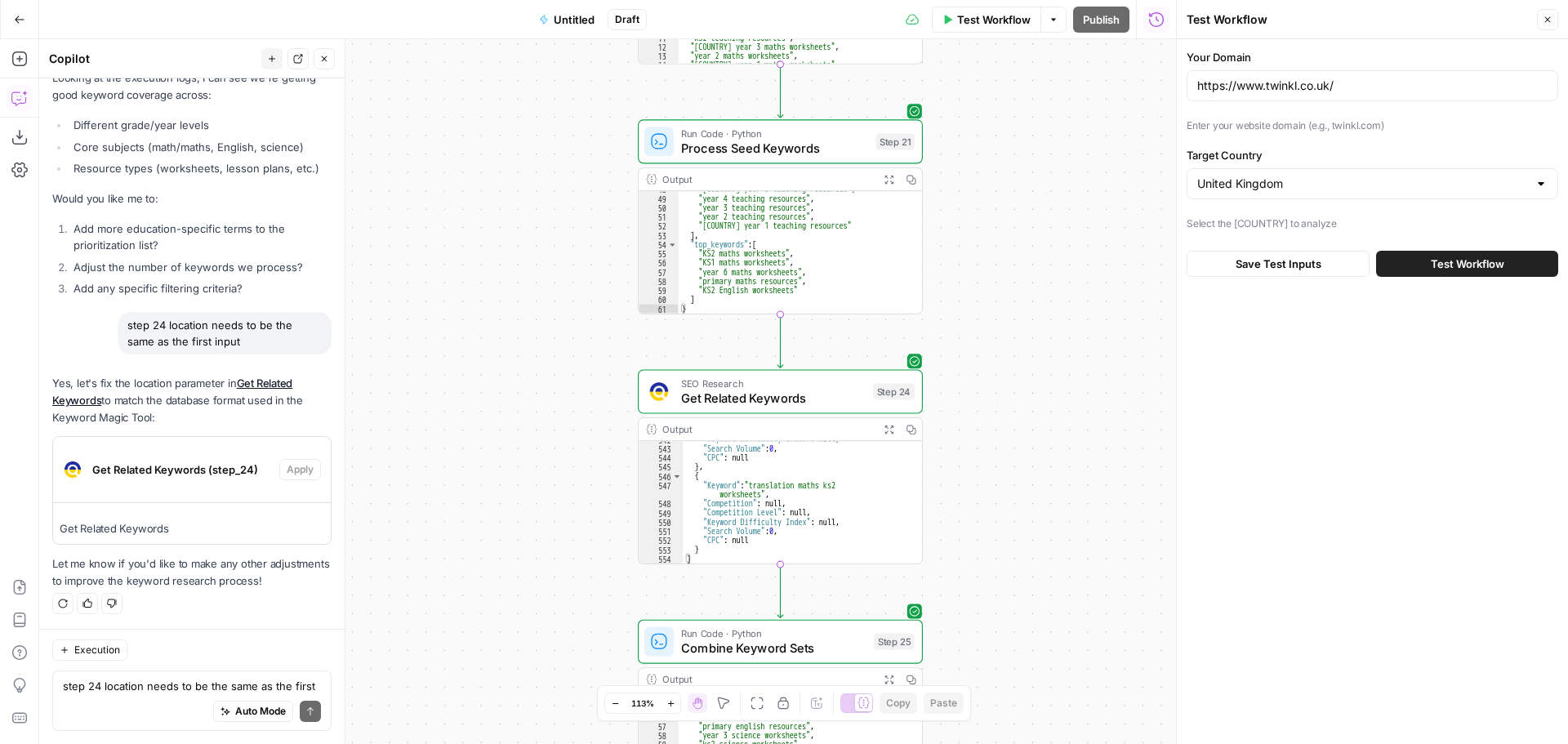 click on "SEO Research" at bounding box center (773, 383) 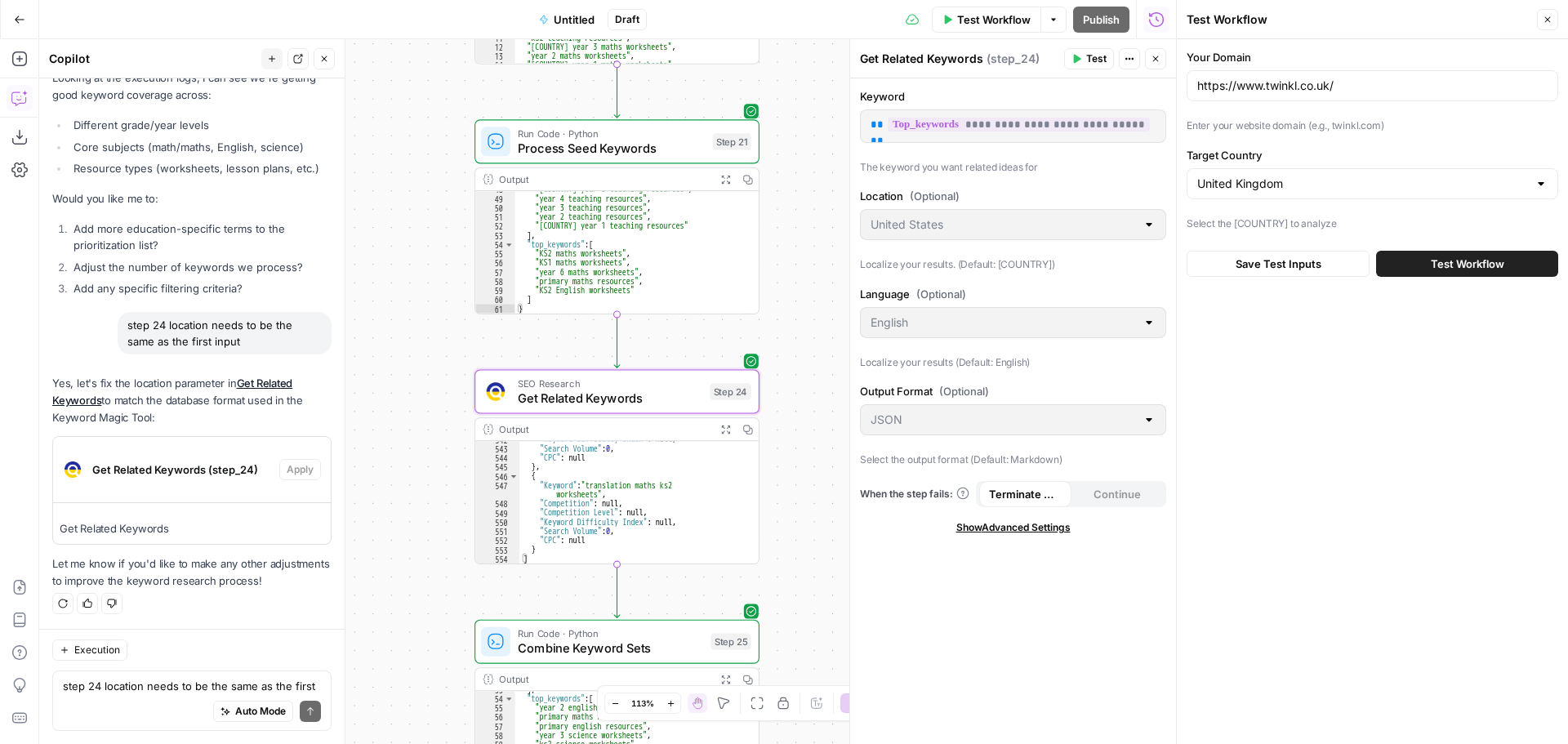 click on "Get Related Keywords (step_24)" at bounding box center [182, 470] 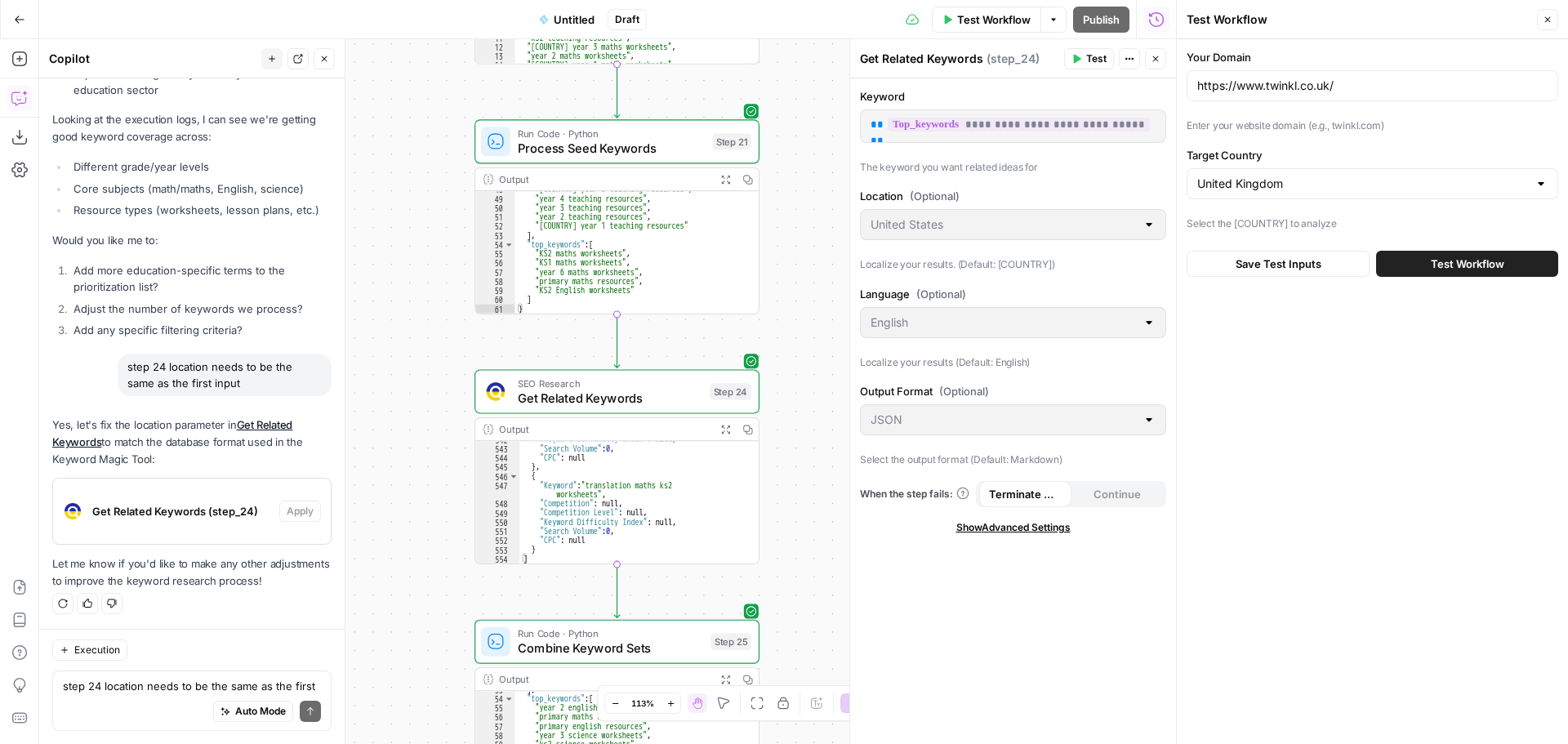 scroll, scrollTop: 9041, scrollLeft: 0, axis: vertical 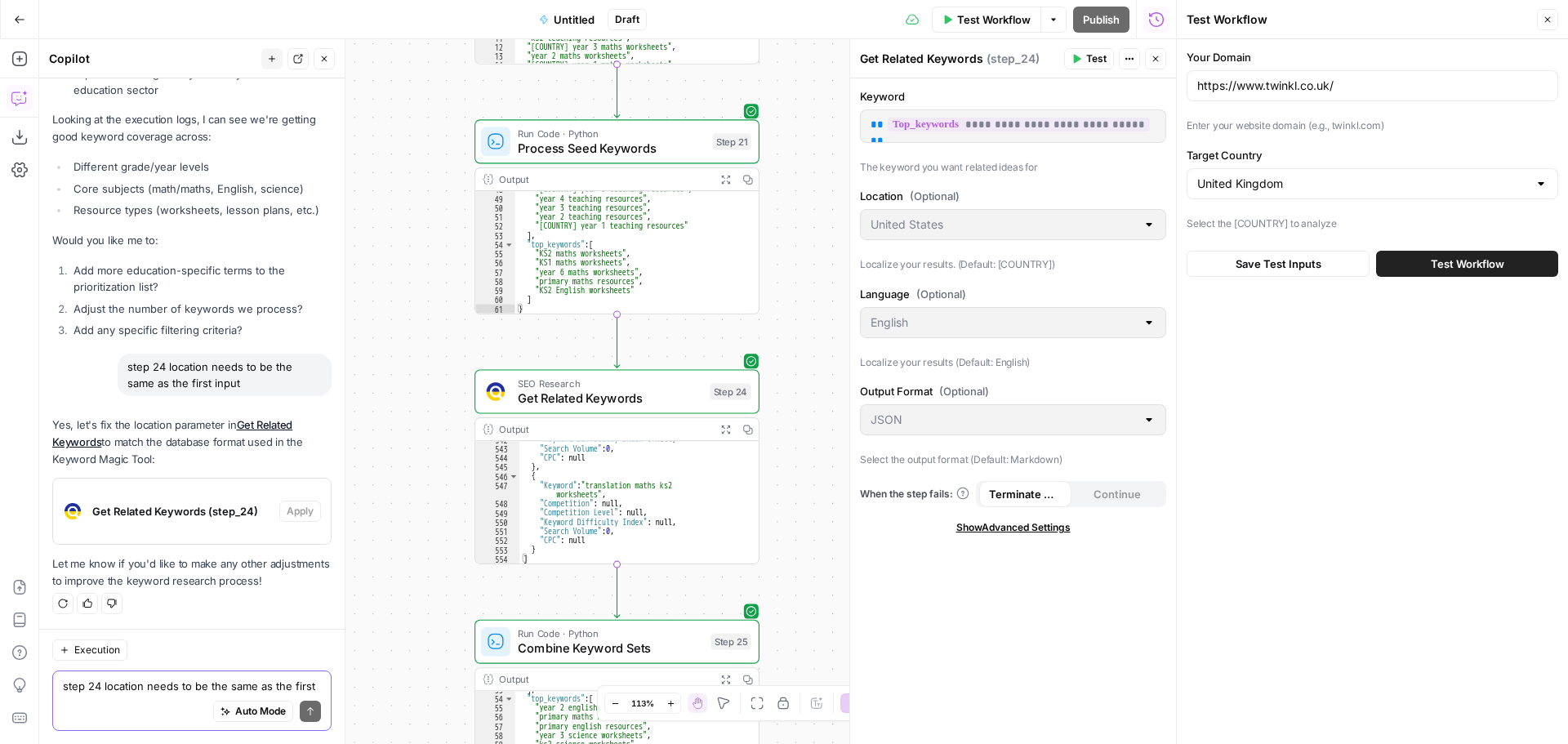 click on "step 24 location needs to be the same as the first input" at bounding box center (192, 686) 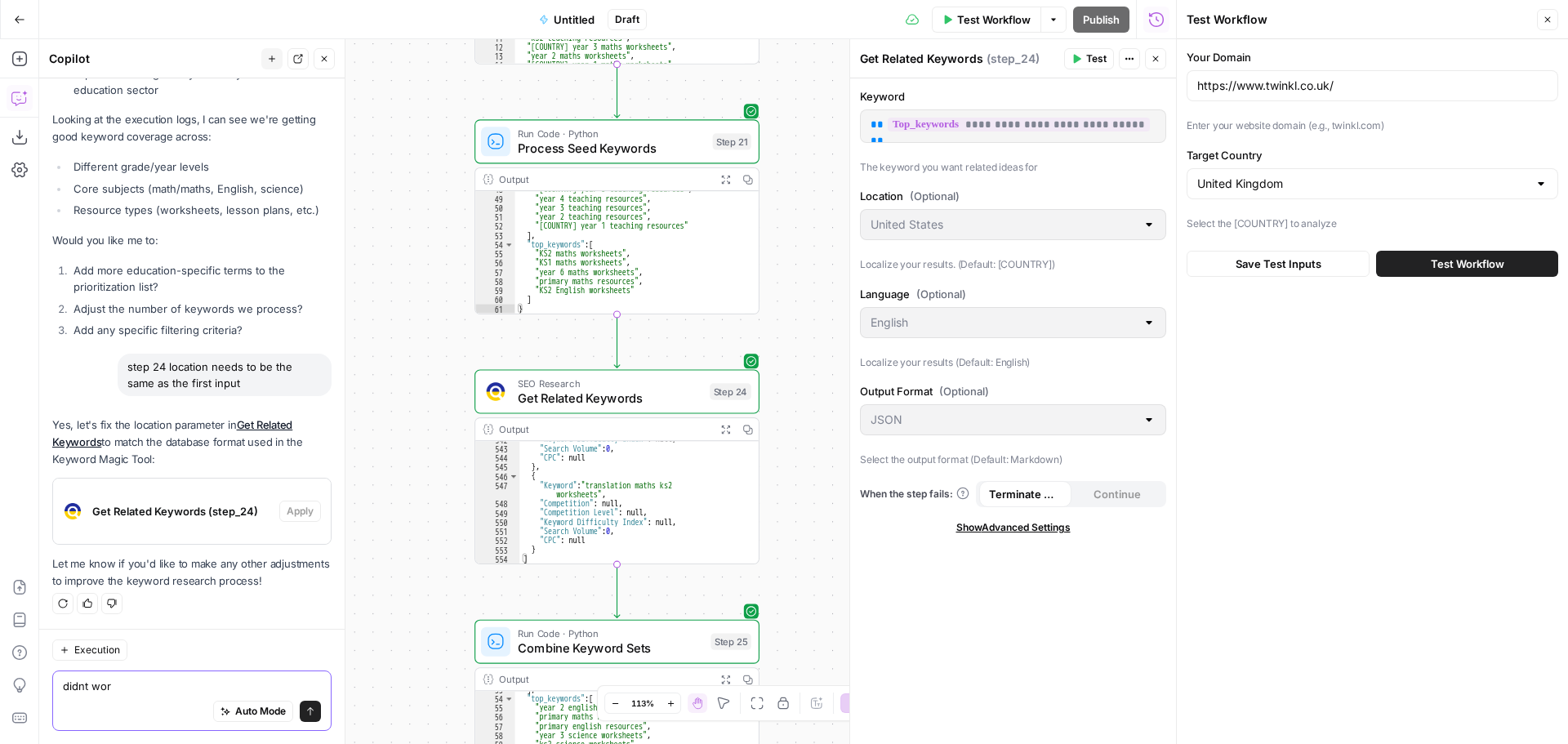 type on "didnt work" 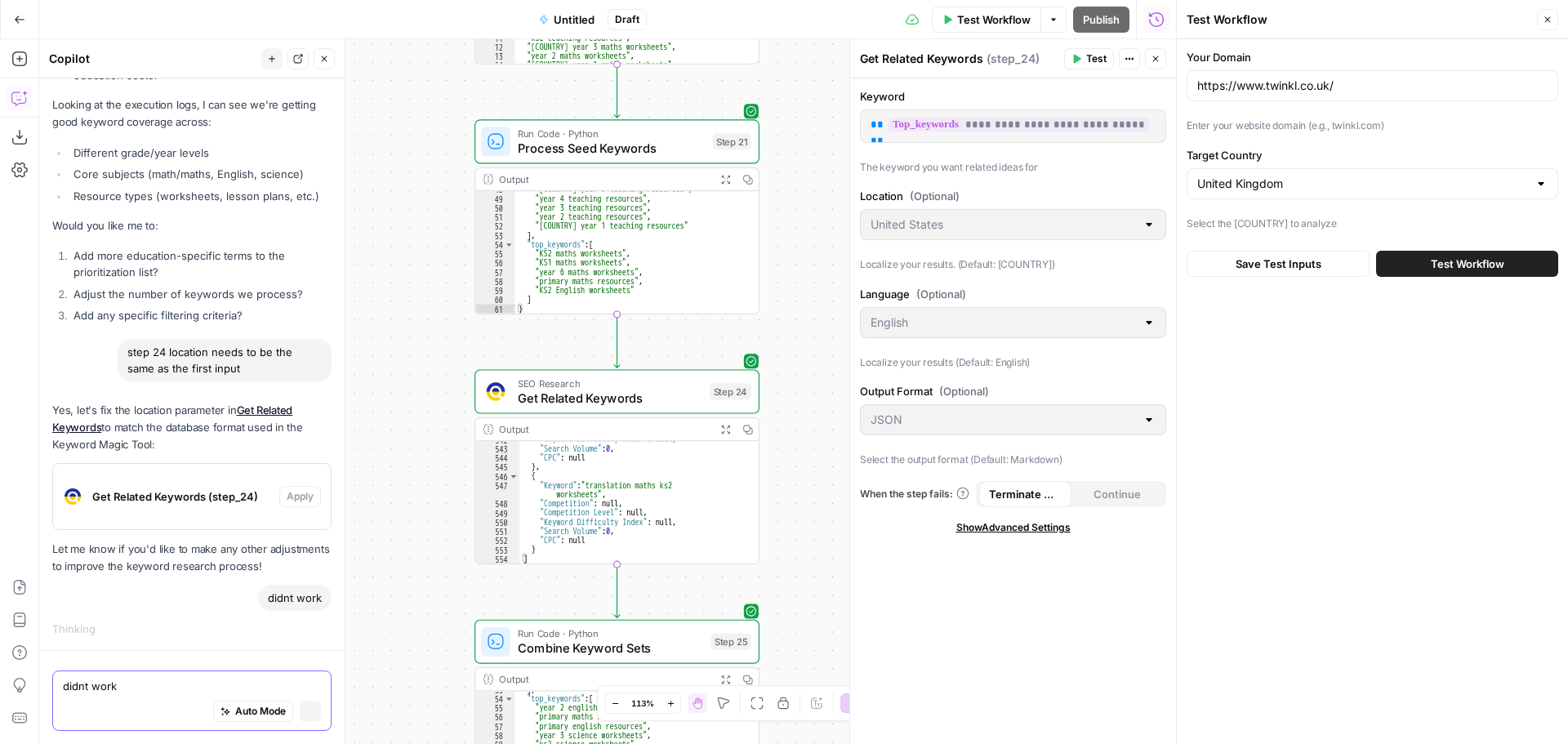 scroll, scrollTop: 8779, scrollLeft: 0, axis: vertical 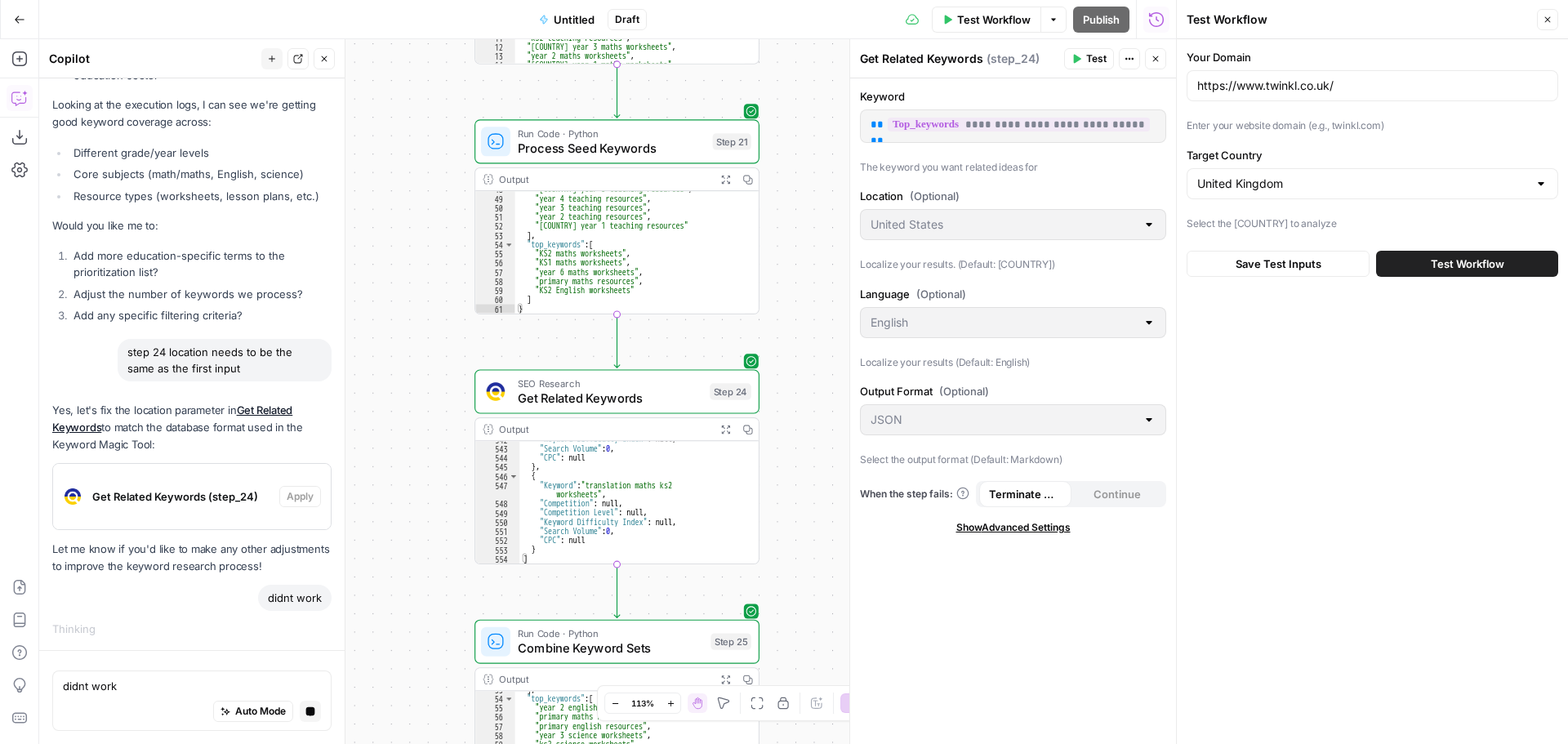 click 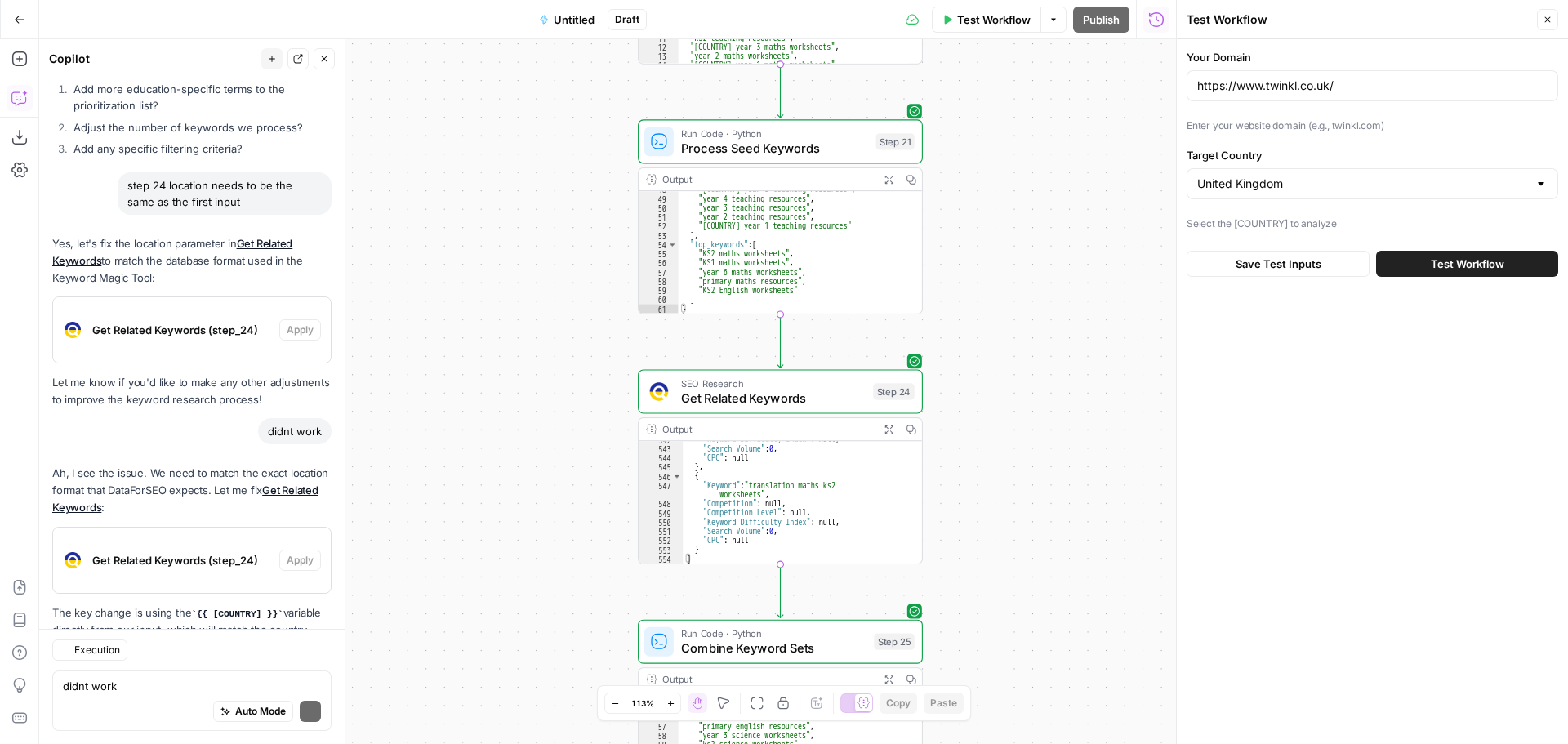 scroll, scrollTop: 9430, scrollLeft: 0, axis: vertical 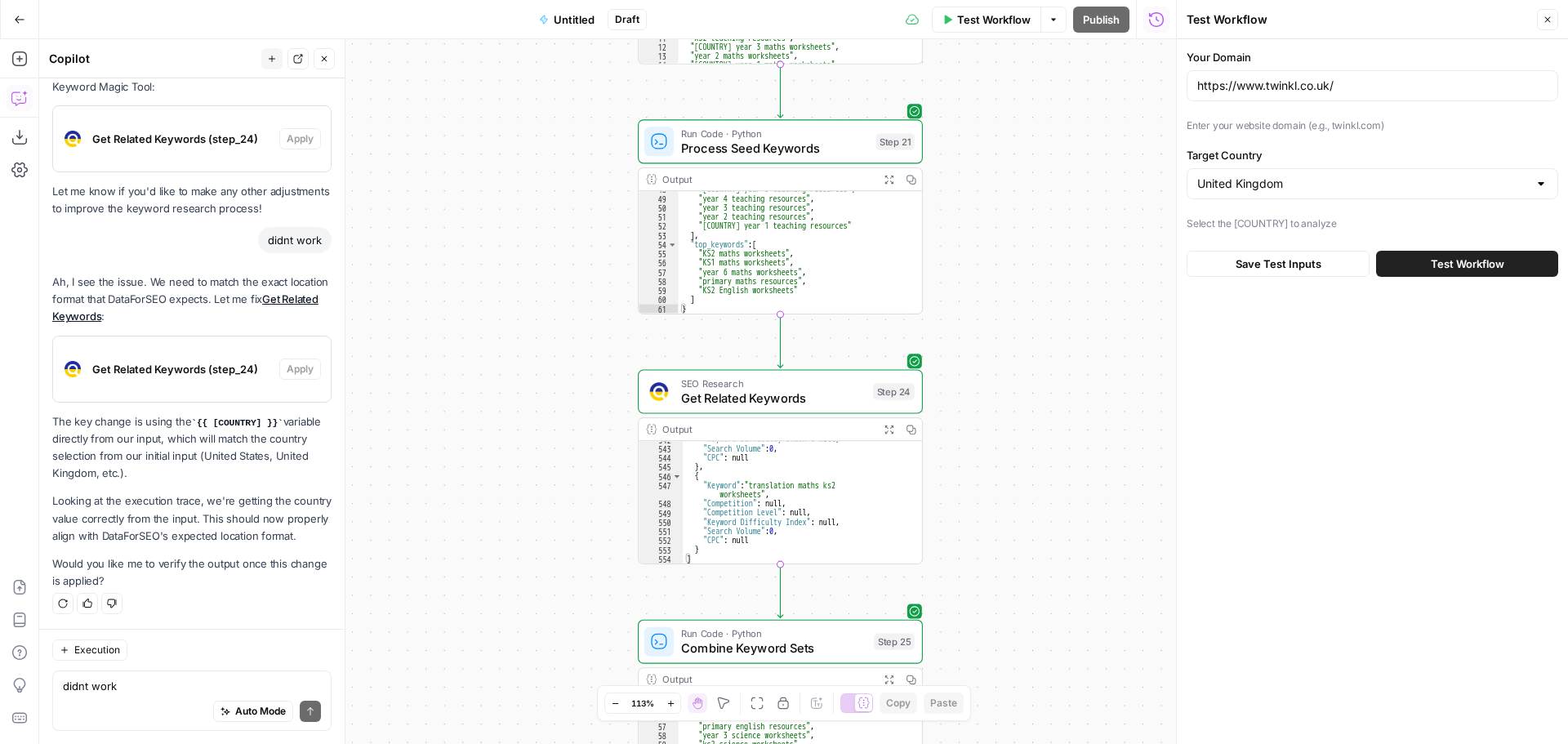 click on "The key change is using the  {{ country }}  variable directly from our input, which will match the country selection from our initial input (United States, United Kingdom, etc.)." at bounding box center (192, 448) 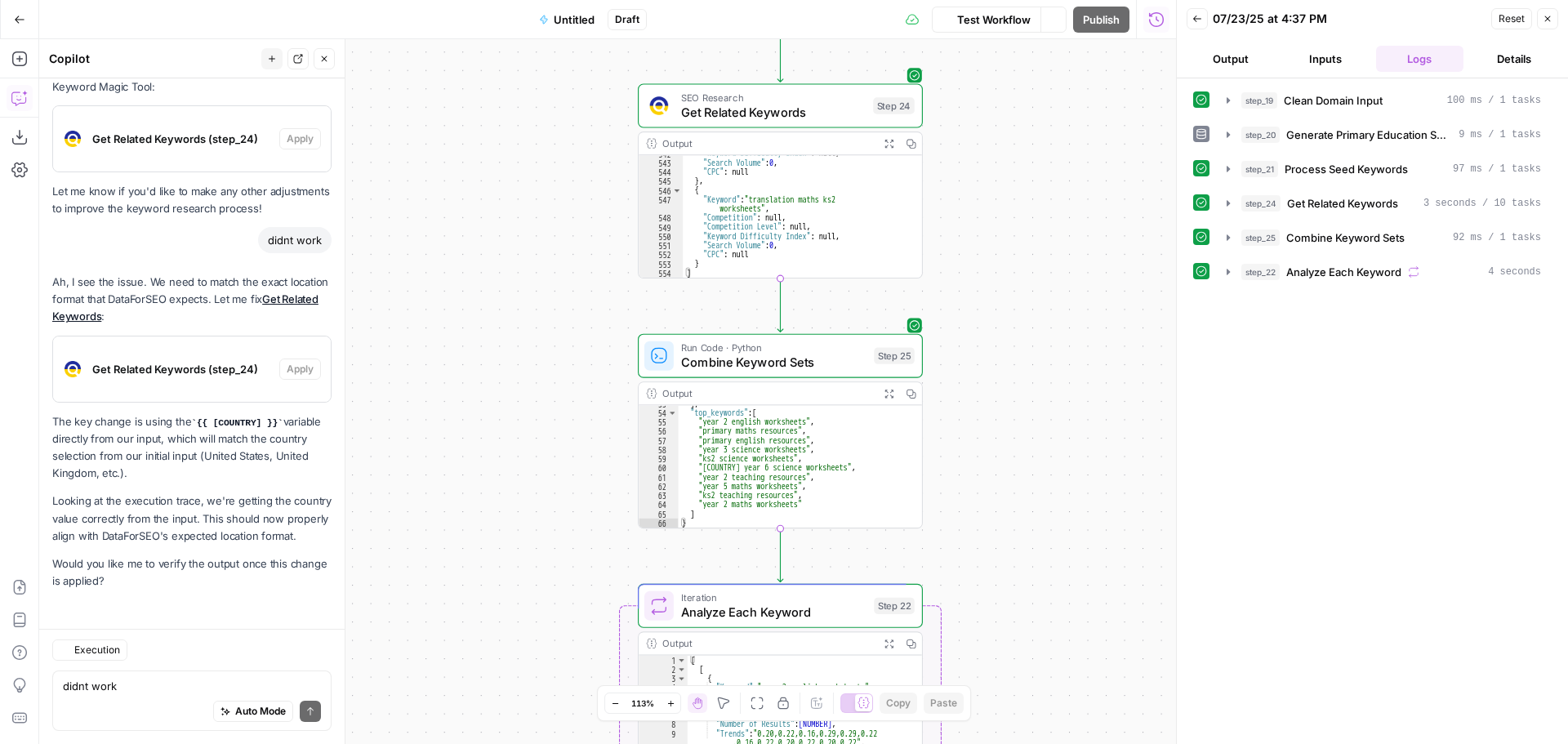 scroll, scrollTop: 9430, scrollLeft: 0, axis: vertical 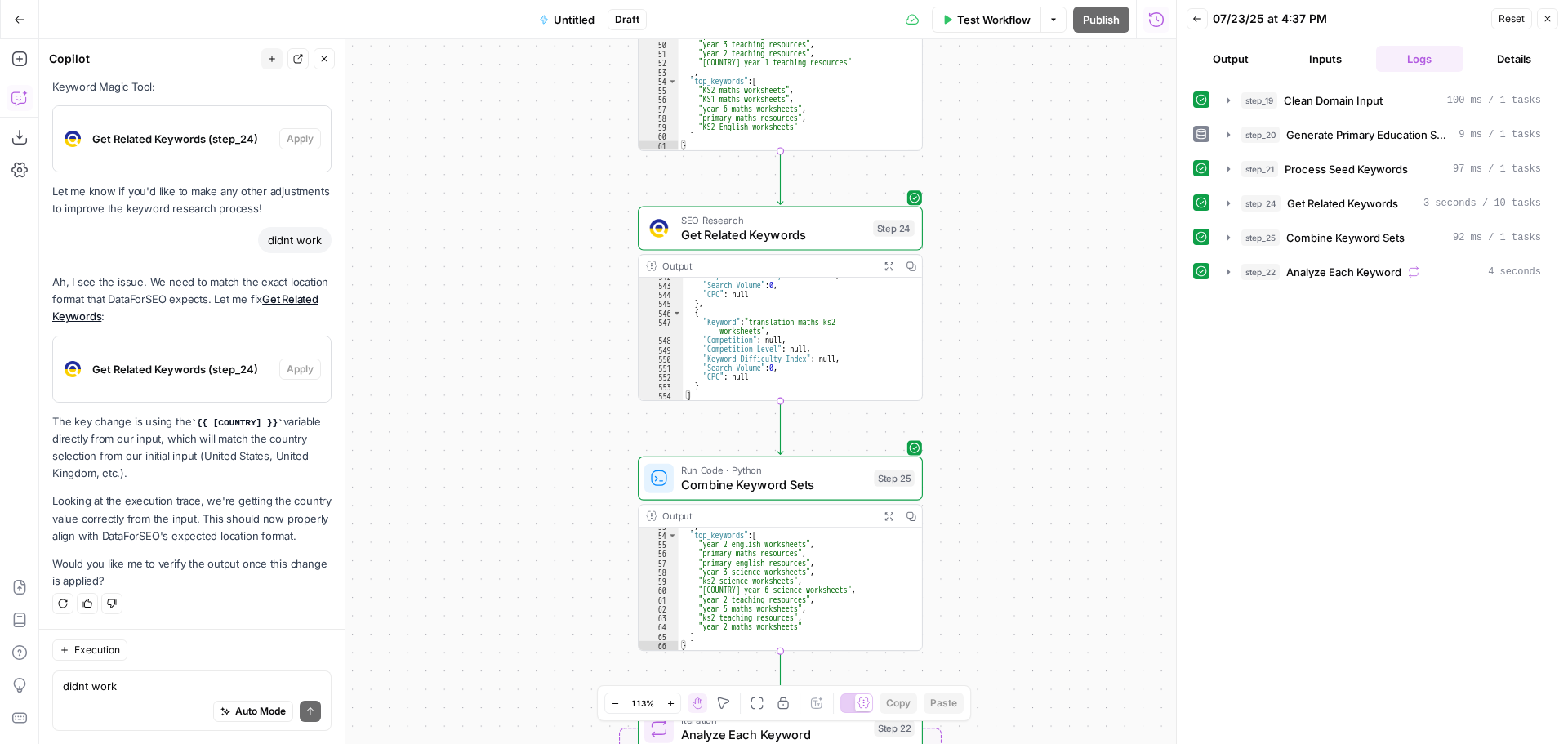 click on "Get Related Keywords" at bounding box center [773, 234] 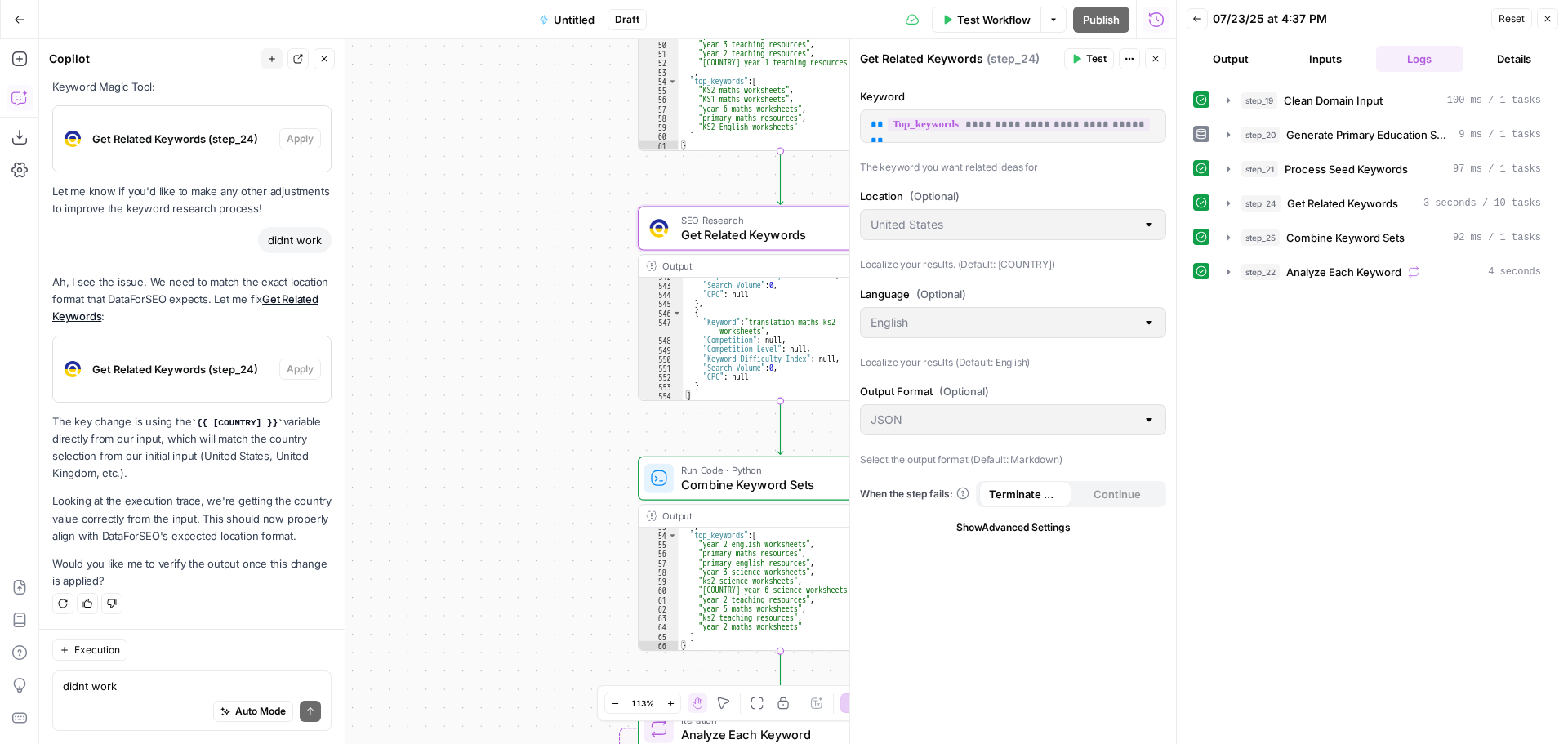 click on "Auto Mode Send" at bounding box center (192, 712) 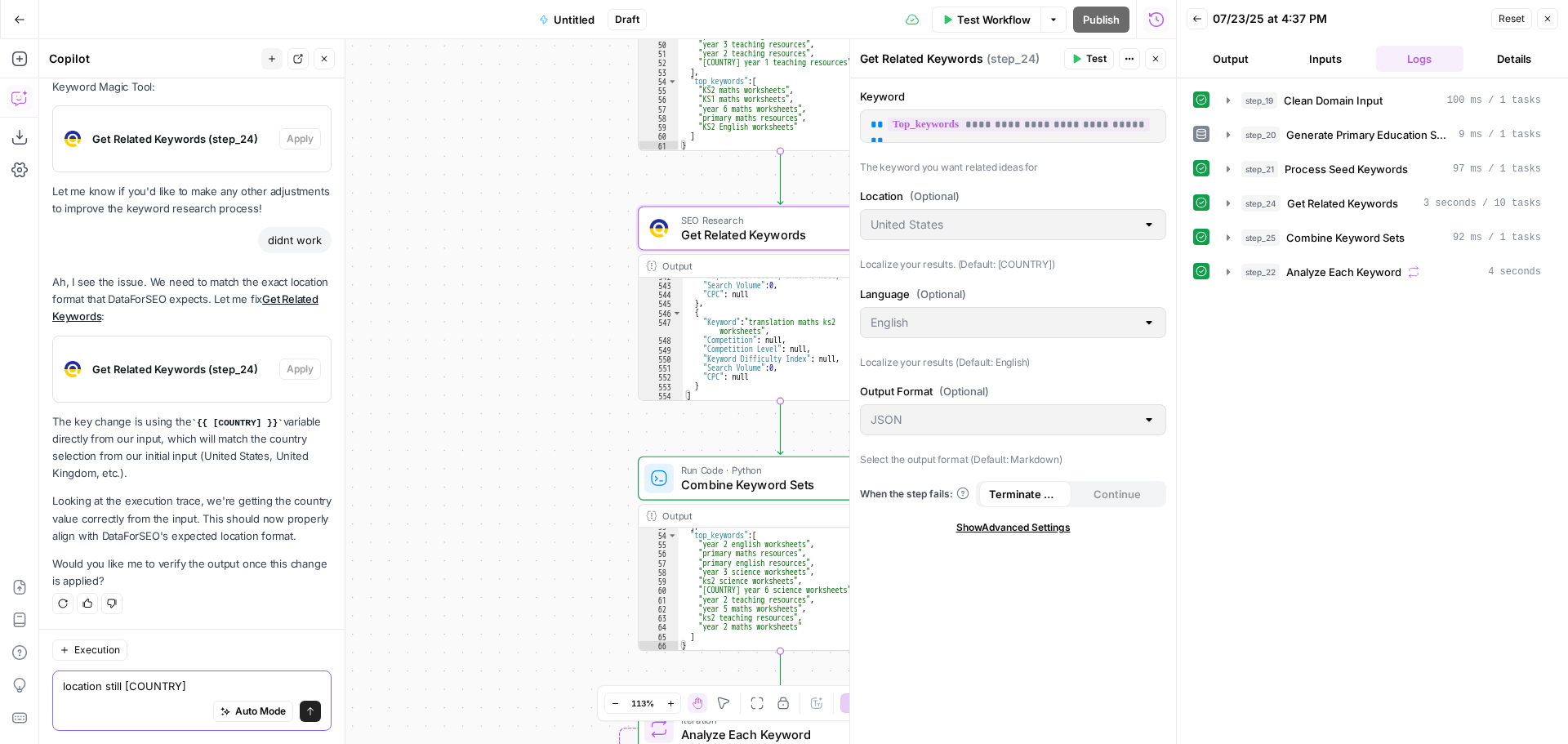 type on "location still united states" 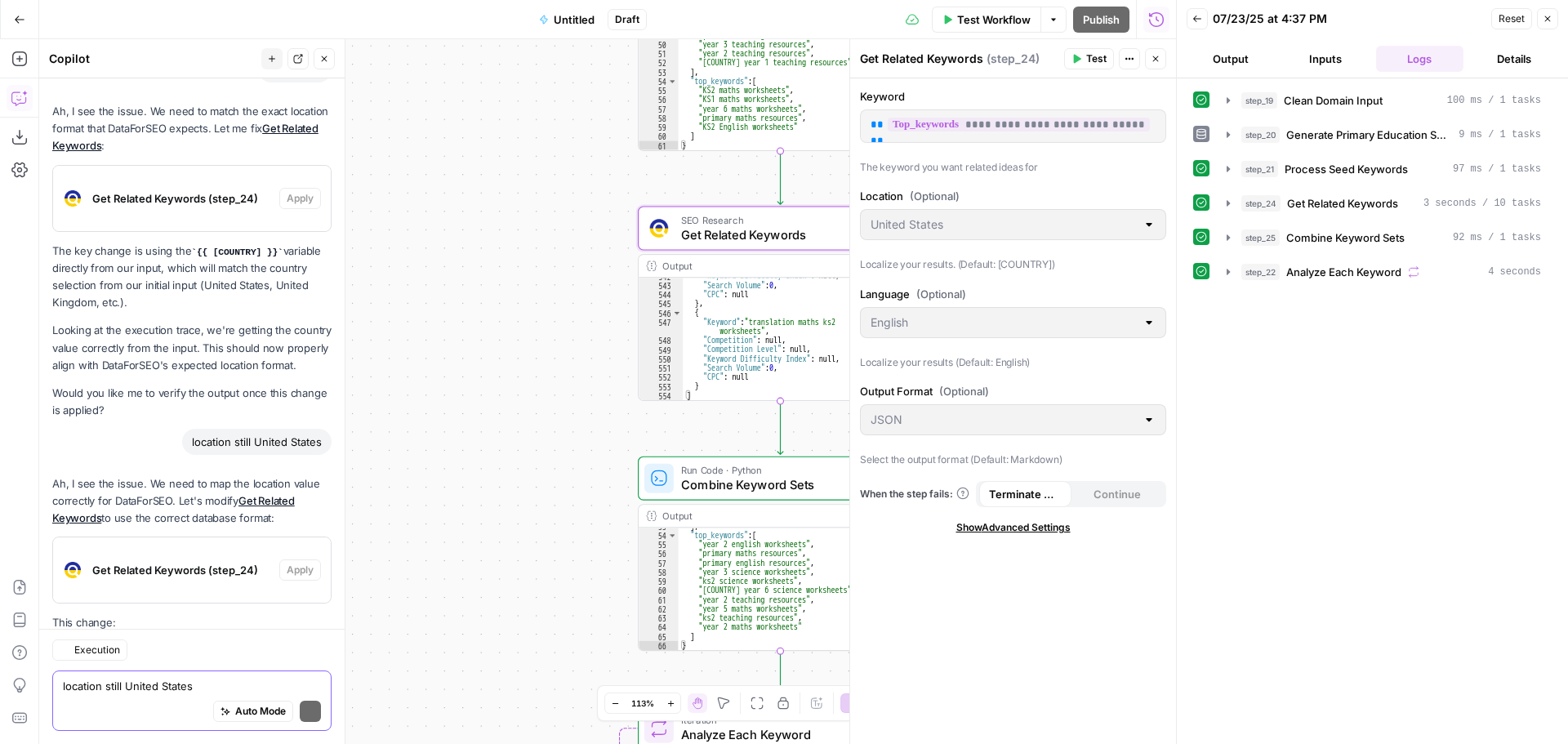 scroll, scrollTop: 9792, scrollLeft: 0, axis: vertical 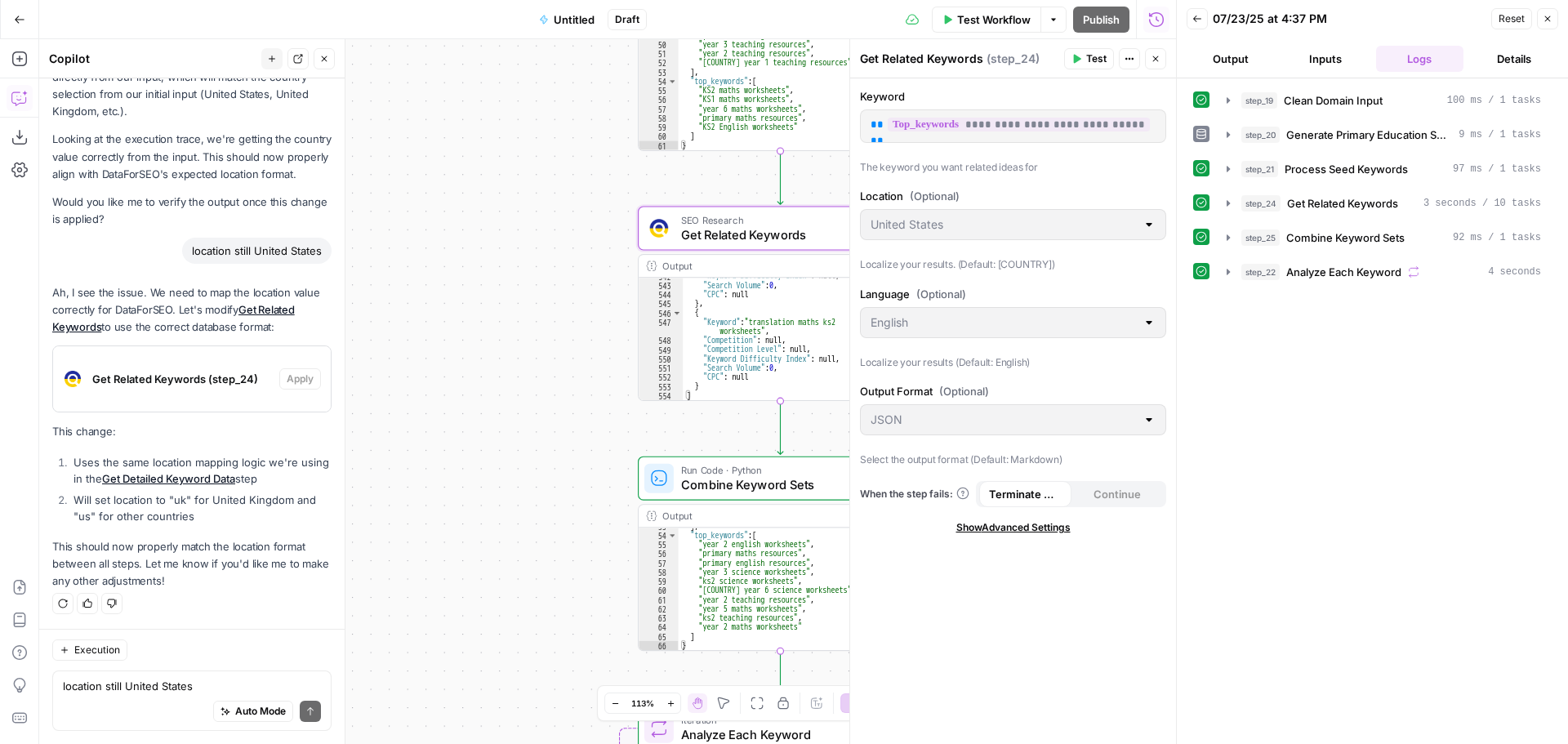 click on "Close" at bounding box center (1156, 59) 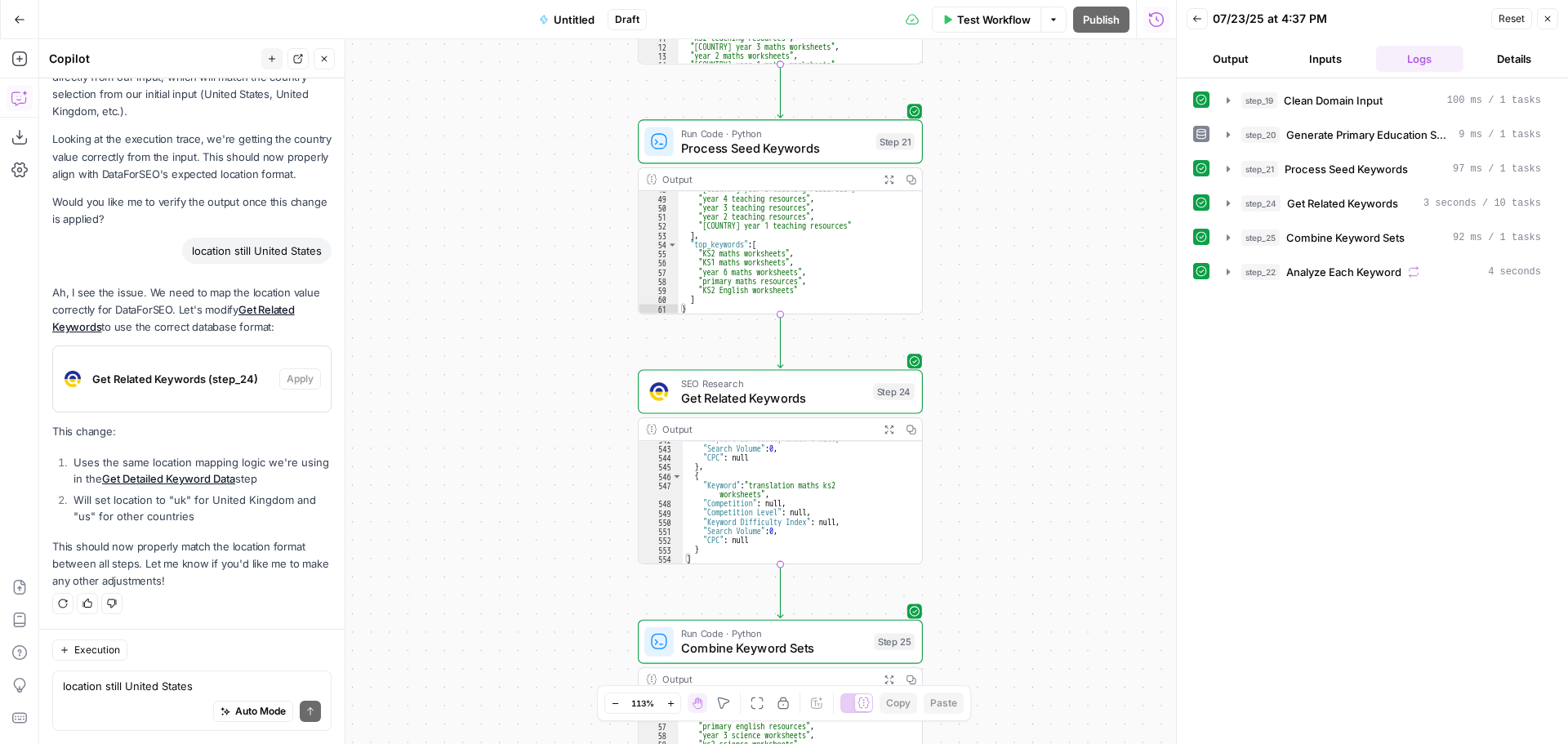 click on "Auto Mode Send" at bounding box center [192, 712] 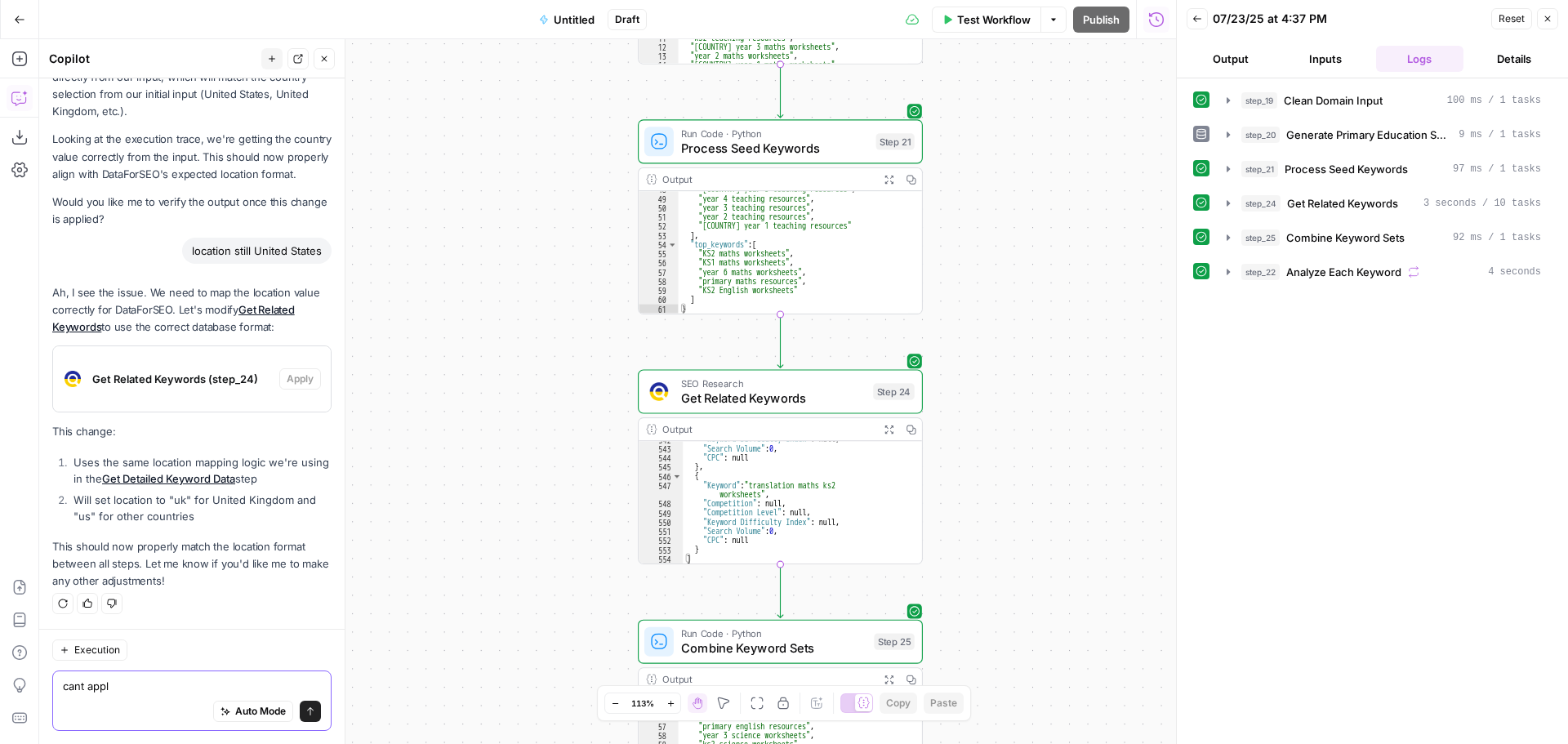 type on "cant apply" 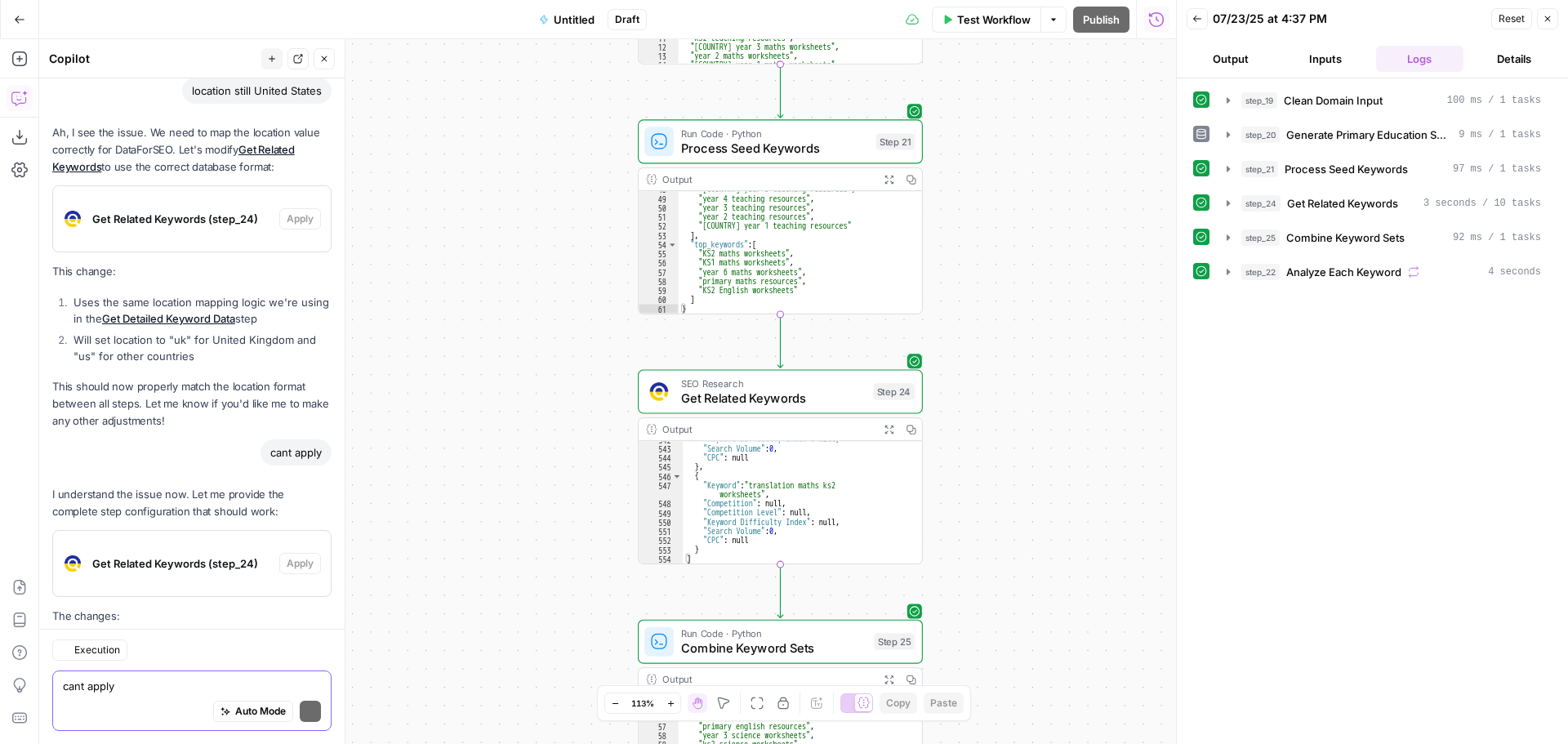 scroll, scrollTop: 10144, scrollLeft: 0, axis: vertical 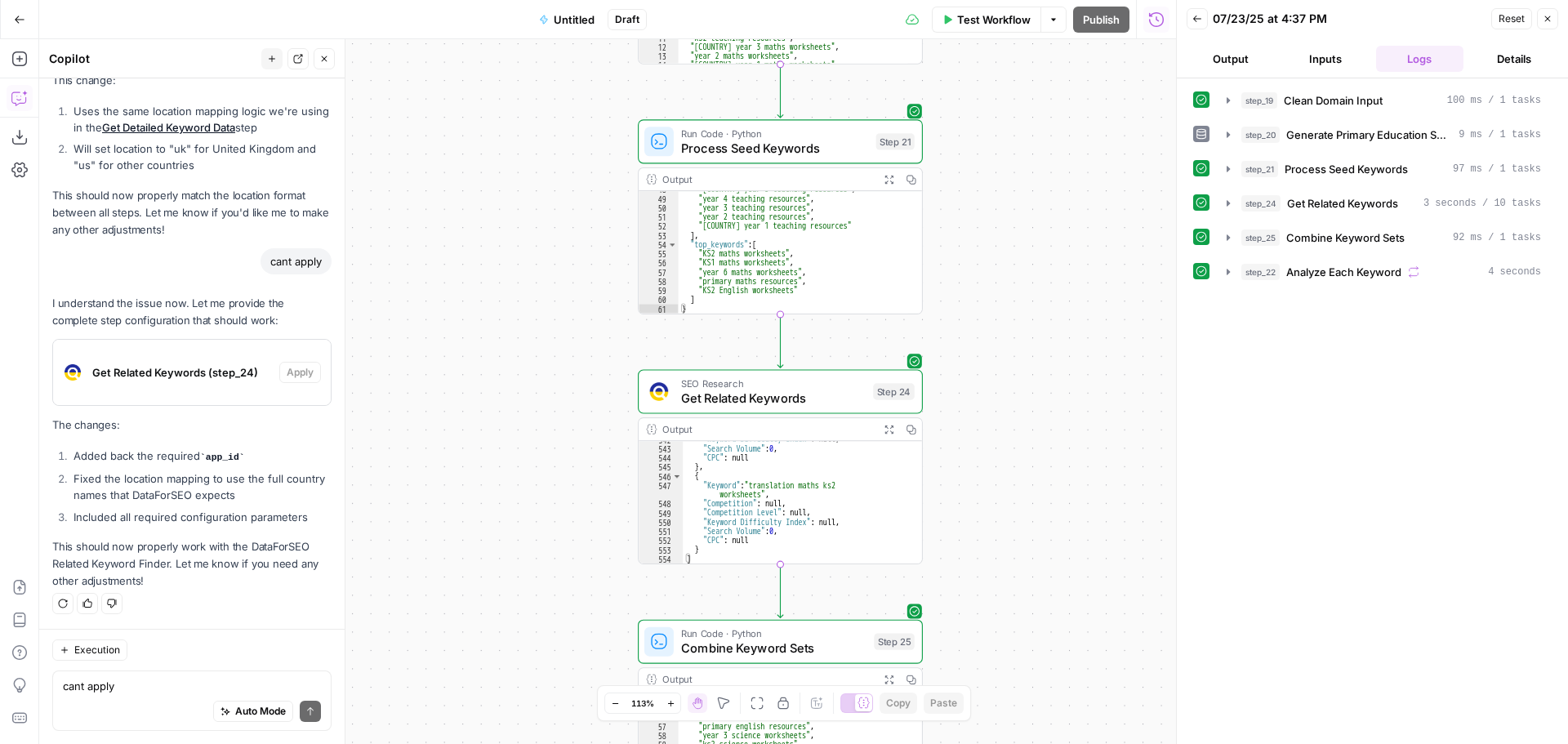 click on "Get Related Keywords" at bounding box center (773, 398) 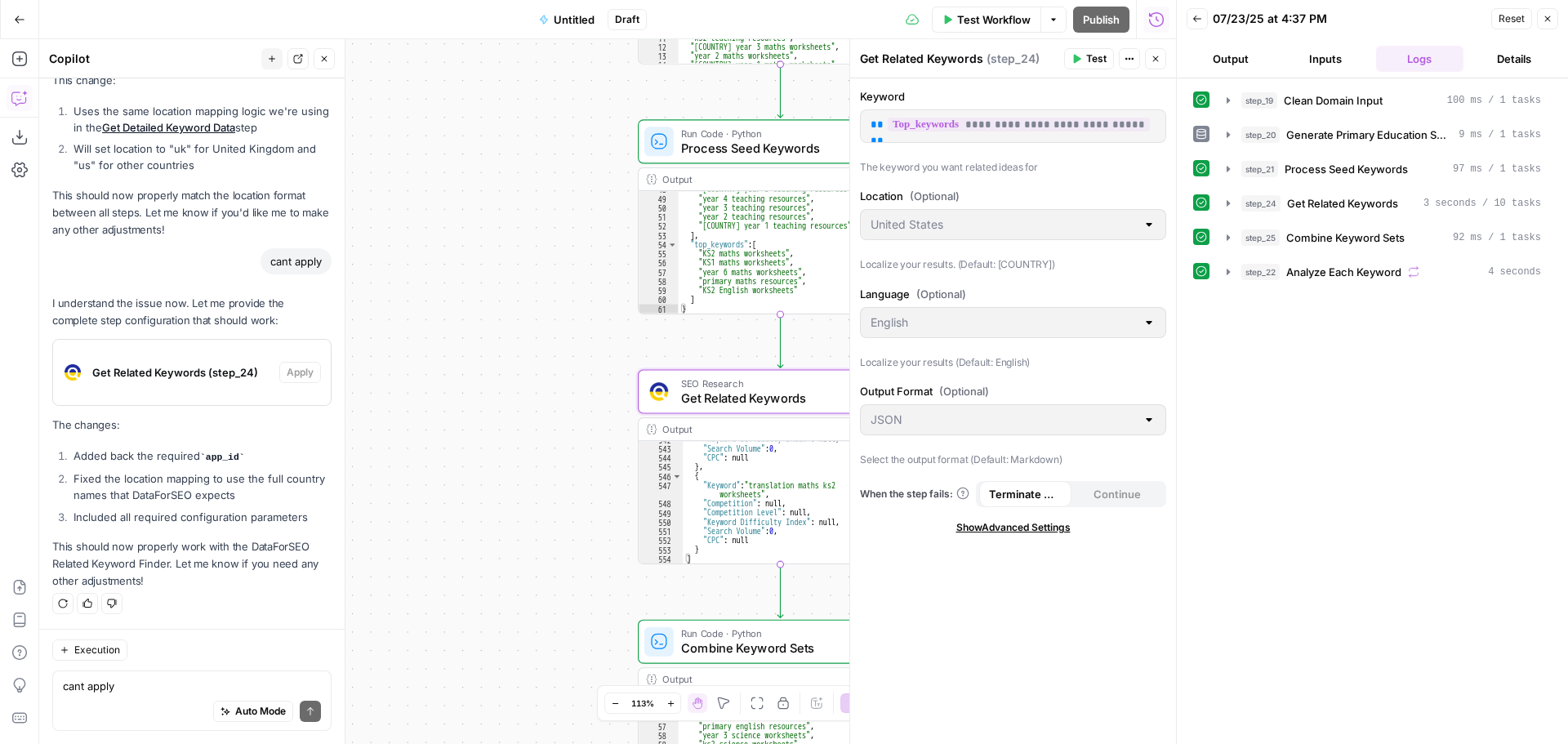 click 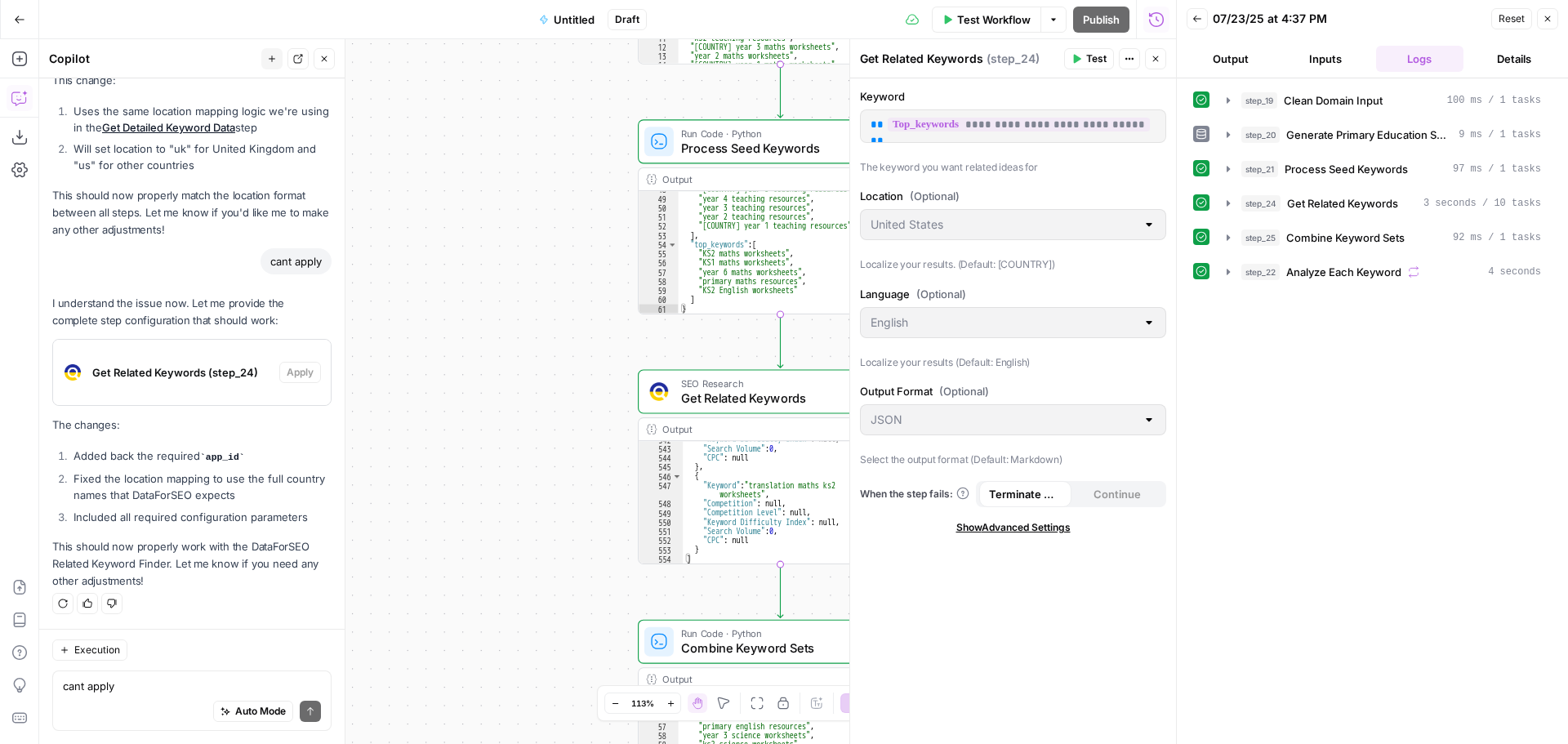 click on "**********" at bounding box center [608, 391] 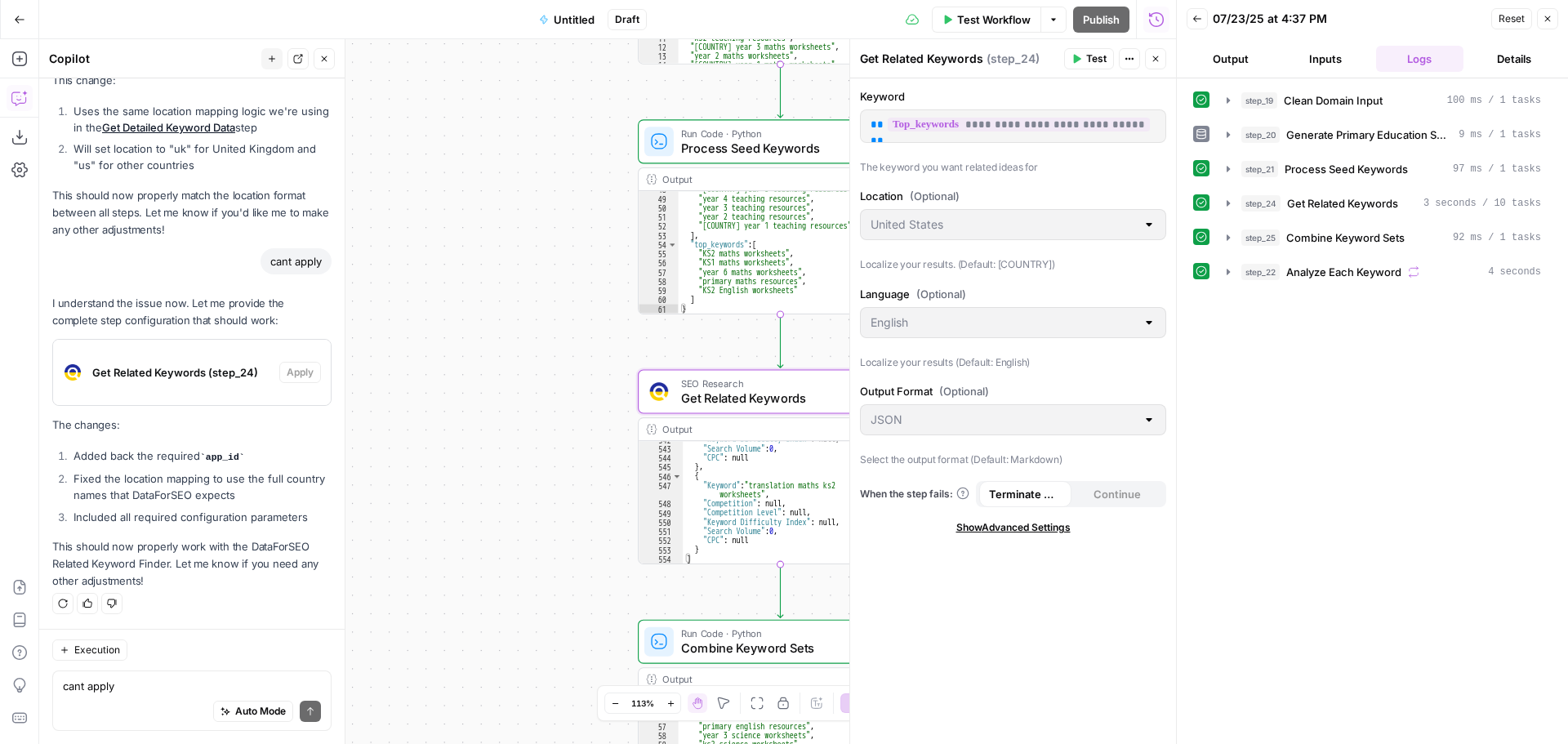 click on "Get Related Keywords" at bounding box center [773, 398] 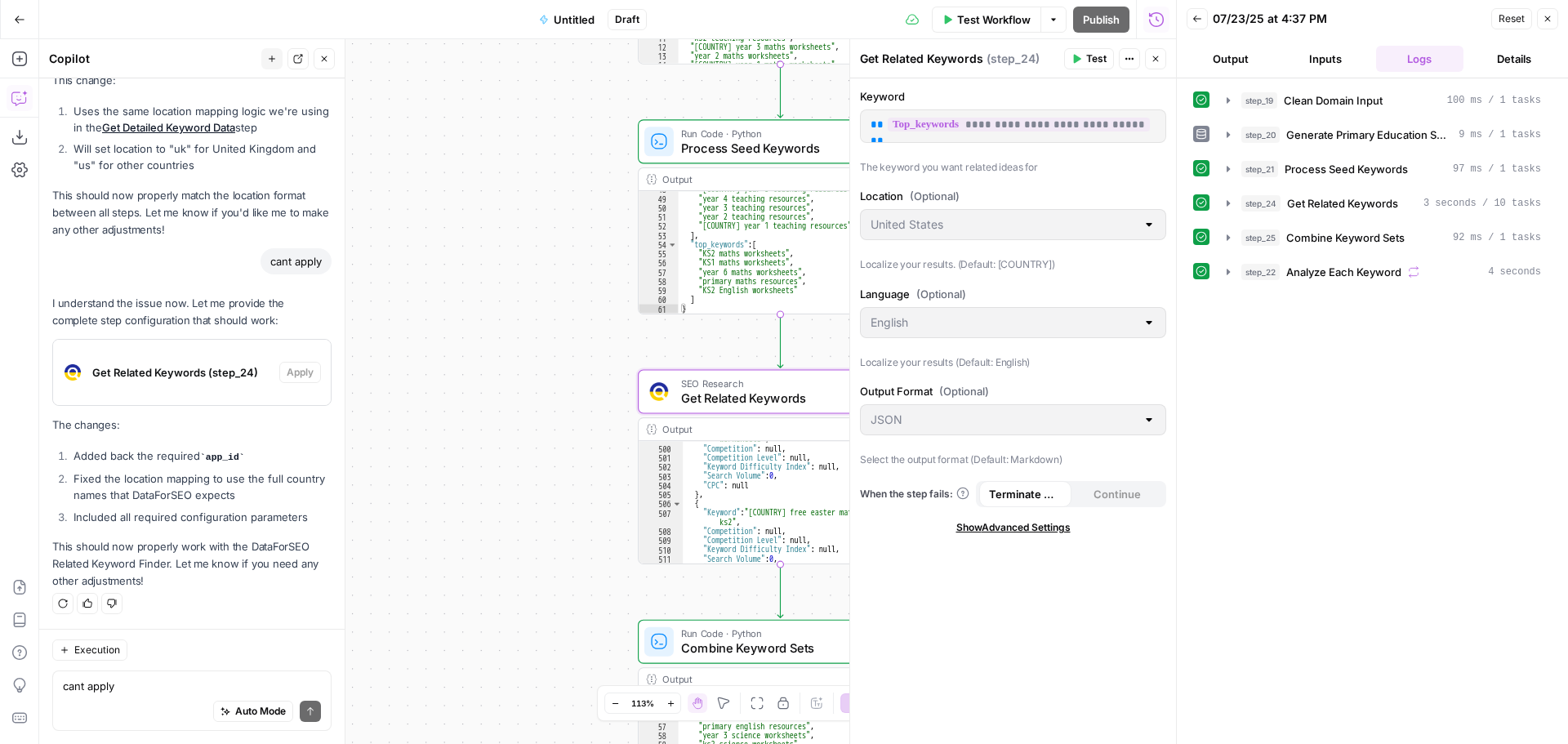 scroll, scrollTop: 4293, scrollLeft: 0, axis: vertical 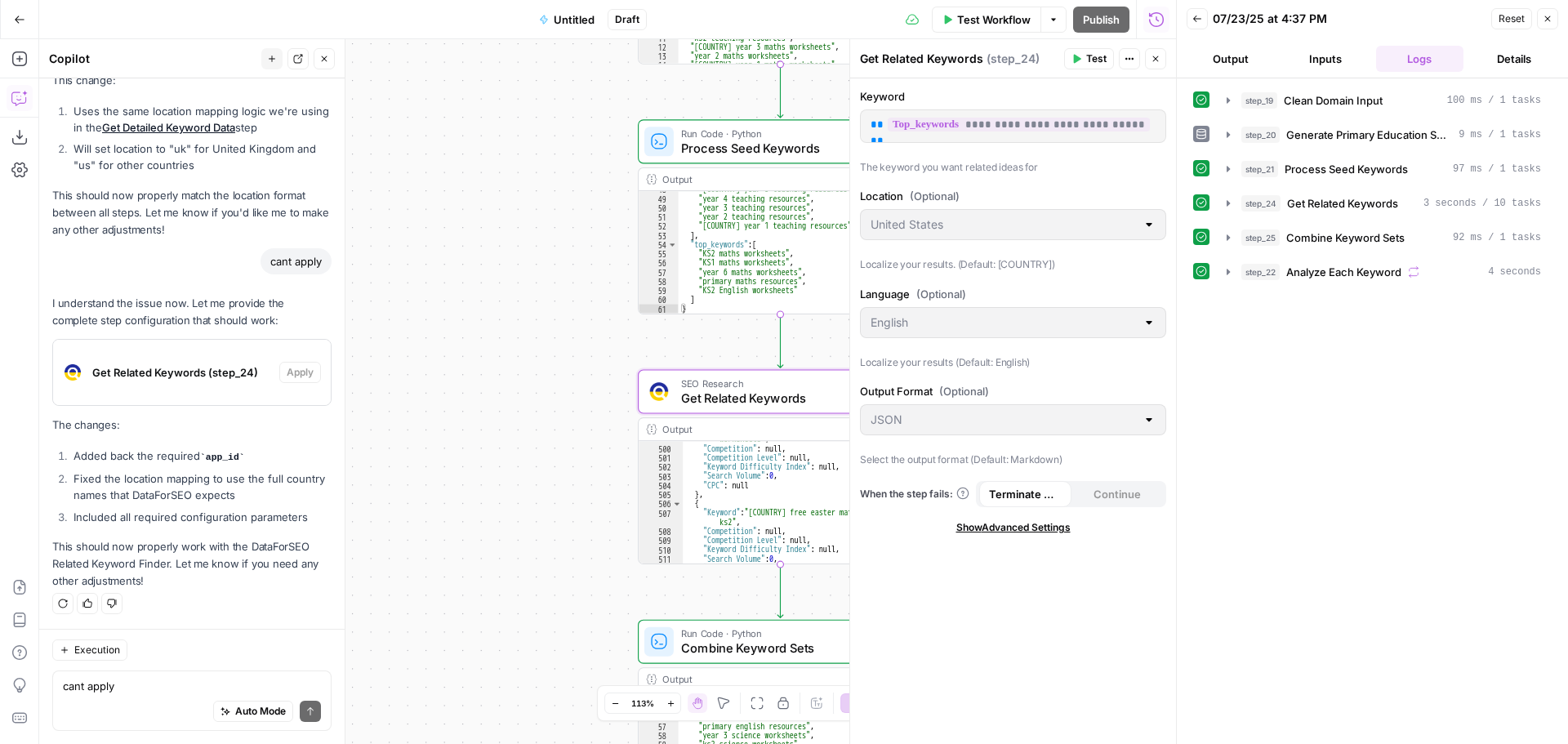 click 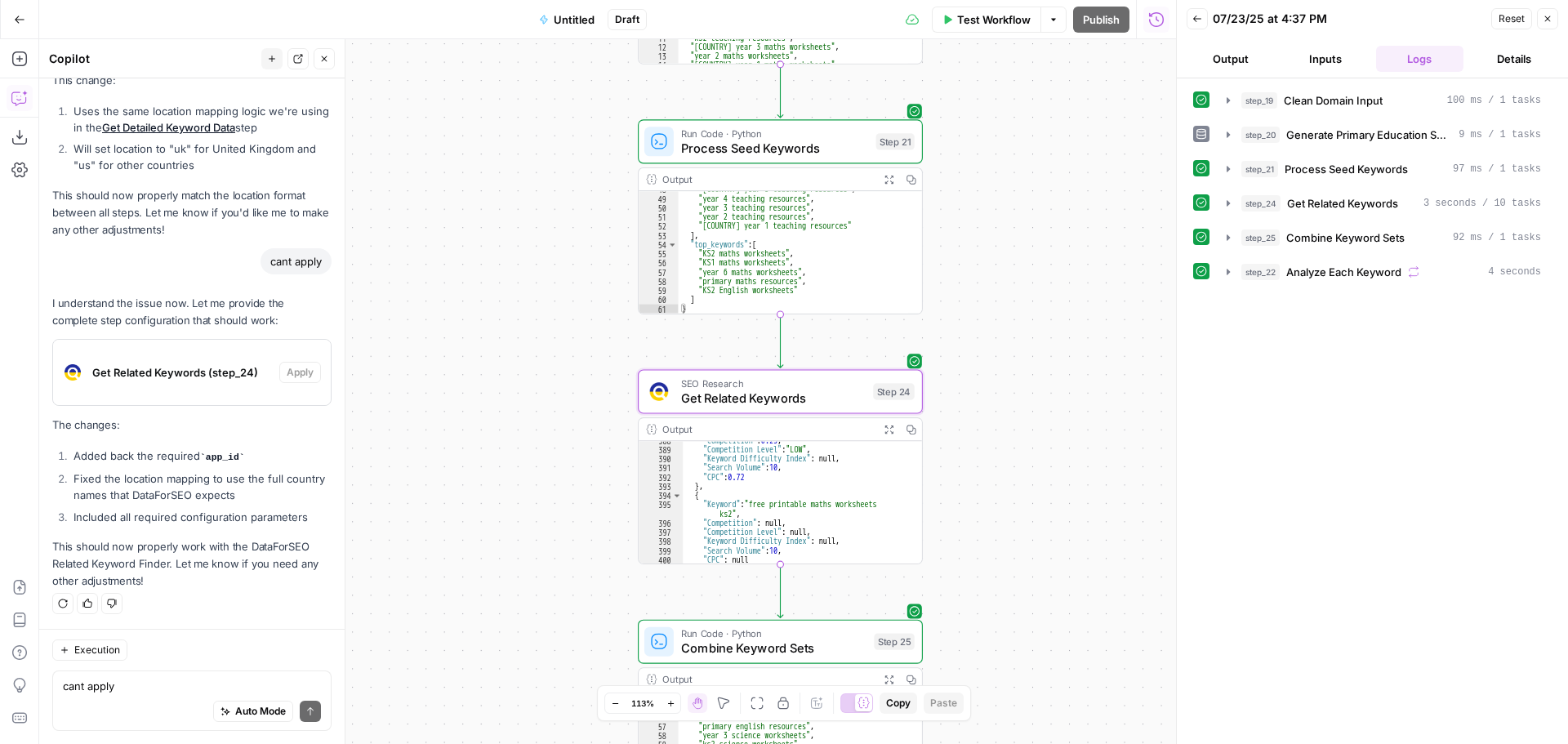 scroll, scrollTop: 0, scrollLeft: 0, axis: both 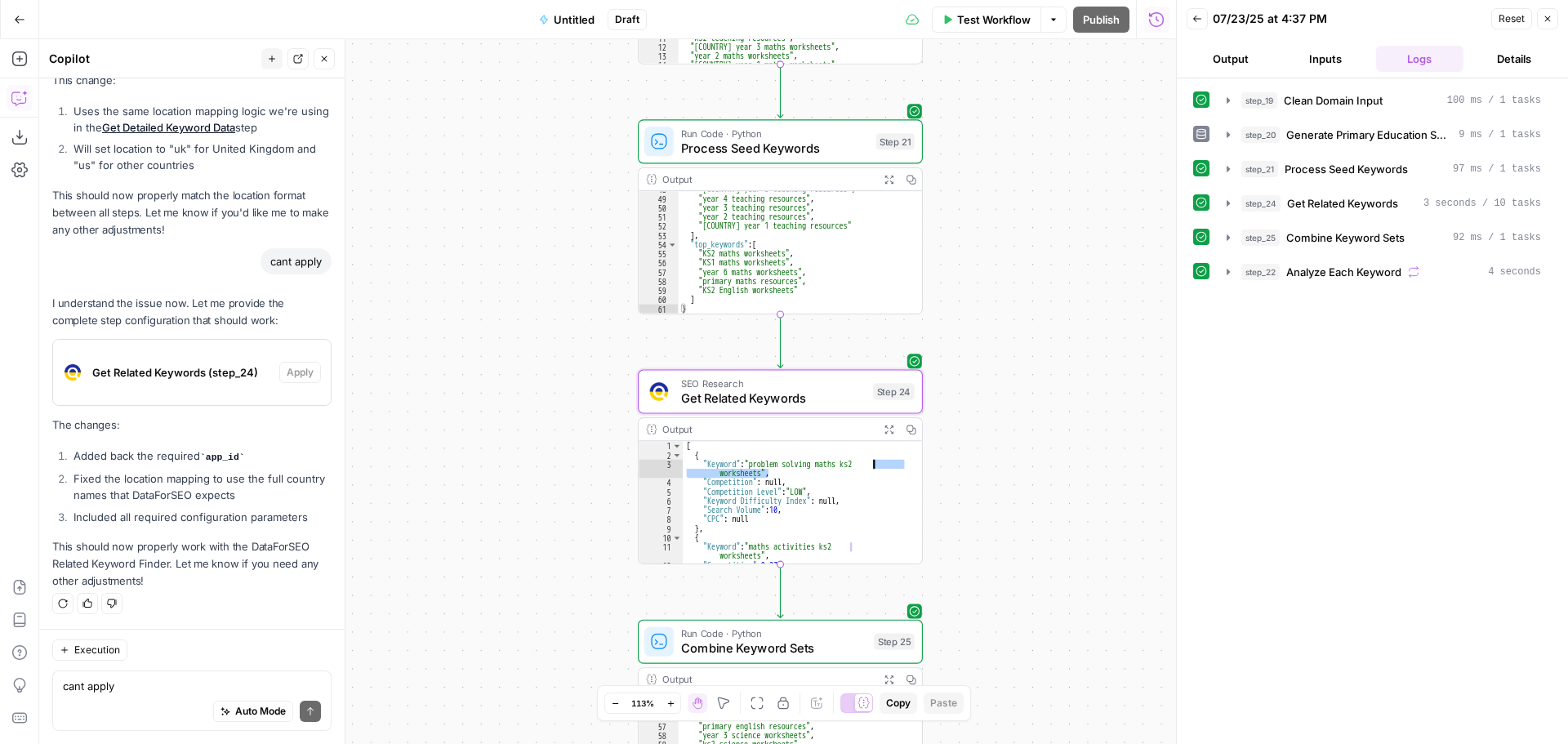 drag, startPoint x: 759, startPoint y: 467, endPoint x: 855, endPoint y: 463, distance: 96.0833 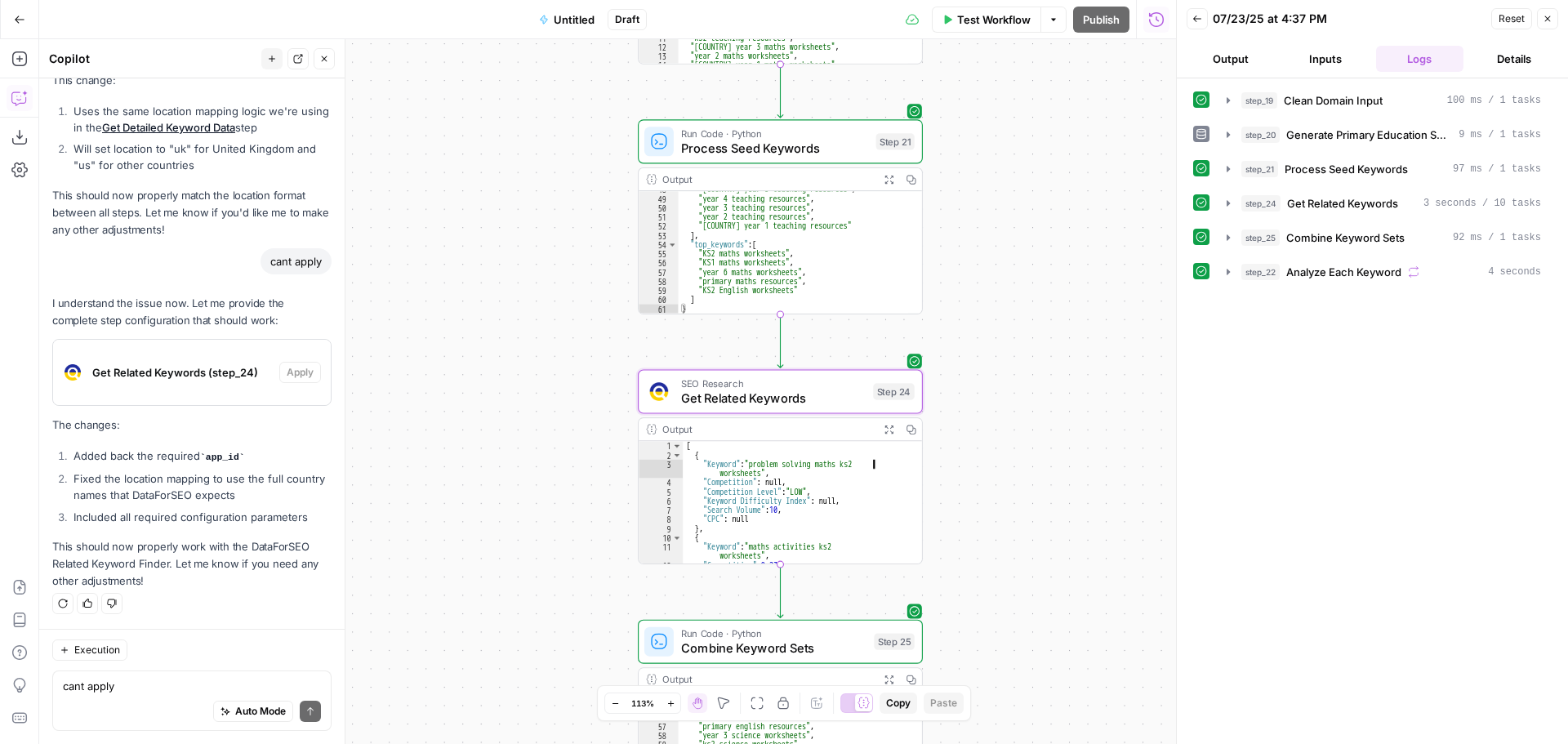 click on "[    {      "Keyword" :  "problem solving maths ks2           worksheets" ,      "Competition" : null ,      "Competition Level" :  "LOW" ,      "Keyword Difficulty Index" : null ,      "Search Volume" :  10 ,      "CPC" : null    } ,    {      "Keyword" :  "maths activities ks2           worksheets" ,      "Competition" :  0.23 ,      "Competition Level" :  "LOW" ," at bounding box center (795, 511) 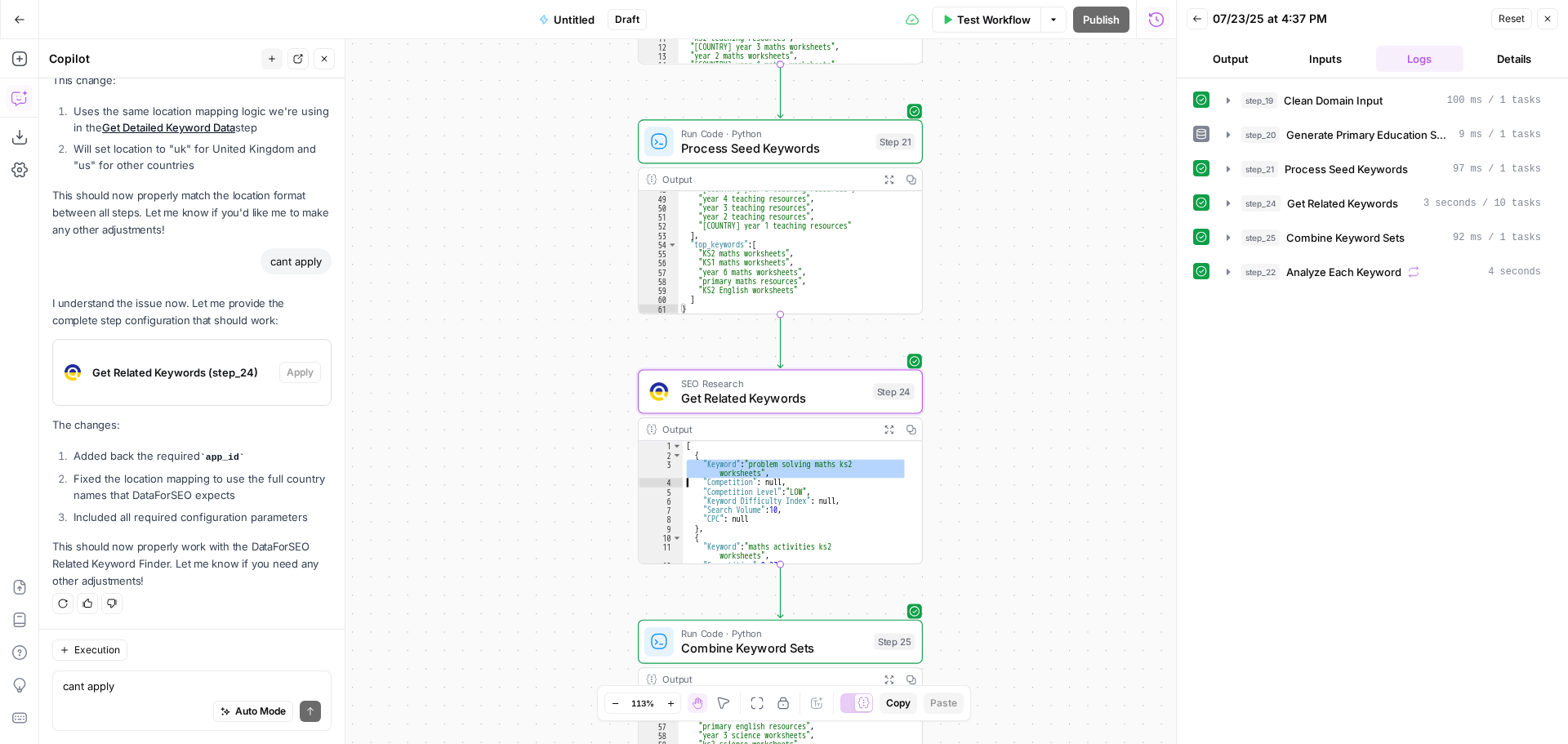 click on "[    {      "Keyword" :  "problem solving maths ks2           worksheets" ,      "Competition" : null ,      "Competition Level" :  "LOW" ,      "Keyword Difficulty Index" : null ,      "Search Volume" :  10 ,      "CPC" : null    } ,    {      "Keyword" :  "maths activities ks2           worksheets" ,      "Competition" :  0.23 ,      "Competition Level" :  "LOW" ," at bounding box center (795, 511) 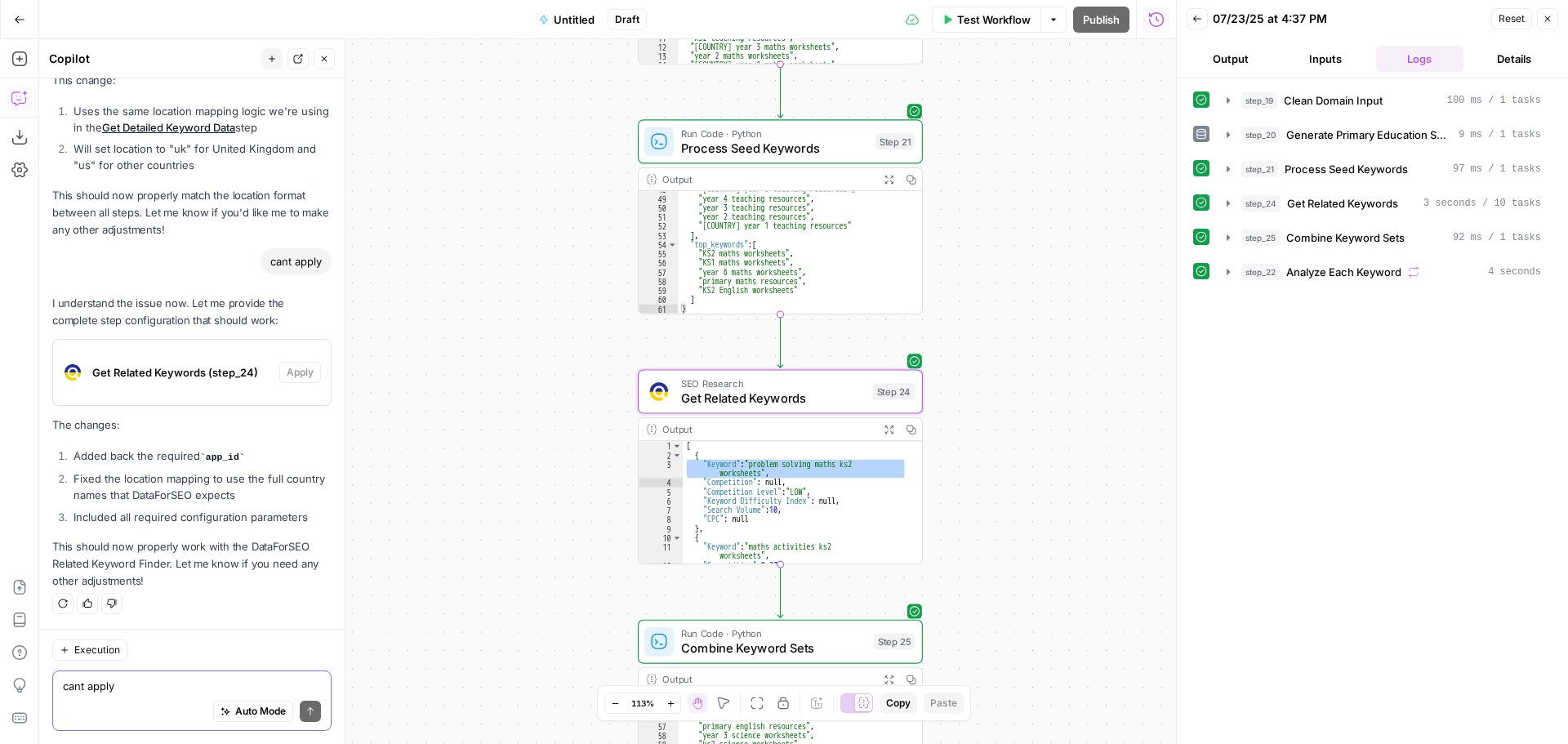 click on "cant apply" at bounding box center [192, 686] 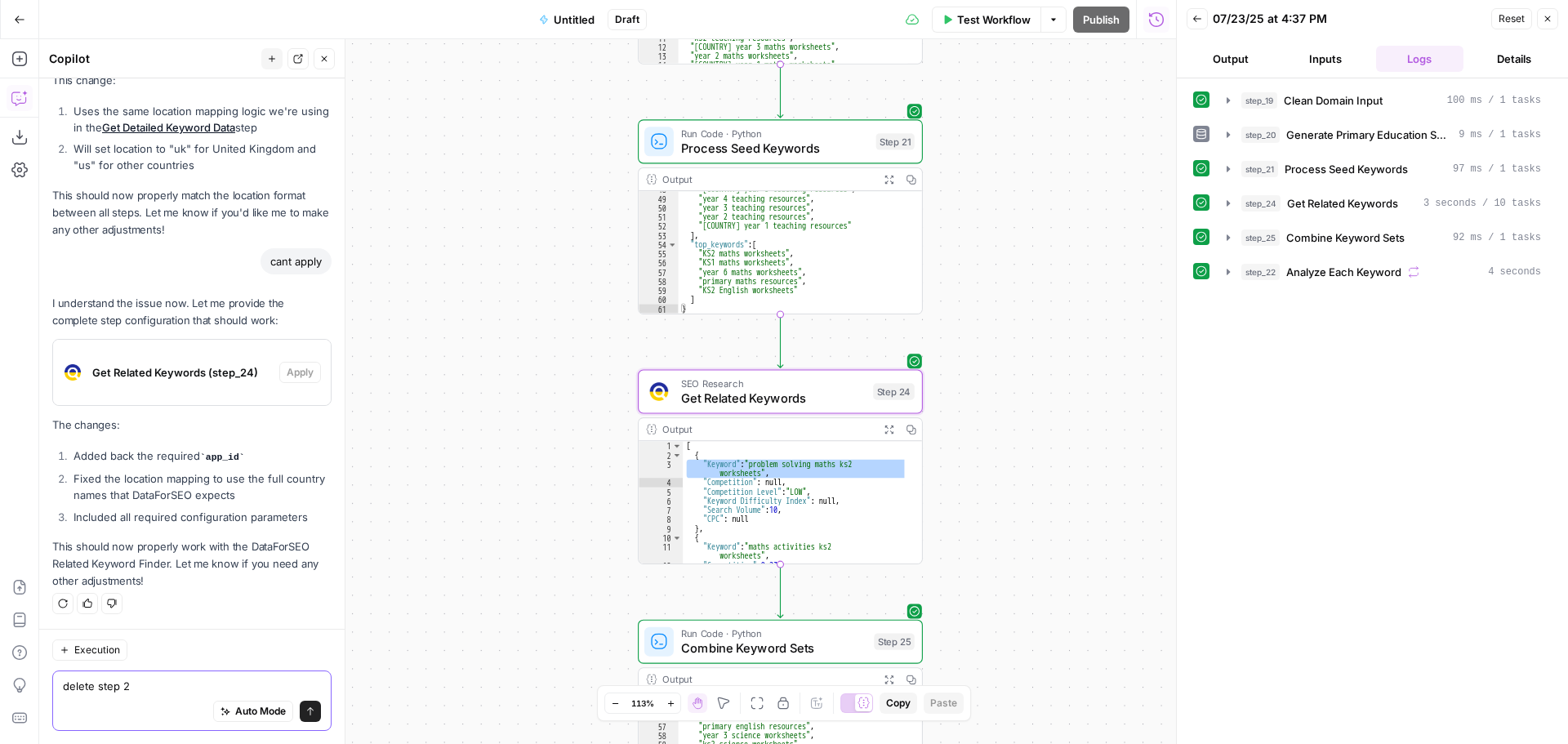 type on "delete step 24" 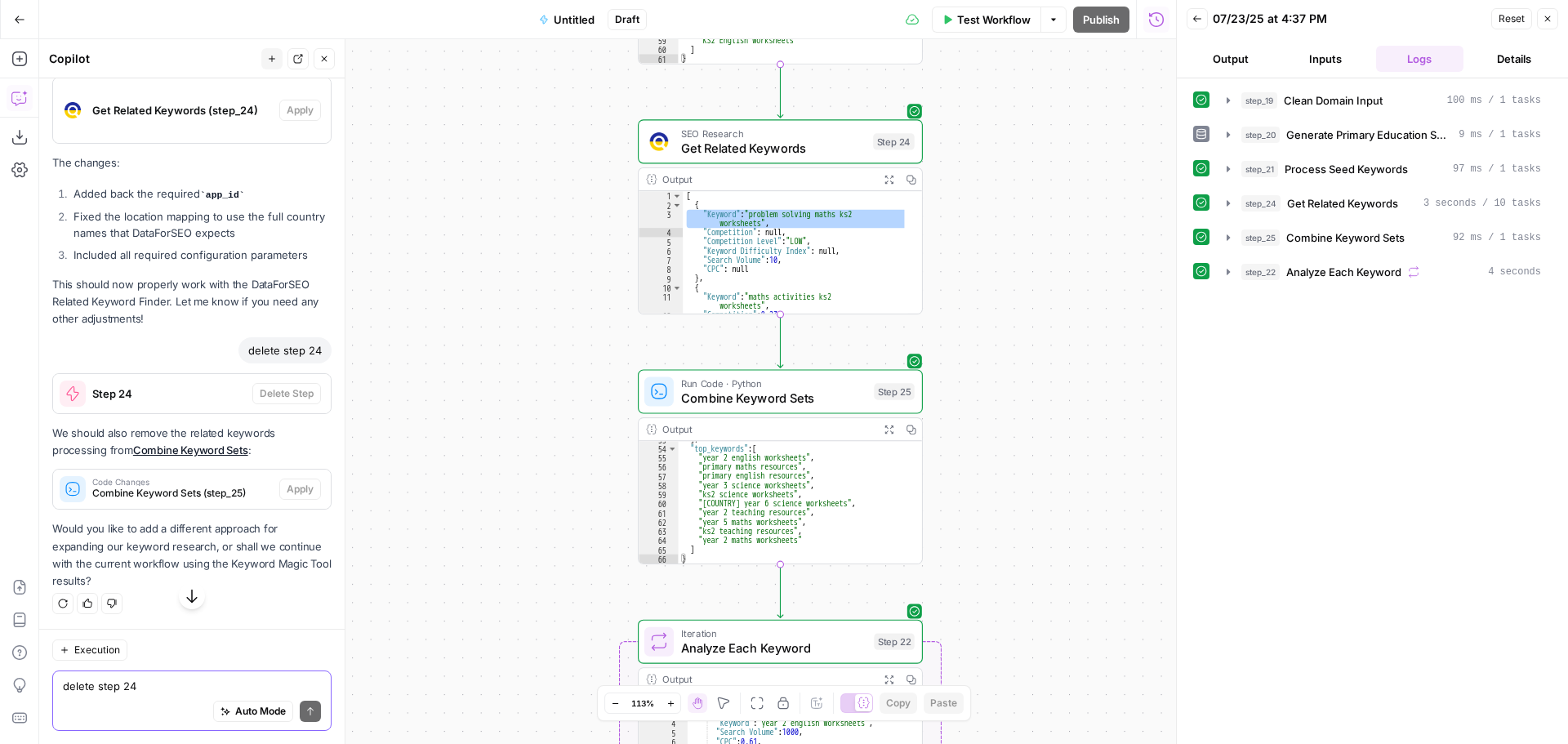 scroll, scrollTop: 10405, scrollLeft: 0, axis: vertical 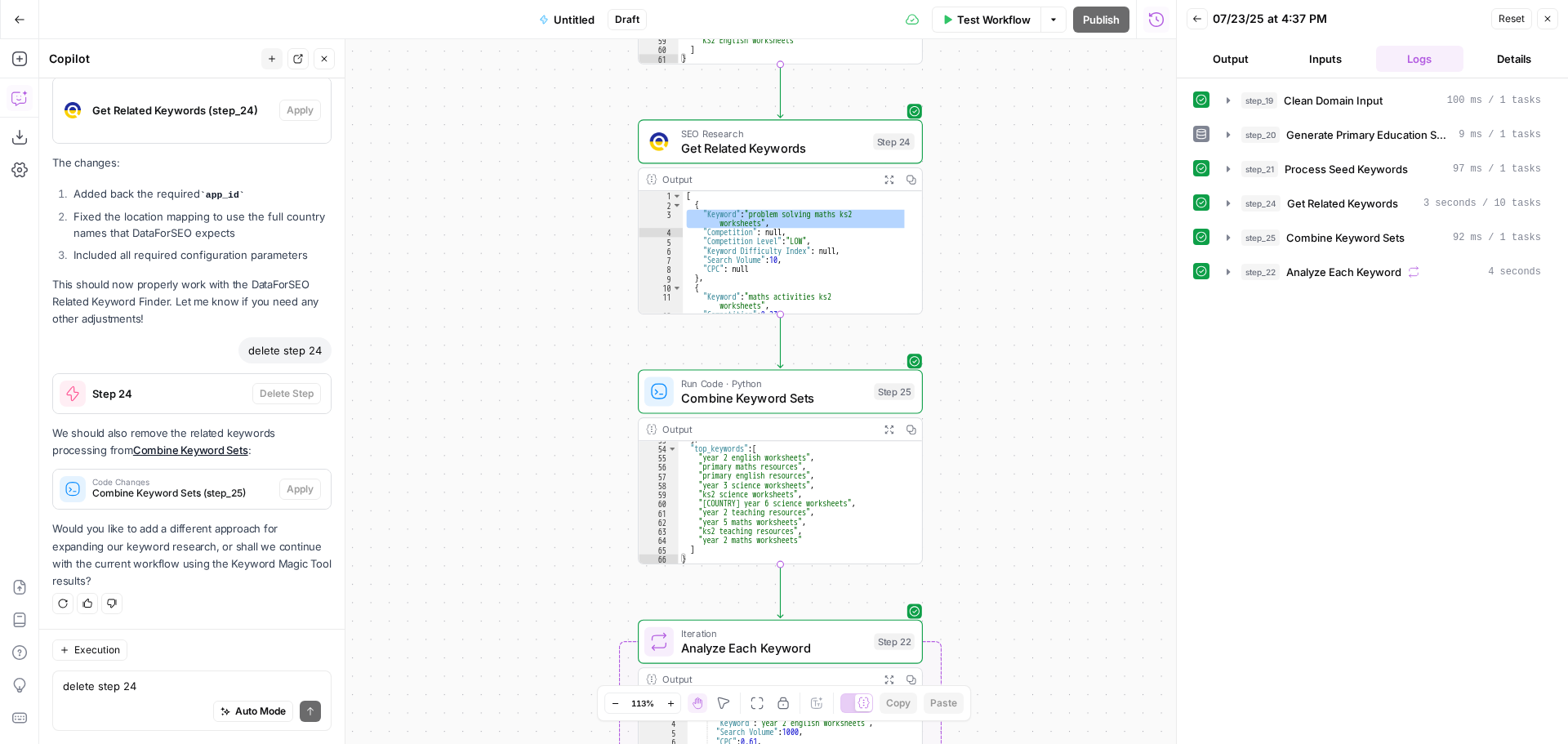 click on "Would you like to add a different approach for expanding our keyword research, or shall we continue with the current workflow using the Keyword Magic Tool results?" at bounding box center [192, 555] 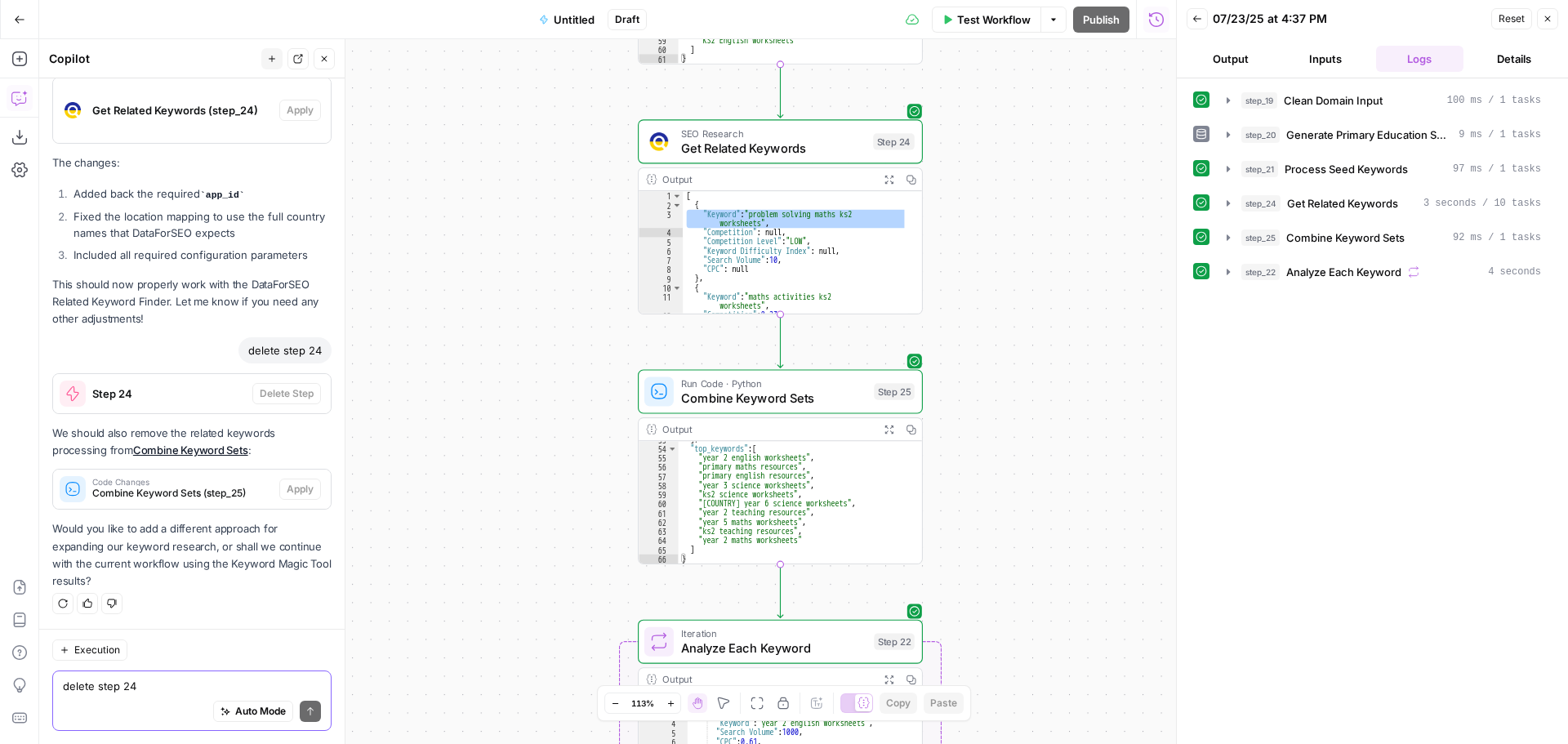 click on "delete step 24" at bounding box center (192, 686) 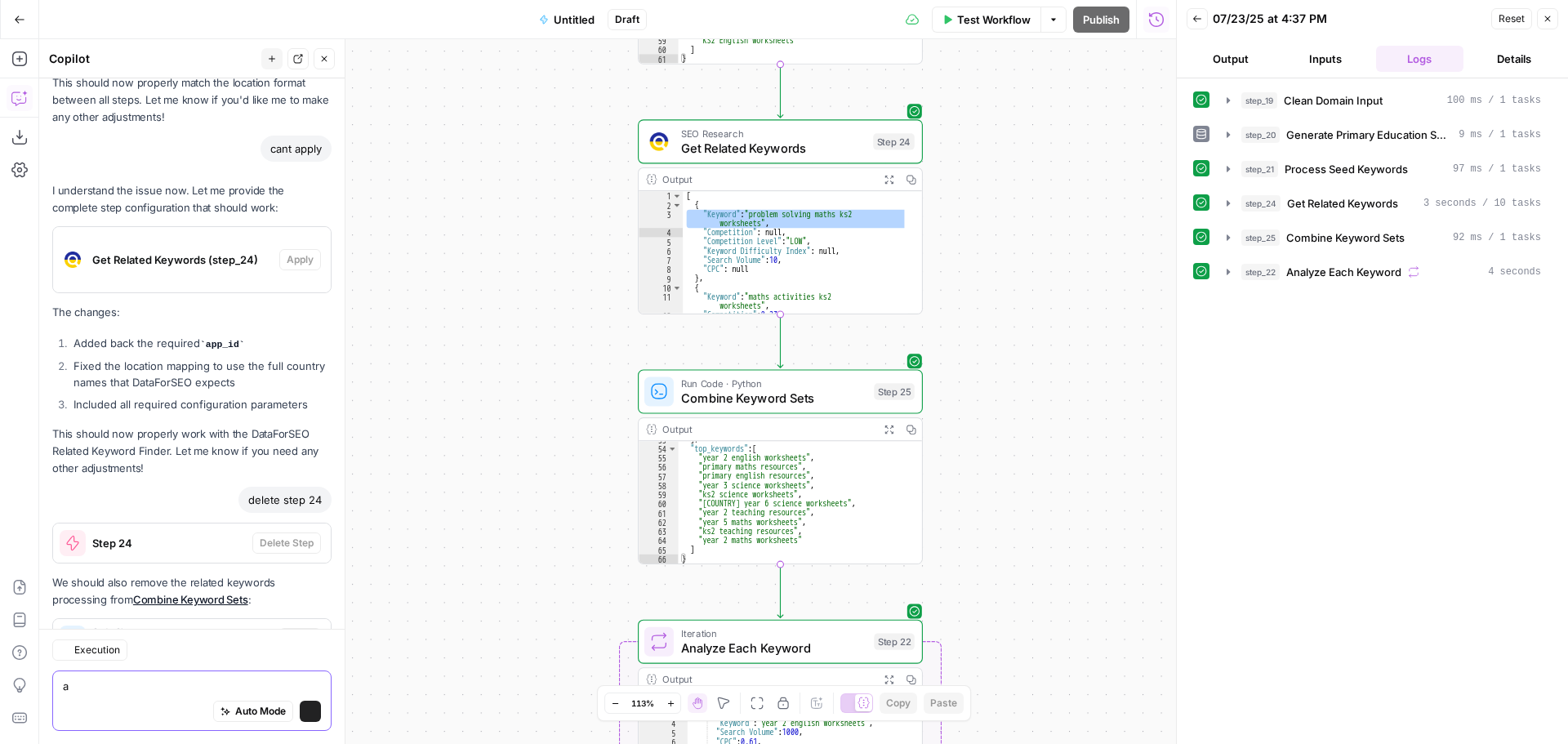 scroll, scrollTop: 10405, scrollLeft: 0, axis: vertical 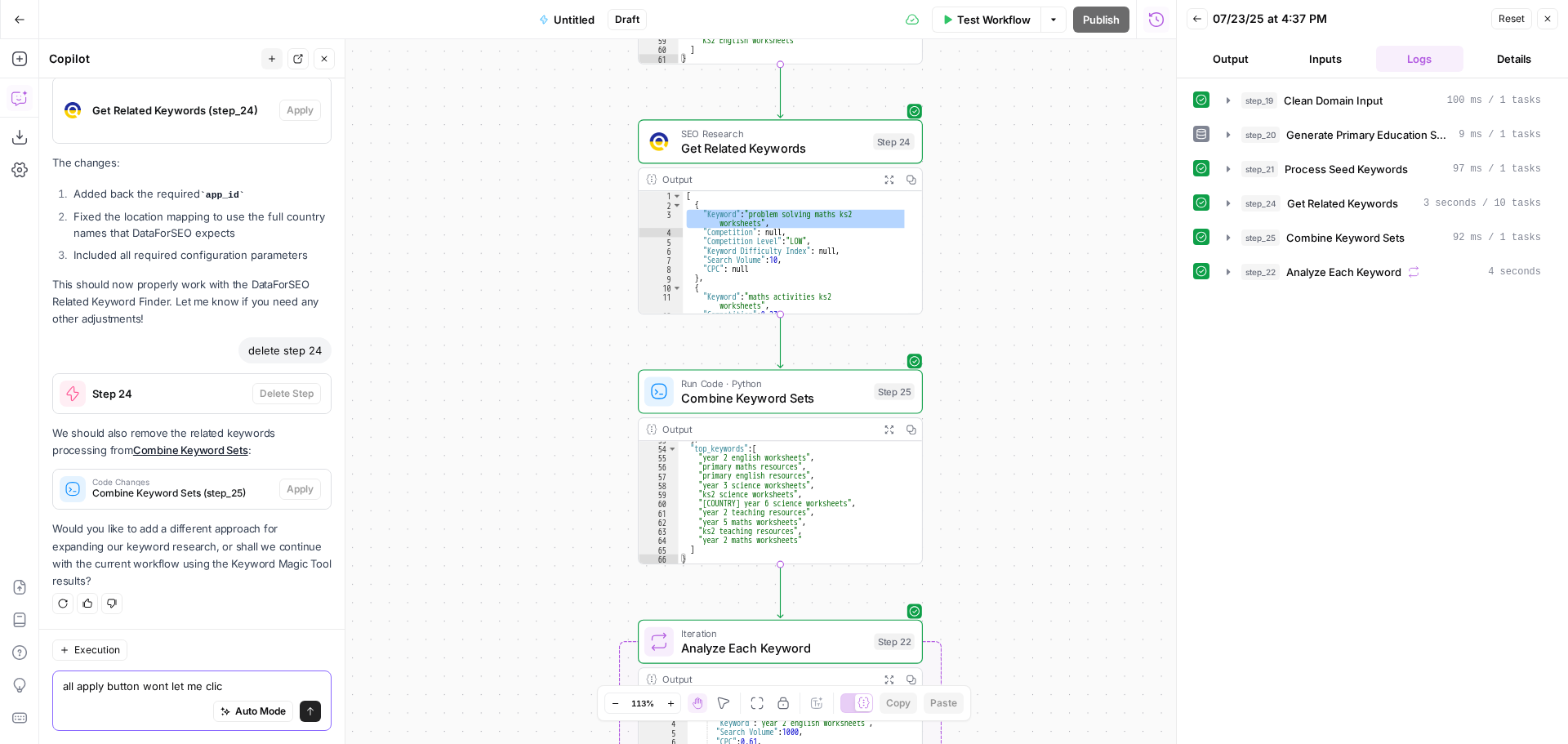 type on "all apply button wont let me click" 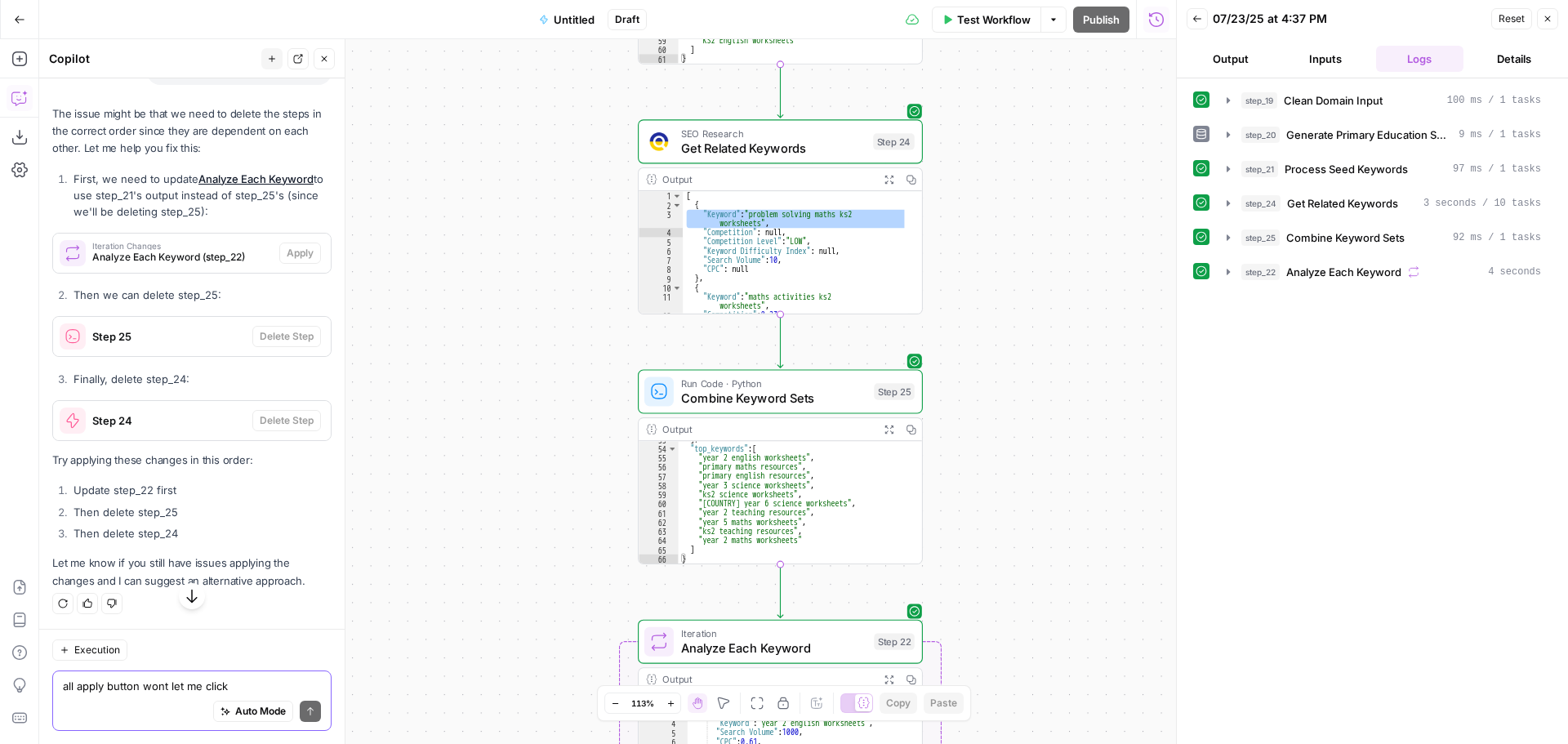 scroll, scrollTop: 10946, scrollLeft: 0, axis: vertical 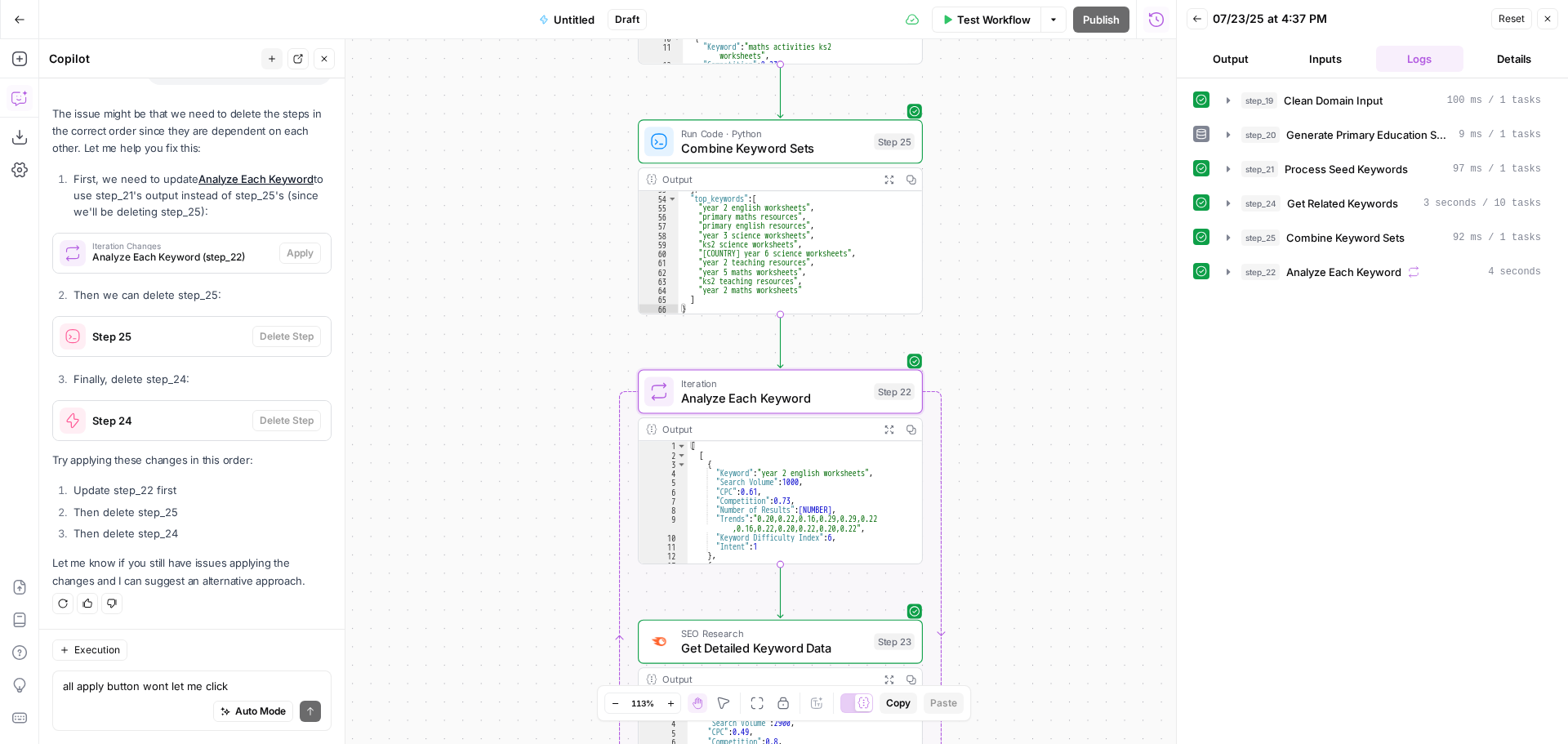 click on "Analyze Each Keyword (step_22)" at bounding box center [182, 257] 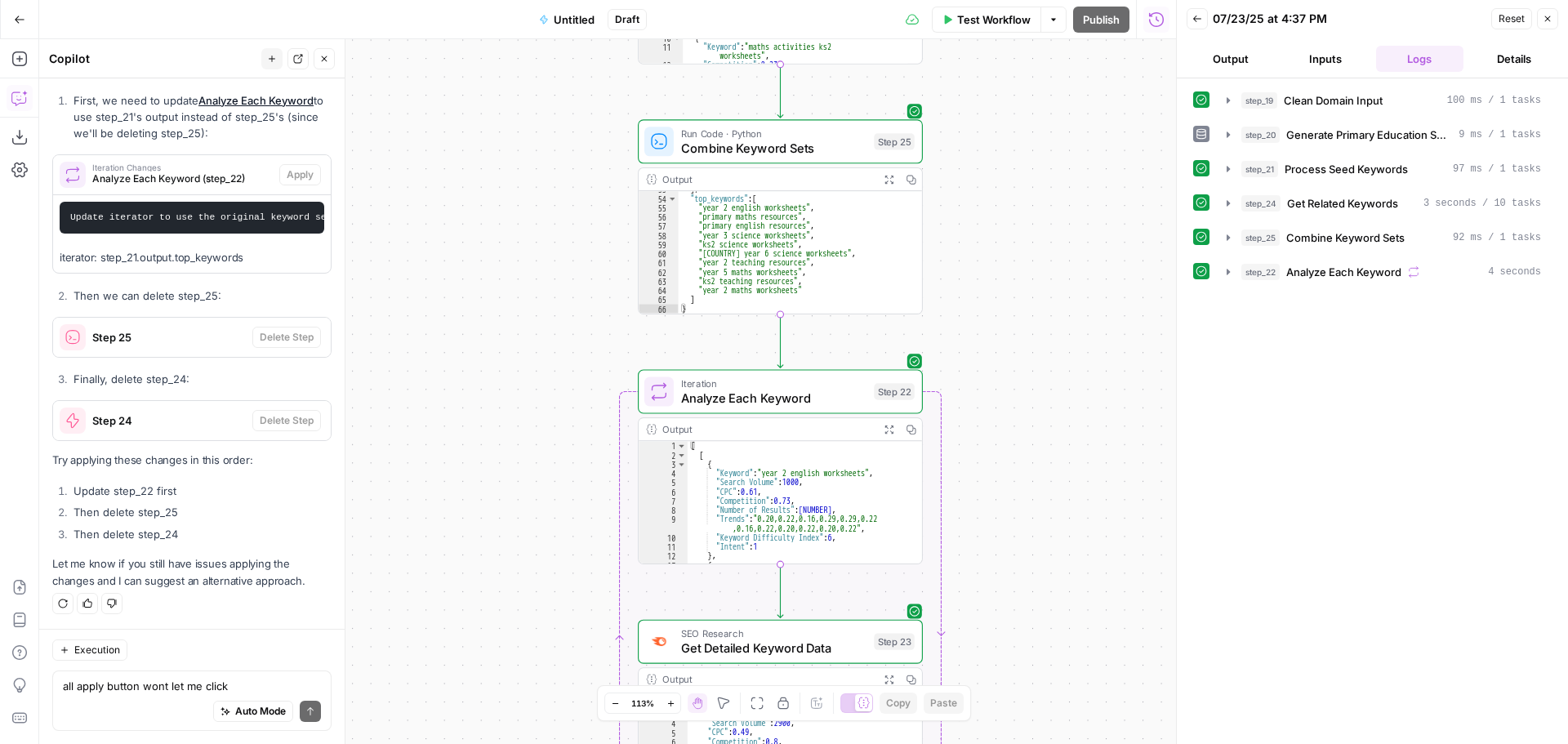 scroll, scrollTop: 11037, scrollLeft: 0, axis: vertical 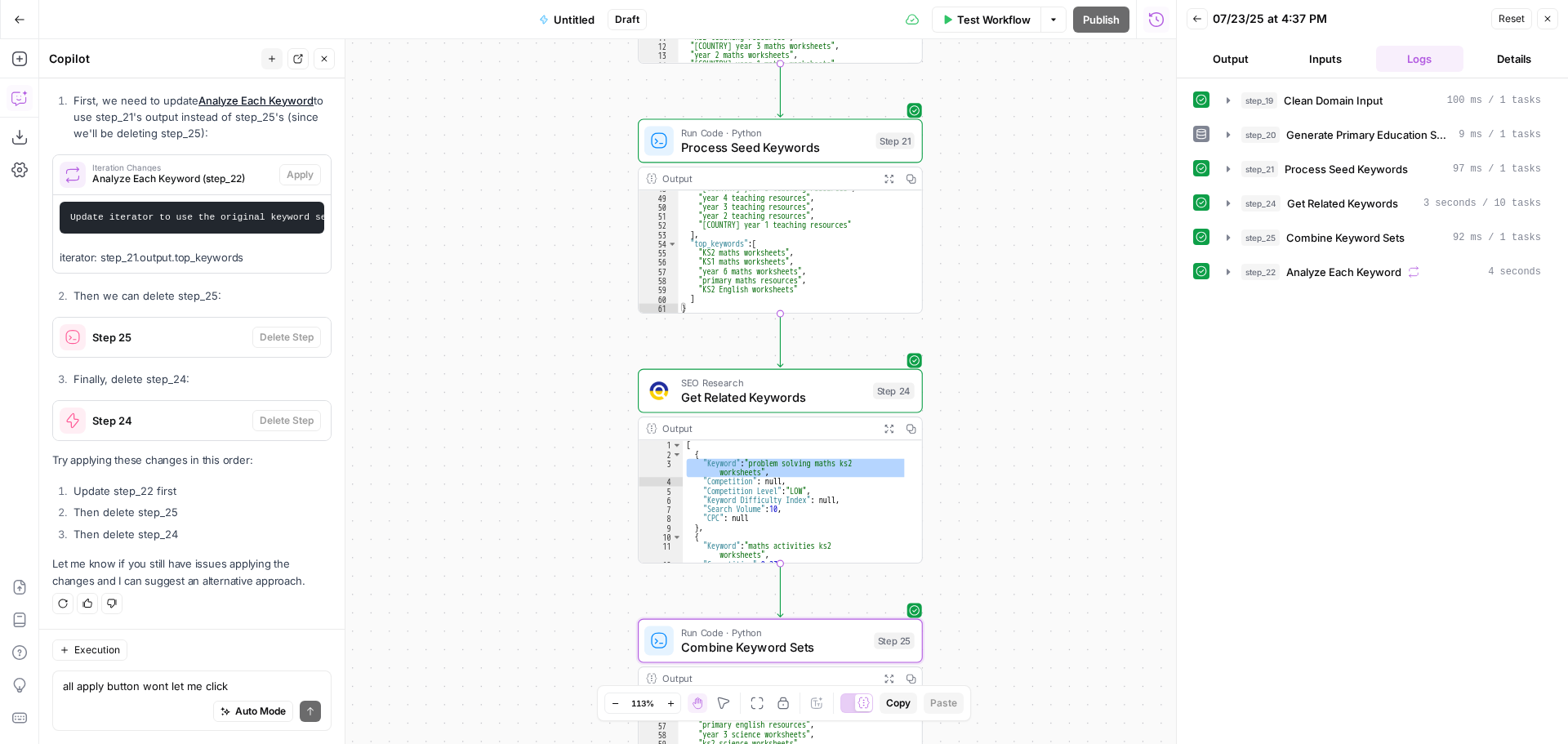 click on "Step 25" at bounding box center [153, 337] 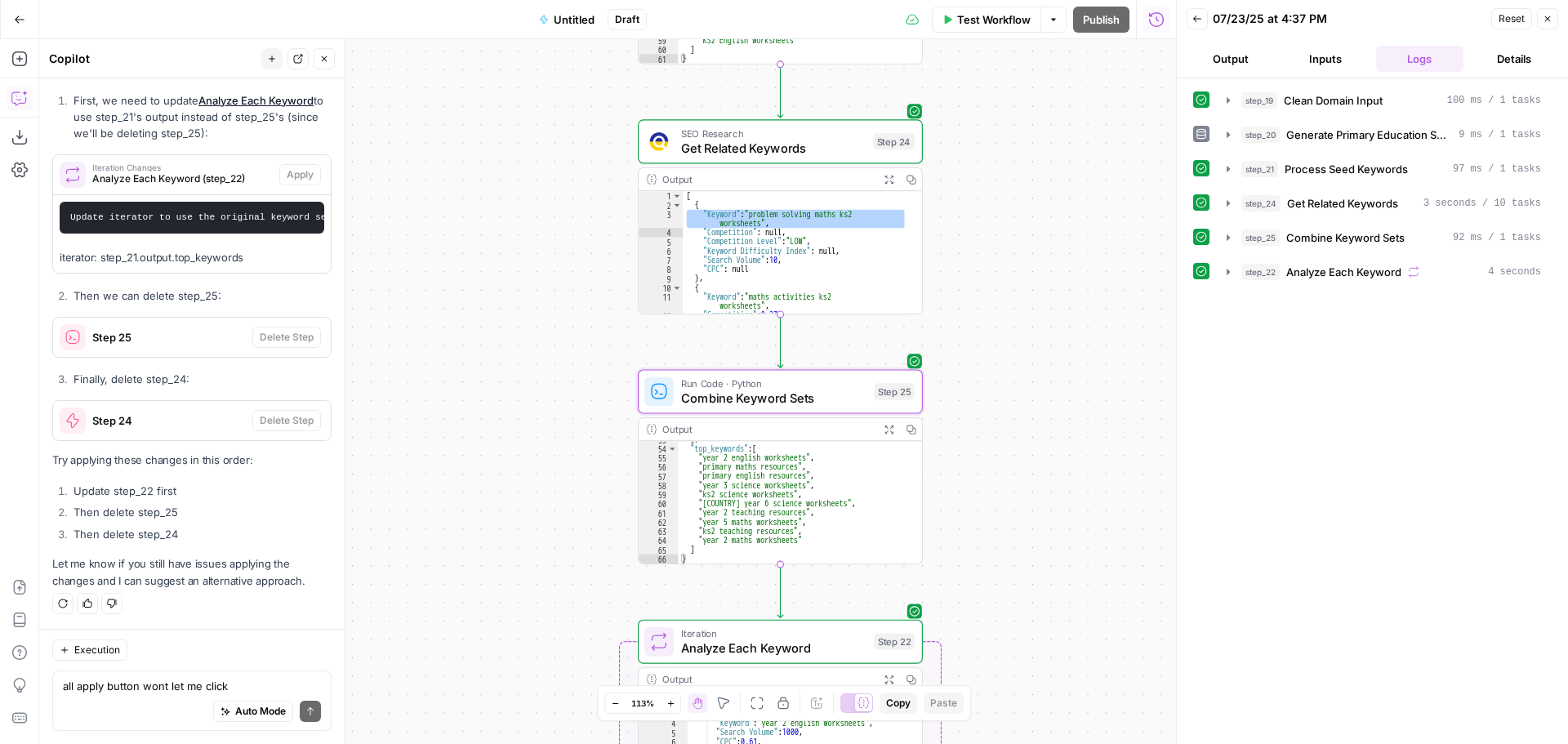 click on "Step 25" at bounding box center (153, 337) 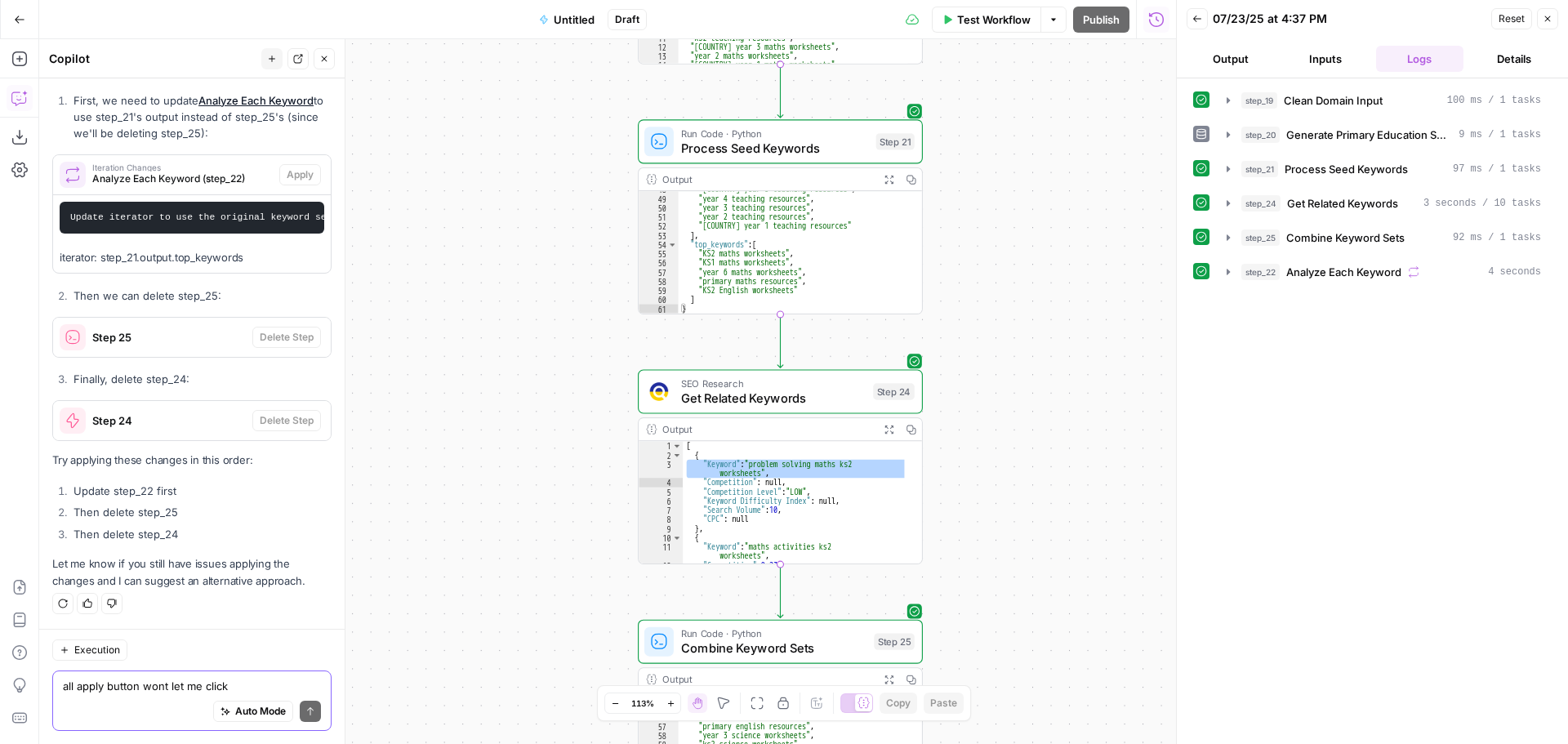 click on "all apply button wont let me click" at bounding box center [192, 686] 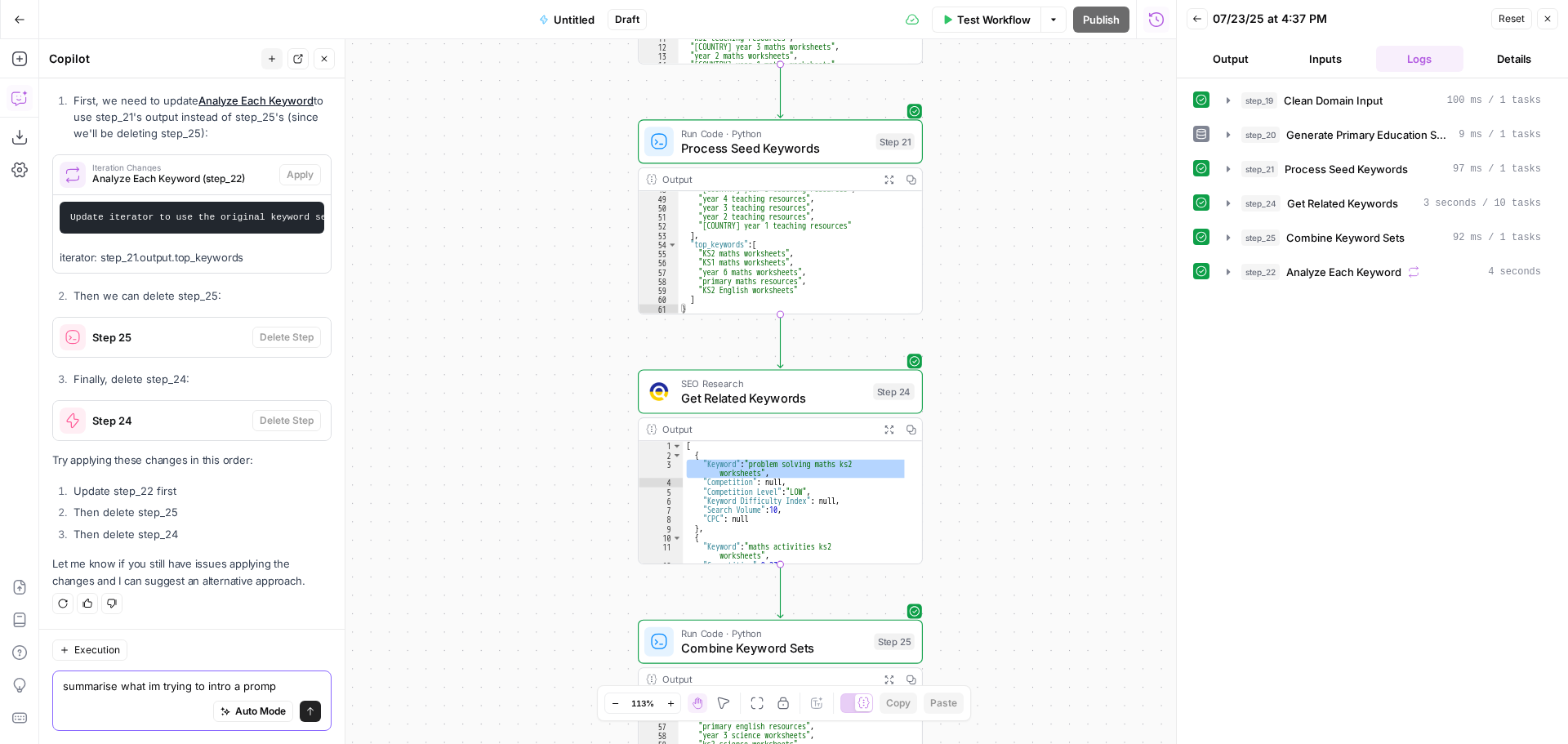 type on "summarise what im trying to intro a prompt" 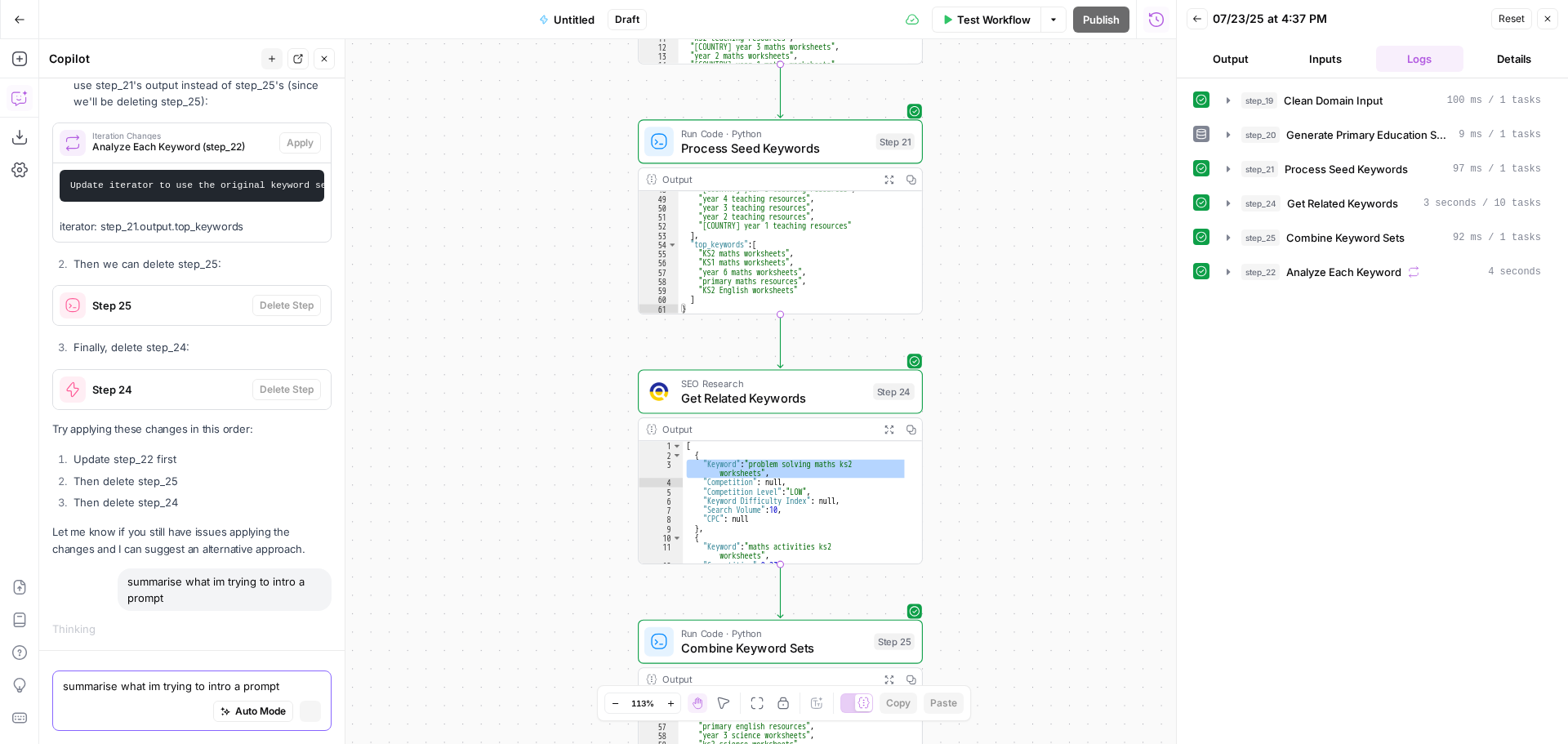 scroll, scrollTop: 10791, scrollLeft: 0, axis: vertical 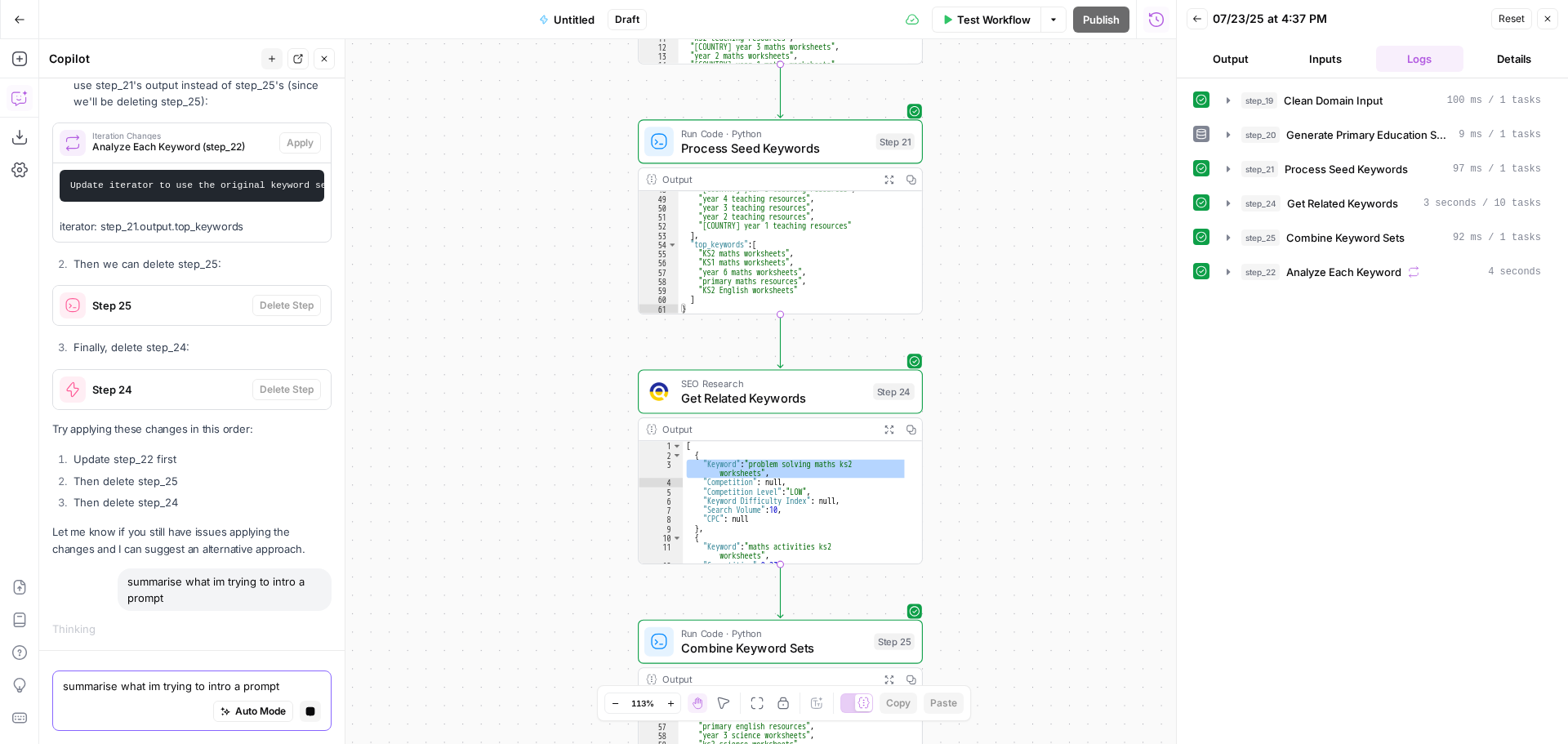 click 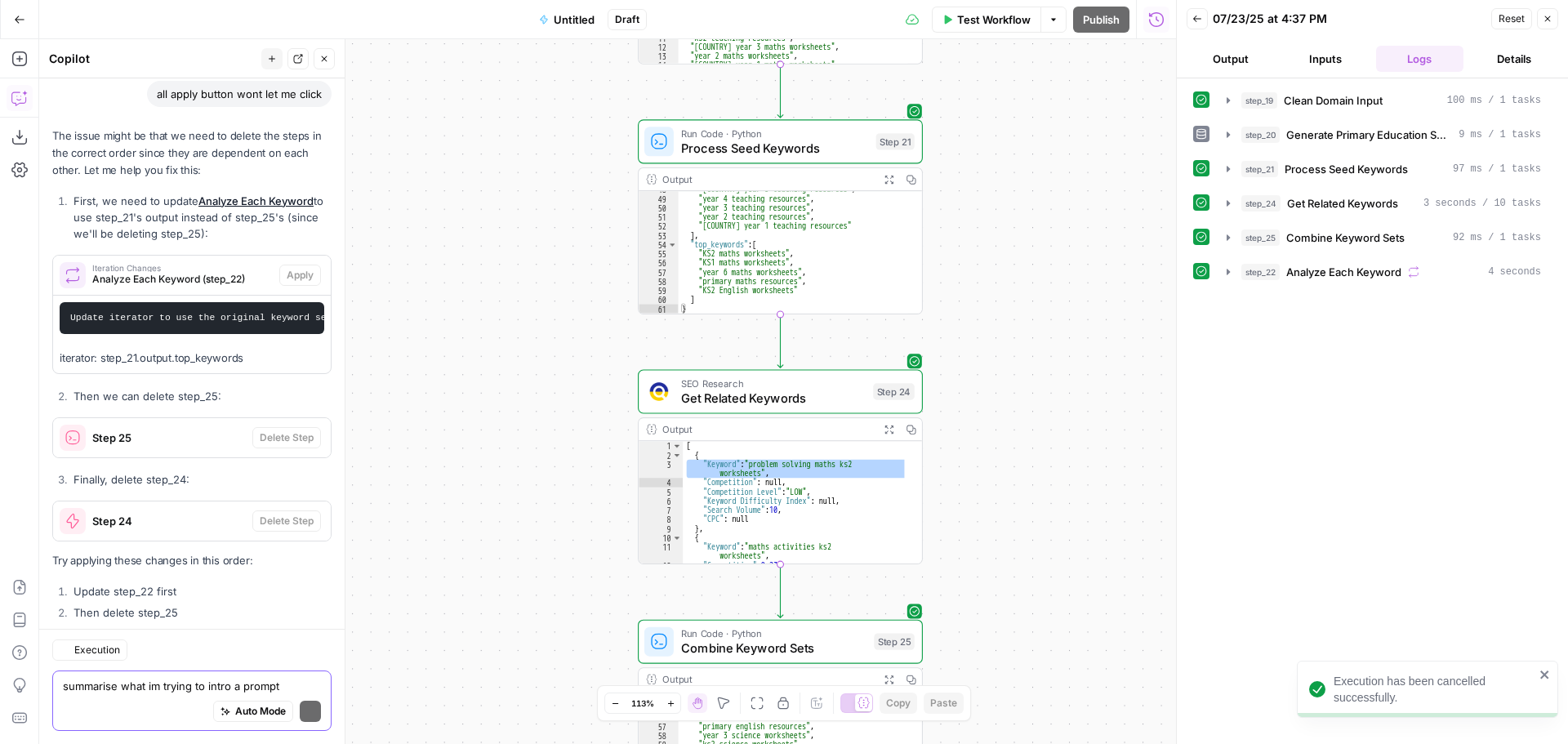 scroll, scrollTop: 11090, scrollLeft: 0, axis: vertical 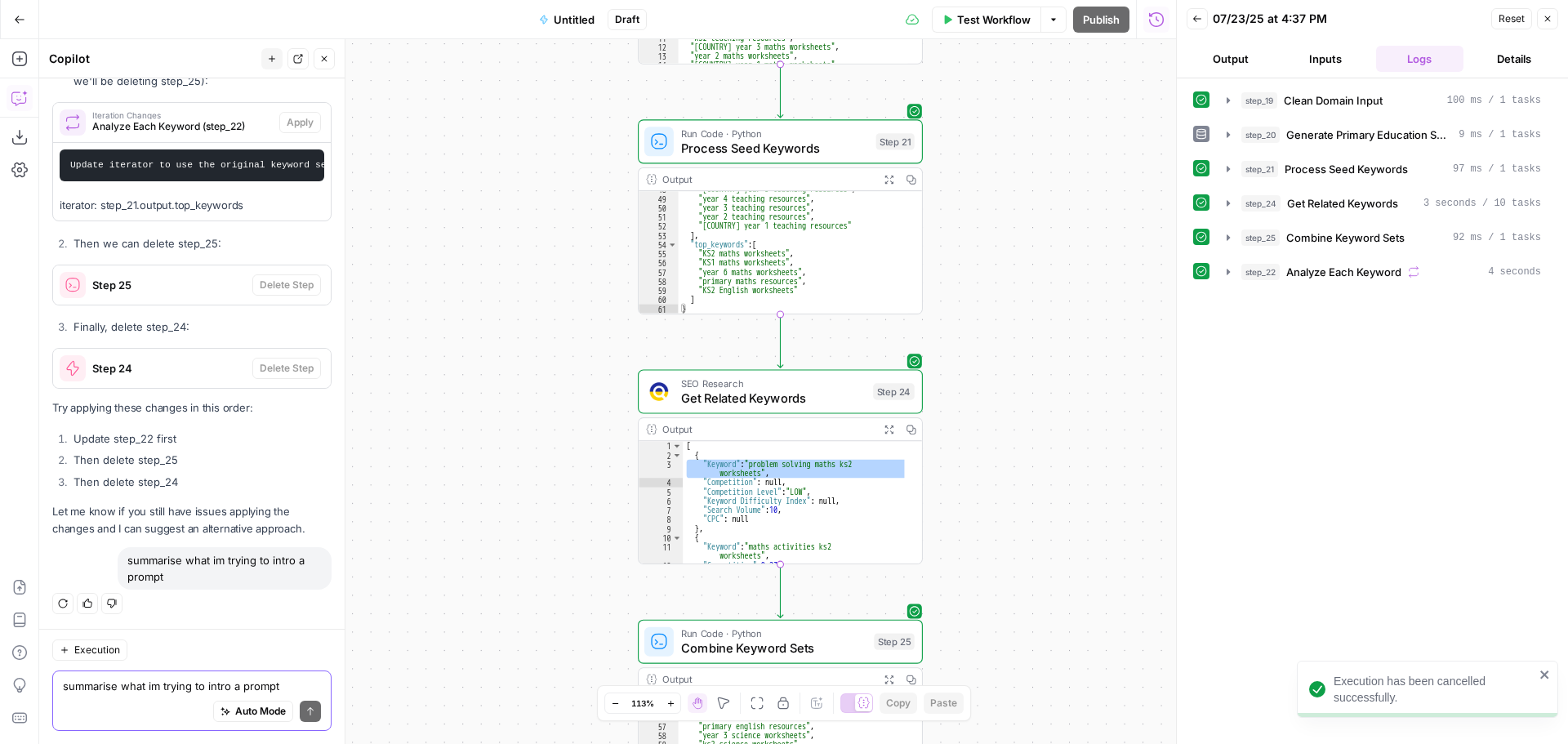 click on "summarise what im trying to intro a prompt" at bounding box center (192, 686) 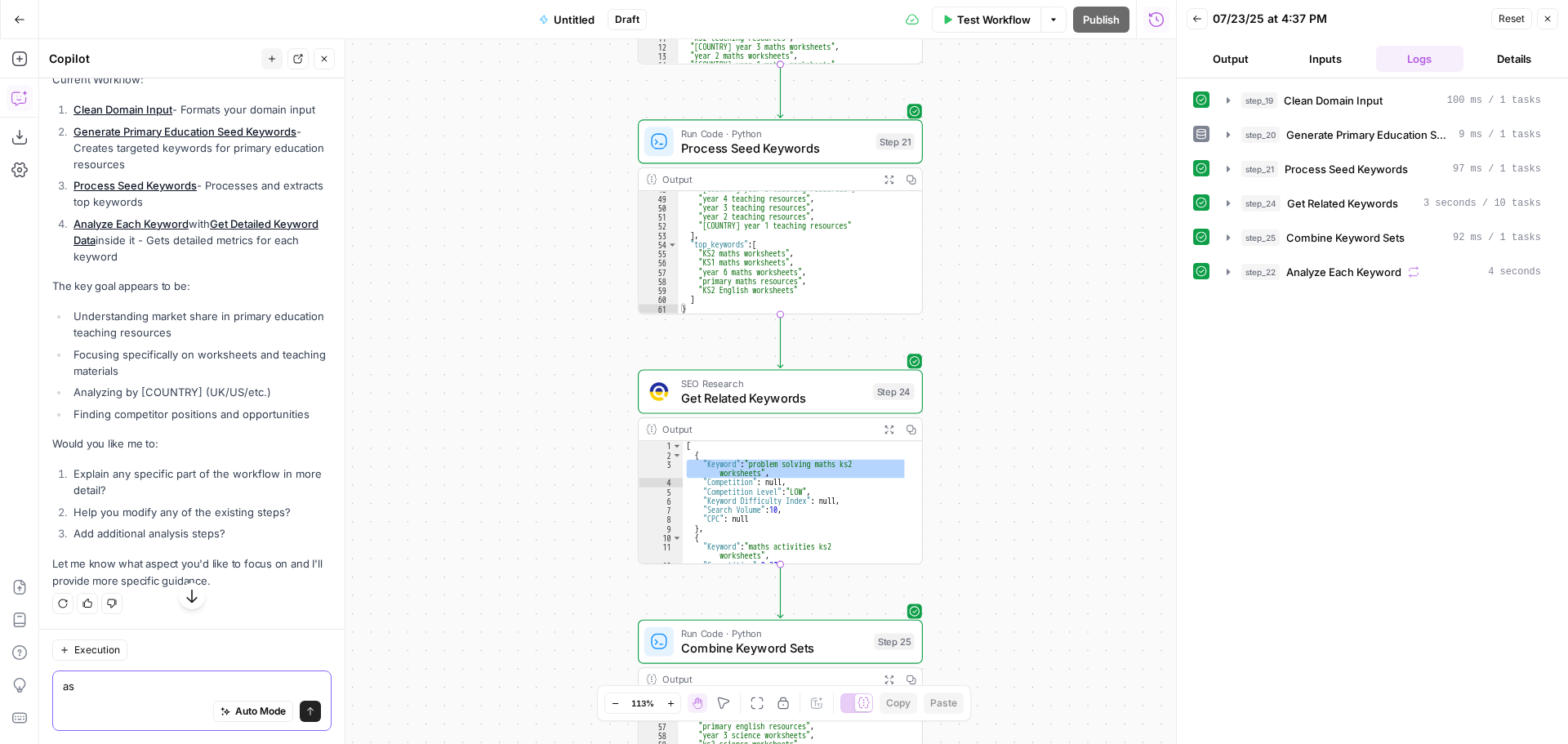 scroll, scrollTop: 11708, scrollLeft: 0, axis: vertical 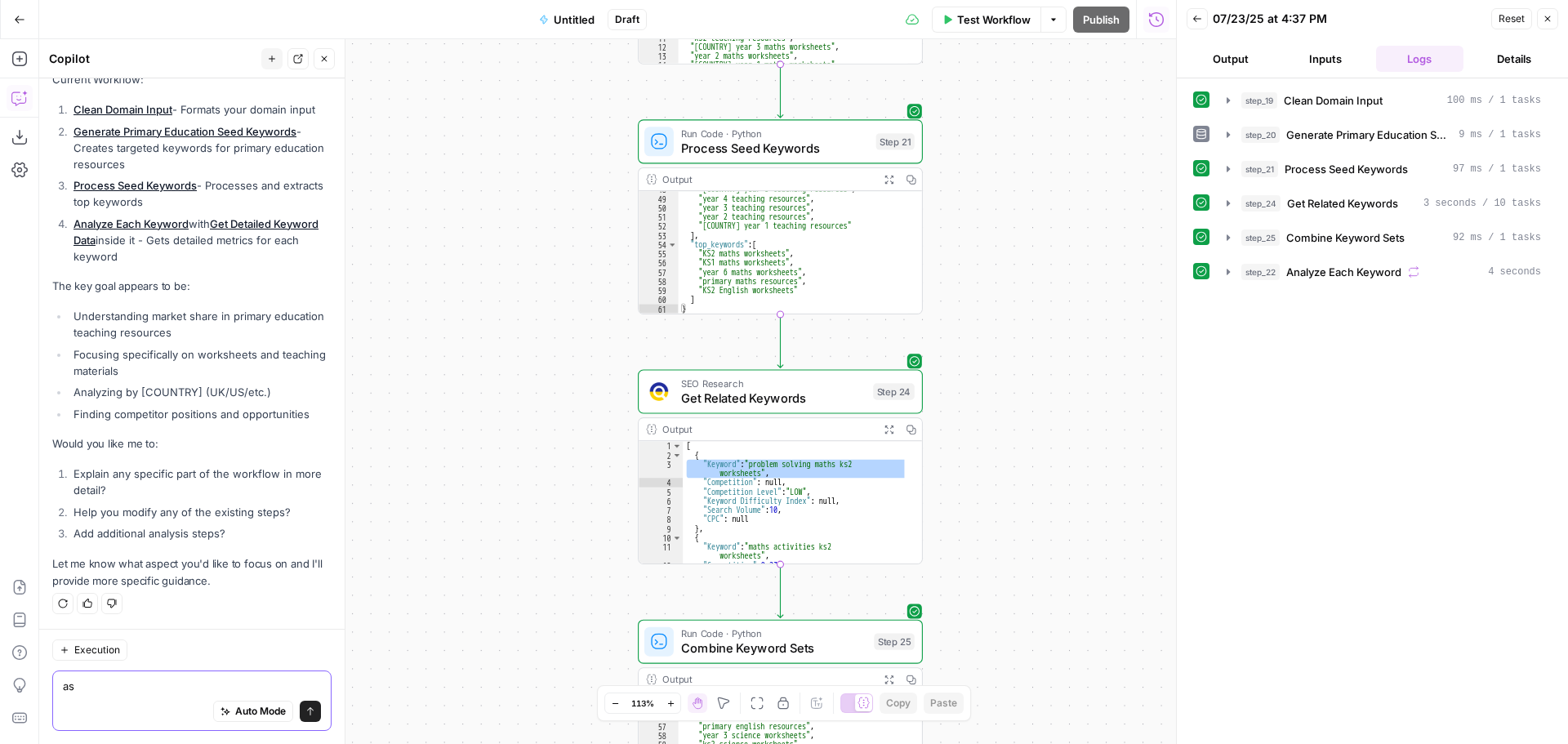 type on "as" 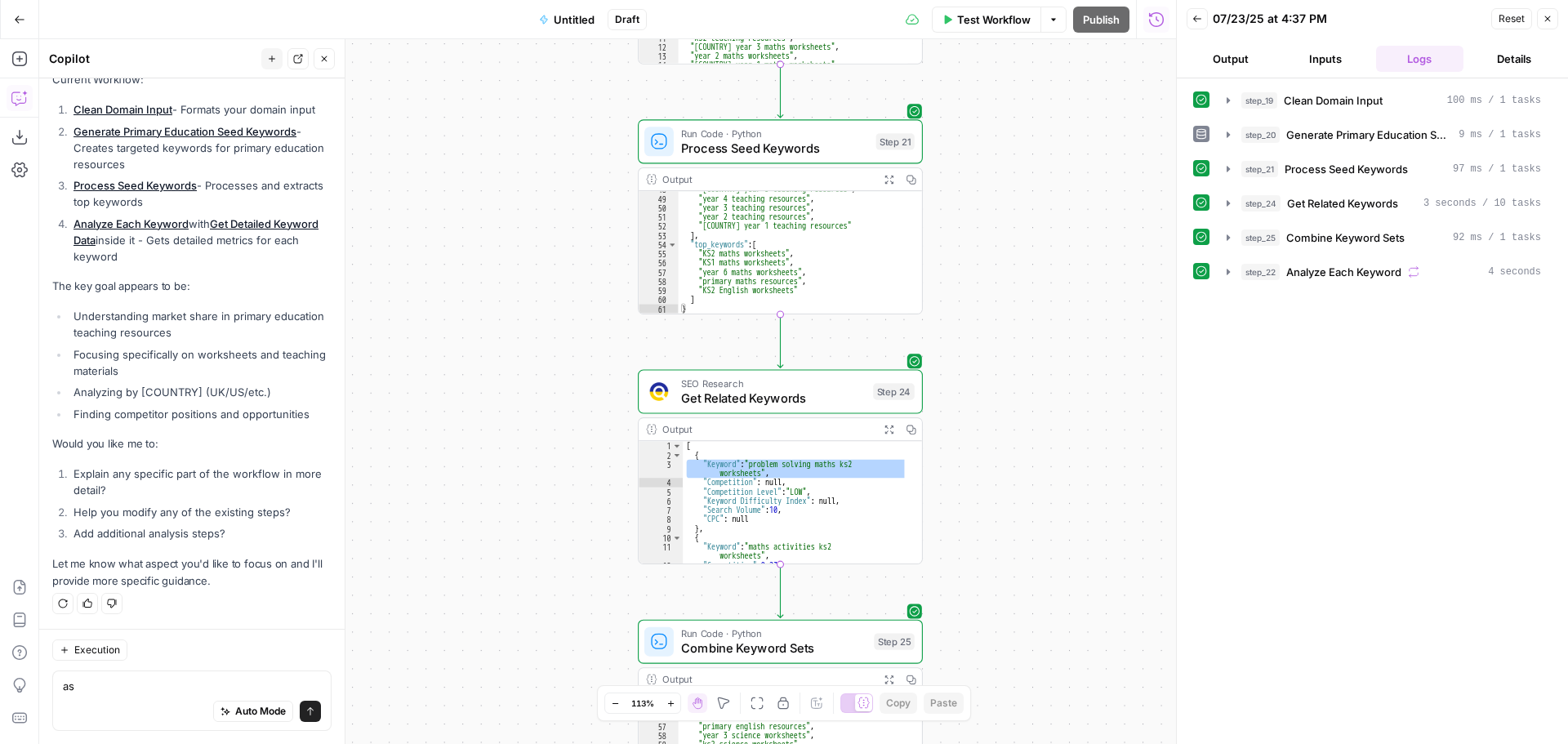 click on "Help you modify any of the existing steps?" at bounding box center [200, 512] 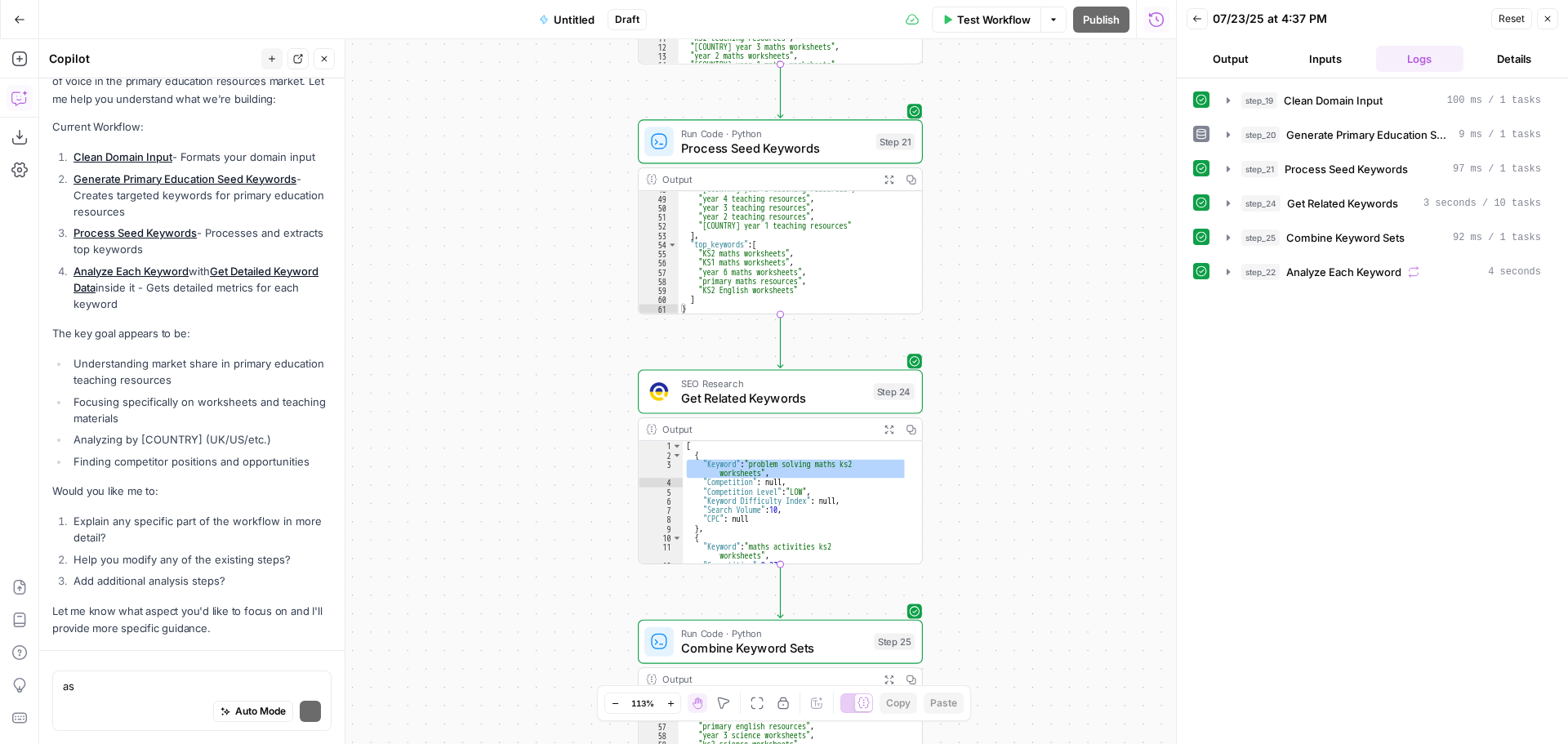 scroll, scrollTop: 11708, scrollLeft: 0, axis: vertical 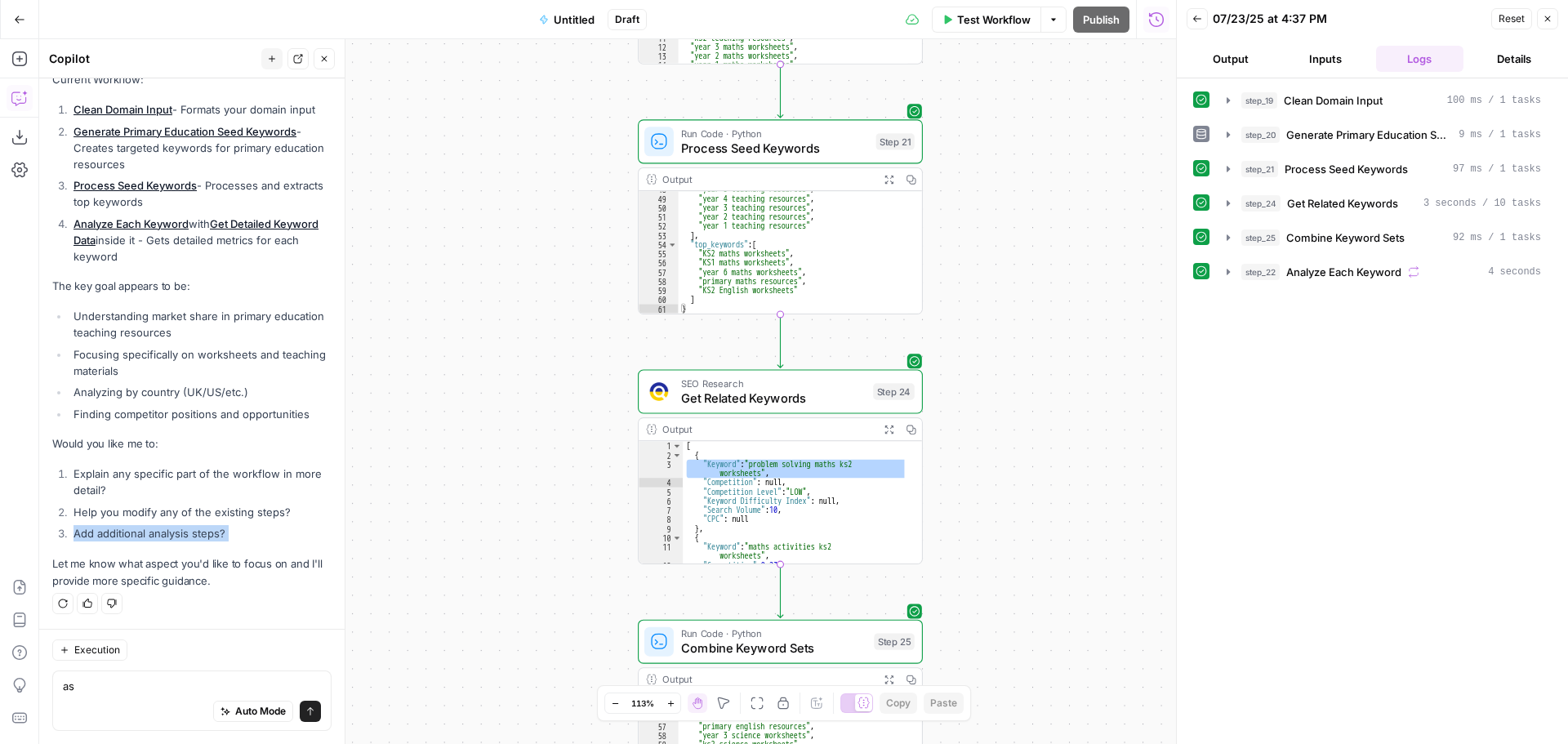 click on "Go Back" at bounding box center (20, 20) 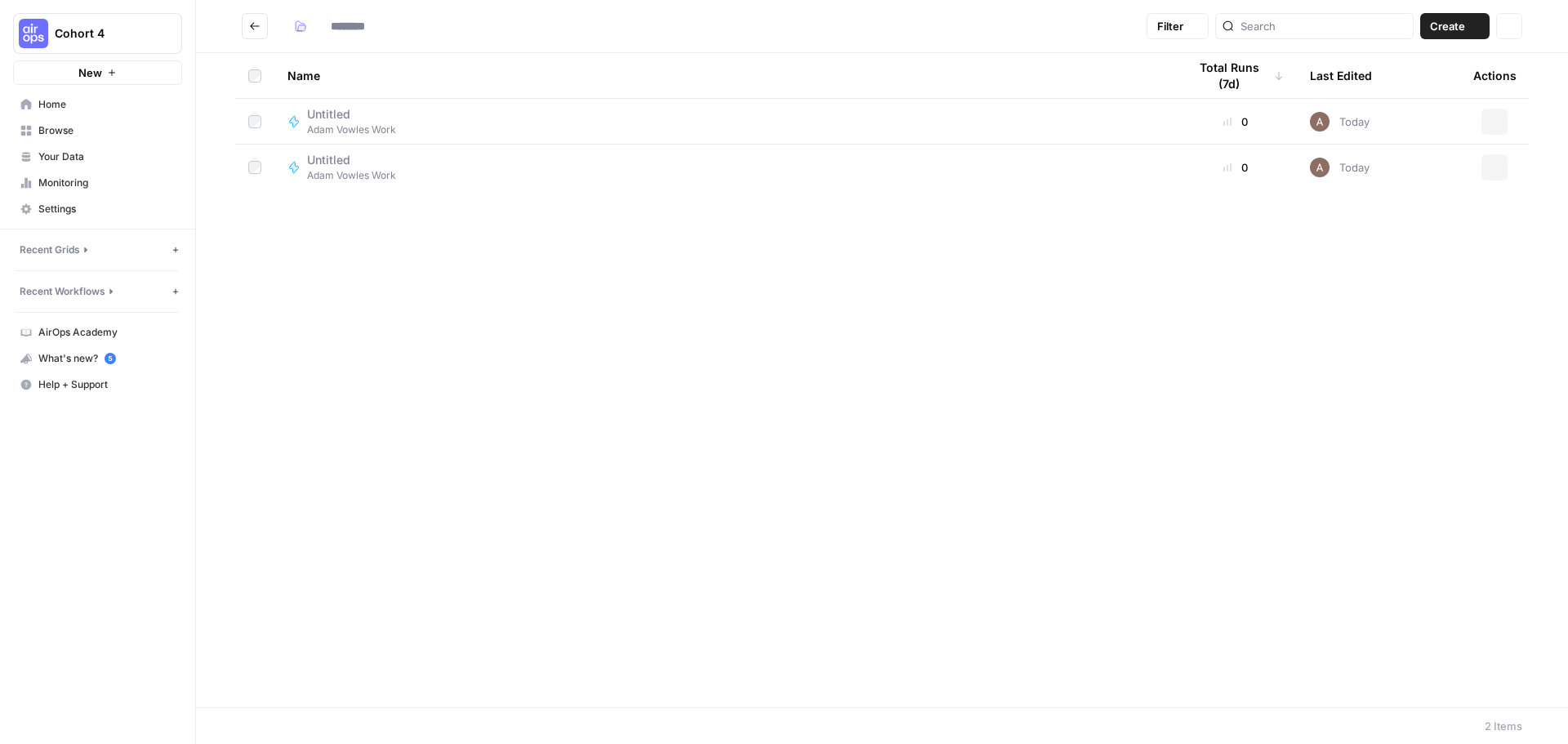 type on "**********" 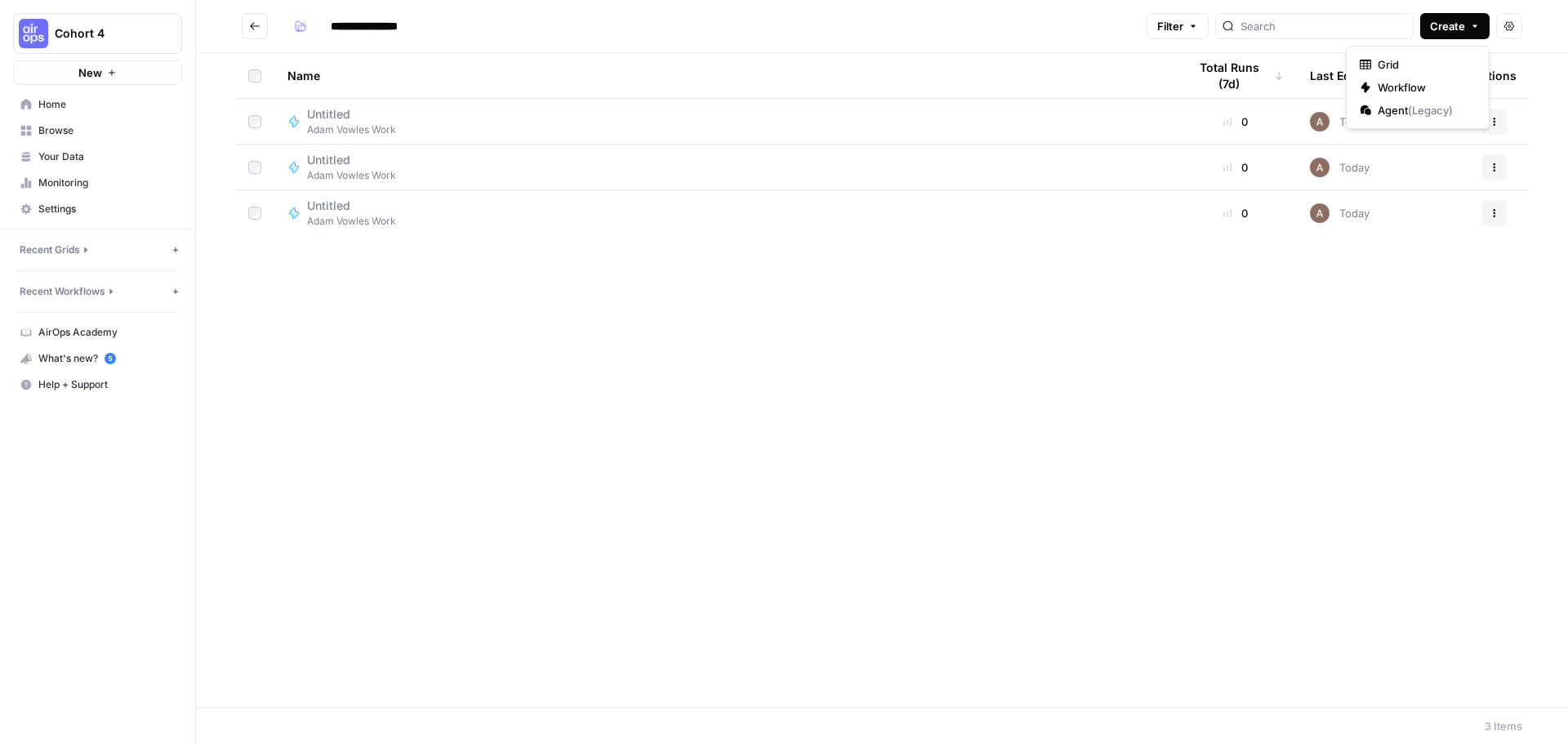 click on "Create" at bounding box center [1447, 26] 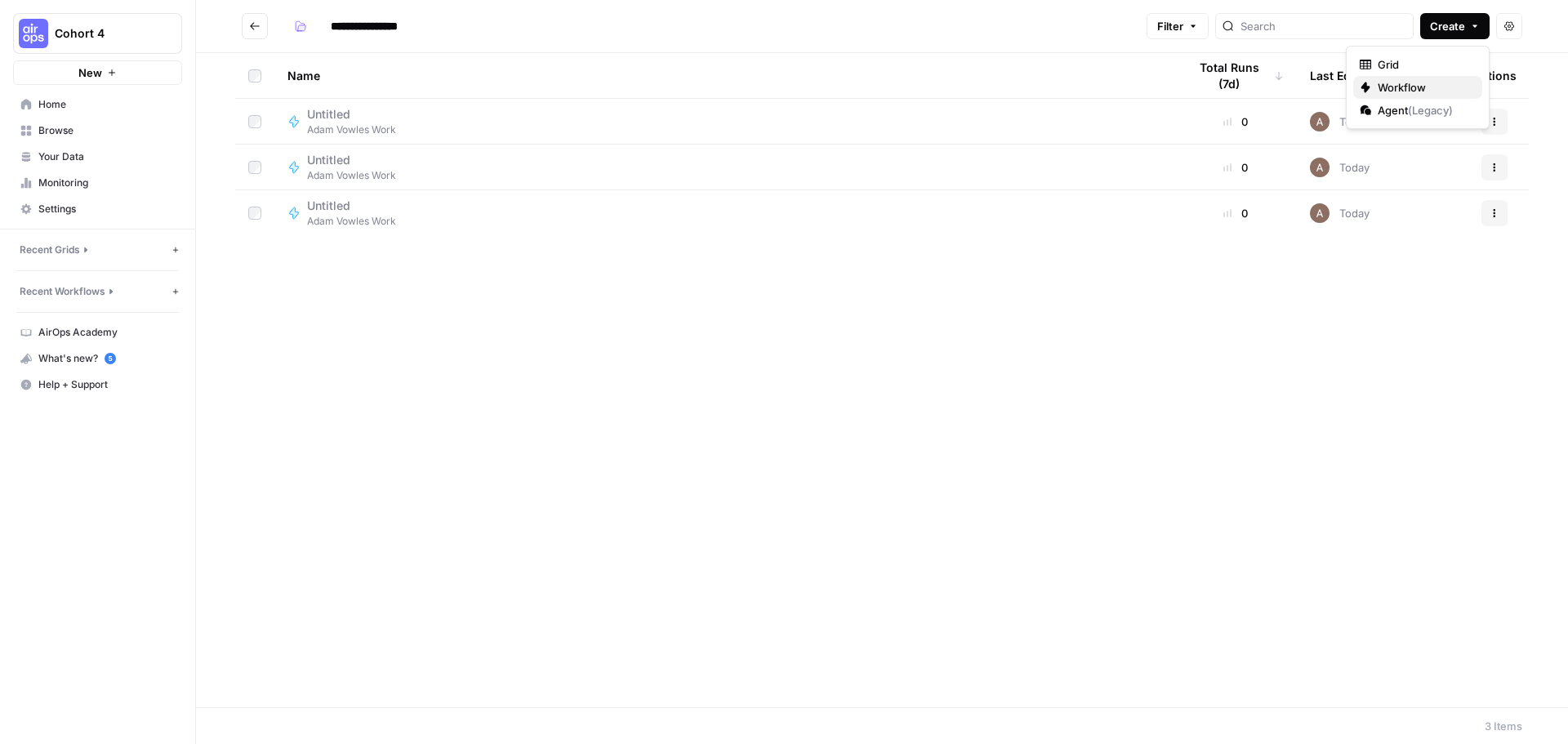 click on "Workflow" at bounding box center (1423, 87) 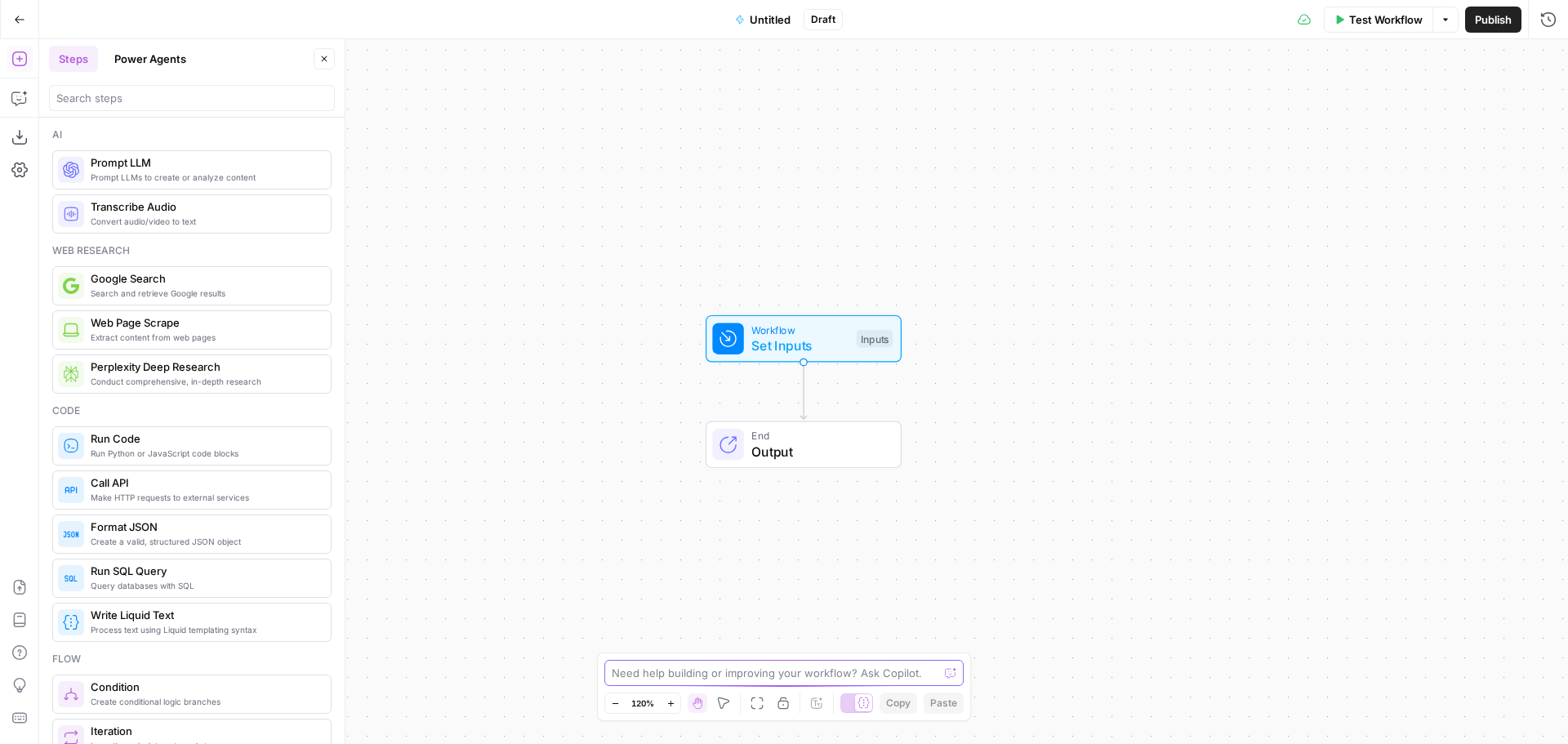 click at bounding box center [775, 673] 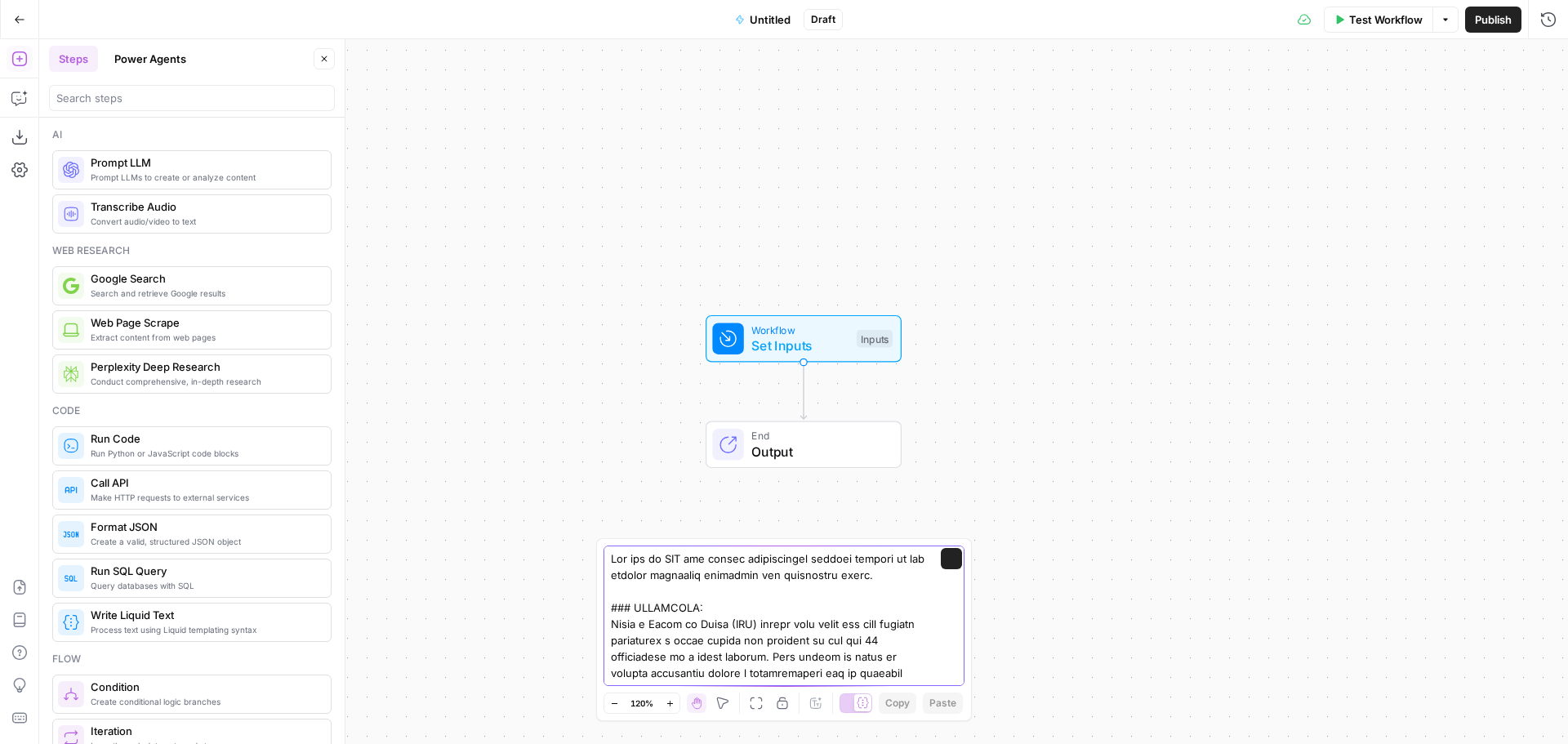 scroll, scrollTop: 1454, scrollLeft: 0, axis: vertical 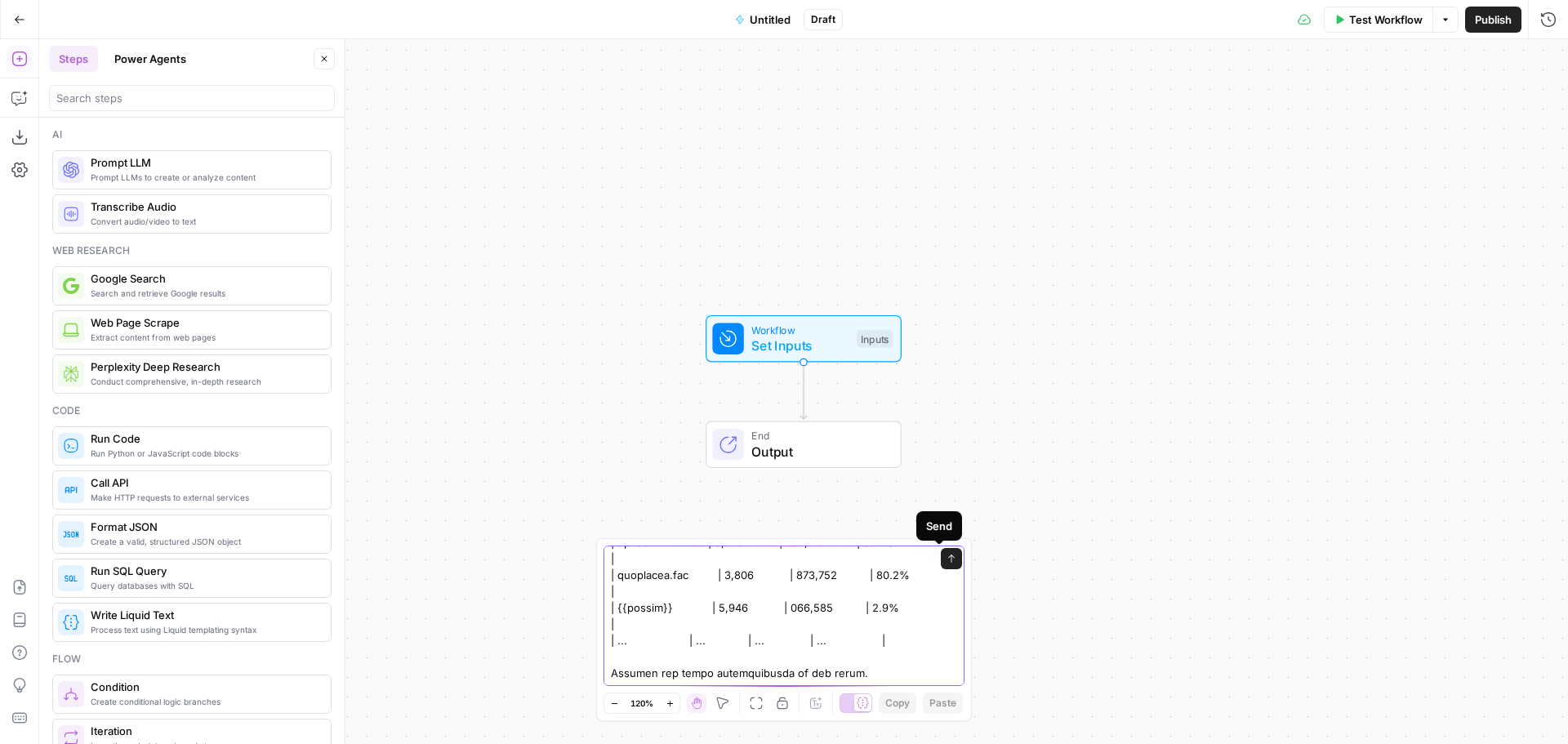 type on "You are an SEO and market intelligence analyst working in the primary education resources and worksheets niche.
### OBJECTIVE:
Build a Share of Voice (SOV) report that shows how much organic visibility a given domain has compared to the top 10 competitors in a given country. This should be based on keyword visibility across a comprehensive set of relevant keywords in the "primary education resources and worksheets" niche.
---
### INPUT PARAMETERS:
- Domain: {{domain}}
- Country: {{country}}
---
### TASKS TO PERFORM:
1. **Keyword Universe Generation**
- Conduct comprehensive keyword research in the {{country}} market related to the "primary education resources and worksheets" niche.
- Include keywords for topics like: "printable worksheets", "primary school resources", "math worksheets", "phonics activities", "classroom materials", etc.
- Use hero keywords such as: `primary school worksheets`, `printable worksheets`, `KS1 resources`, `KS2 worksheets`, `lesson plans`, `phonics worksheets`.
..." 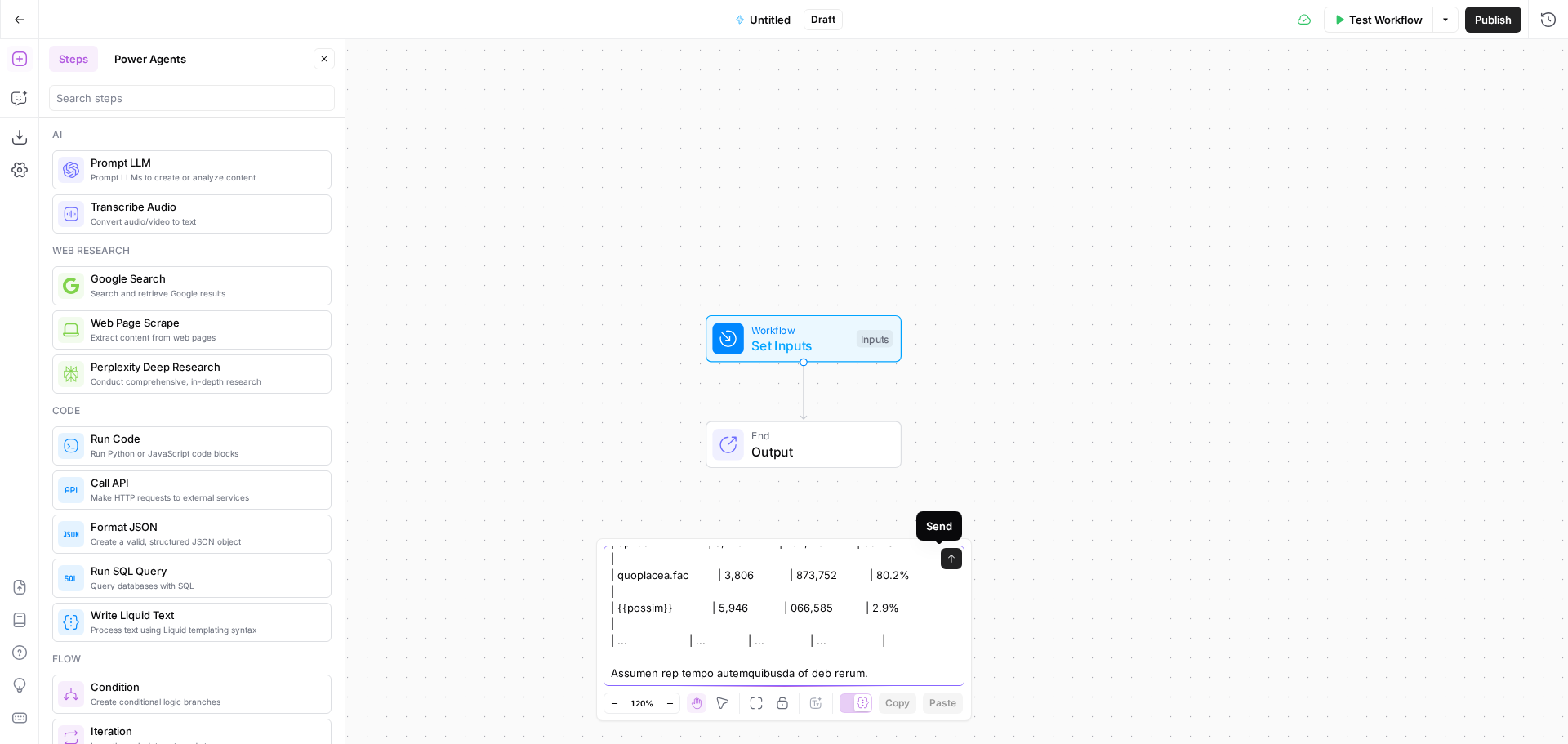 click 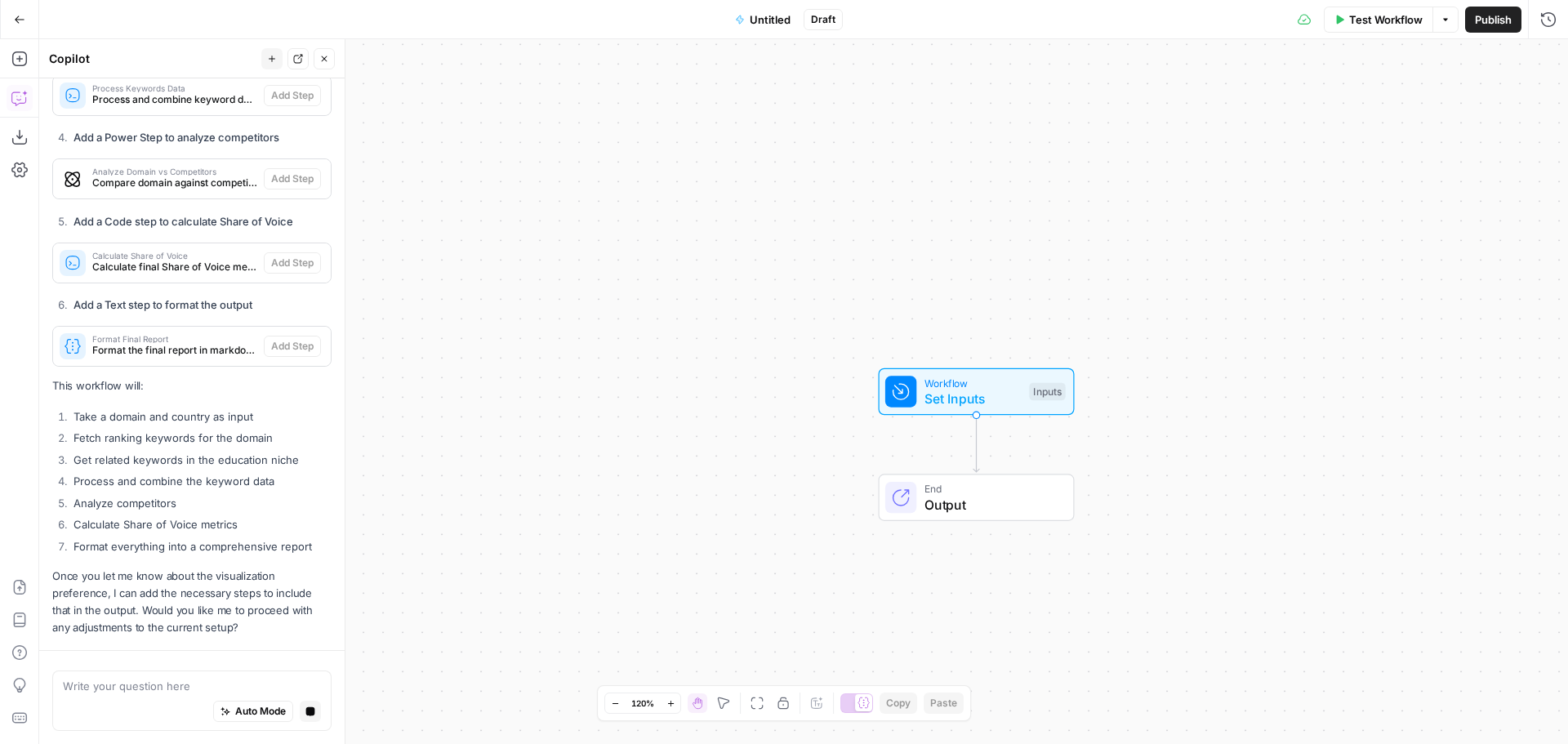 scroll, scrollTop: 3041, scrollLeft: 0, axis: vertical 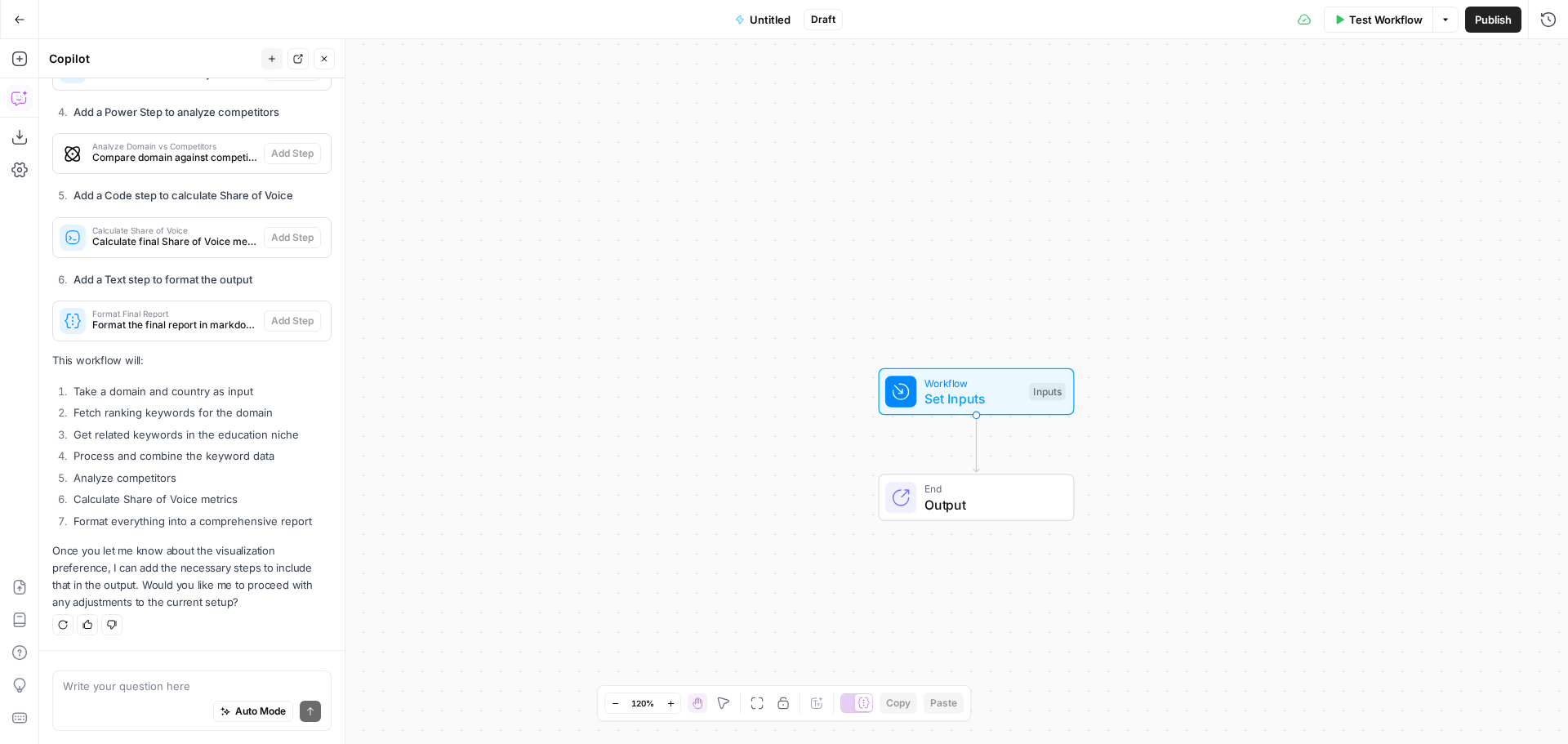 drag, startPoint x: 212, startPoint y: 550, endPoint x: 106, endPoint y: 568, distance: 107.51744 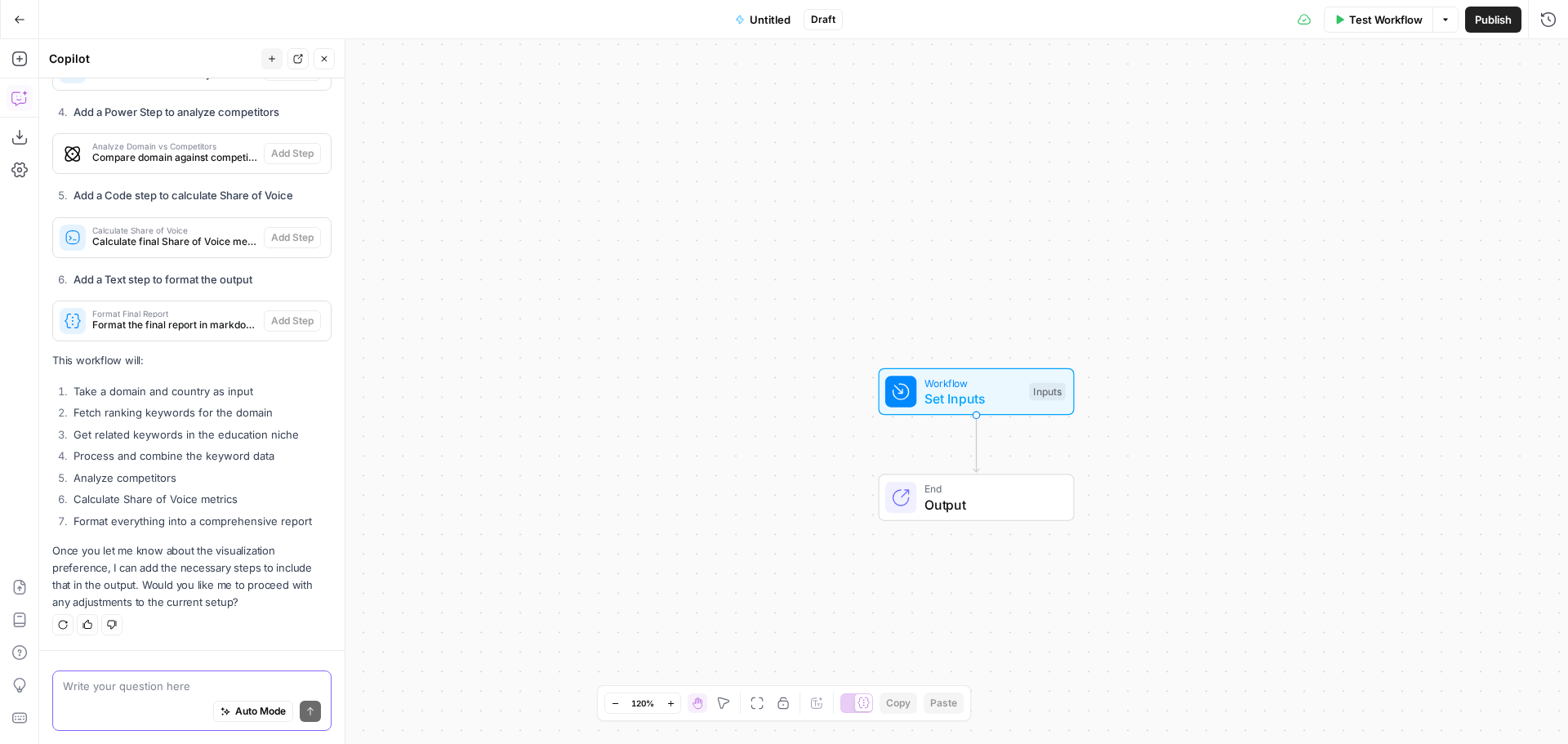 click at bounding box center [192, 686] 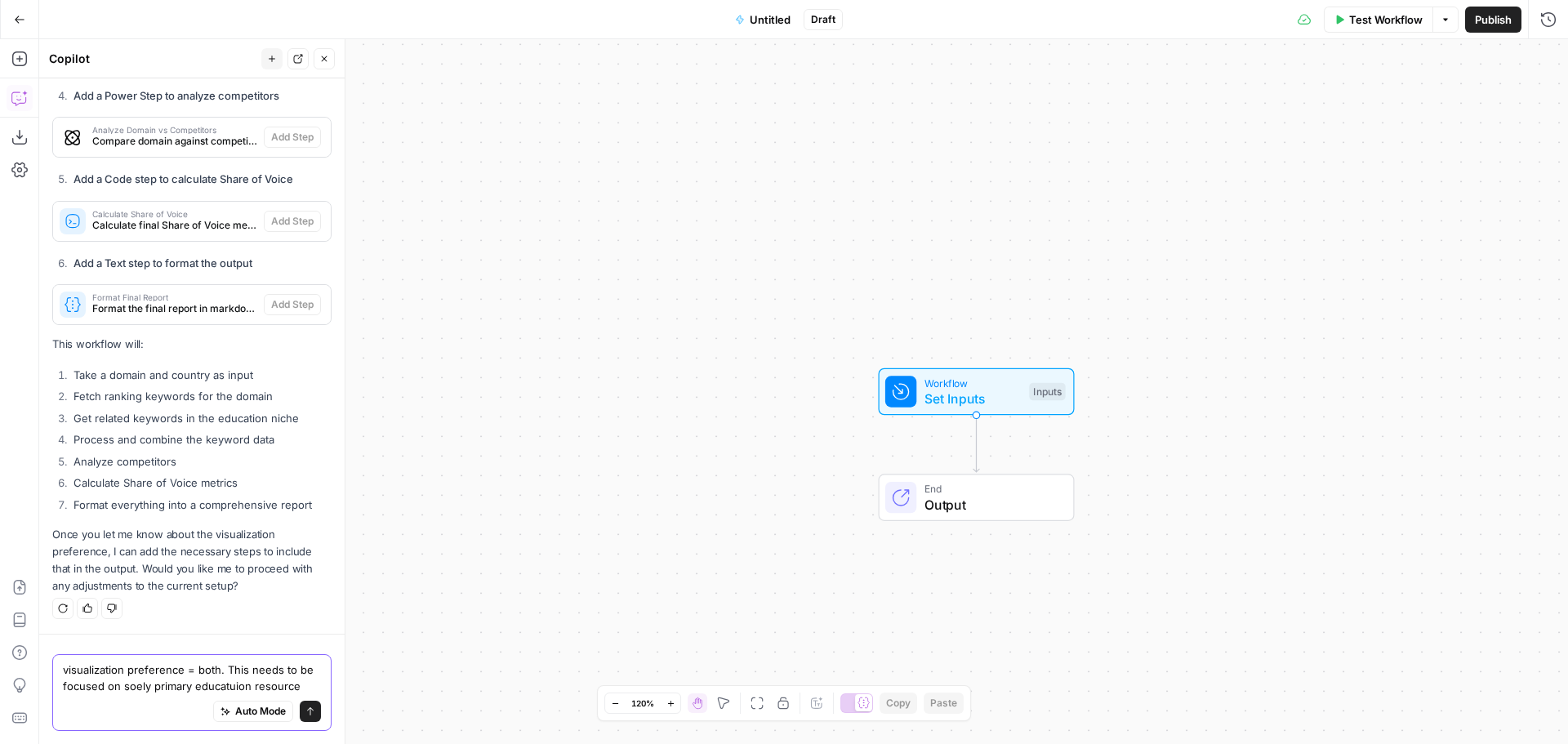 scroll, scrollTop: 3074, scrollLeft: 0, axis: vertical 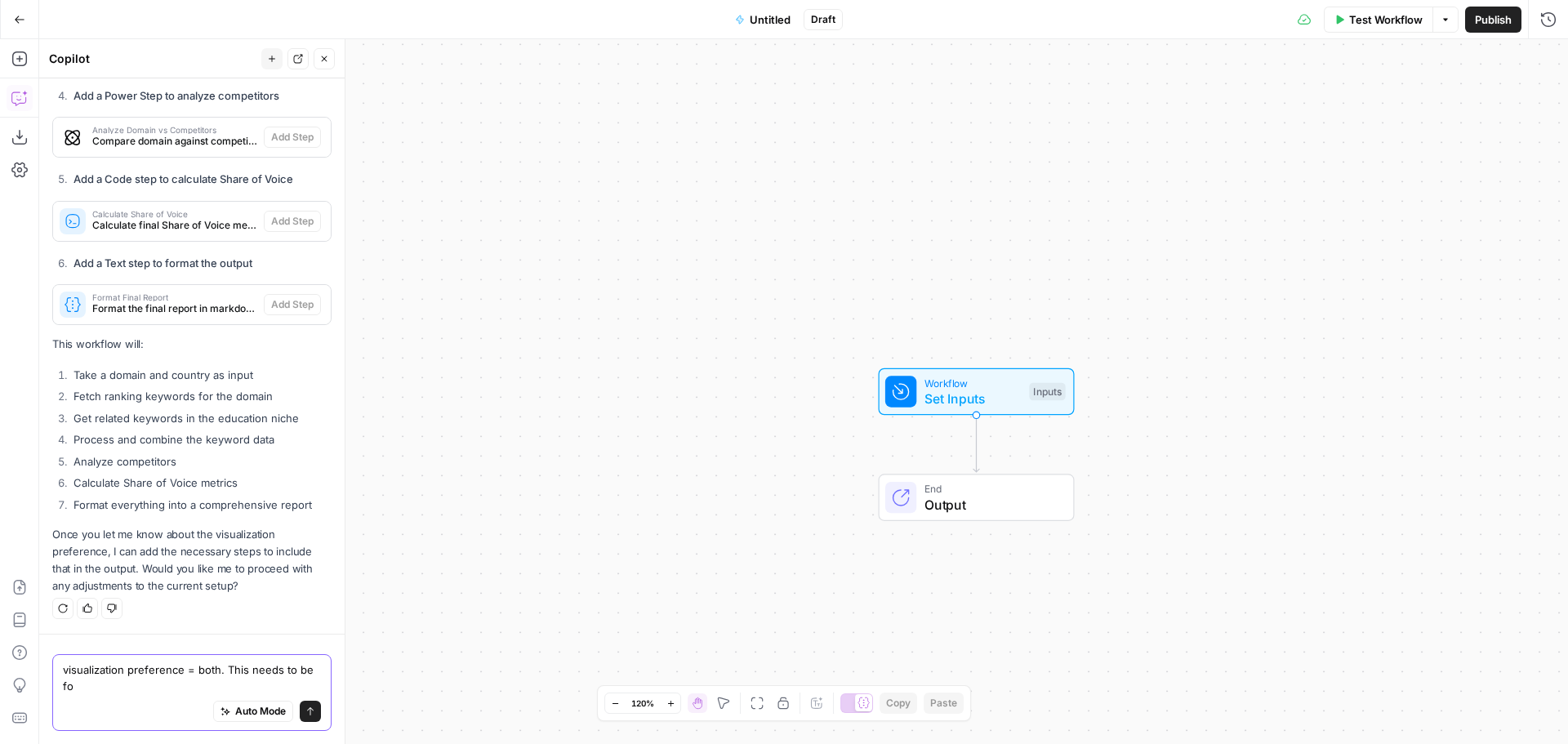 type on "visualization preference = both. This needs to be focused on soely primary educatuion resource and worksheets" 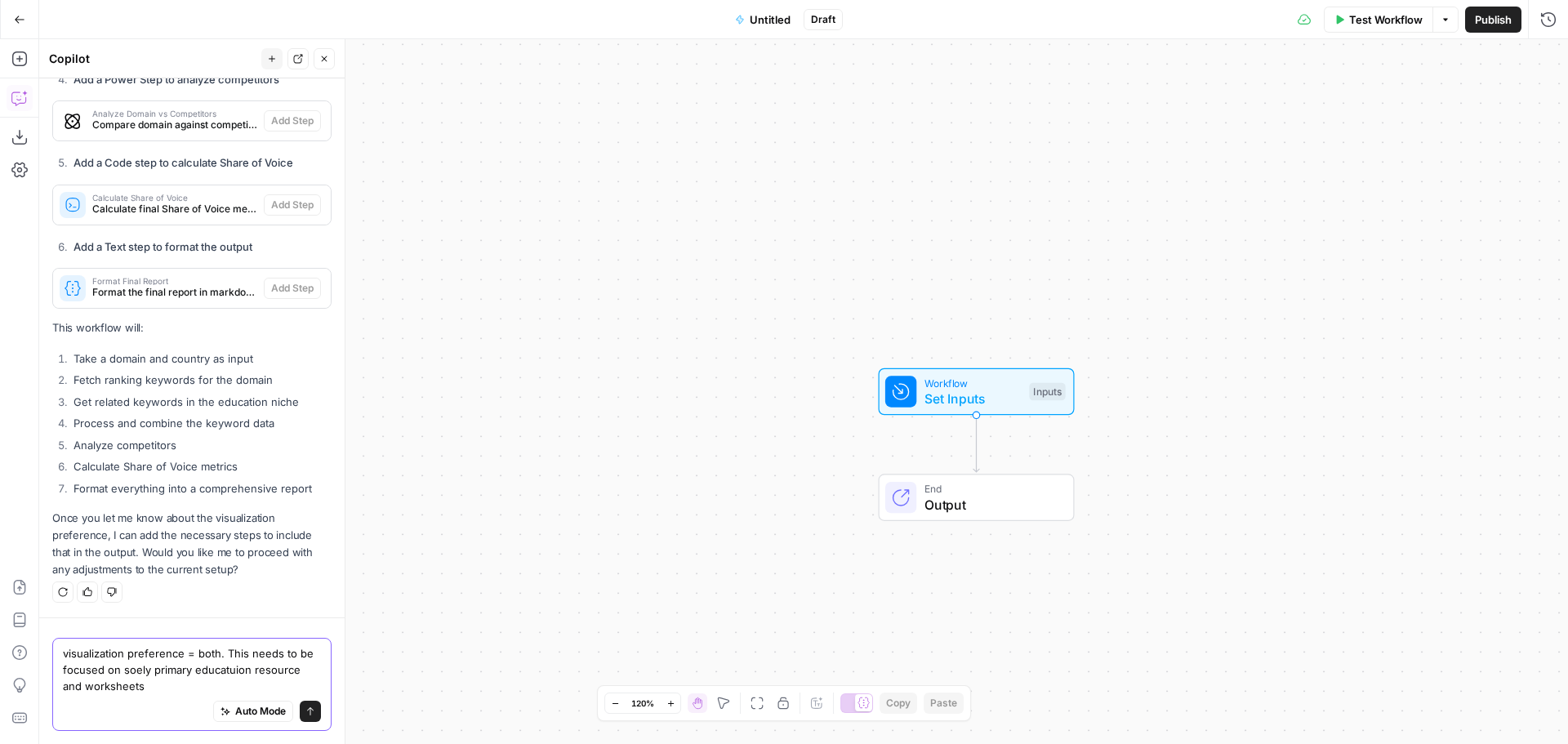 type 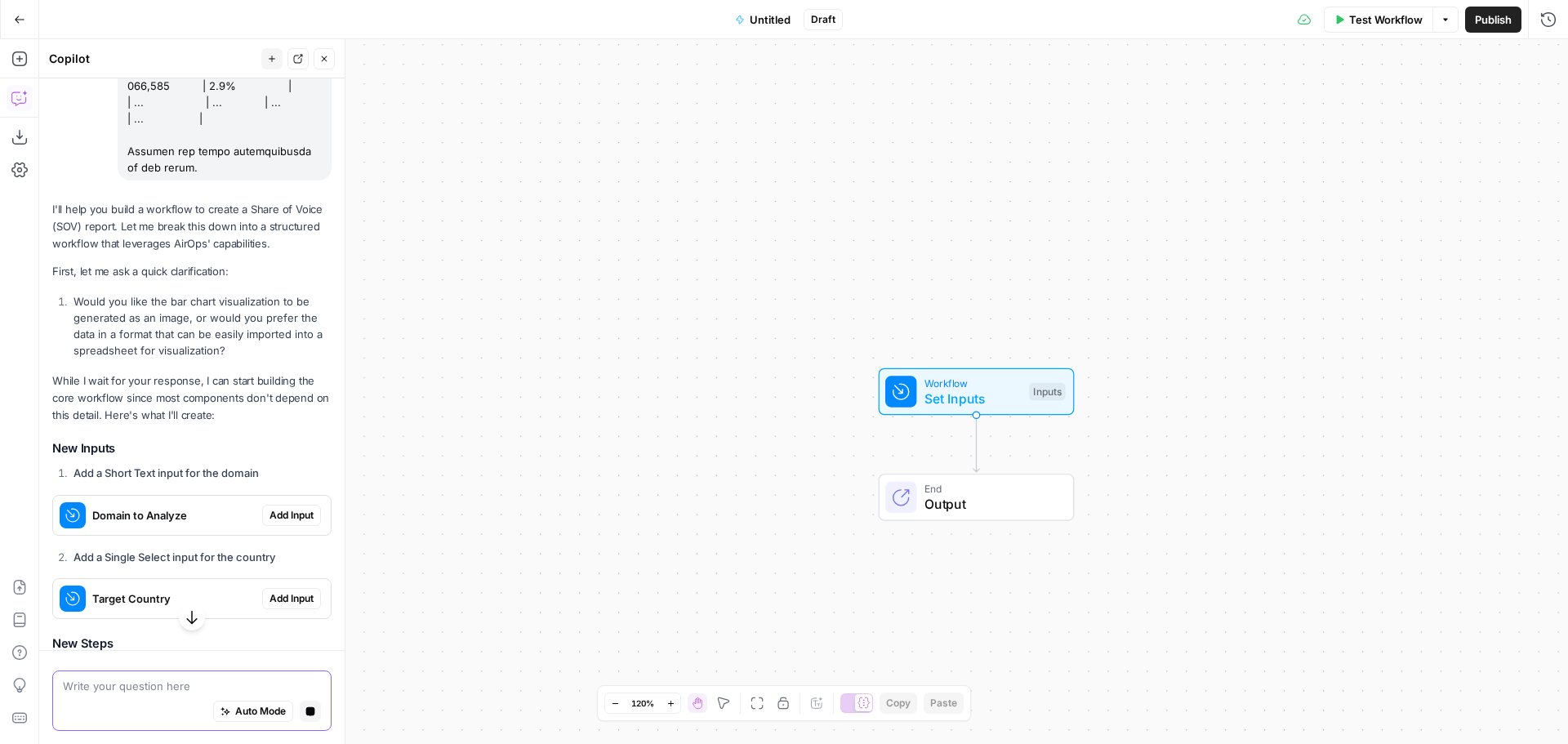 scroll, scrollTop: 2287, scrollLeft: 0, axis: vertical 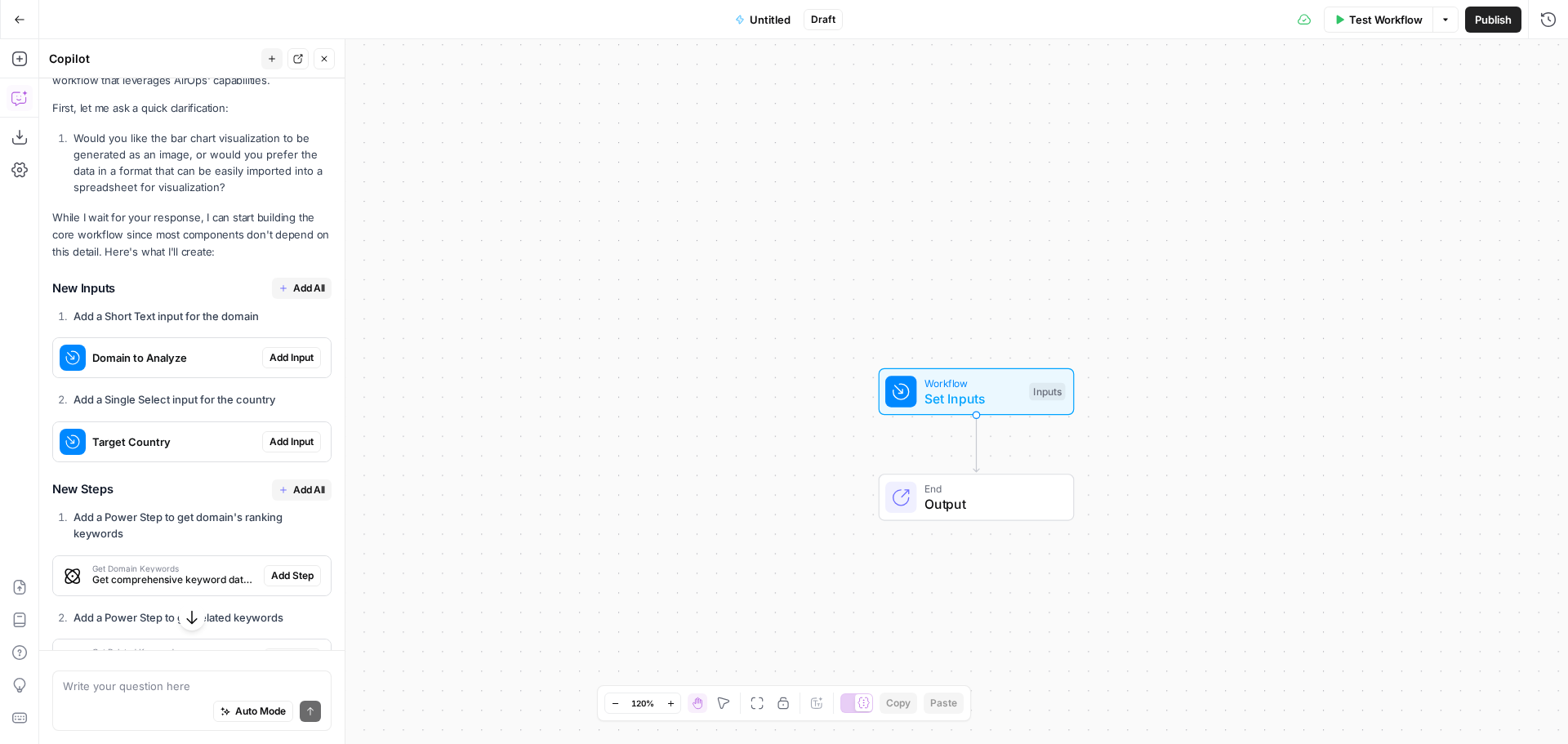 click on "Add All" at bounding box center (309, 288) 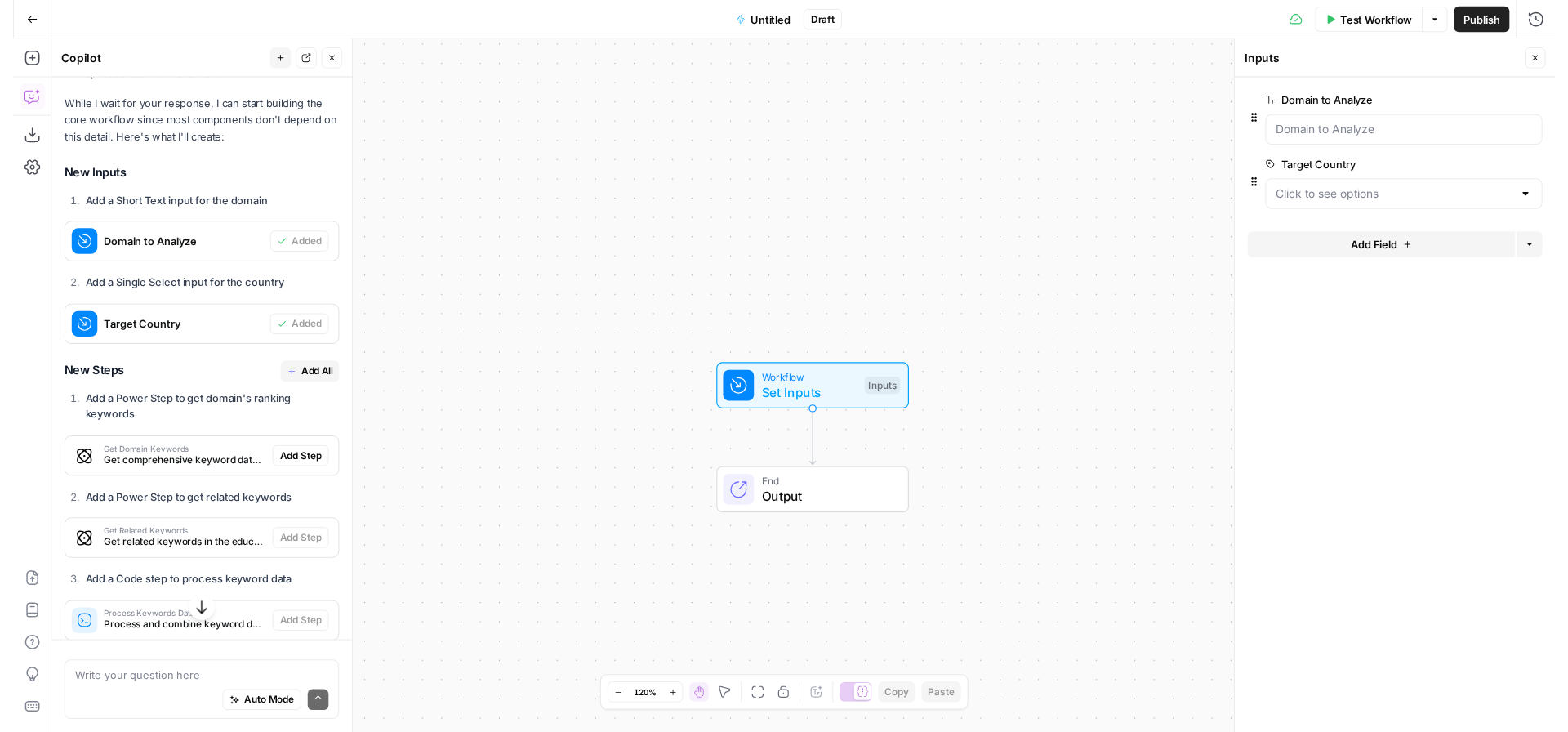 scroll, scrollTop: 2451, scrollLeft: 0, axis: vertical 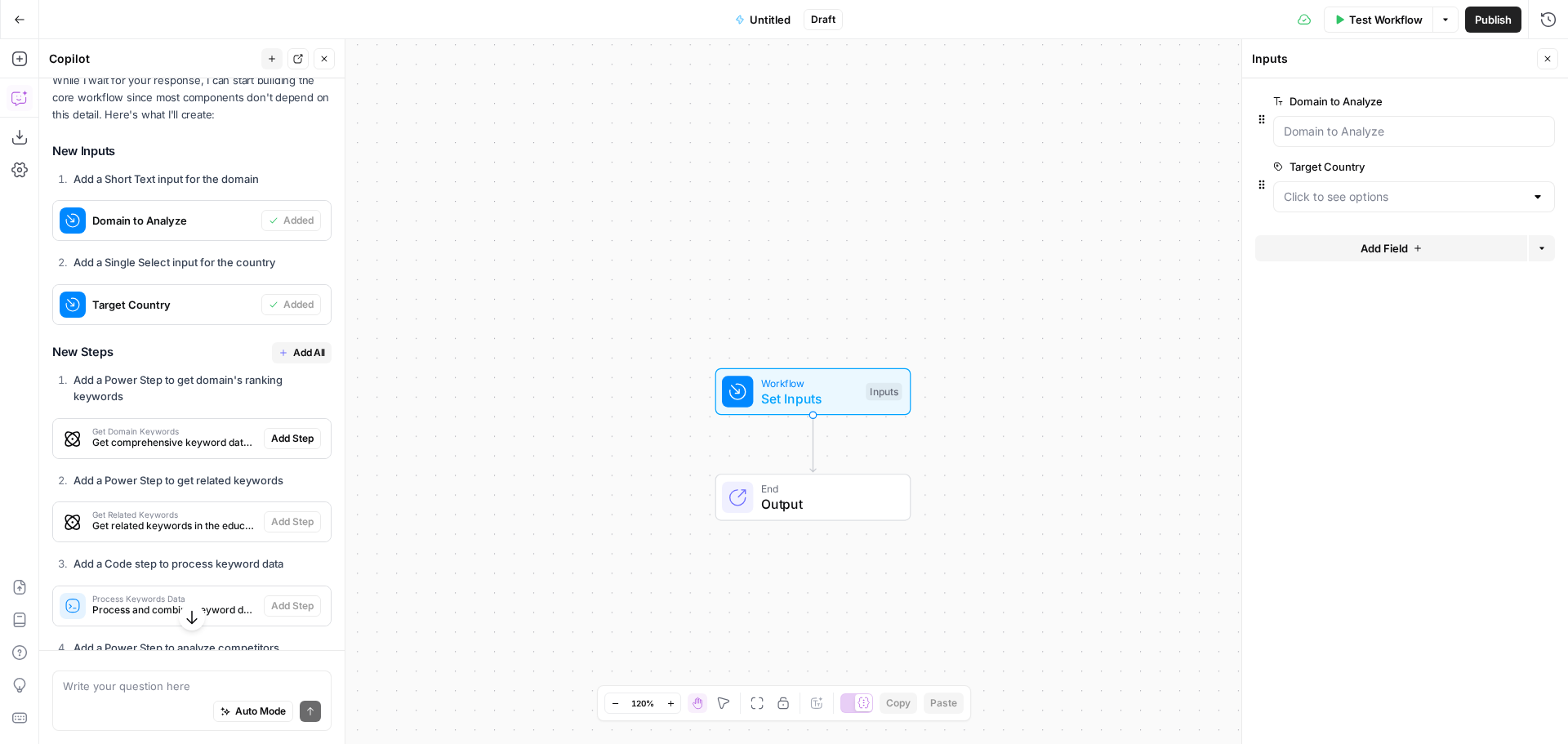 click on "Add All" at bounding box center (309, 353) 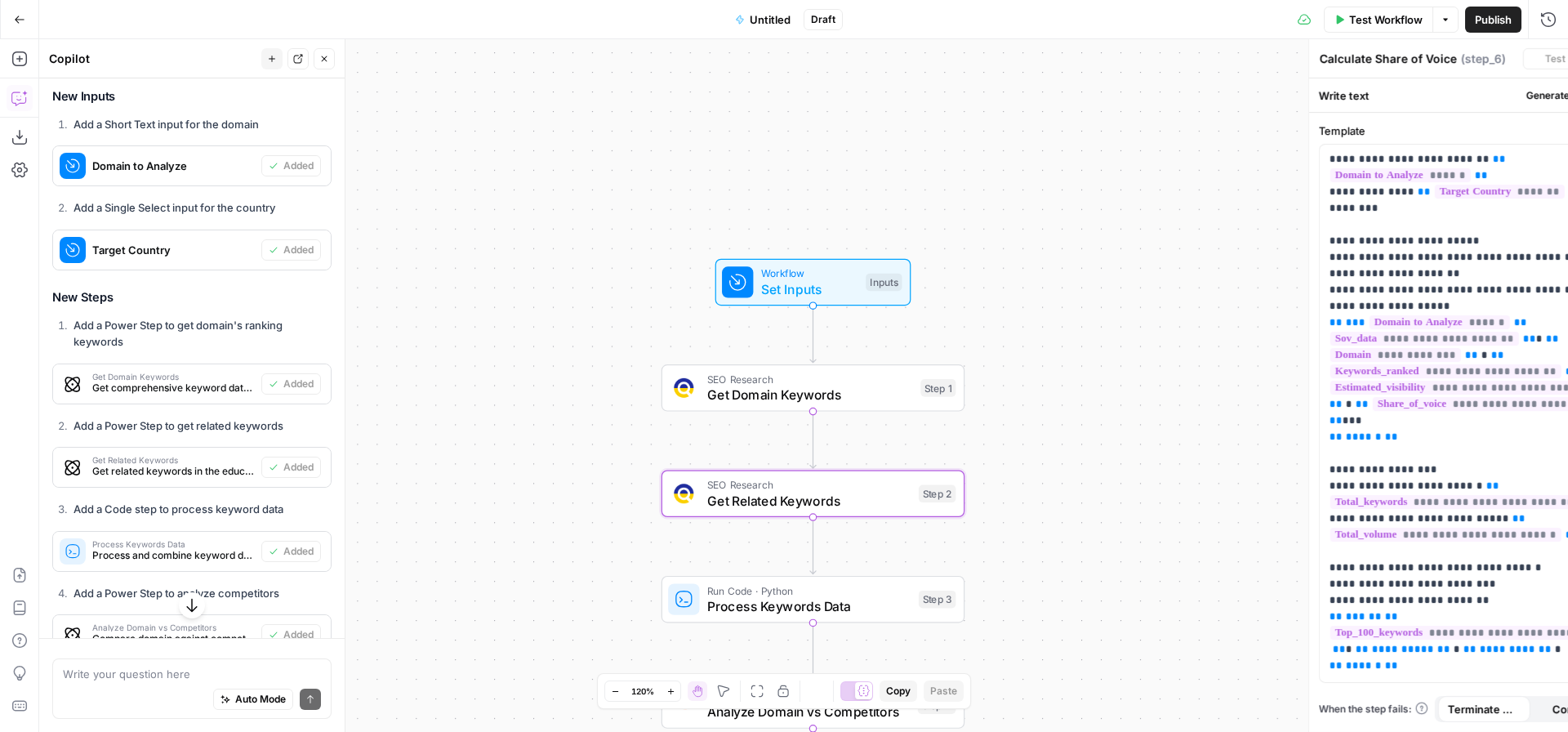 type on "Format Final Report" 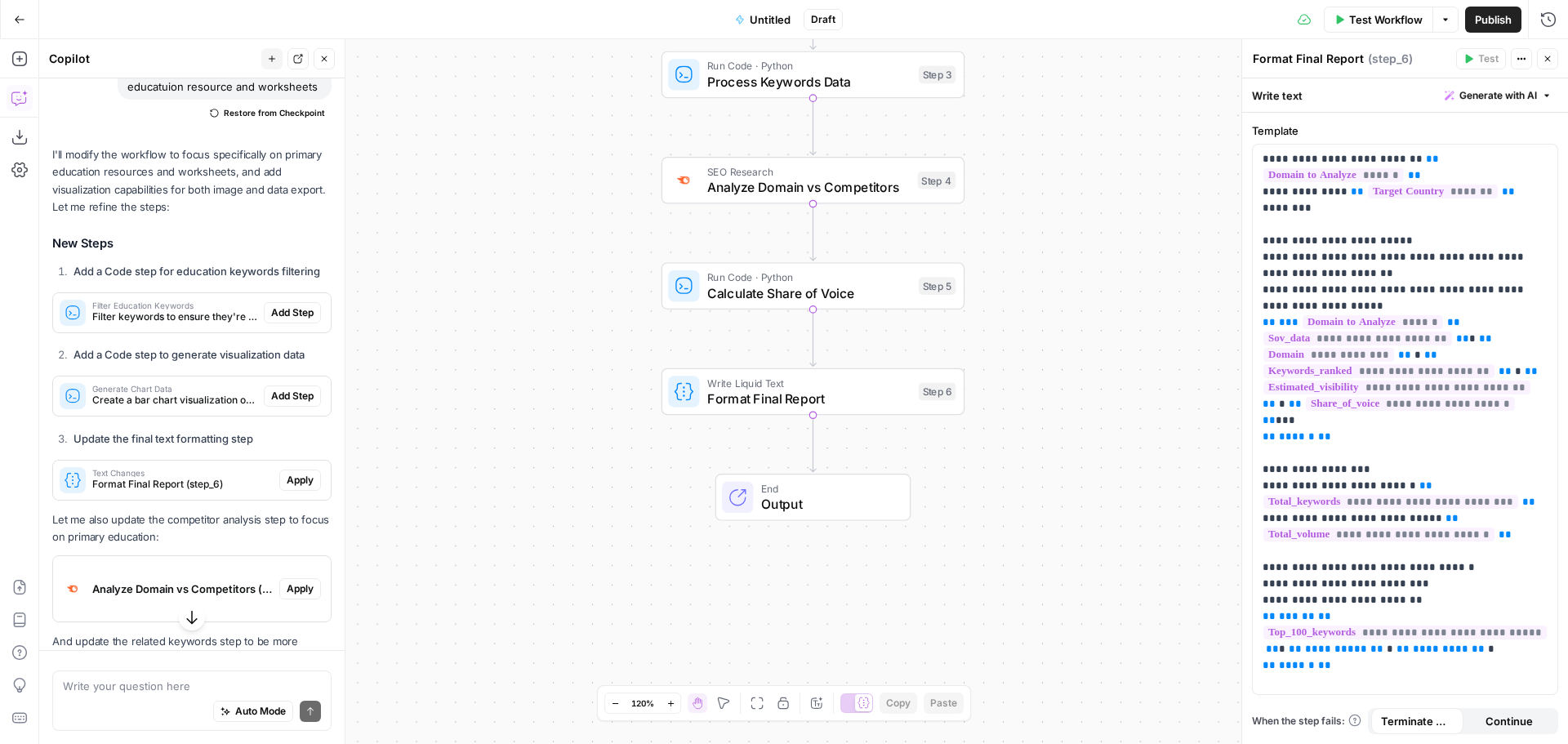 scroll, scrollTop: 3593, scrollLeft: 0, axis: vertical 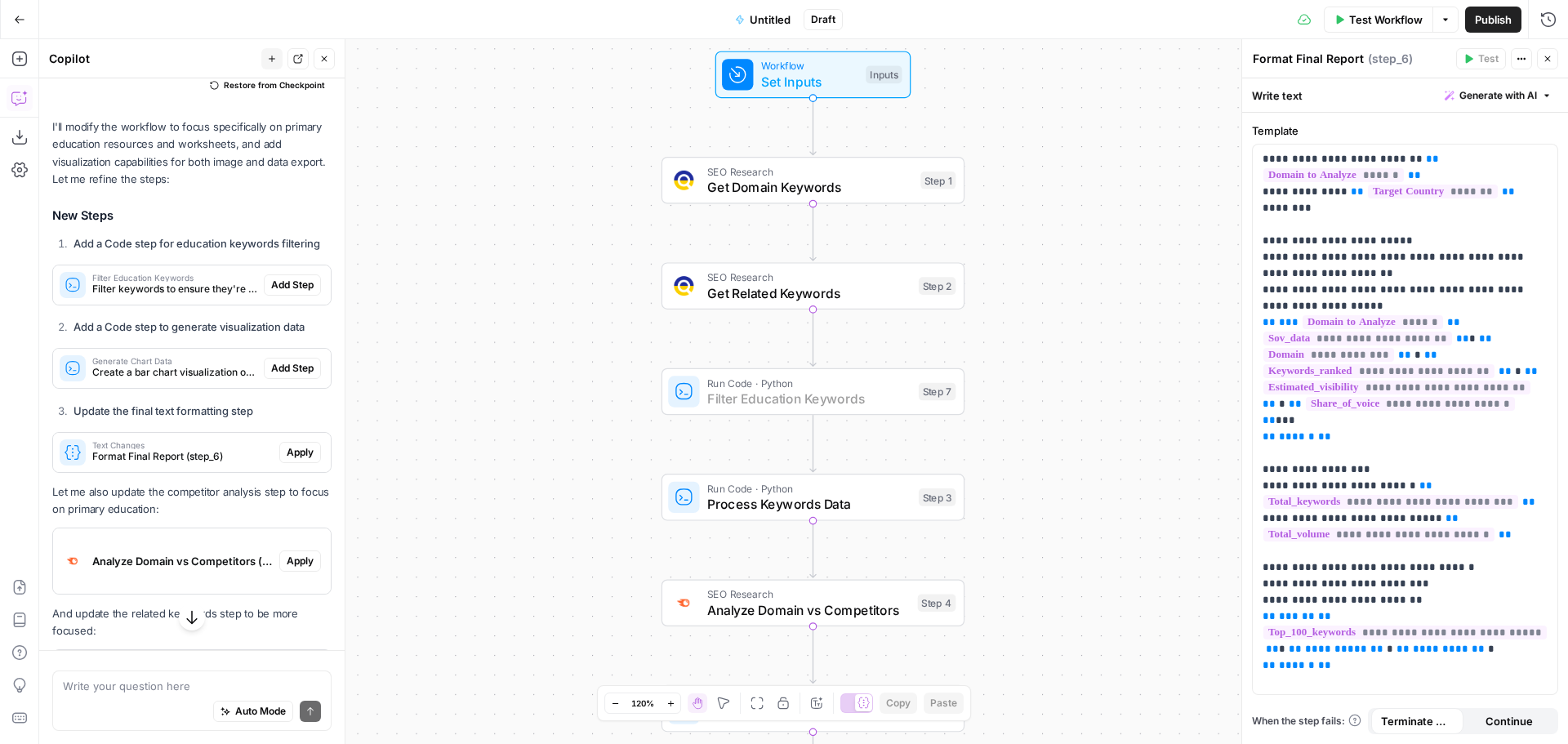 click on "Add Step" at bounding box center [292, 285] 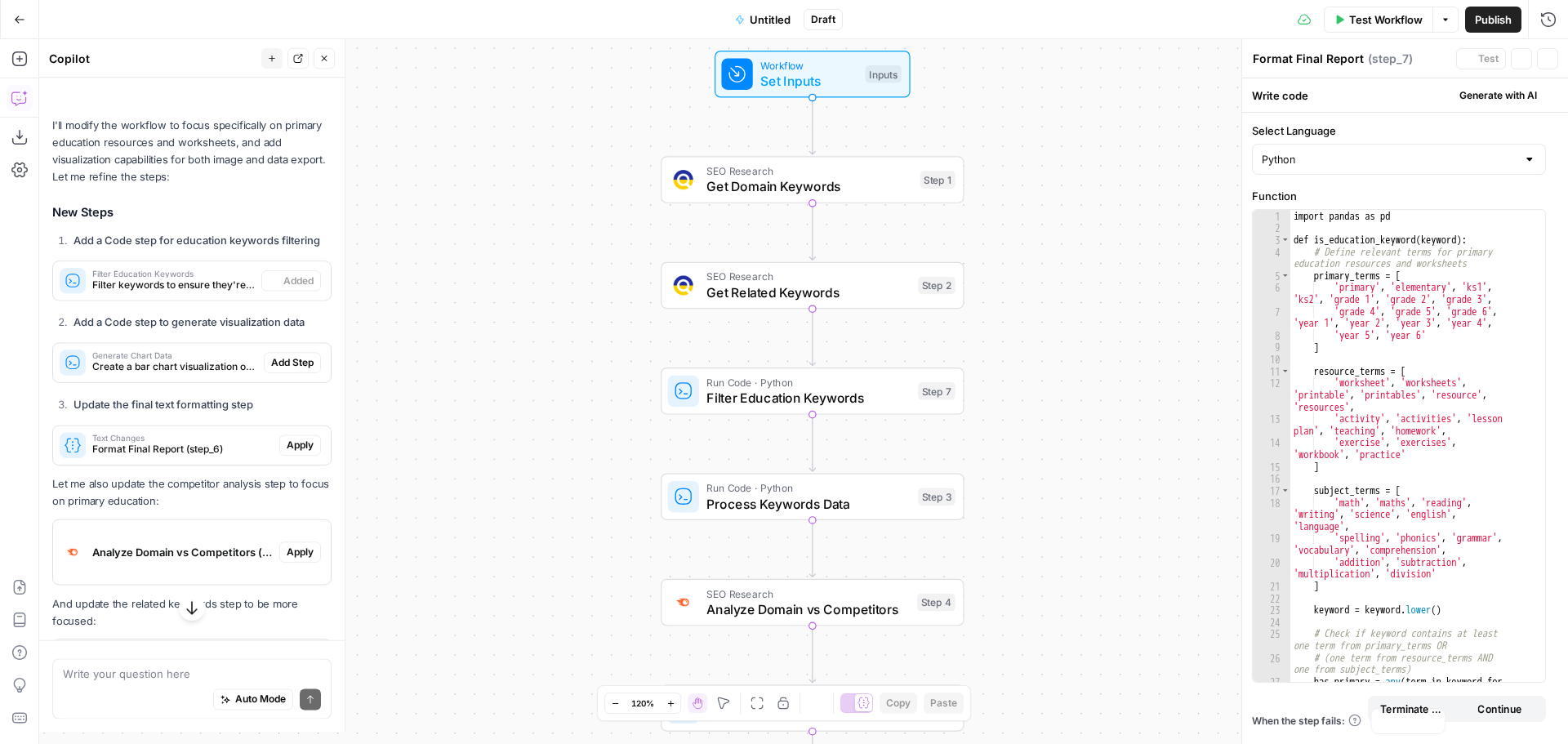 type on "Filter Education Keywords" 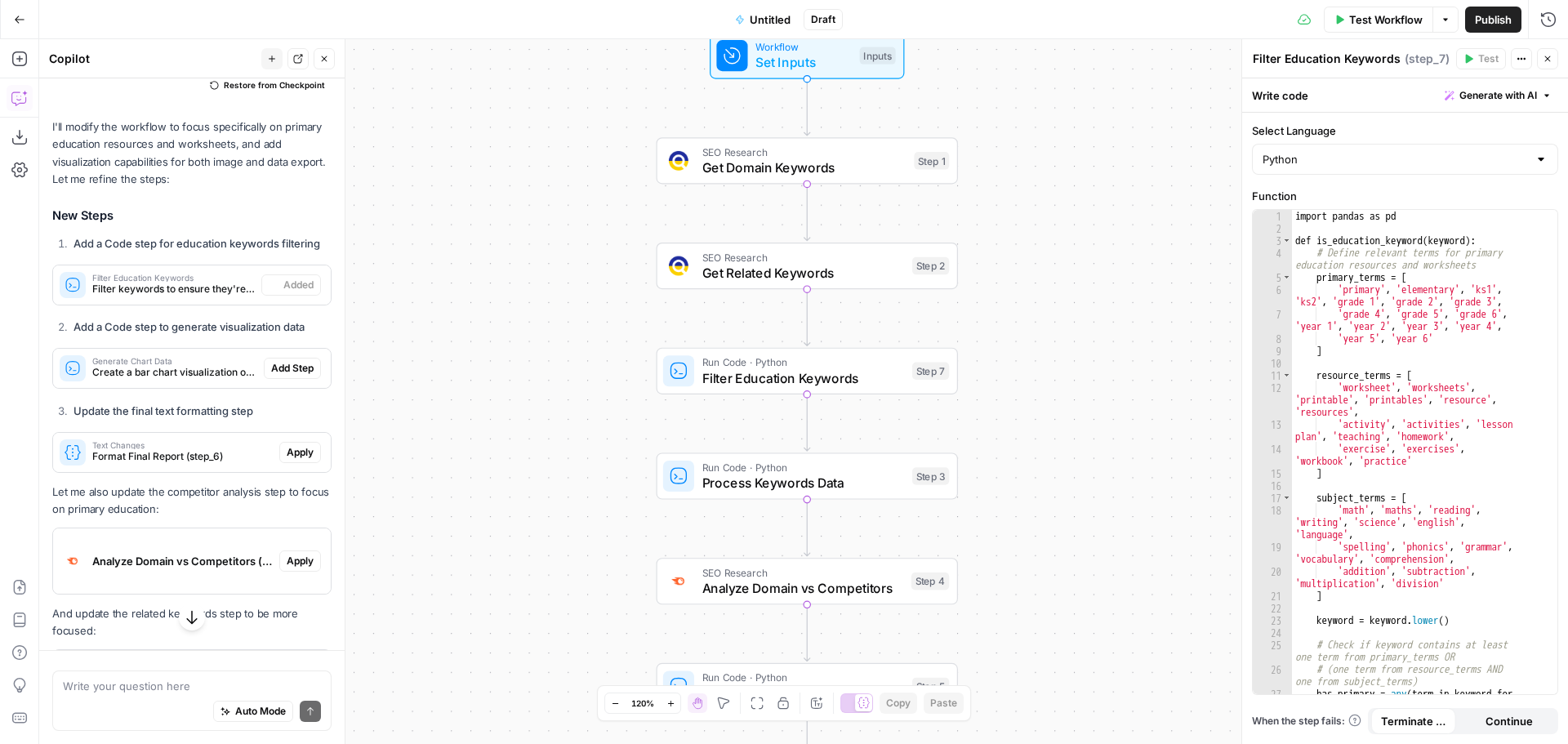 click on "Add Step" at bounding box center [292, 368] 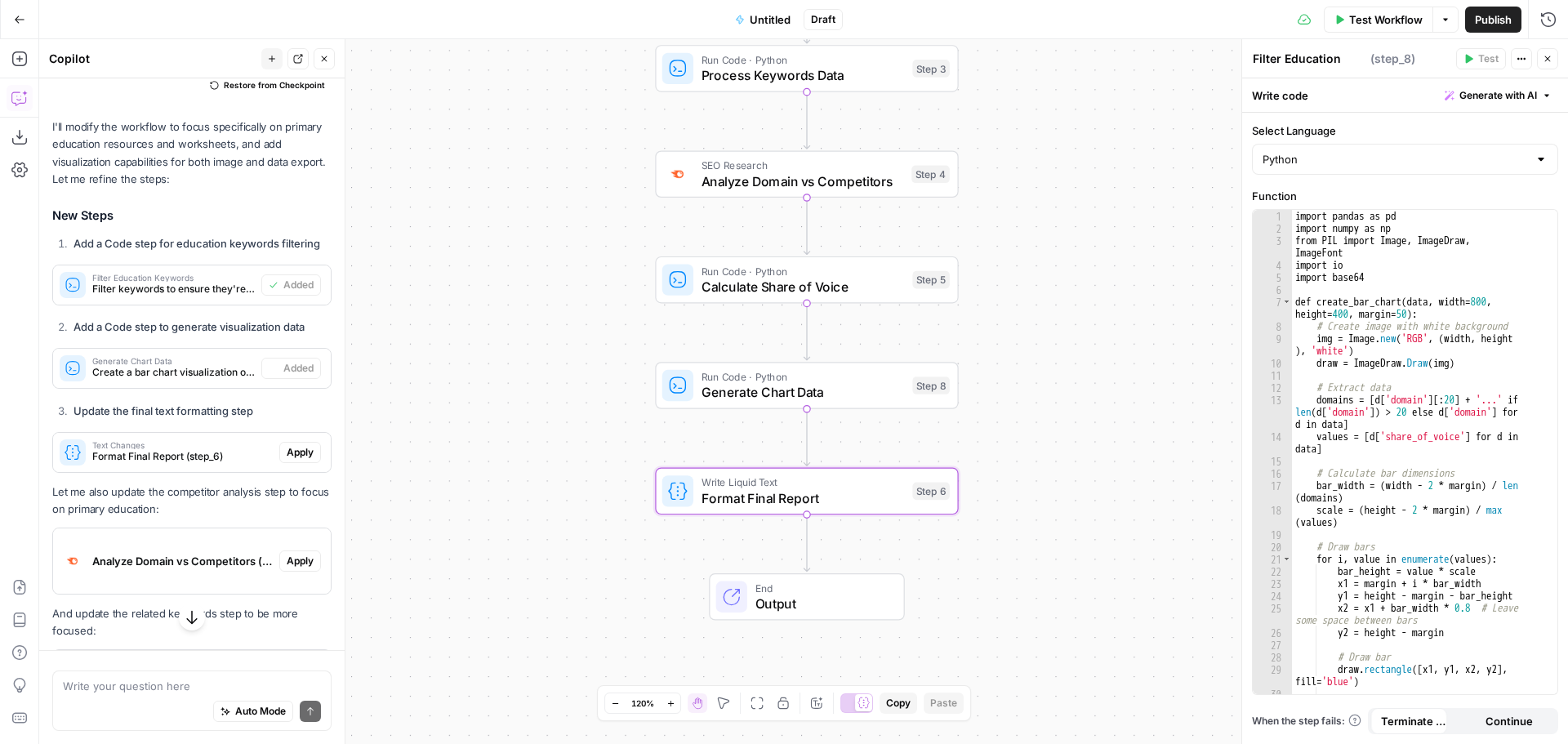 type on "Generate Chart Data" 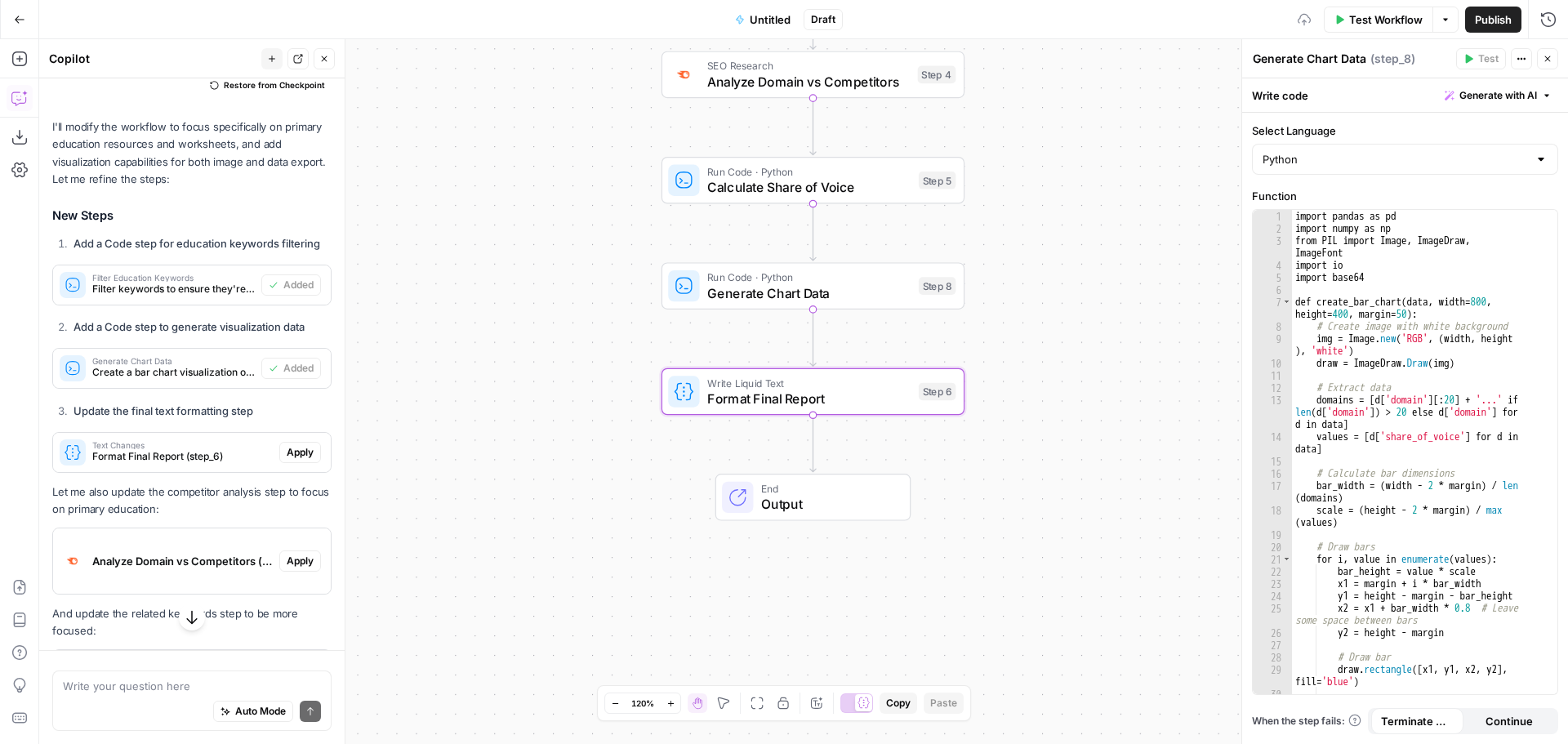 click on "Apply" at bounding box center [300, 452] 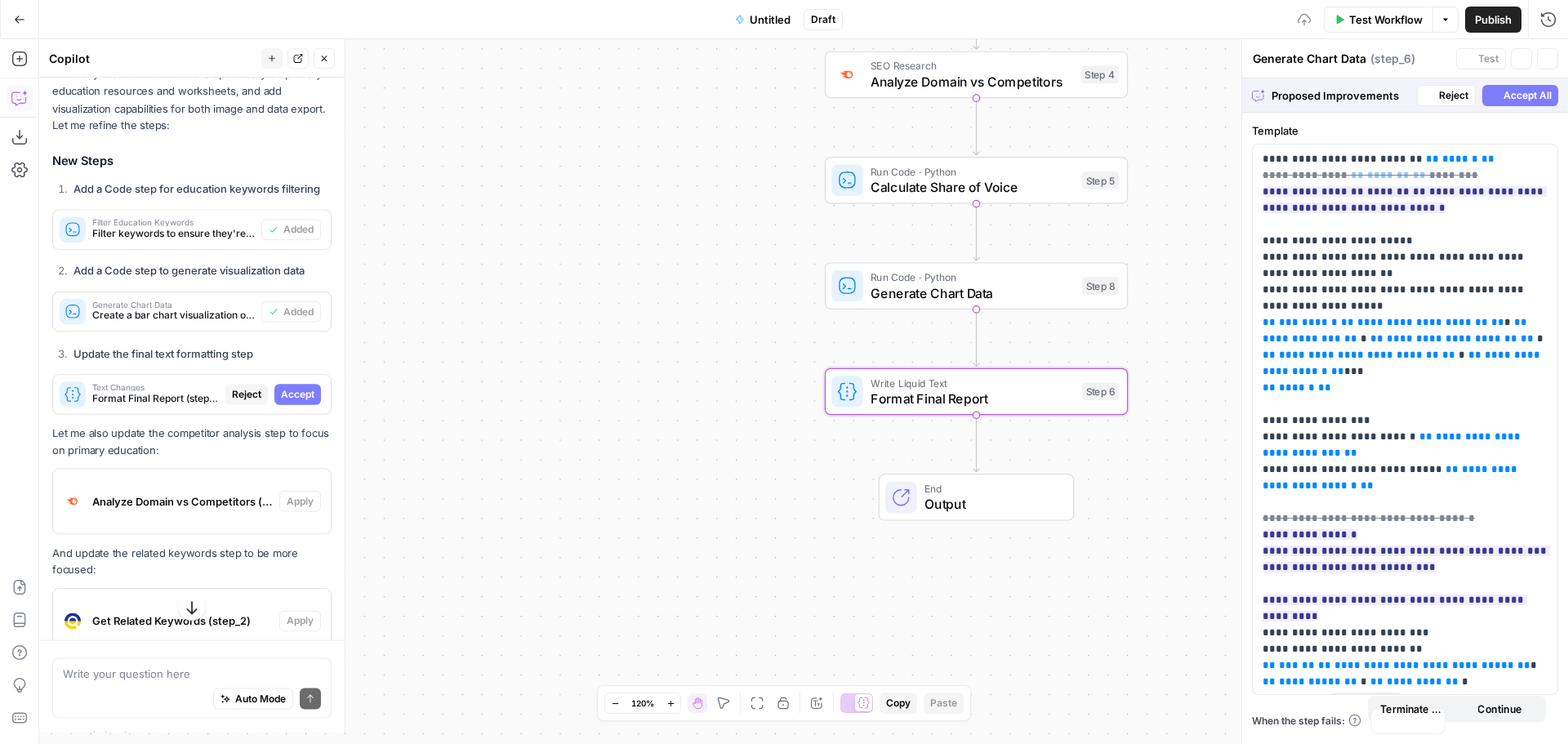 type on "Format Final Report" 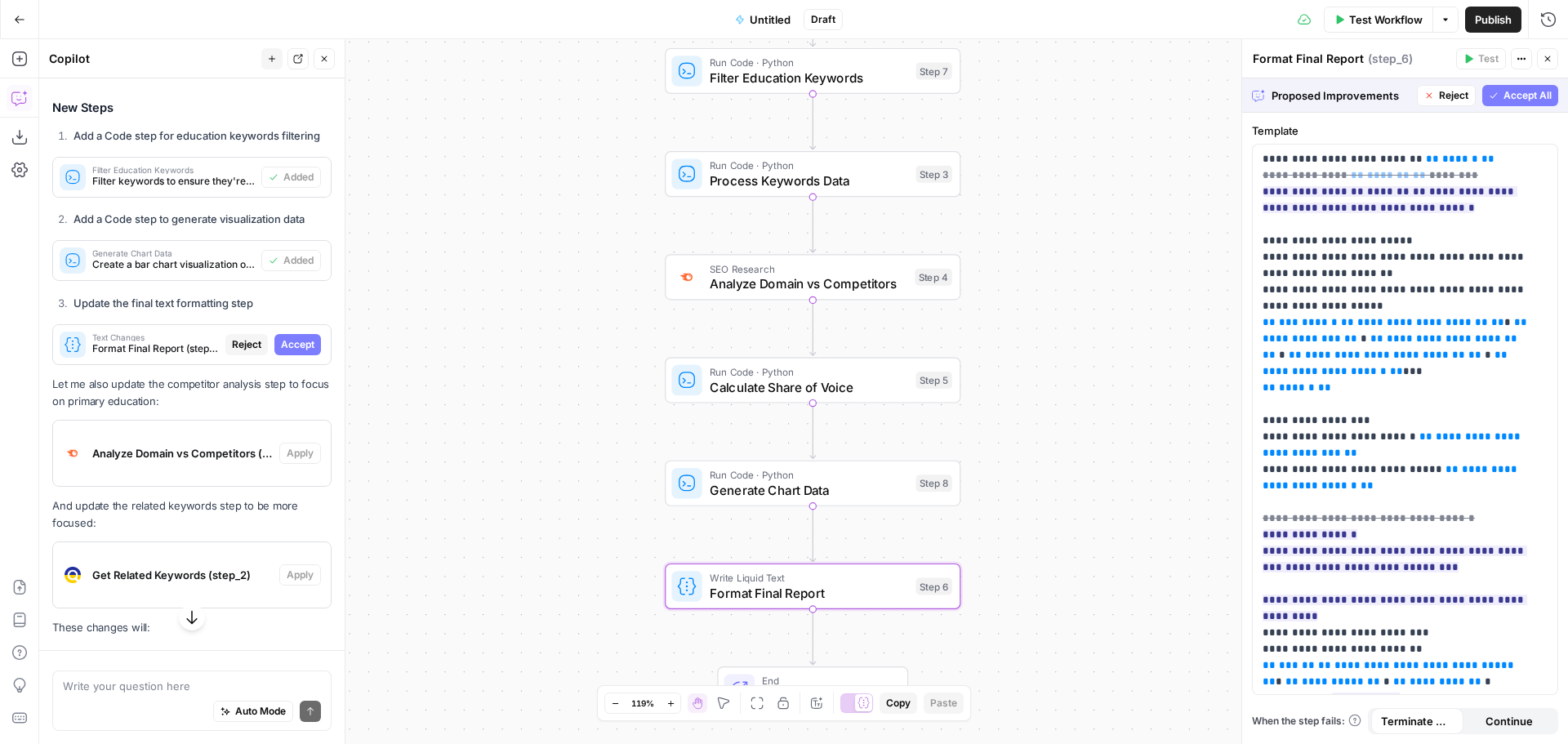 click on "Accept" at bounding box center (297, 345) 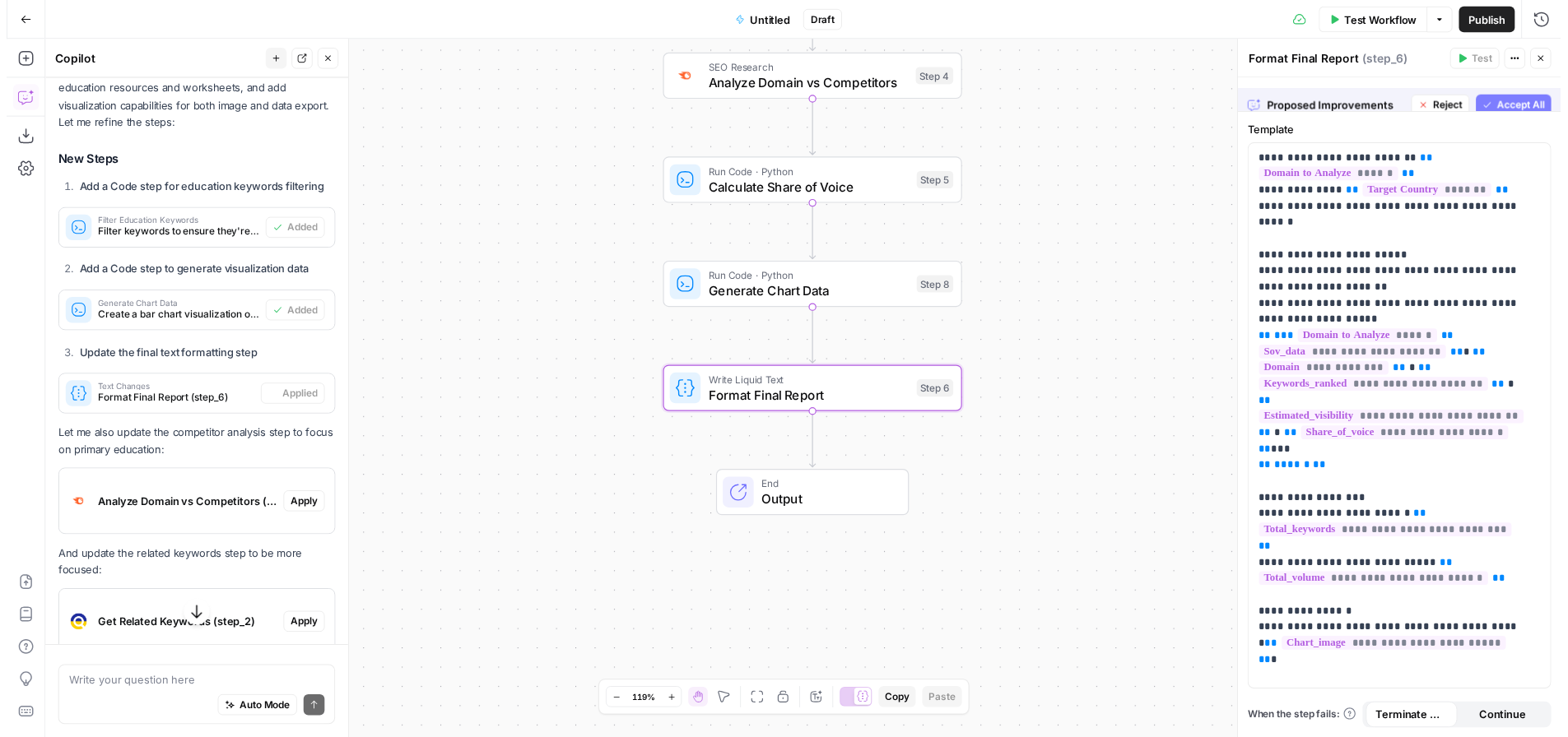 scroll, scrollTop: 3701, scrollLeft: 0, axis: vertical 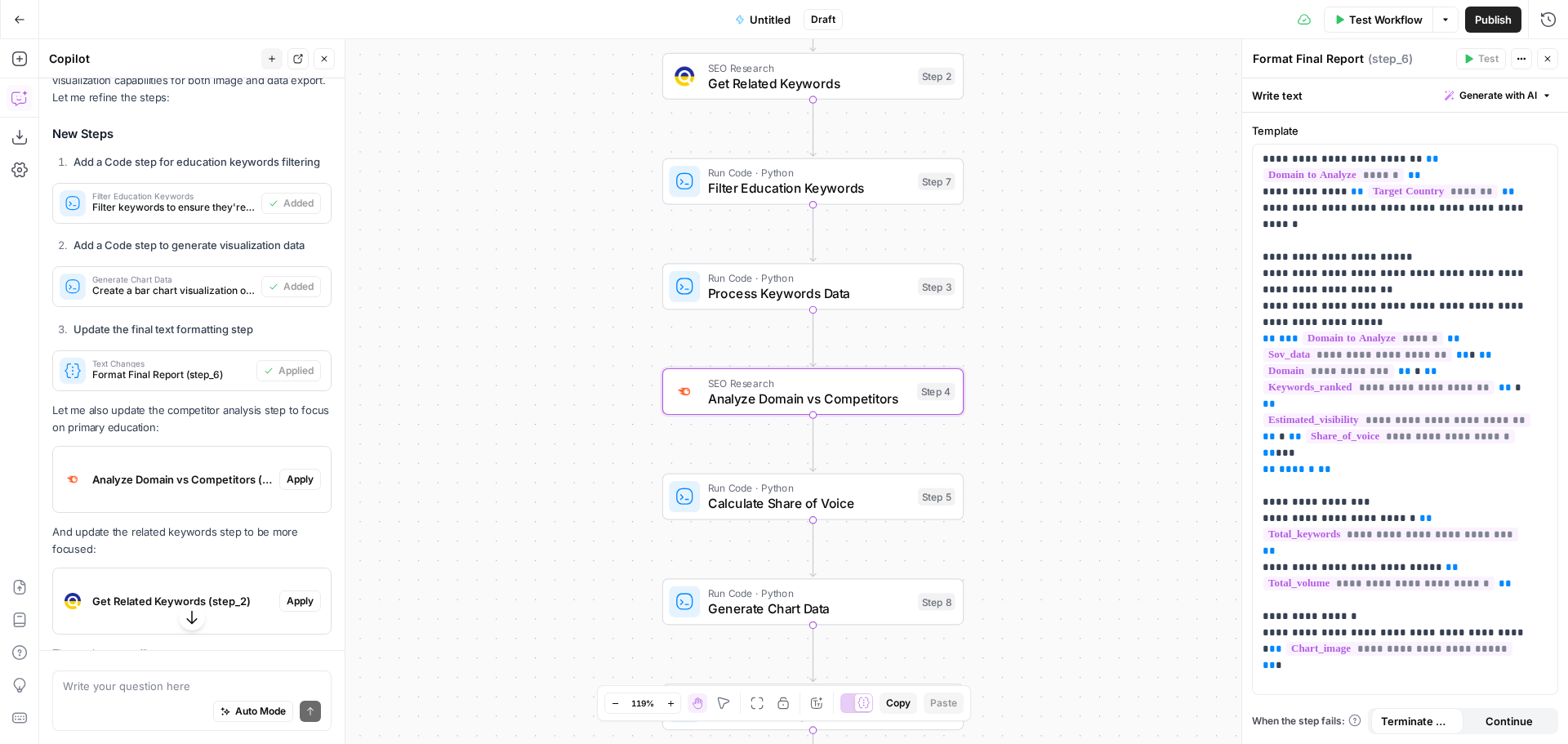 click on "Apply" at bounding box center [300, 479] 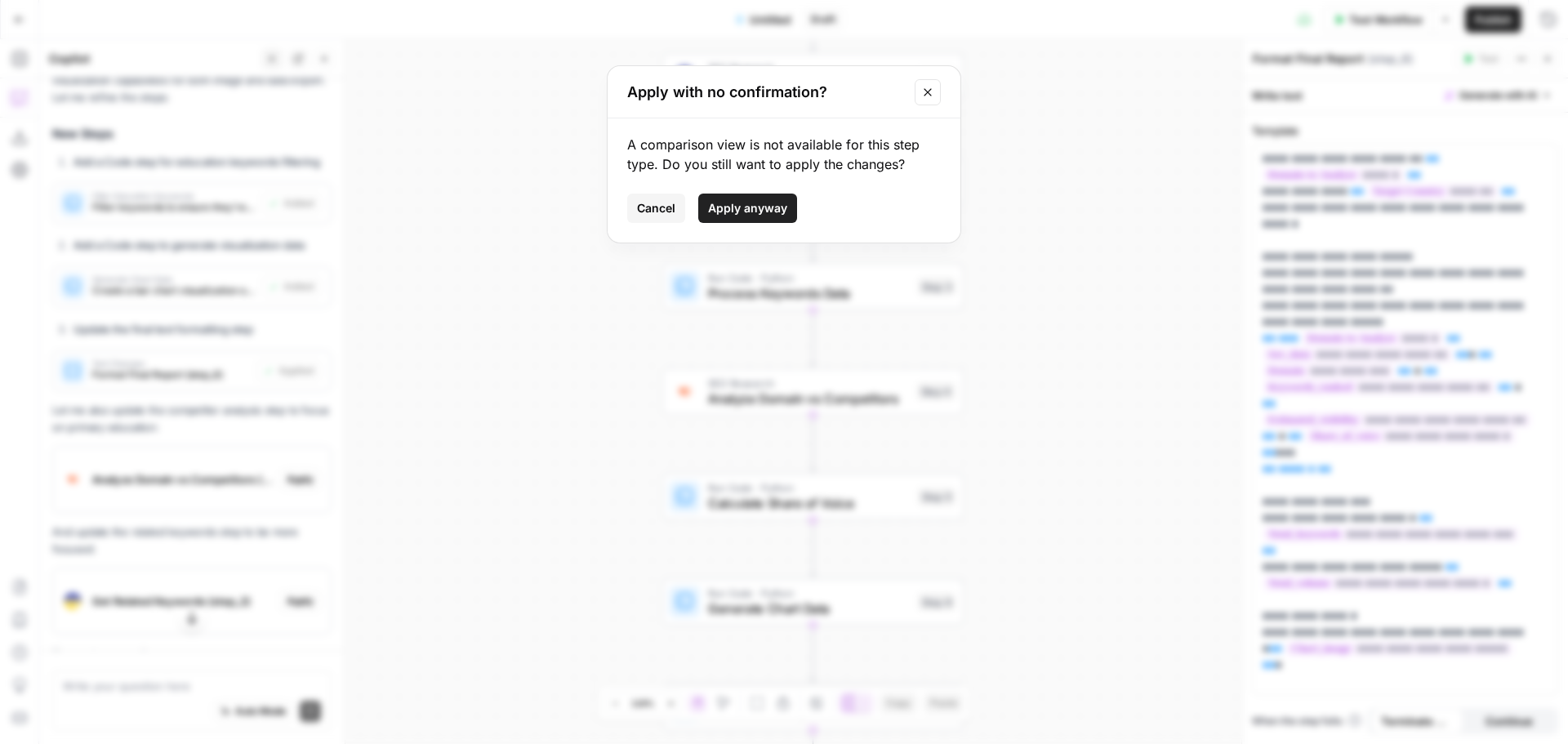 click on "Apply anyway" at bounding box center [747, 208] 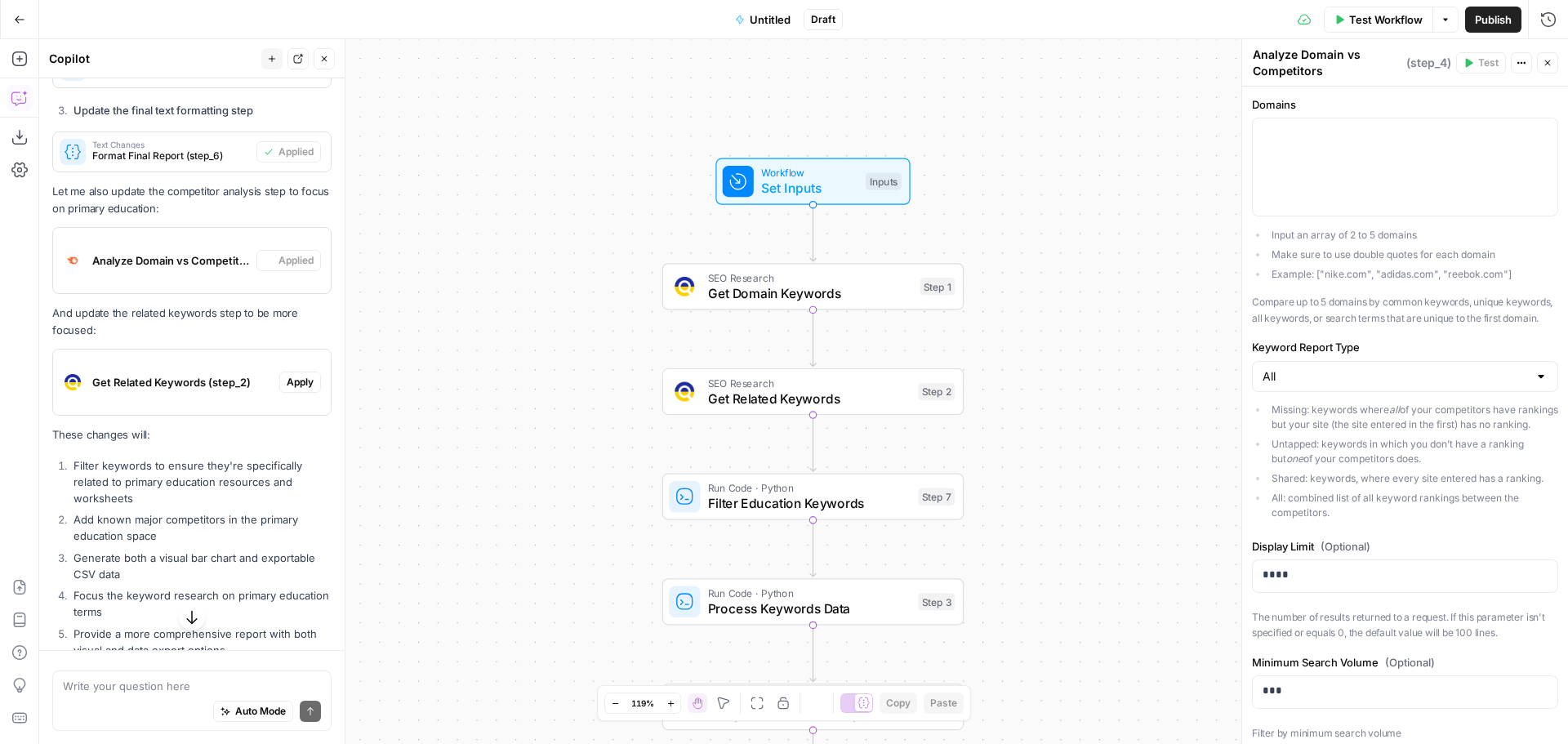 scroll, scrollTop: 3946, scrollLeft: 0, axis: vertical 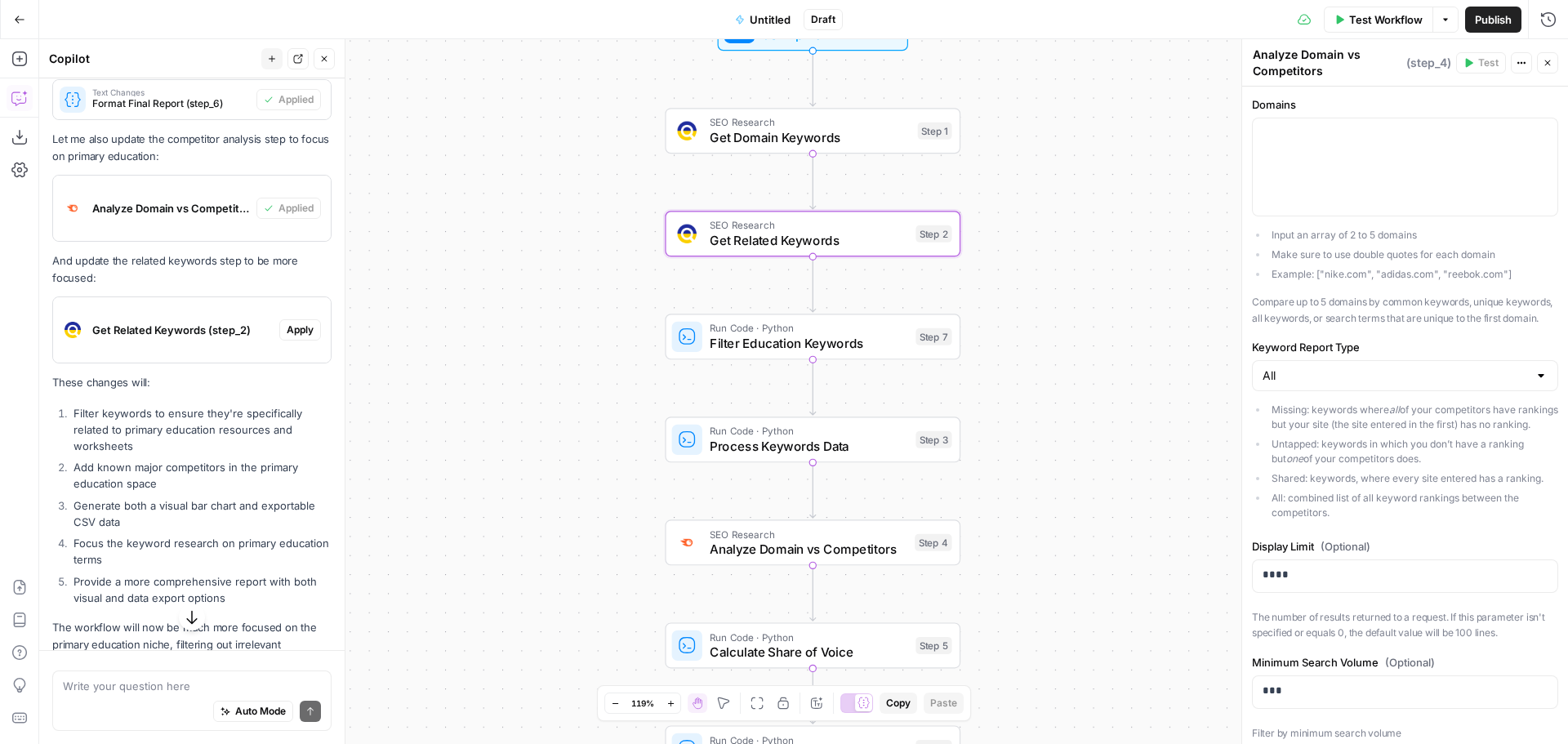 click on "Apply" at bounding box center [300, 330] 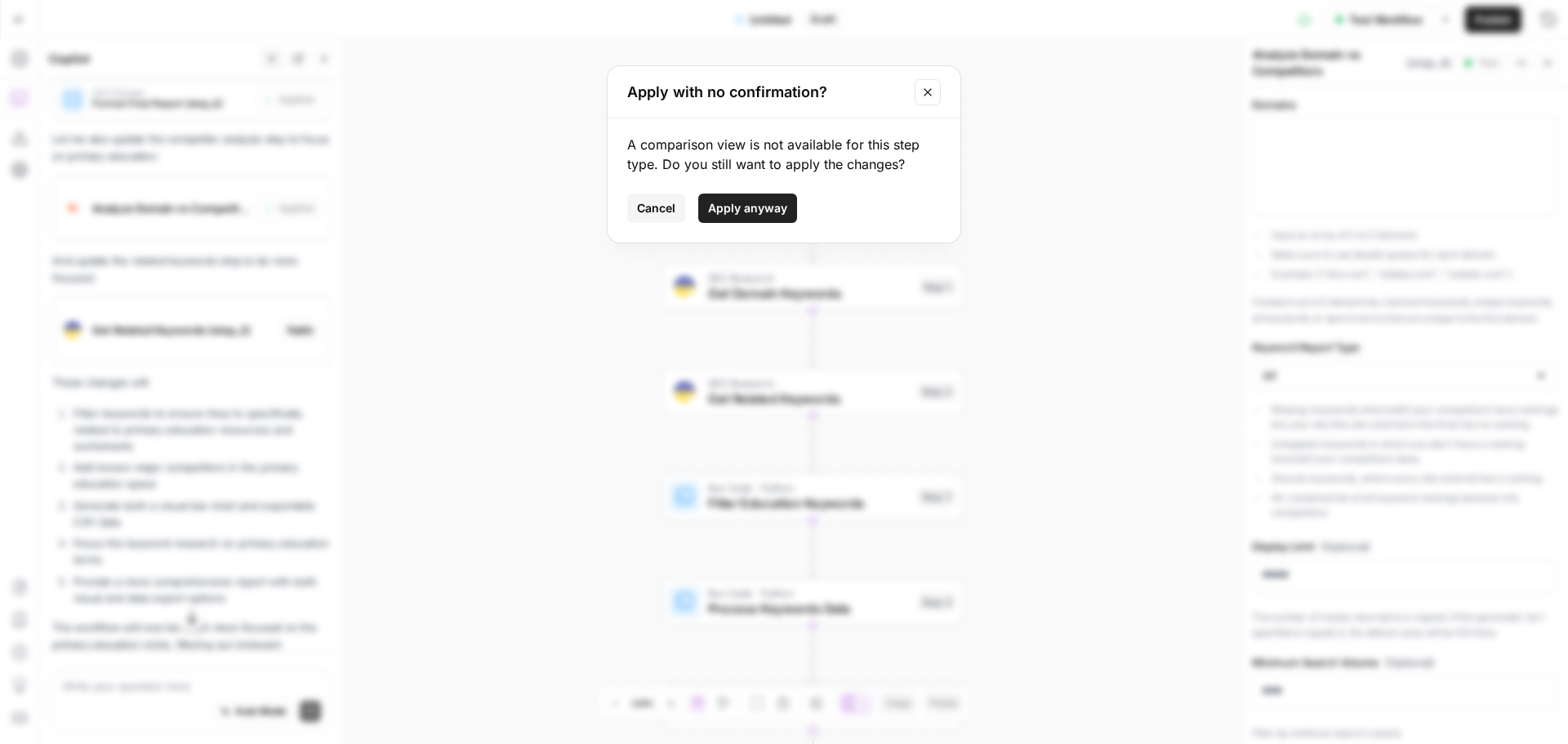 click on "Apply anyway" at bounding box center [747, 208] 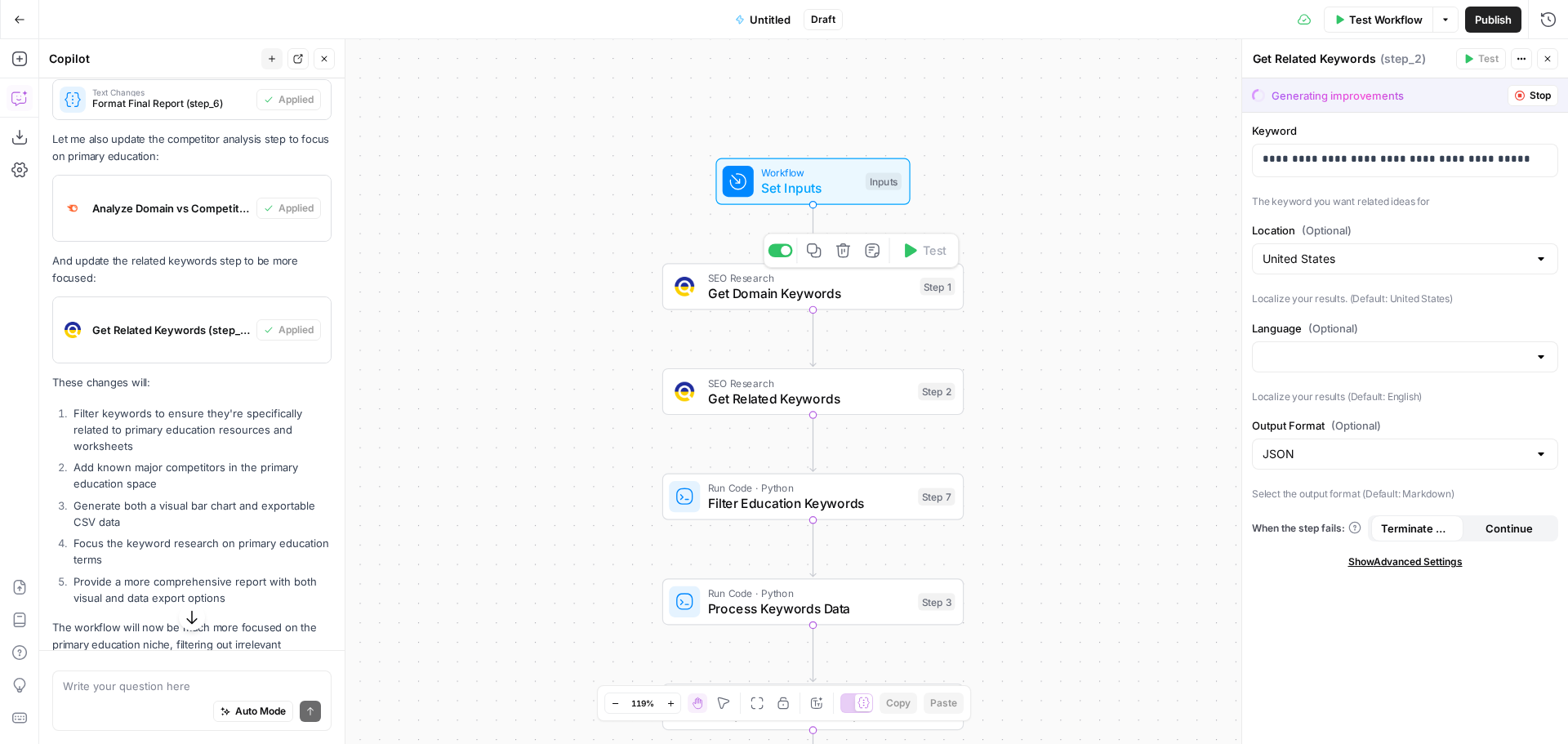 click on "Get Domain Keywords" at bounding box center [810, 293] 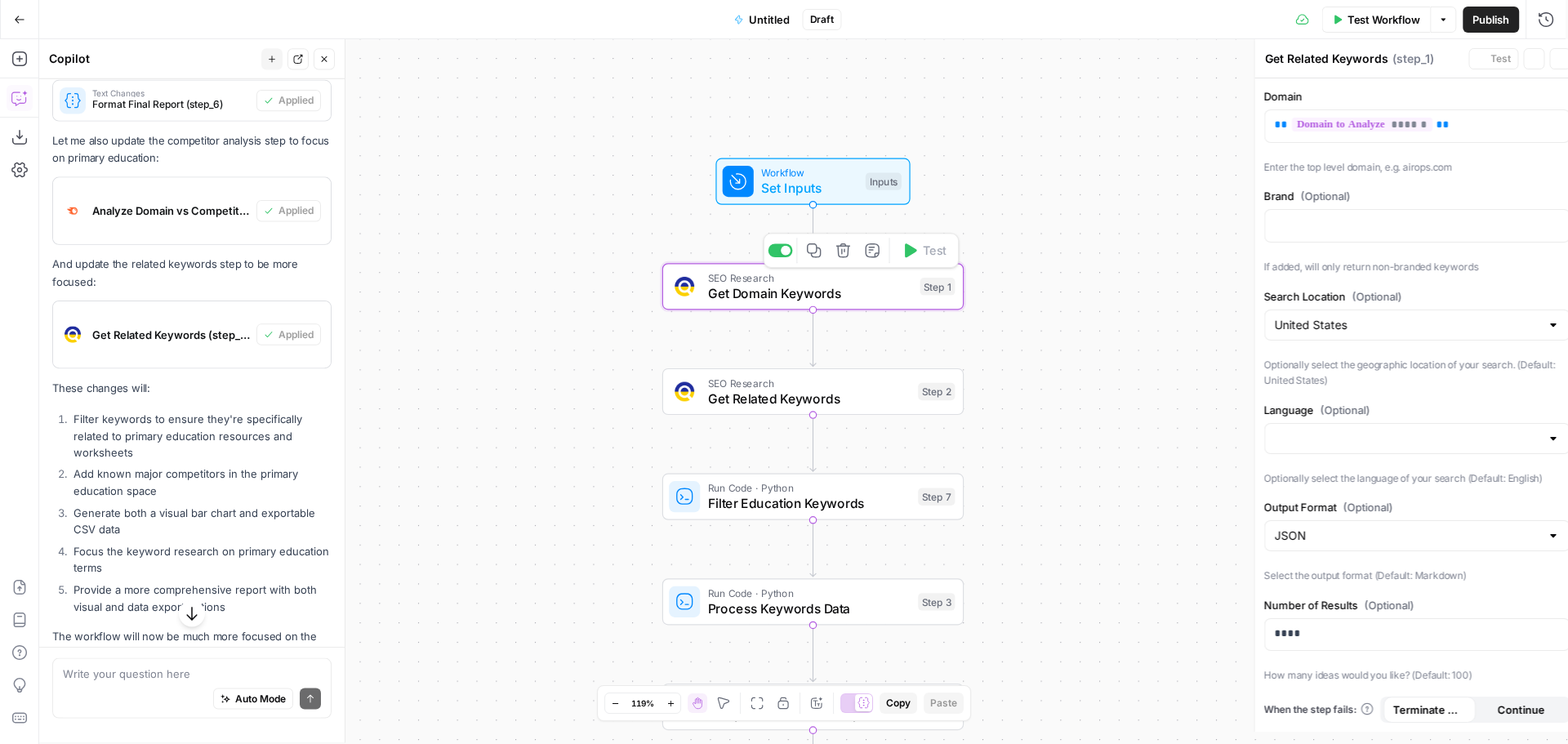 type on "Get Domain Keywords" 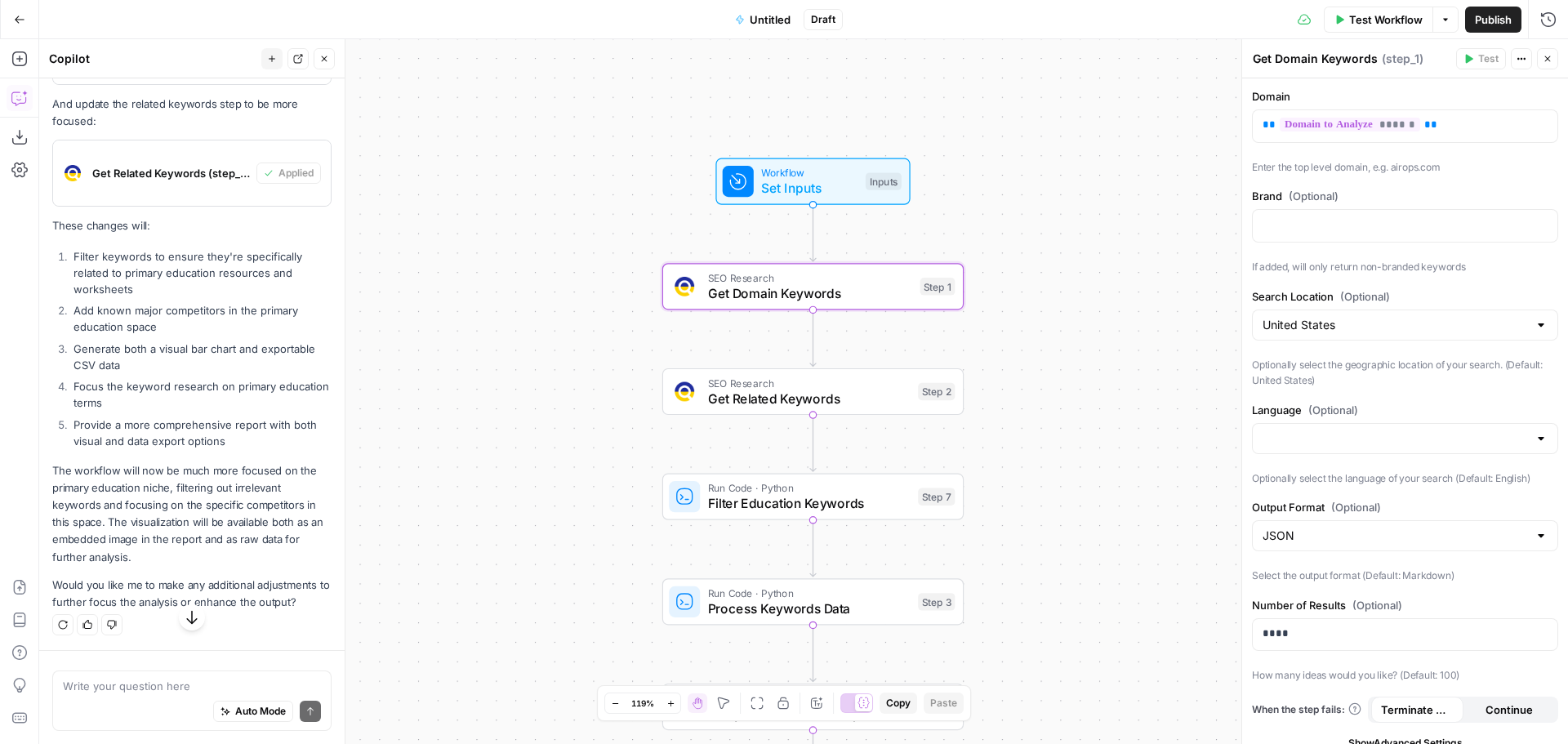 scroll, scrollTop: 4217, scrollLeft: 0, axis: vertical 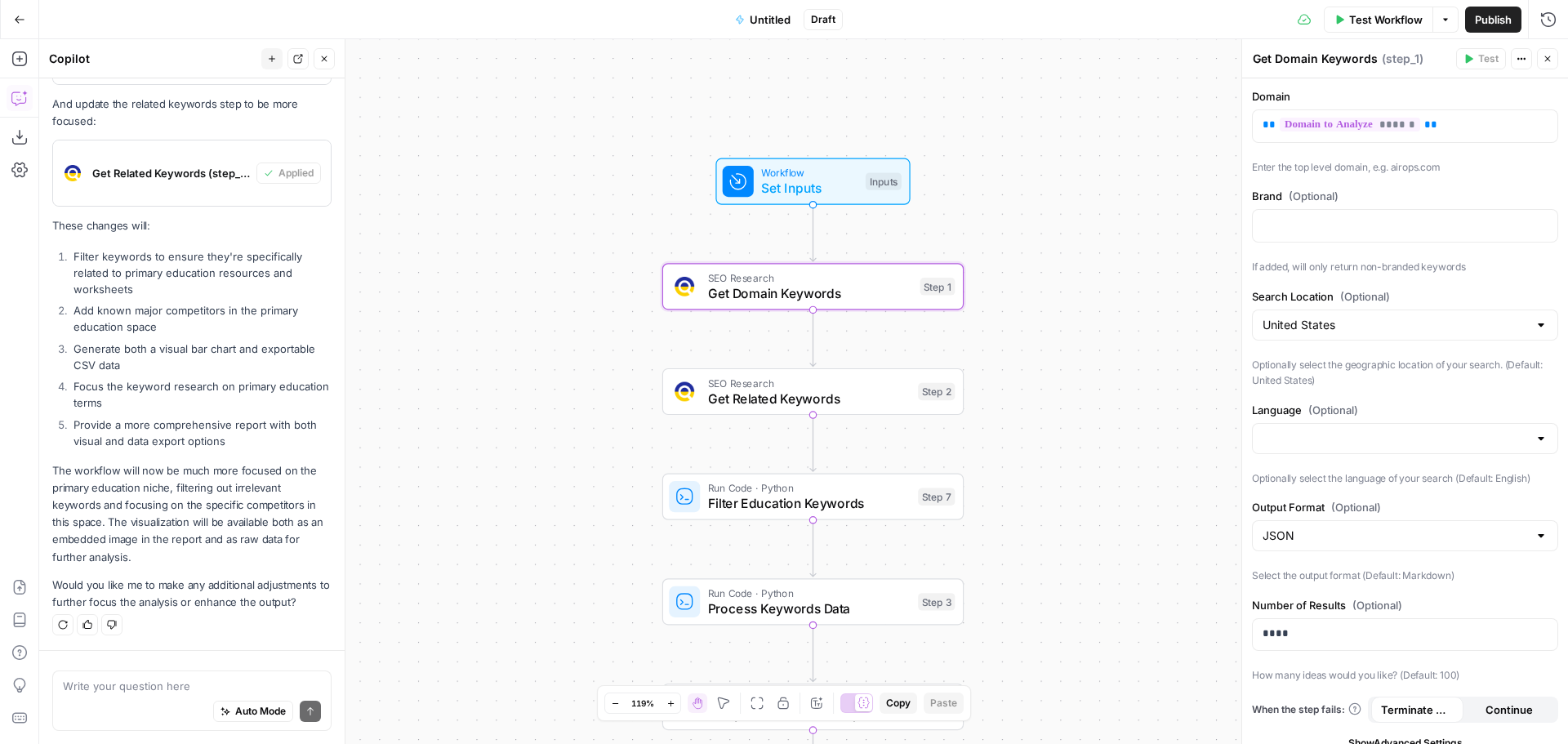 click on "Test Workflow" at bounding box center (1386, 20) 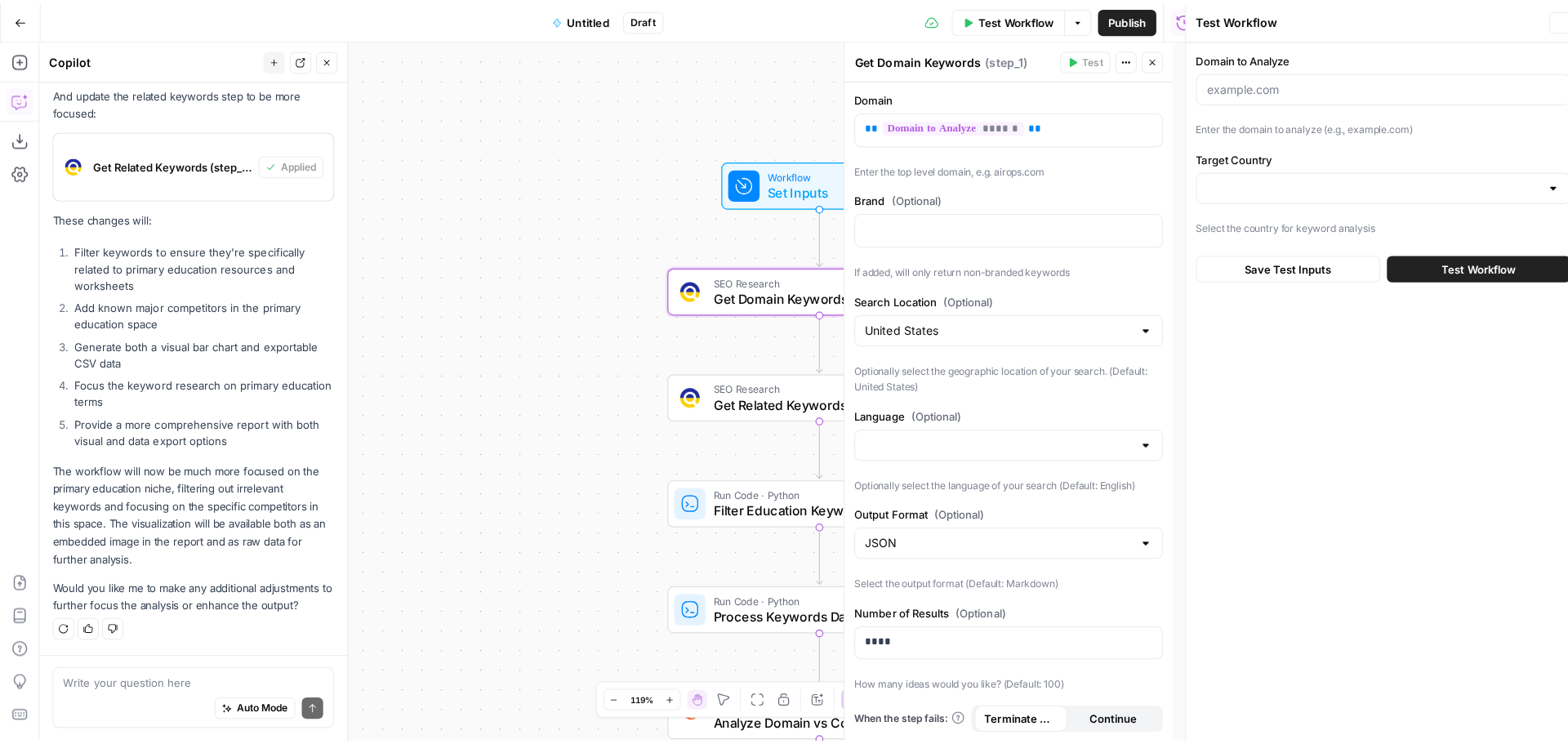 scroll, scrollTop: 4217, scrollLeft: 0, axis: vertical 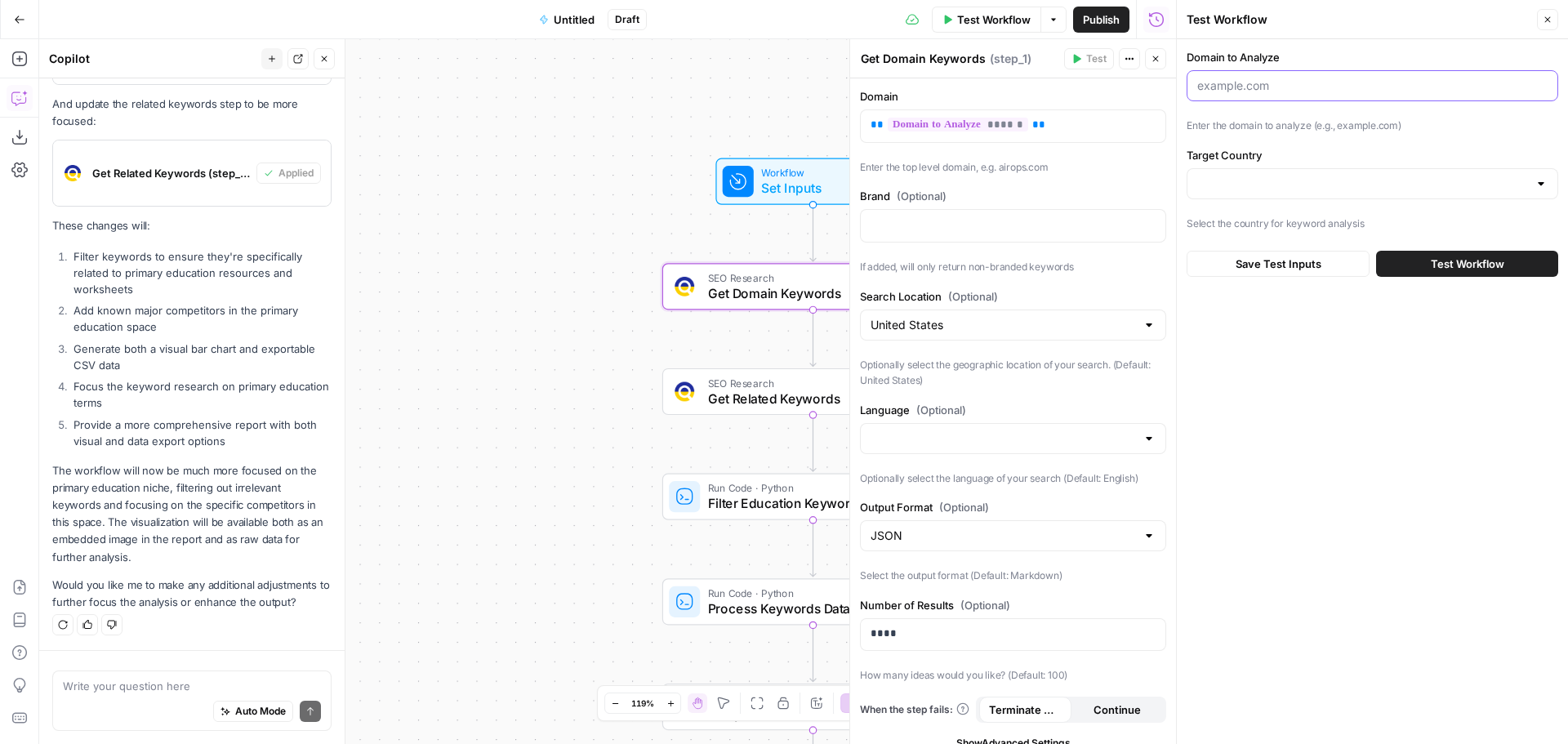 click on "Domain to Analyze" at bounding box center (1372, 86) 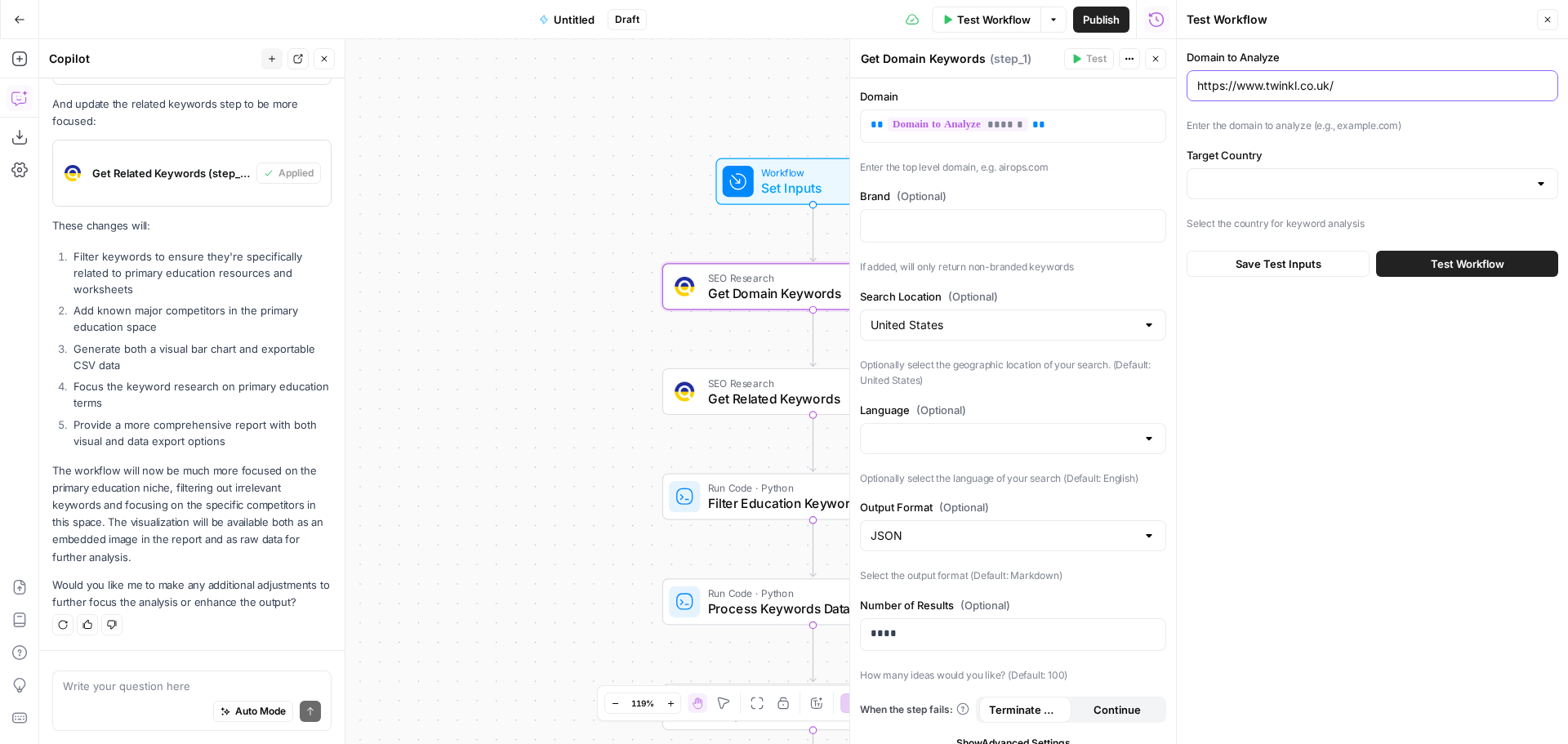drag, startPoint x: 1313, startPoint y: 86, endPoint x: 1400, endPoint y: 87, distance: 87.00575 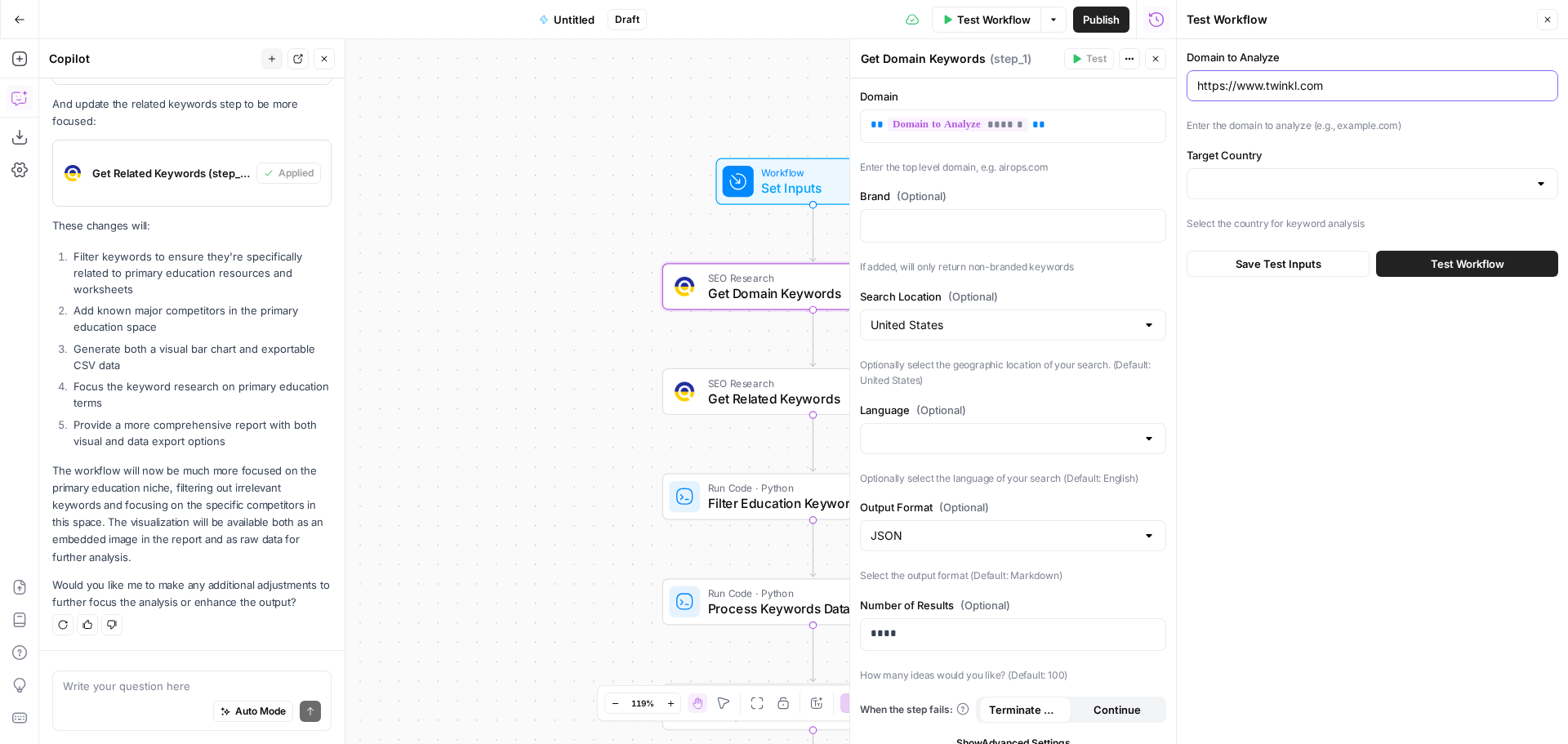 type on "https://www.twinkl.com" 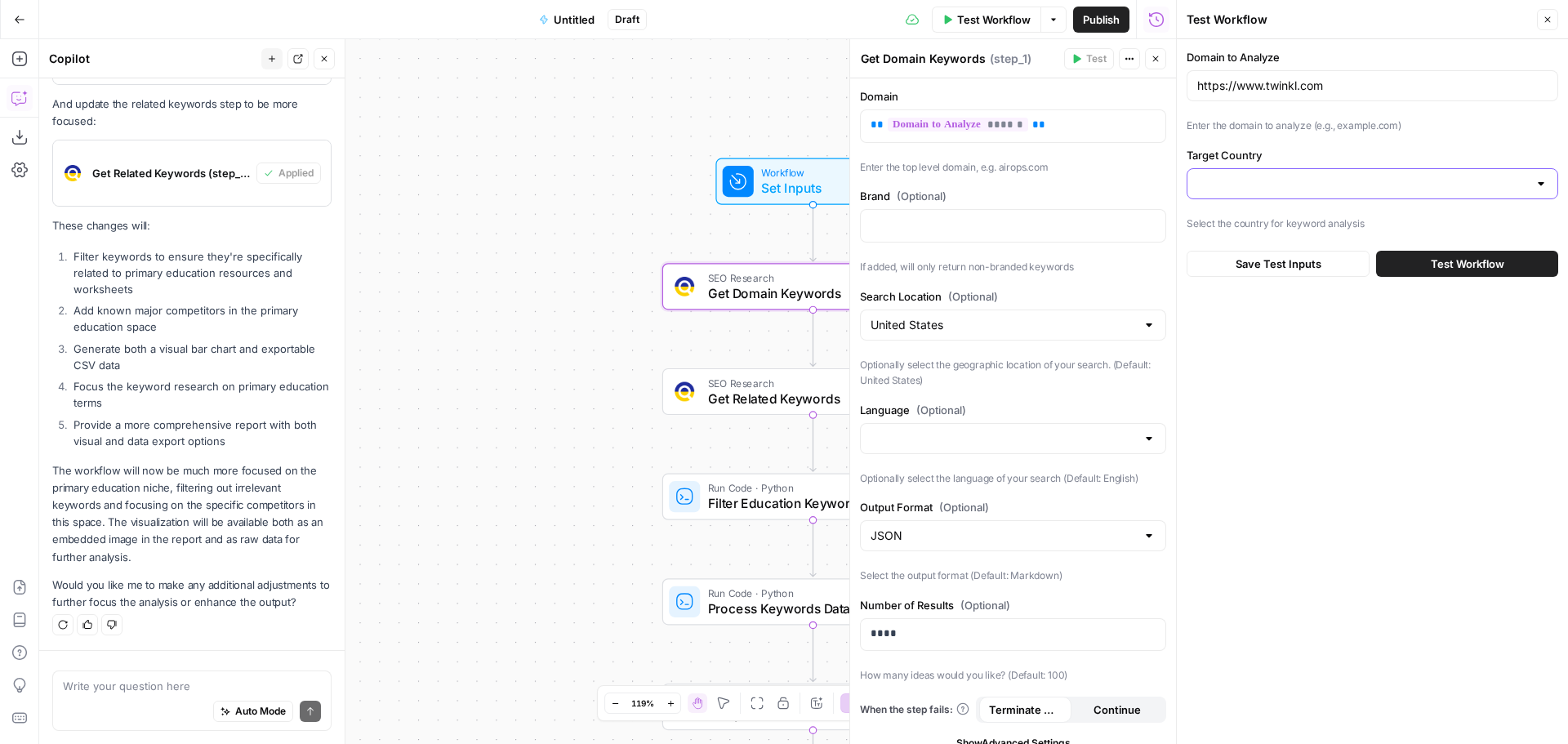 click on "Target Country" at bounding box center [1362, 184] 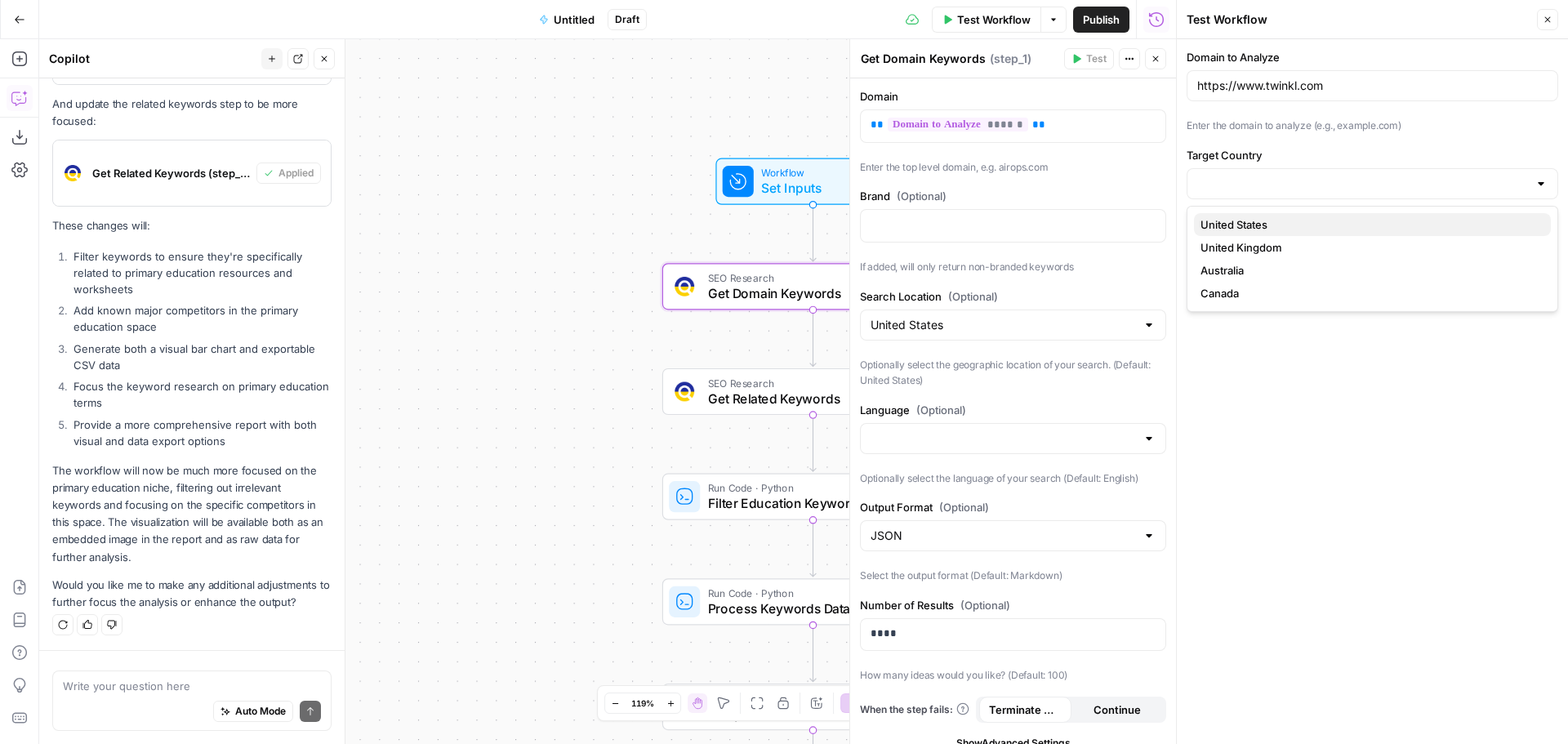 click on "United States" at bounding box center (1369, 225) 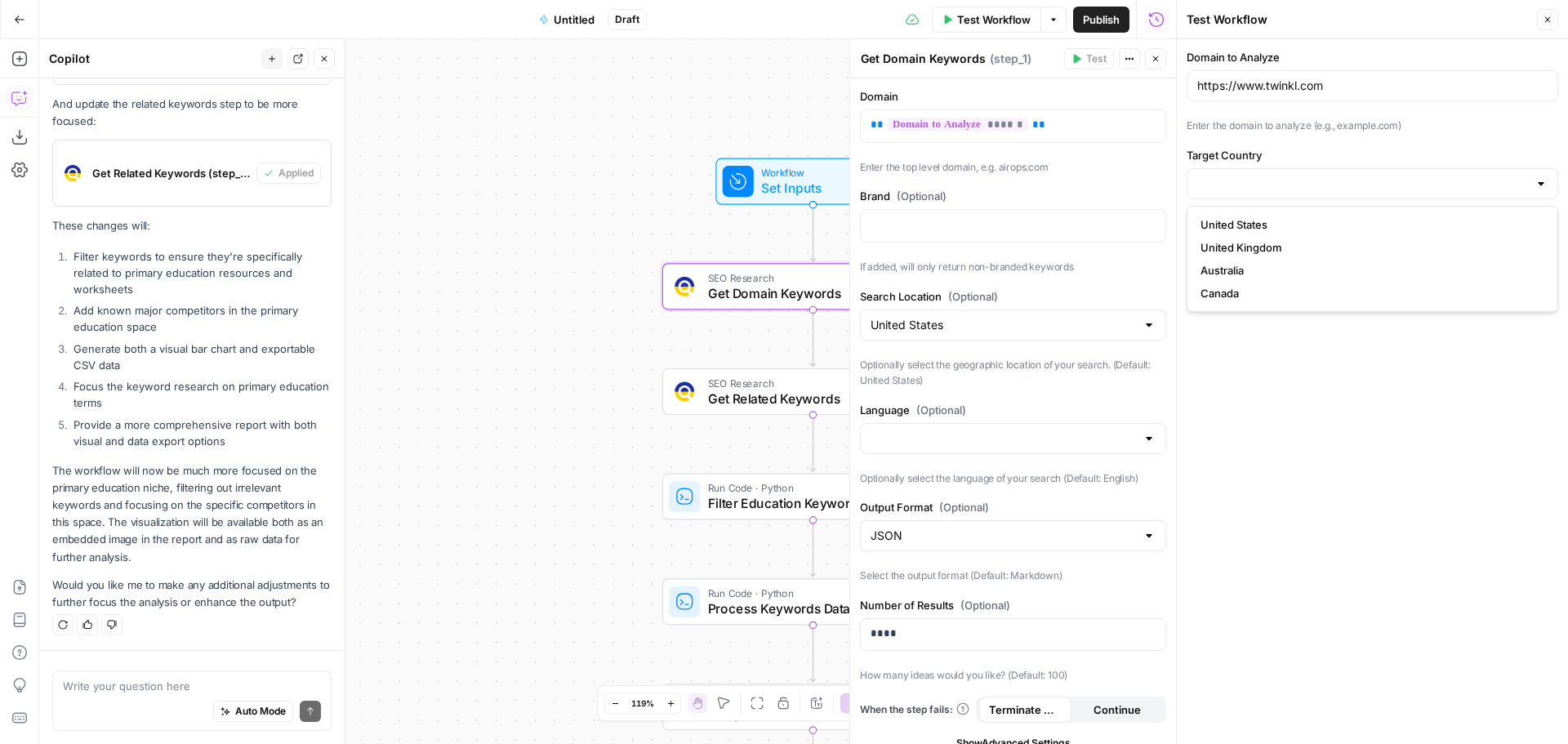 type on "United States" 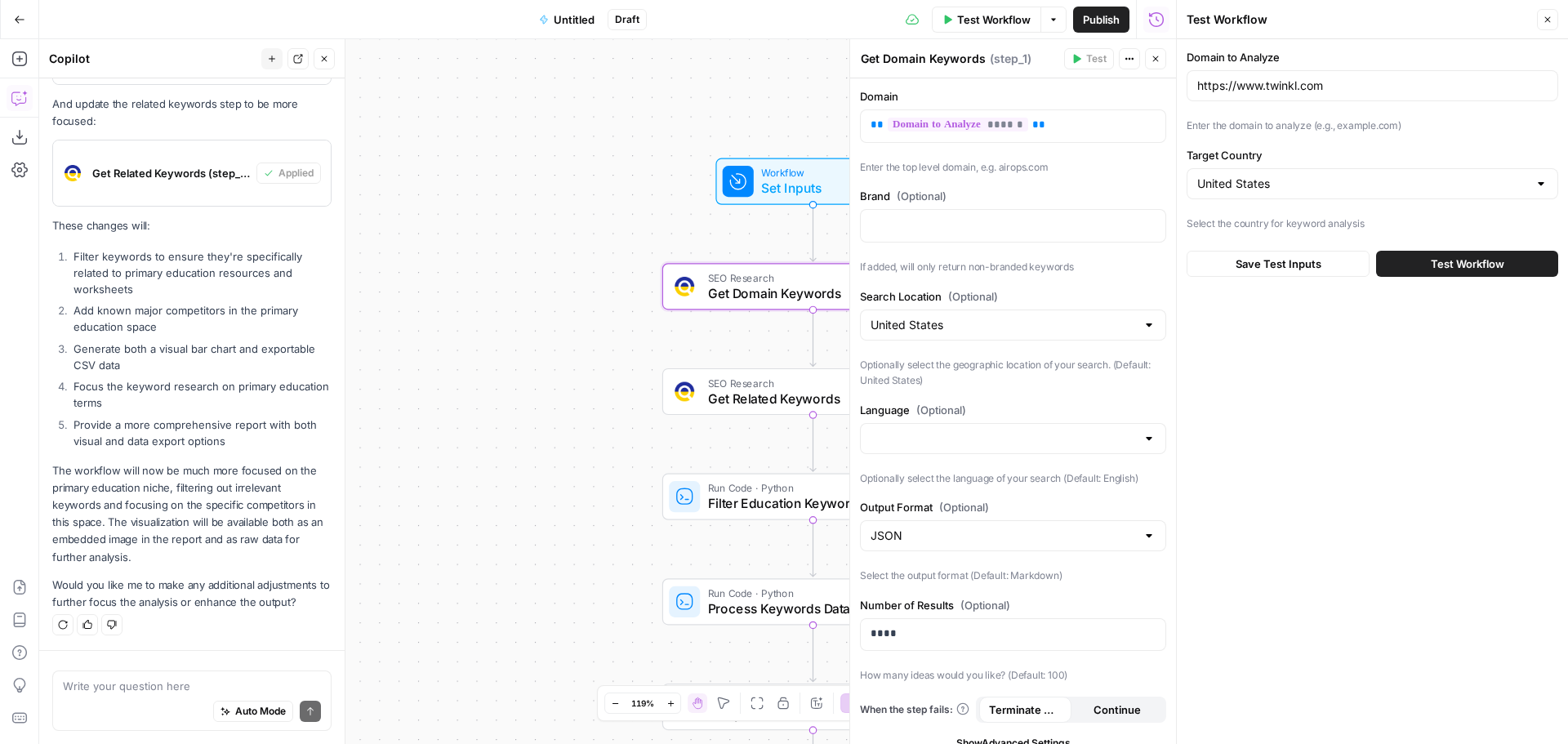 click on "Test Workflow" at bounding box center (1468, 264) 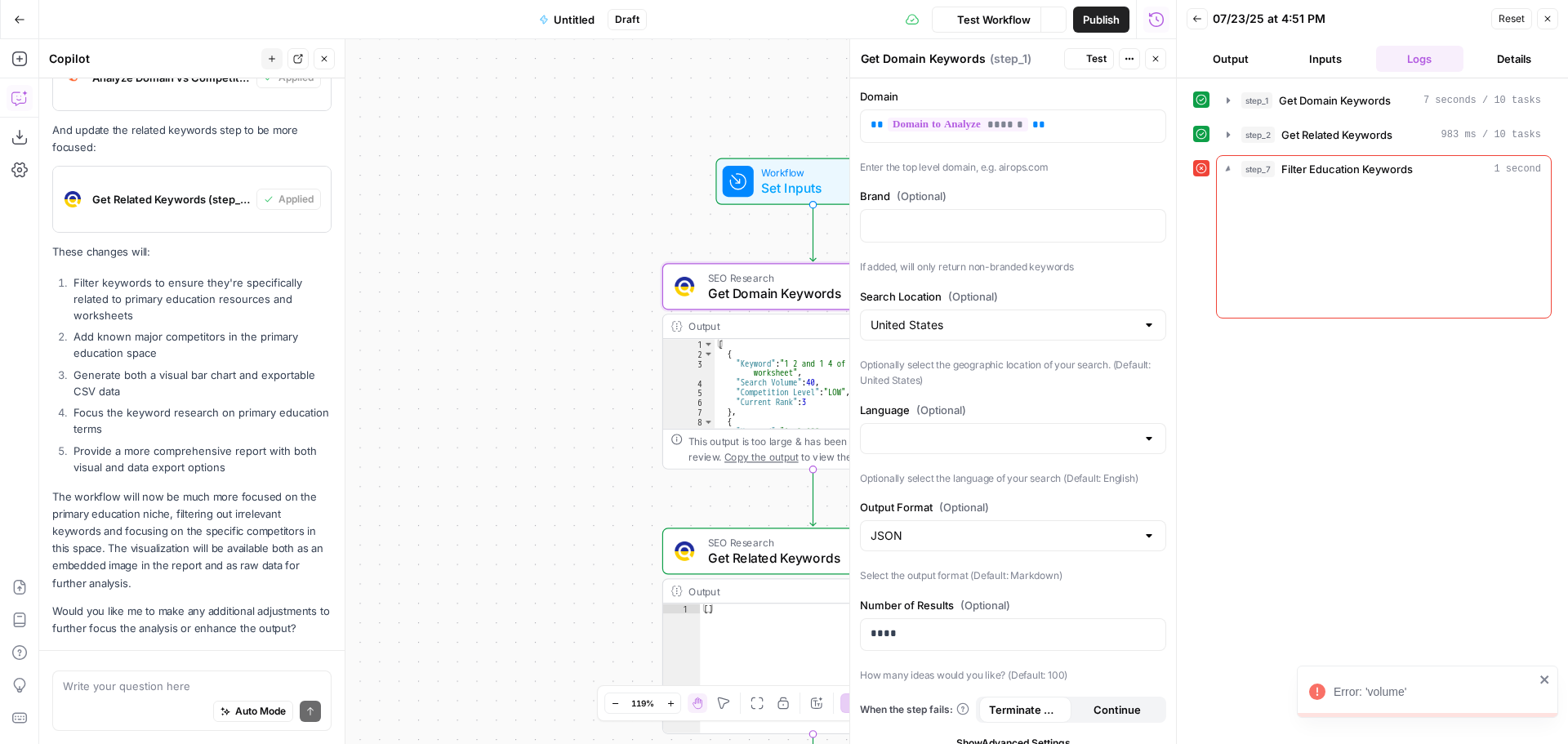 click 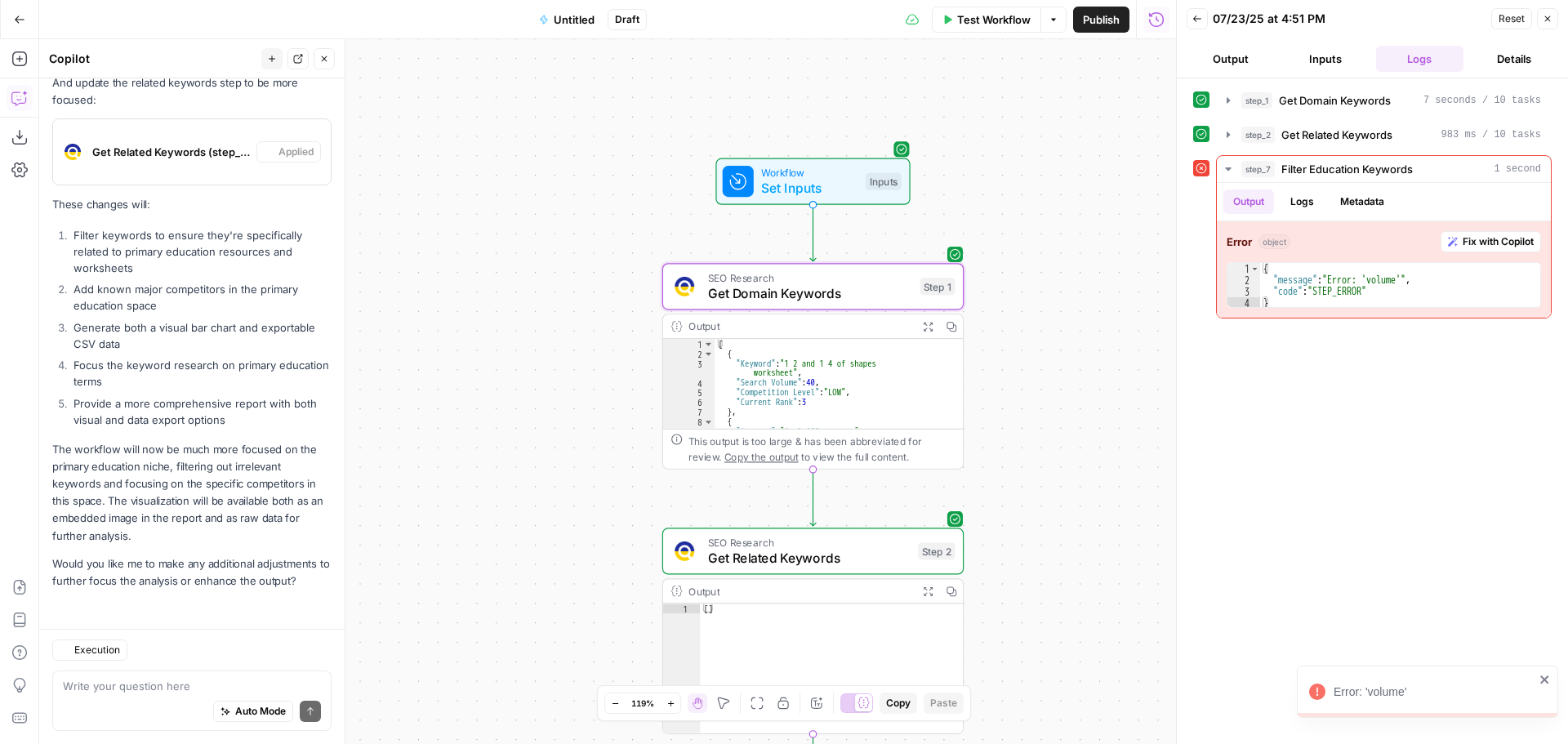 scroll, scrollTop: 4230, scrollLeft: 0, axis: vertical 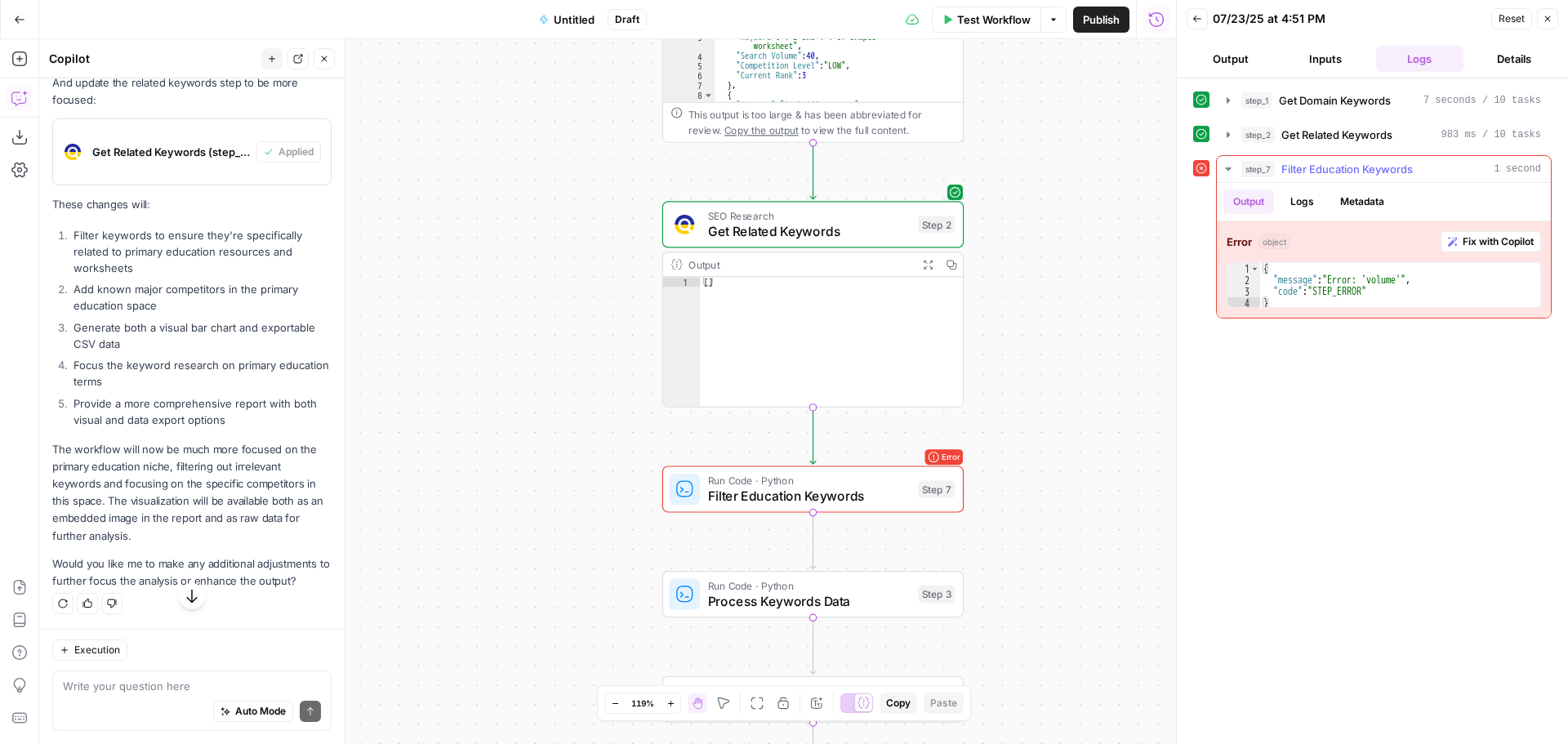 click on "Fix with Copilot" at bounding box center (1498, 242) 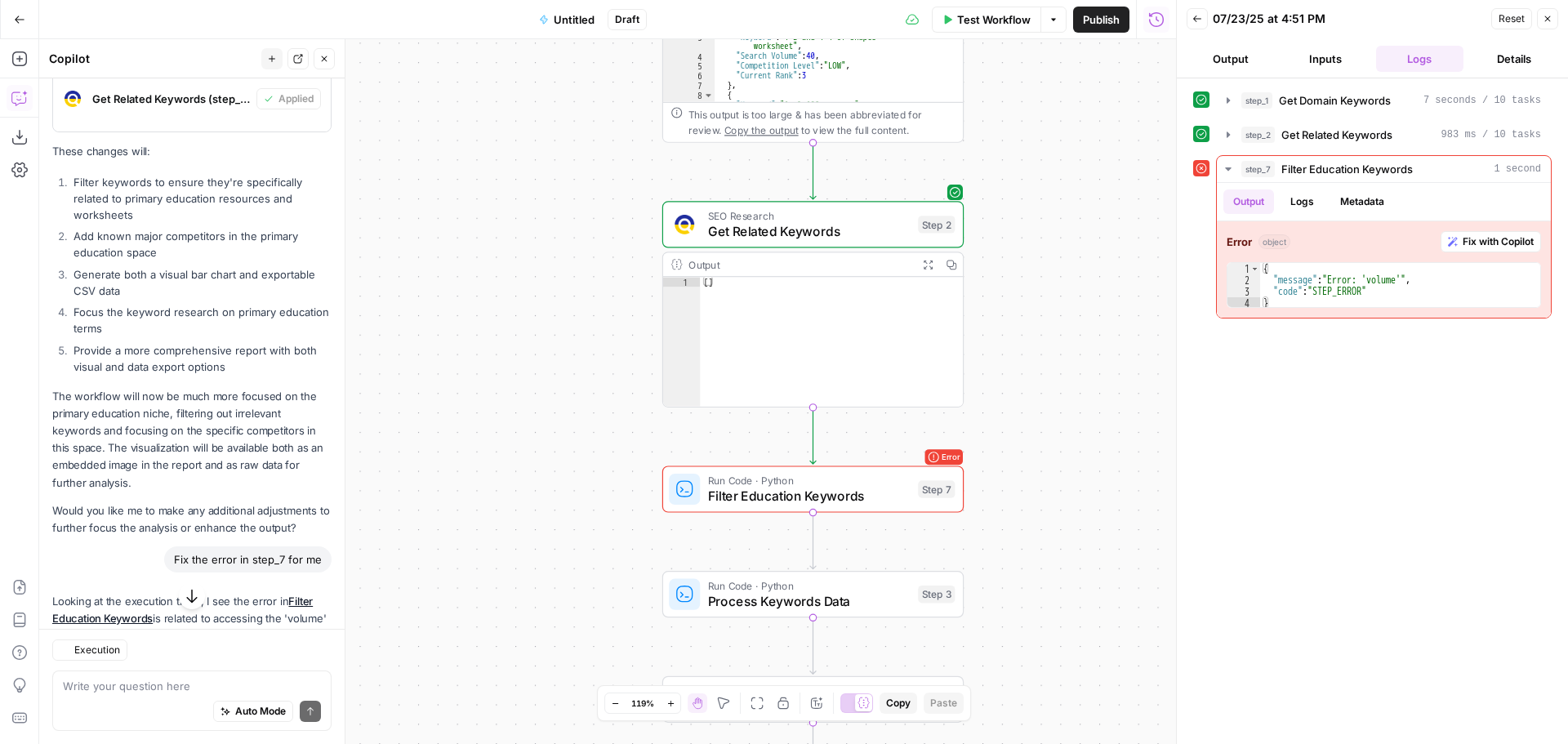 scroll, scrollTop: 4230, scrollLeft: 0, axis: vertical 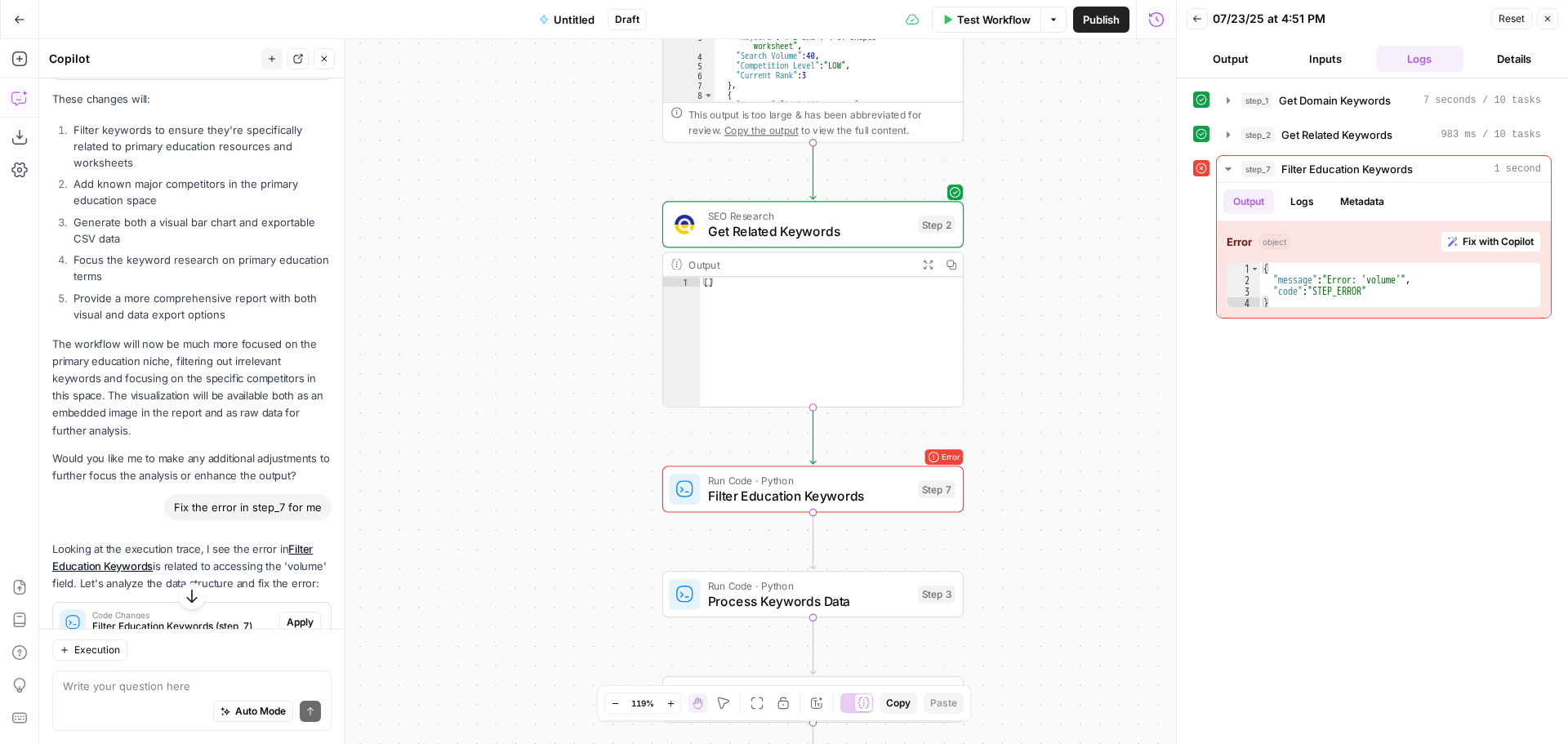 click on "Test Workflow" at bounding box center [994, 20] 